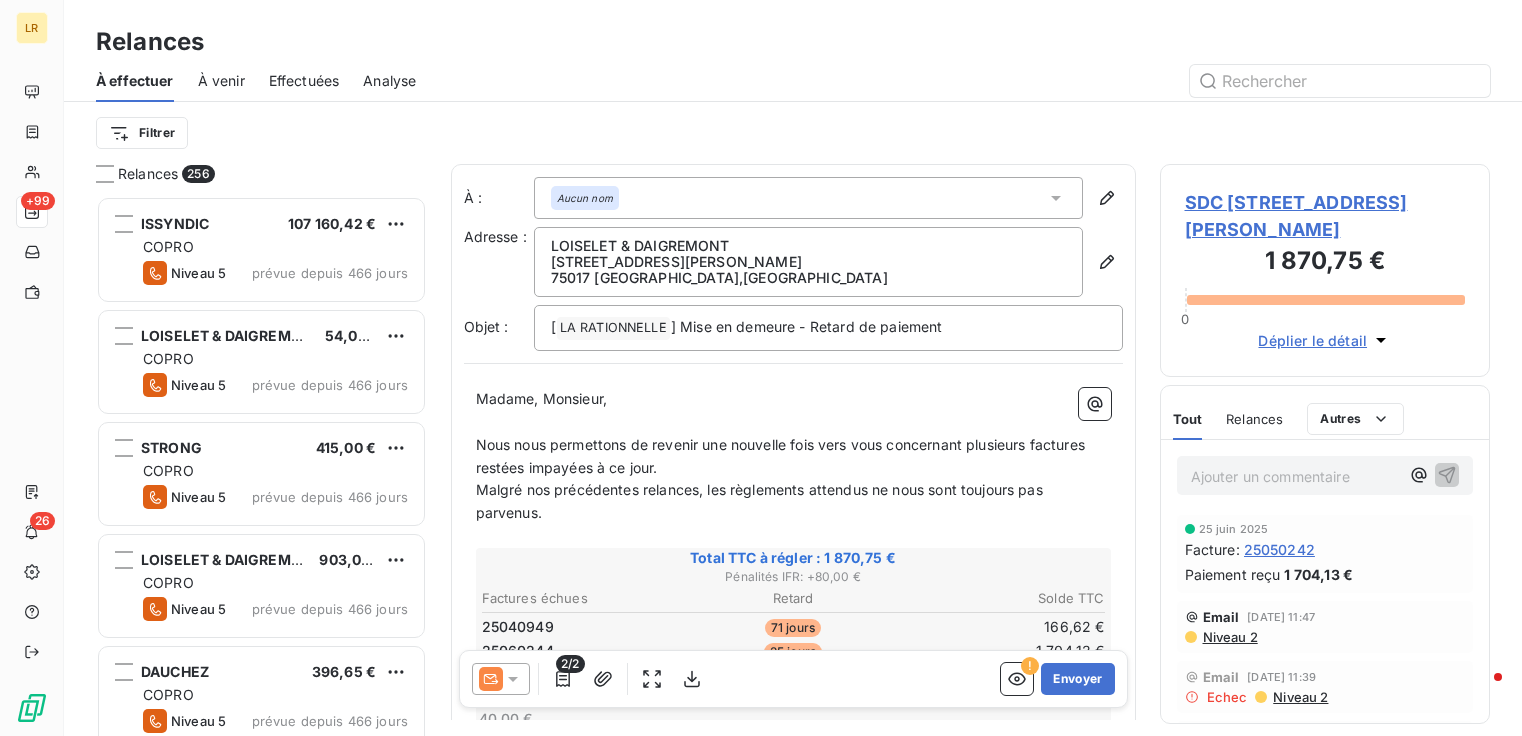scroll, scrollTop: 0, scrollLeft: 0, axis: both 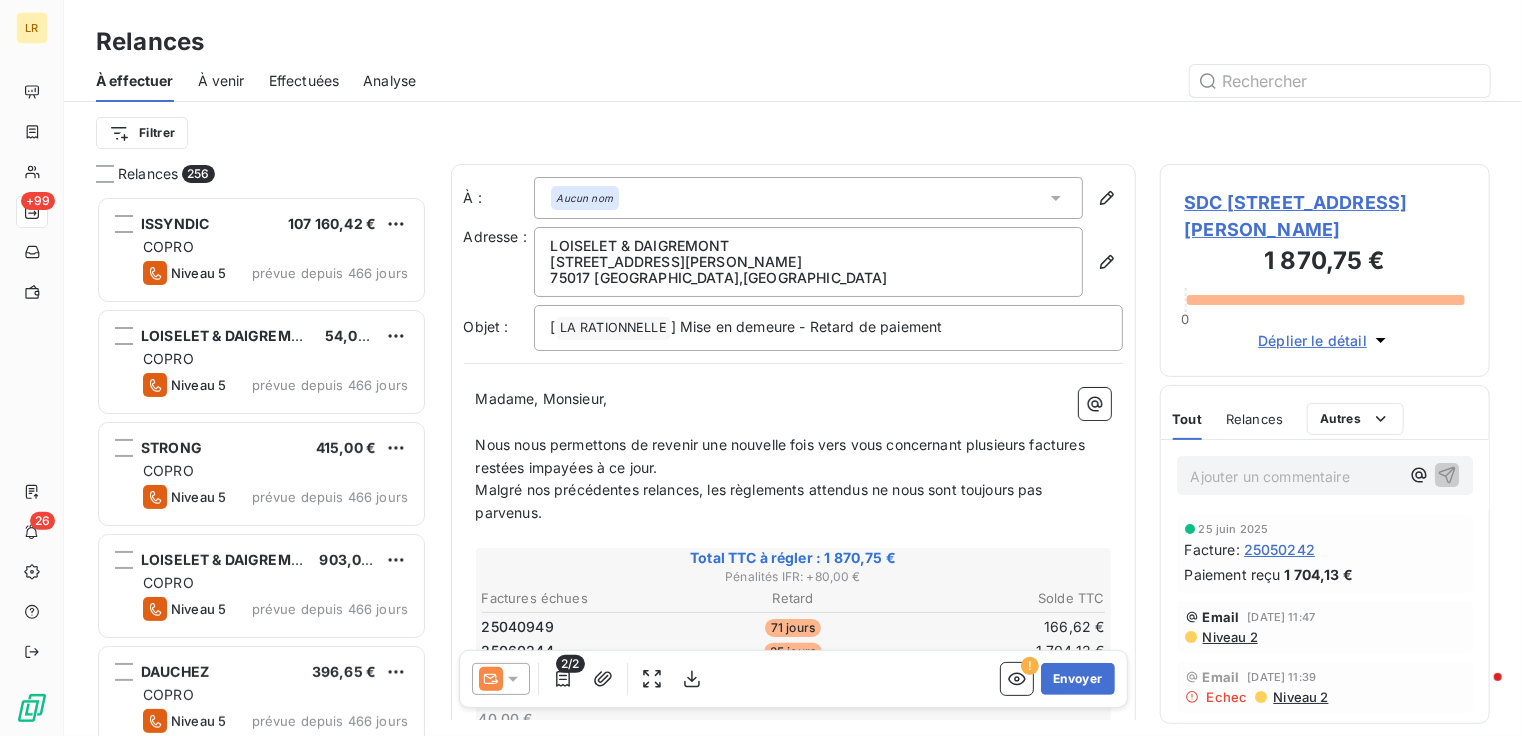click on "À venir" at bounding box center [221, 81] 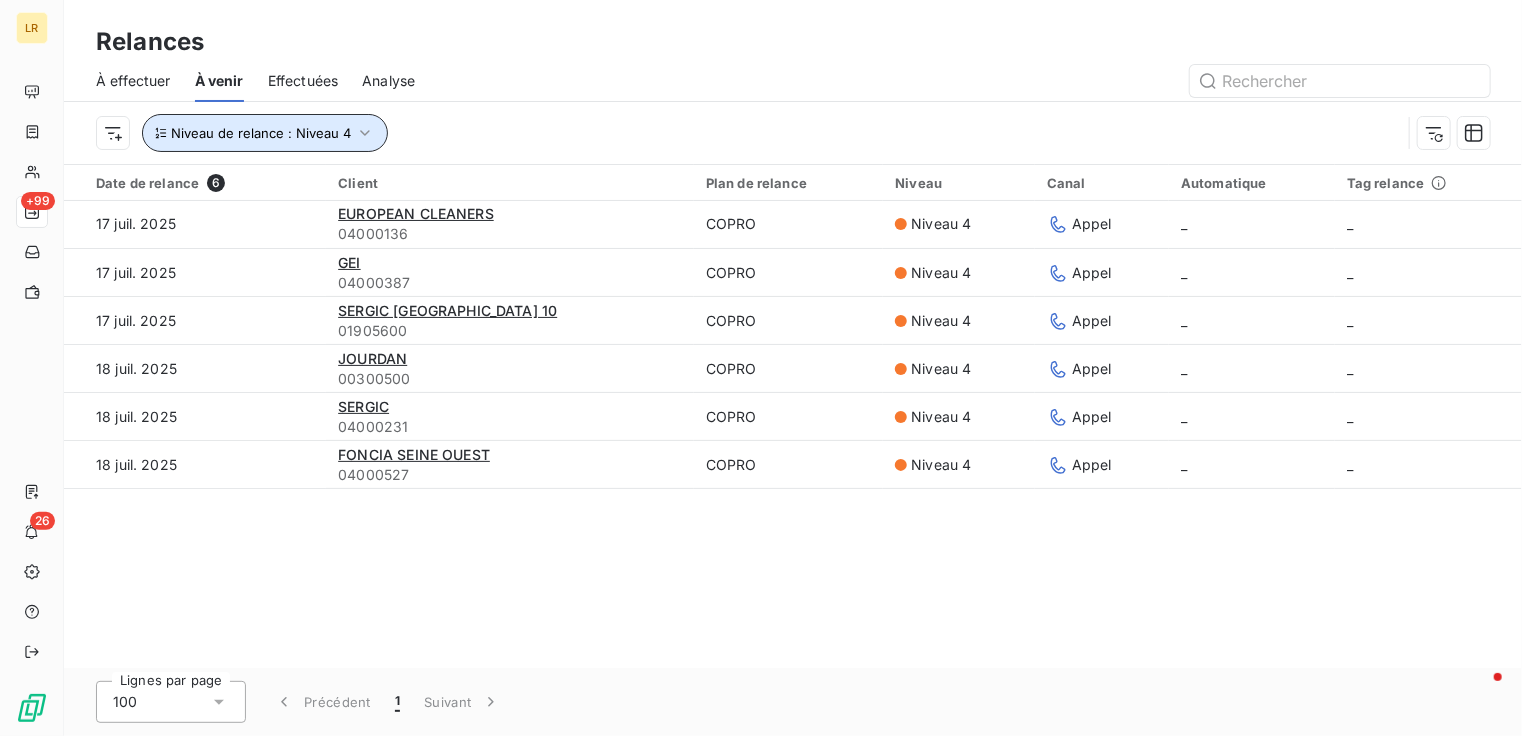 click 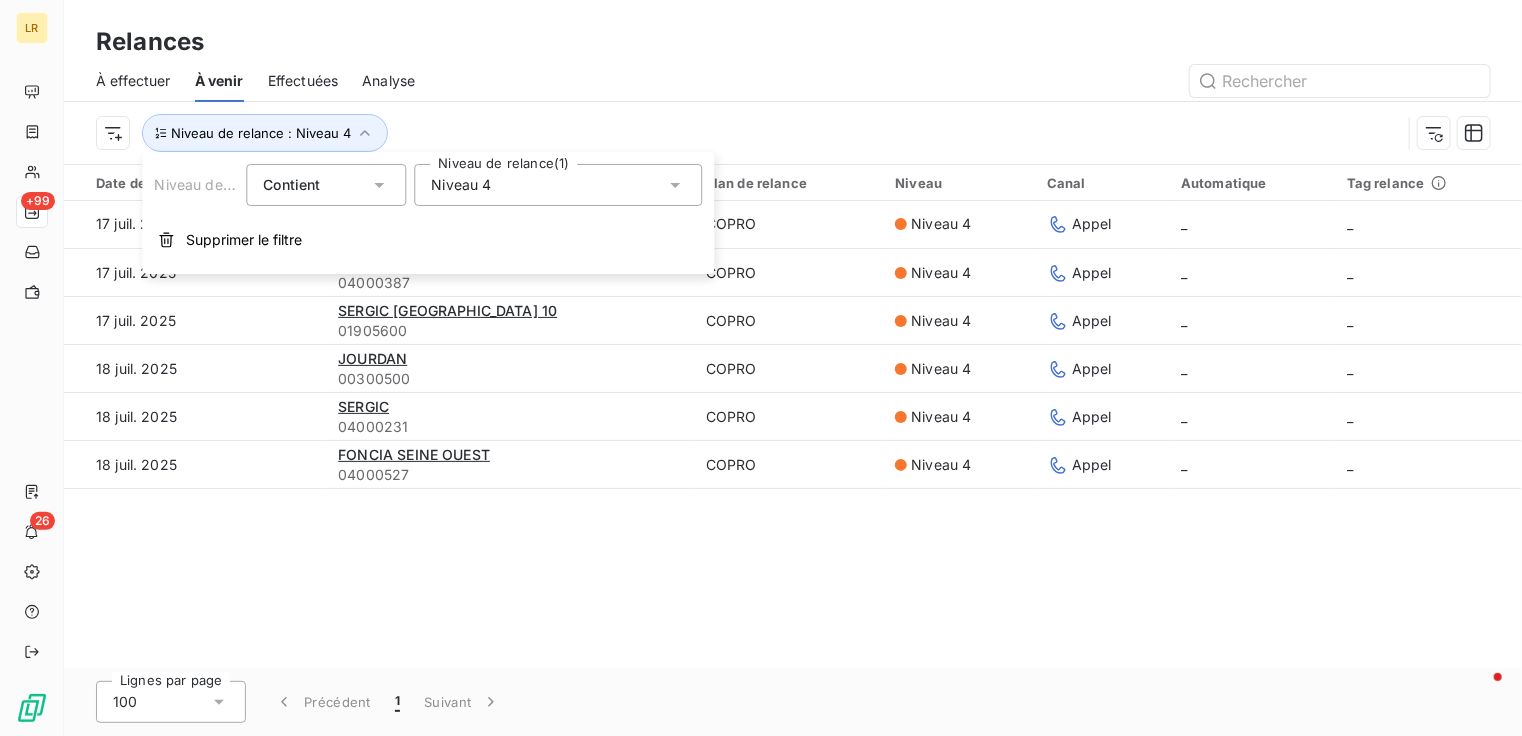 click 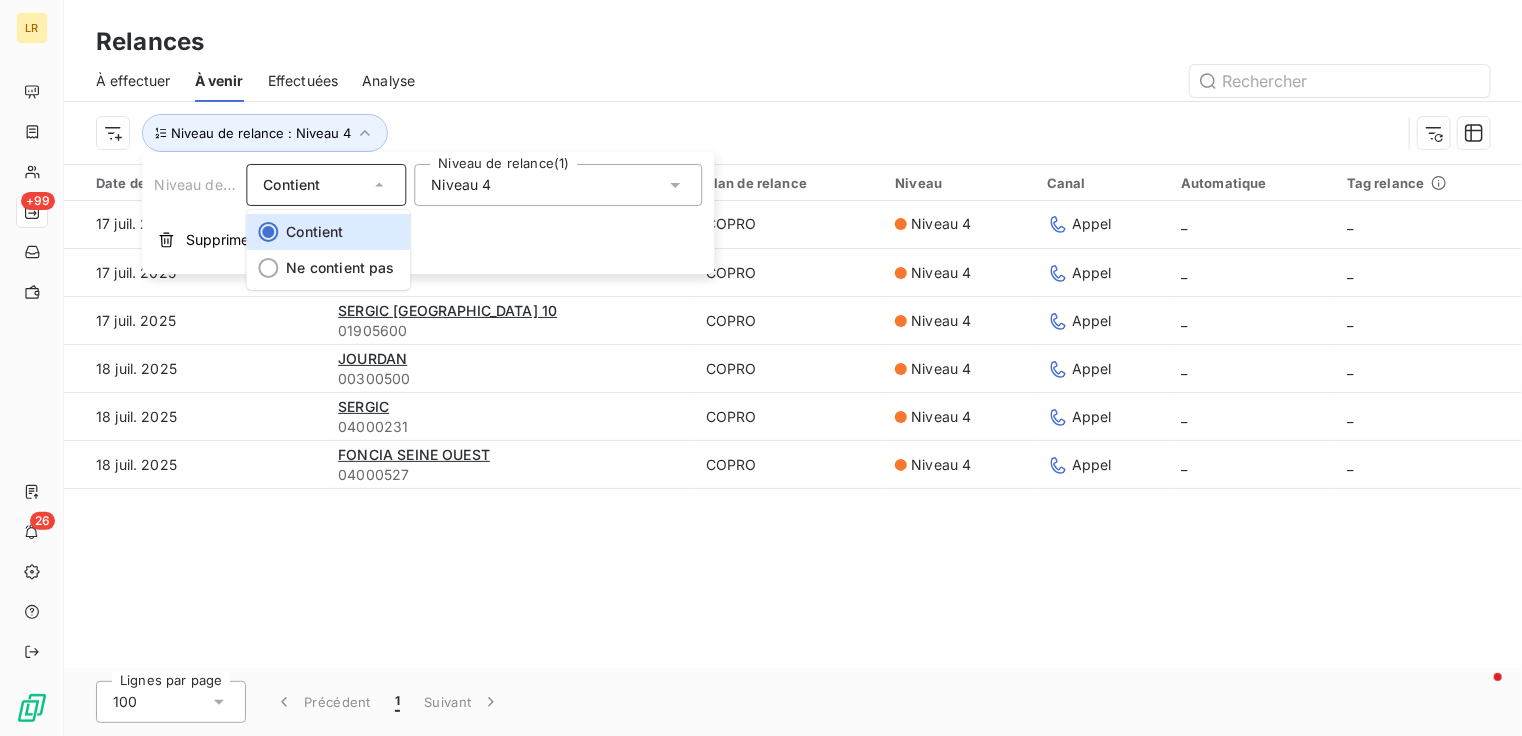 click 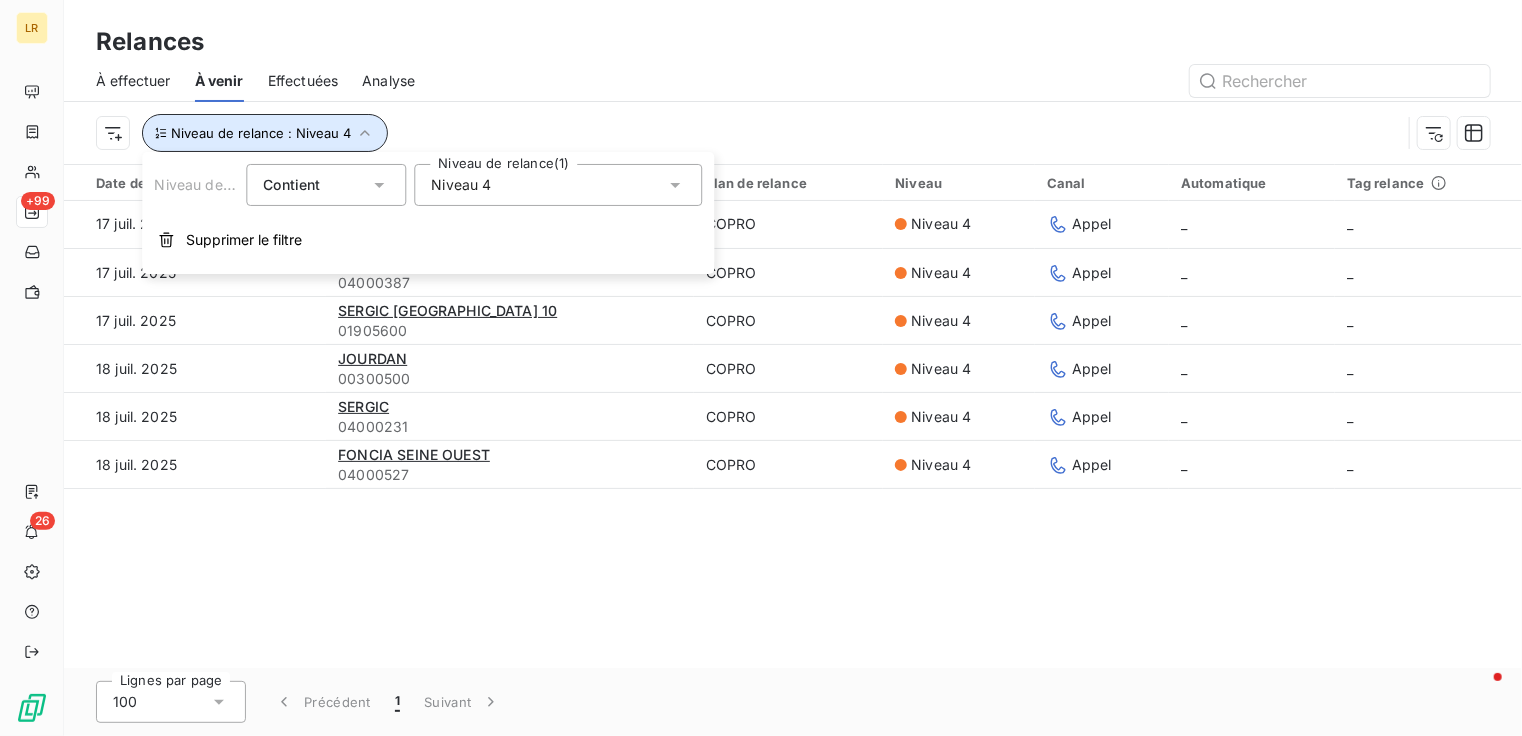 click 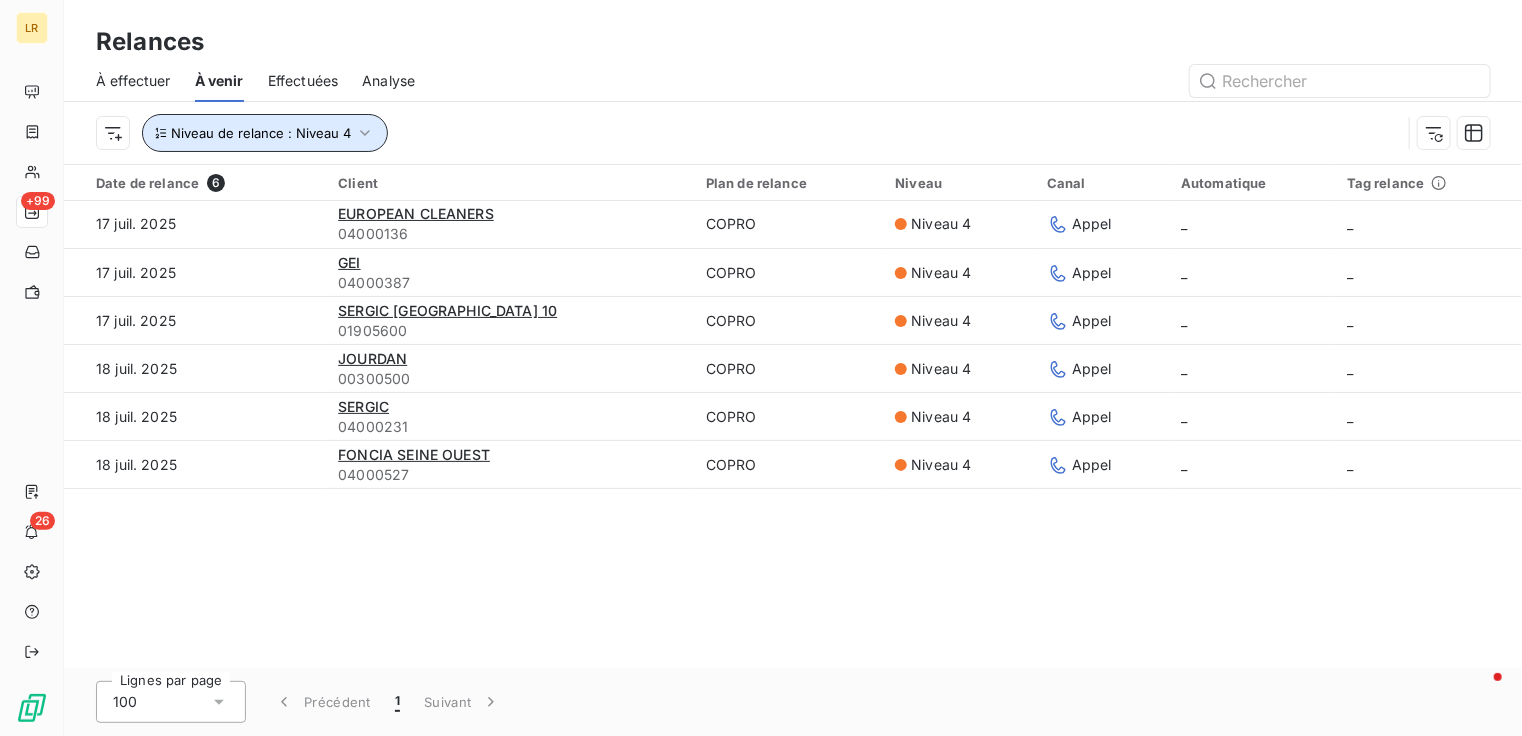 click 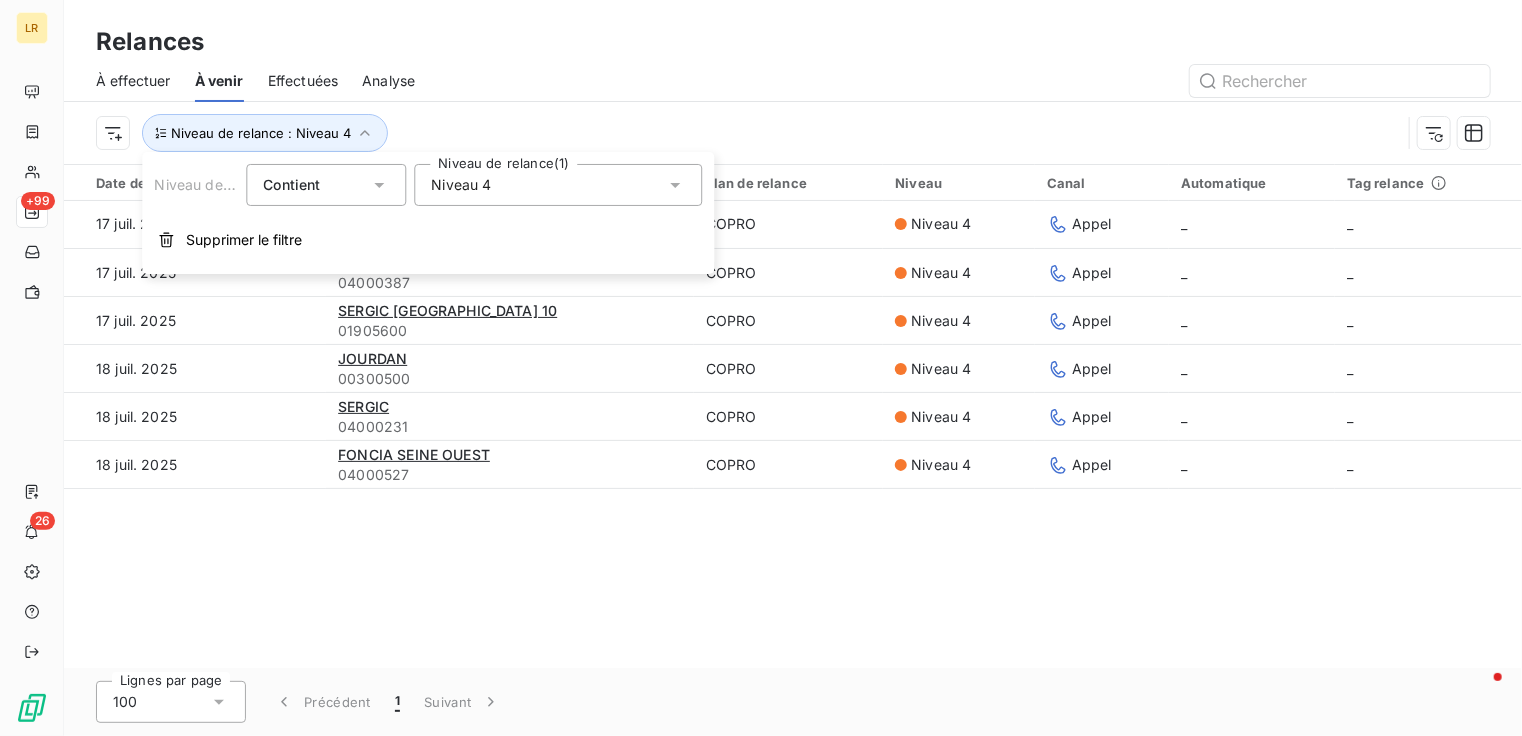 click 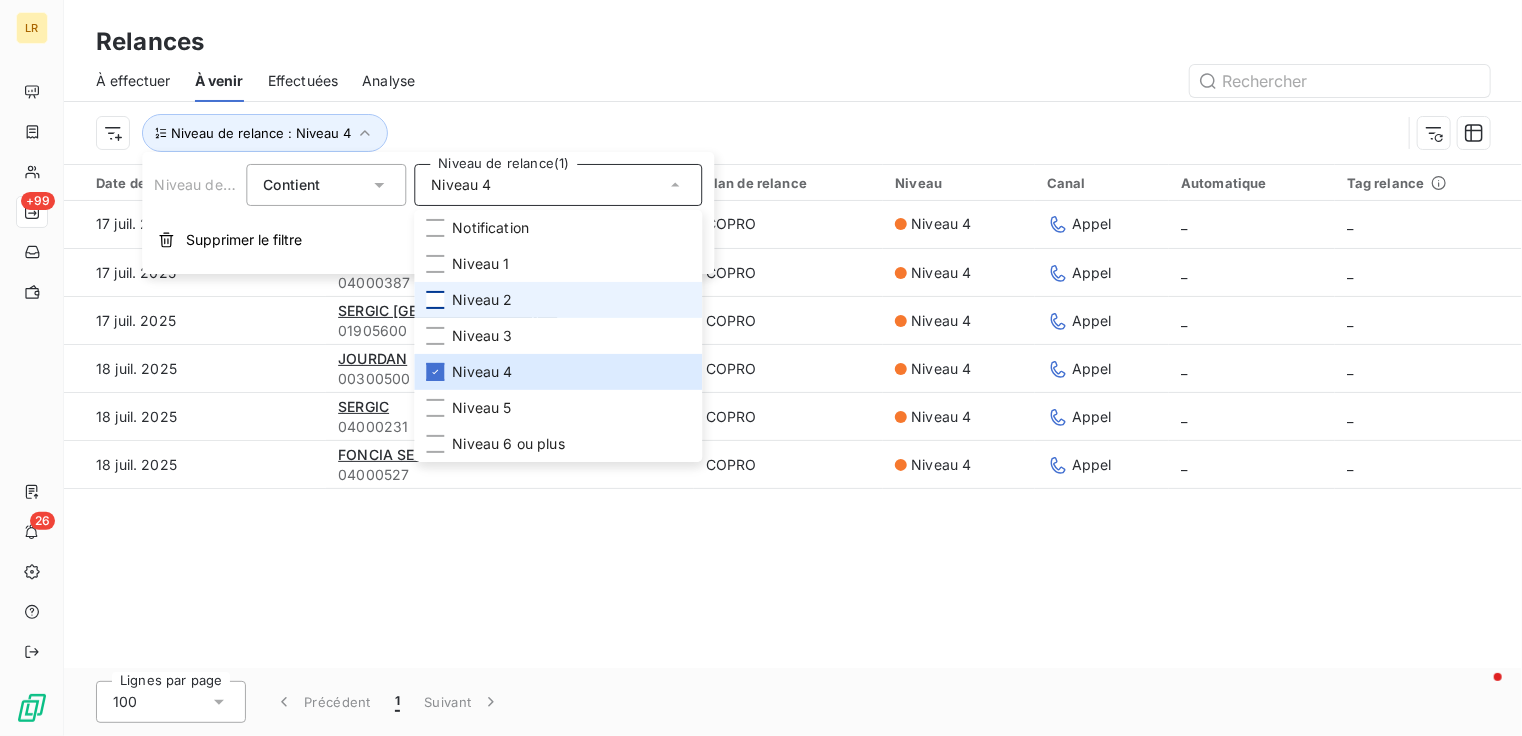 click at bounding box center [435, 300] 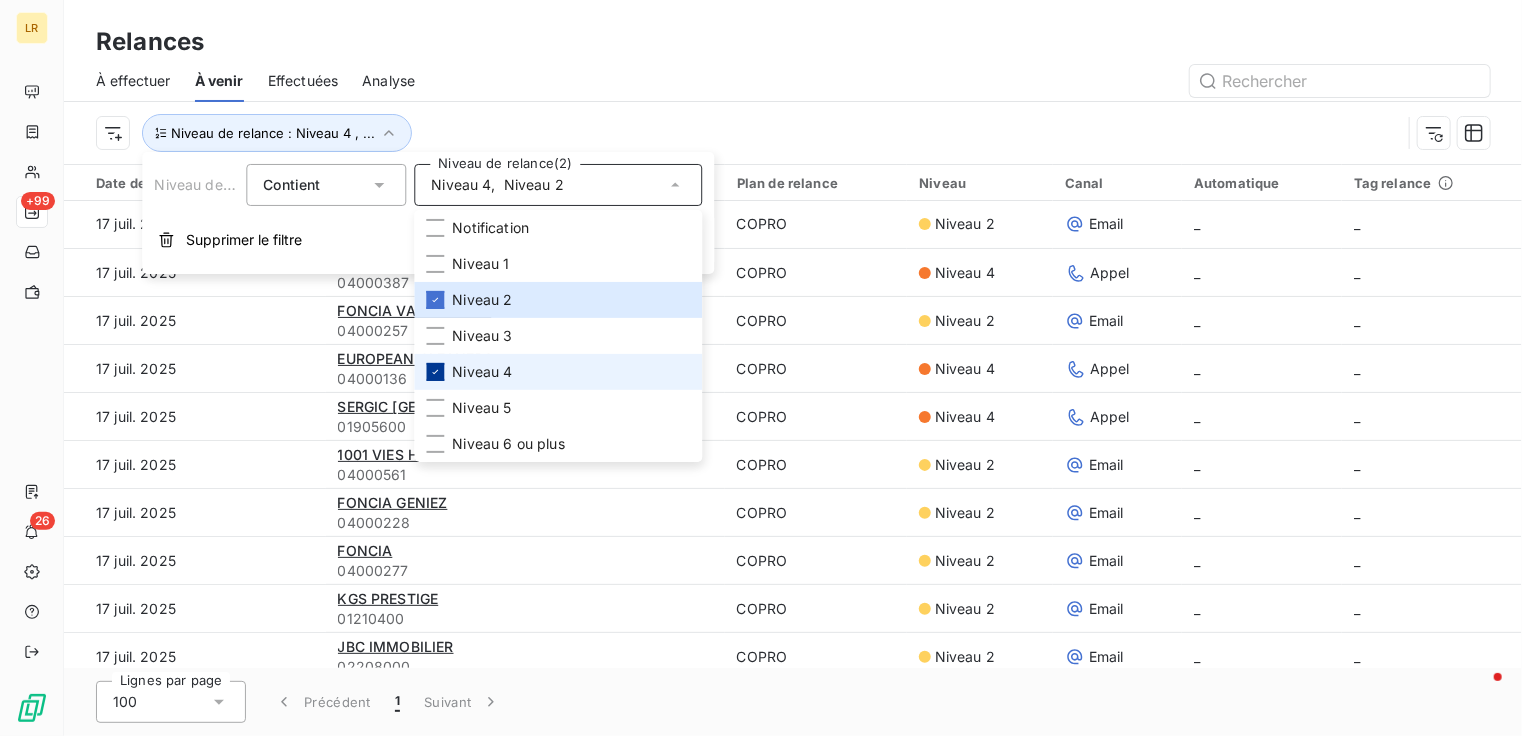 click at bounding box center [435, 372] 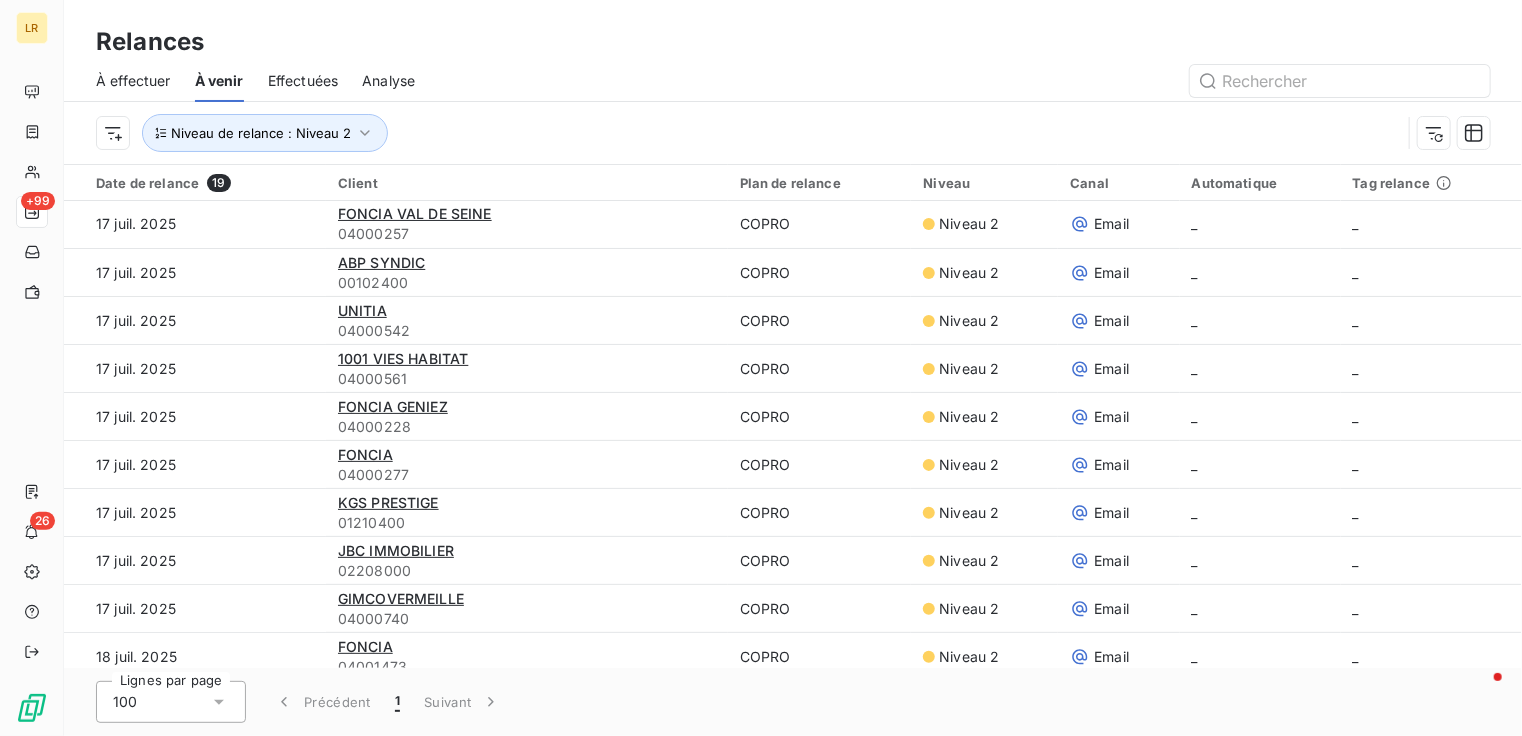 click on "Relances" at bounding box center (793, 42) 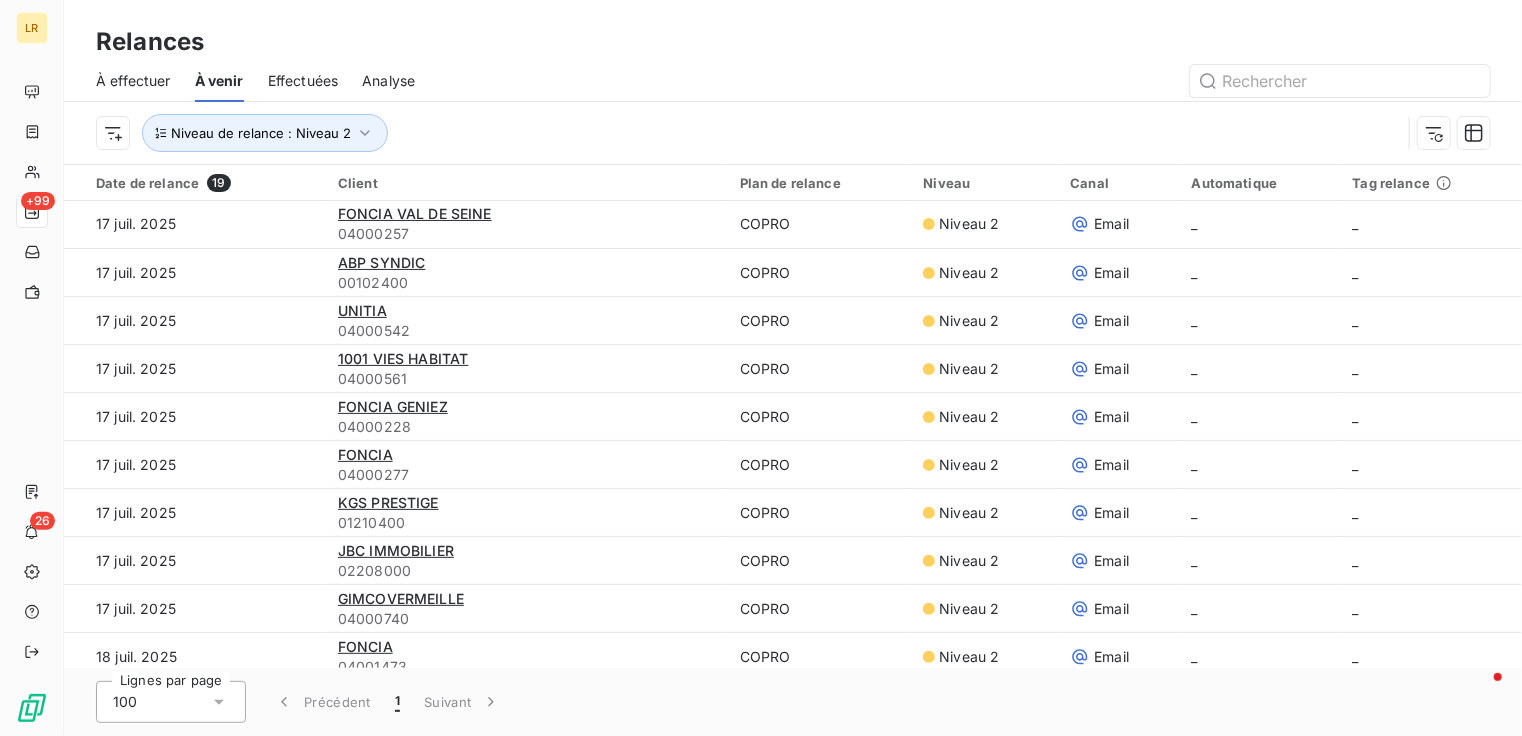 click on "À effectuer" at bounding box center [133, 81] 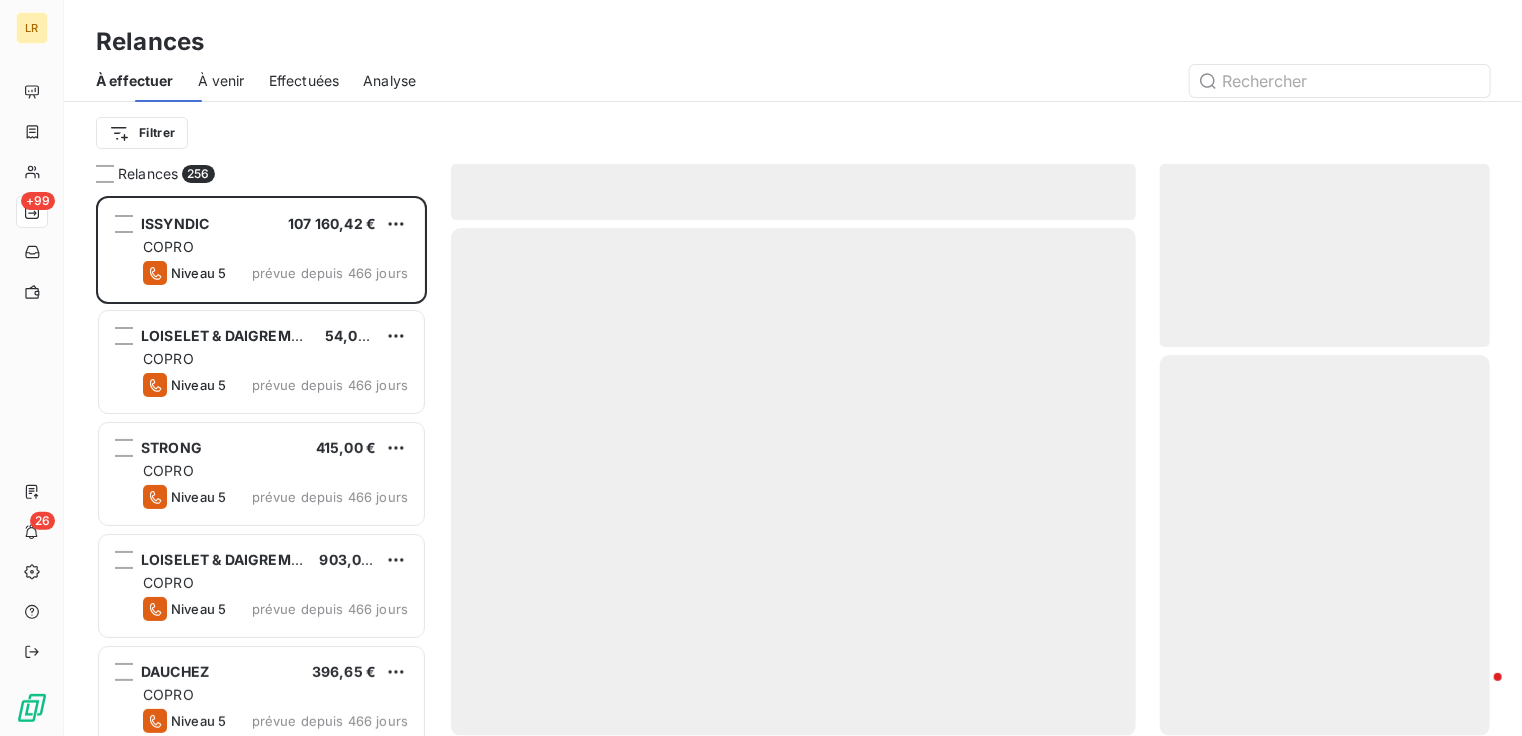 scroll, scrollTop: 16, scrollLeft: 16, axis: both 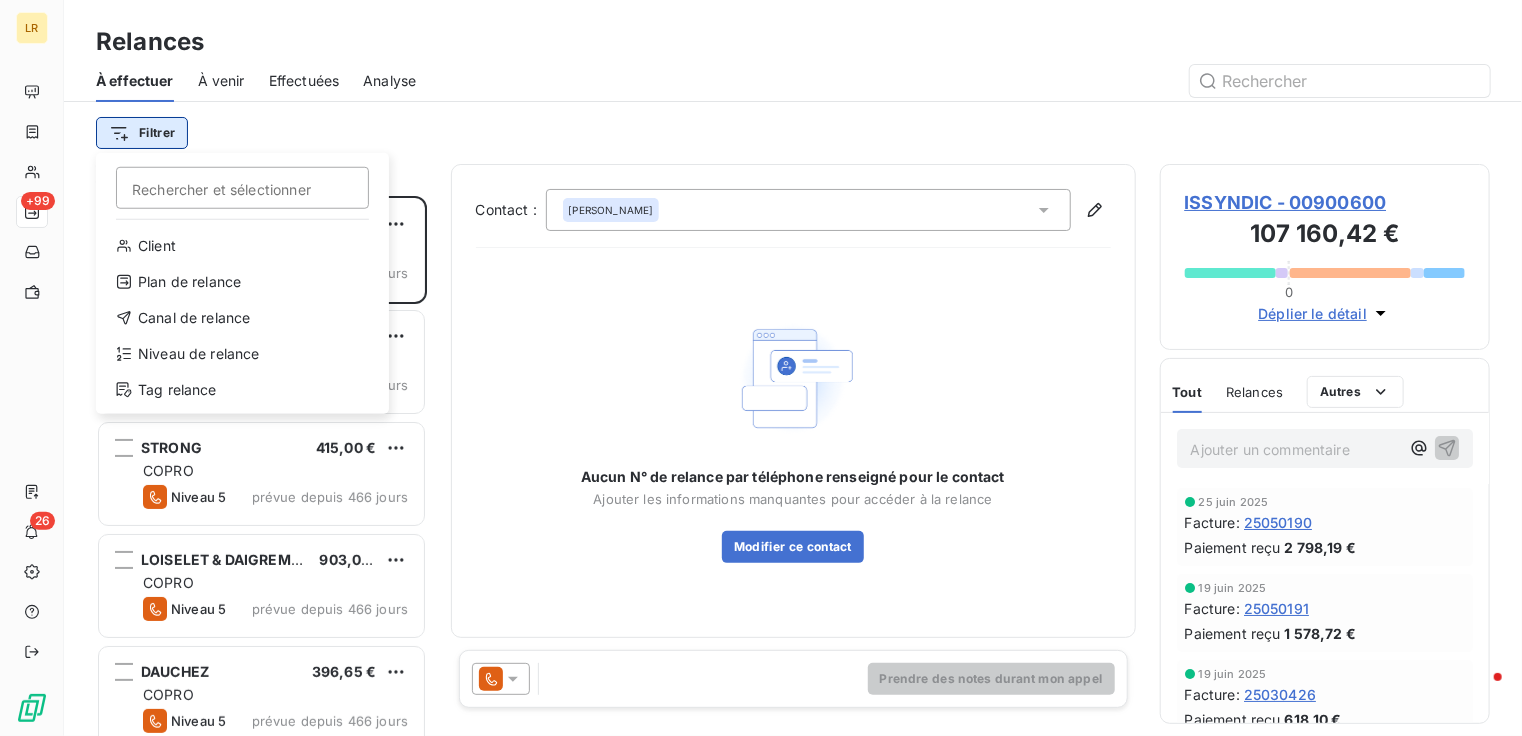 click on "LR +99 26 Relances À effectuer À venir Effectuées Analyse Filtrer Rechercher et sélectionner Client Plan de relance Canal de relance Niveau de relance Tag relance Relances 256 ISSYNDIC 107 160,42 € COPRO Niveau 5 prévue depuis 466 jours LOISELET & DAIGREMONT 54,00 € COPRO Niveau 5 prévue depuis 466 jours STRONG 415,00 € COPRO Niveau 5 prévue depuis 466 jours LOISELET & DAIGREMONT 903,07 € COPRO Niveau 5 prévue depuis 466 jours DAUCHEZ 396,65 € COPRO Niveau 5 prévue depuis 466 jours CLESENCE 264,00 € COPRO Niveau 5 prévue depuis 466 jours ANCOTEC 394,89 € COPRO Niveau 5 prévue depuis 466 jours ECGT 17 990,59 € COPRO Niveau 5 prévue depuis 466 jours LOISELET & DAIGREMONT 77,40 € COPRO Niveau 5 prévue depuis 466 jours ALTOSEQUANAIS 1 650,78 € COPRO Niveau 5 prévue depuis 466 jours IMMO DE FRANCE 2 297,76 € COPRO Niveau 5 prévue depuis 466 jours SCI ETOILE 33,06 € COPRO Niveau 5 prévue depuis 466 jours IMA PROPERTY 270,00 € COPRO Niveau 5" at bounding box center [761, 368] 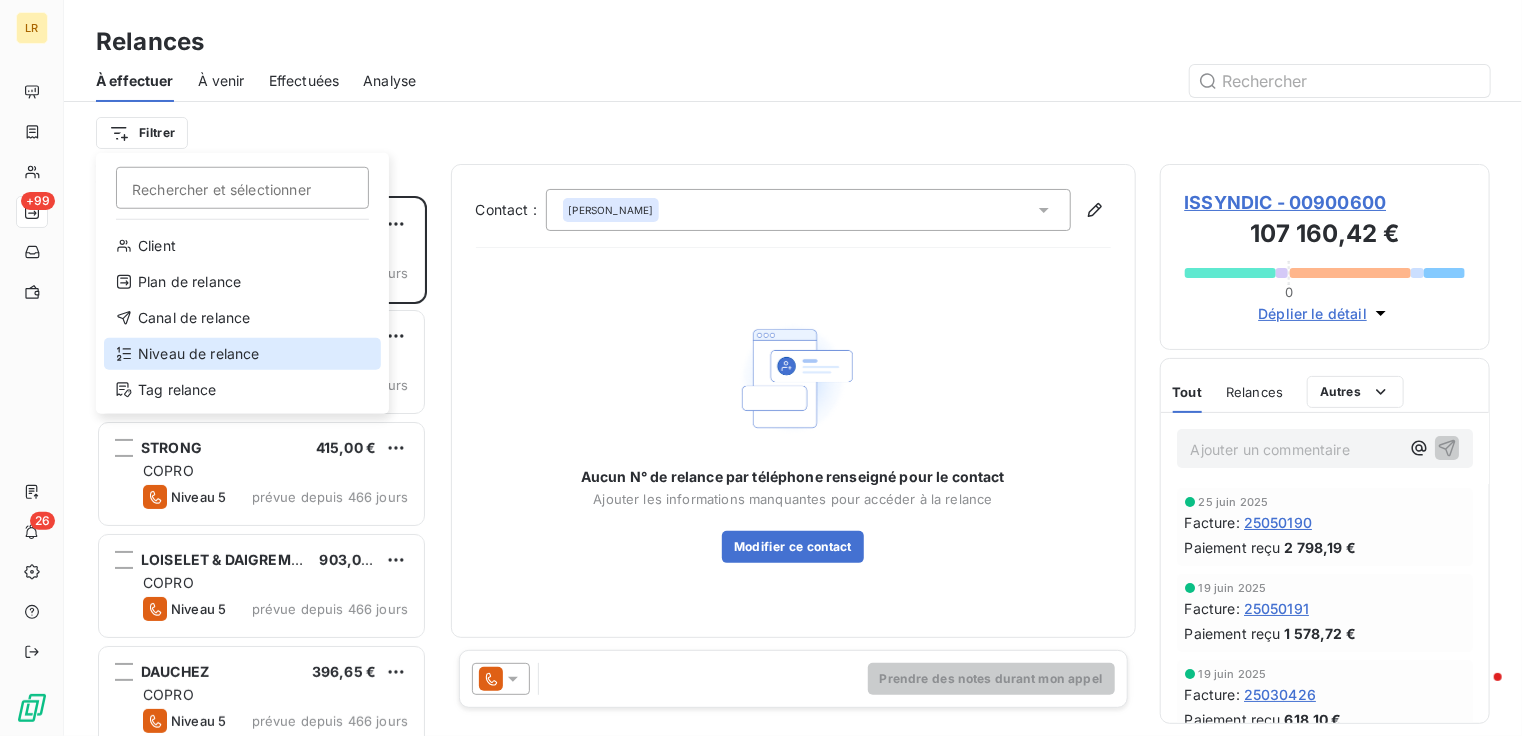 click on "Niveau de relance" at bounding box center [242, 354] 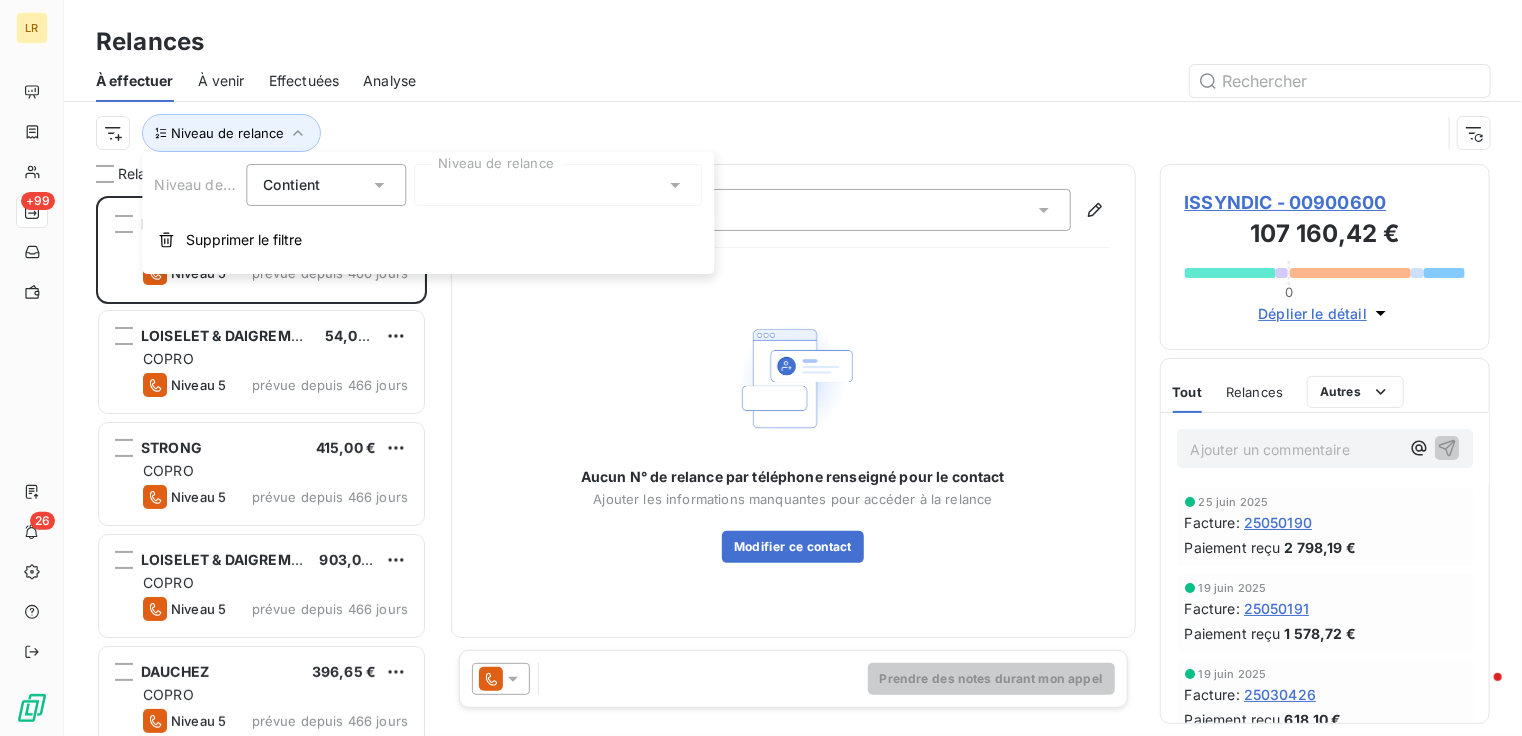 click at bounding box center (558, 185) 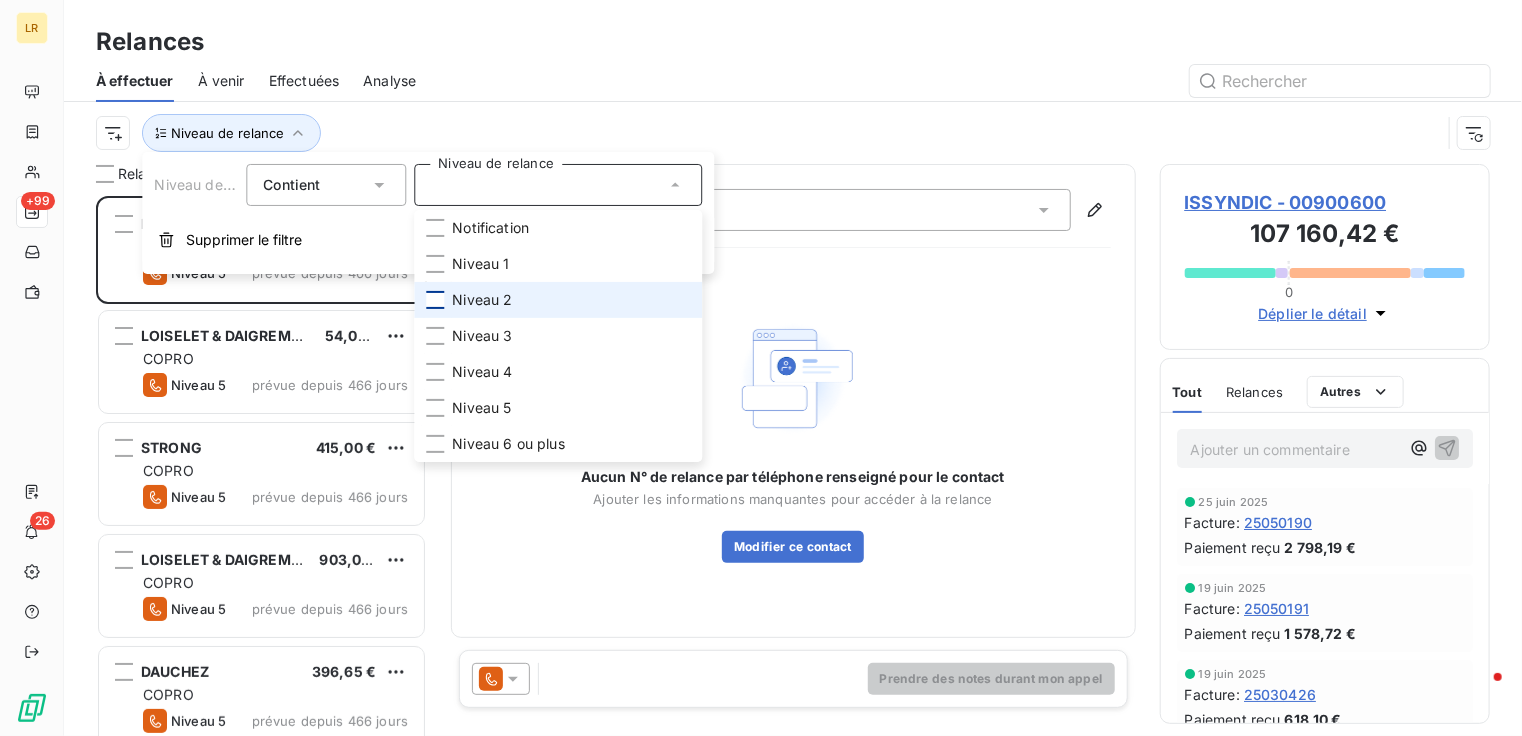 click at bounding box center (435, 300) 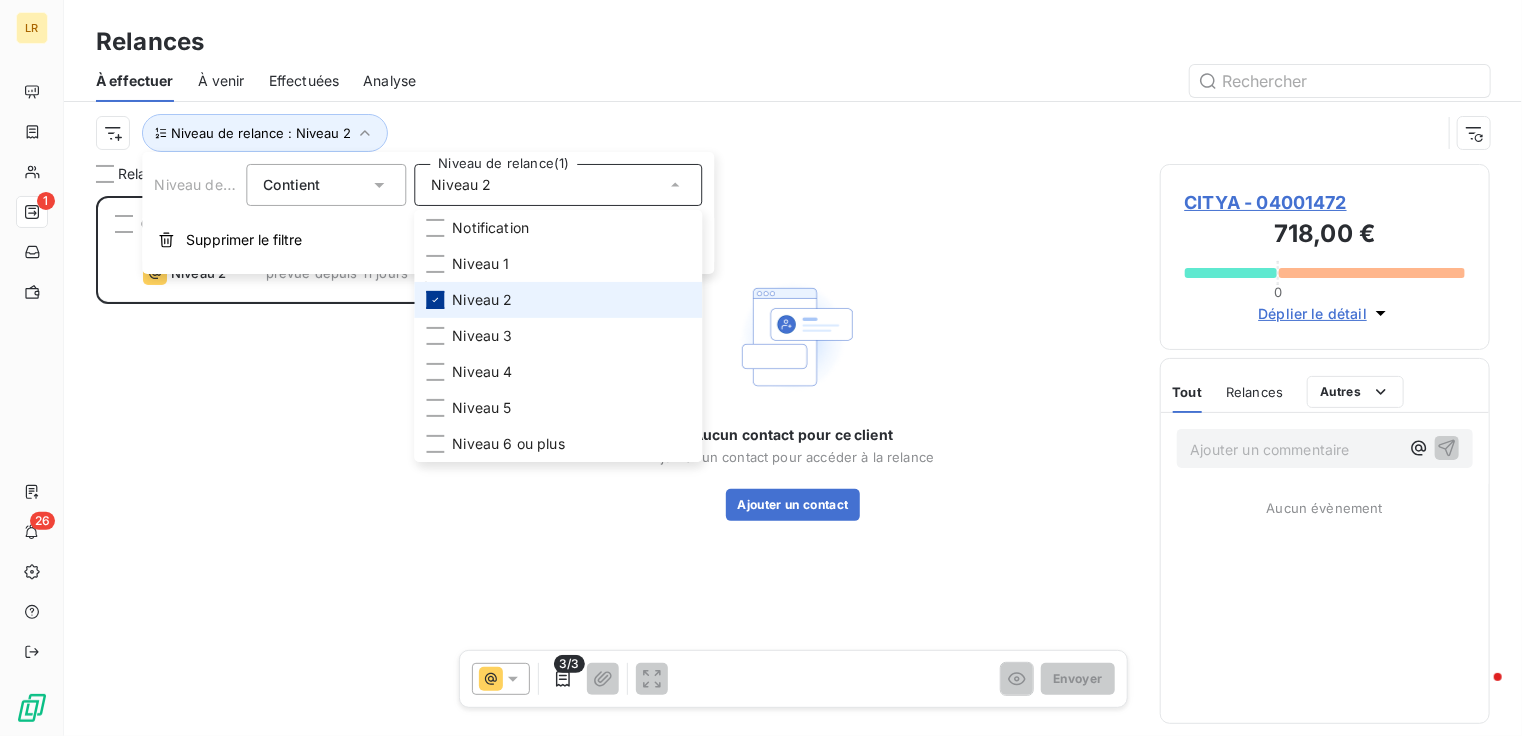scroll, scrollTop: 16, scrollLeft: 16, axis: both 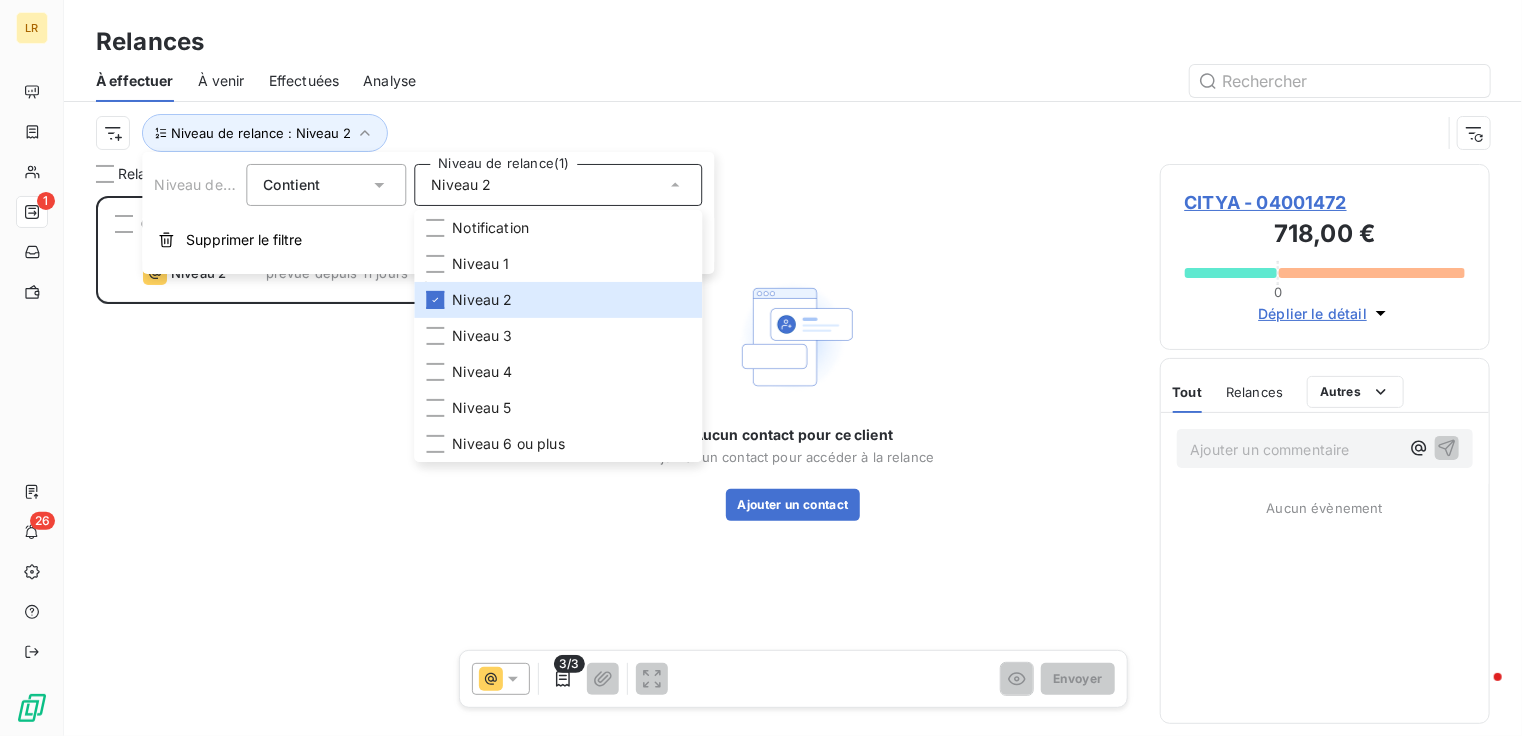click on "Relances" at bounding box center [793, 42] 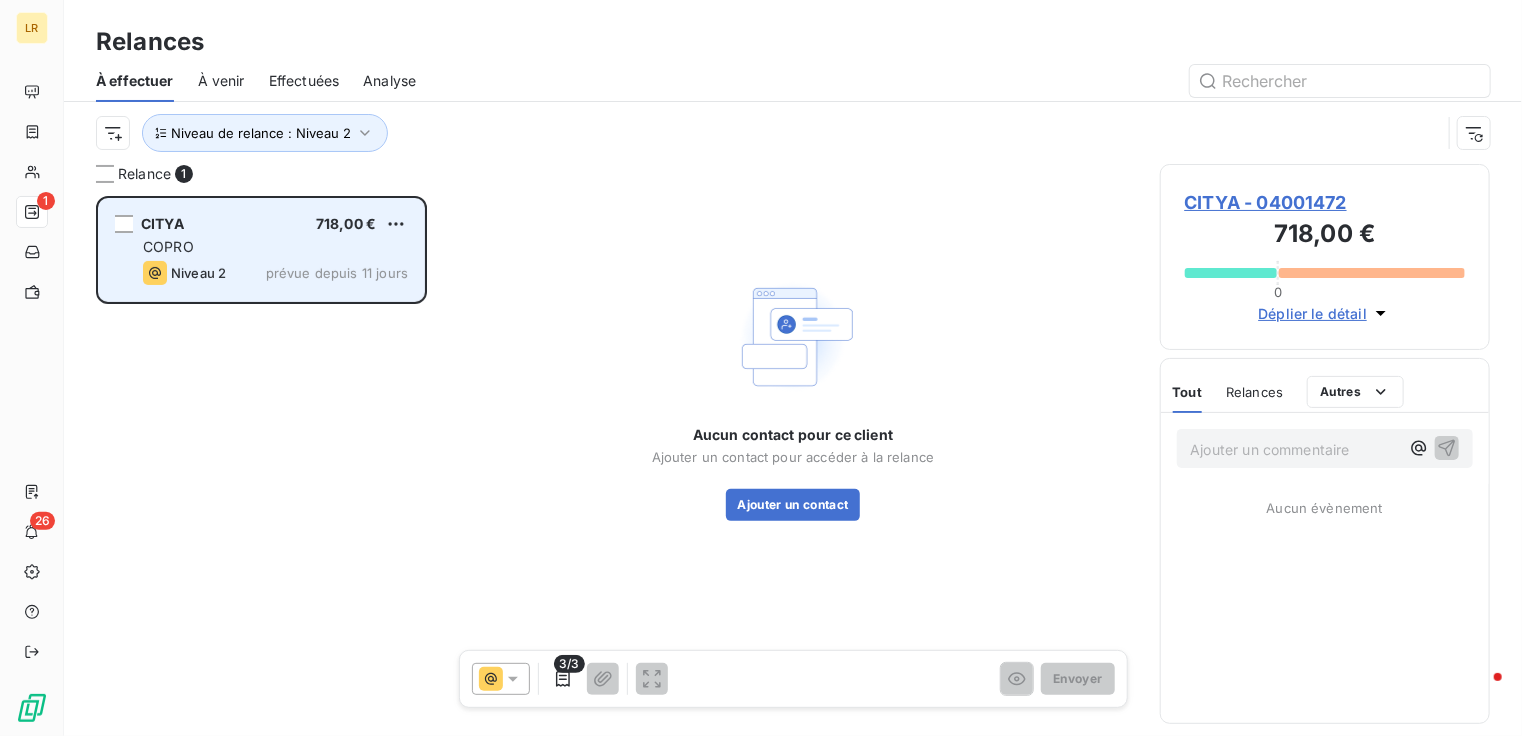 click on "CITYA 718,00 € COPRO Niveau 2 prévue depuis 11 jours" at bounding box center (261, 250) 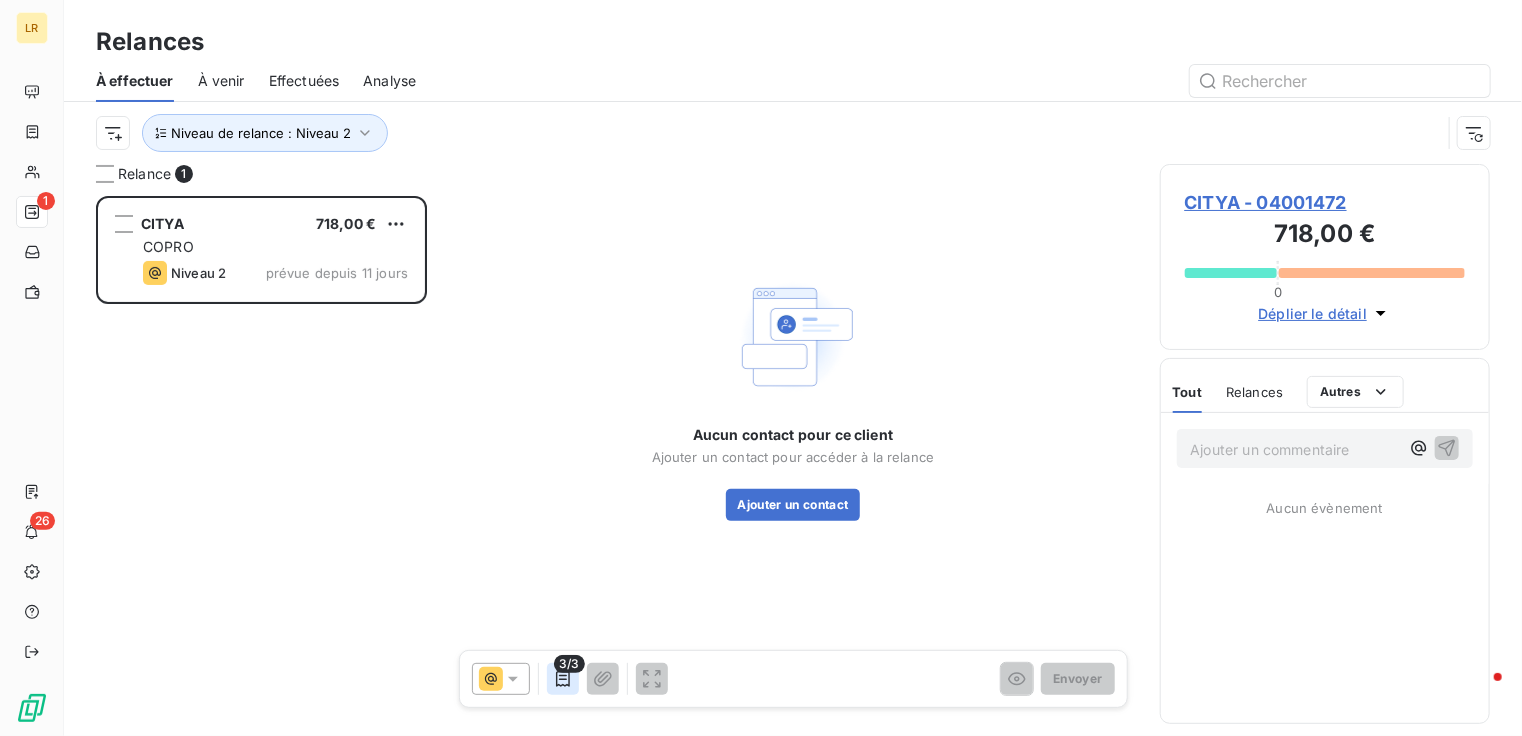 click 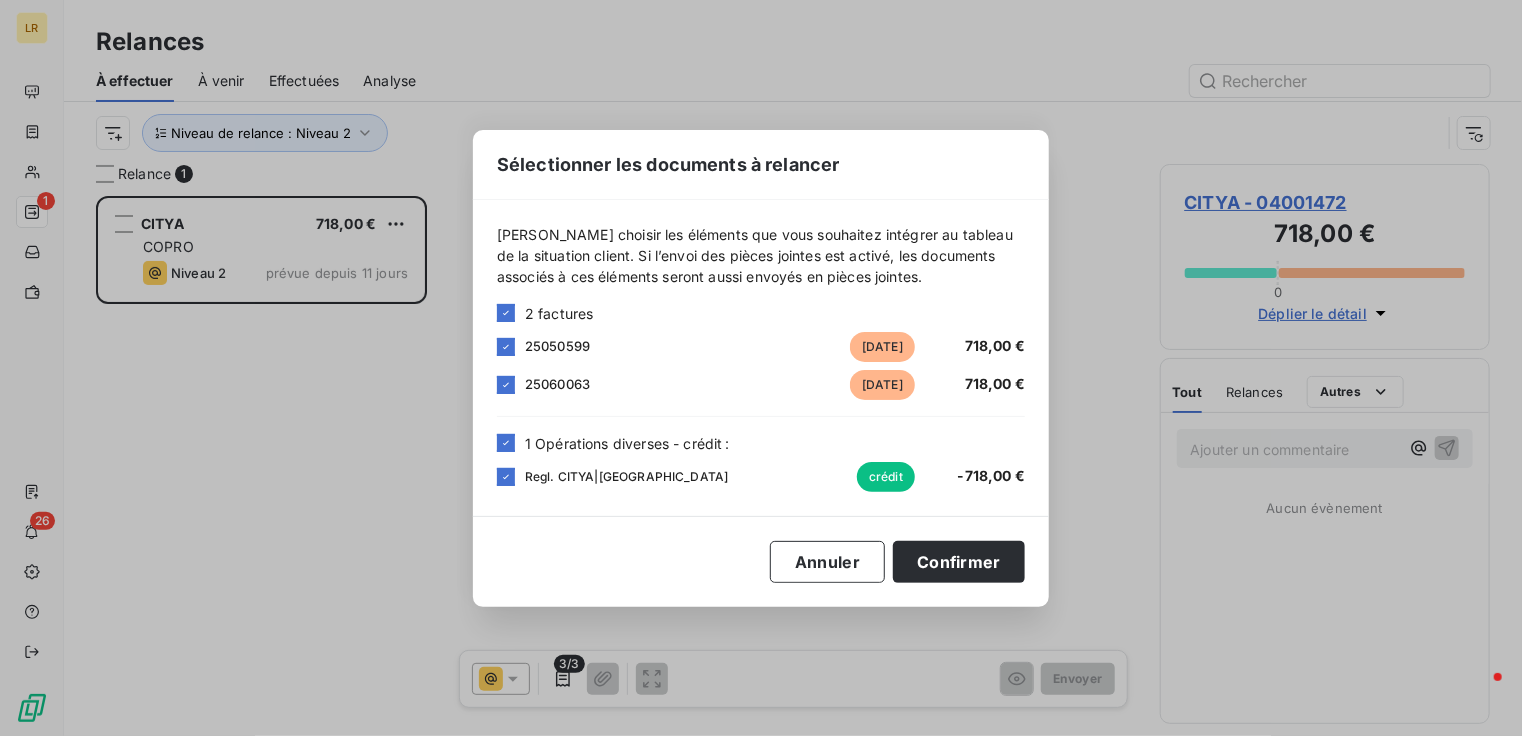 click on "Sélectionner les documents à relancer [PERSON_NAME] choisir les éléments que vous souhaitez intégrer au tableau de la situation client. Si l’envoi des pièces jointes est activé, les documents associés à ces éléments seront aussi envoyés en pièces jointes. 2 factures 25050599 [DATE]   718,00 € 25060063 [DATE]   718,00 € 1 Opérations diverses - crédit : Regl. CITYA|Virement crédit -718,00 € Annuler Confirmer" at bounding box center [761, 368] 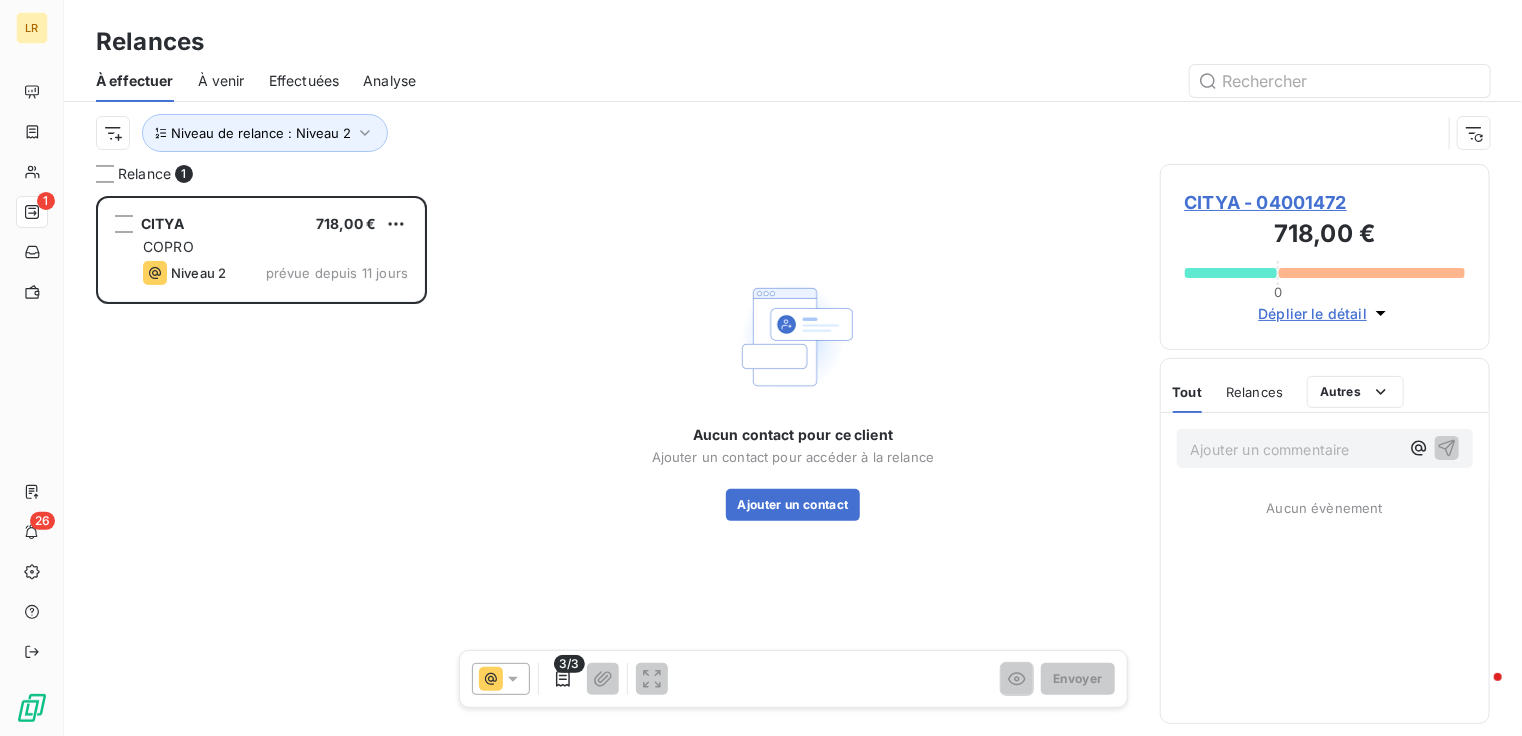 click on "CITYA 718,00 € COPRO Niveau 2 prévue depuis 11 jours" at bounding box center (261, 466) 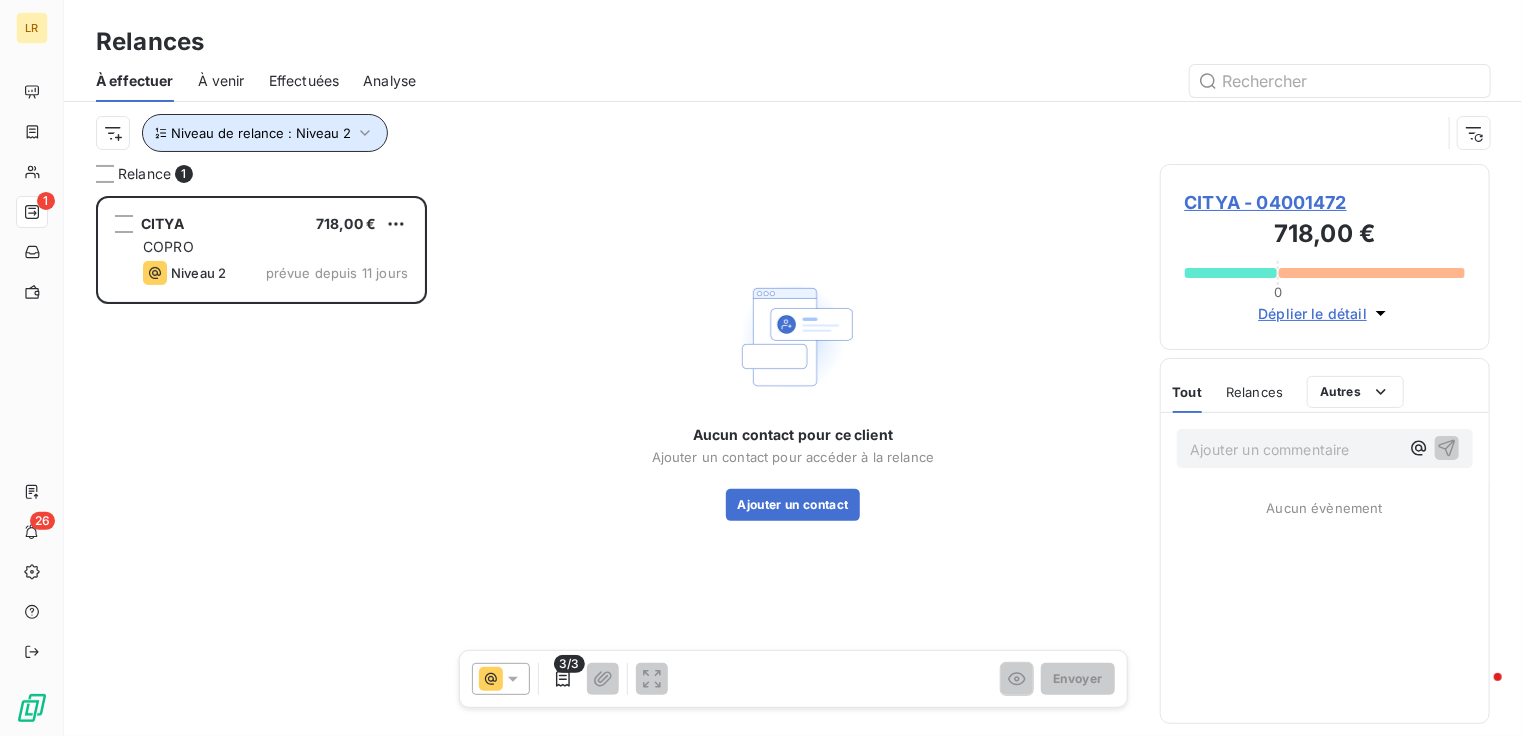 click on "Niveau de relance  : Niveau 2" at bounding box center [265, 133] 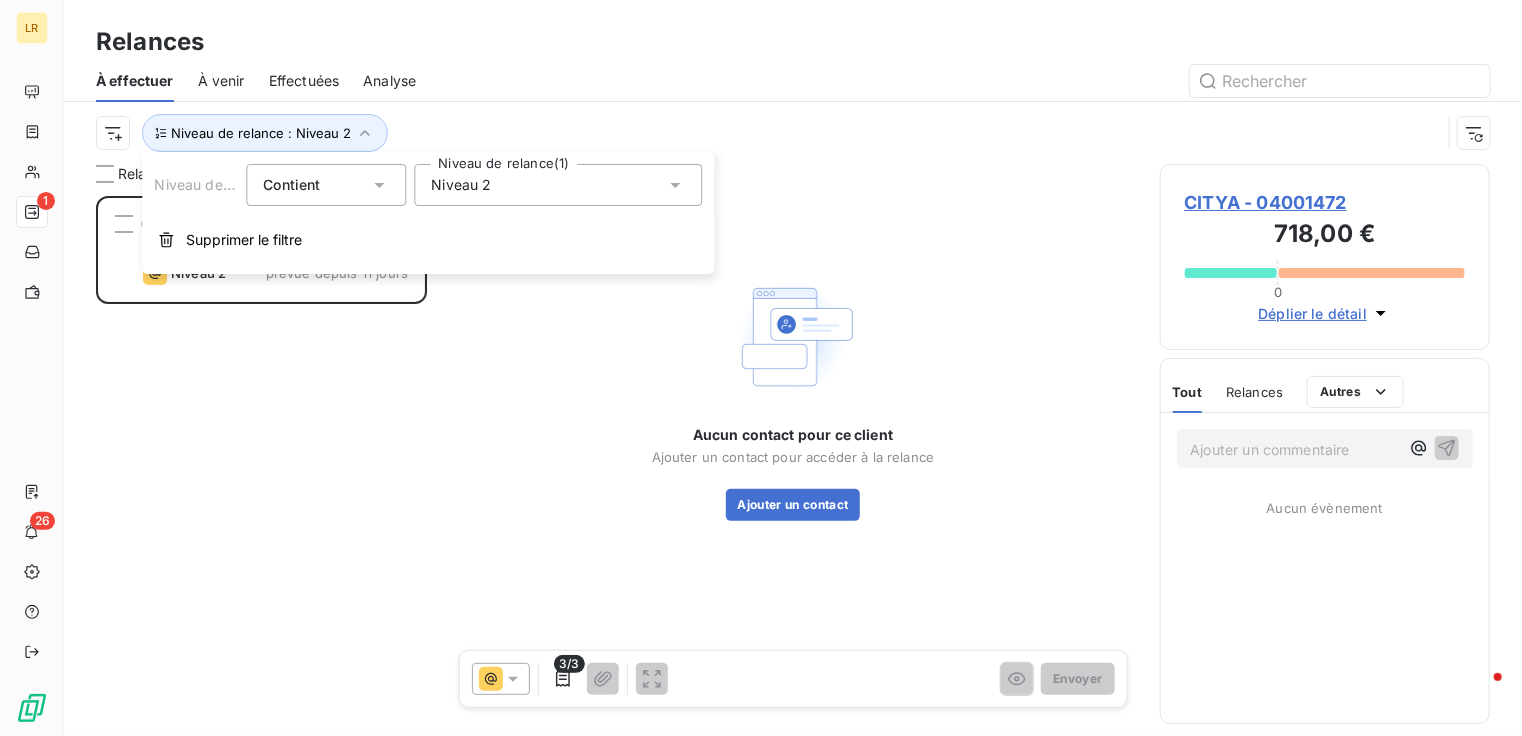click on "Niveau 2" at bounding box center (558, 185) 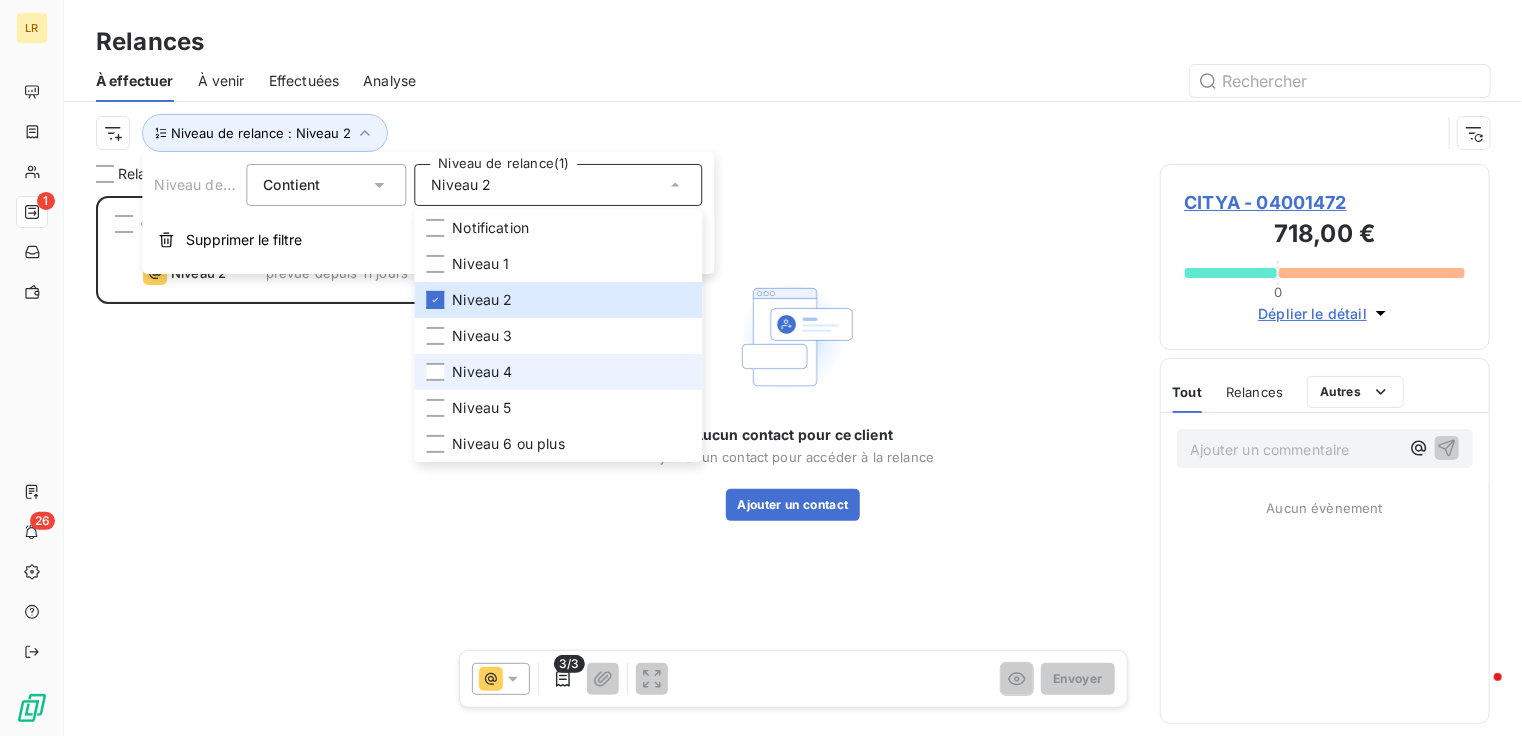 click on "Niveau 4" at bounding box center (558, 372) 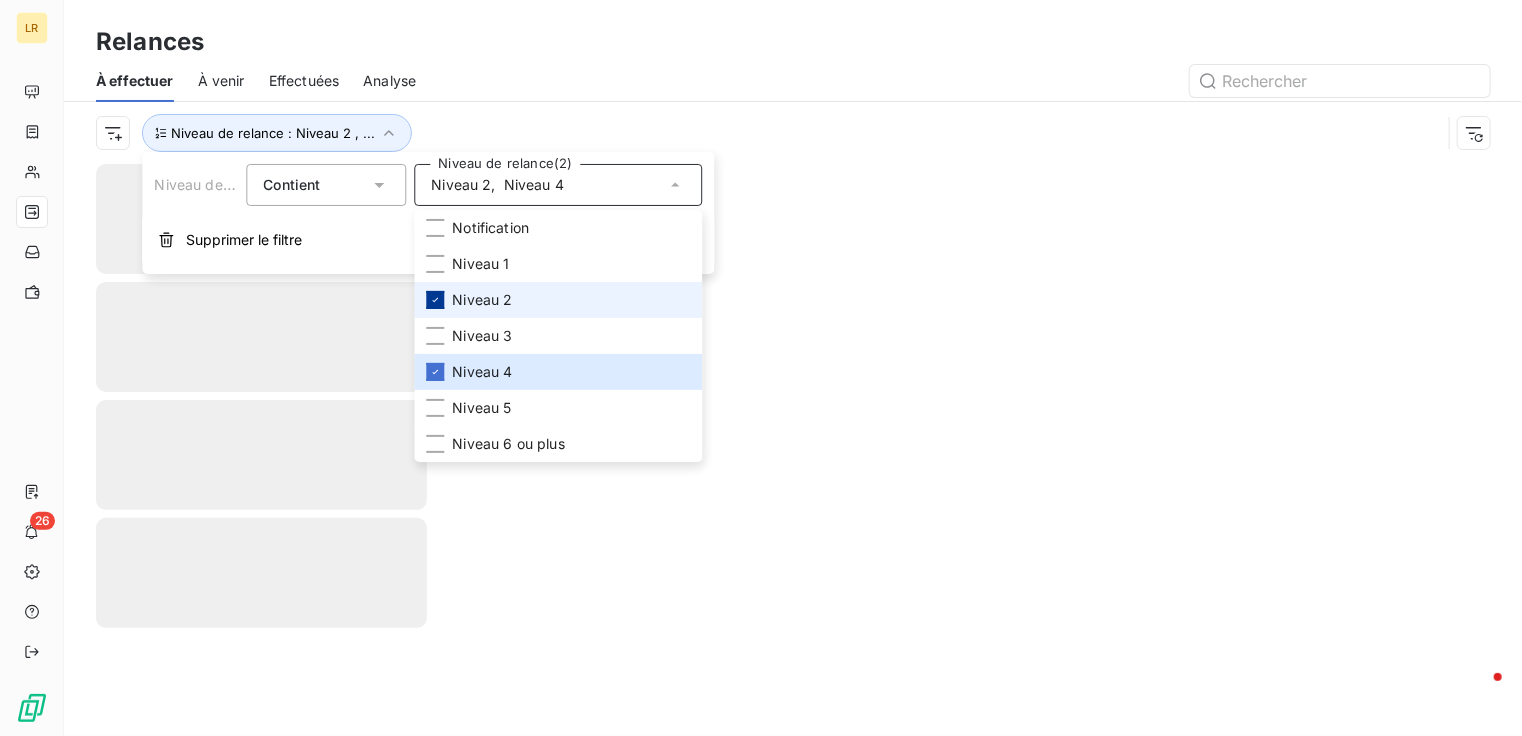 click 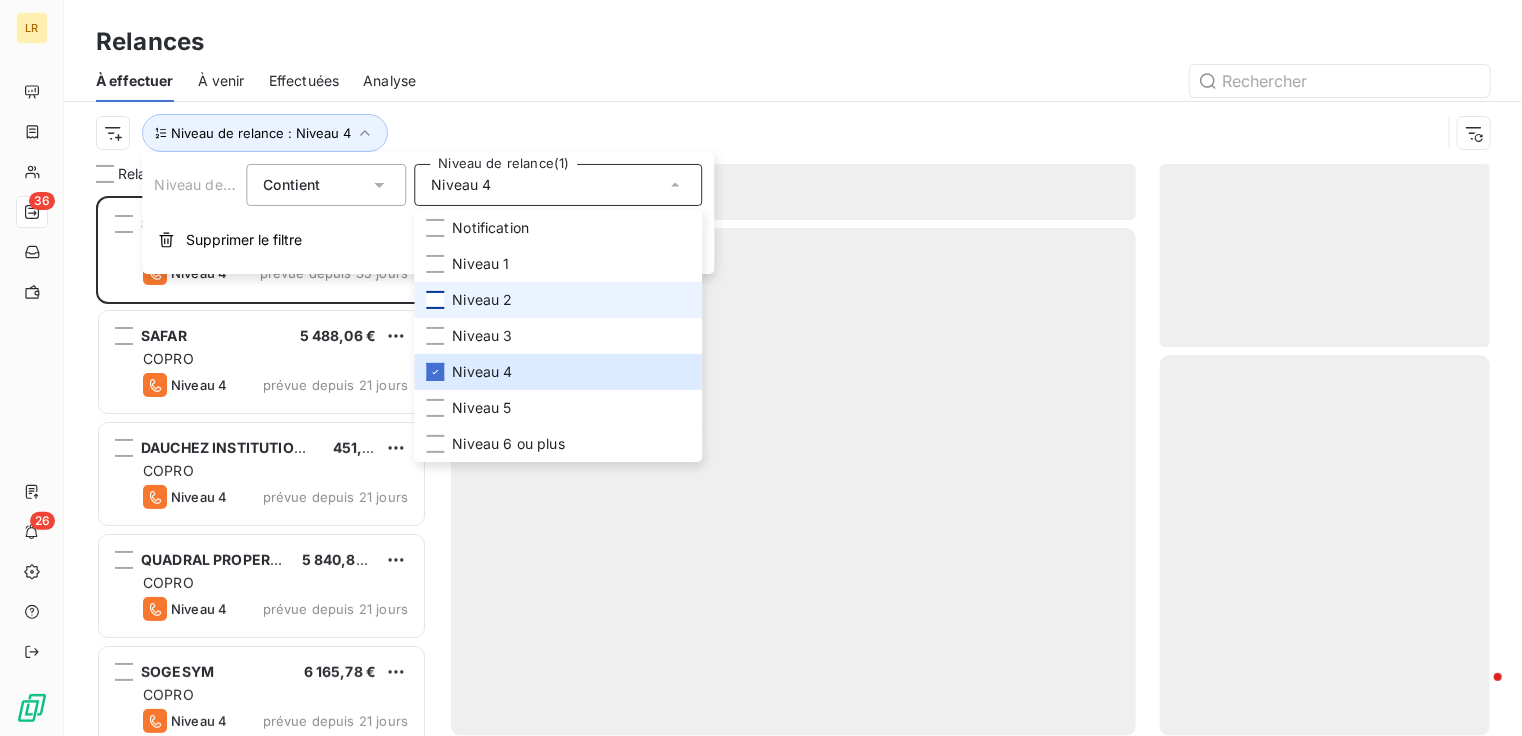 scroll, scrollTop: 16, scrollLeft: 16, axis: both 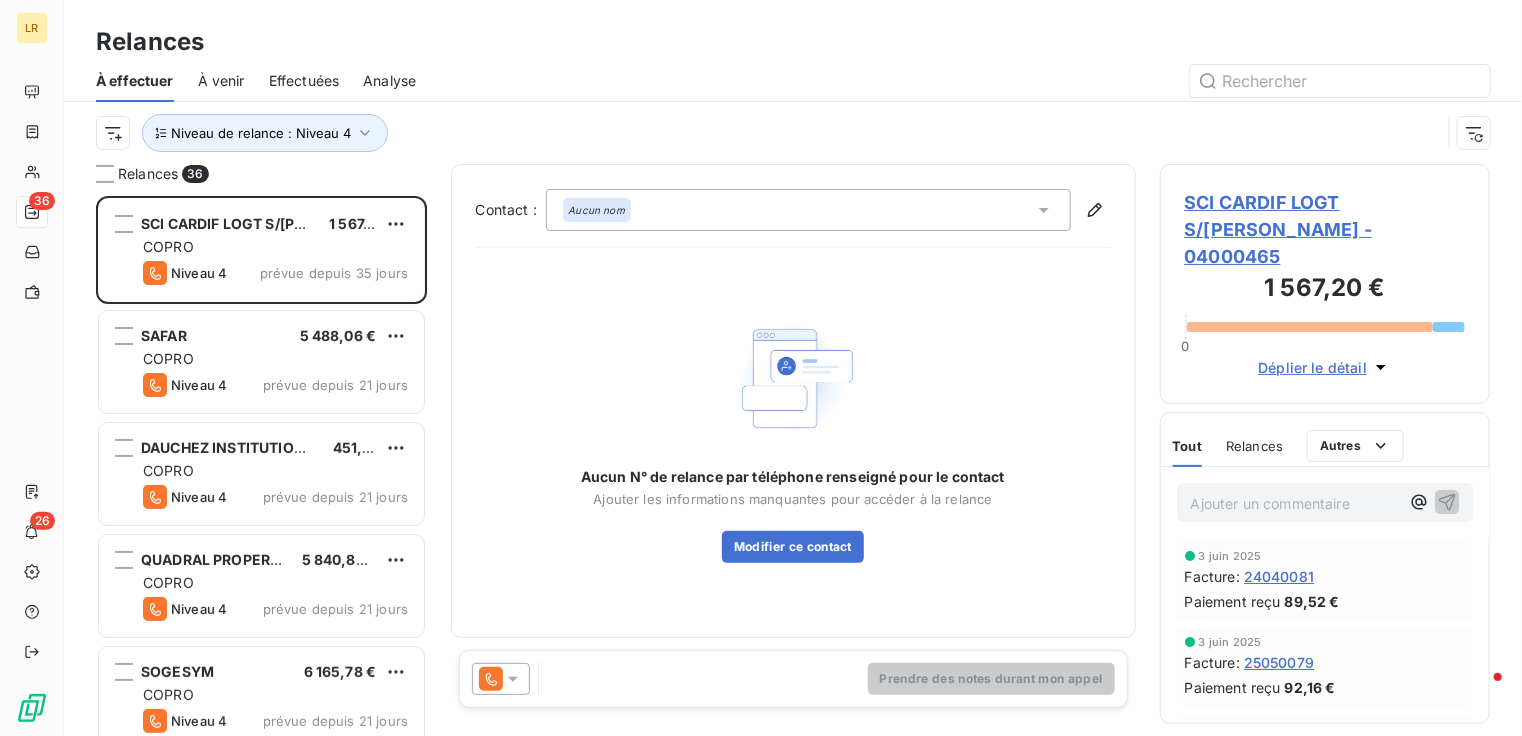 click on "Relances" at bounding box center [793, 42] 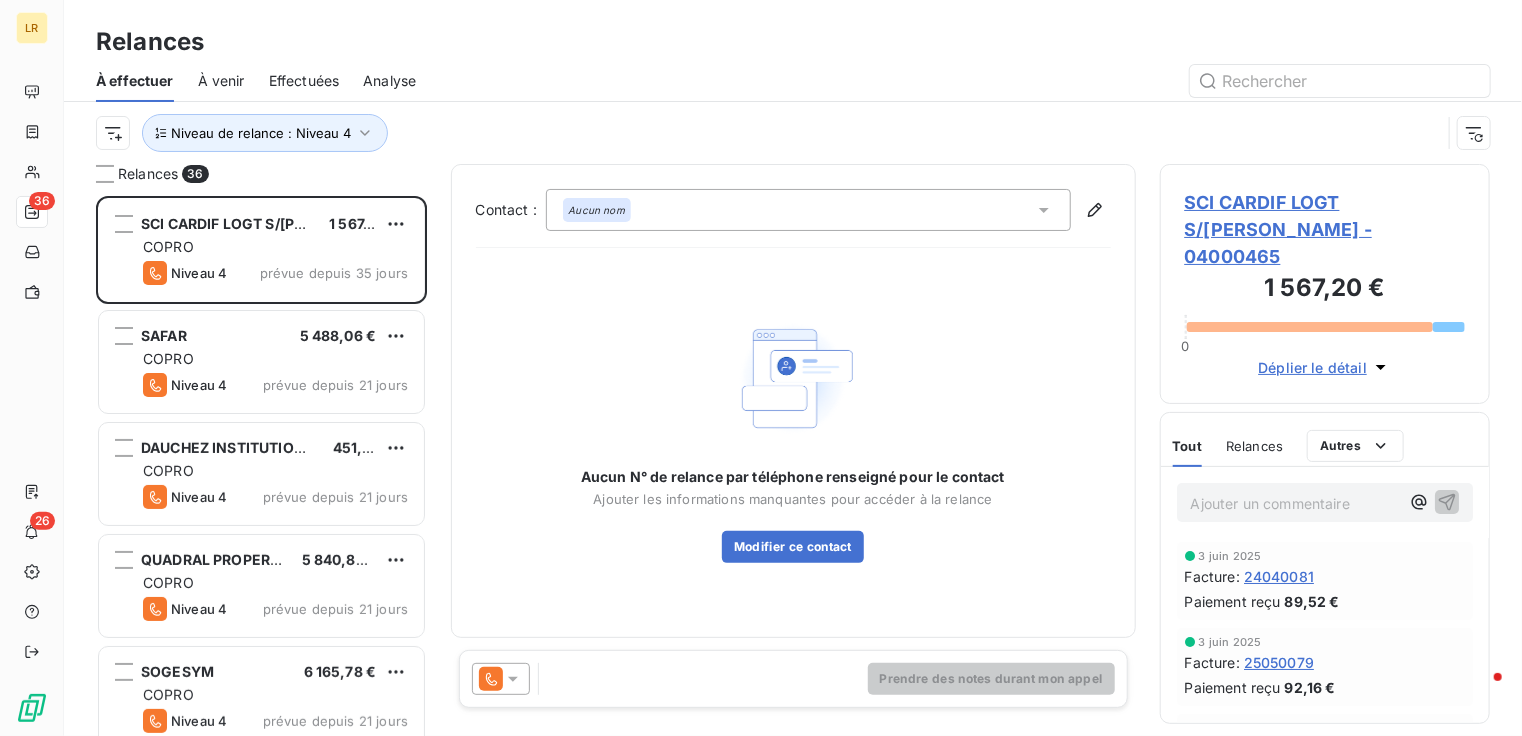 drag, startPoint x: 1259, startPoint y: 427, endPoint x: 1247, endPoint y: 414, distance: 17.691807 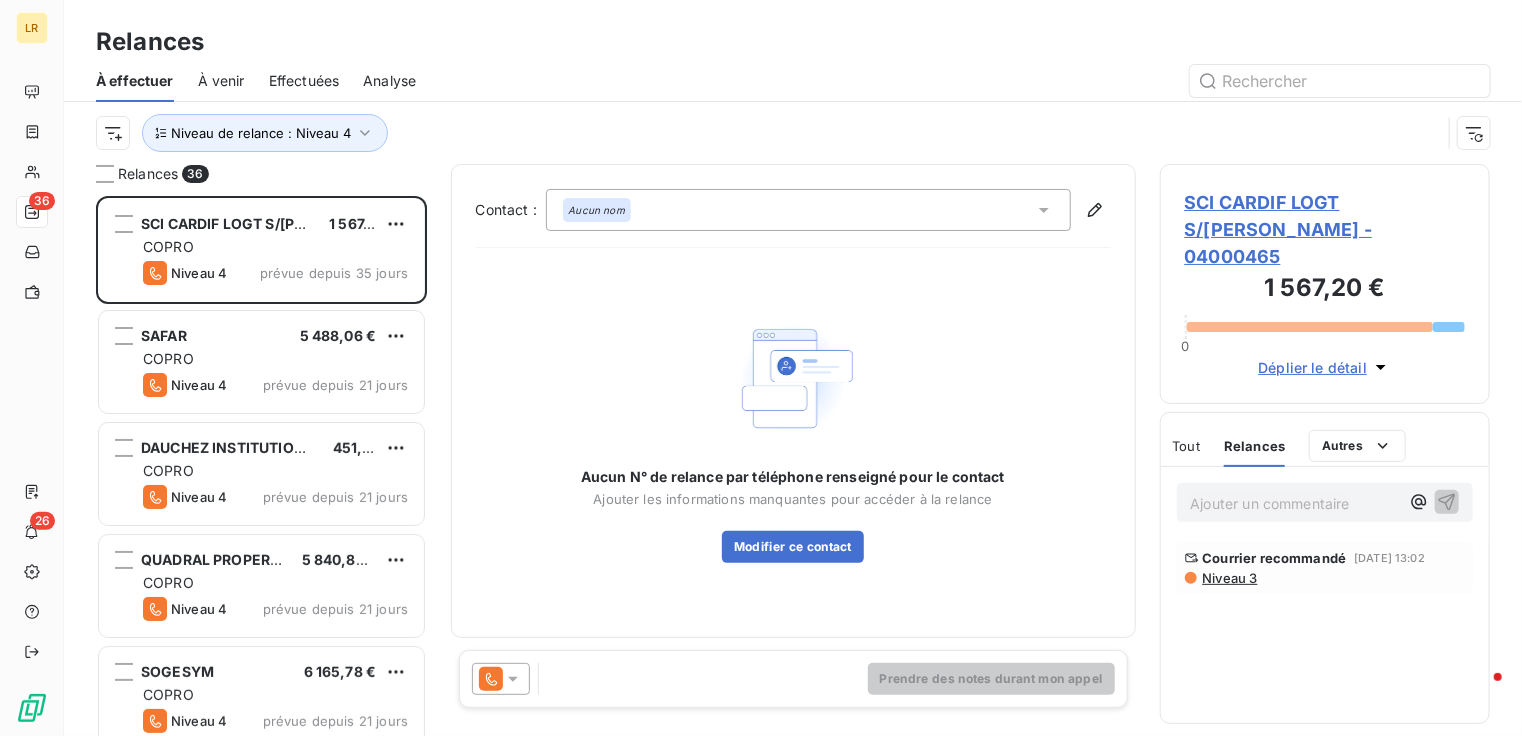 click on "Relances" at bounding box center (793, 42) 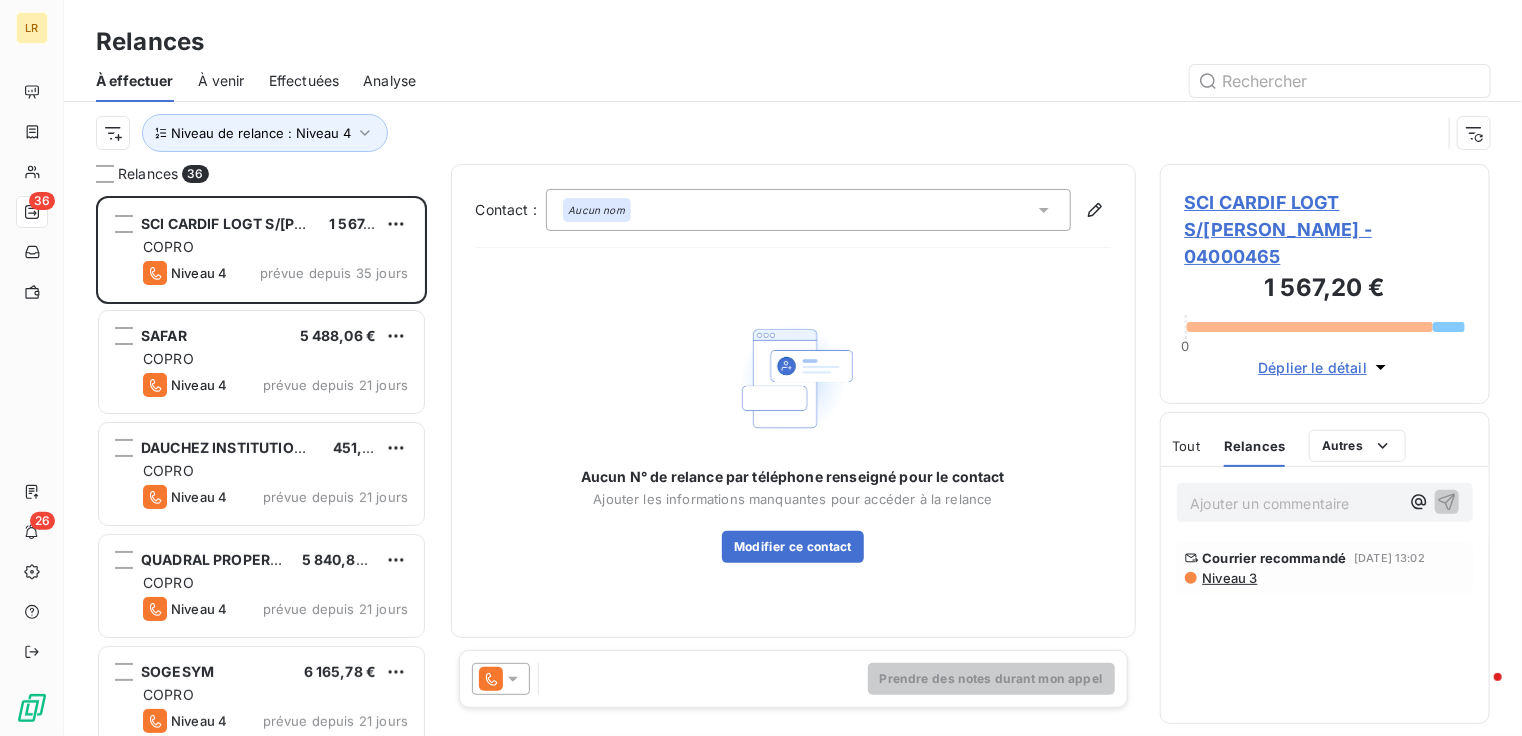 click on "Relances À effectuer À venir Effectuées Analyse Niveau de relance  : Niveau 4" at bounding box center (793, 82) 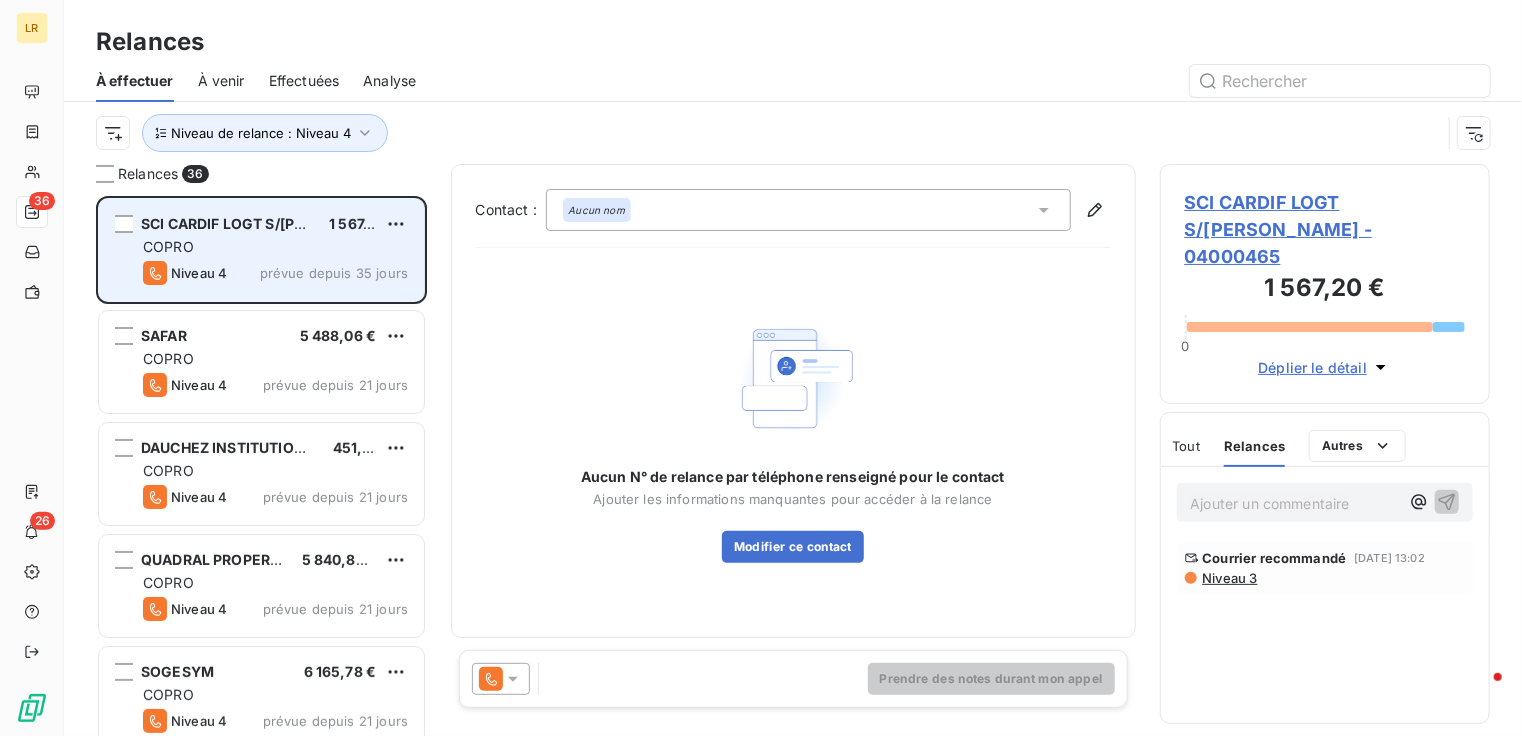 click on "COPRO" at bounding box center [275, 247] 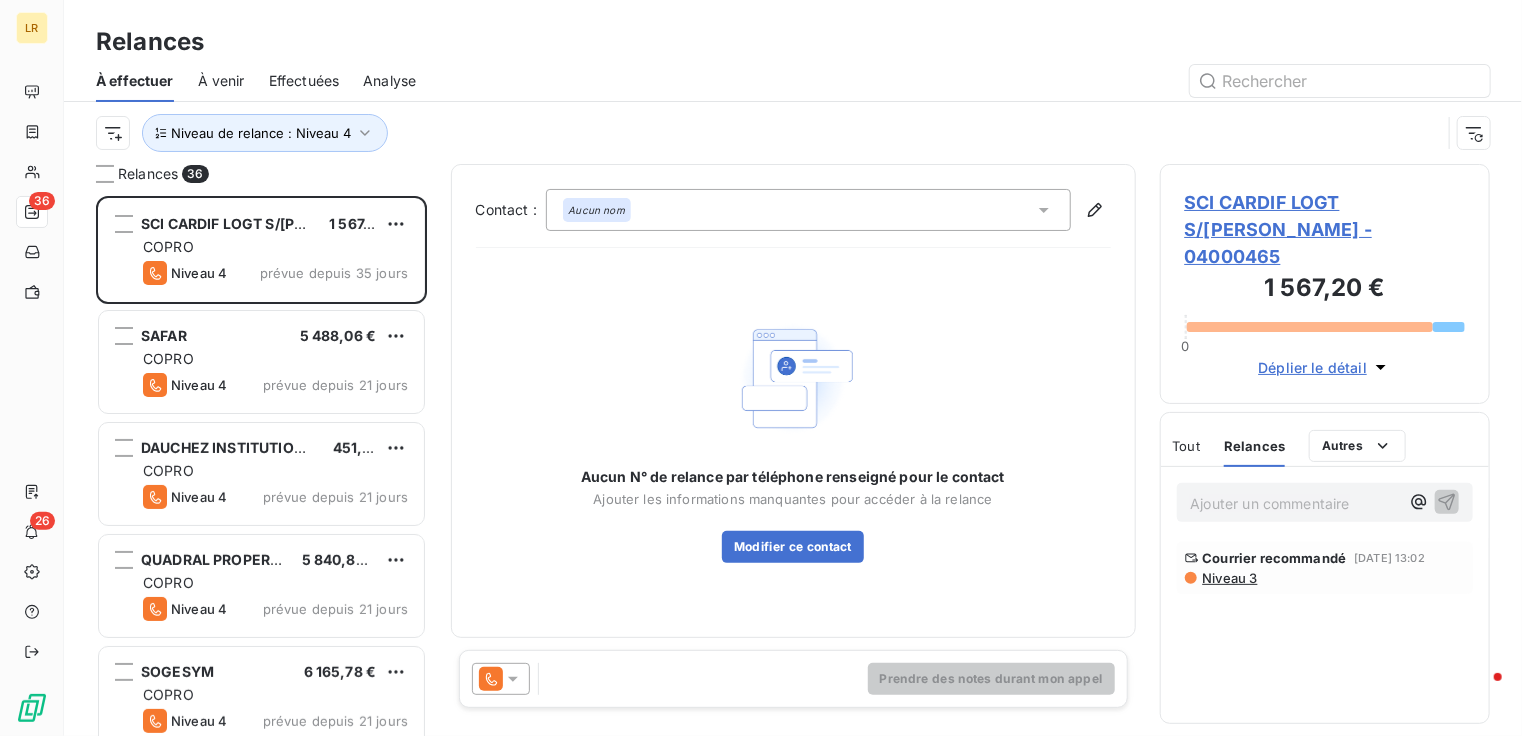 click 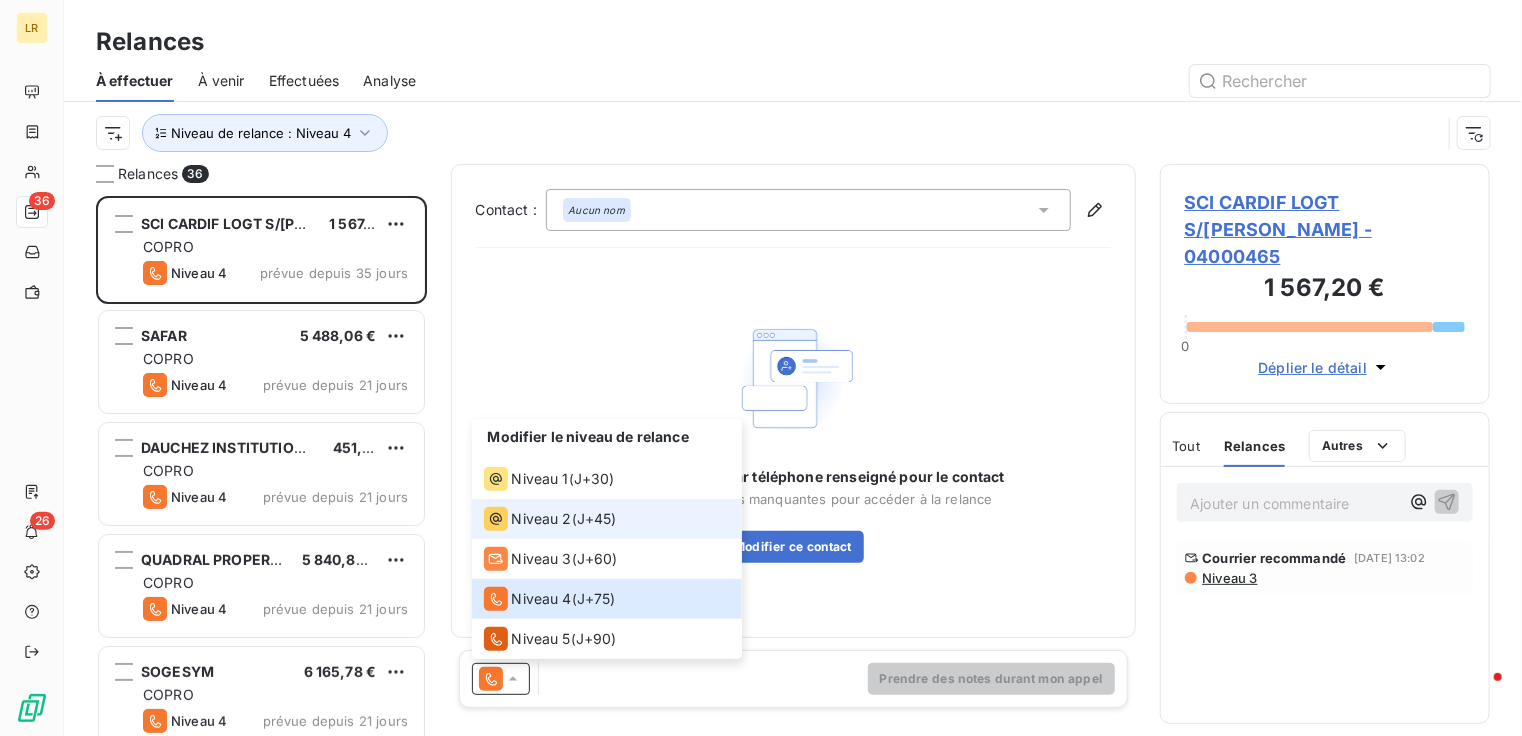 click on "Niveau 2" at bounding box center [542, 519] 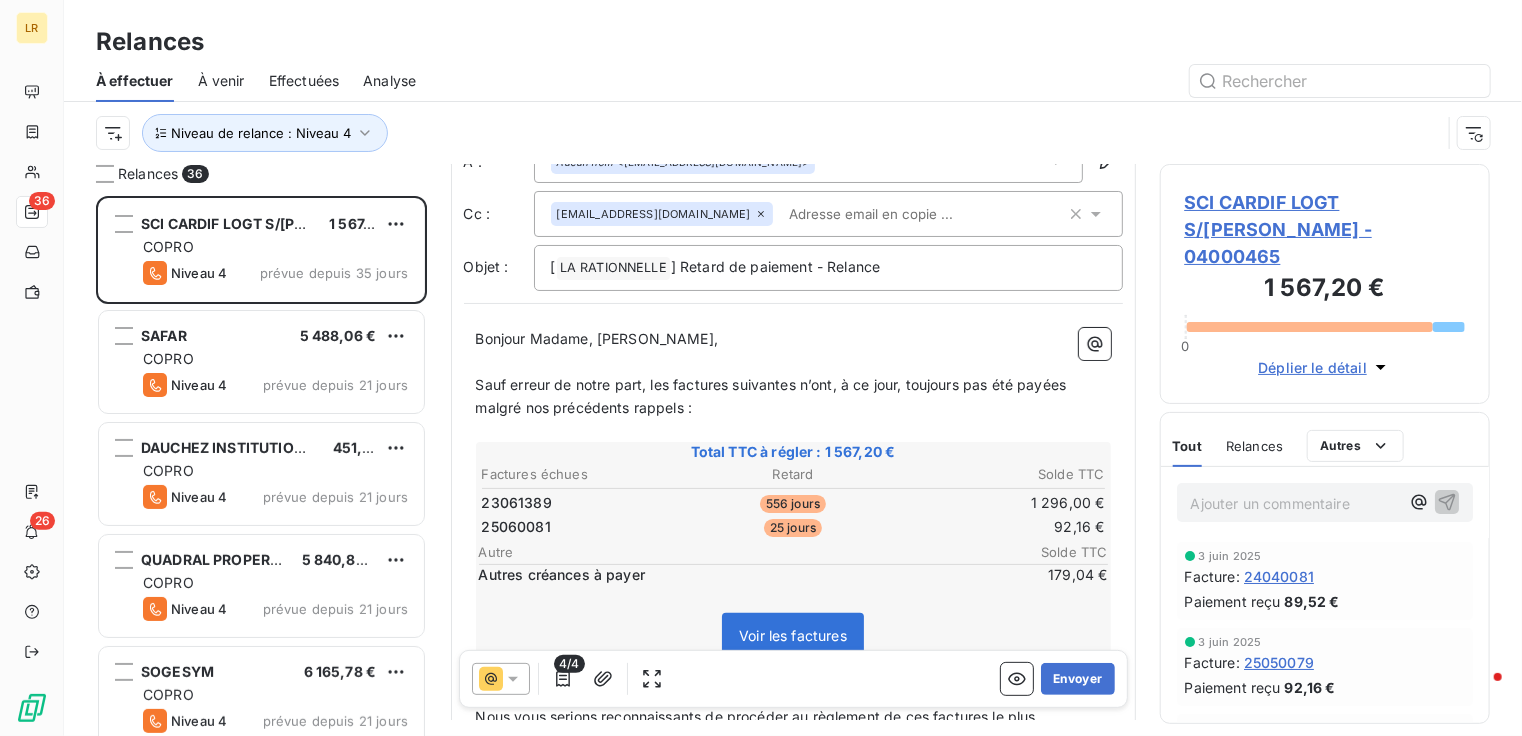 scroll, scrollTop: 300, scrollLeft: 0, axis: vertical 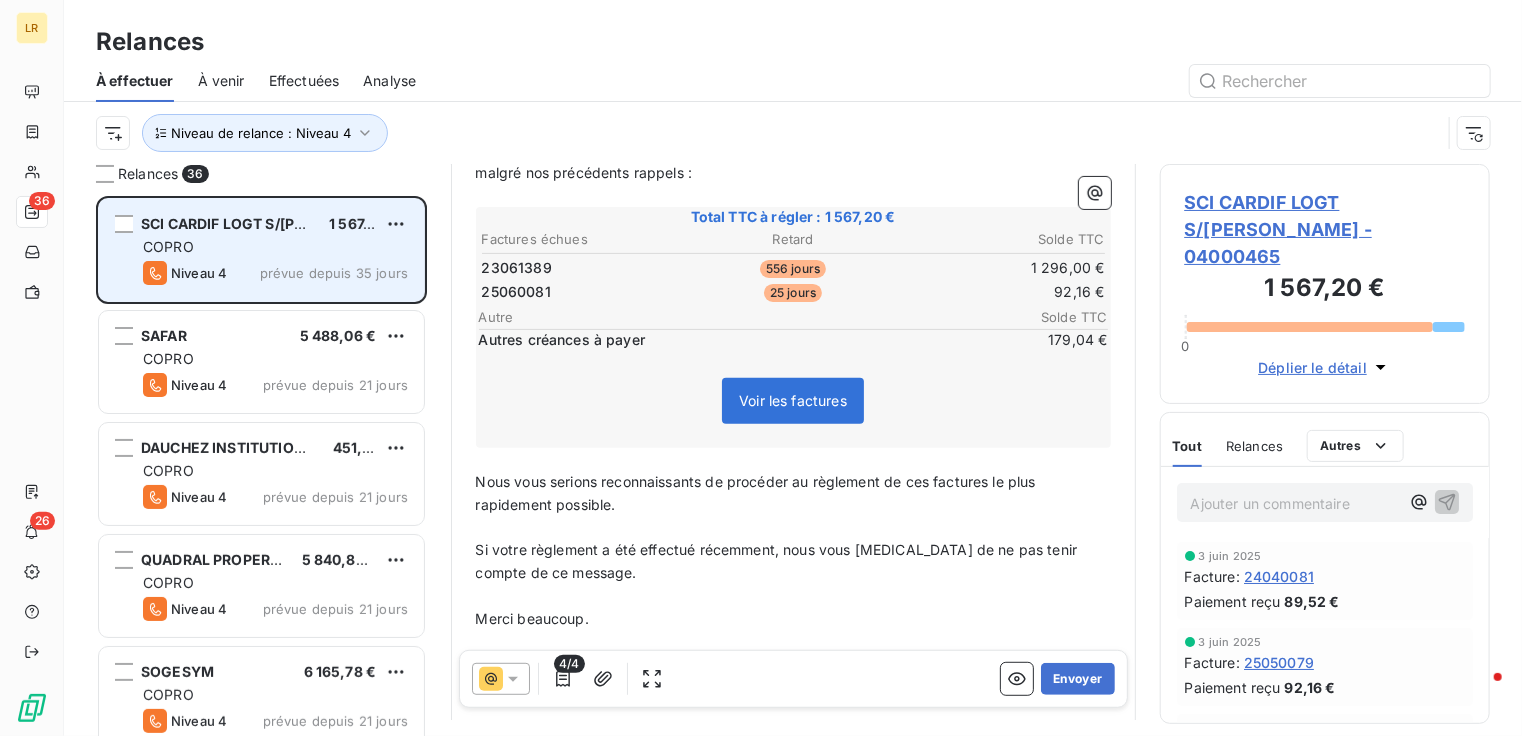 click on "COPRO" at bounding box center [275, 247] 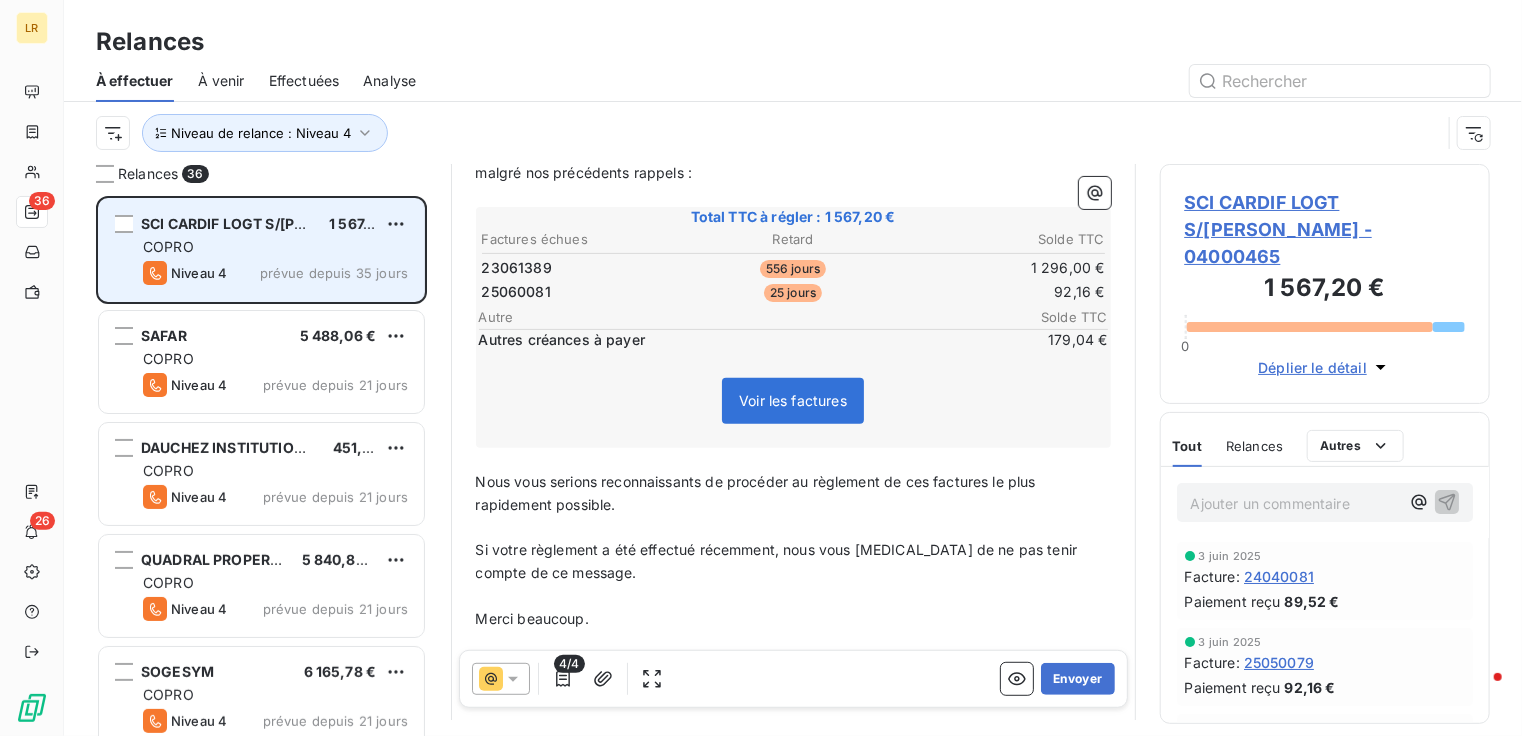click on "SCI CARDIF LOGT S/[PERSON_NAME] 1 567,20 € COPRO Niveau 4 prévue depuis 35 jours" at bounding box center (261, 250) 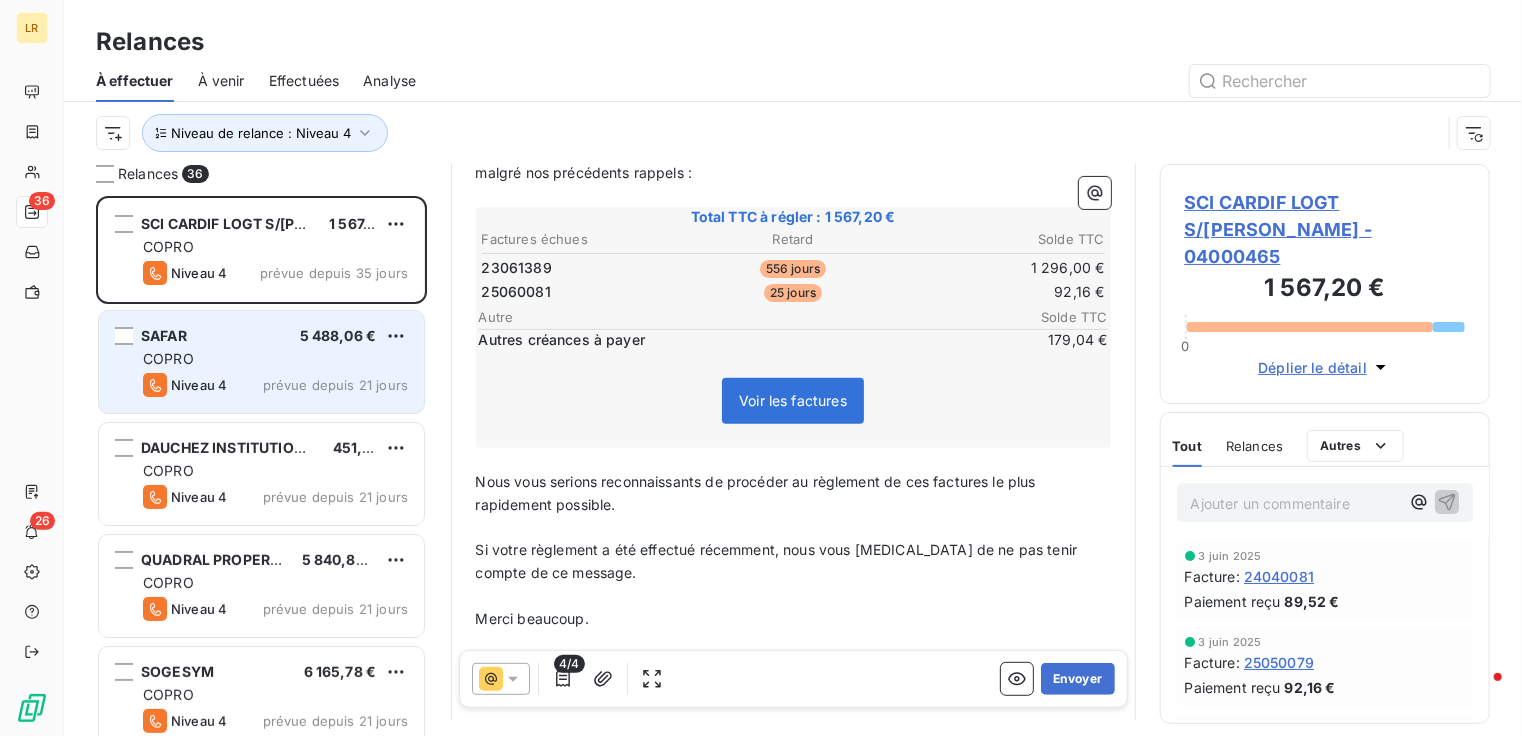click on "COPRO" at bounding box center [275, 359] 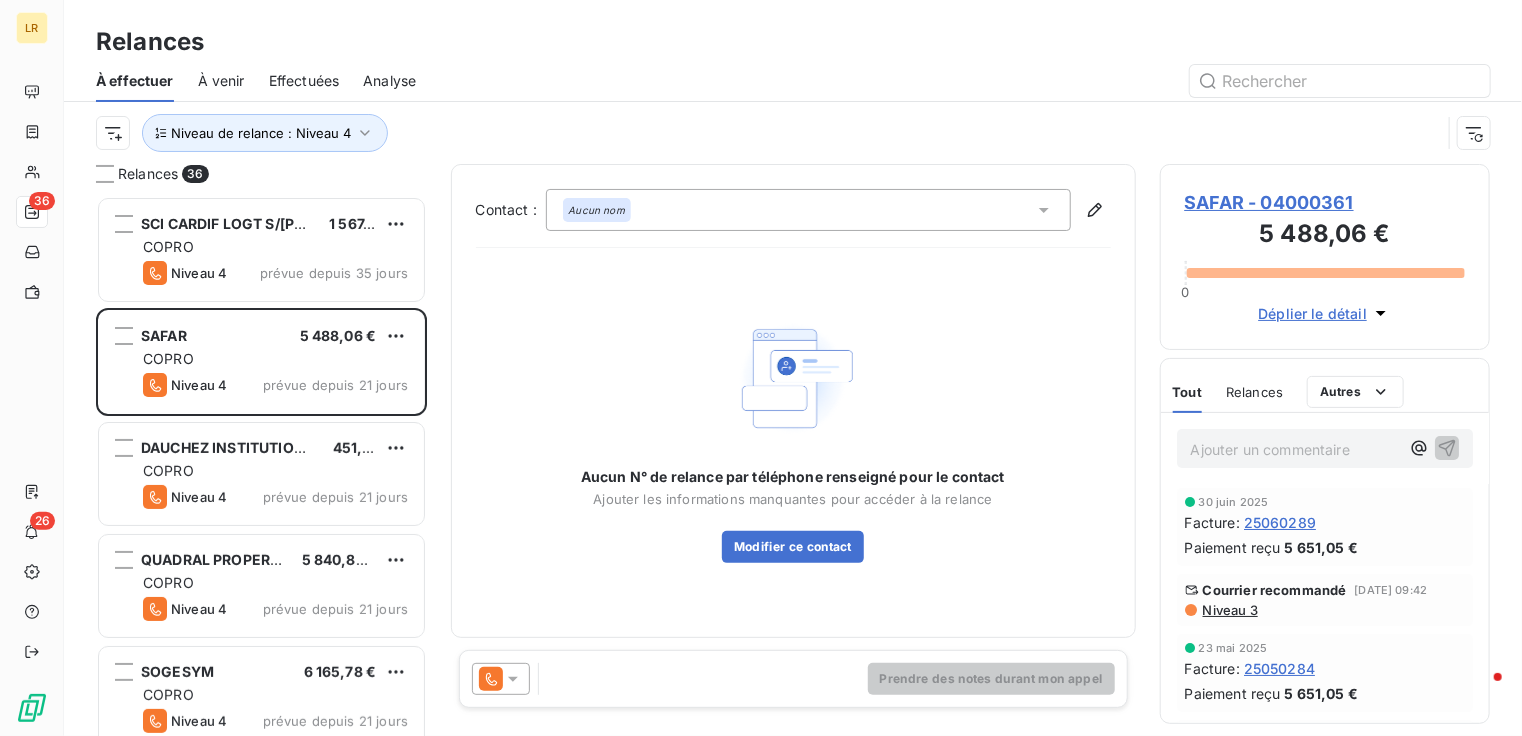 click 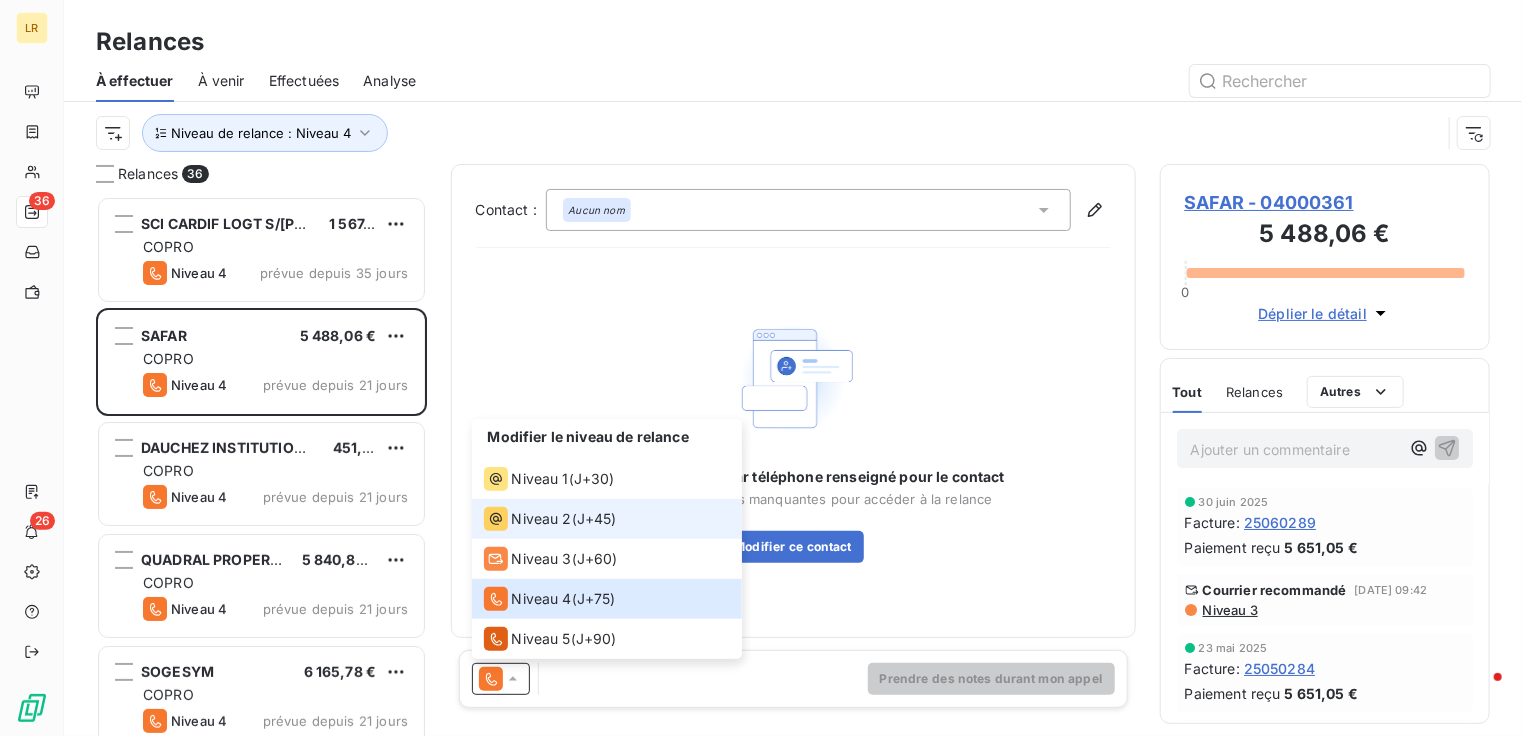 click on "Niveau 2" at bounding box center [542, 519] 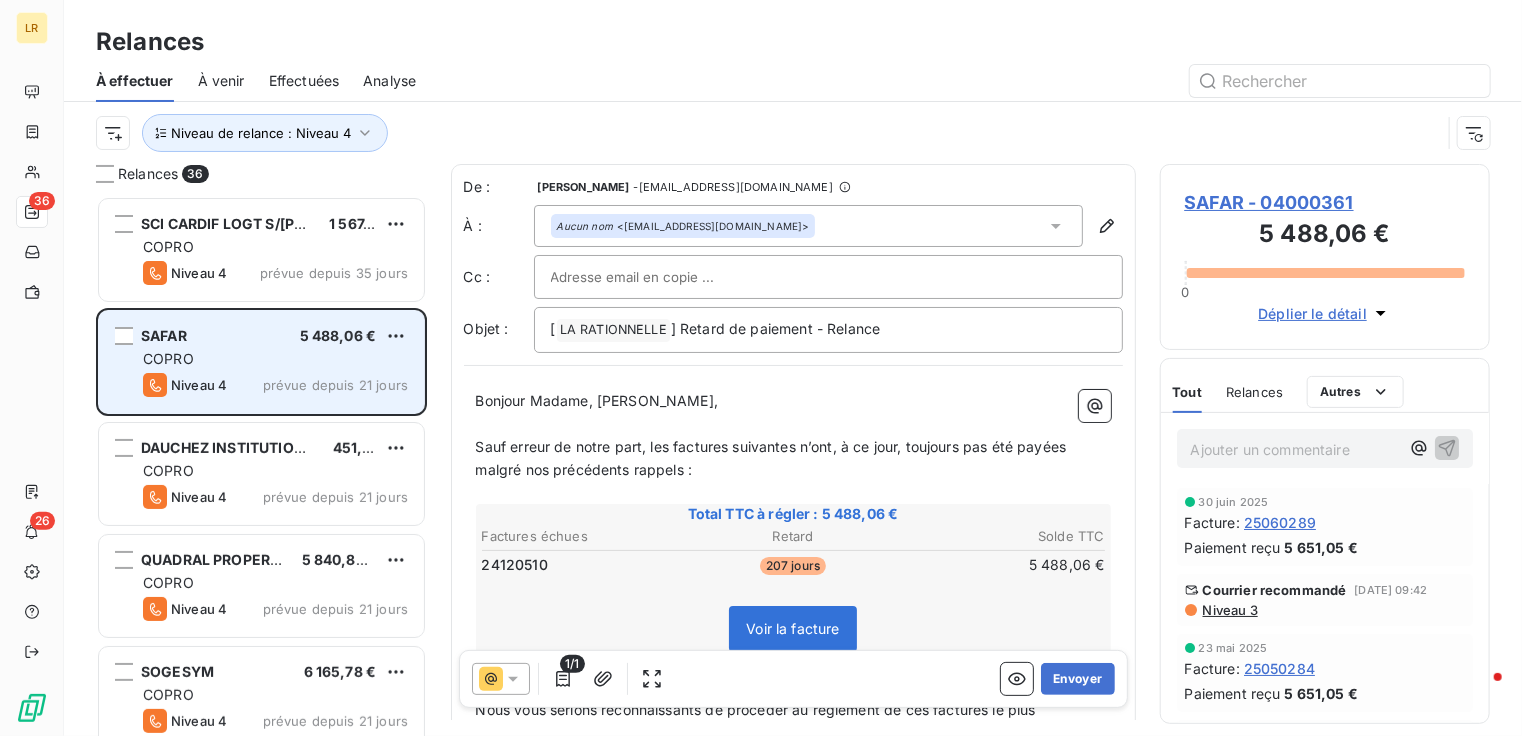 click on "COPRO" at bounding box center (275, 359) 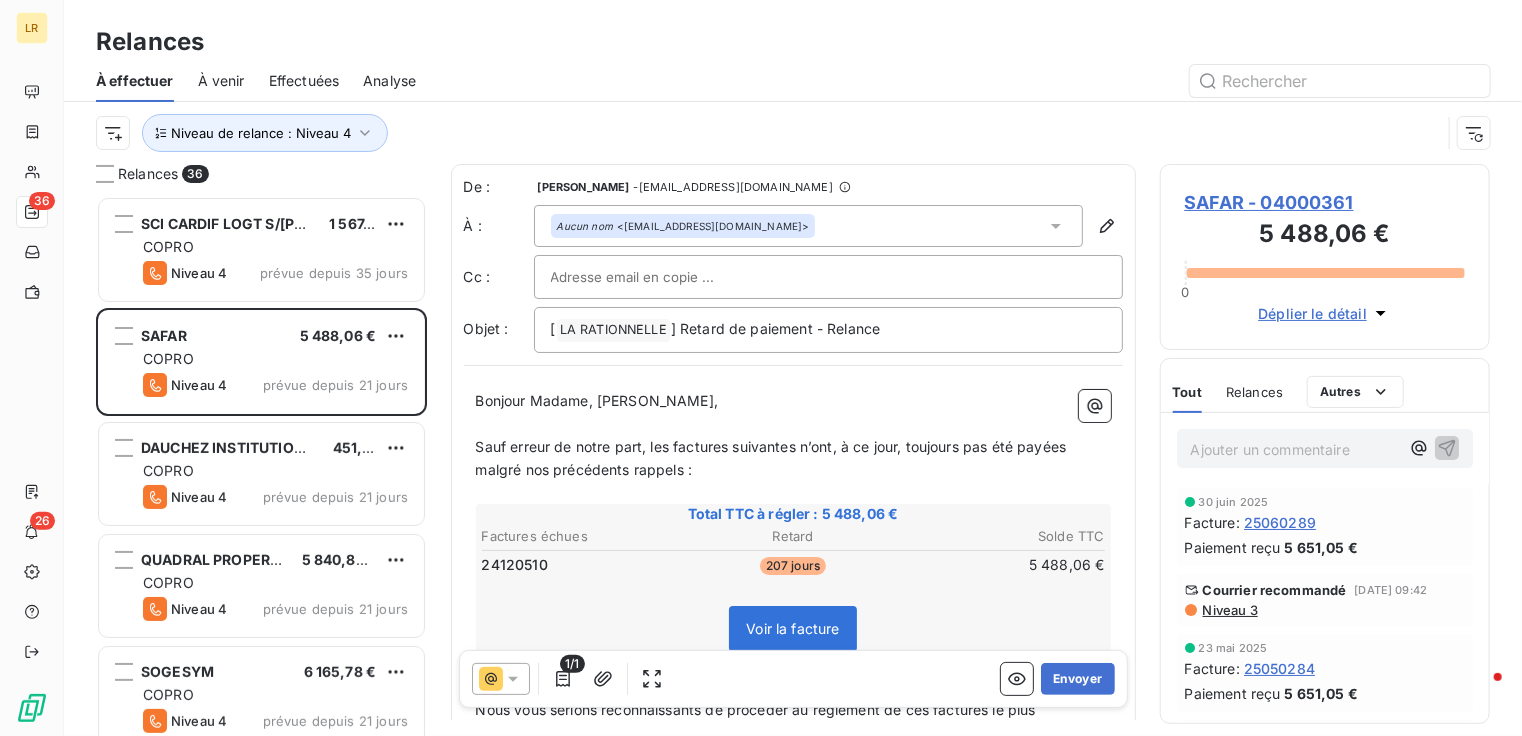 click on "Niveau 3" at bounding box center (1229, 610) 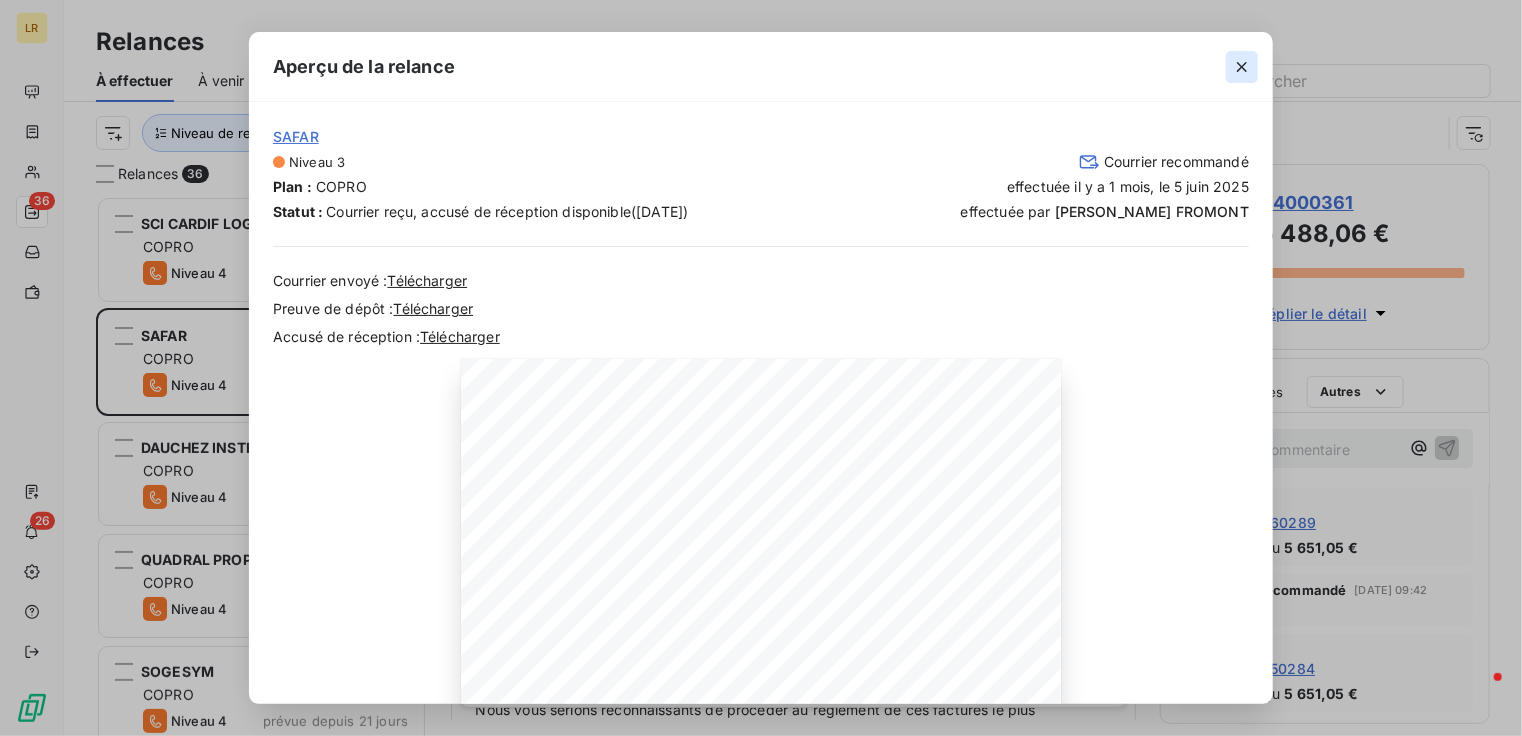 click 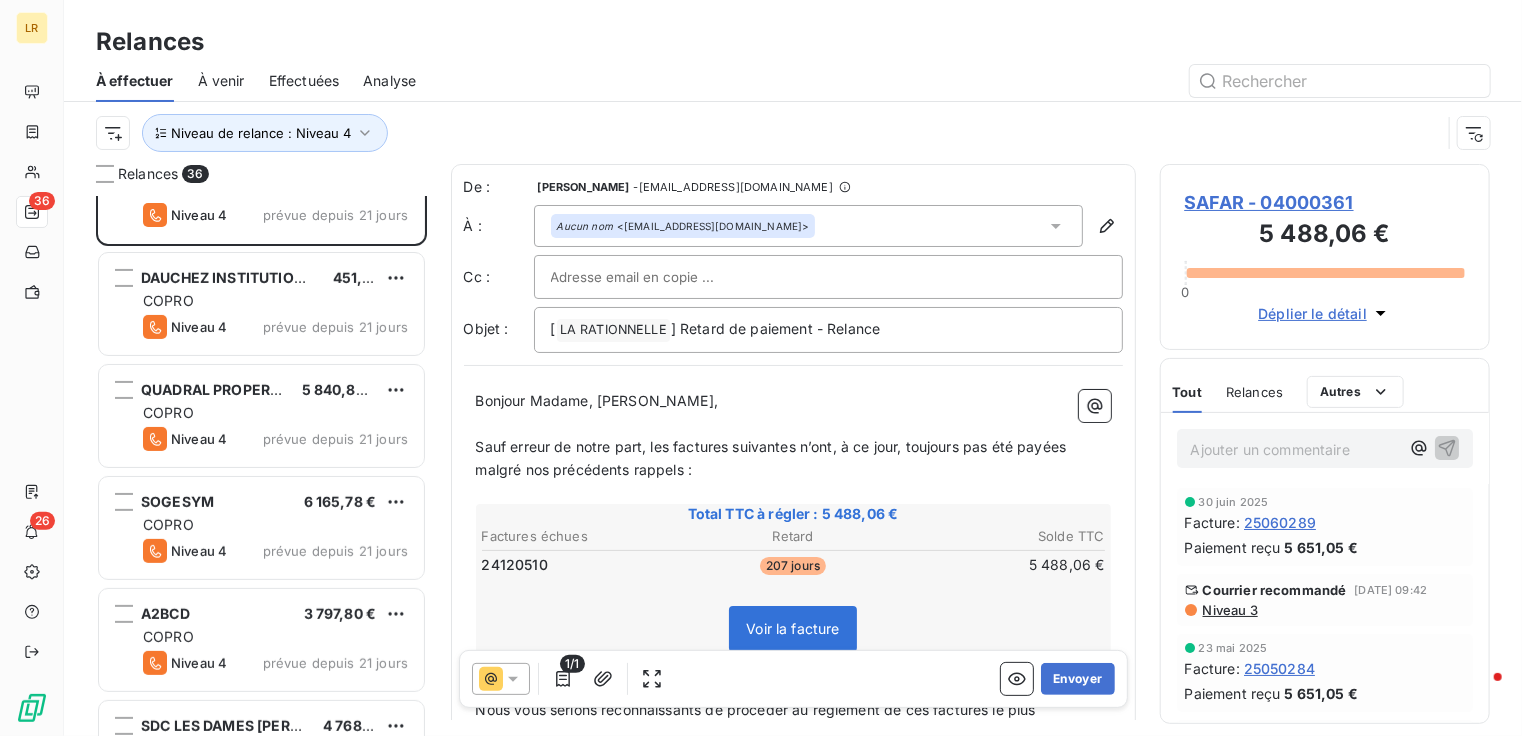 scroll, scrollTop: 200, scrollLeft: 0, axis: vertical 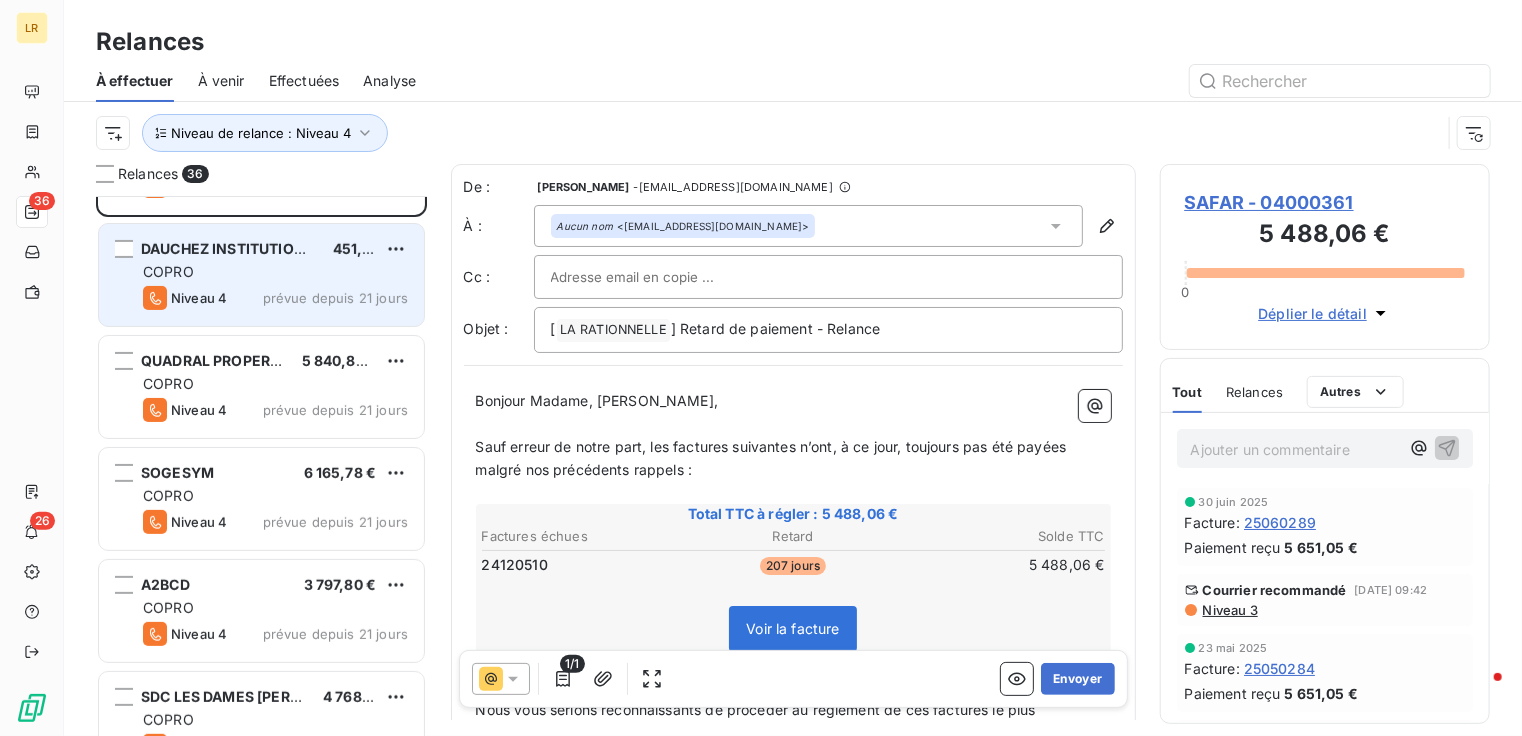 click on "COPRO" at bounding box center (275, 272) 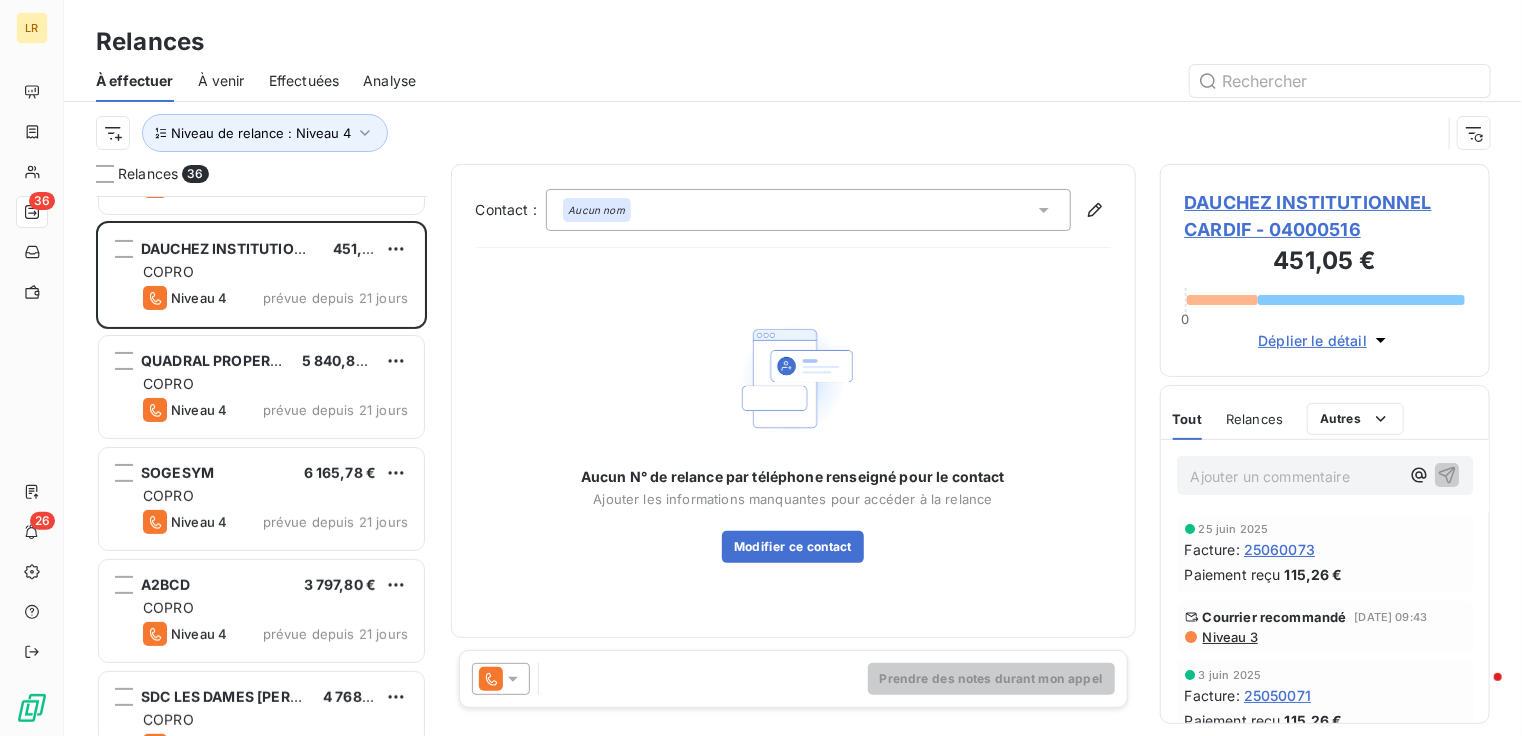 click 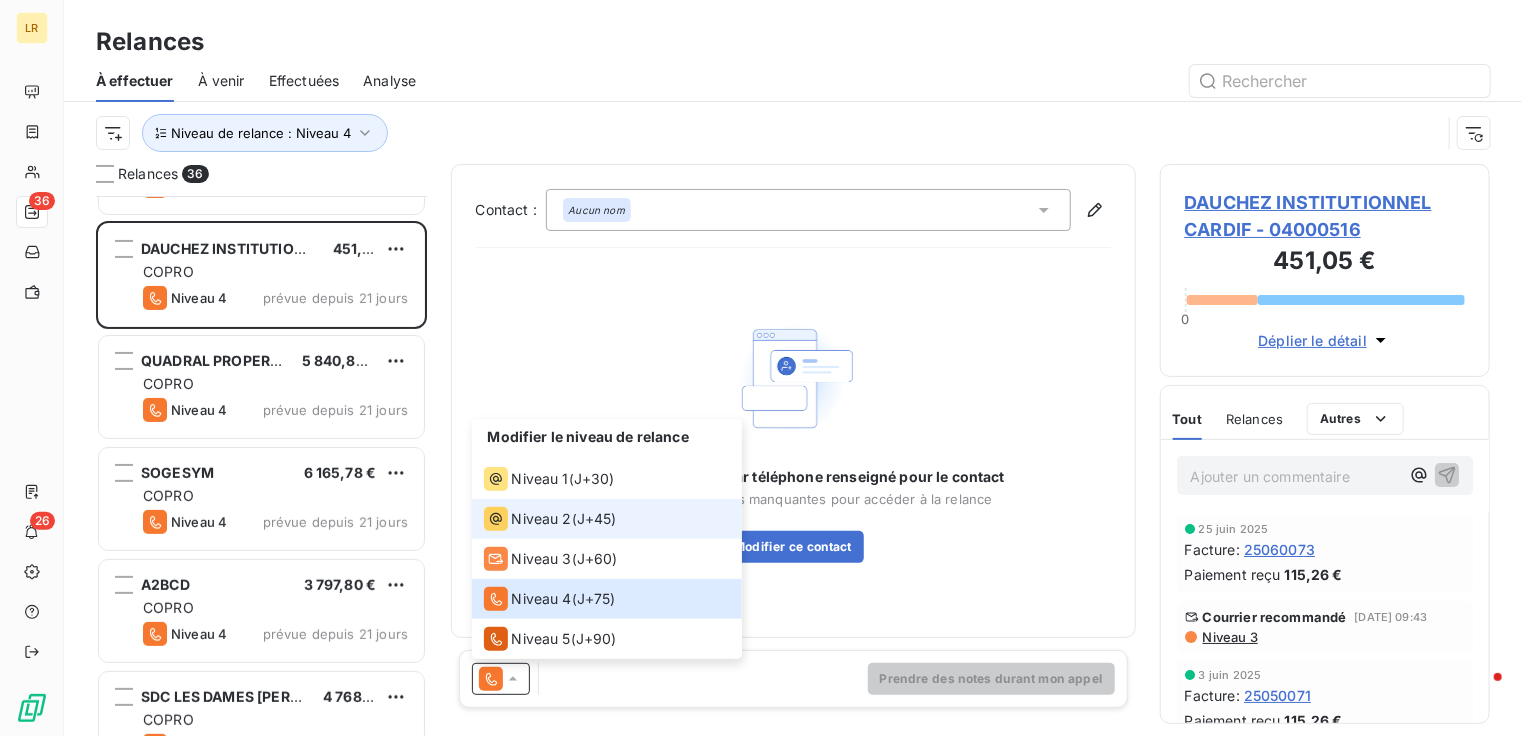 click on "Niveau 2" at bounding box center [542, 519] 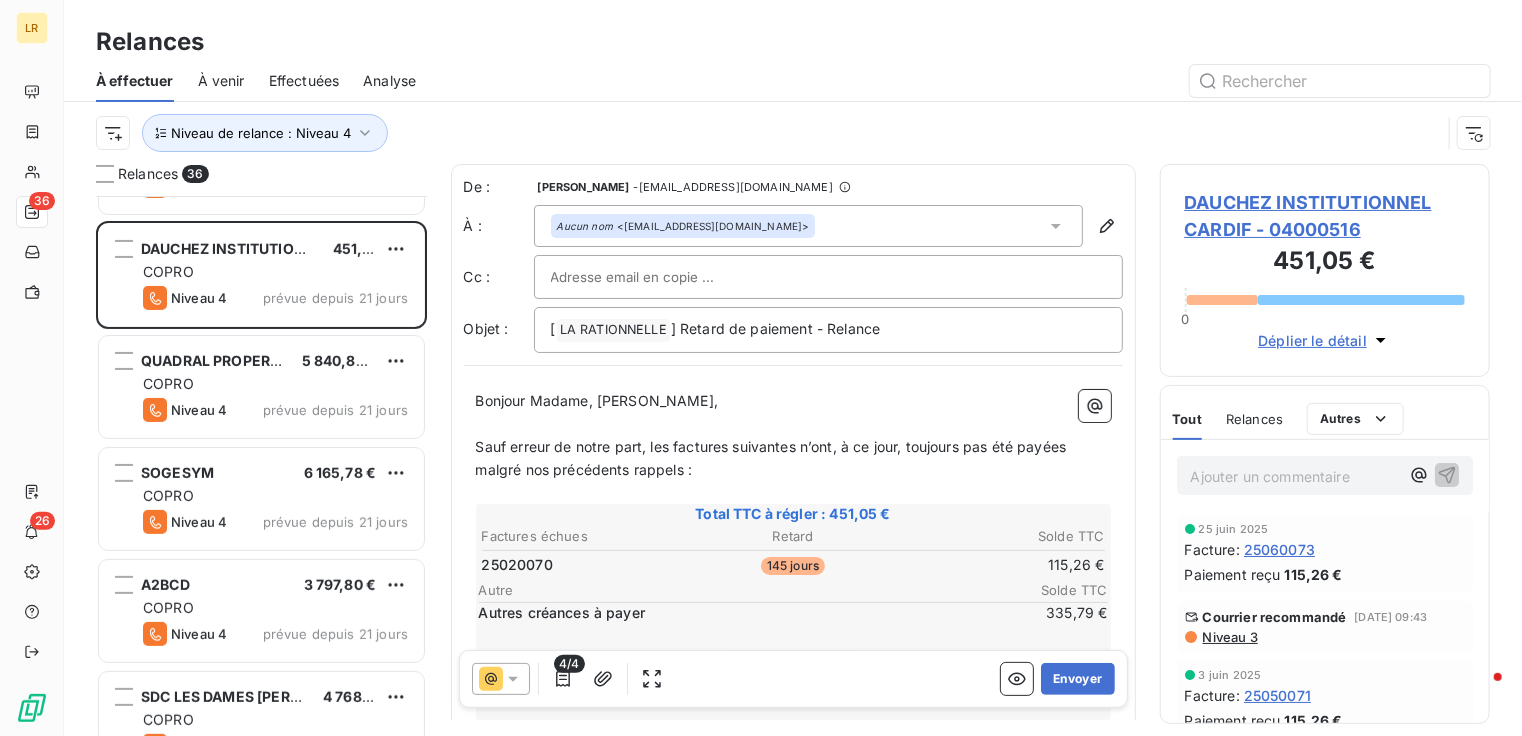 scroll, scrollTop: 100, scrollLeft: 0, axis: vertical 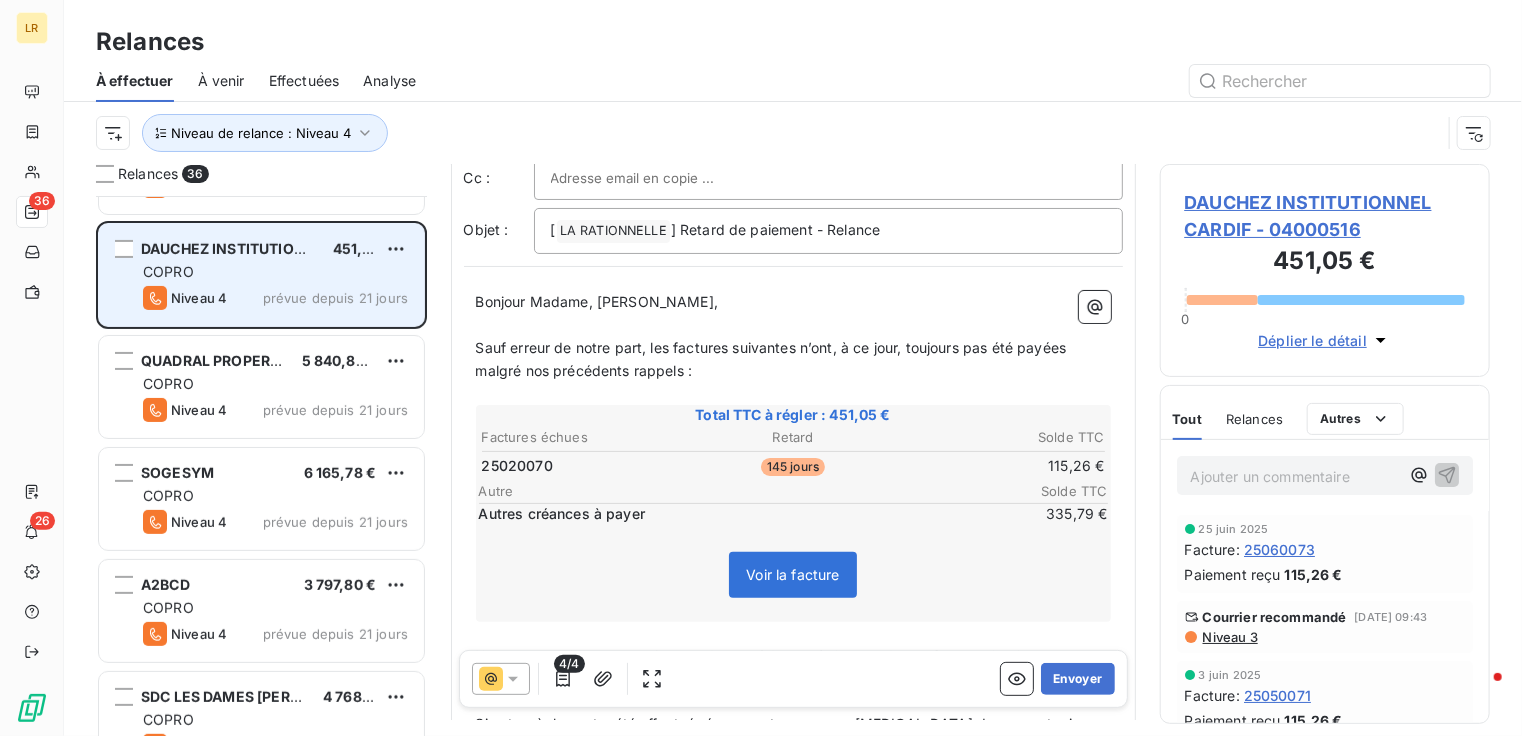 click on "Niveau 4 prévue depuis 21 jours" at bounding box center (275, 298) 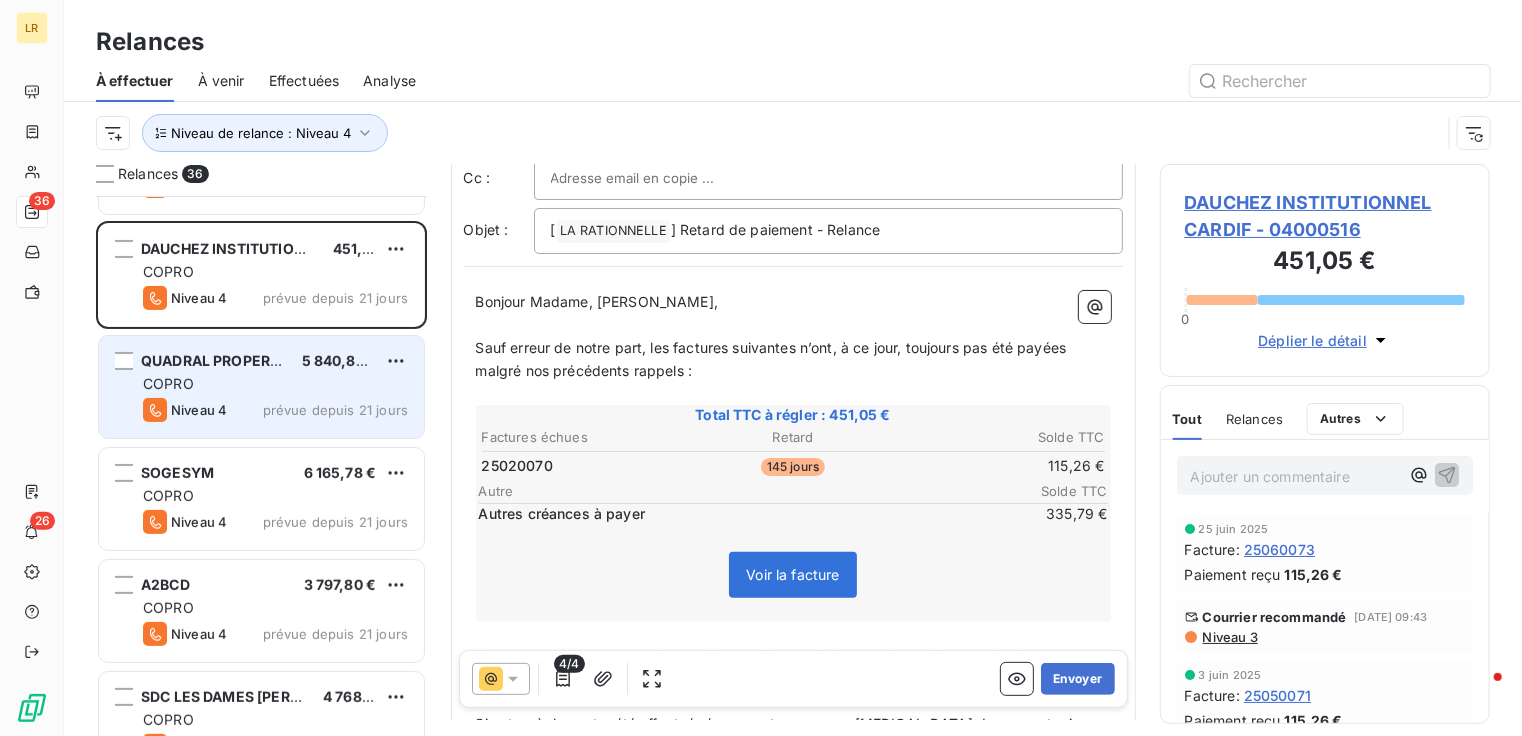 click on "COPRO" at bounding box center (275, 384) 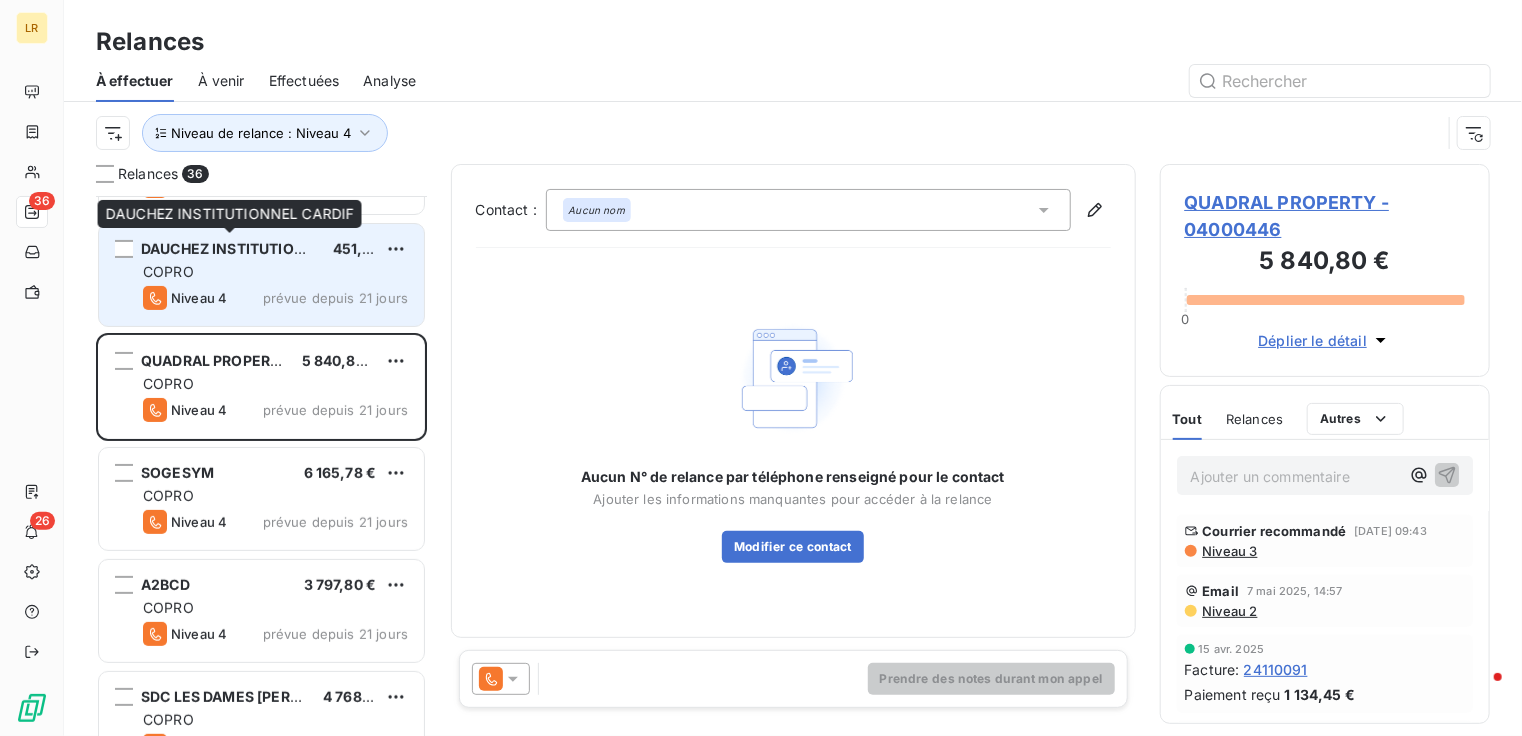 click on "DAUCHEZ INSTITUTIONNEL CARDIF" at bounding box center (264, 248) 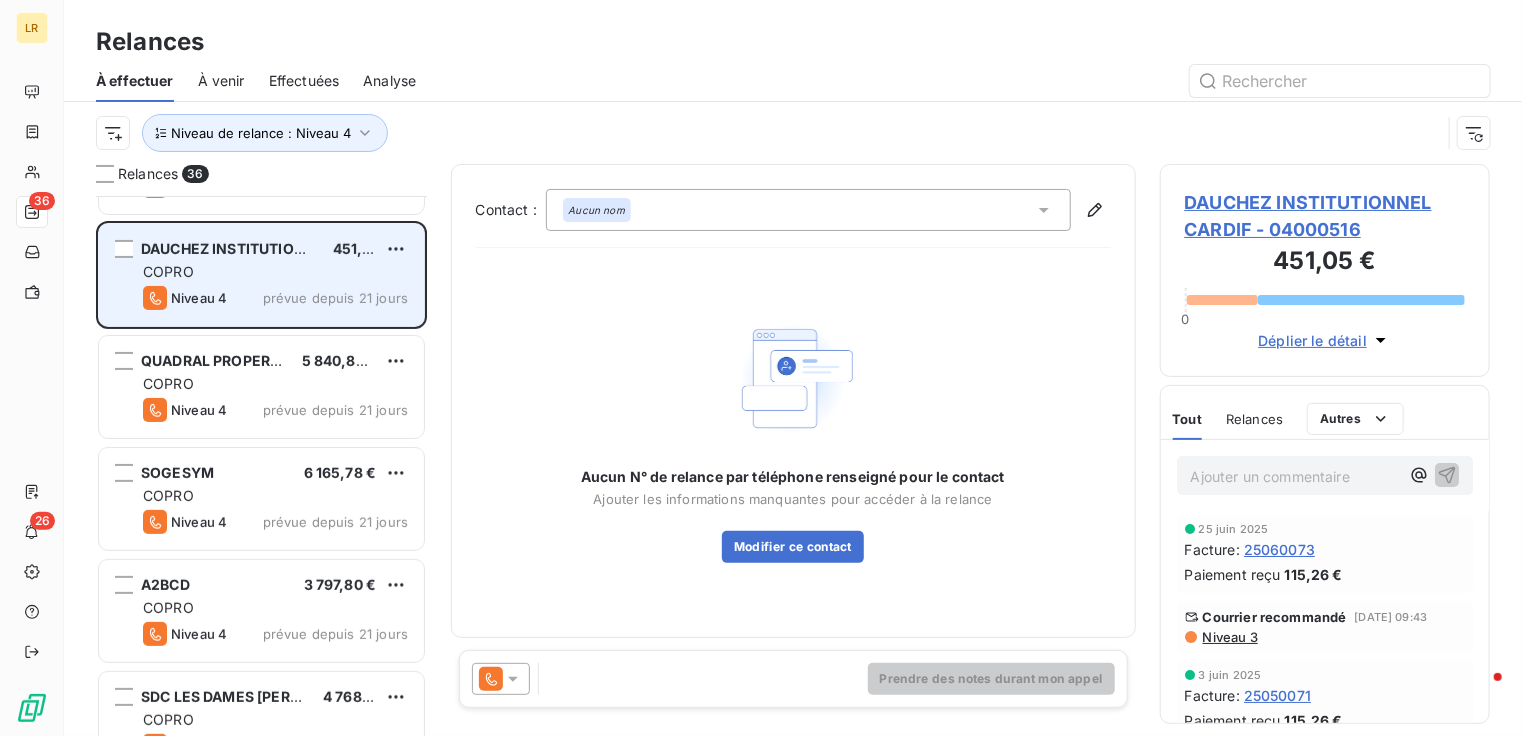 click on "COPRO" at bounding box center [275, 272] 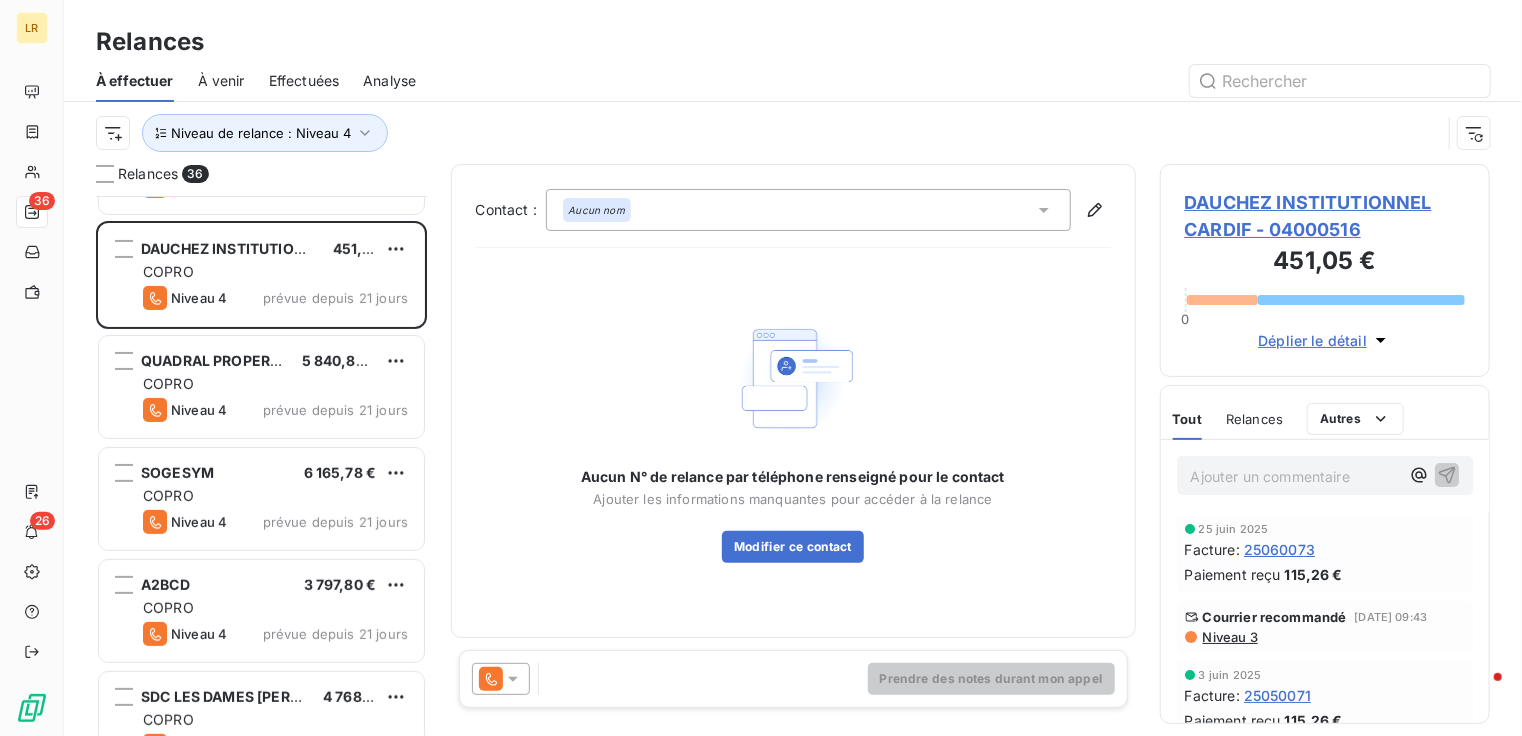click 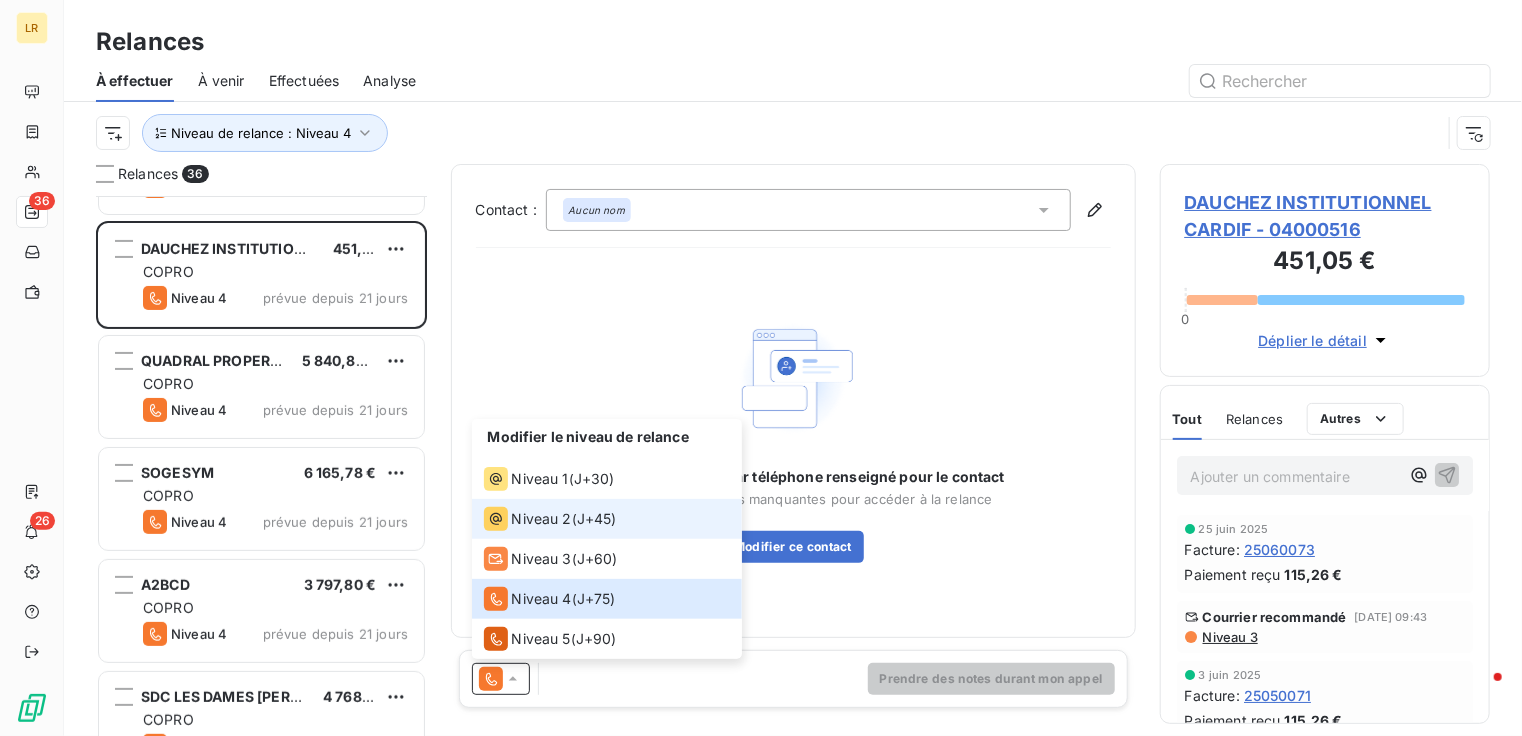 click on "Niveau 2" at bounding box center [542, 519] 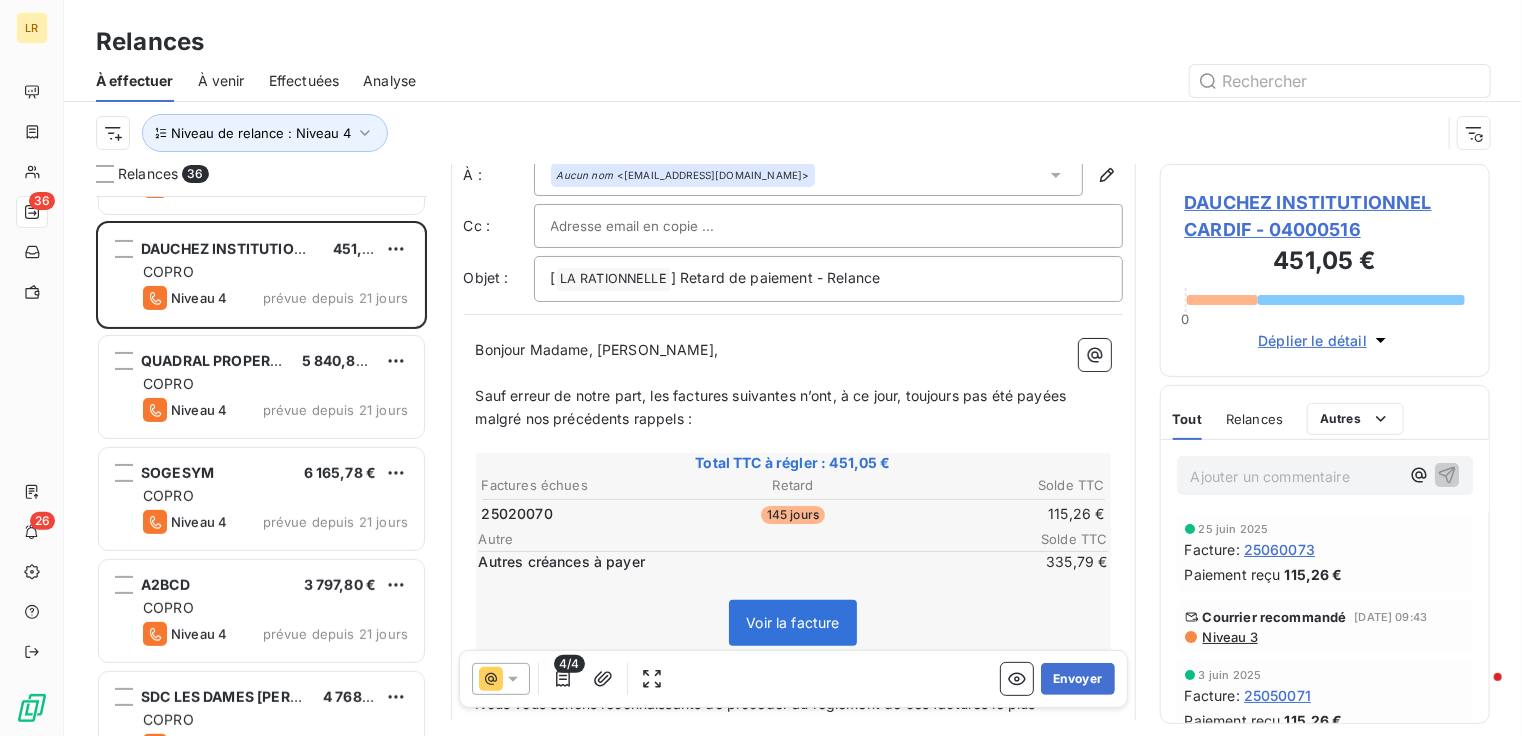 scroll, scrollTop: 100, scrollLeft: 0, axis: vertical 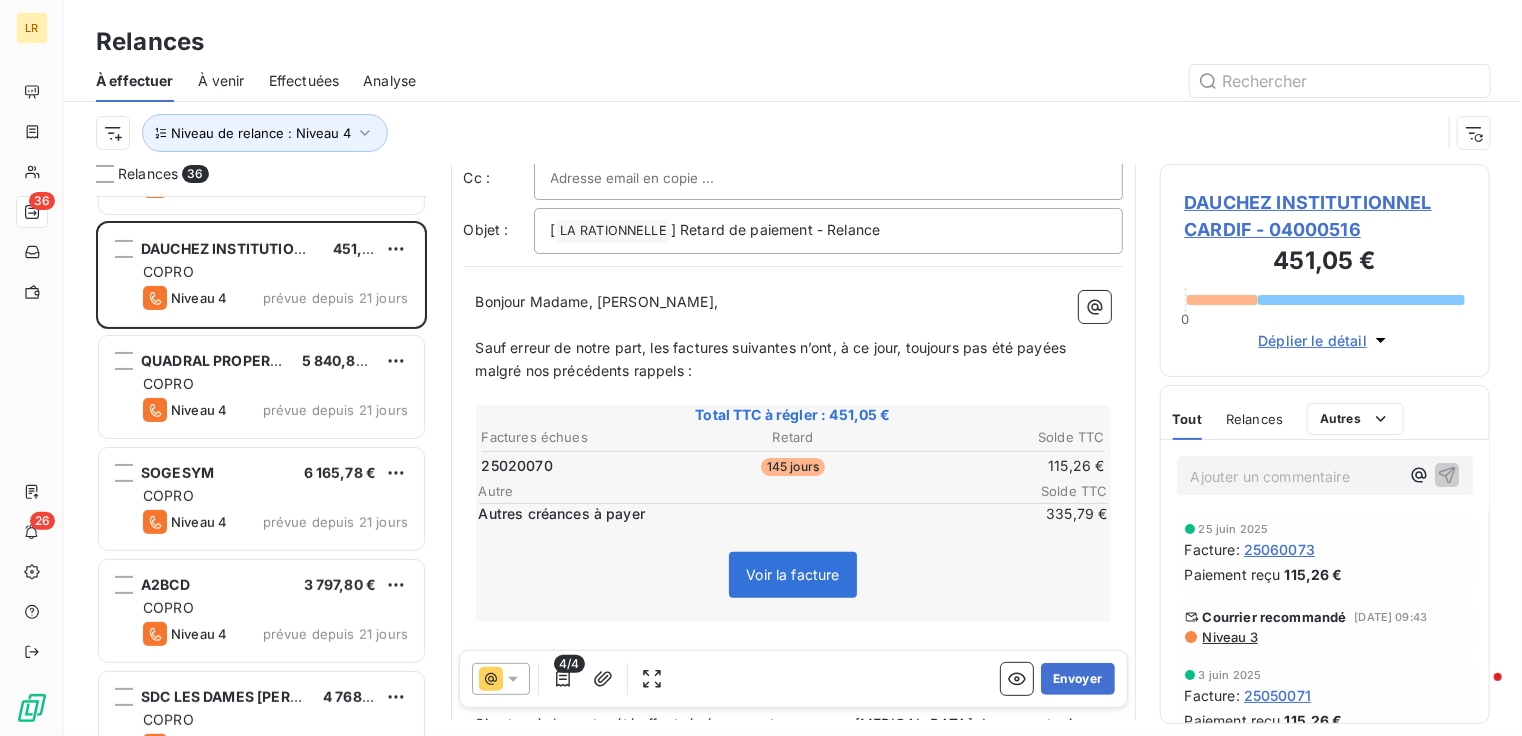 click on "Niveau 3" at bounding box center (1229, 637) 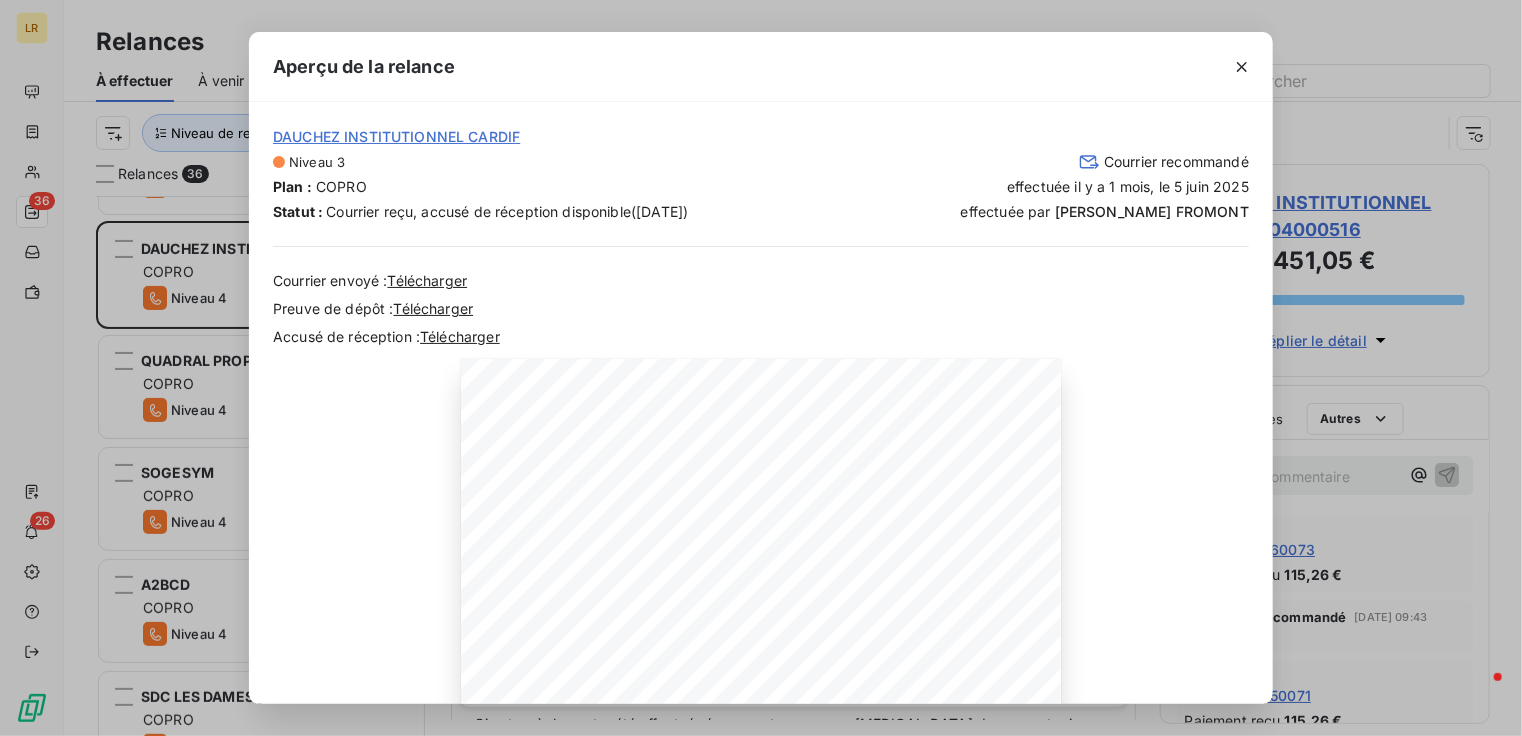 click on "Aperçu de la relance DAUCHEZ INSTITUTIONNEL CARDIF Niveau 3 Courrier recommandé Plan :   COPRO effectuée [DATE], le [DATE] Statut :   [PERSON_NAME] reçu, accusé de réception disponible  ([DATE]) effectuée par   [PERSON_NAME] Courrier envoyé :  Télécharger Preuve de dépôt :  Télécharger Accusé de réception :  Télécharger [DATE] Objet : [LA RATIONNELLE] Mise en demeure - Retard de paiement Madame, Monsieur, Nous nous permettons de revenir une nouvelle fois vers vous concernant plusieurs factures restées impayées à ce jour. Malgré nos précédentes relances, les règlements attendus ne nous sont toujours pas parvenus. Total TTC à régler : 566,31 € Pénalités IFR : + 80,00 € Factures échues   Retard   Solde TTC 25020070   110 jours   115,26 € 25050071   21 jours   115,26 € Autres   Solde TTC Autres créances à payer   335,79 € Pénalités   Nbr de facture   Total Indemnités forfaitaires de recouvrement (IFR) 2   + 80,00 € 40,00 € présente. [GEOGRAPHIC_DATA]" at bounding box center [761, 368] 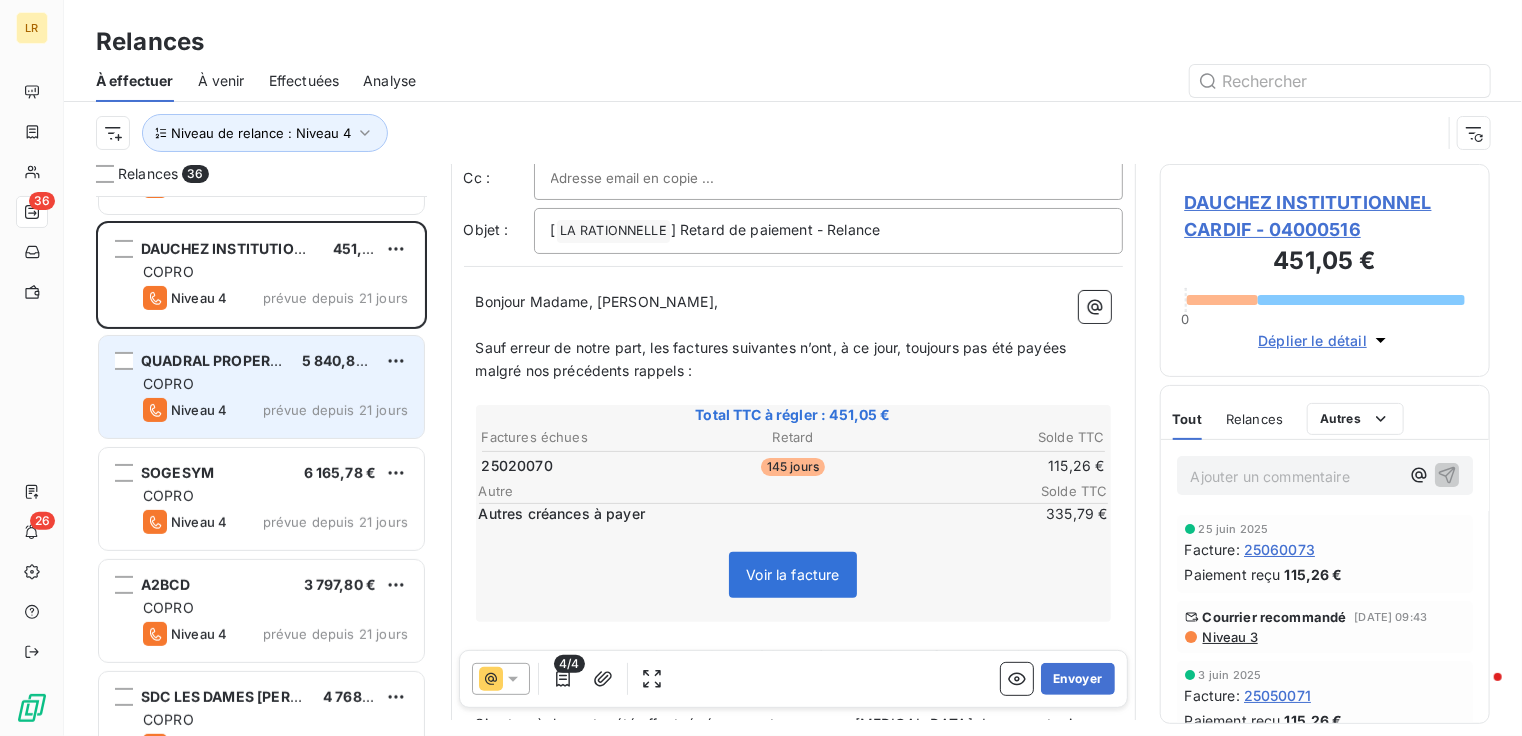 click on "QUADRAL PROPERTY 5 840,80 € COPRO Niveau 4 prévue depuis 21 jours" at bounding box center [261, 387] 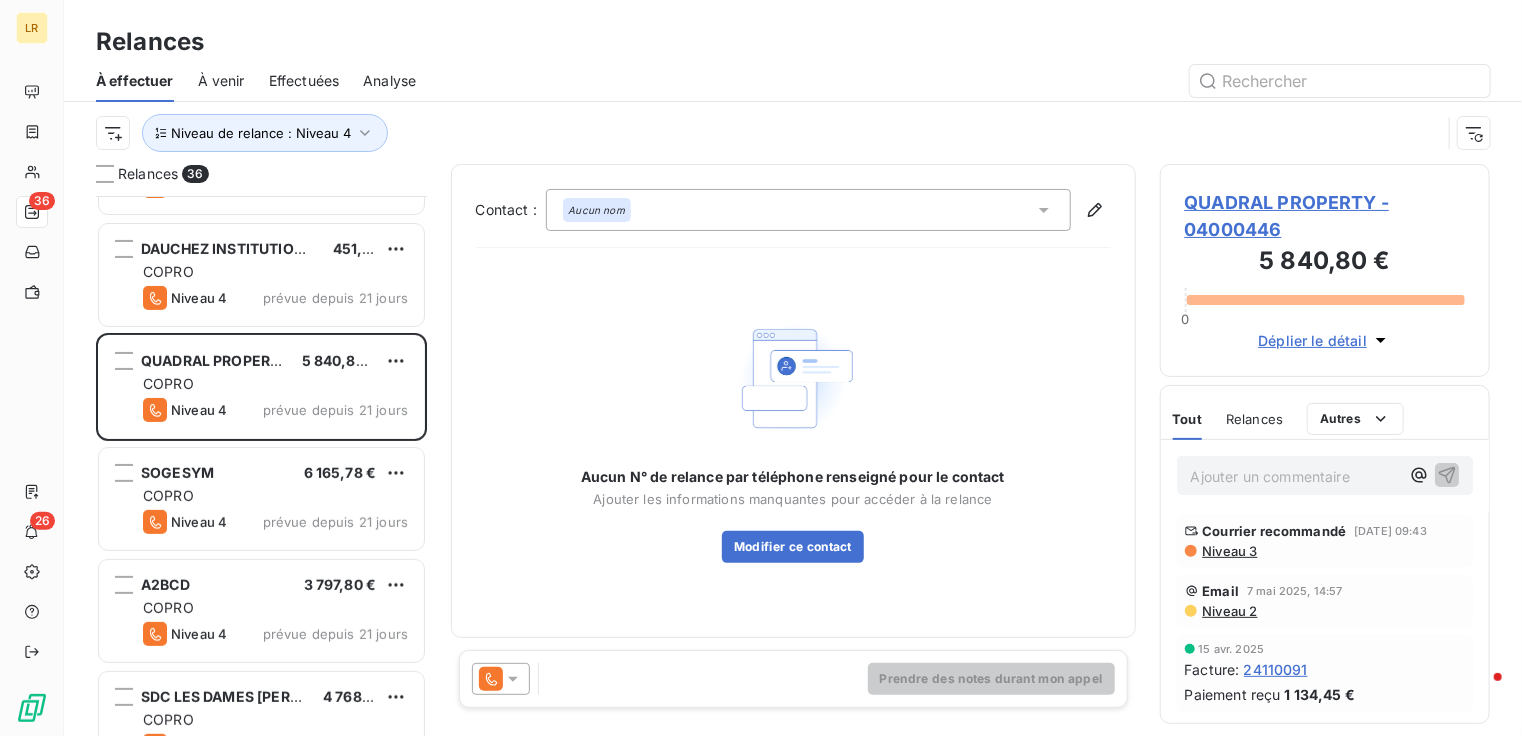 click on "Niveau 3" at bounding box center [1229, 551] 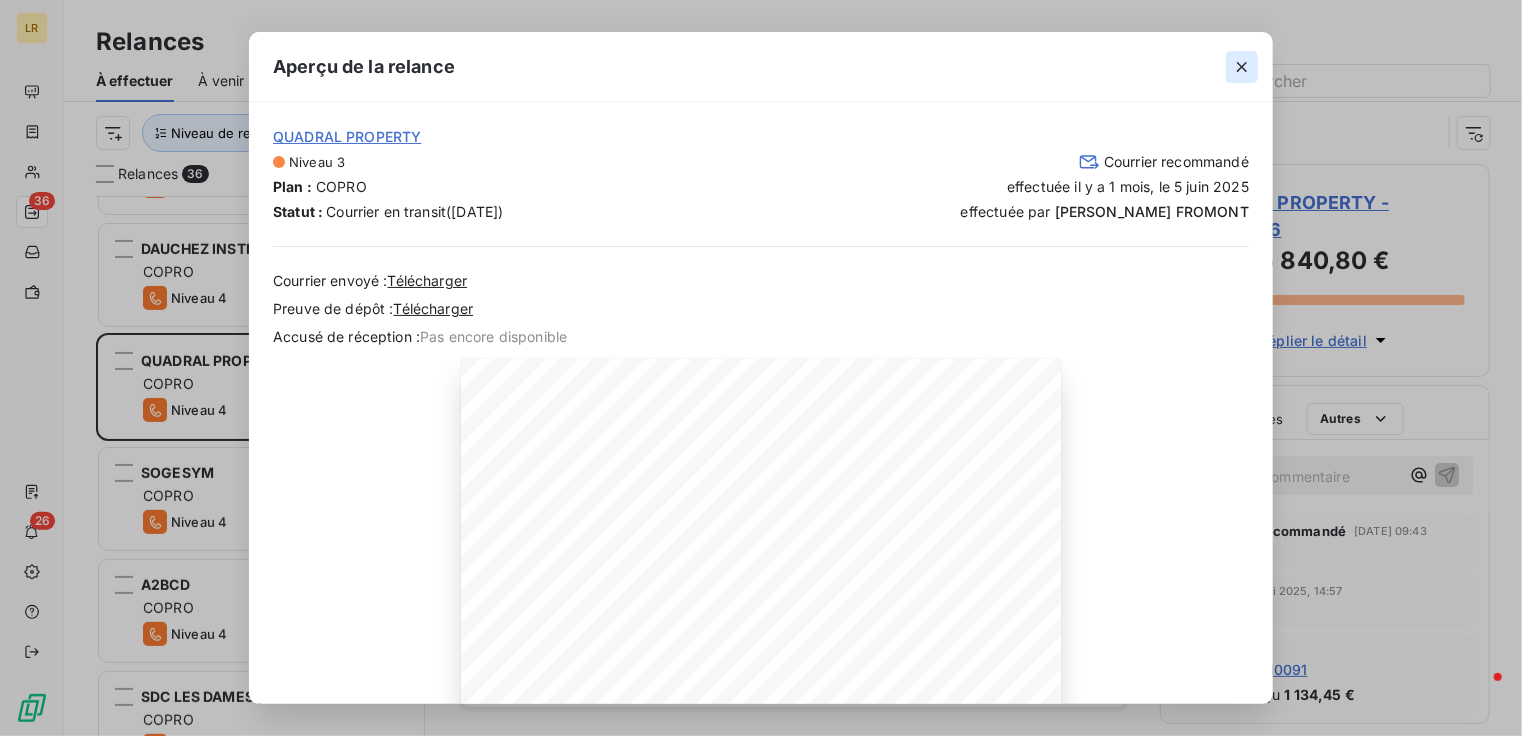 click 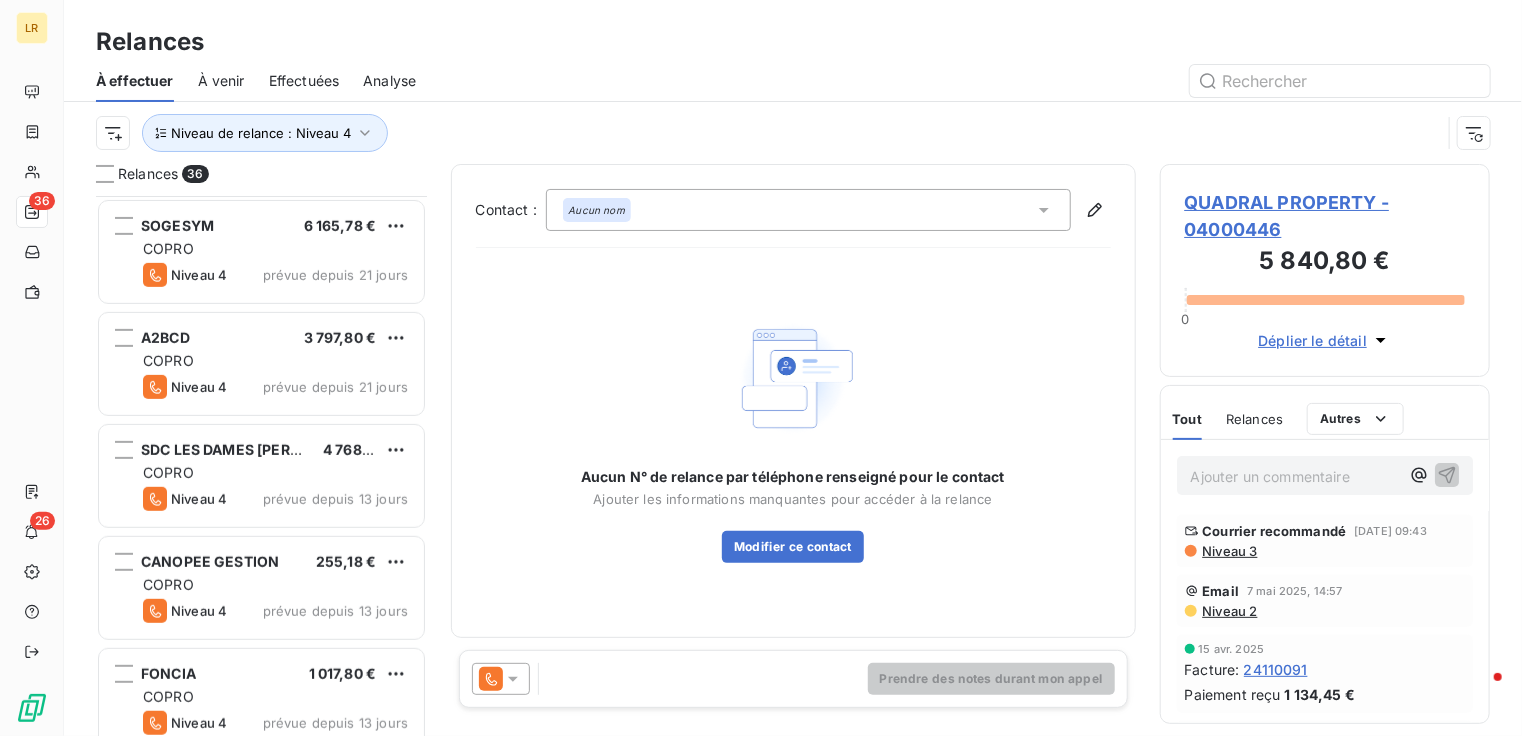 scroll, scrollTop: 300, scrollLeft: 0, axis: vertical 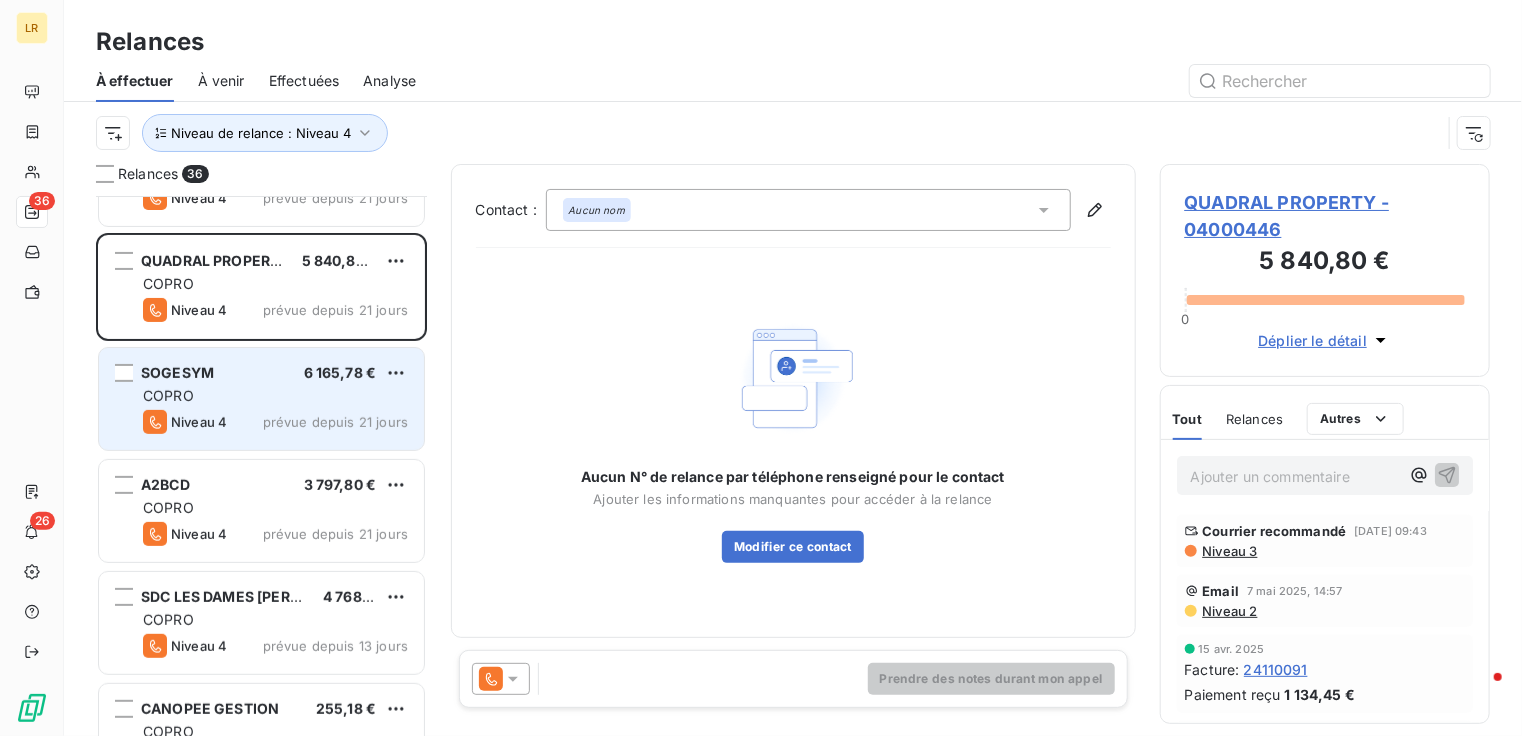 click on "COPRO" at bounding box center (275, 396) 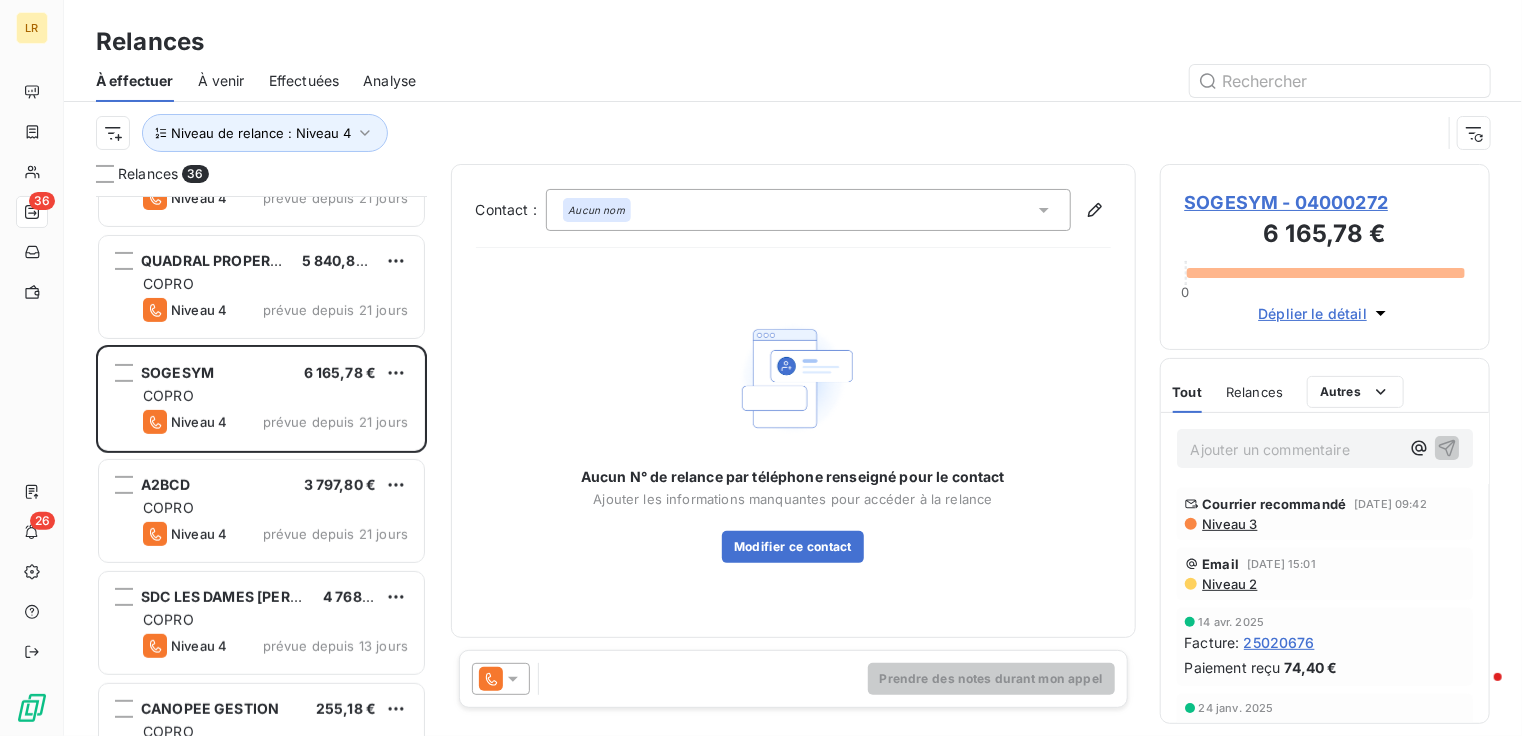 click on "Niveau 3" at bounding box center [1229, 524] 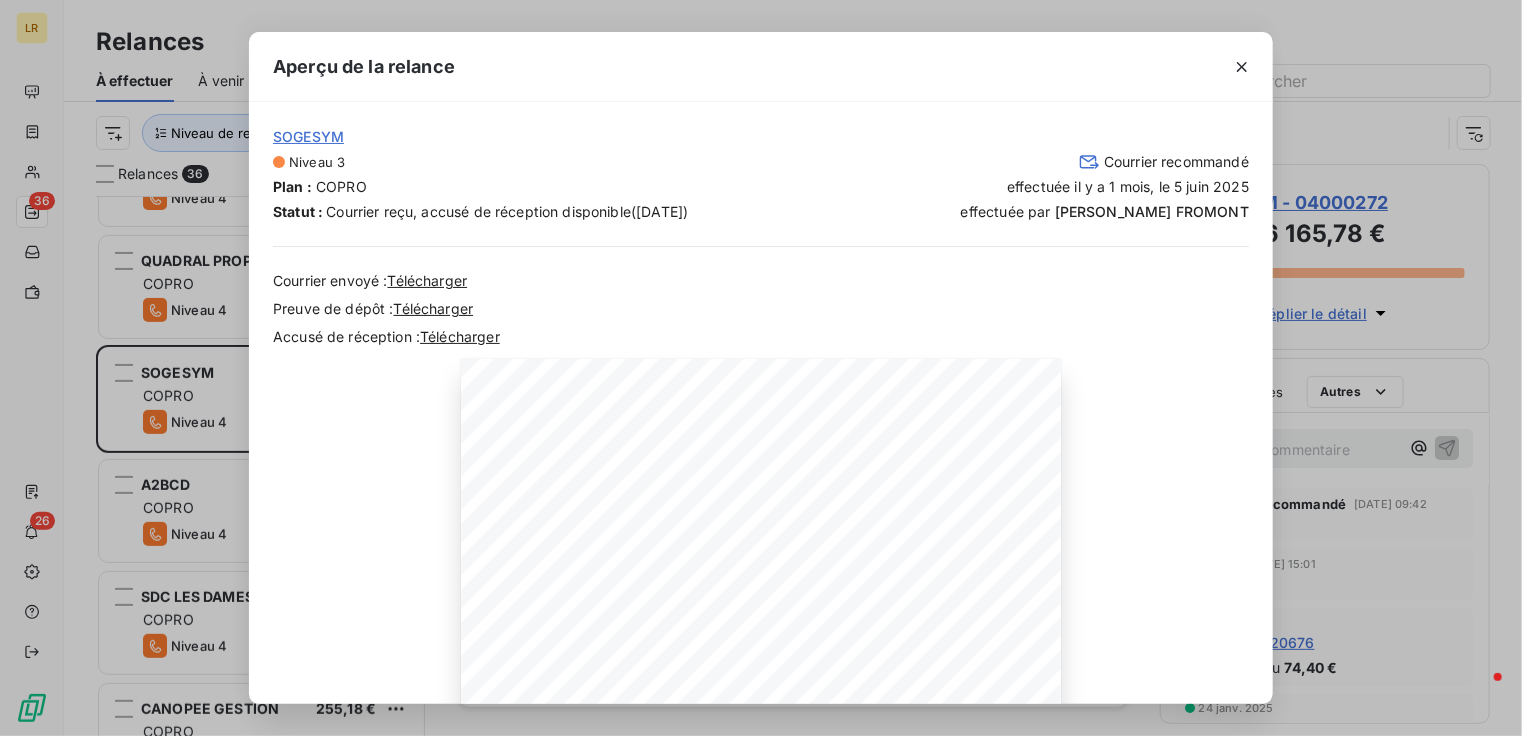 click on "Aperçu de la relance SOGESYM Niveau 3 Courrier recommandé Plan :   COPRO effectuée [DATE], le [DATE] Statut :   Courrier reçu, accusé de réception disponible  ([DATE]) effectuée par   [PERSON_NAME] Courrier envoyé :  Télécharger Preuve de dépôt :  Télécharger Accusé de réception :  Télécharger [DATE] Objet : [LA RATIONNELLE] Mise en demeure - Retard de paiement Madame, Monsieur, Nous nous permettons de revenir une nouvelle fois vers vous concernant plusieurs factures restées impayées à ce jour. Malgré nos précédentes relances, les règlements attendus ne nous sont toujours pas parvenus. Total TTC à régler : 5 138,15 € Pénalités IFR : + 200,00 € Factures échues   Retard   Solde TTC 25010304   141 jours   1 027,63 € 25020294   110 jours   1 027,63 € 25030522   82 jours   1 027,63 € 25040312   51 jours   1 027,63 € 25050484   21 jours   1 027,63 € Pénalités   Nbr de facture   Total Indemnités forfaitaires de recouvrement (IFR) 5   40,00 €" at bounding box center [761, 368] 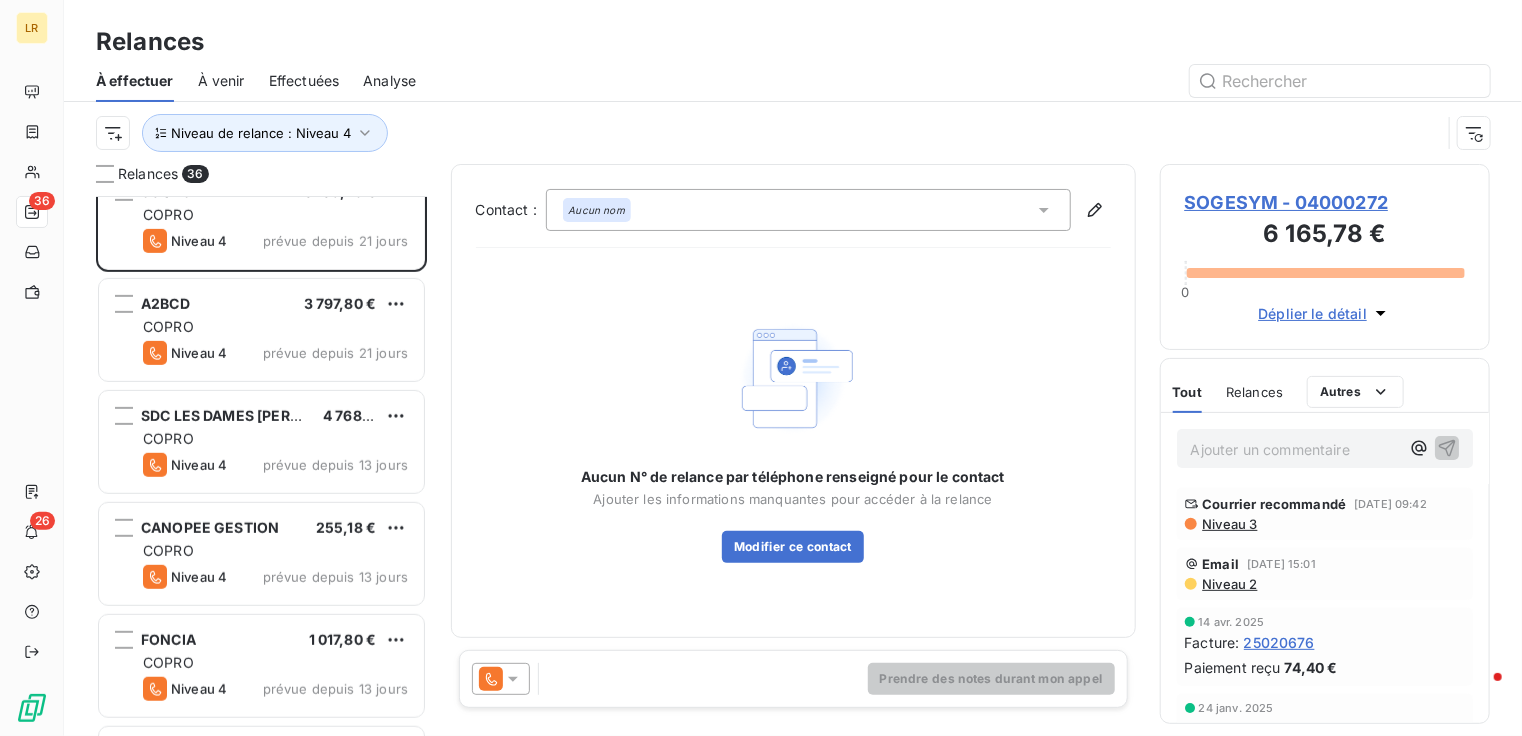 scroll, scrollTop: 500, scrollLeft: 0, axis: vertical 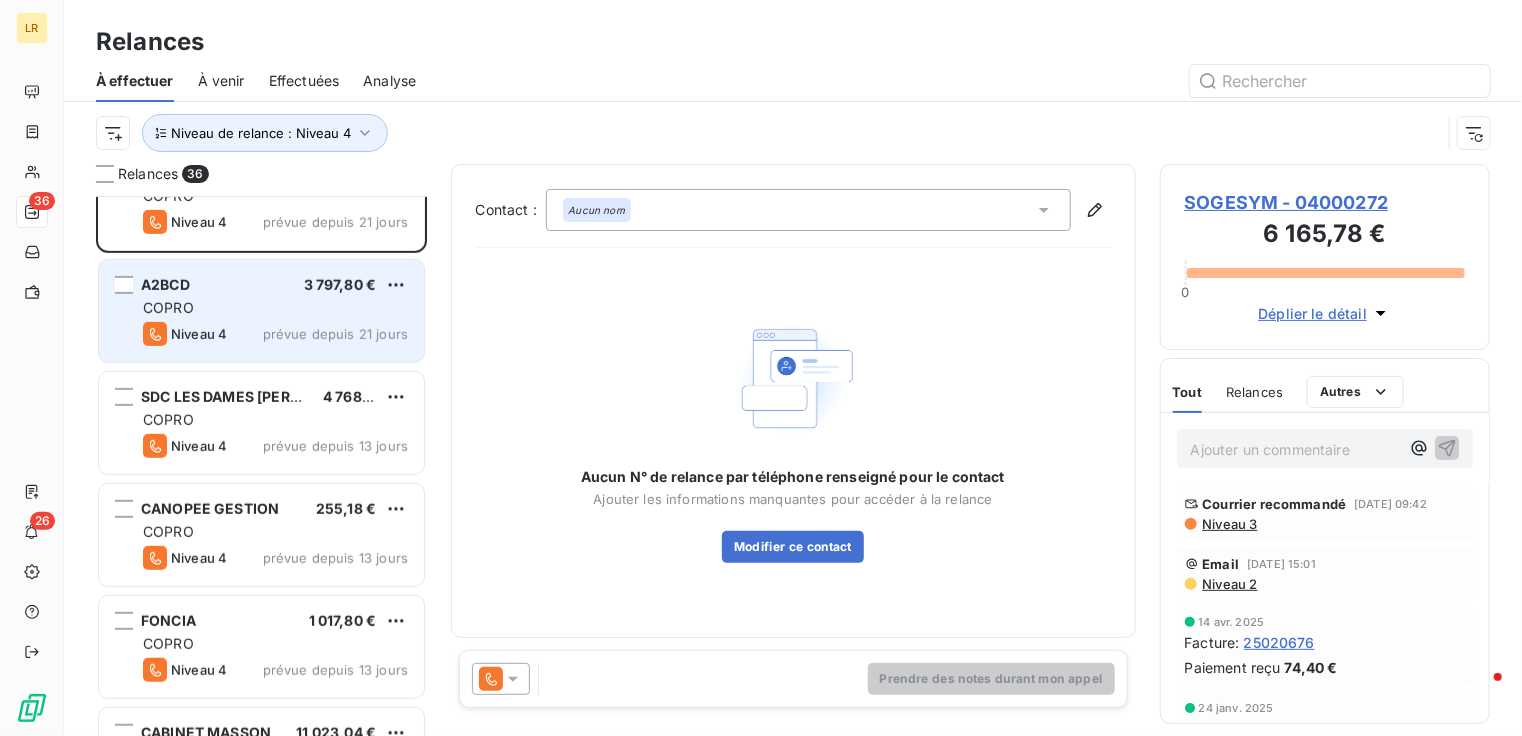 click on "COPRO" at bounding box center (275, 308) 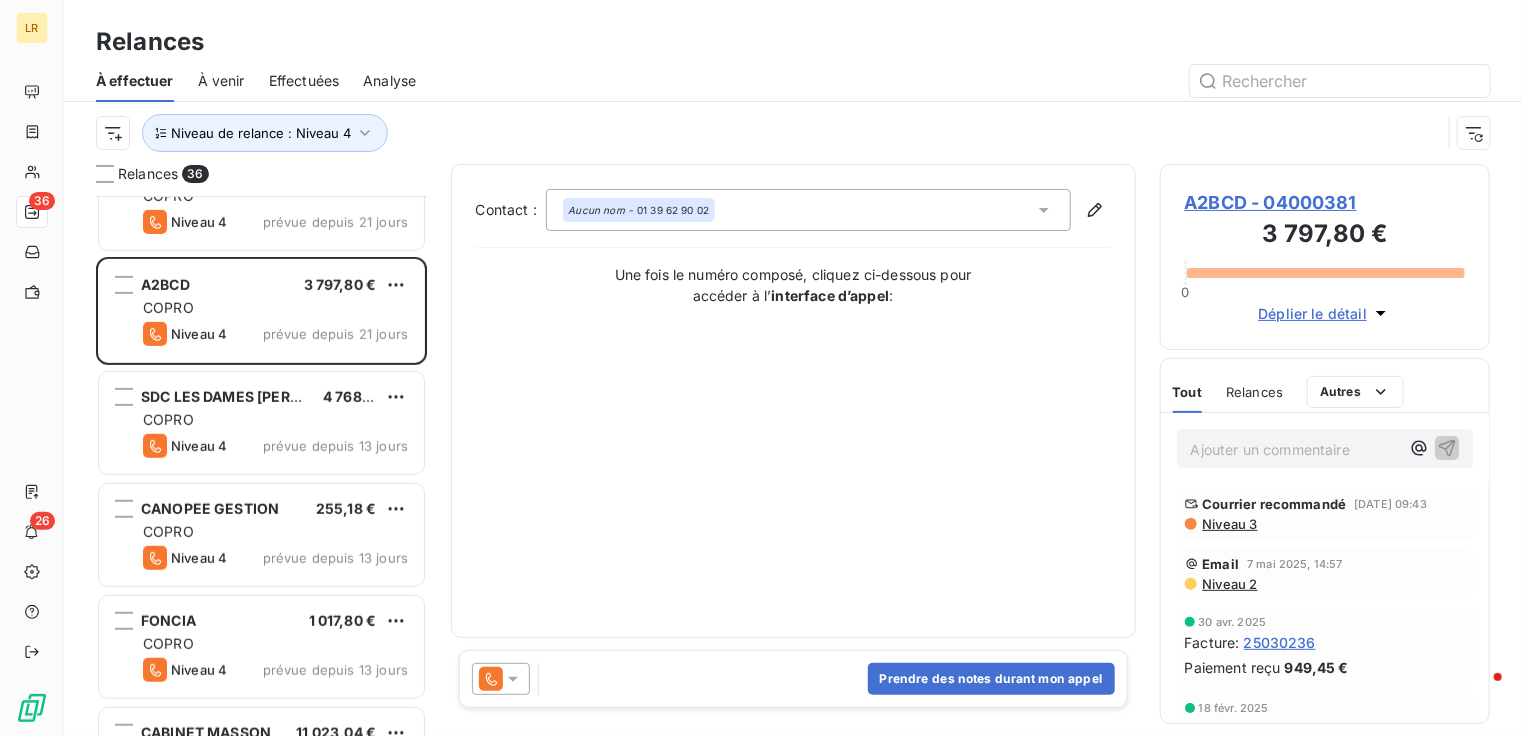 click on "Niveau 3" at bounding box center (1229, 524) 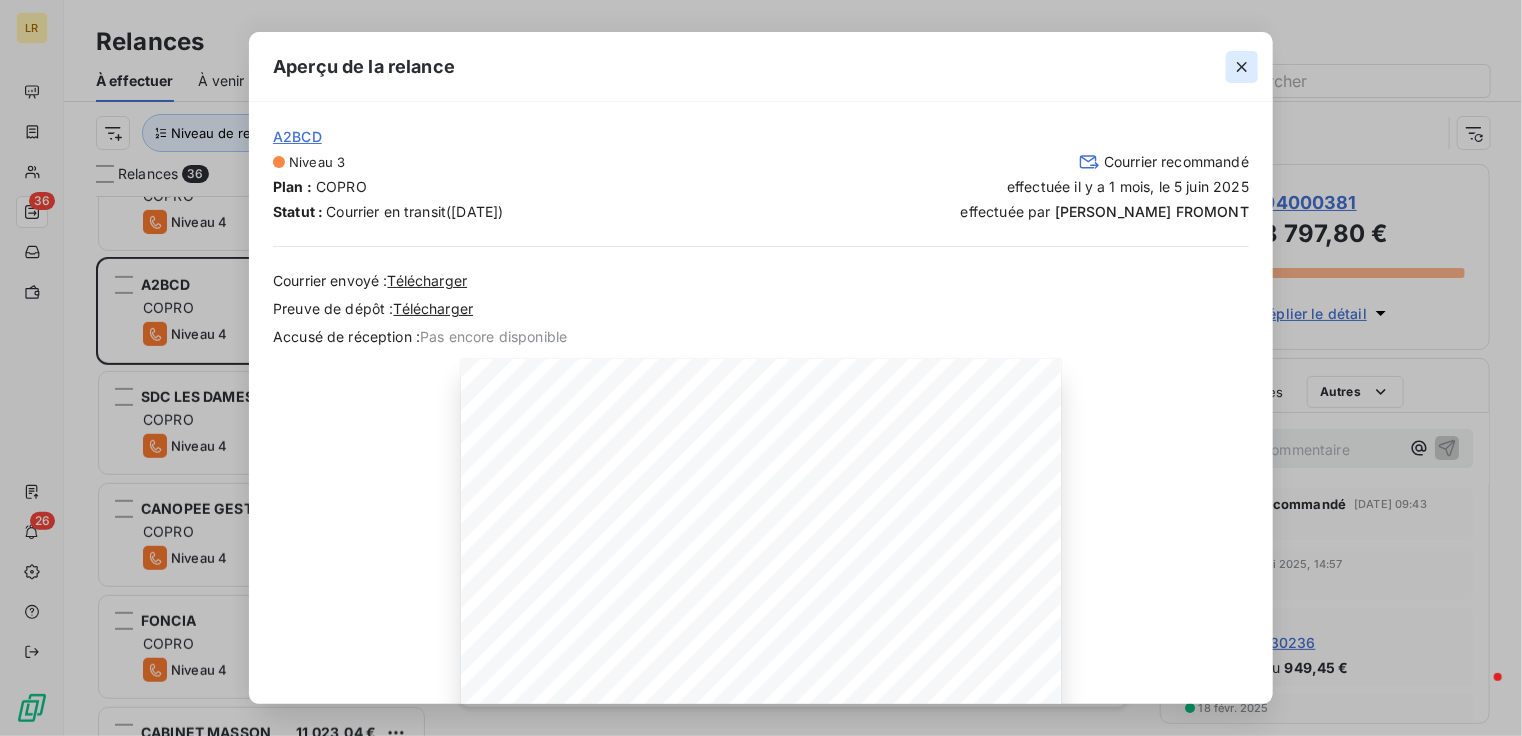 click 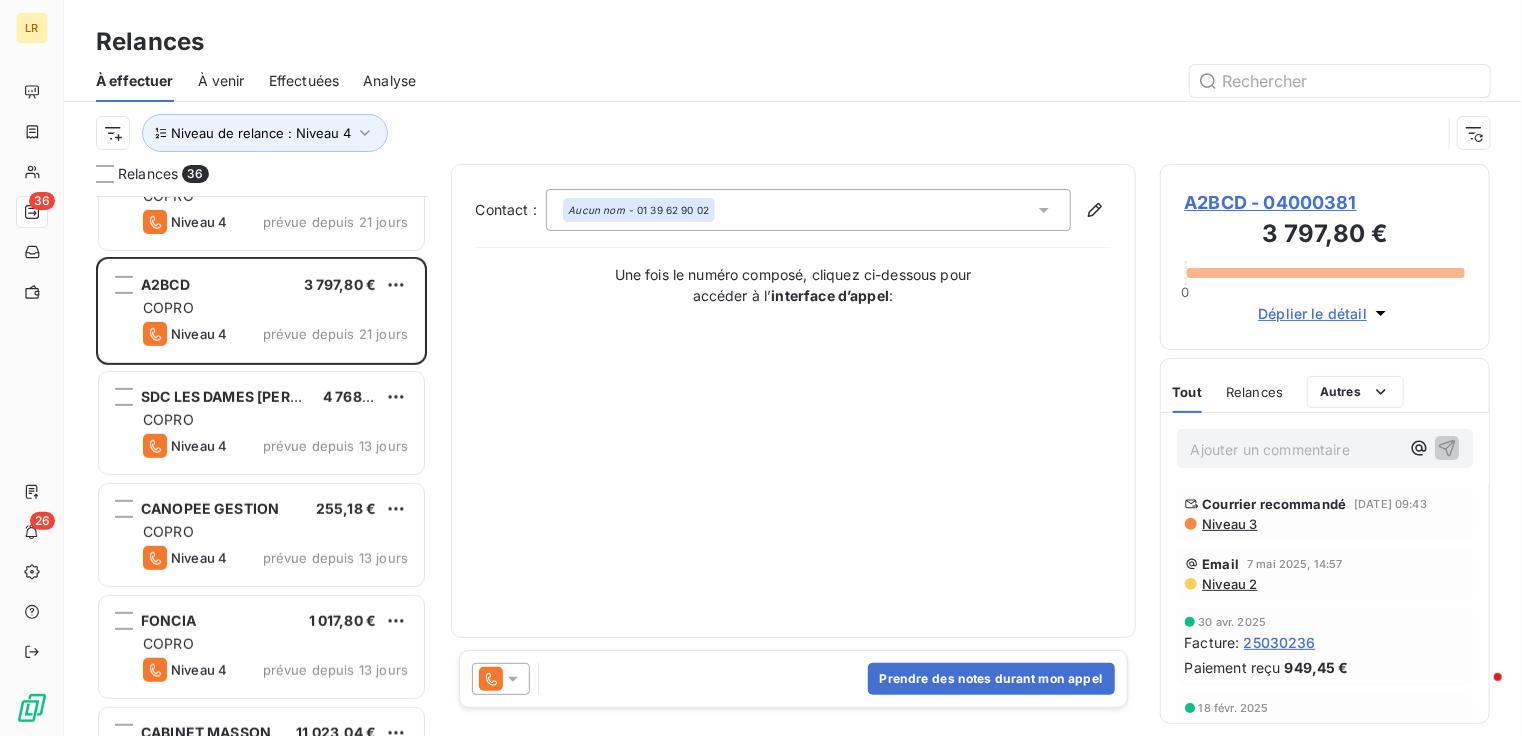 click 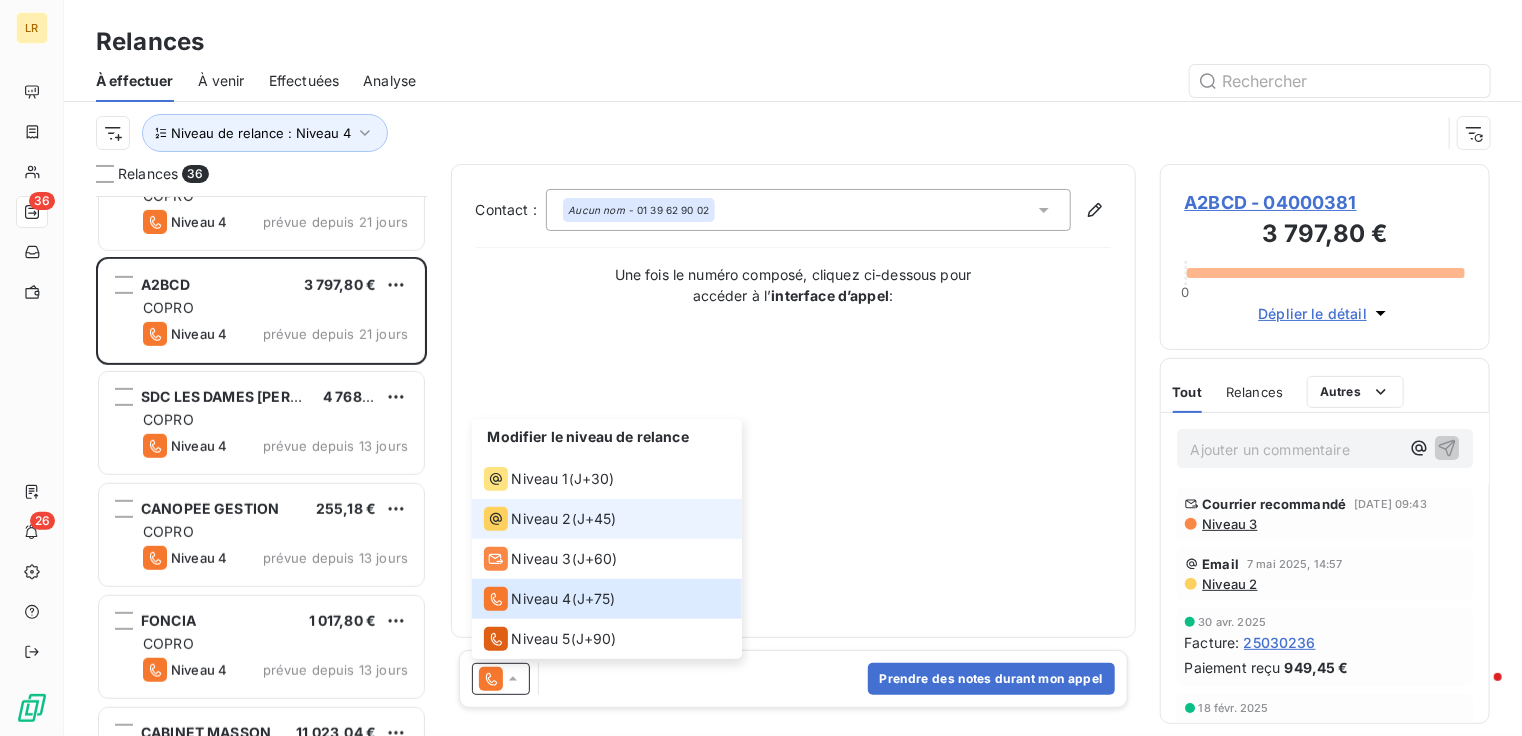 click on "Niveau 2" at bounding box center (542, 519) 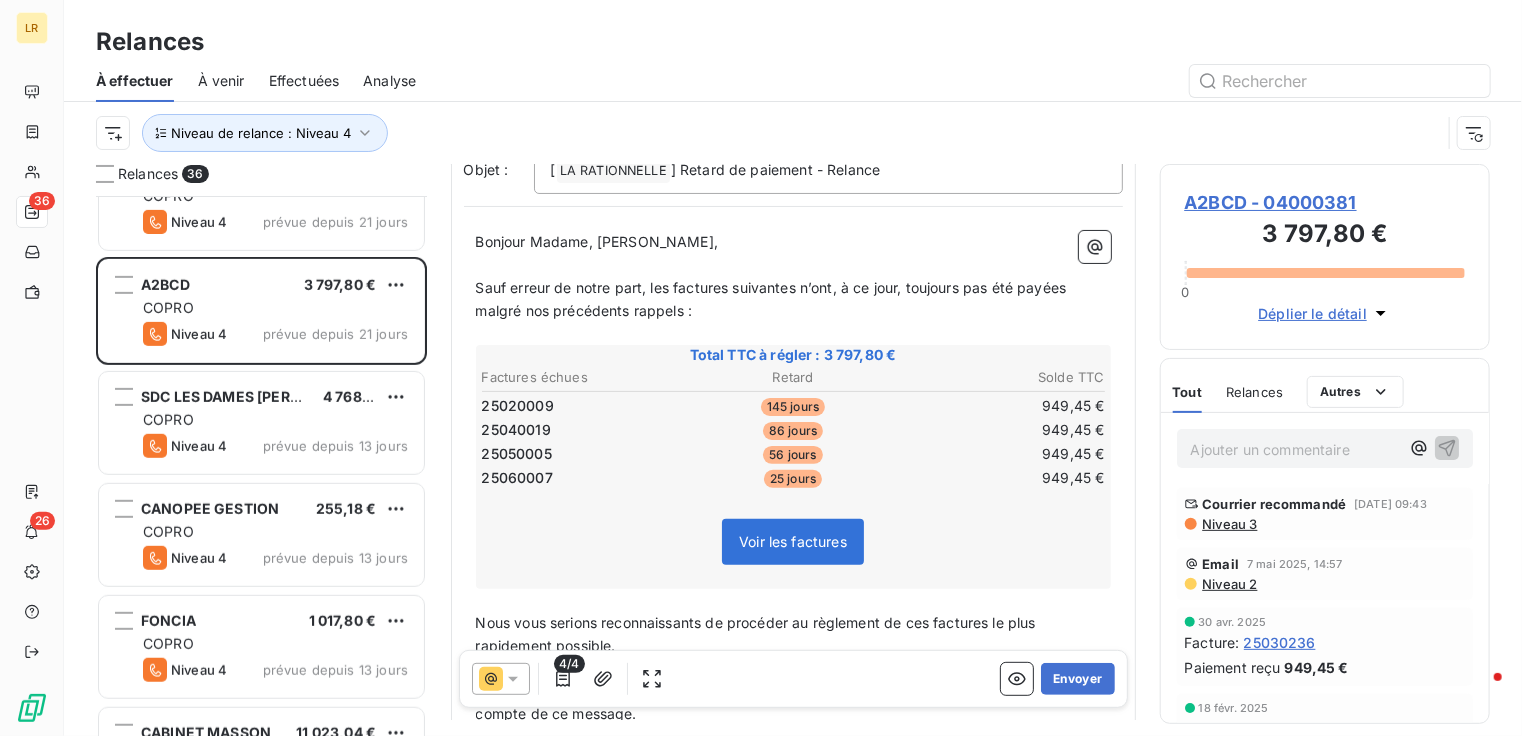 scroll, scrollTop: 200, scrollLeft: 0, axis: vertical 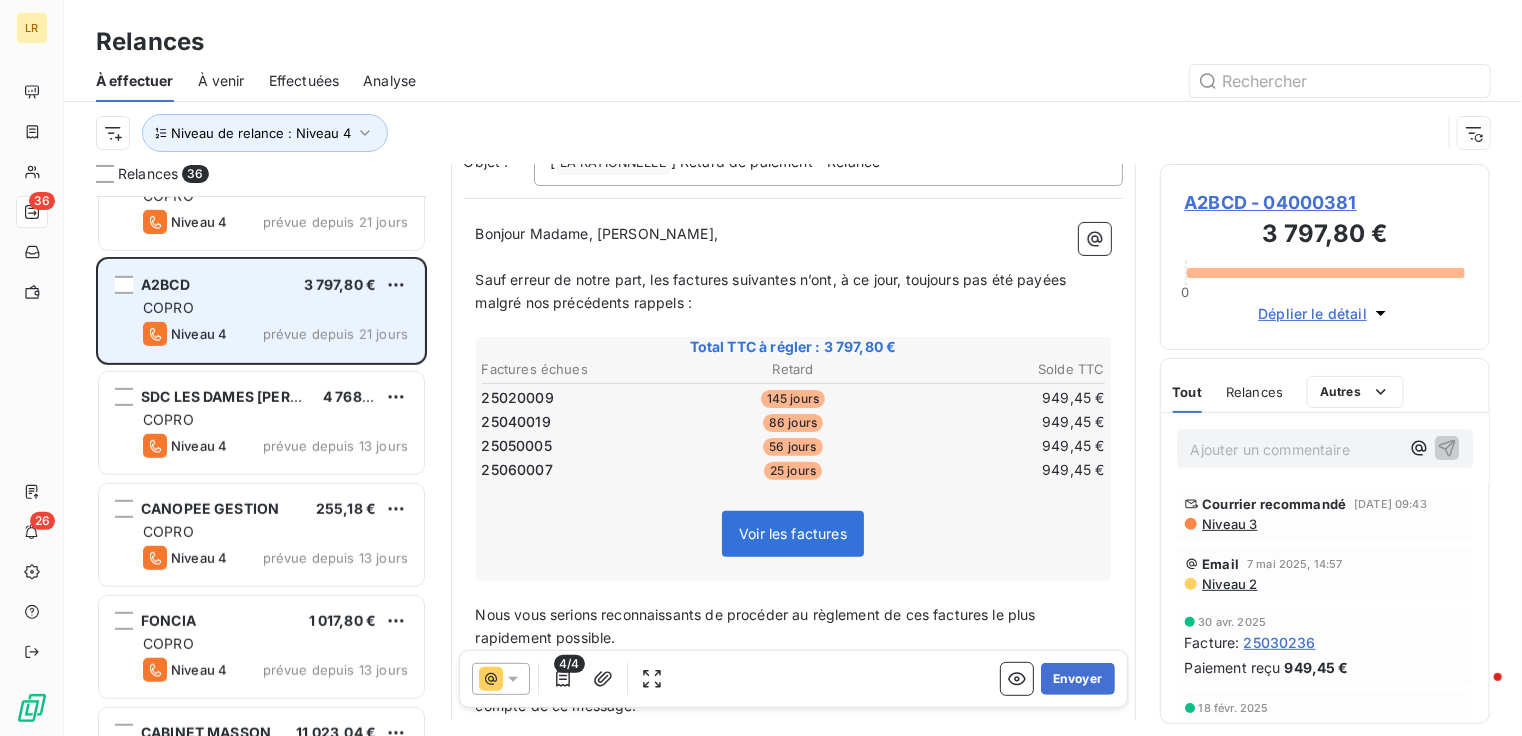 click on "COPRO" at bounding box center [275, 308] 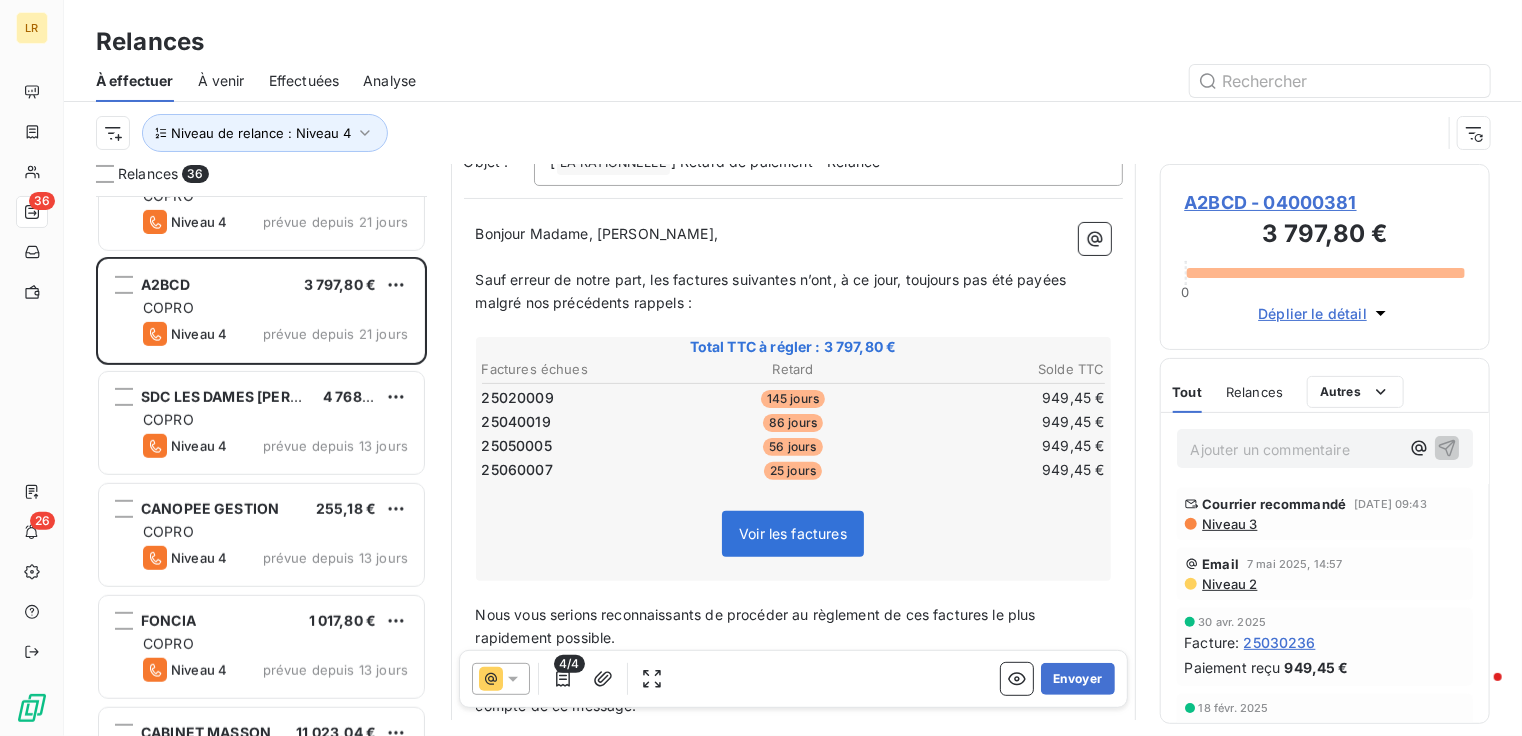 click on "Niveau 3" at bounding box center (1229, 524) 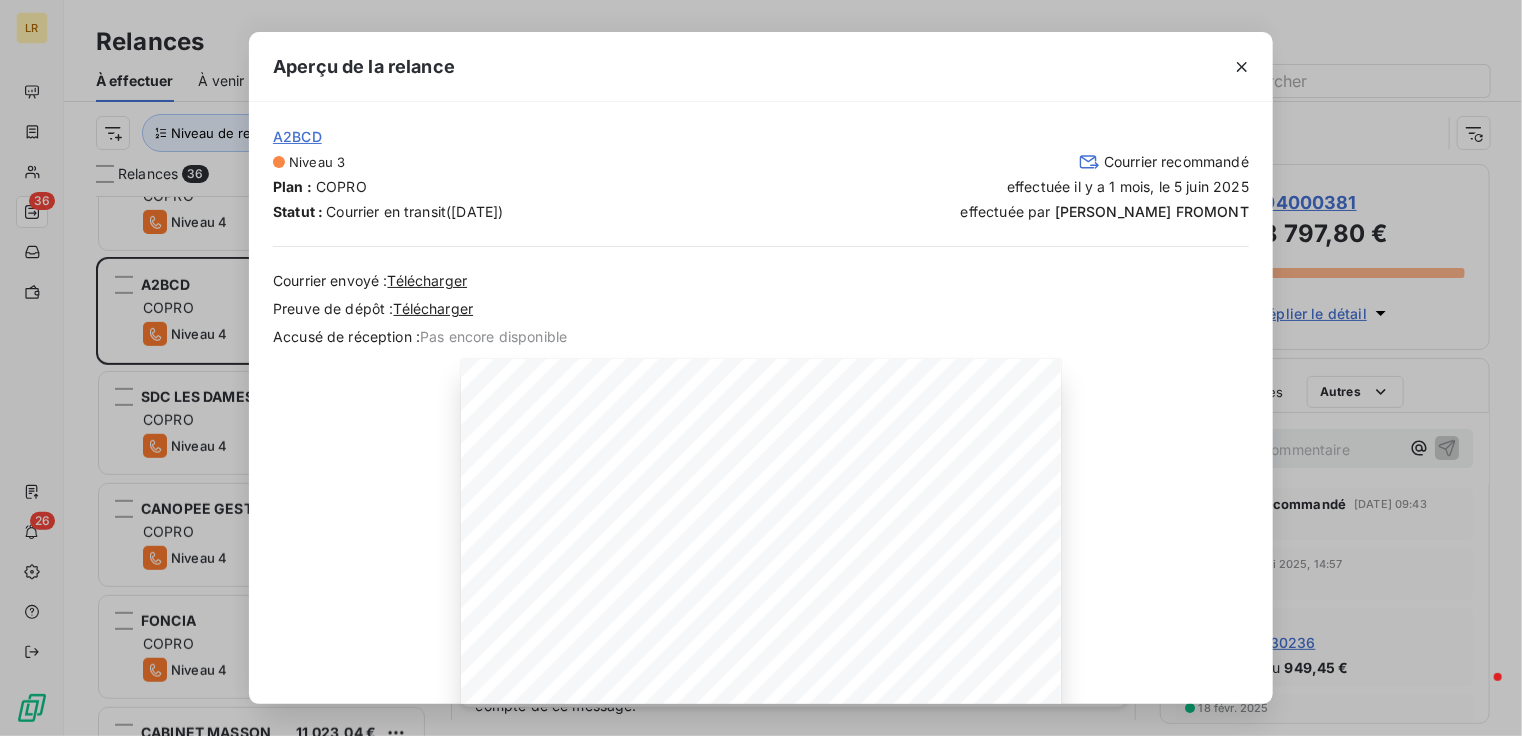 click on "Aperçu de la relance A2BCD Niveau 3 Courrier recommandé Plan :   COPRO effectuée [DATE], le [DATE] Statut :   Courrier en transit  ([DATE]) effectuée par   [PERSON_NAME] Courrier envoyé :  Télécharger Preuve de dépôt :  Télécharger Accusé de réception :  Pas [MEDICAL_DATA] disponible [DATE] Objet : [LA RATIONNELLE] Mise en demeure - Retard de paiement Madame, Monsieur, Nous nous permettons de revenir une nouvelle fois vers vous concernant plusieurs factures restées impayées à ce jour. Malgré nos précédentes relances, les règlements attendus ne nous sont toujours pas parvenus. Total TTC à régler : 2 848,35 € Pénalités IFR : + 120,00 € Factures échues   Retard   Solde TTC 25020009   110 jours   949,45 € 25040019   51 jours   949,45 € 25050005   21 jours   949,45 € Pénalités   Nbr de facture   Total Indemnités forfaitaires de recouvrement (IFR) 3   + 120,00 € 40,00 € présente. ce qui pourrait entraîner des frais supplémentaires à votre charge. A2BCD" at bounding box center [761, 368] 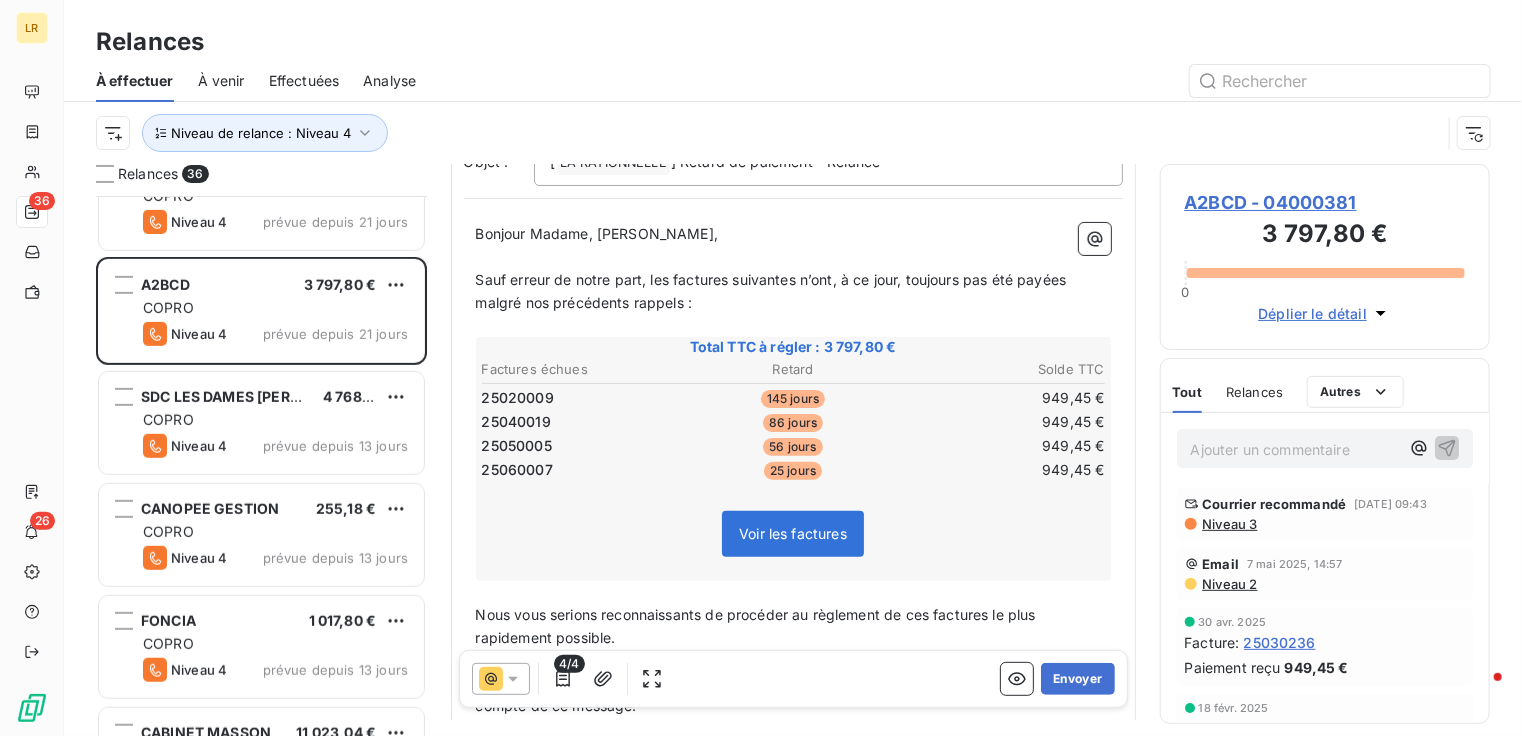 click on "Niveau 2" at bounding box center [1229, 584] 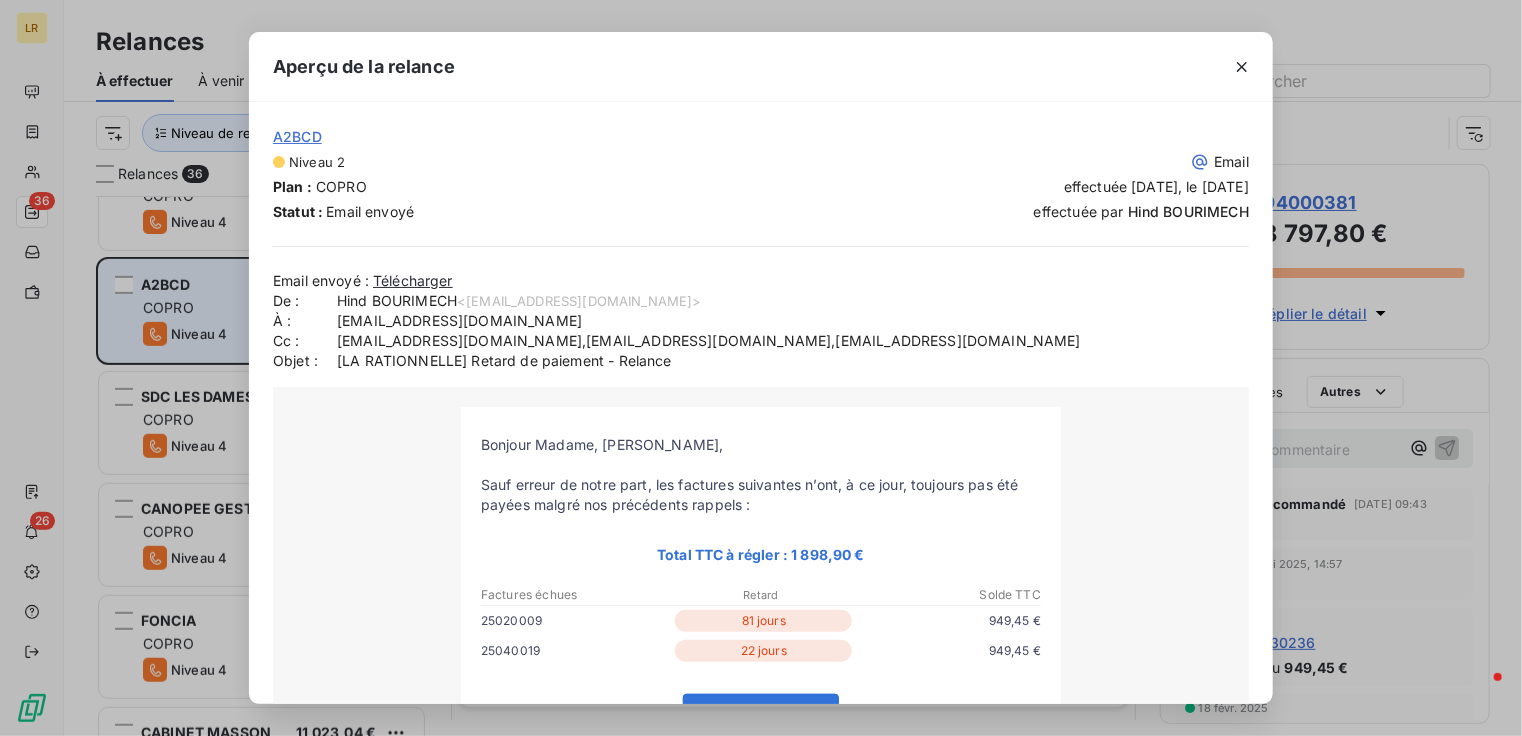 click on "Aperçu de la relance A2BCD Niveau 2 Email Plan :   COPRO effectuée il[DATE]le 7 [DATE]tatut :   Email envoyé effectuée par   [PERSON_NAME] Email envoyé : Télécharger De : [PERSON_NAME] <[EMAIL_ADDRESS][DOMAIN_NAME]> À : [EMAIL_ADDRESS][DOMAIN_NAME] Cc : [EMAIL_ADDRESS][DOMAIN_NAME],[EMAIL_ADDRESS][DOMAIN_NAME],[EMAIL_ADDRESS][DOMAIN_NAME] Objet : [LA RATIONNELLE] Retard de paiement - Relance
[PERSON_NAME] Madame, [PERSON_NAME],
Sauf erreur de notre part, les factures suivantes n’ont, à ce jour, toujours pas été payées malgré nos précédents rappels :
Total TTC à régler : 1 898,90 €" at bounding box center [761, 368] 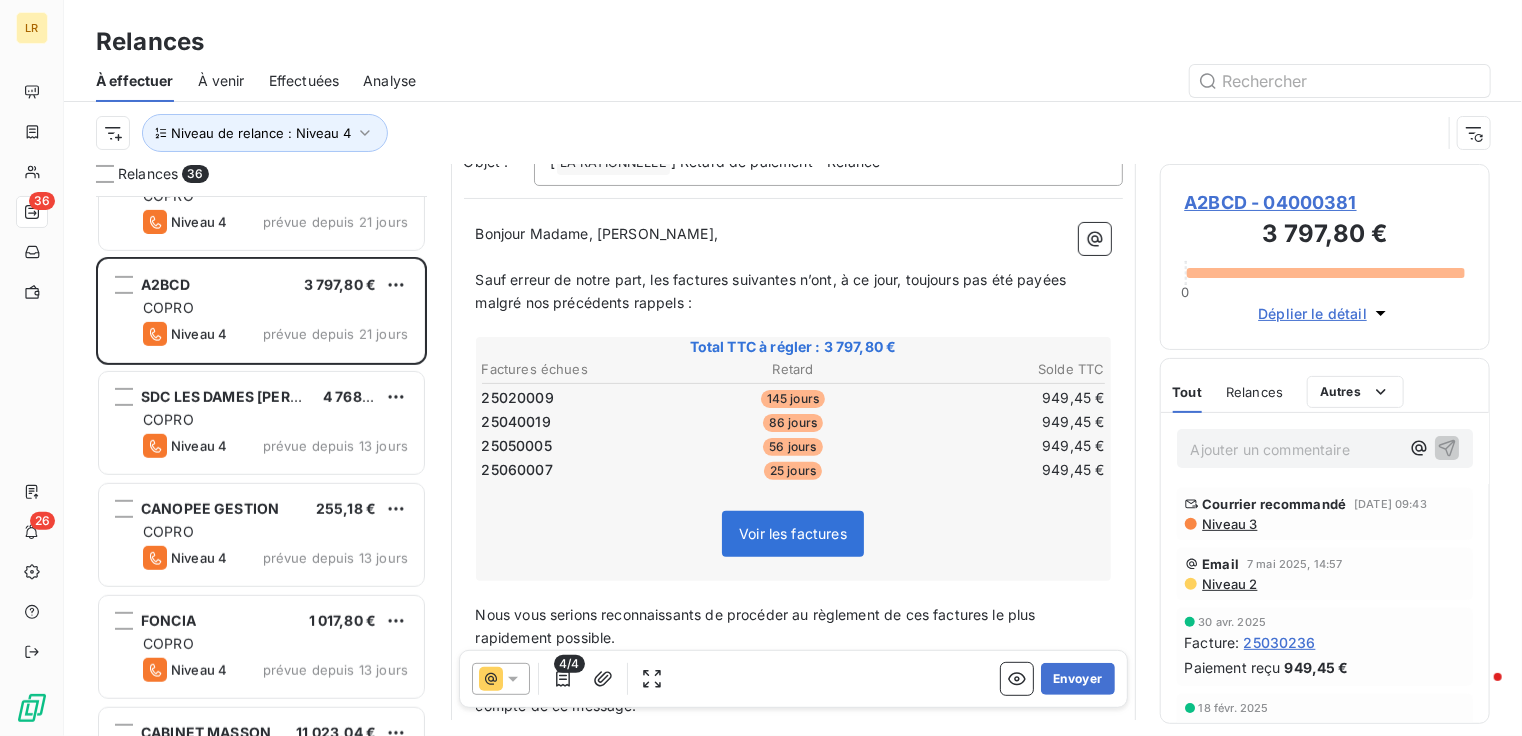 click on "Total TTC à régler :   3 797,80 € Factures échues Retard Solde TTC 25020009 145 jours   949,45 € 25040019 86 jours   949,45 € 25050005 56 jours   949,45 € 25060007 25 jours   949,45 € Voir   les factures" at bounding box center [793, 459] 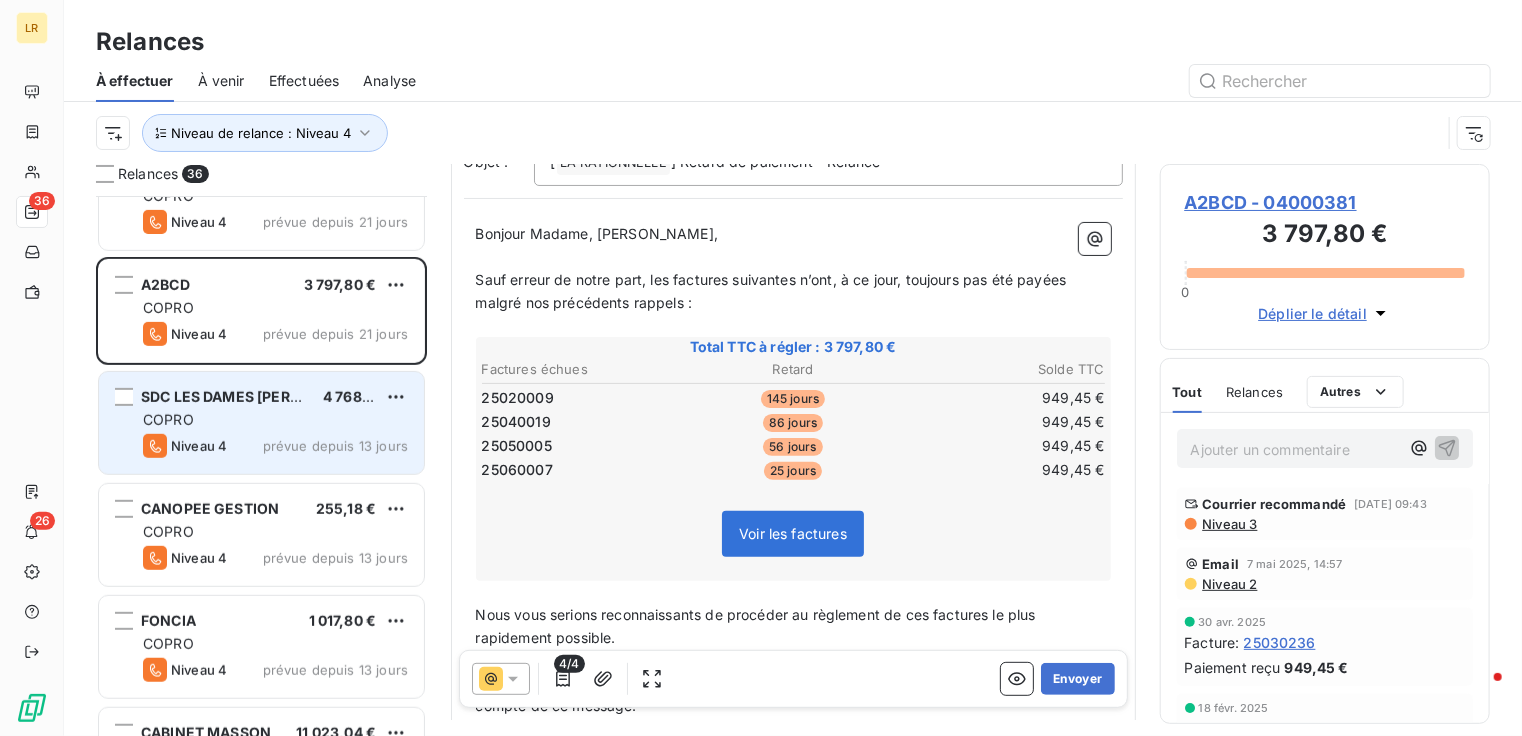 click on "SDC LES DAMES [PERSON_NAME]" at bounding box center [259, 396] 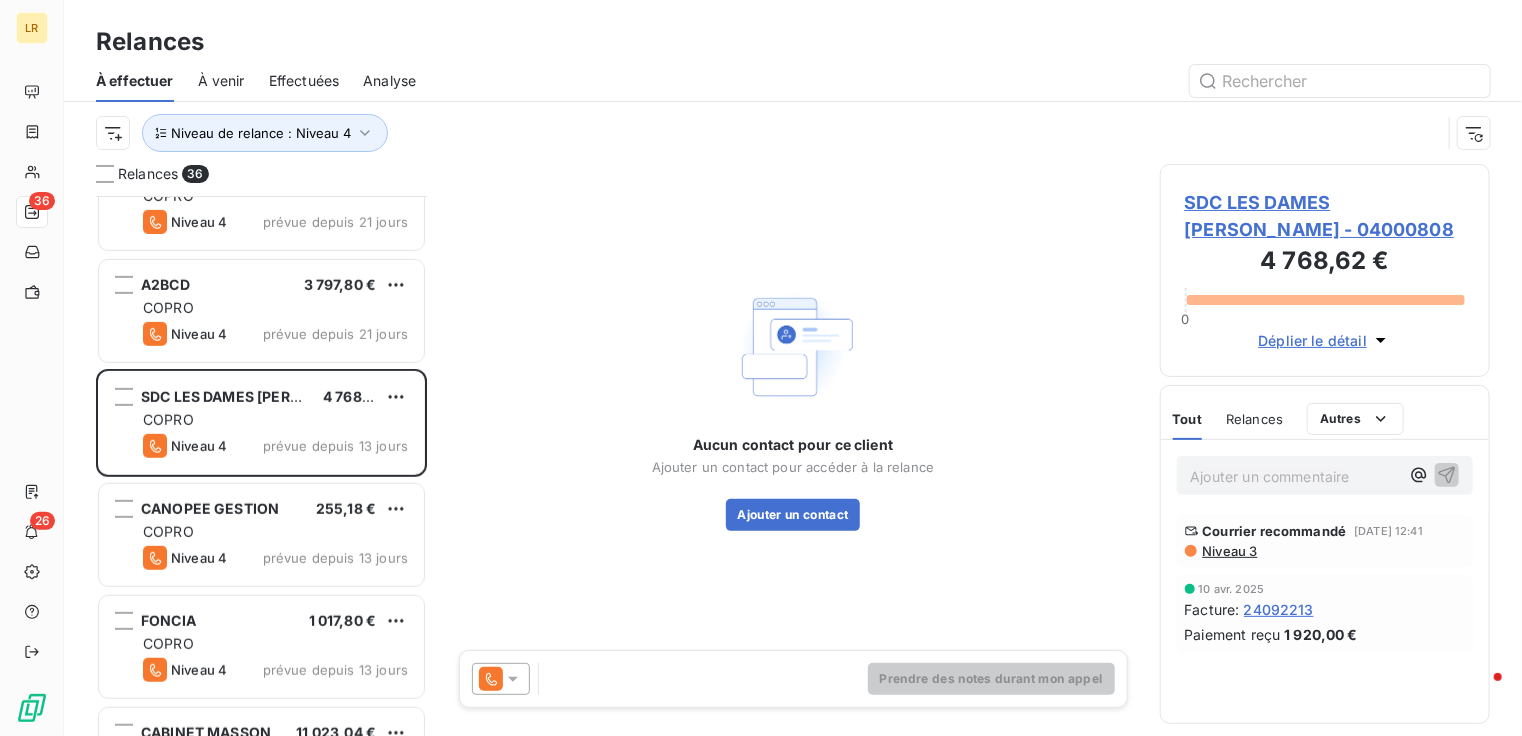 click at bounding box center (501, 679) 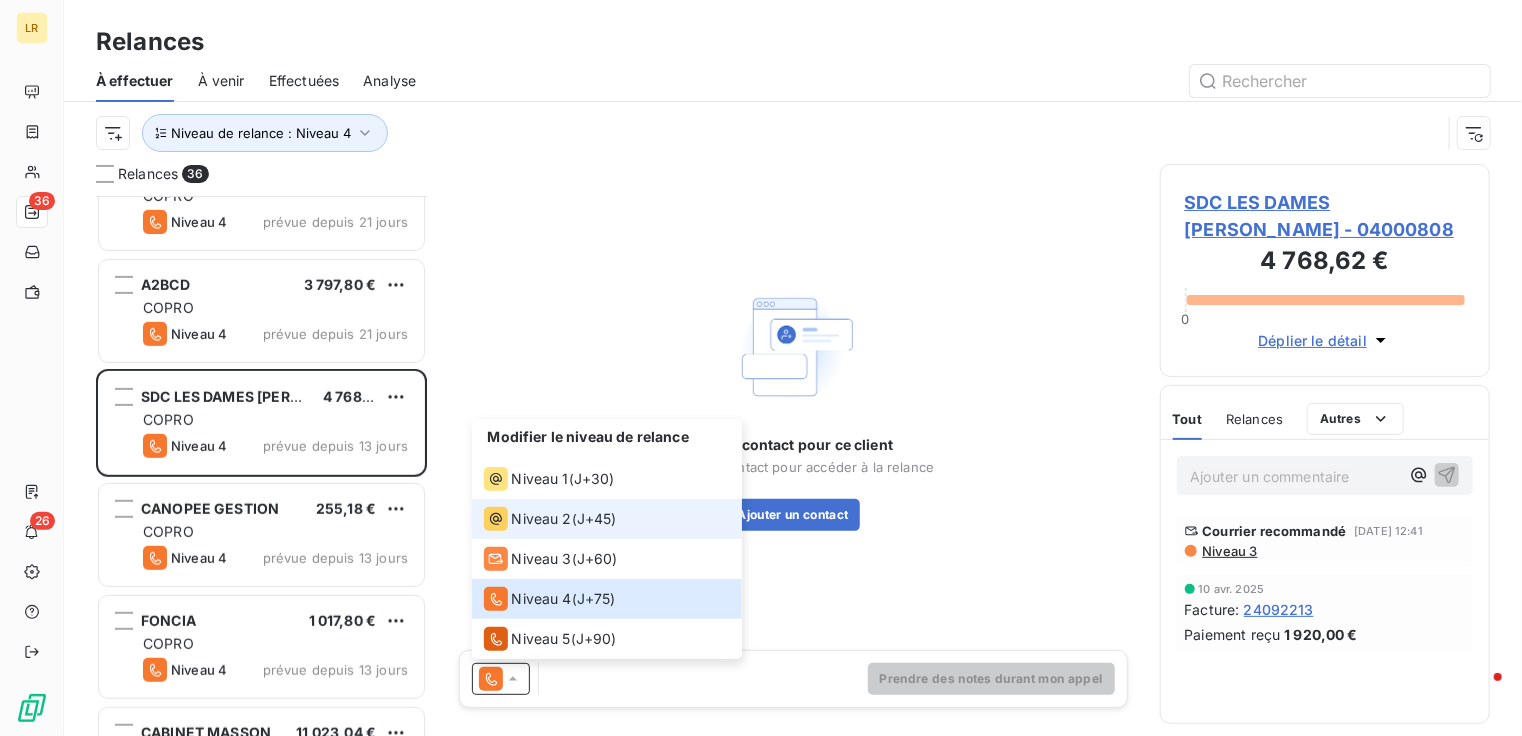 click on "Niveau 2" at bounding box center [542, 519] 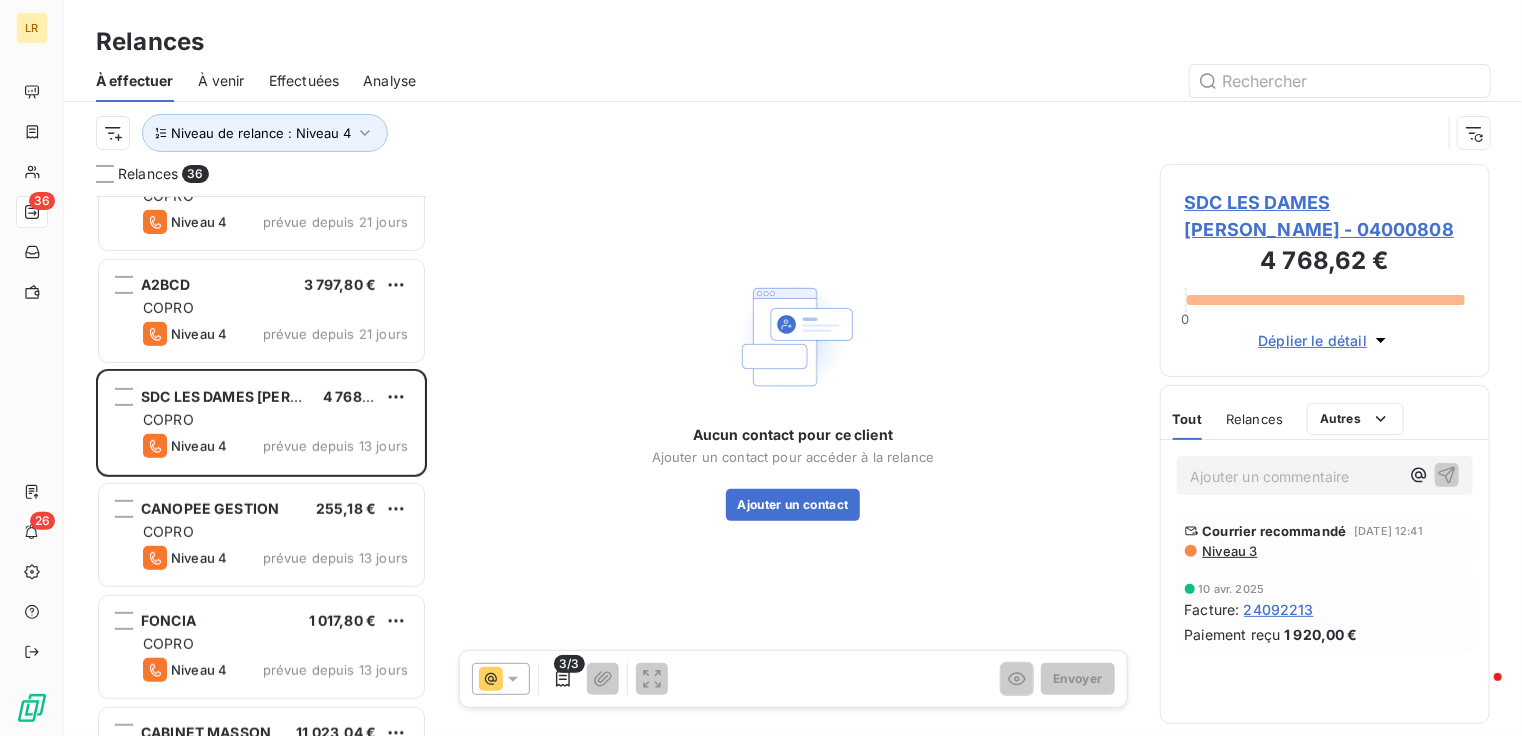 click on "Relances" at bounding box center [1254, 419] 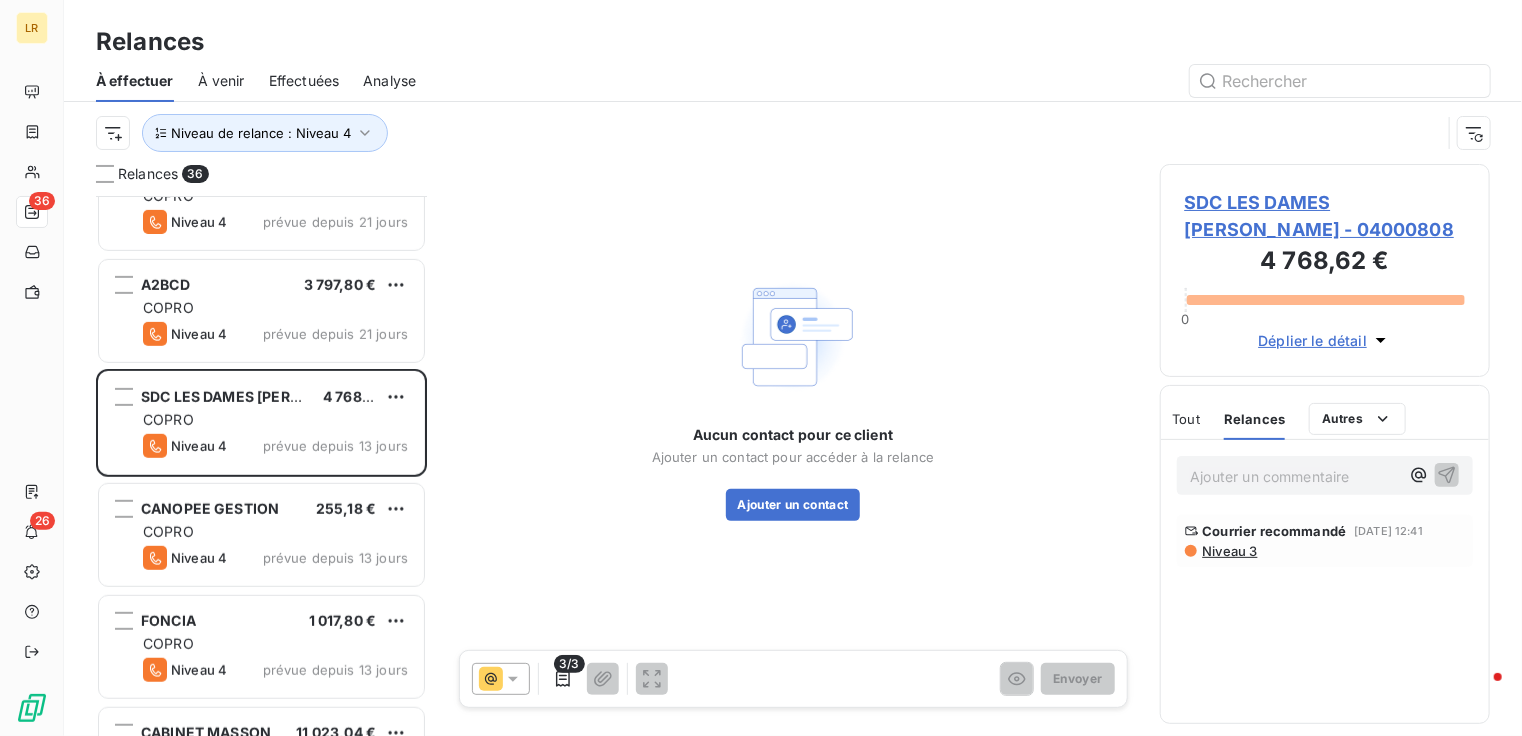 click on "Niveau 3" at bounding box center (1229, 551) 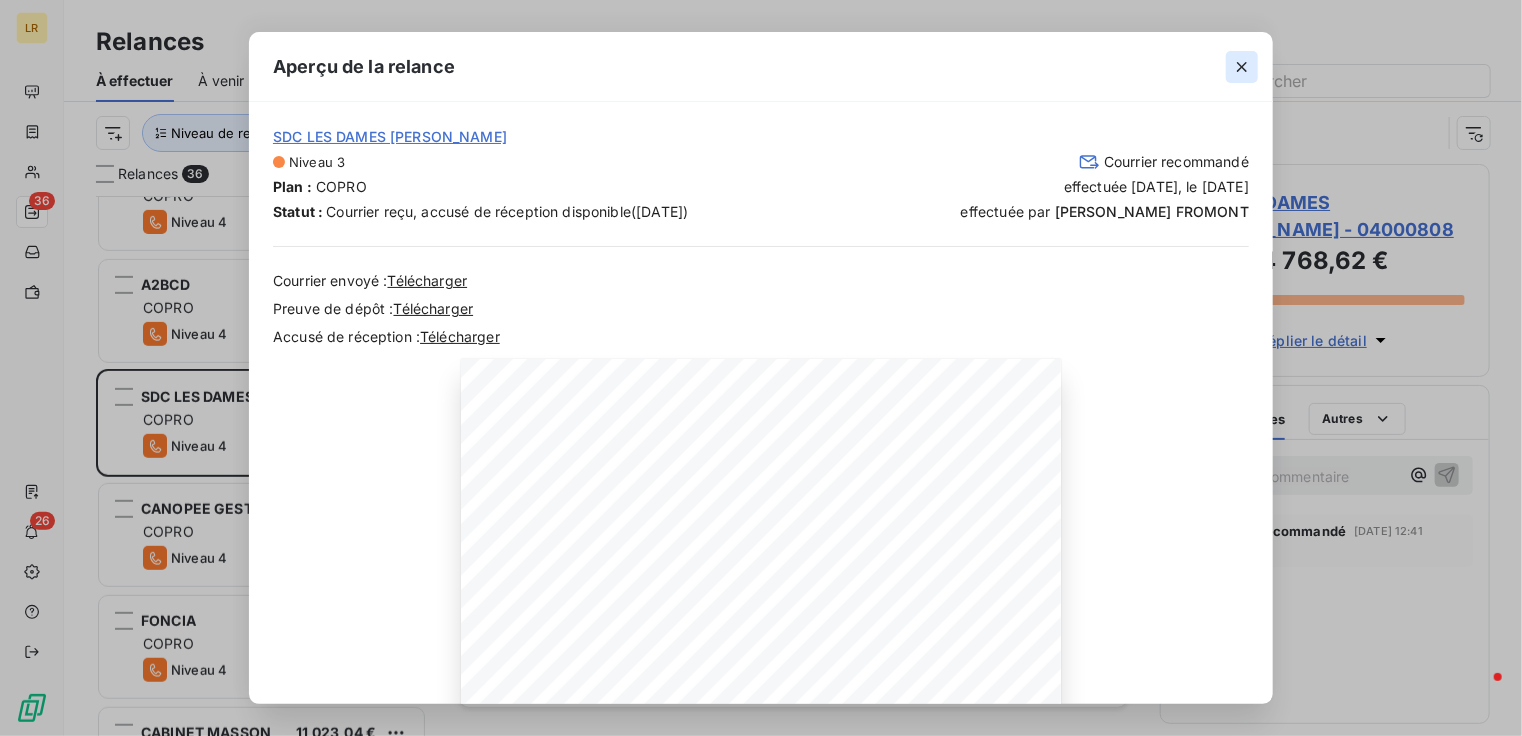 click 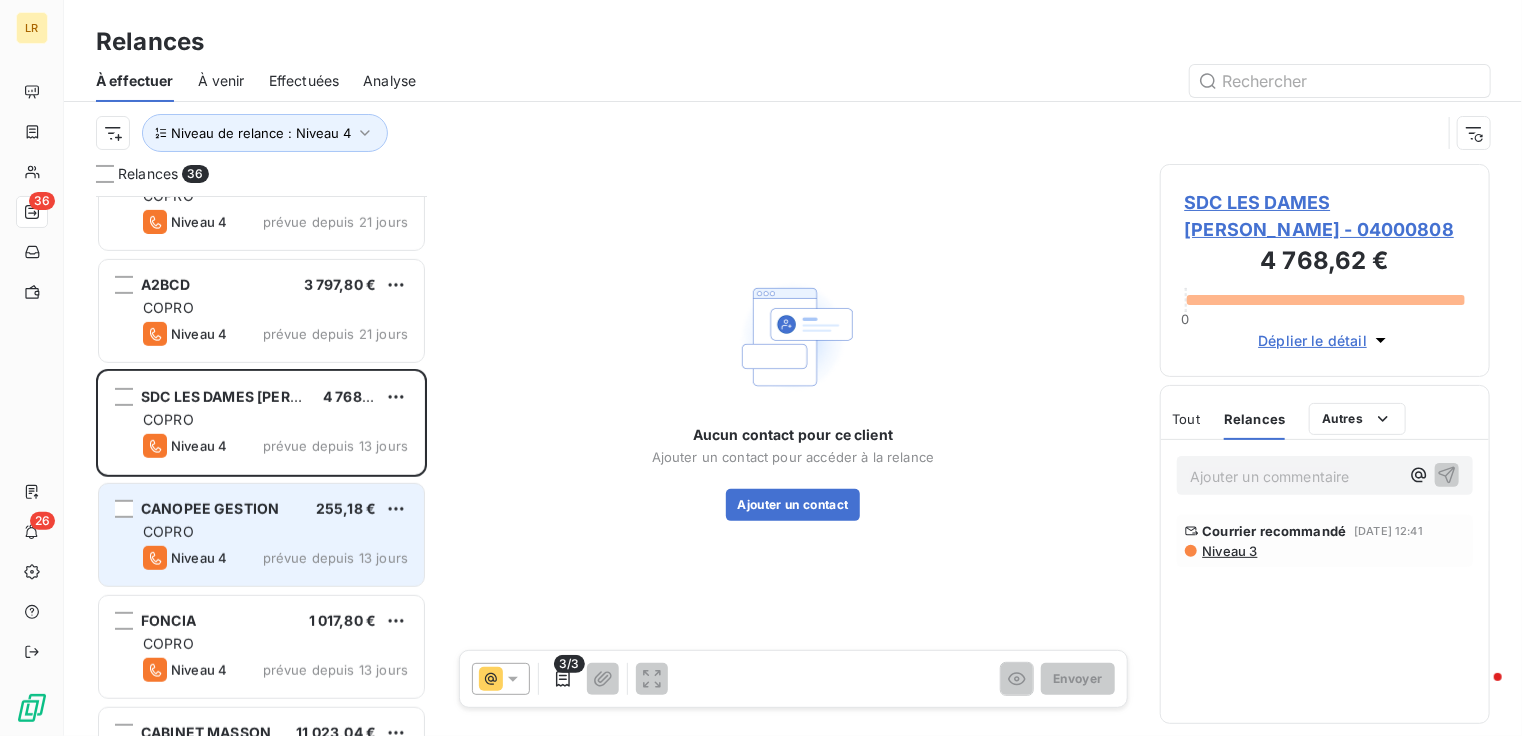 click on "COPRO" at bounding box center [275, 532] 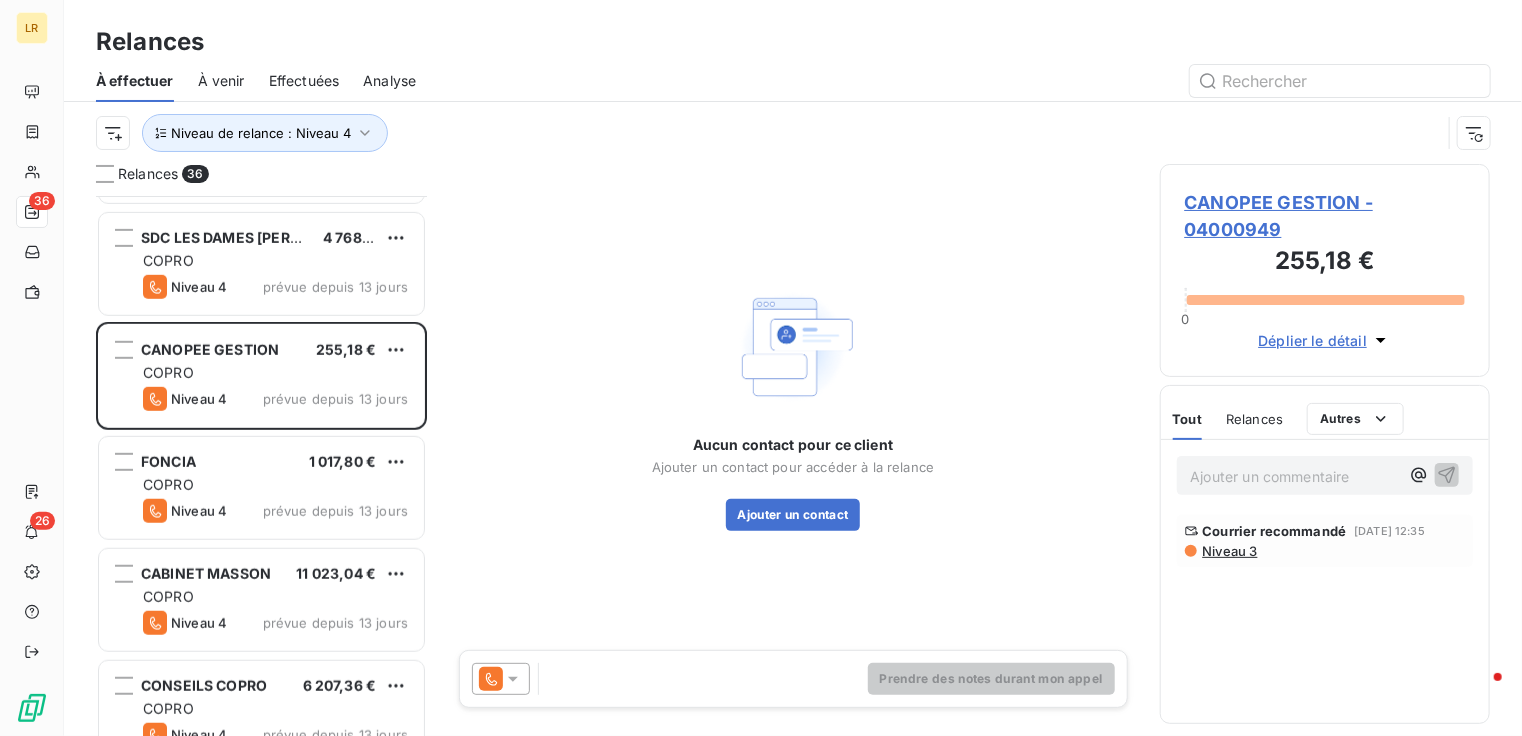 scroll, scrollTop: 800, scrollLeft: 0, axis: vertical 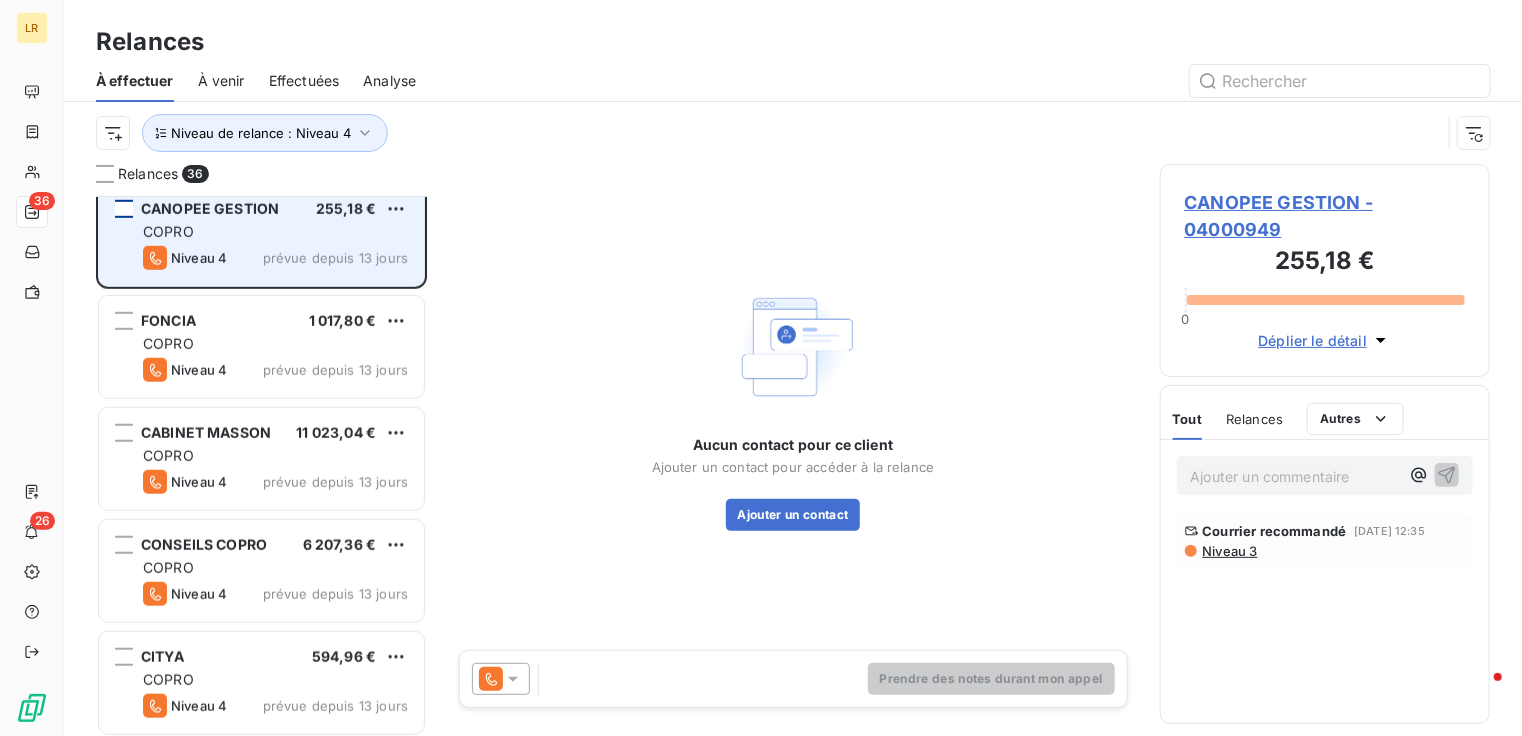click at bounding box center (124, 209) 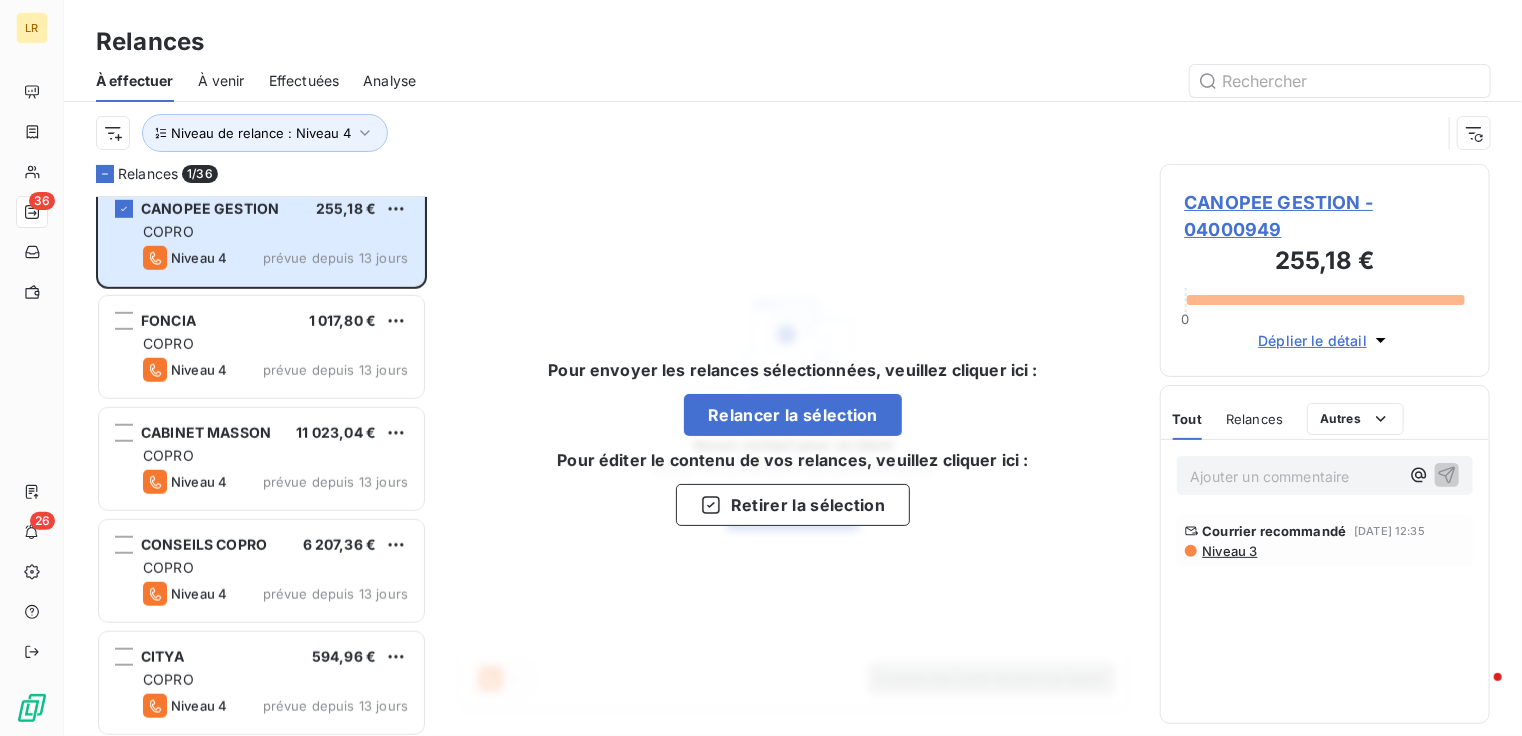 click on "Relances" at bounding box center (1254, 419) 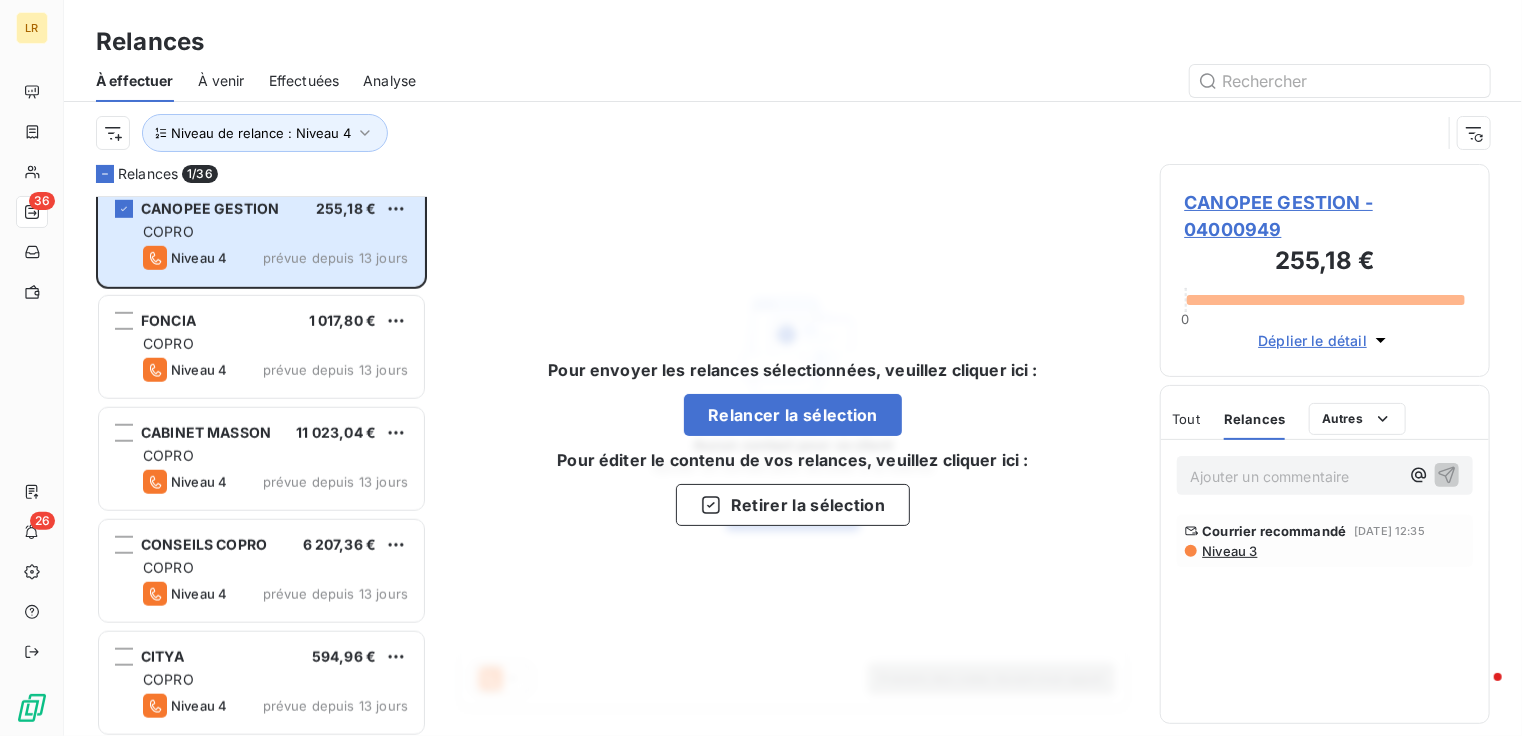 click on "Niveau 3" at bounding box center (1229, 551) 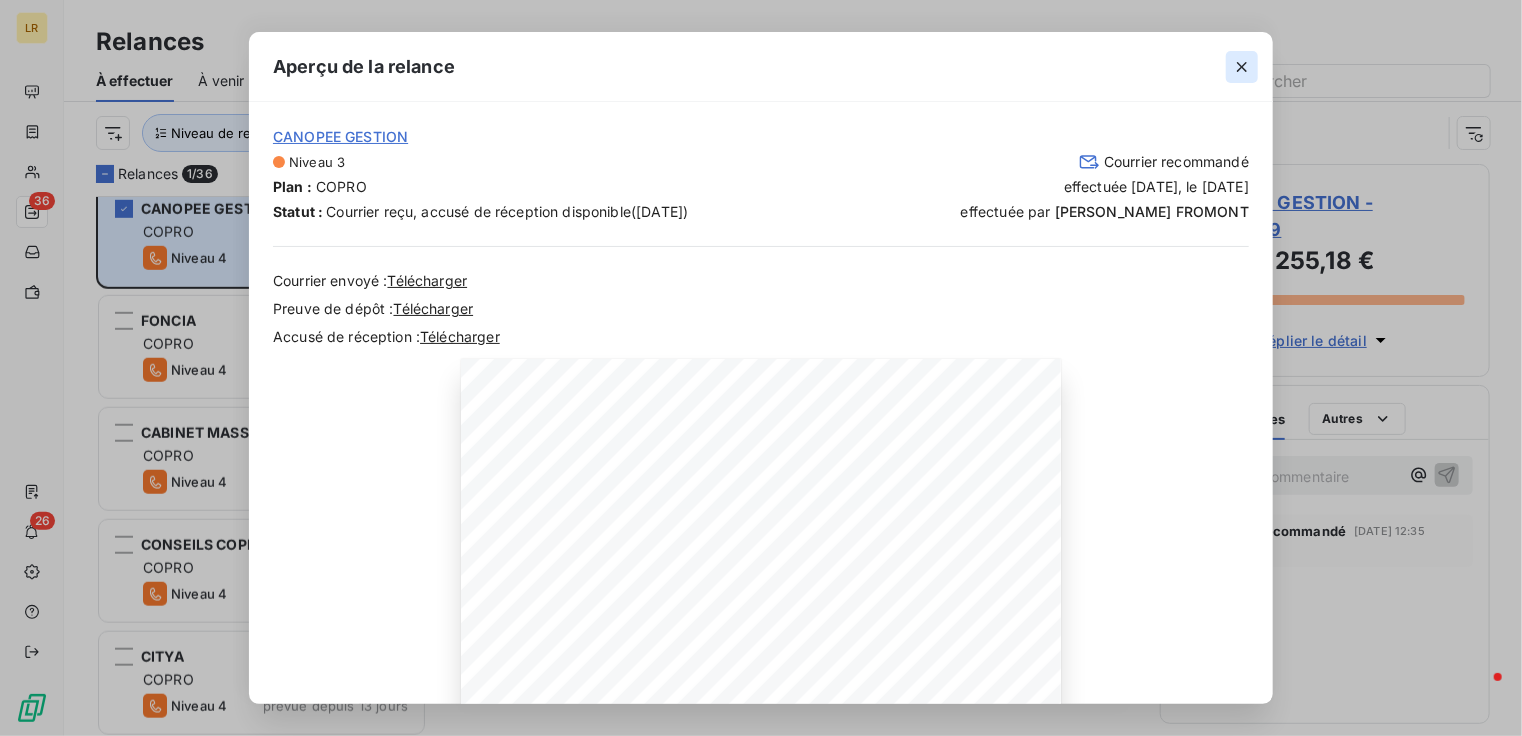 click 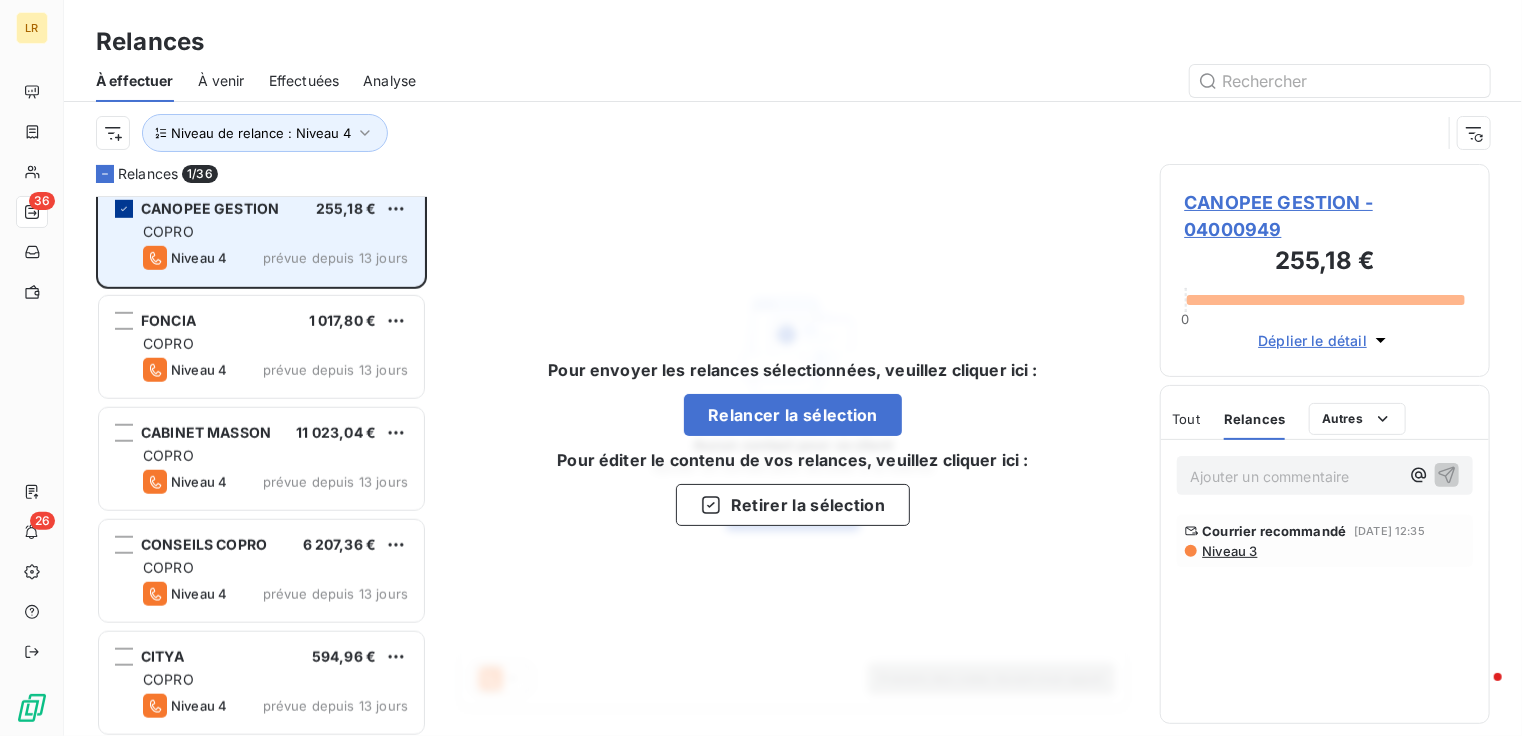 click 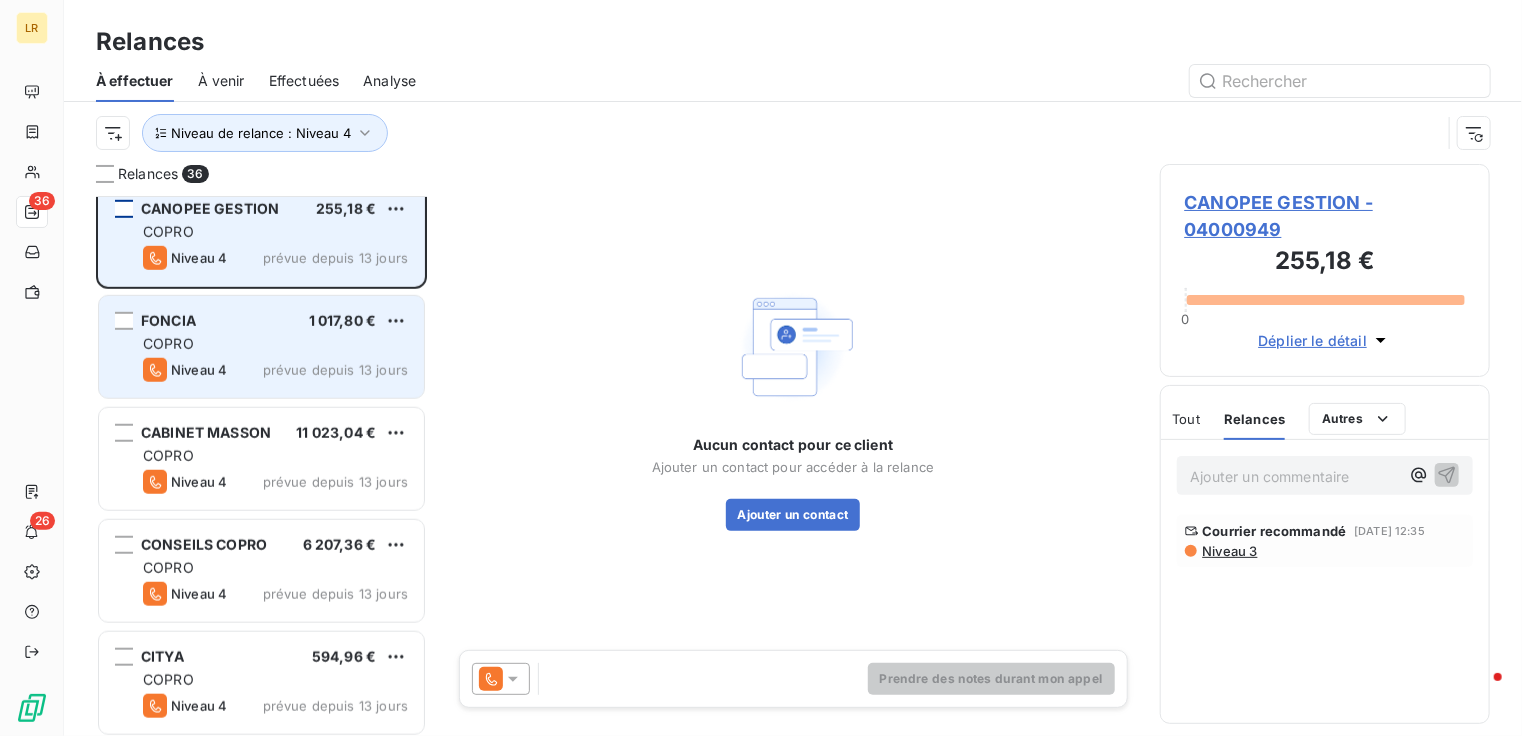 click on "Niveau 4 prévue depuis 13 jours" at bounding box center (275, 370) 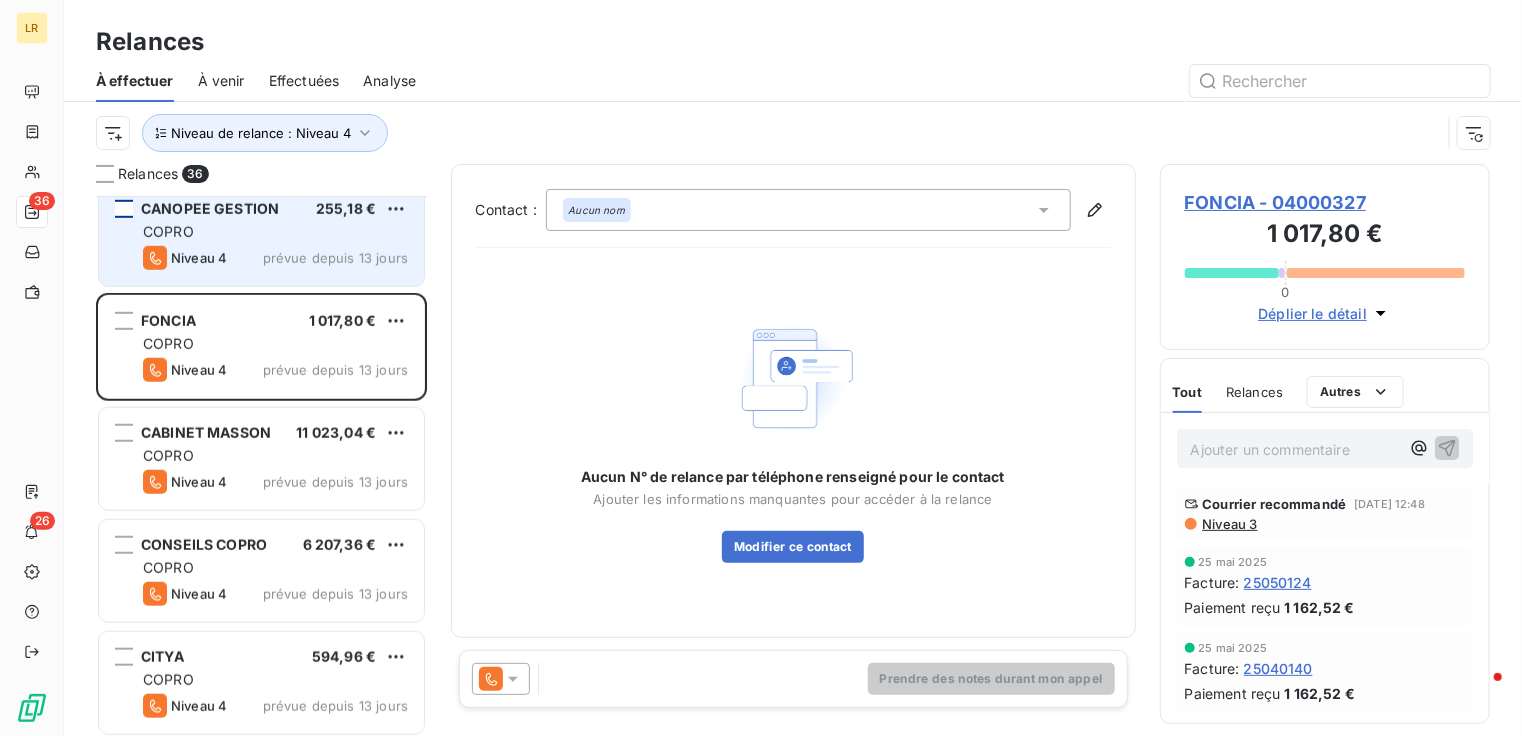 click on "Niveau 3" at bounding box center (1229, 524) 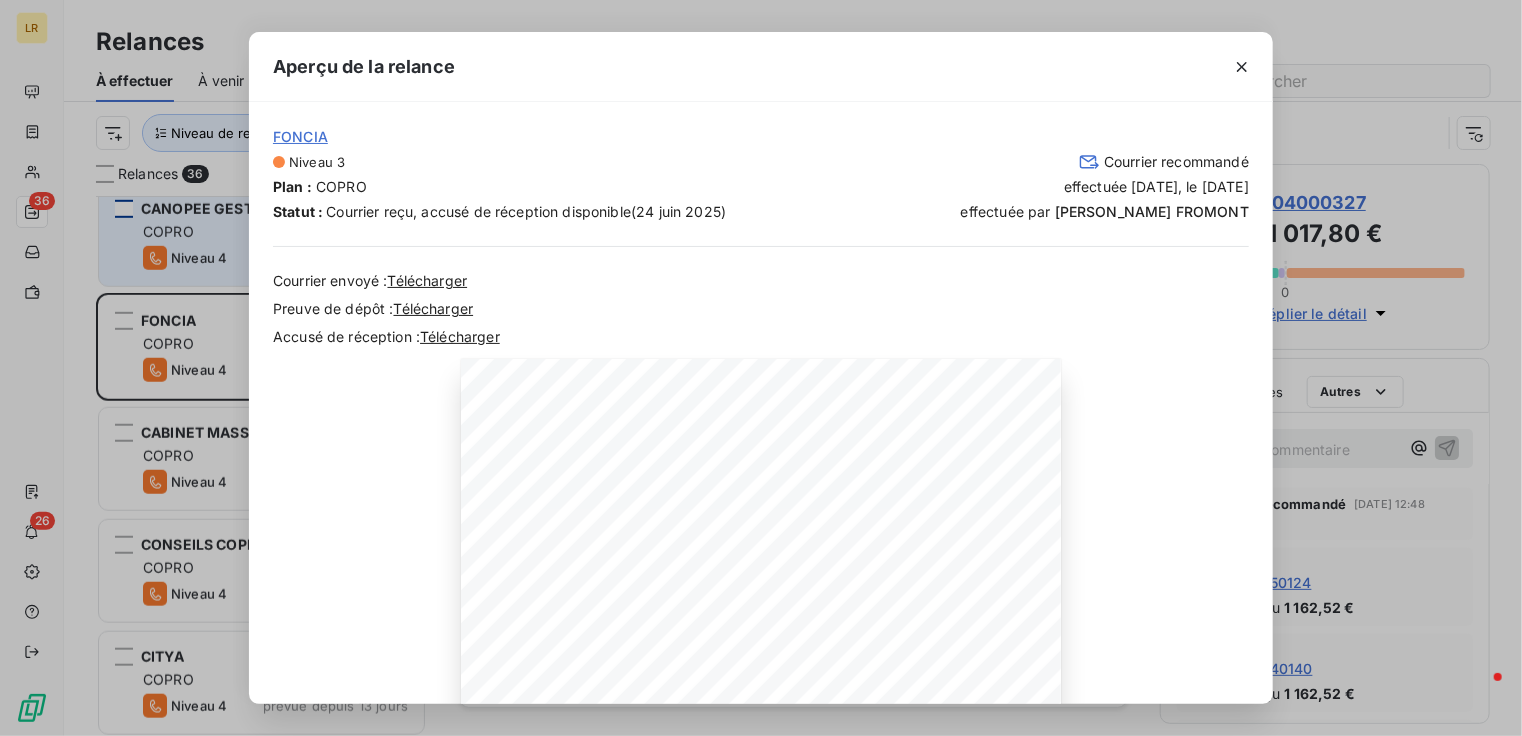 click 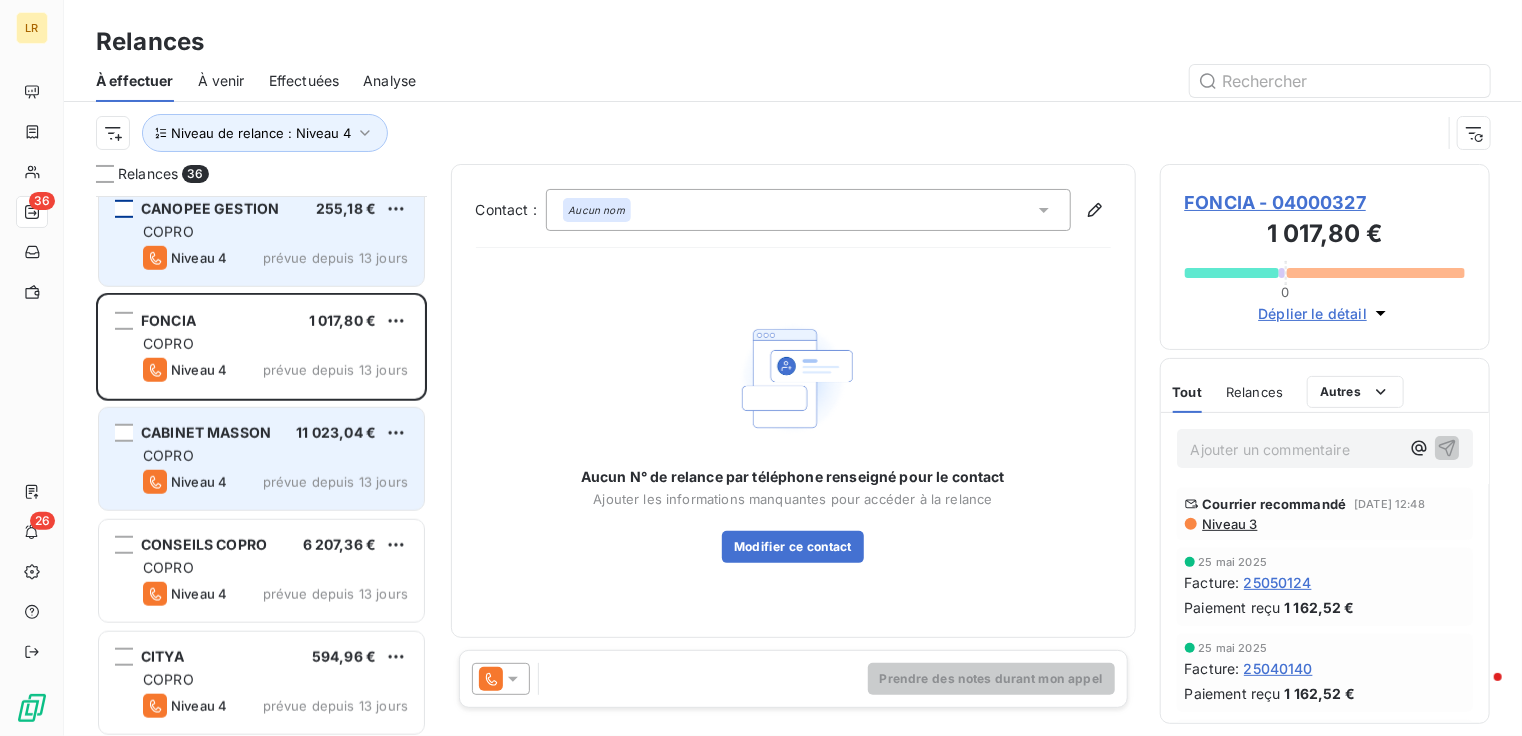 click on "COPRO" at bounding box center (275, 456) 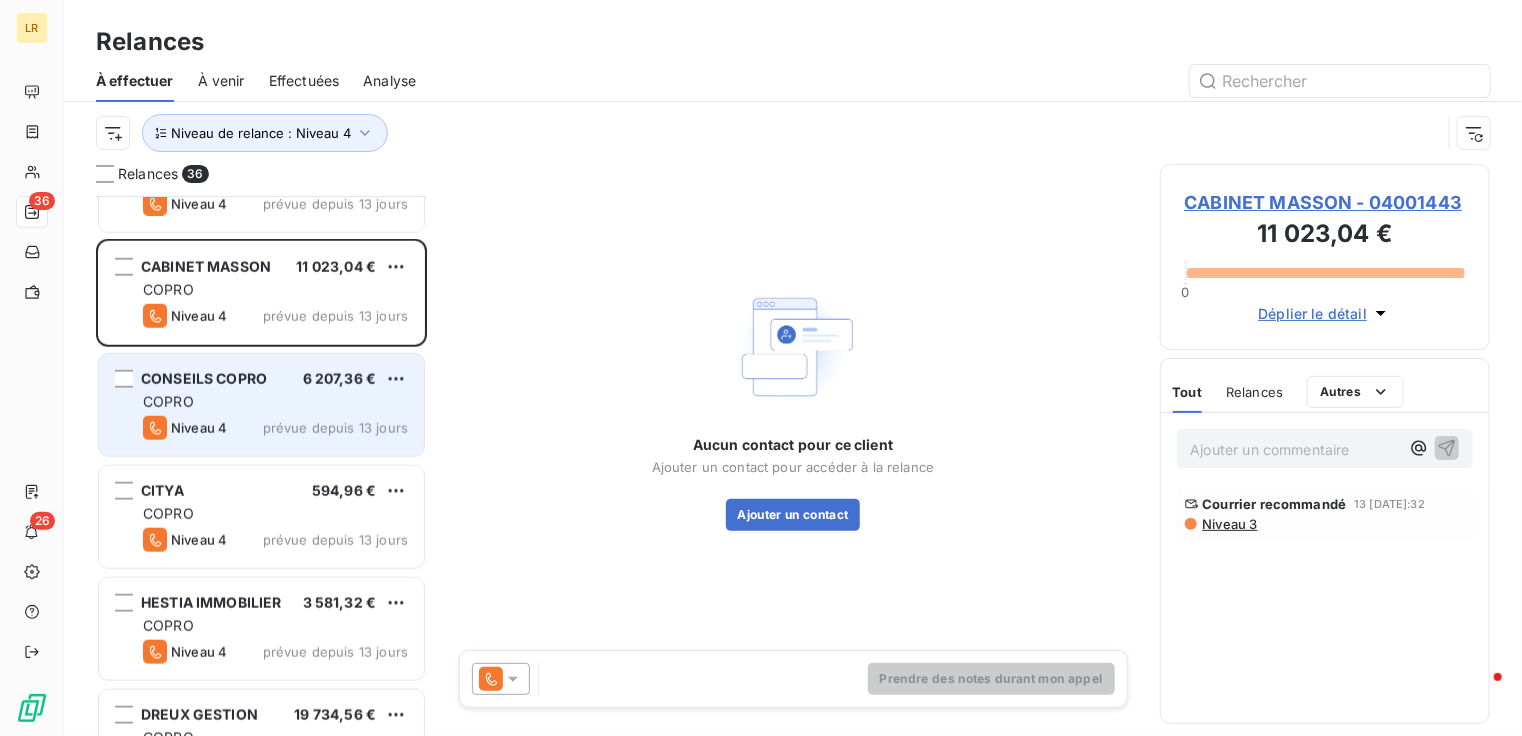 scroll, scrollTop: 1000, scrollLeft: 0, axis: vertical 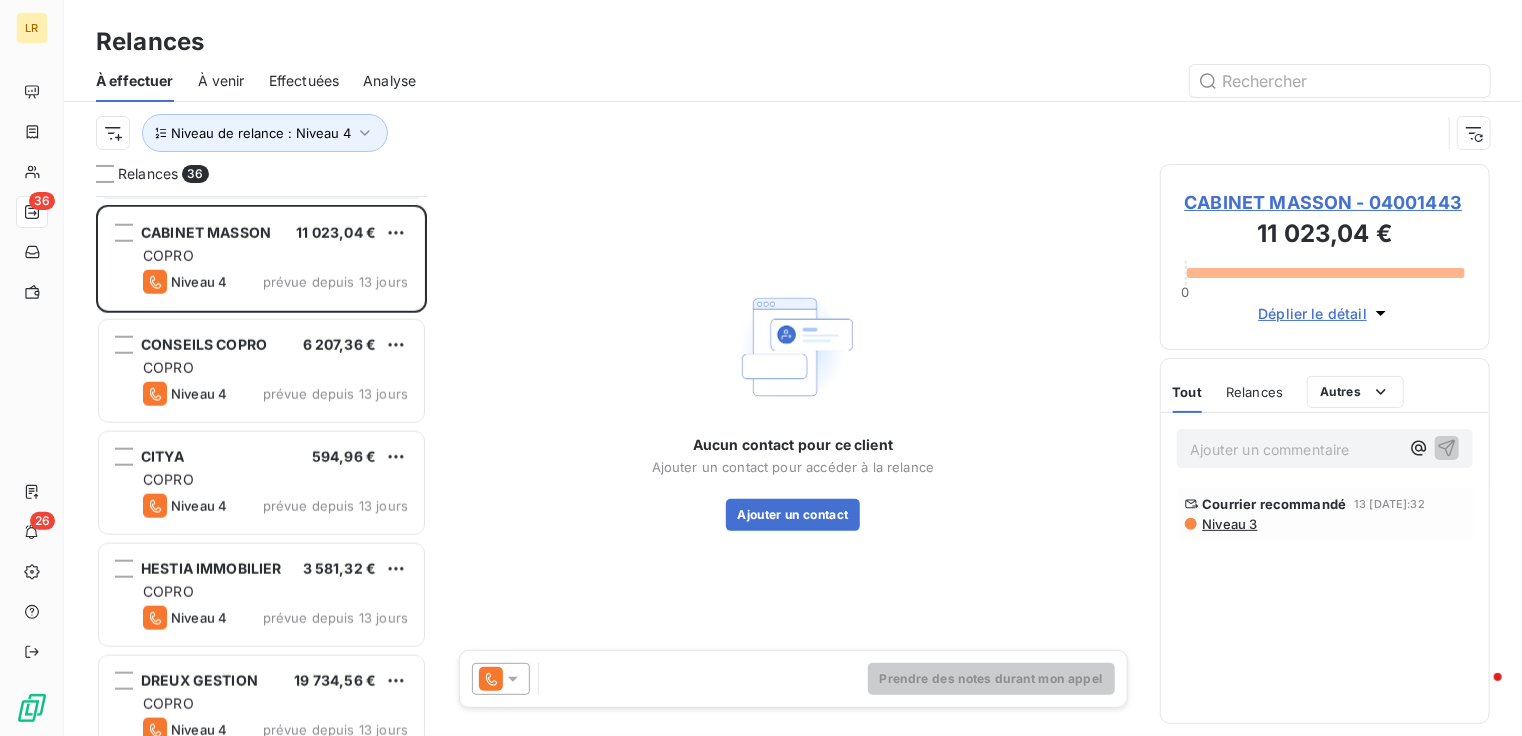 click on "Relances" at bounding box center (1254, 392) 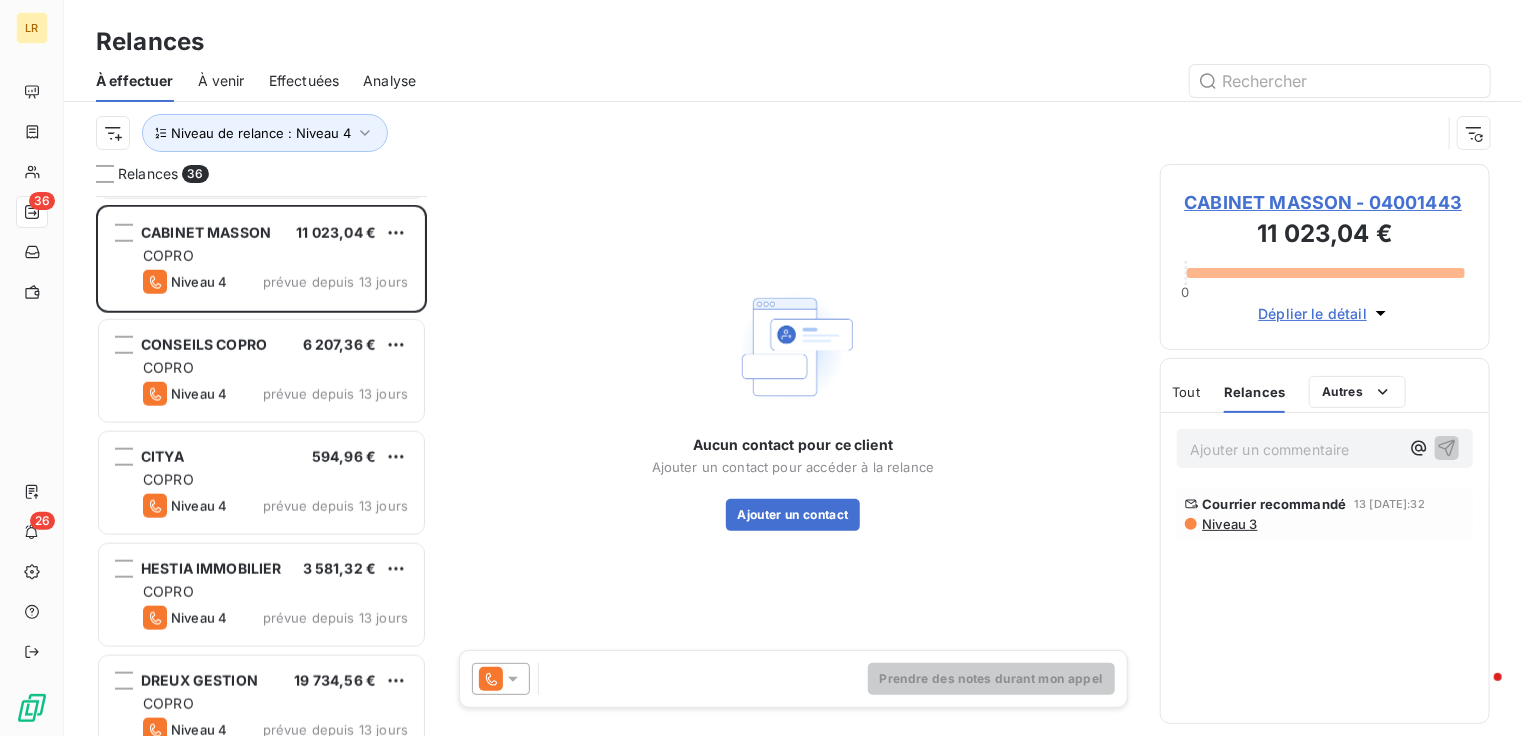 click on "Niveau 3" at bounding box center (1229, 524) 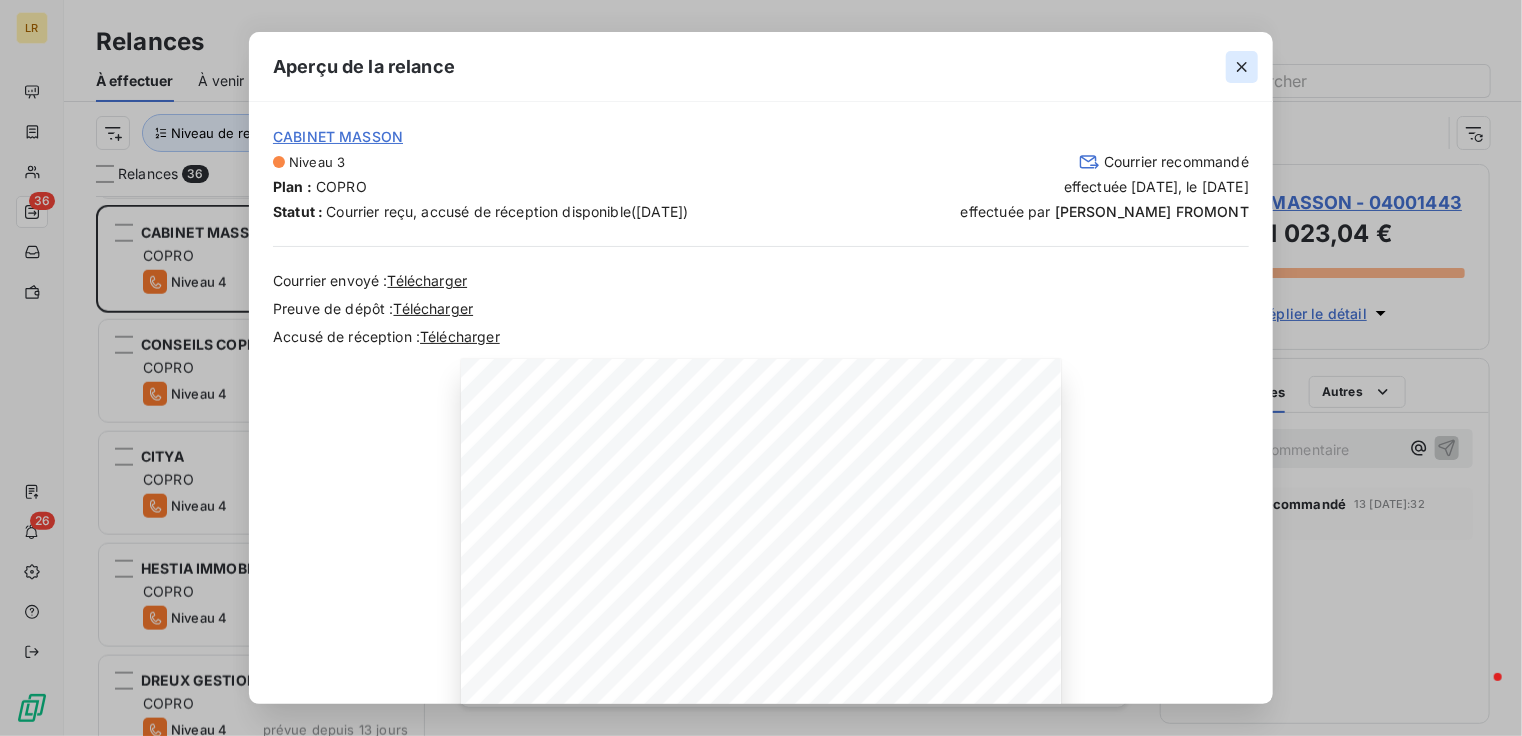 click 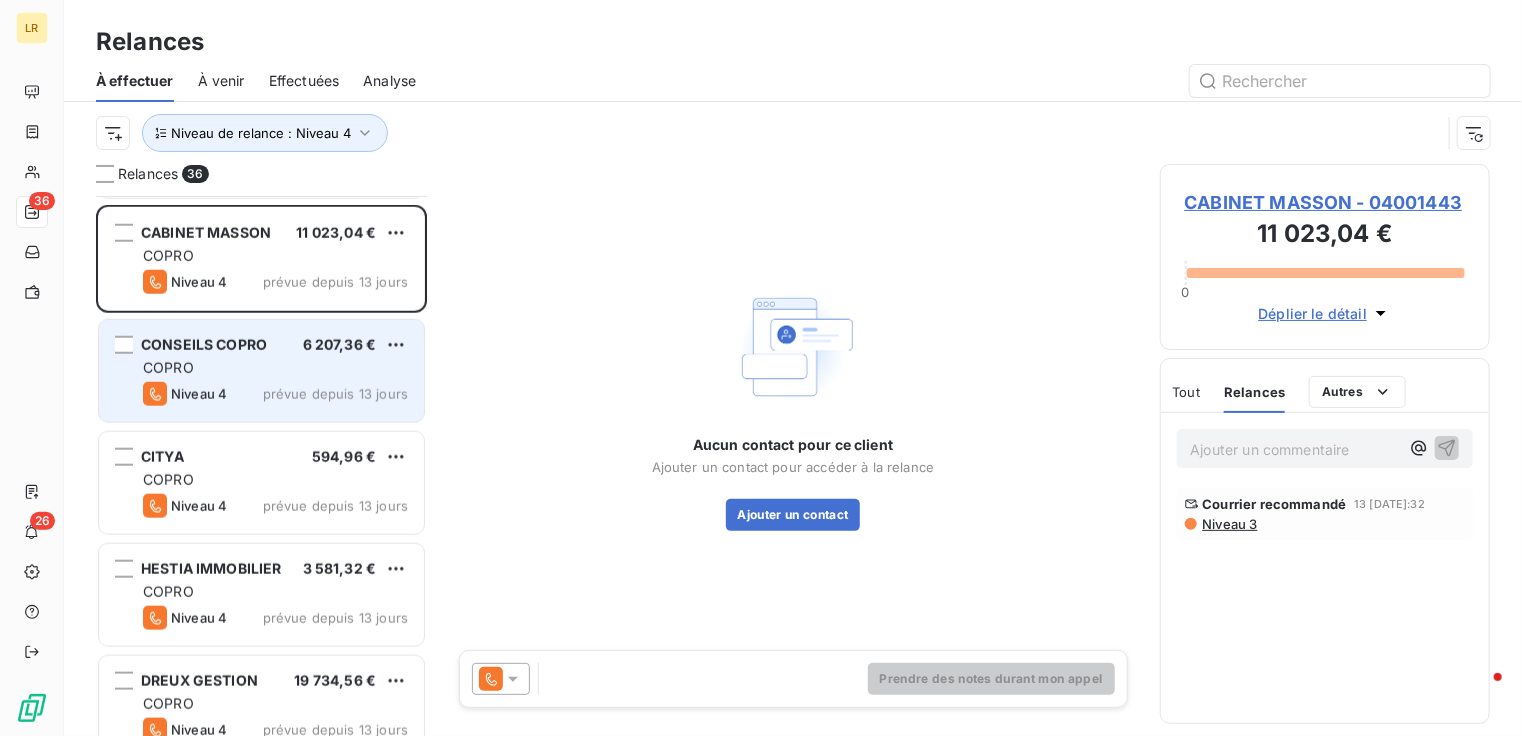 click on "COPRO" at bounding box center (275, 368) 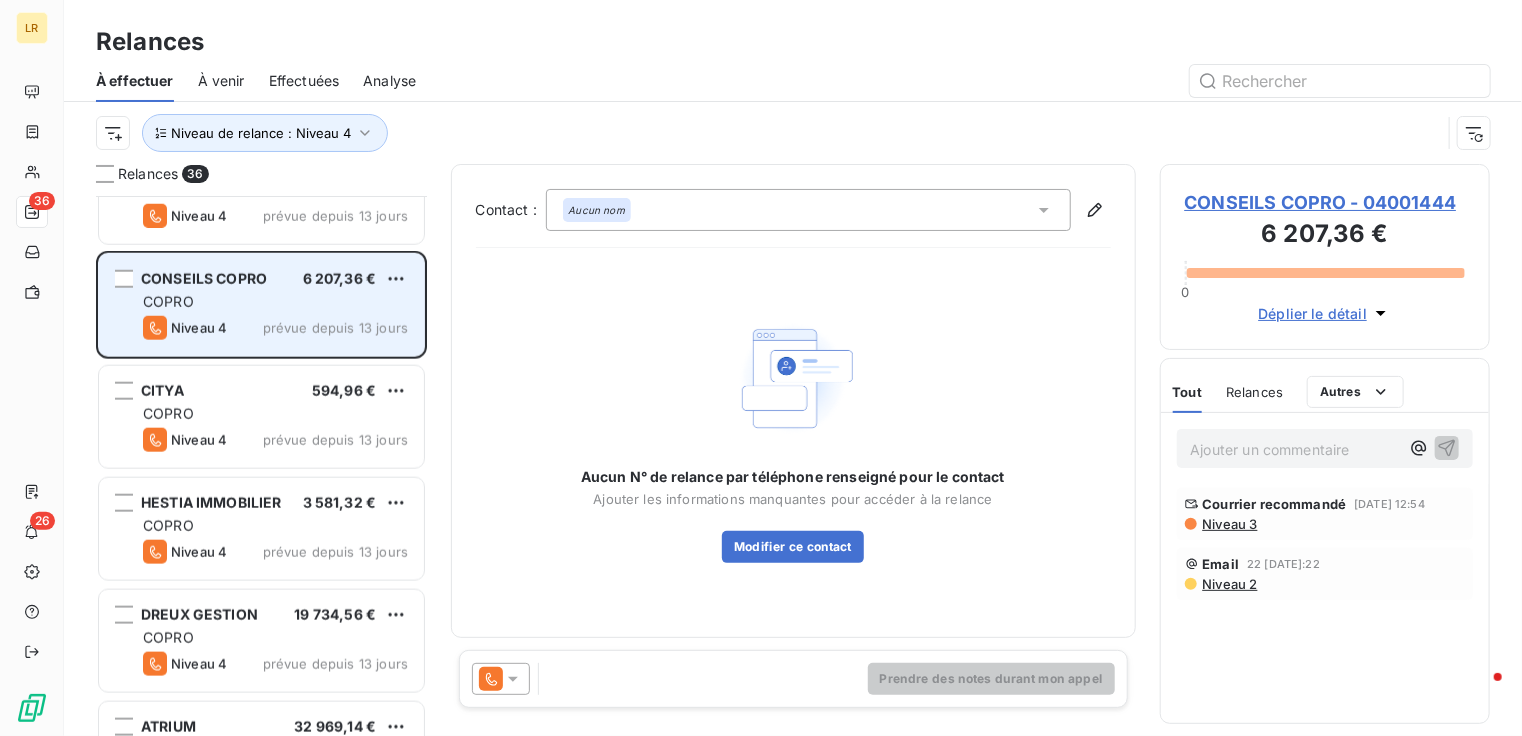 scroll, scrollTop: 1100, scrollLeft: 0, axis: vertical 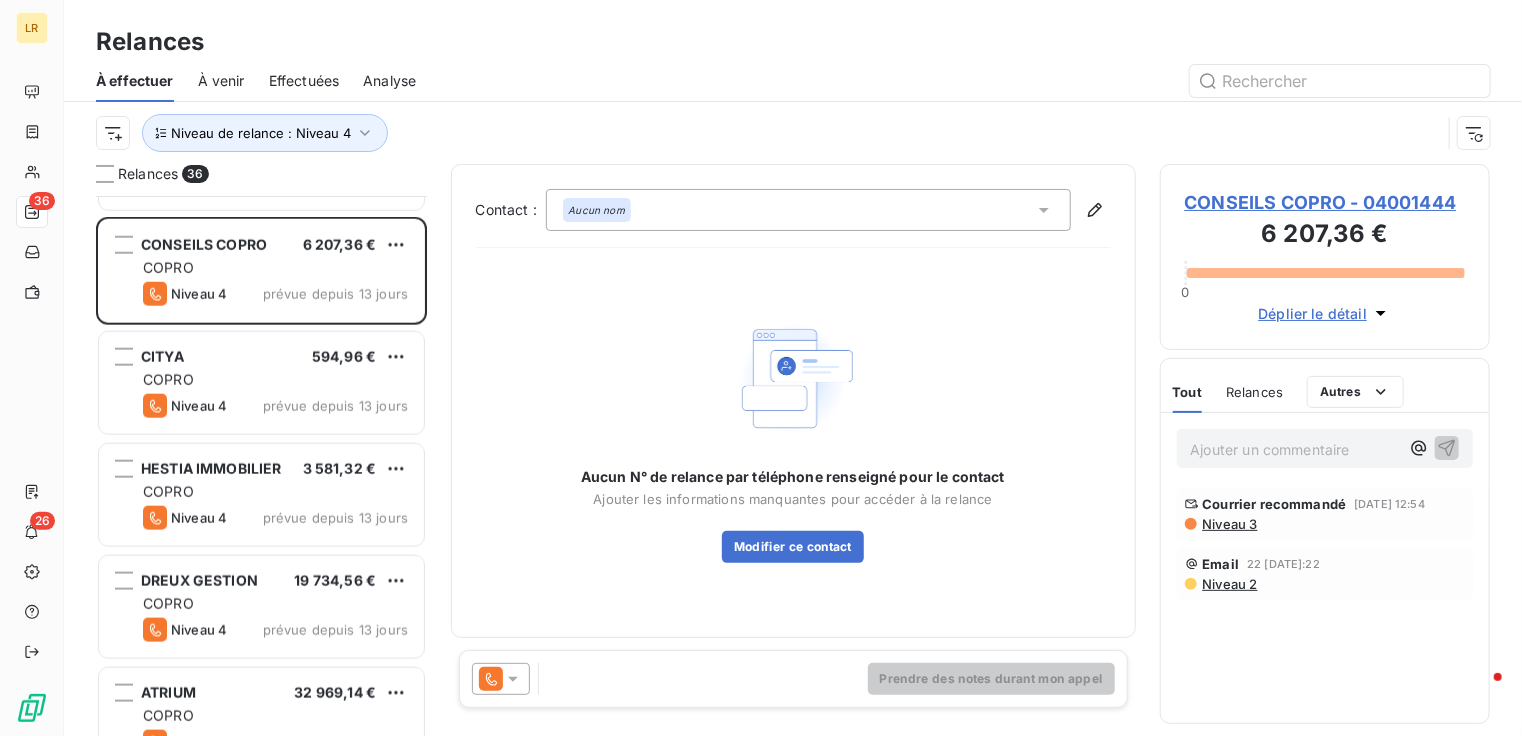 click on "Relances" at bounding box center [1254, 392] 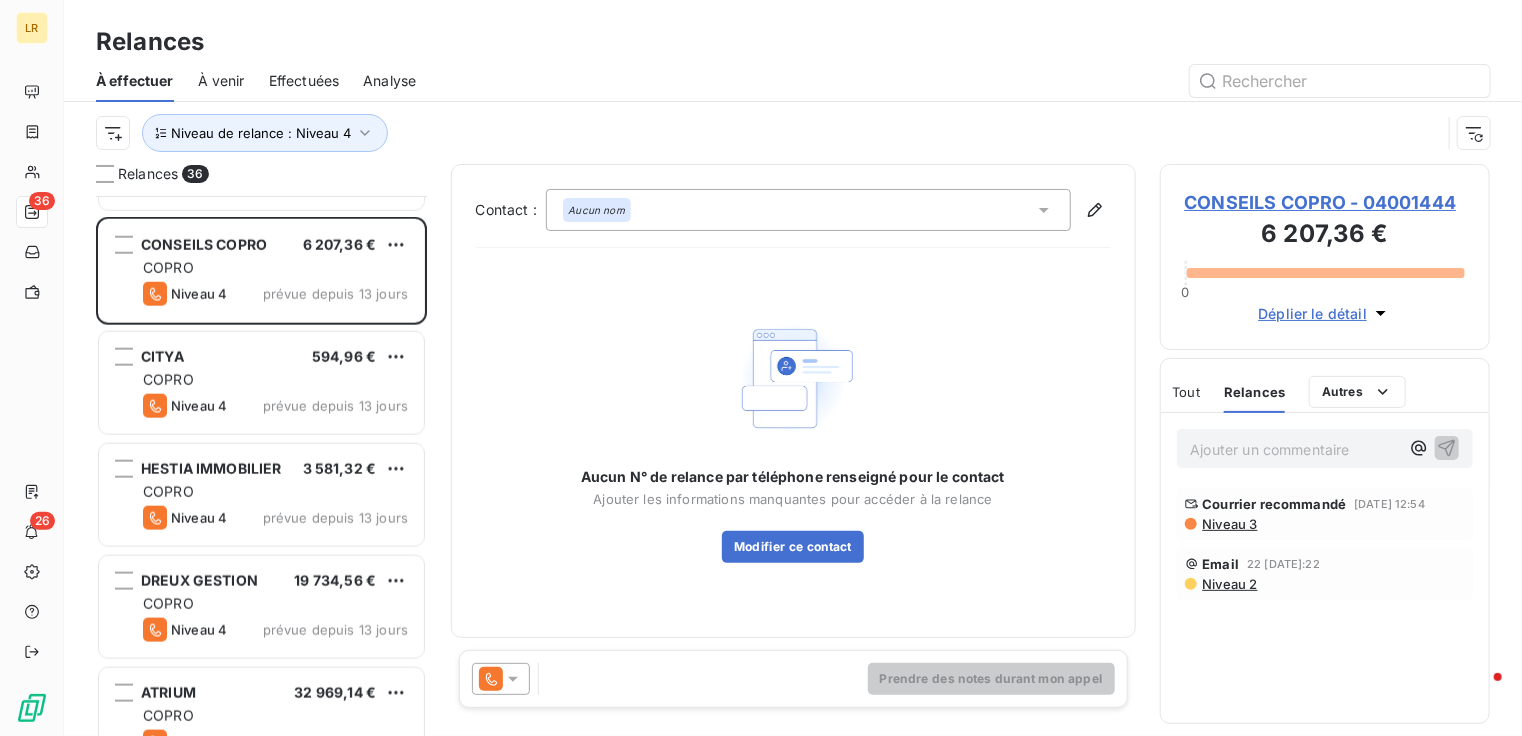 click on "Niveau 3" at bounding box center (1229, 524) 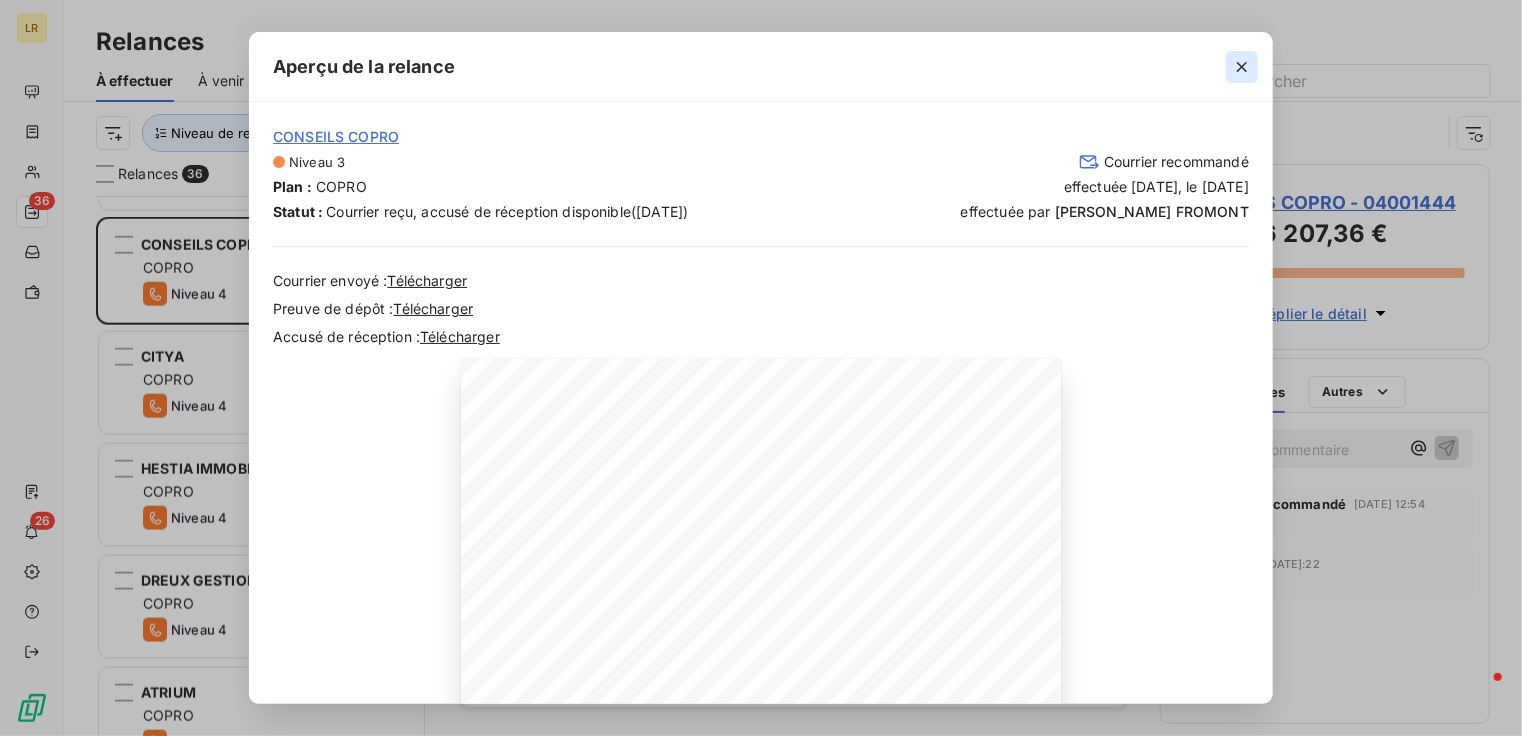 click 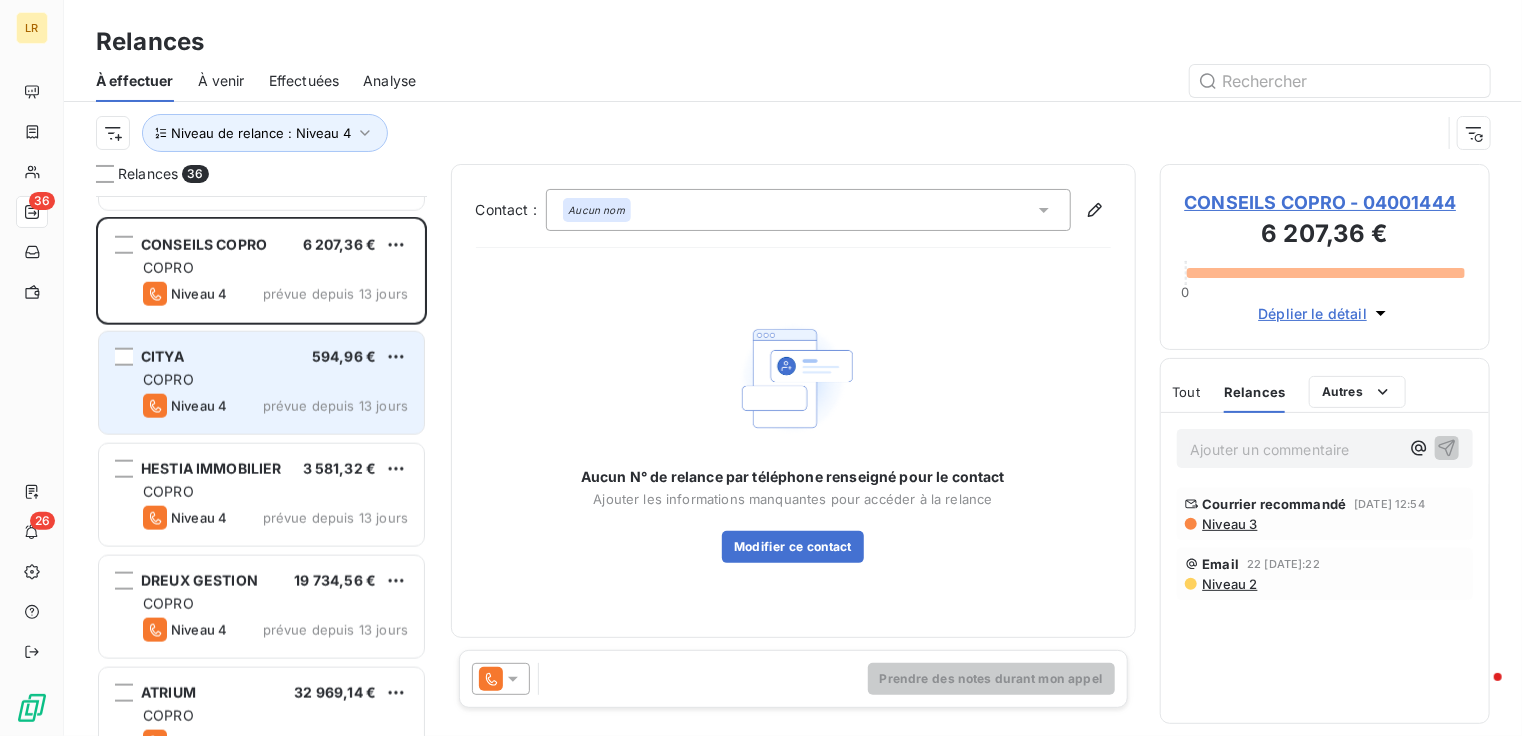 click on "COPRO" at bounding box center (275, 380) 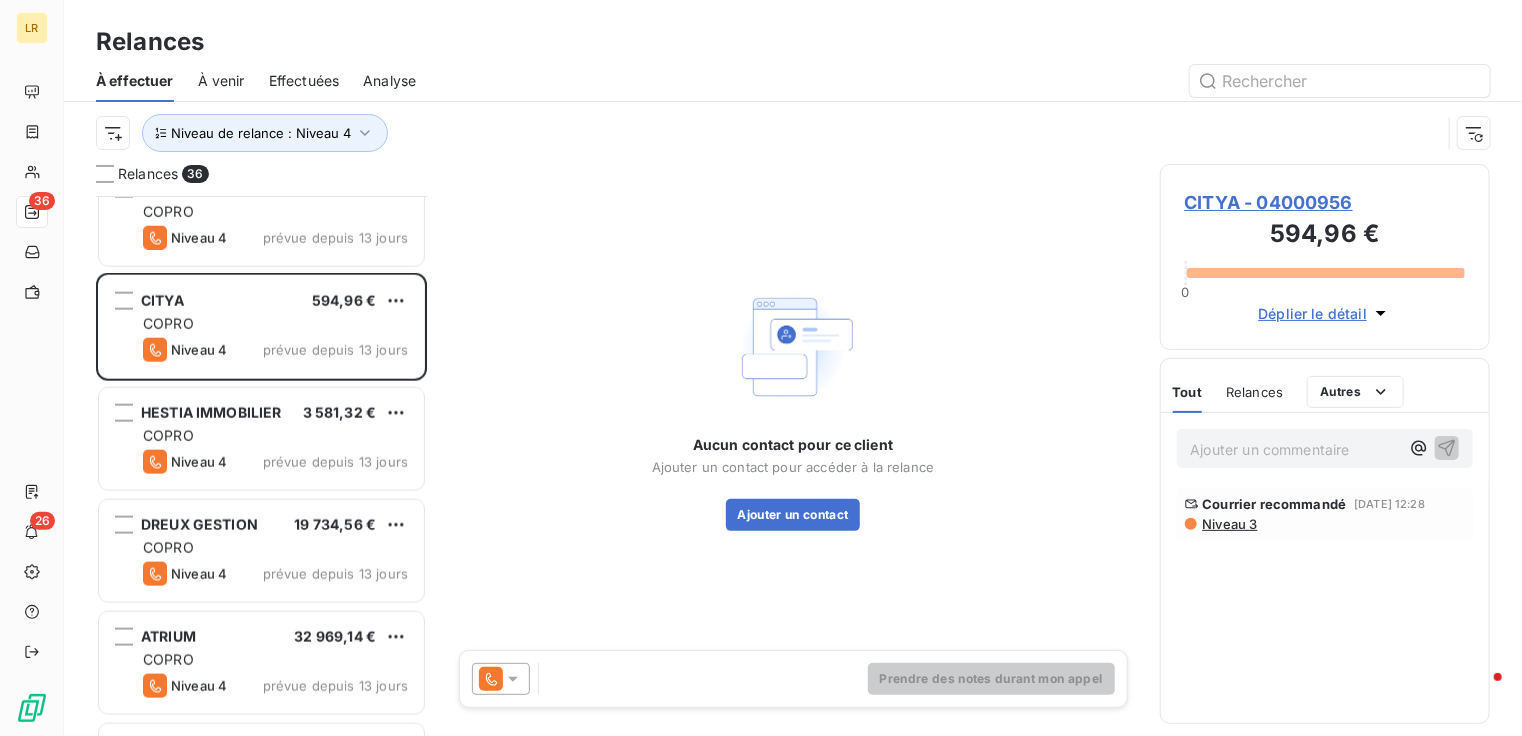 scroll, scrollTop: 1200, scrollLeft: 0, axis: vertical 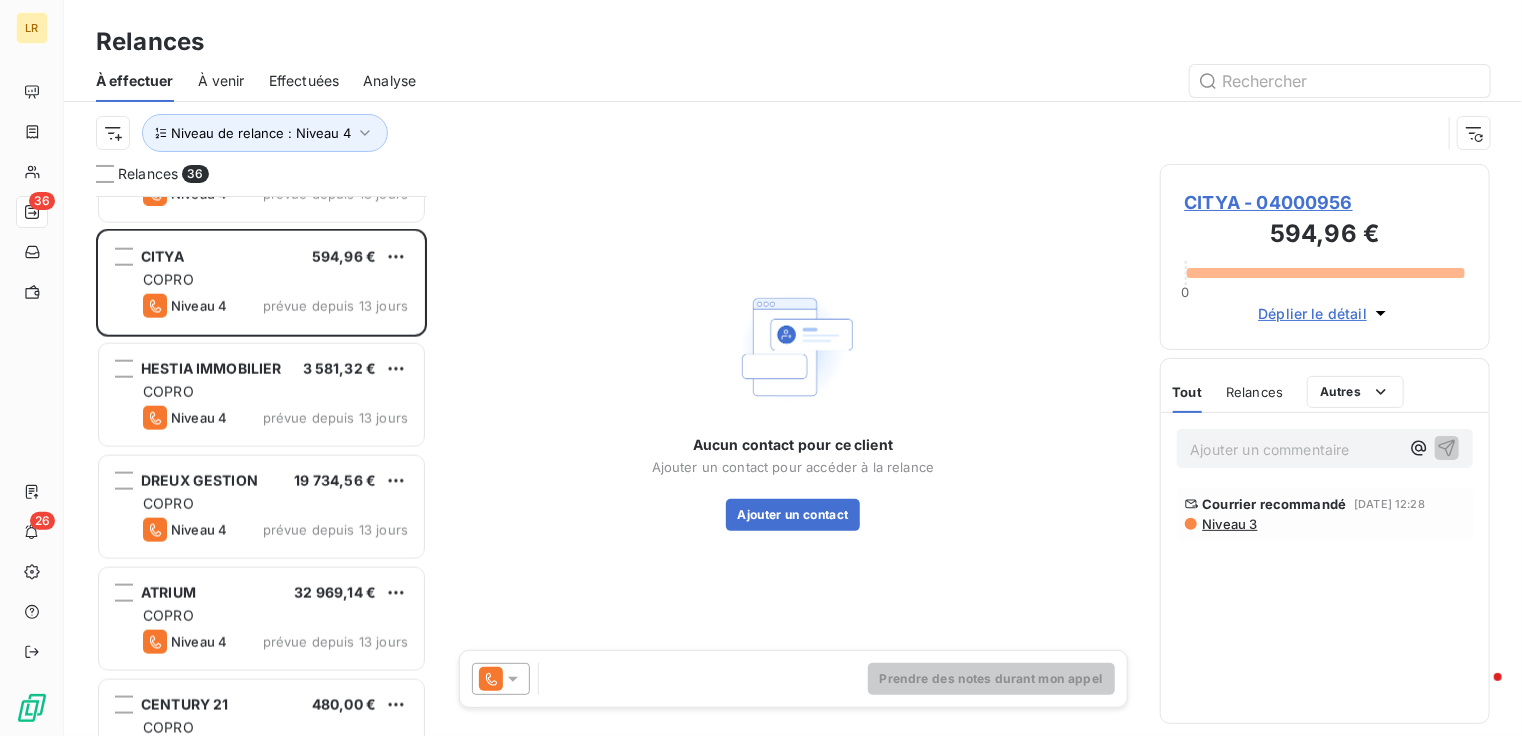 click 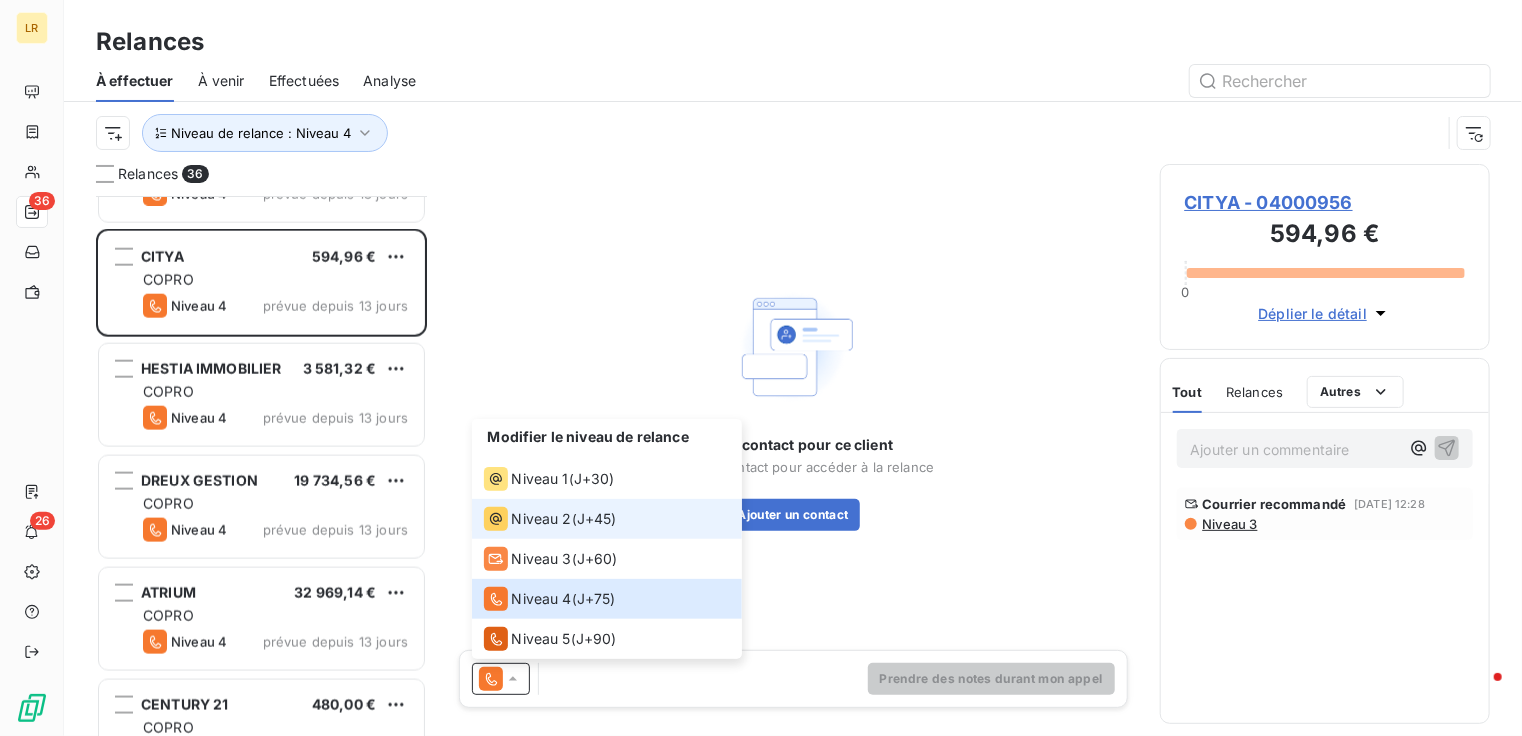 click on "Niveau 2" at bounding box center (542, 519) 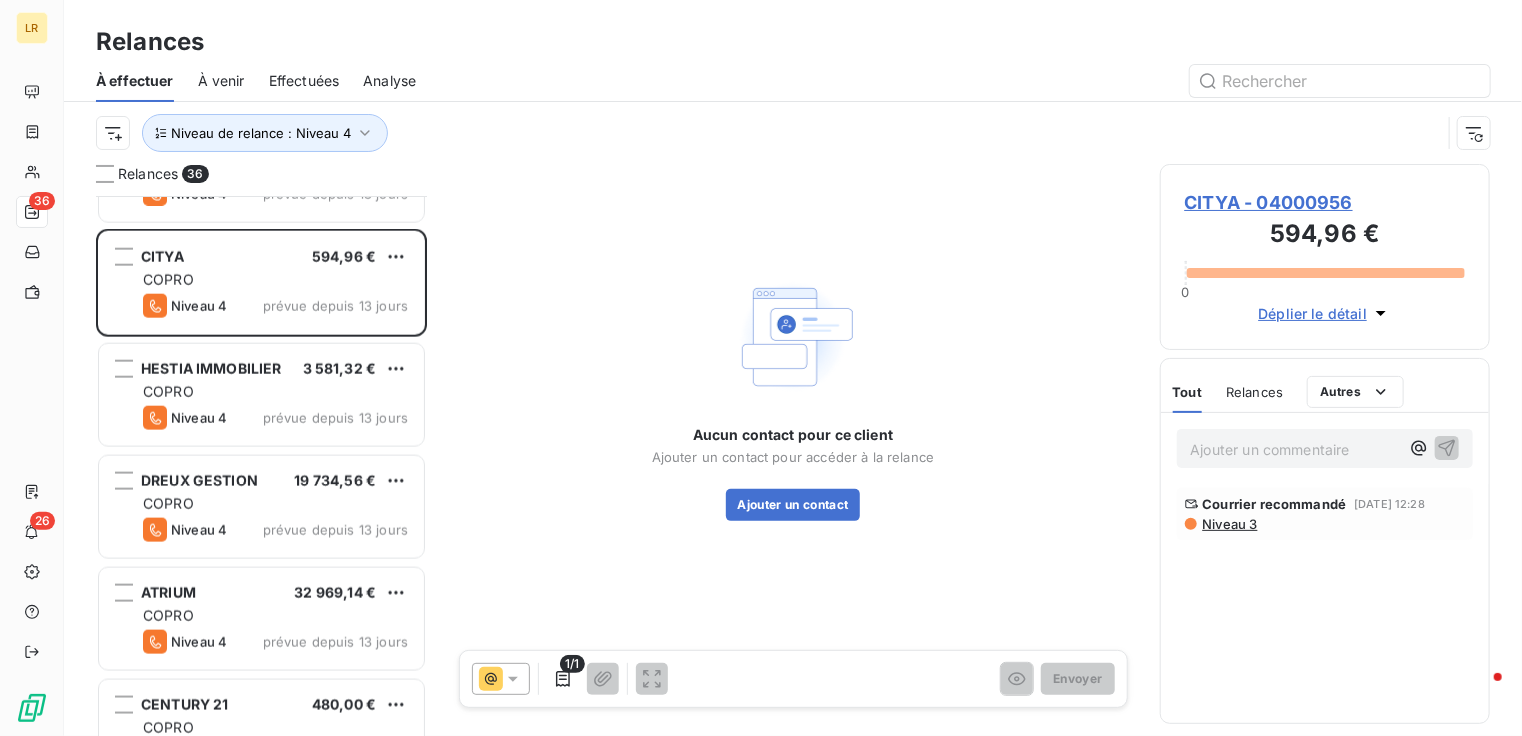 click on "Relances" at bounding box center (1254, 392) 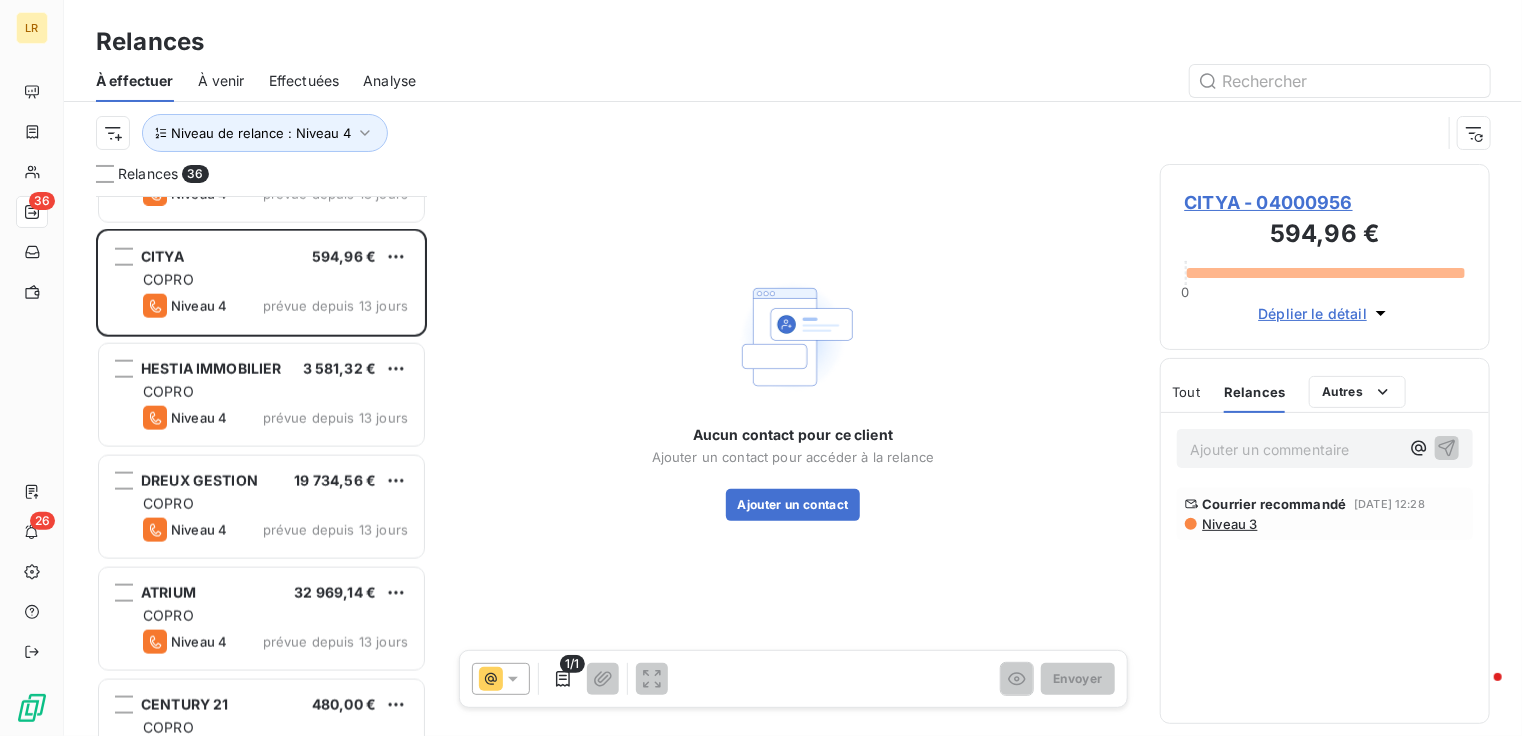 click on "Niveau 3" at bounding box center (1229, 524) 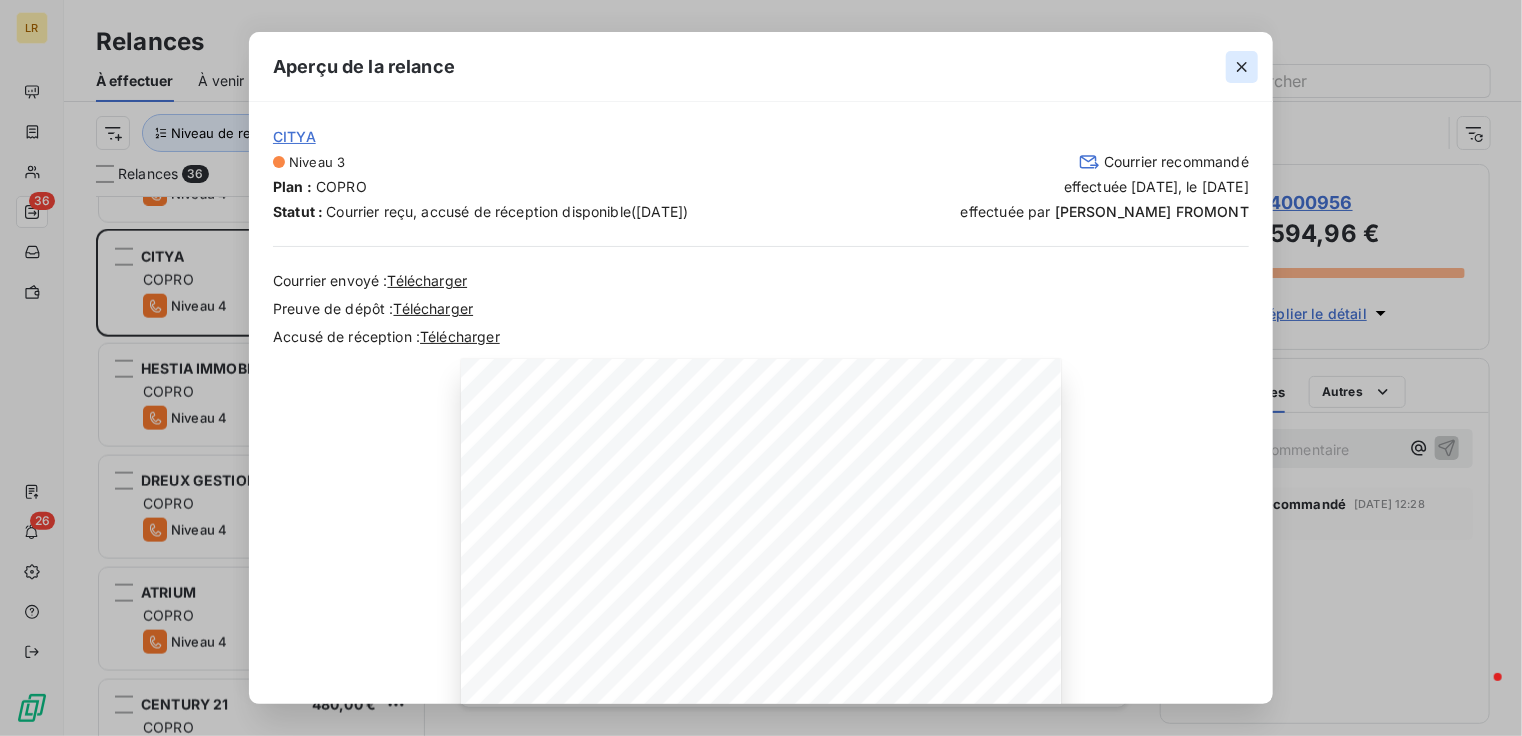 click 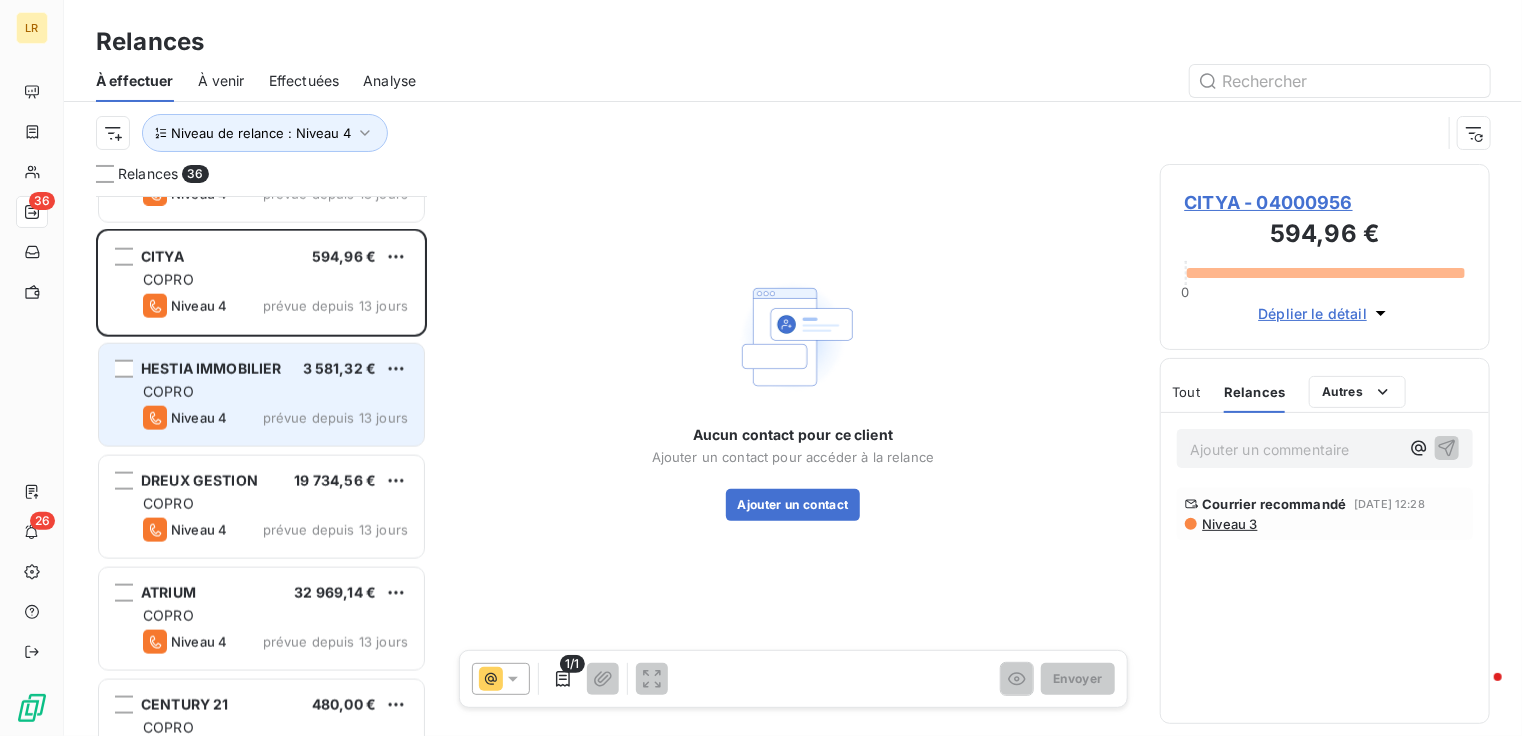 click on "COPRO" at bounding box center (275, 392) 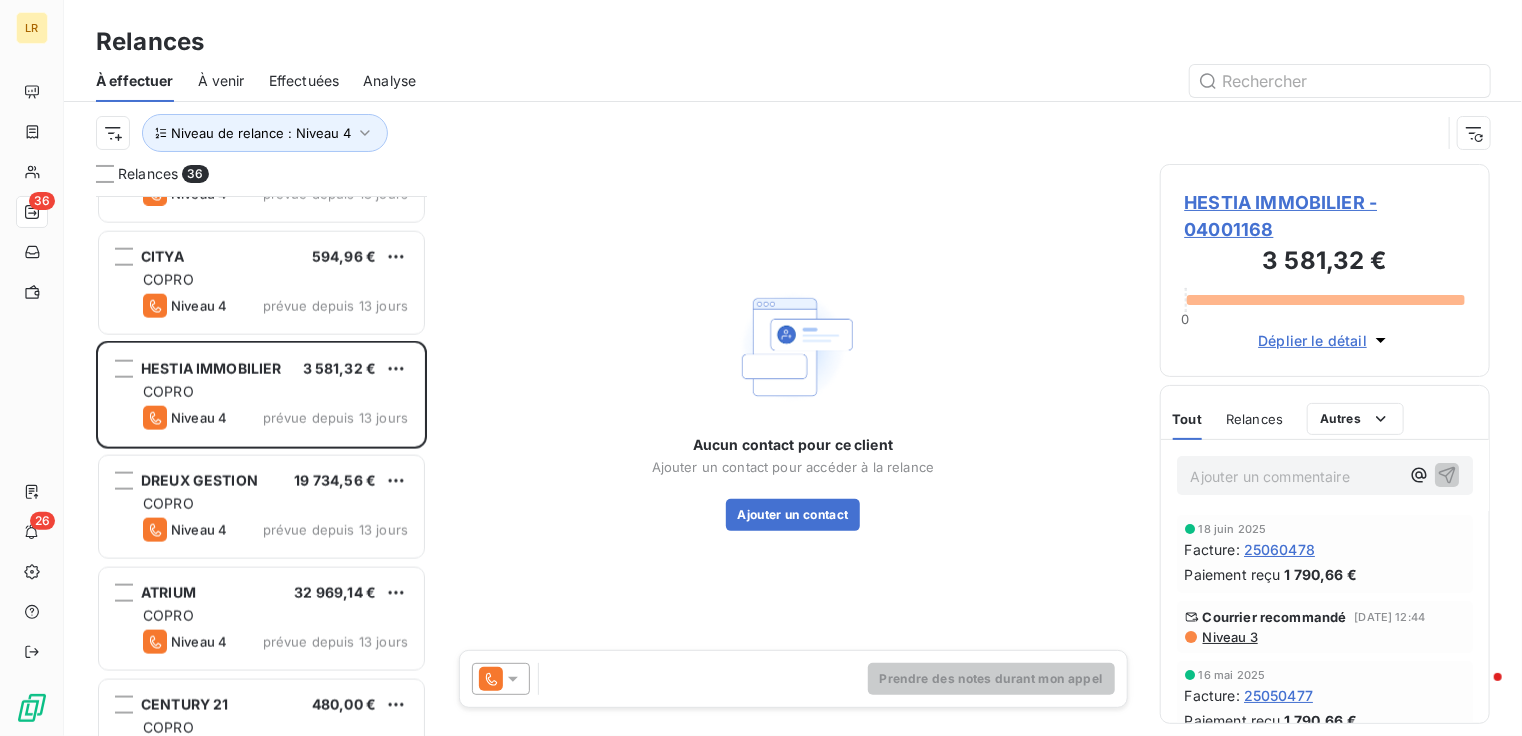 click on "Niveau 3" at bounding box center (1229, 637) 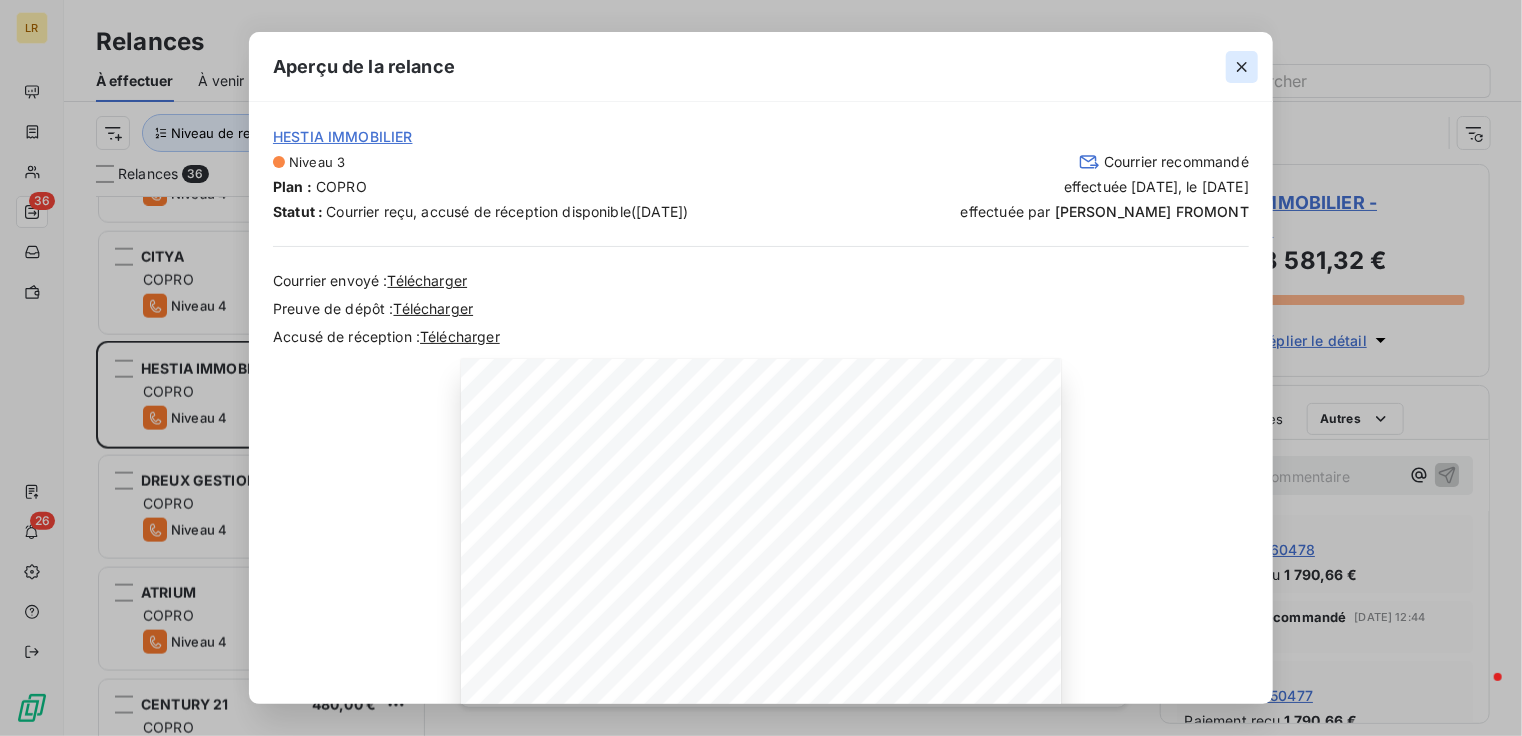 click 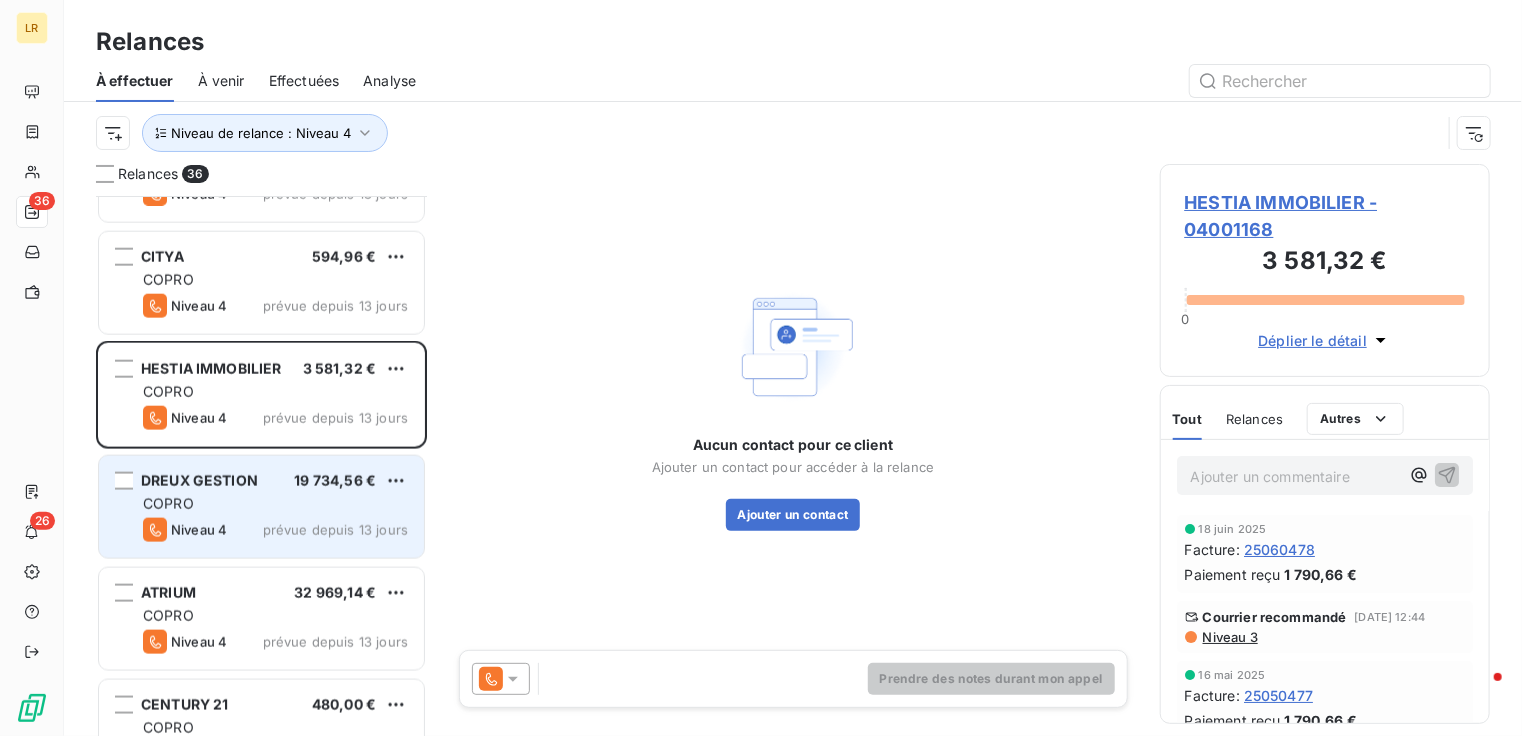 scroll, scrollTop: 1300, scrollLeft: 0, axis: vertical 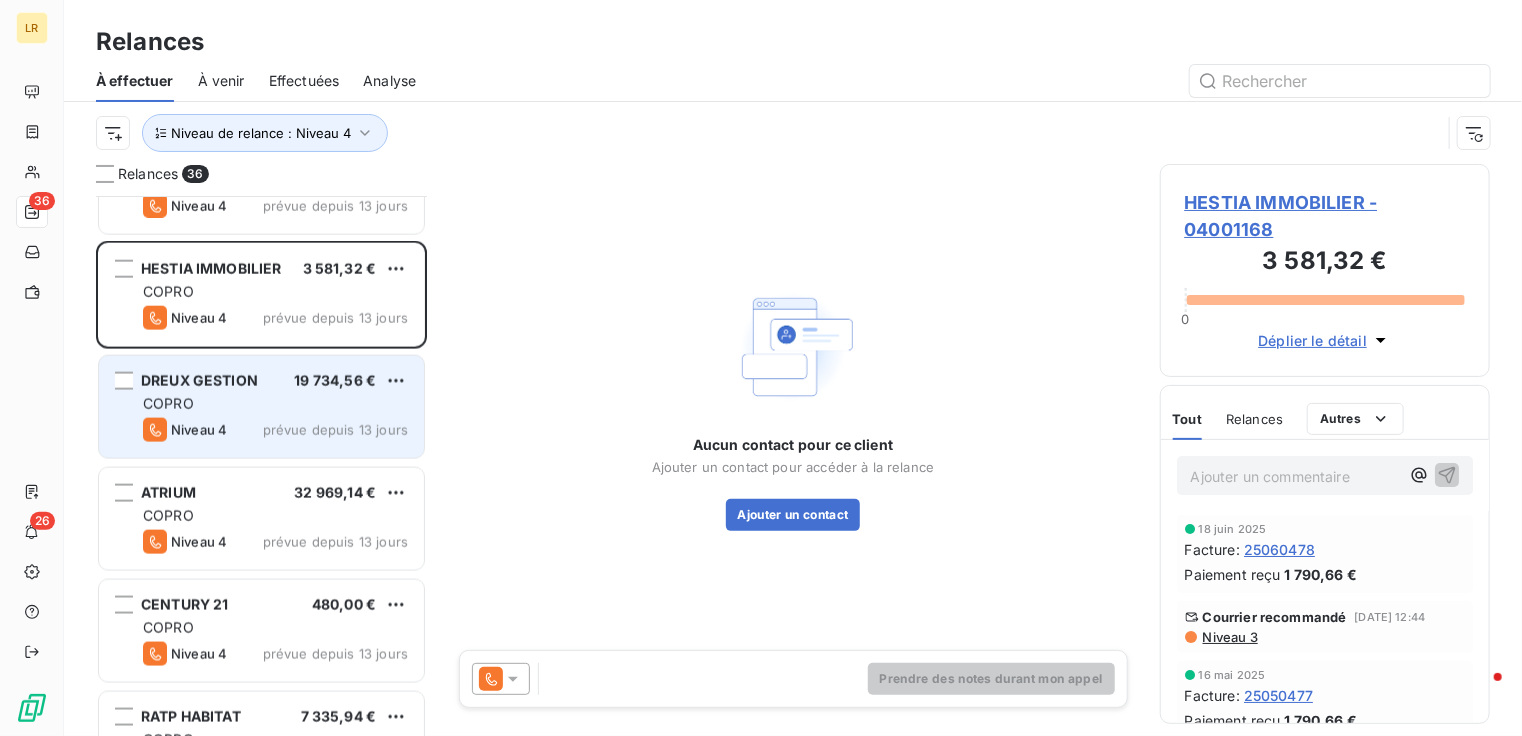 click on "COPRO" at bounding box center [275, 404] 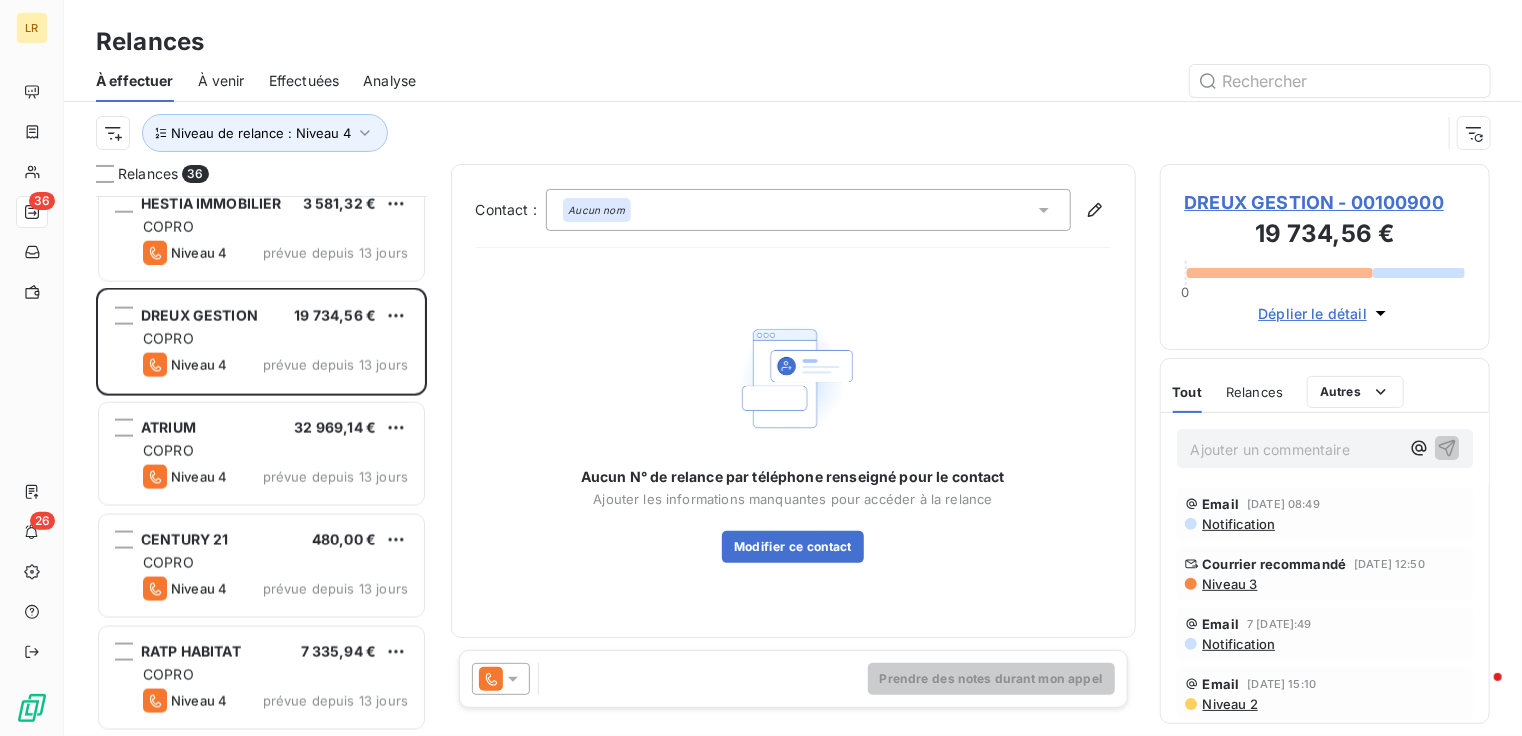 scroll, scrollTop: 1400, scrollLeft: 0, axis: vertical 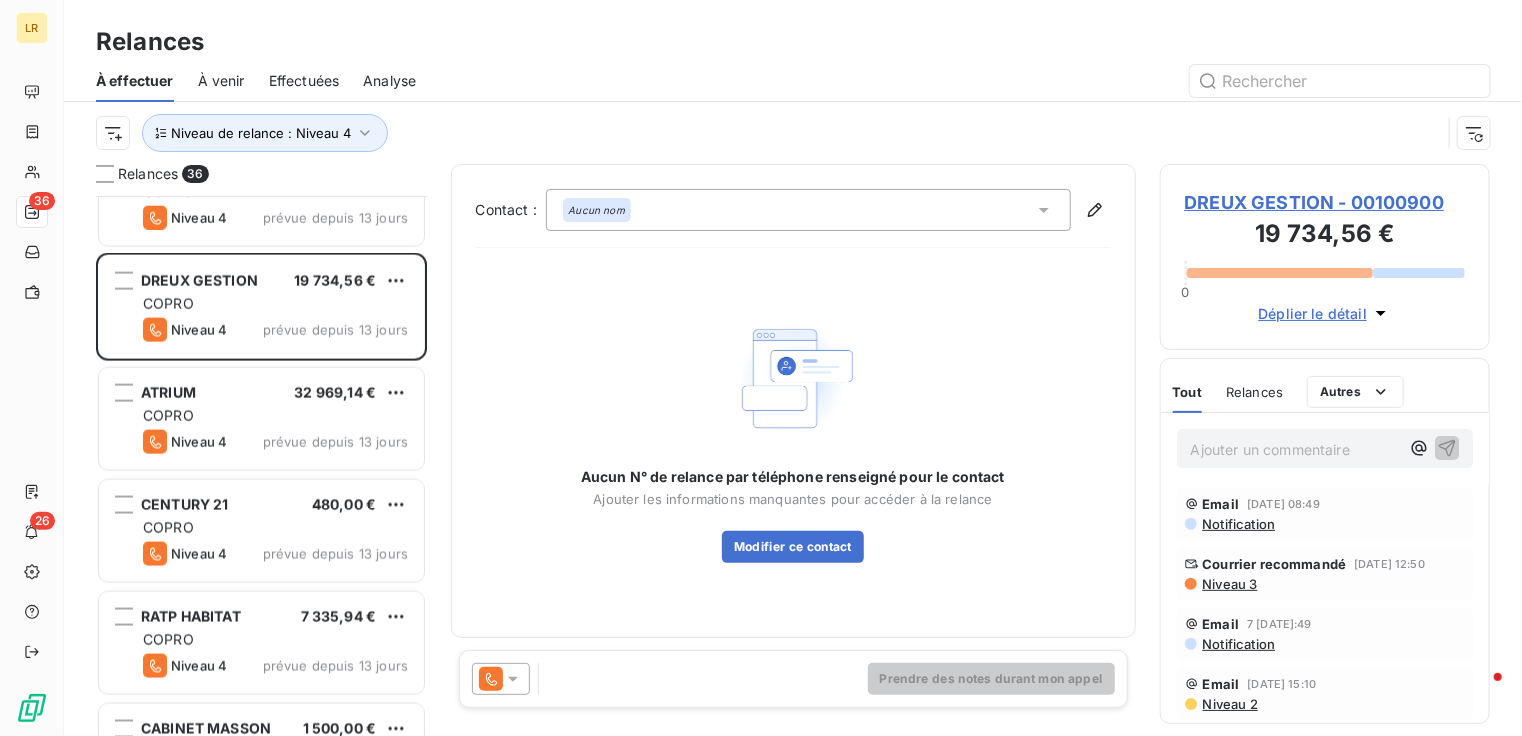 click on "Niveau 3" at bounding box center [1229, 584] 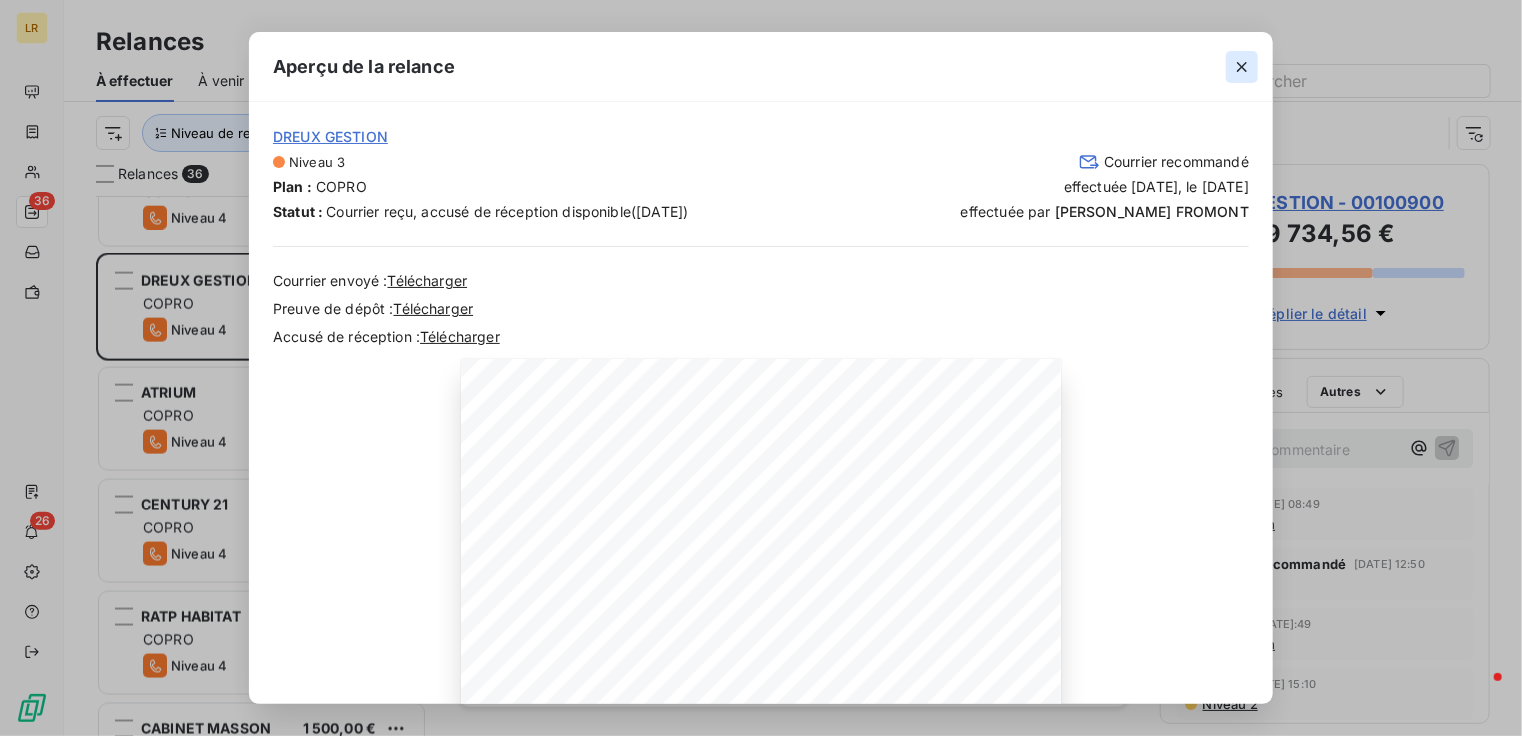 click 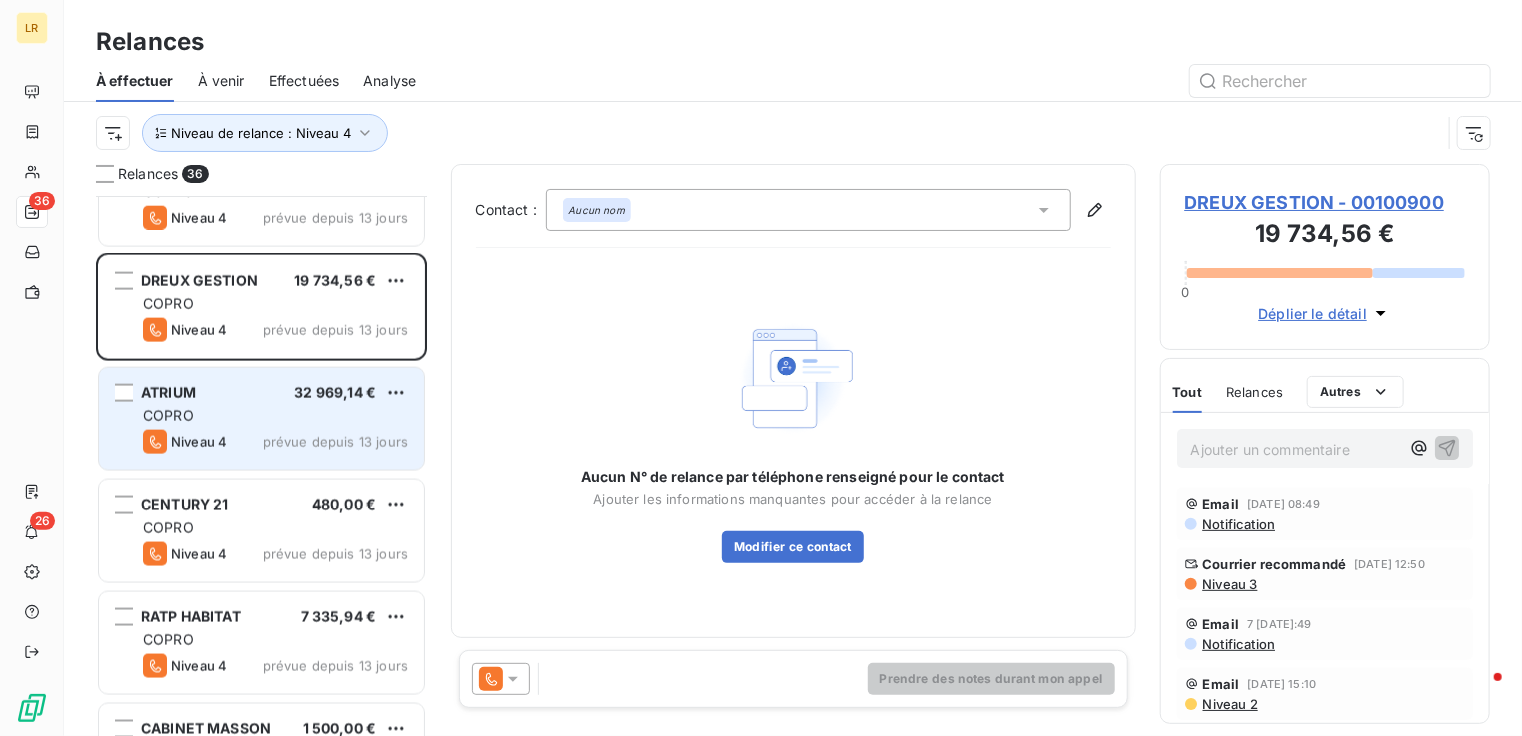 click on "COPRO" at bounding box center [275, 416] 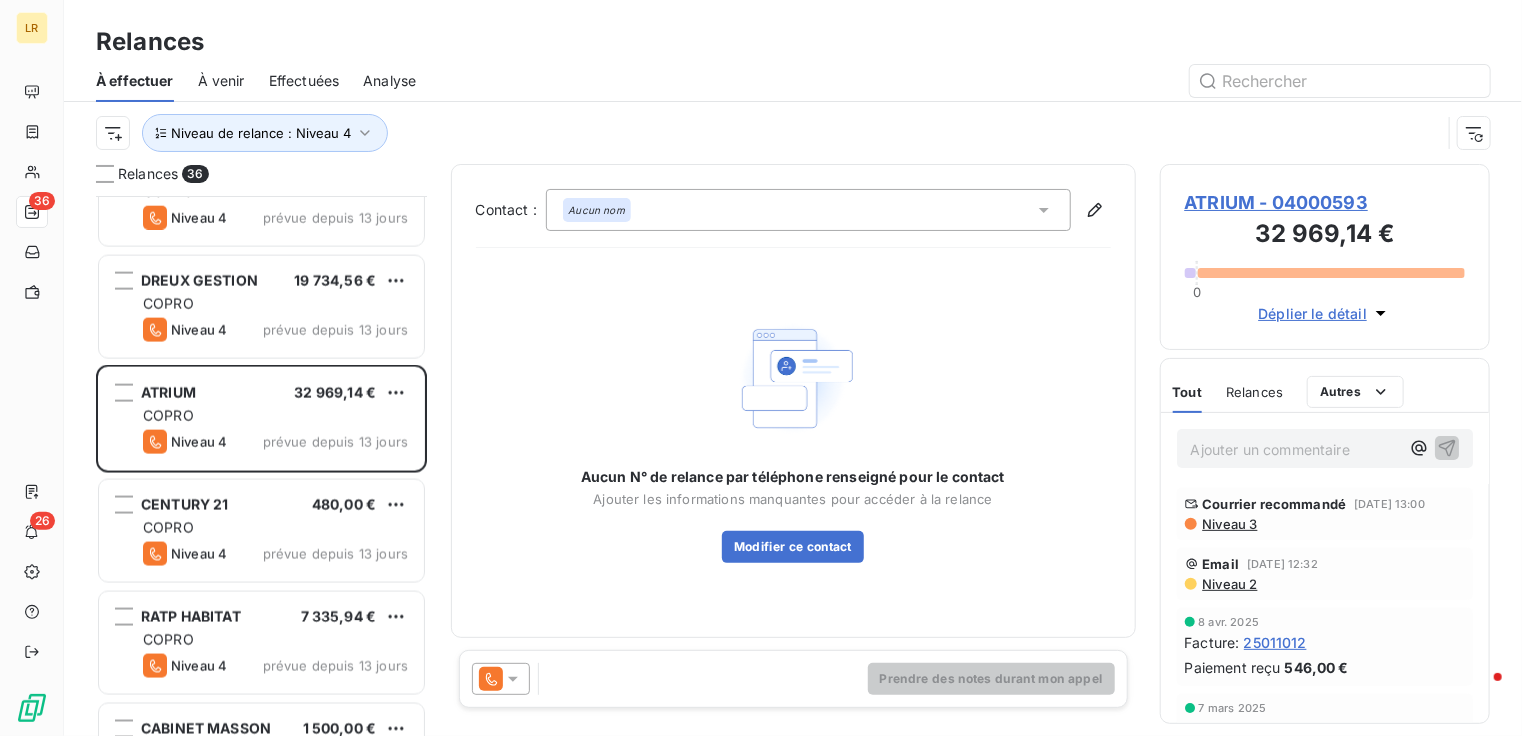 click on "Niveau 3" at bounding box center (1229, 524) 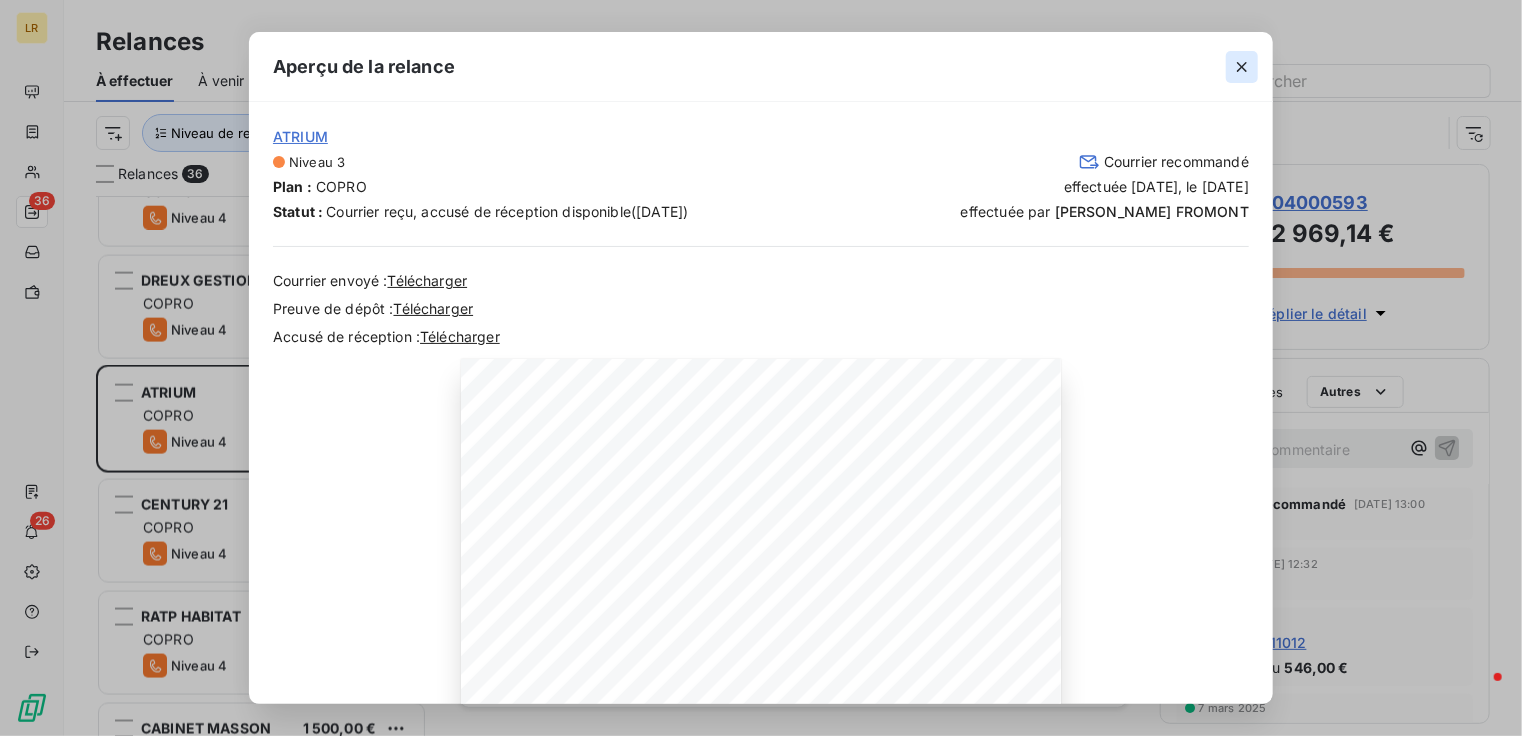 click 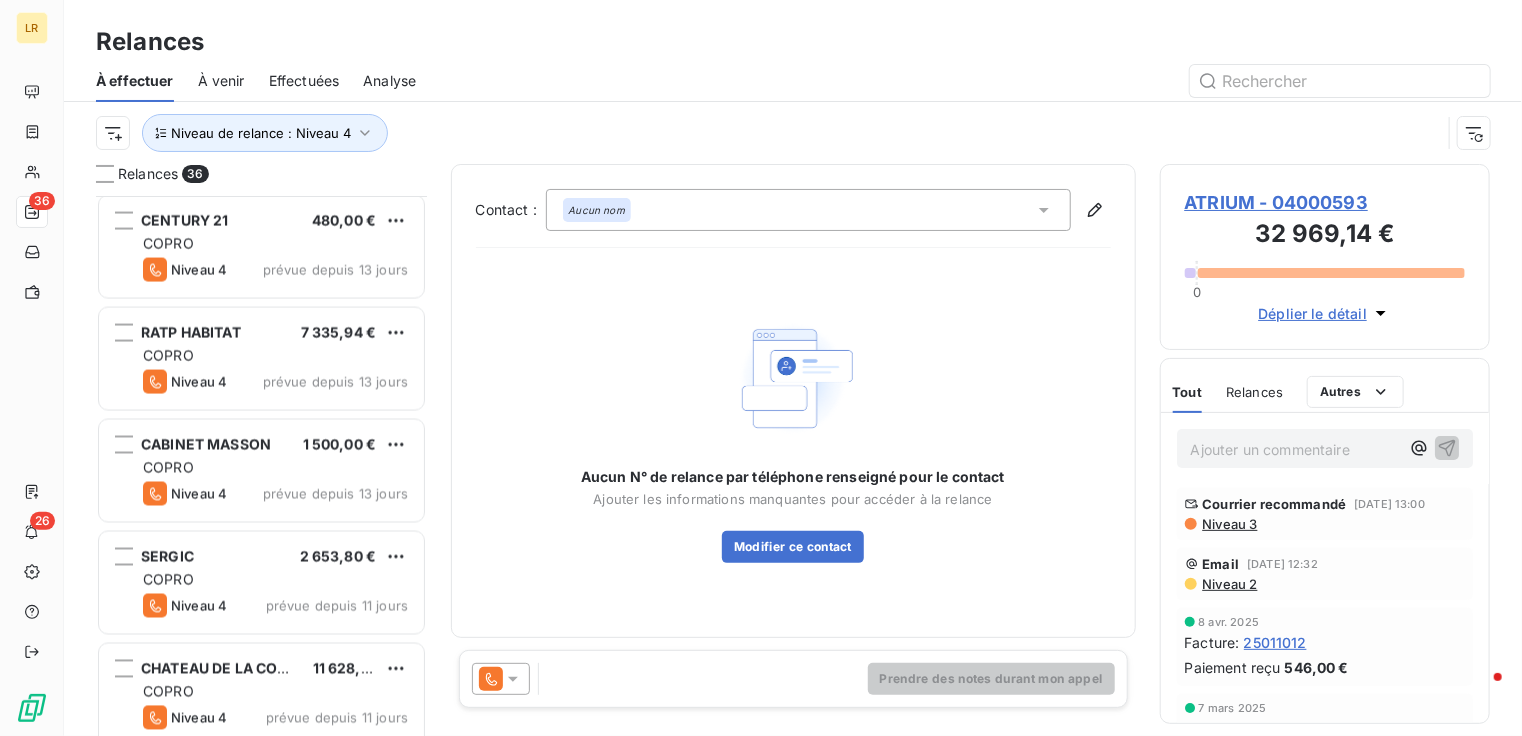 scroll, scrollTop: 1700, scrollLeft: 0, axis: vertical 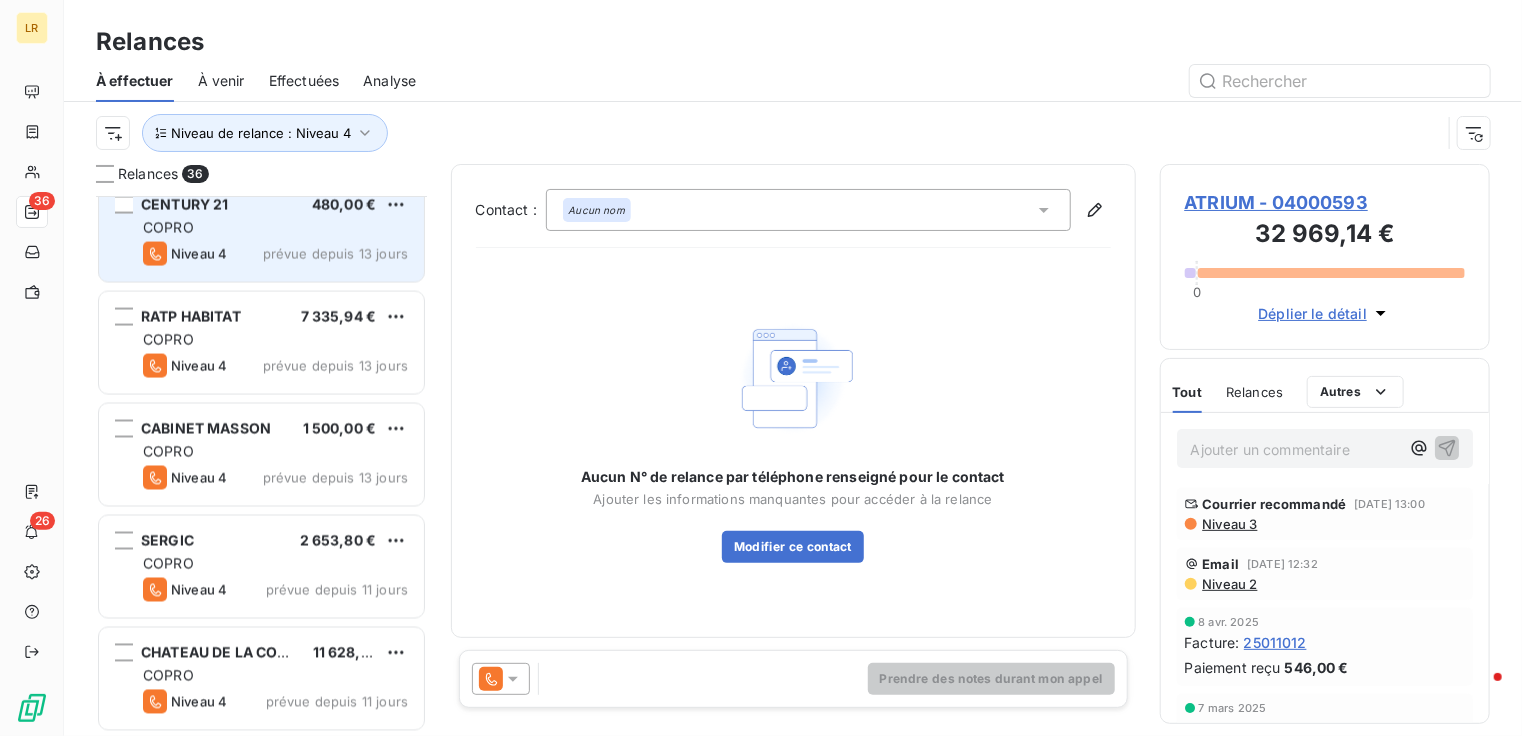 click on "COPRO" at bounding box center [275, 228] 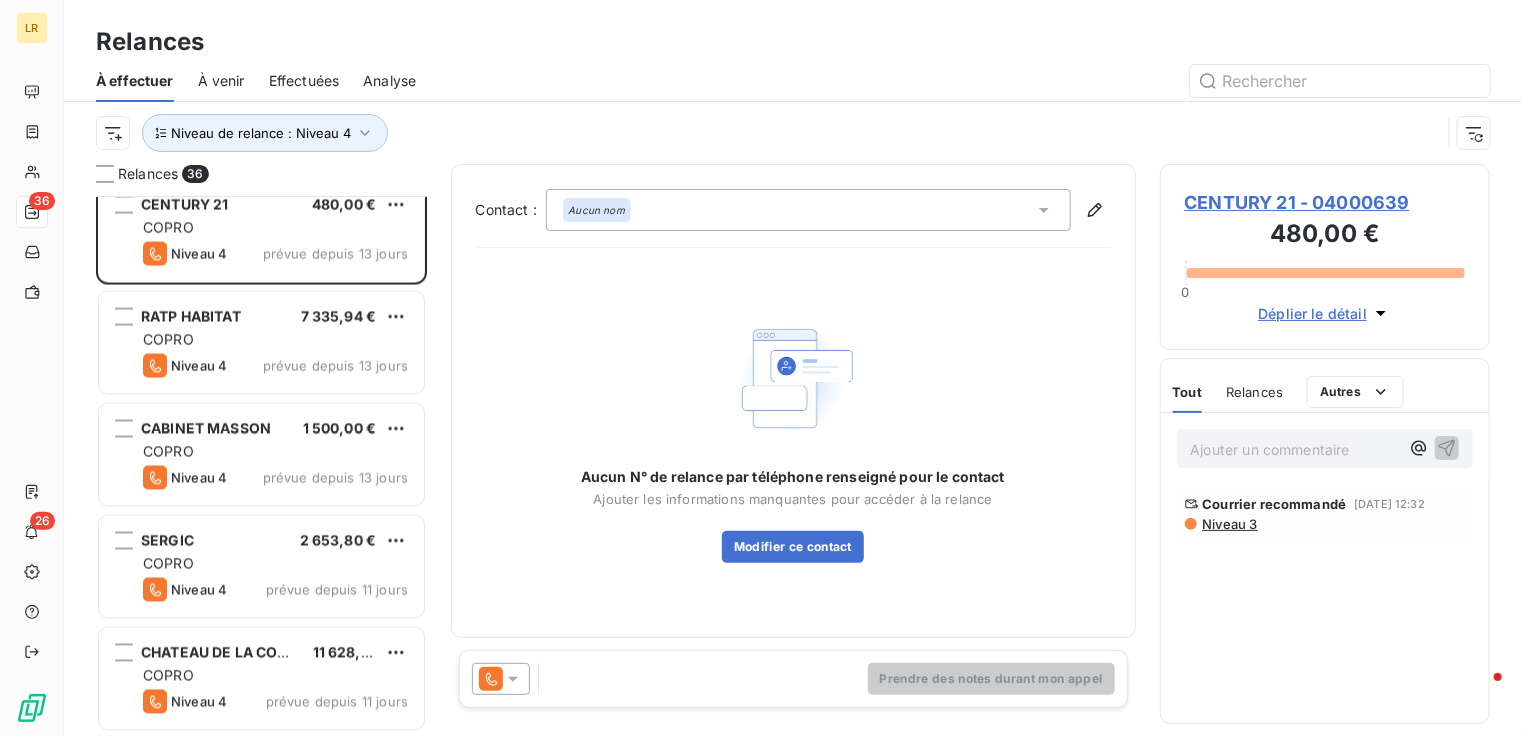 click 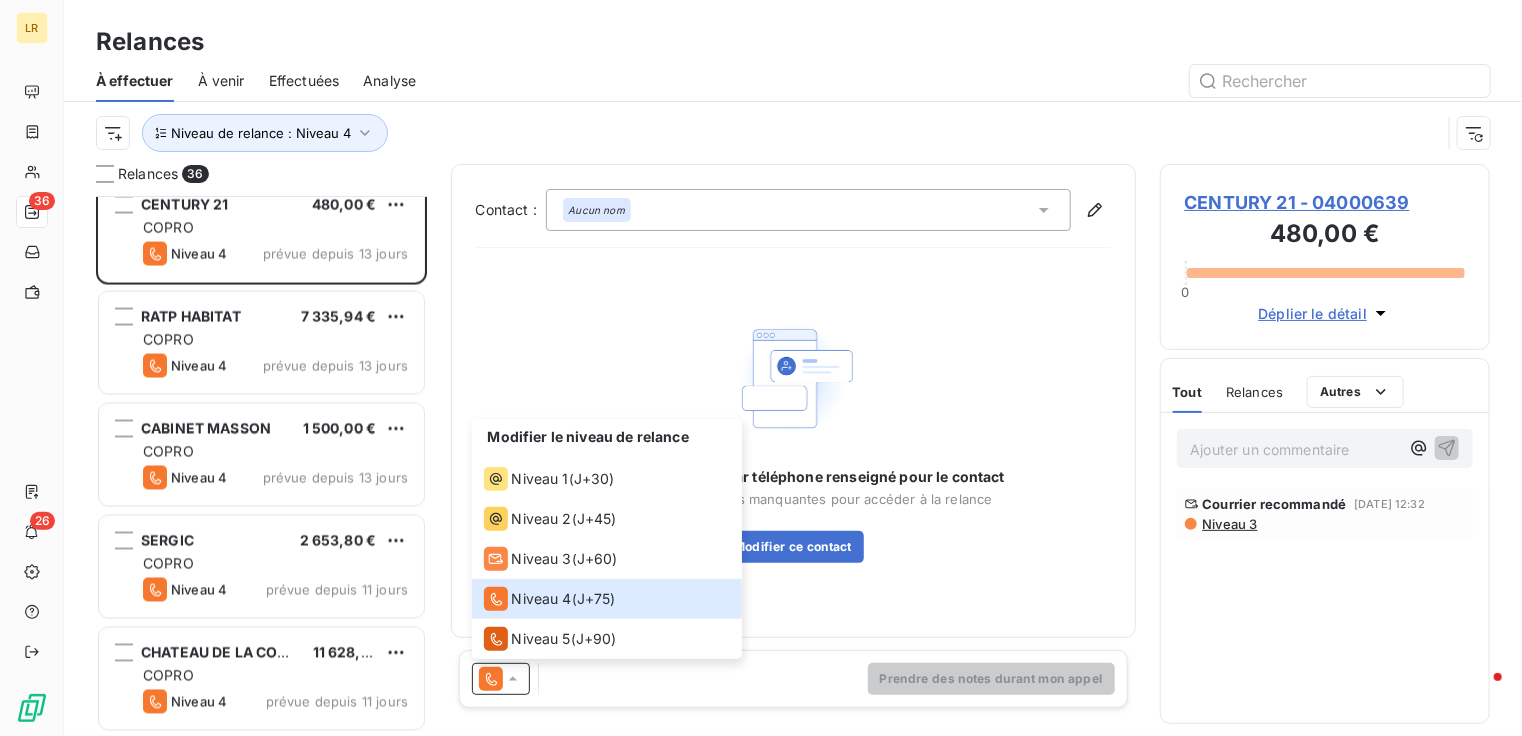 click on "Niveau 3" at bounding box center (1229, 524) 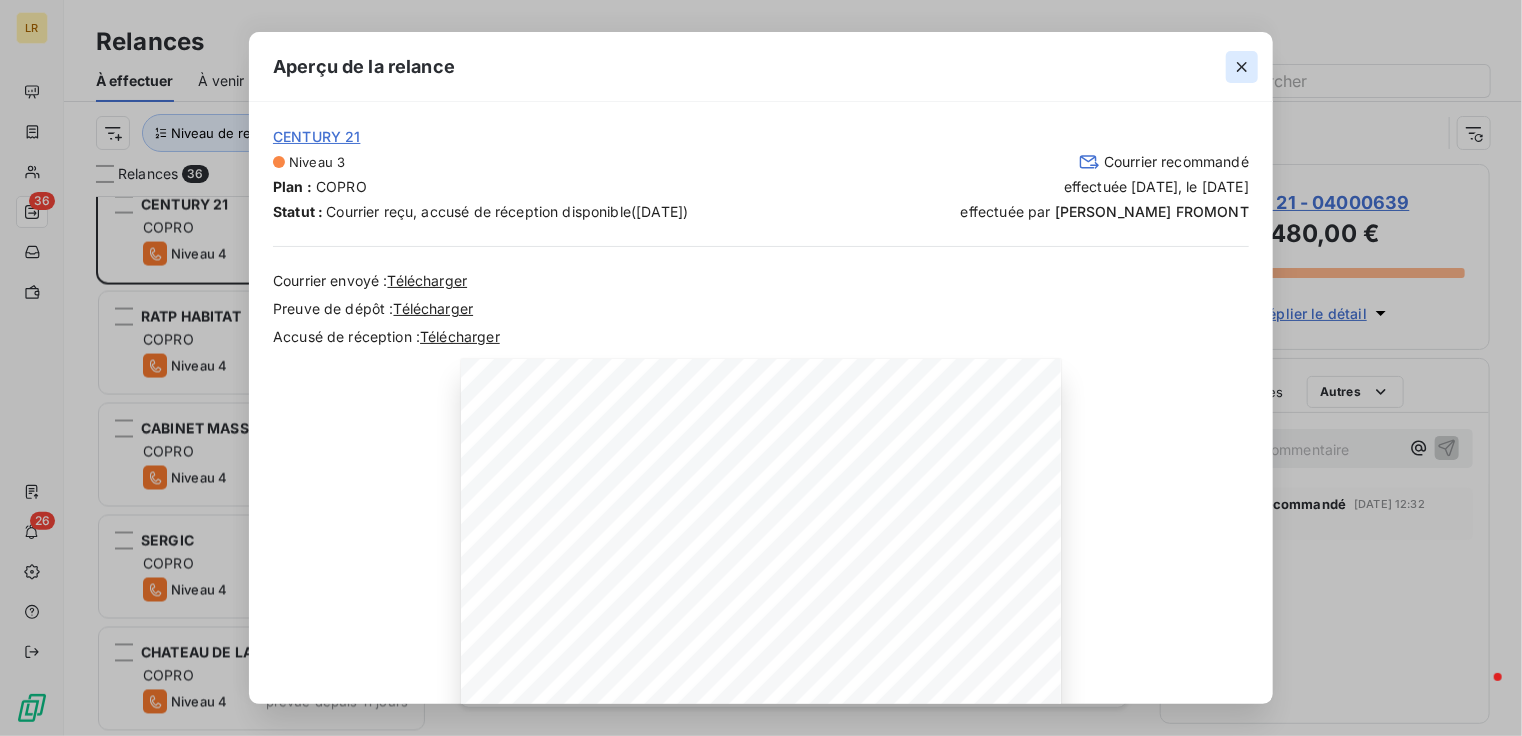 click 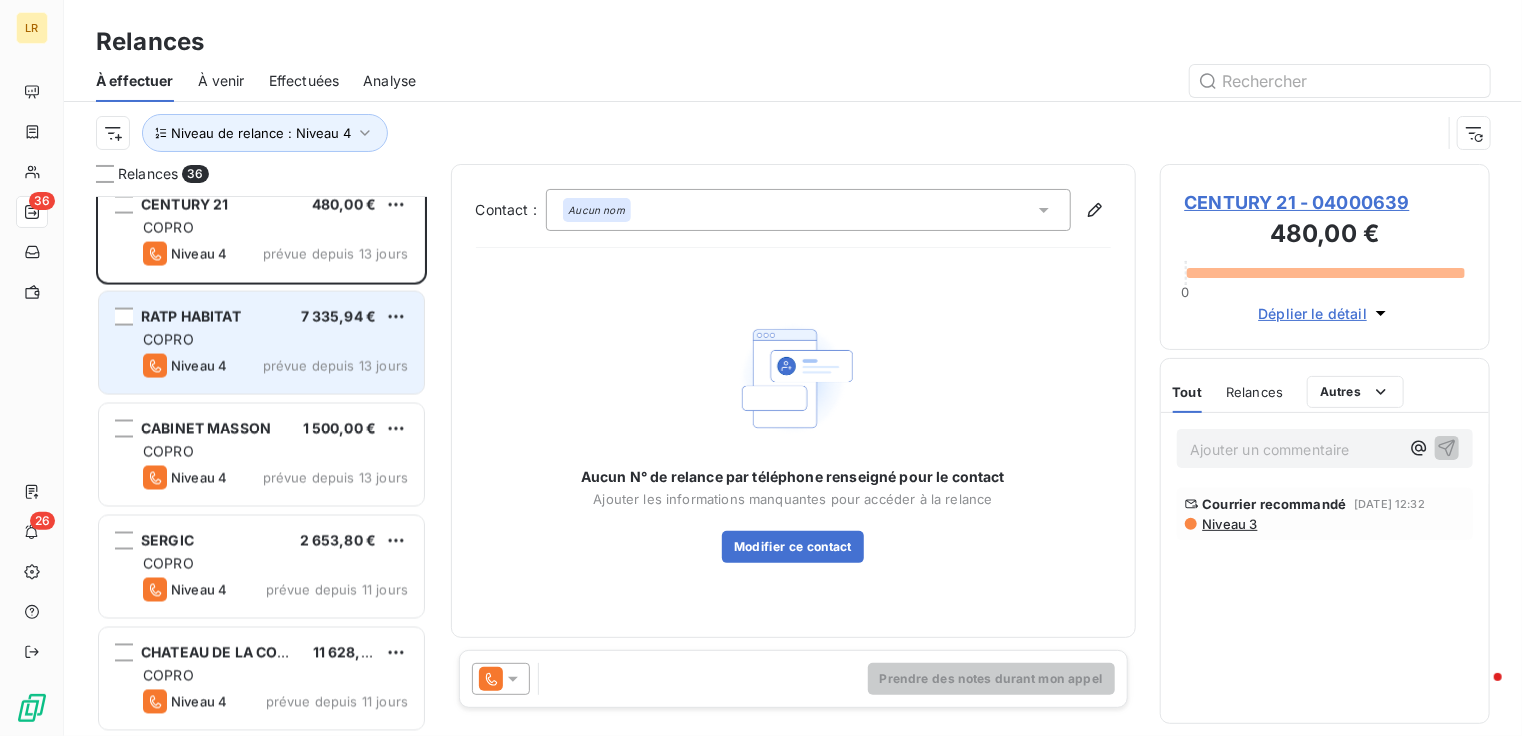 click on "COPRO" at bounding box center [275, 340] 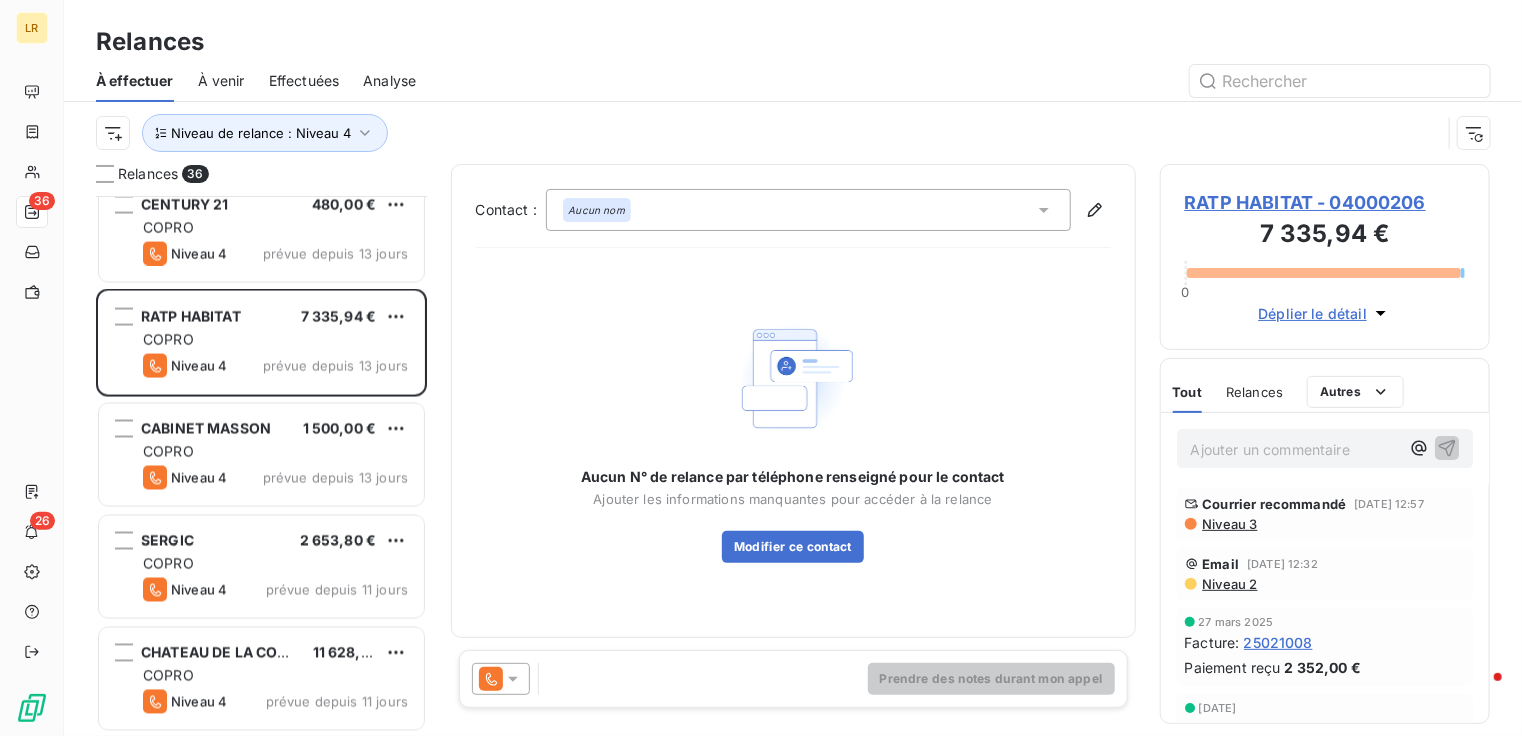 click on "Niveau 3" at bounding box center [1229, 524] 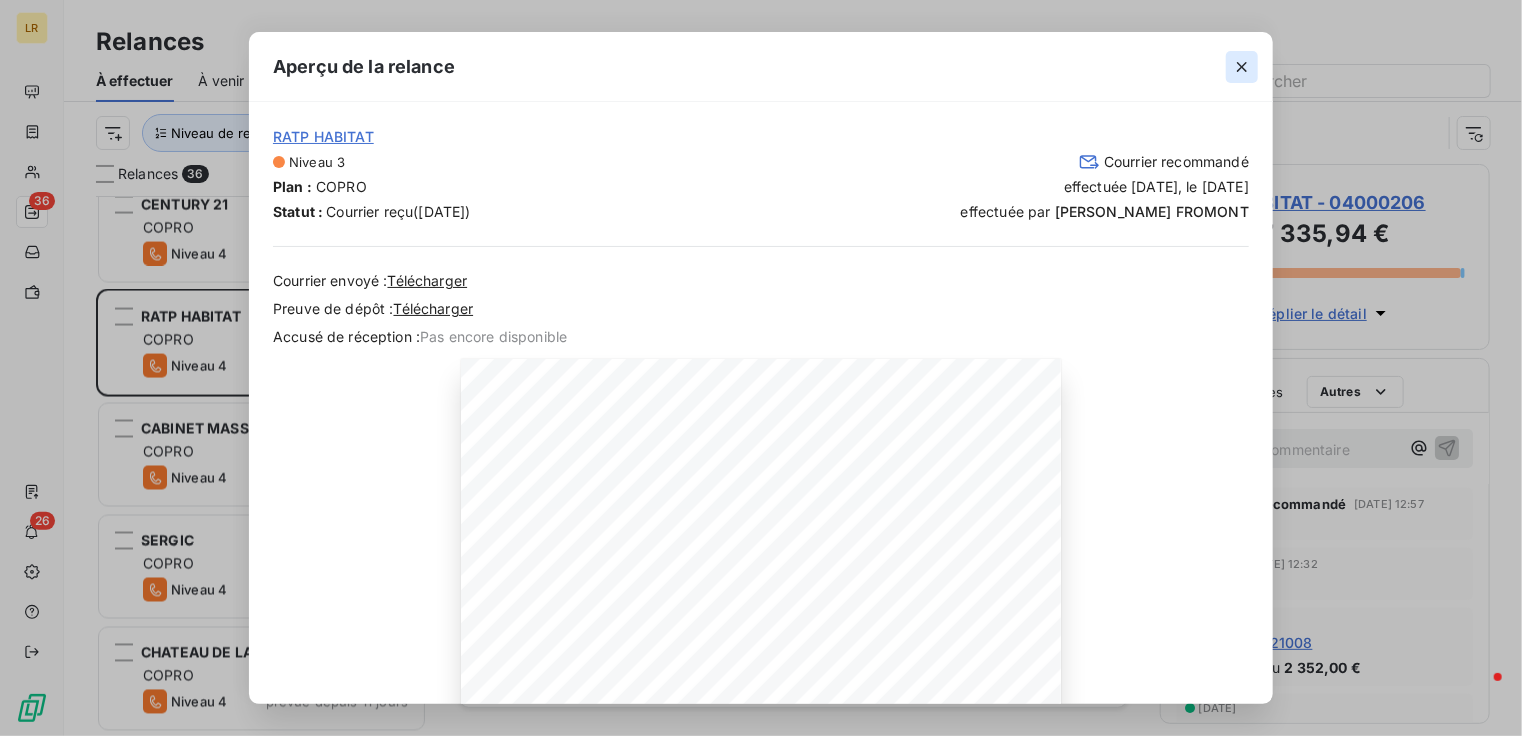 click 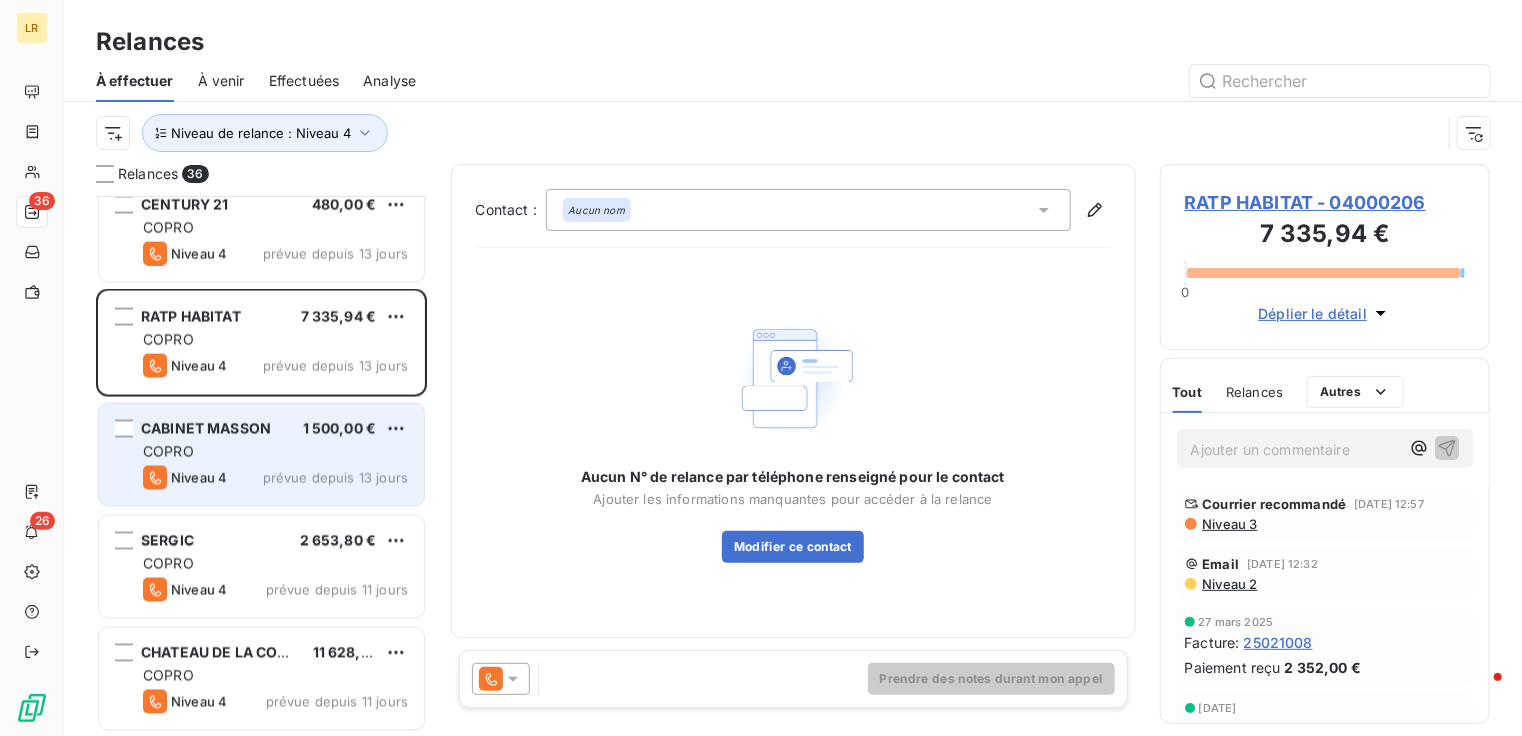 click on "COPRO" at bounding box center (275, 452) 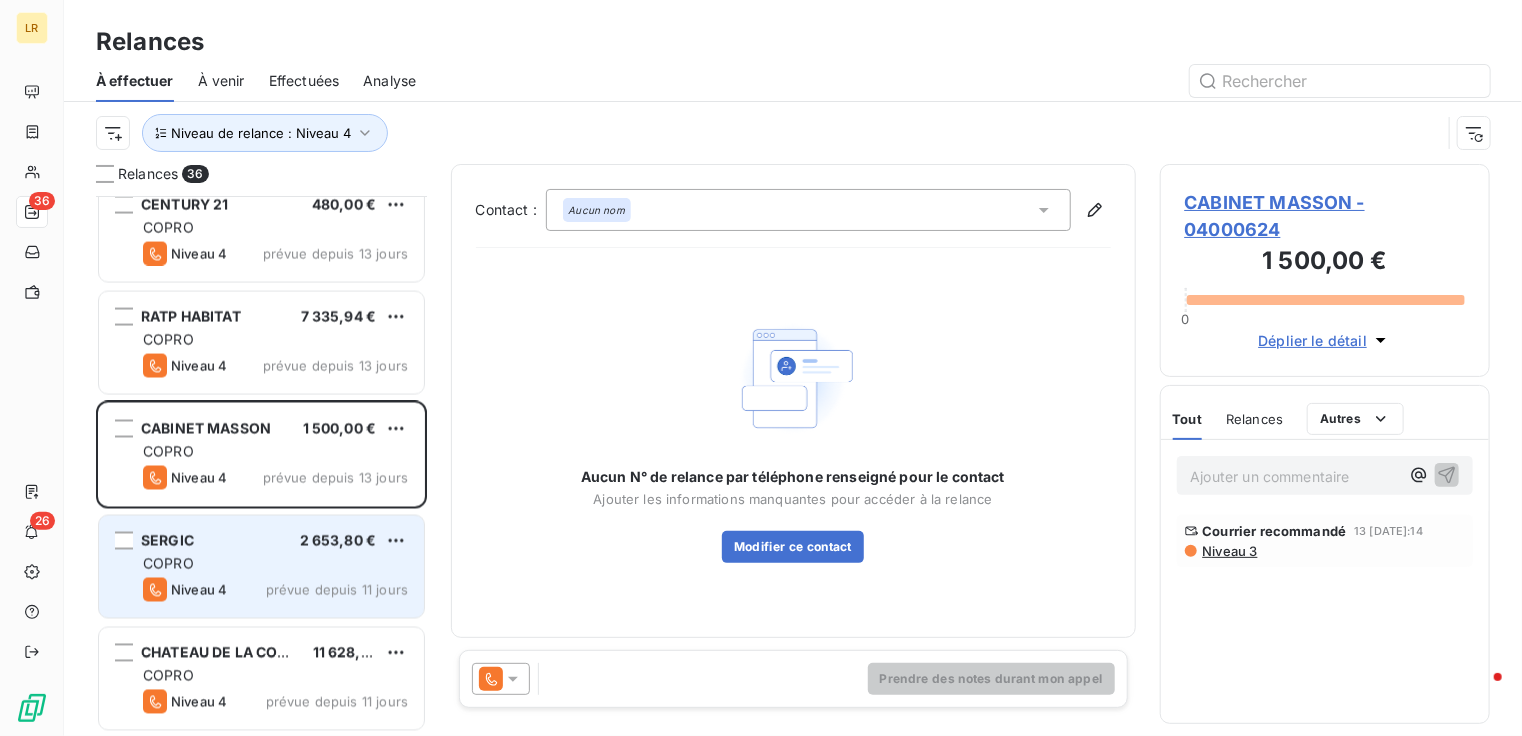click on "COPRO" at bounding box center [275, 564] 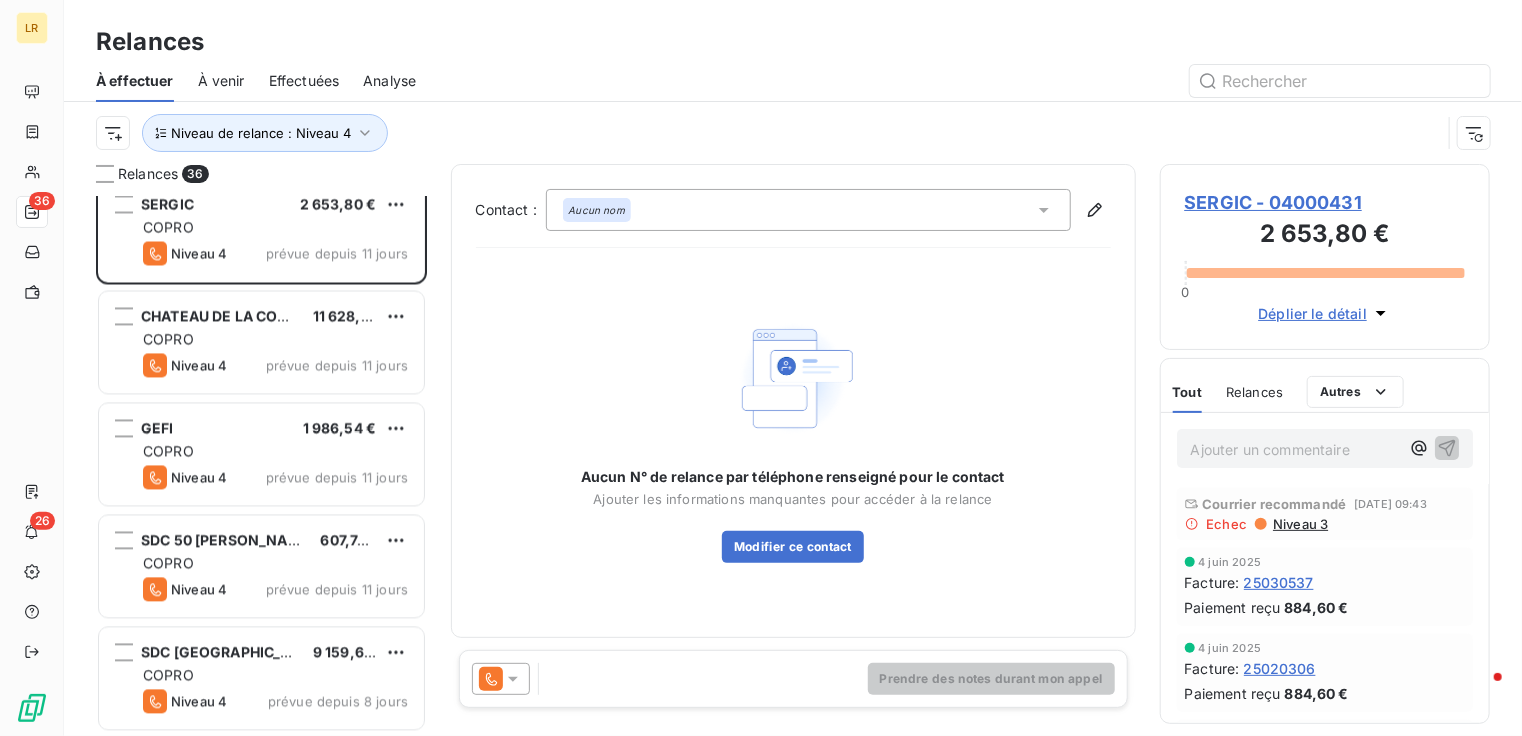 scroll, scrollTop: 2000, scrollLeft: 0, axis: vertical 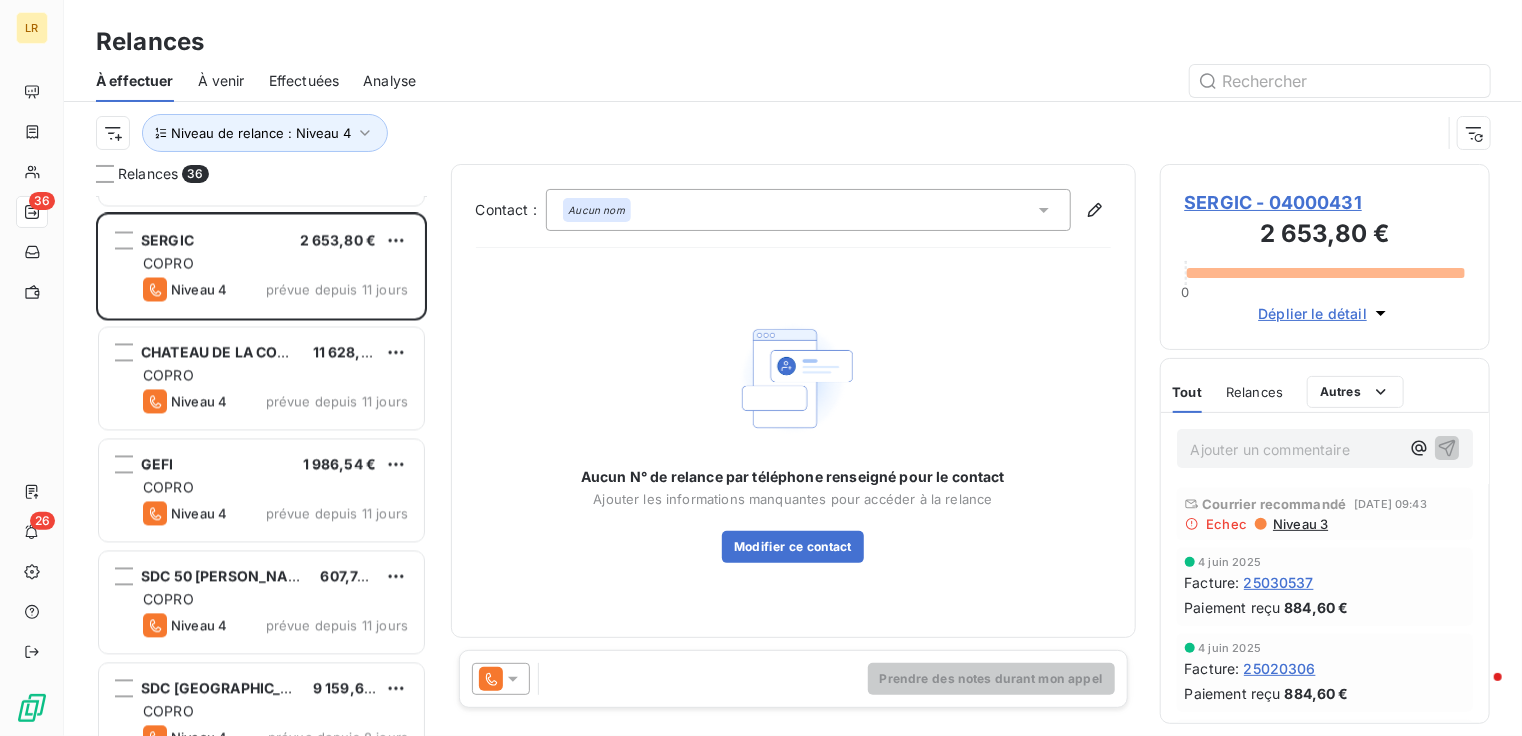 click on "Niveau 3" at bounding box center [1299, 524] 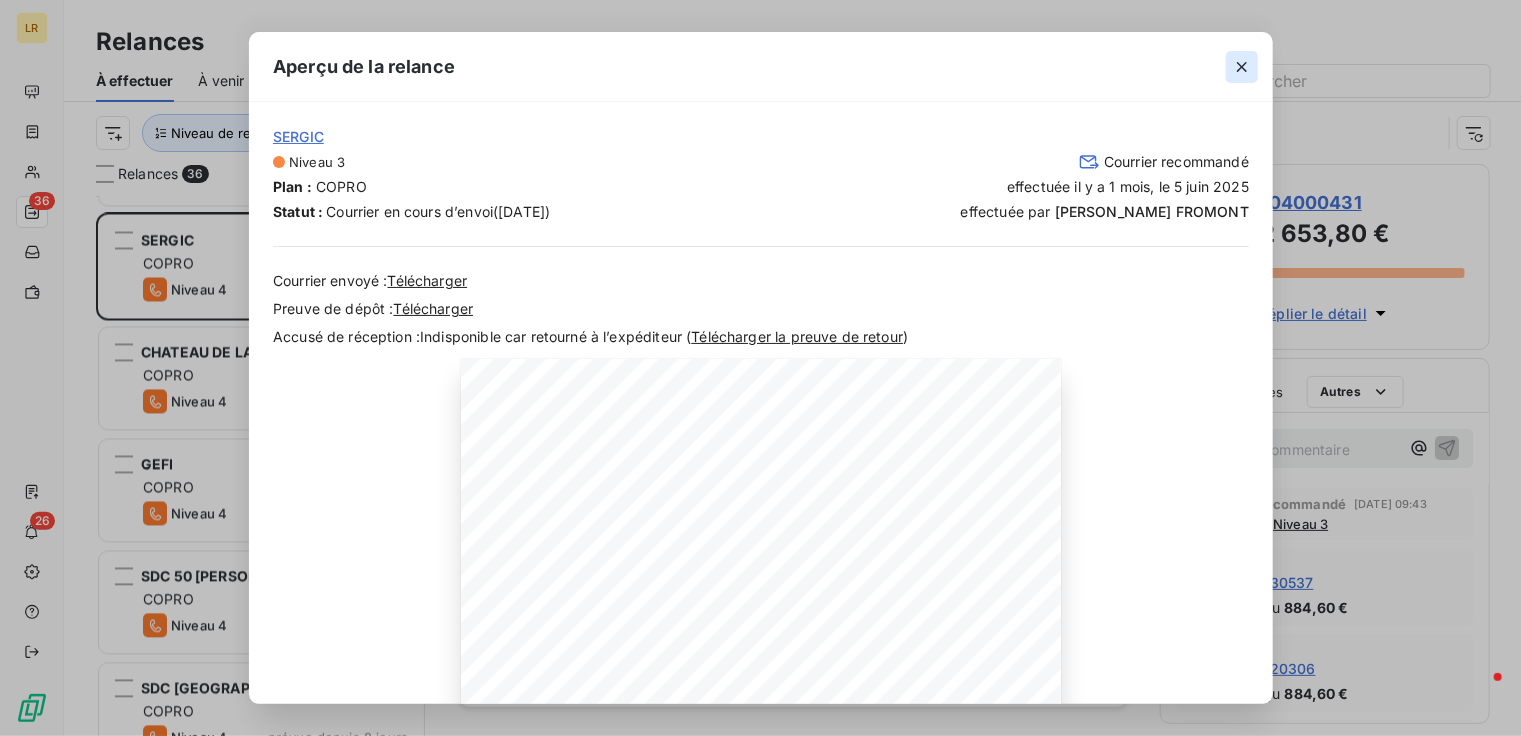 click 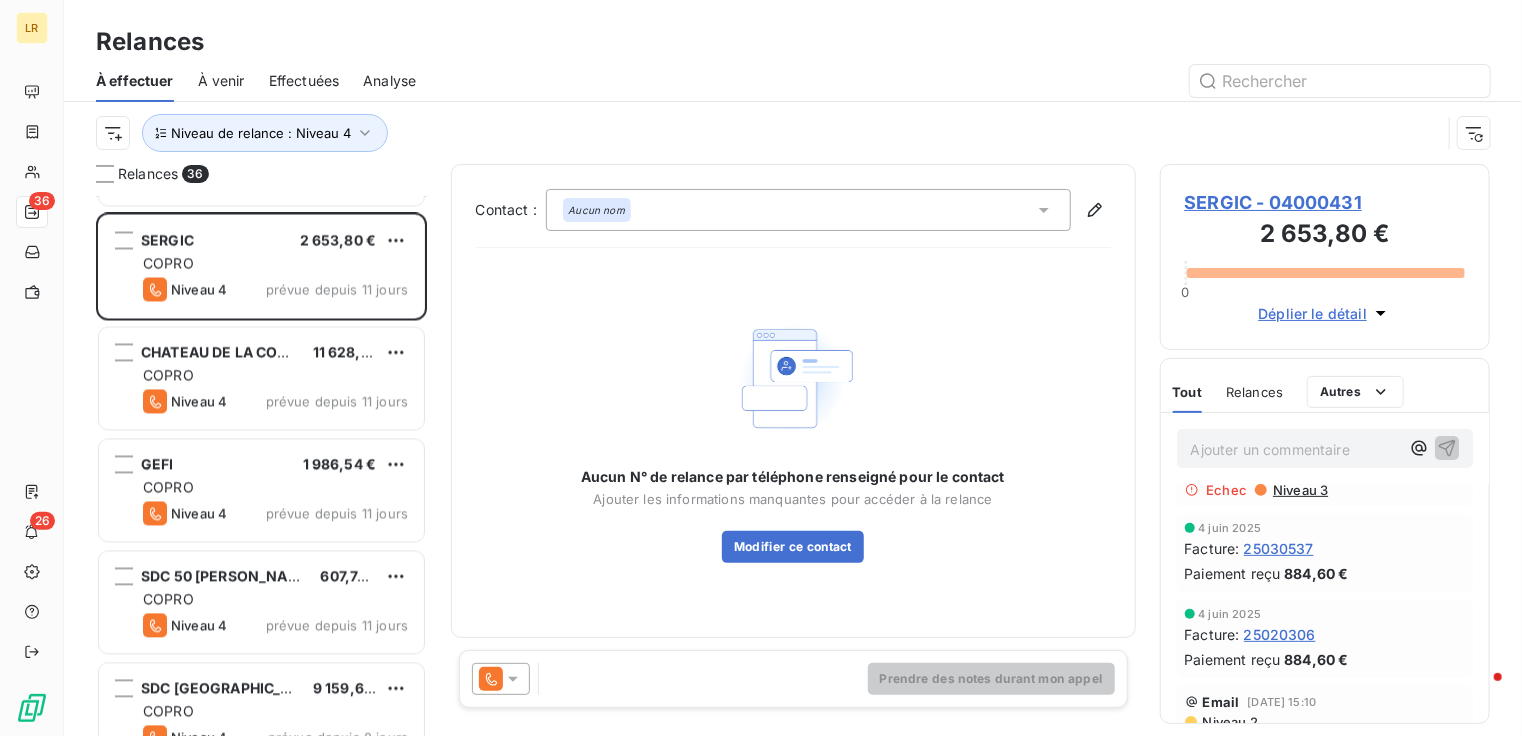 scroll, scrollTop: 0, scrollLeft: 0, axis: both 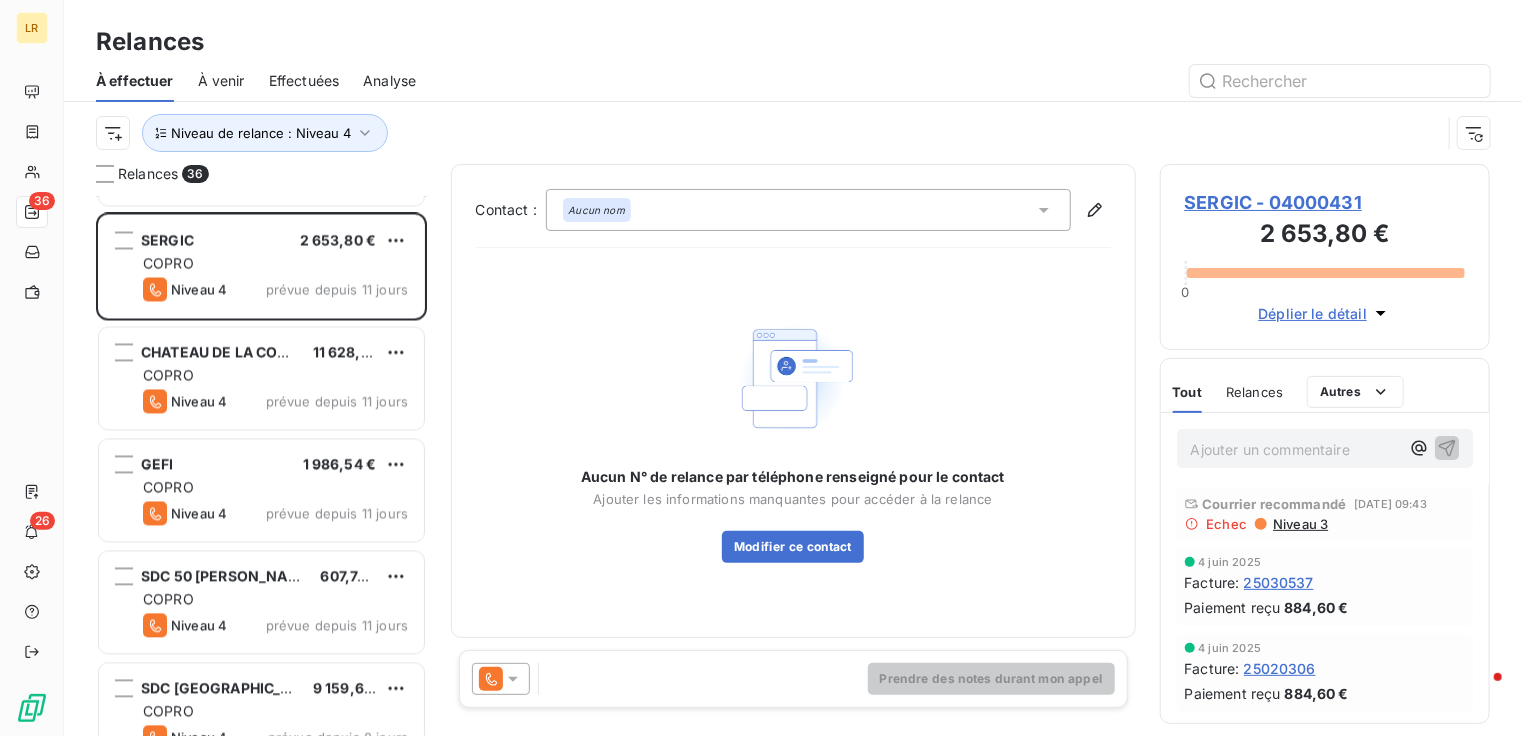 click 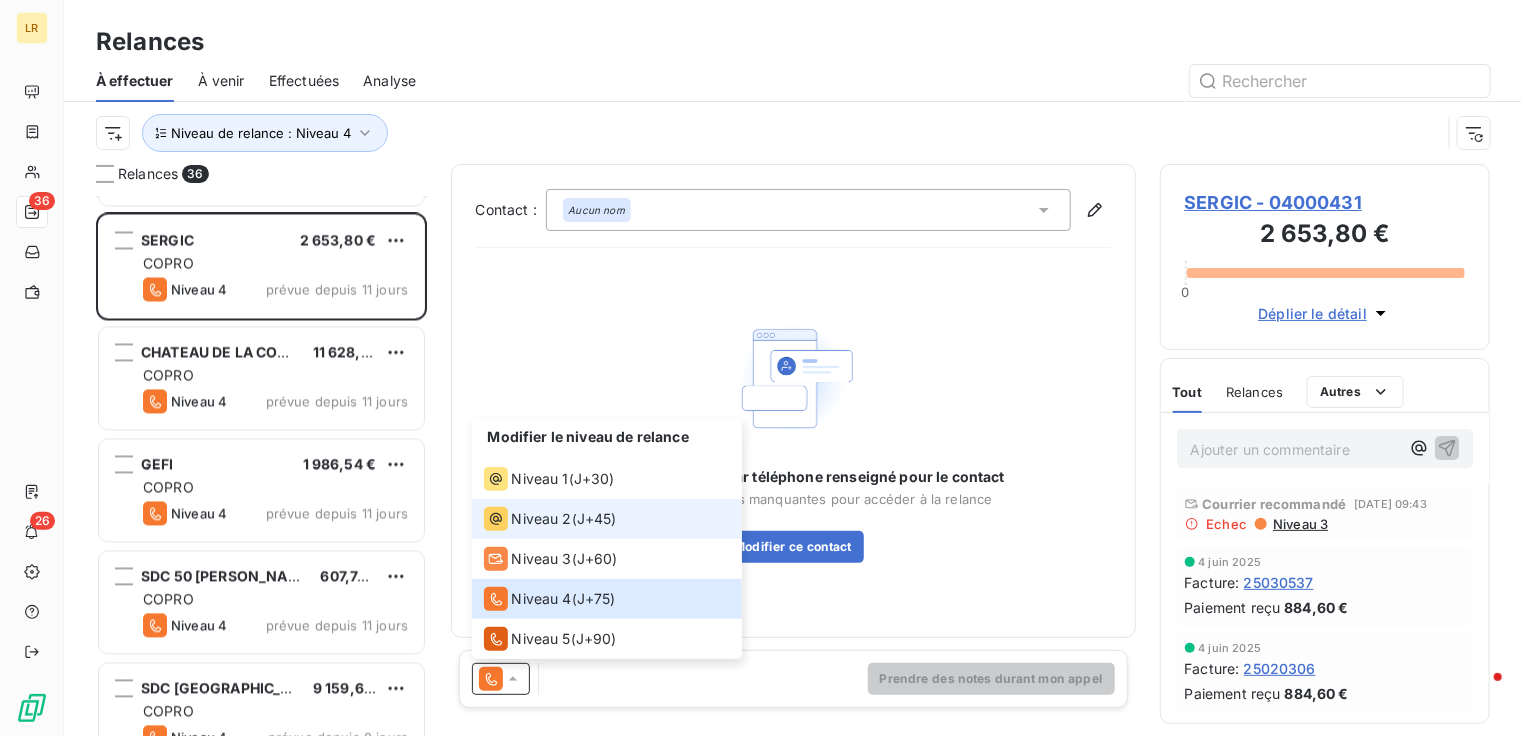 click on "Niveau 2" at bounding box center (542, 519) 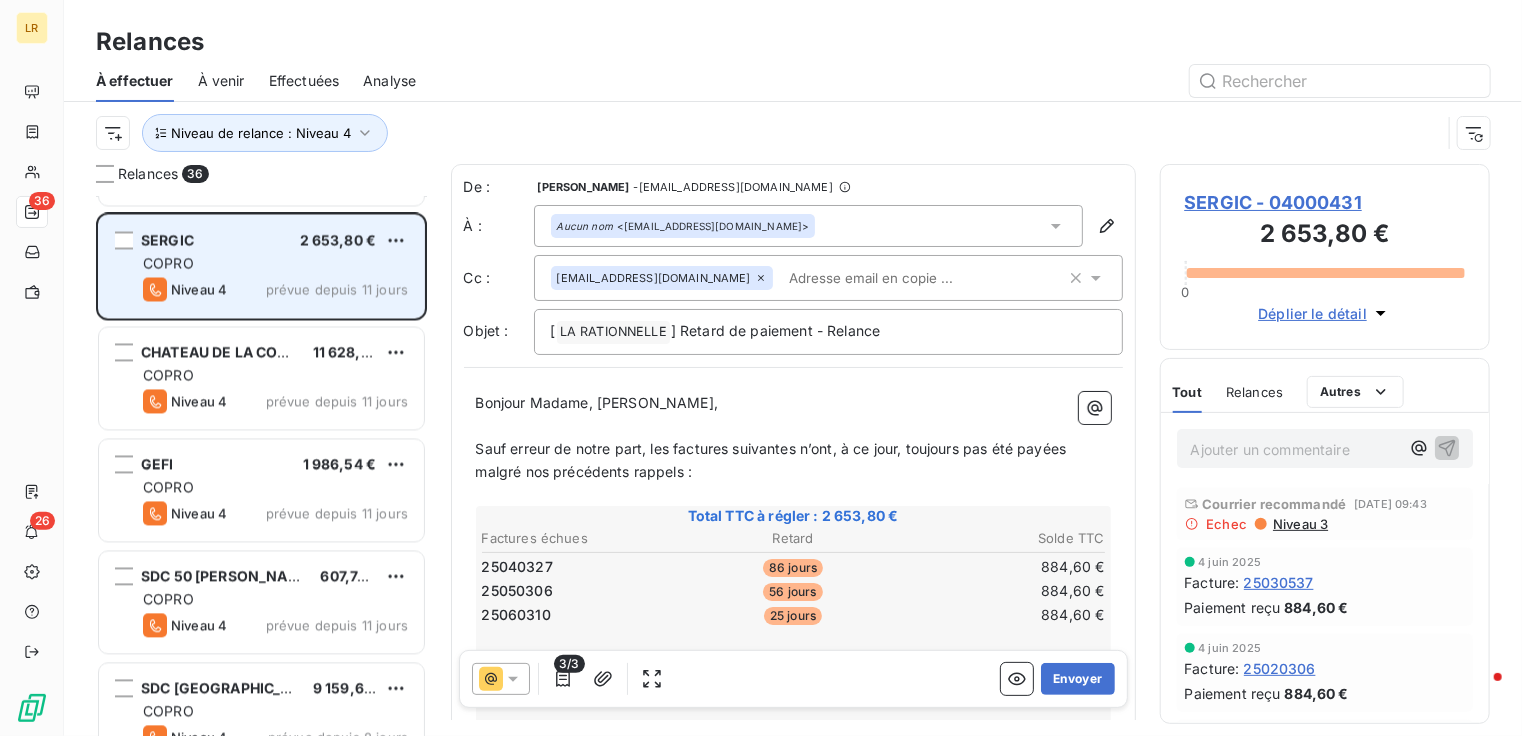 click on "COPRO" at bounding box center [275, 264] 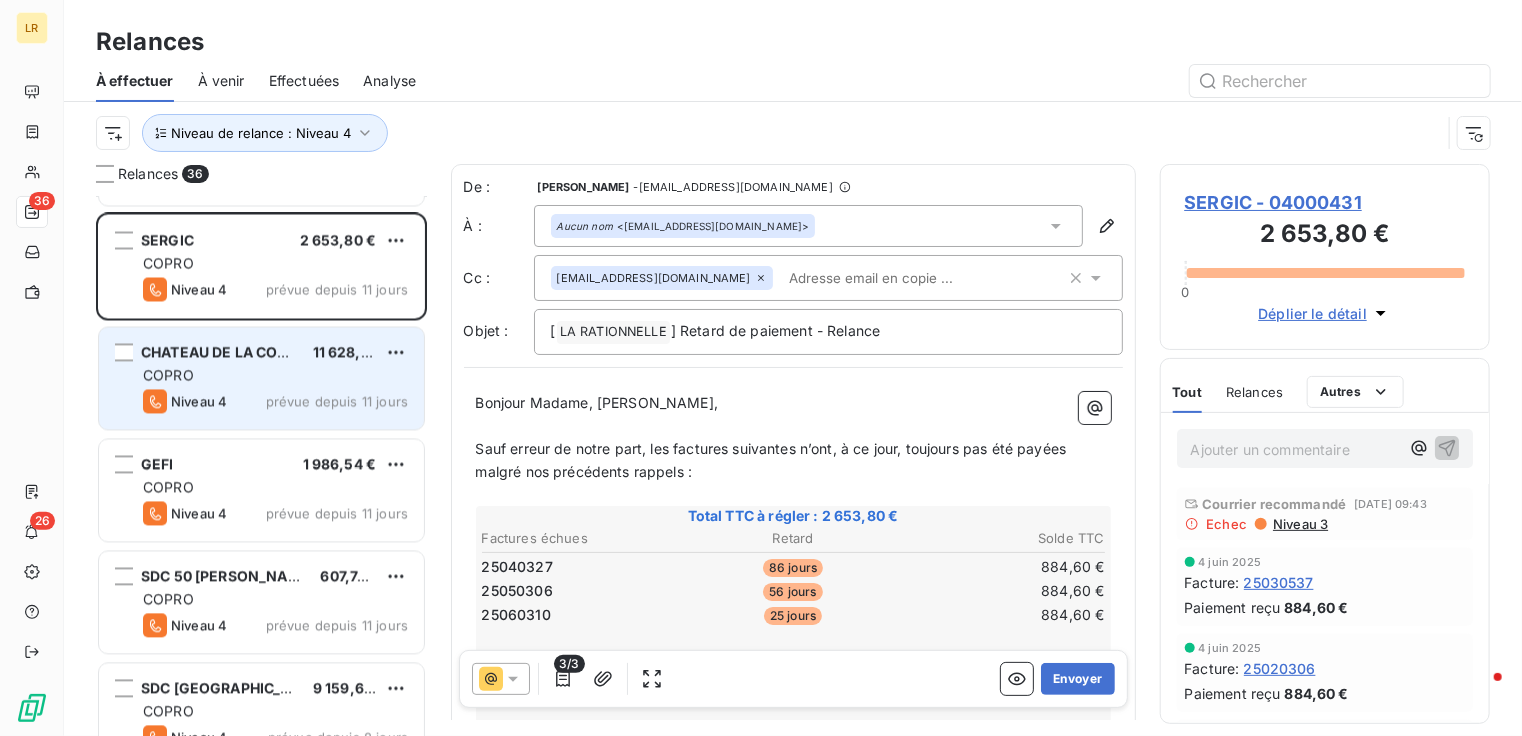 click on "COPRO" at bounding box center [275, 376] 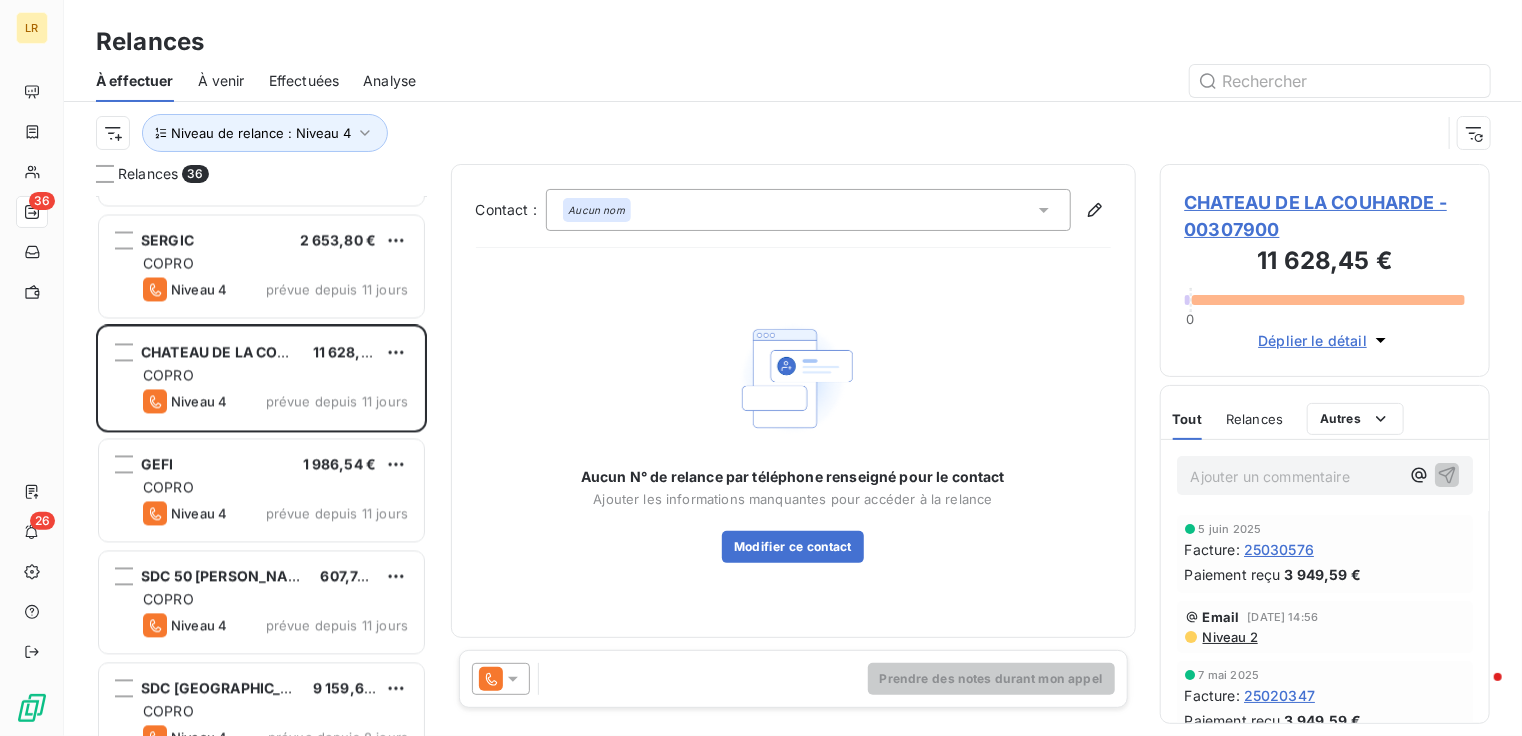 click 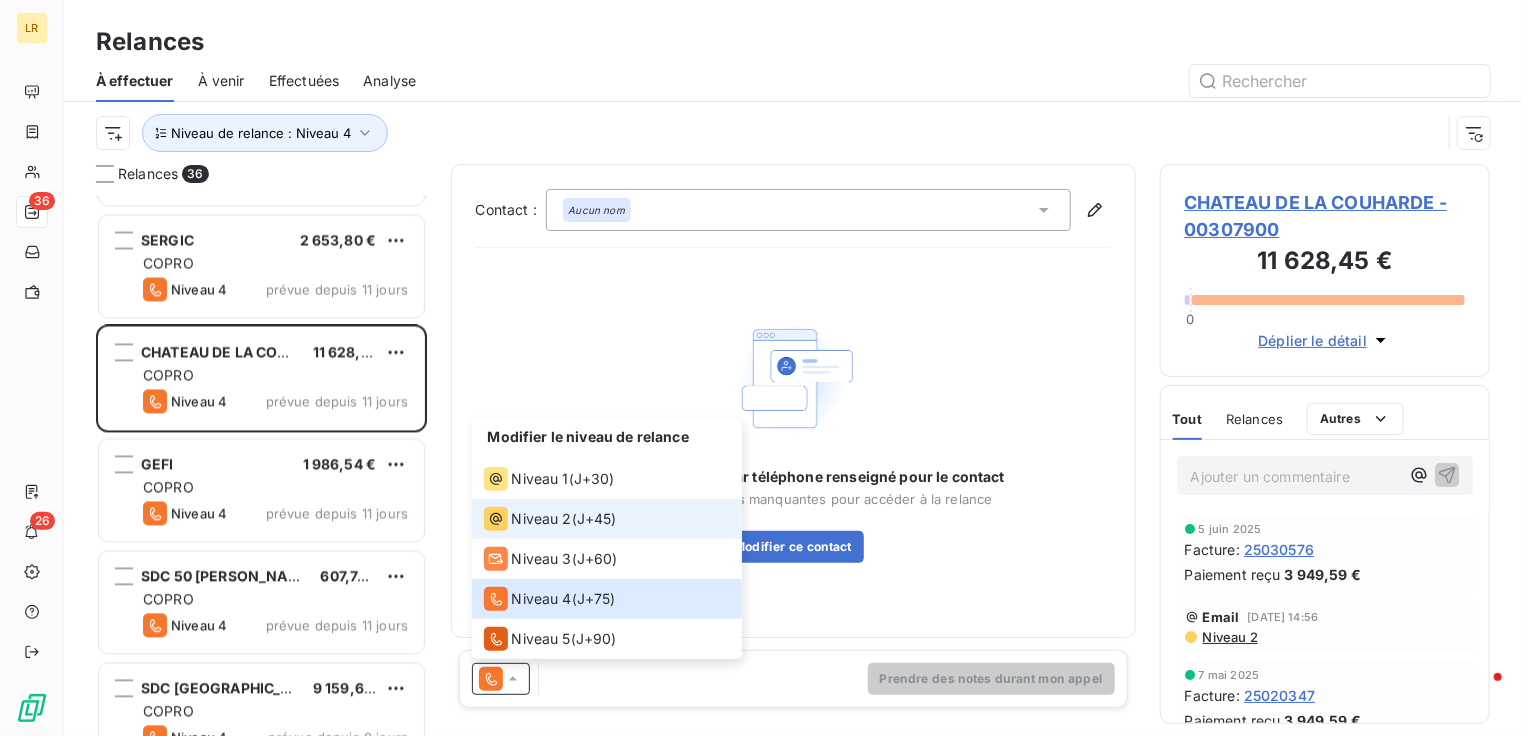 click on "Niveau 2" at bounding box center [542, 519] 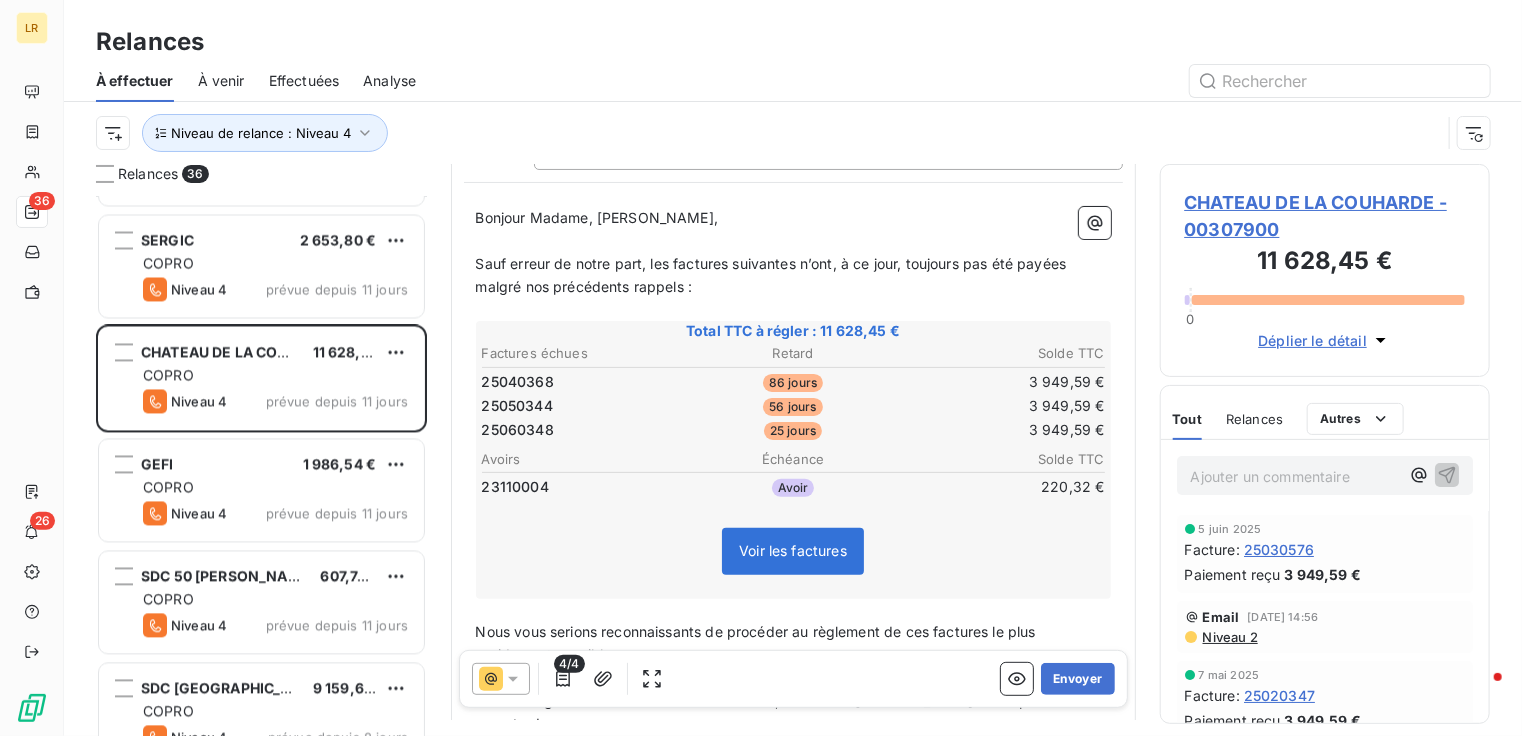 scroll, scrollTop: 200, scrollLeft: 0, axis: vertical 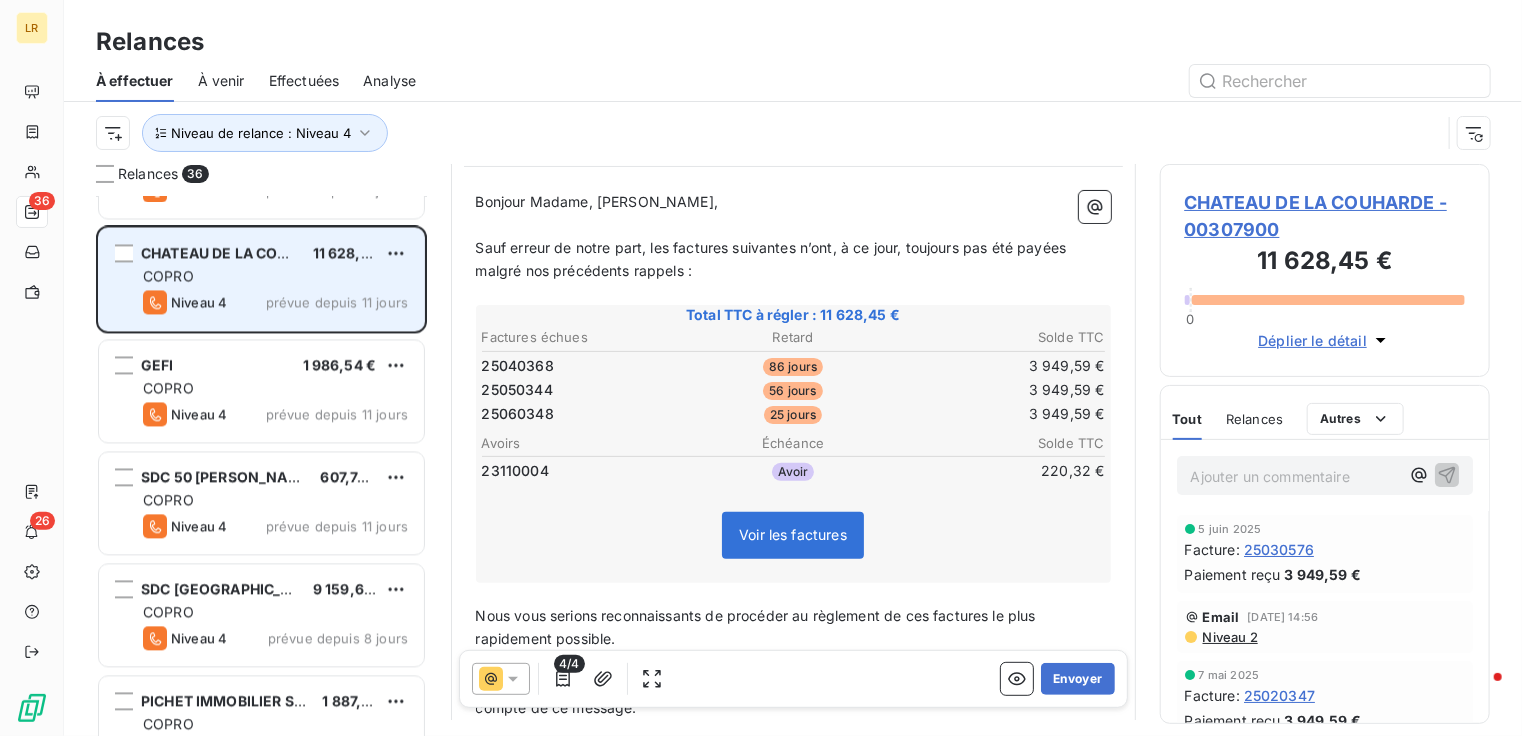 click on "COPRO" at bounding box center [275, 276] 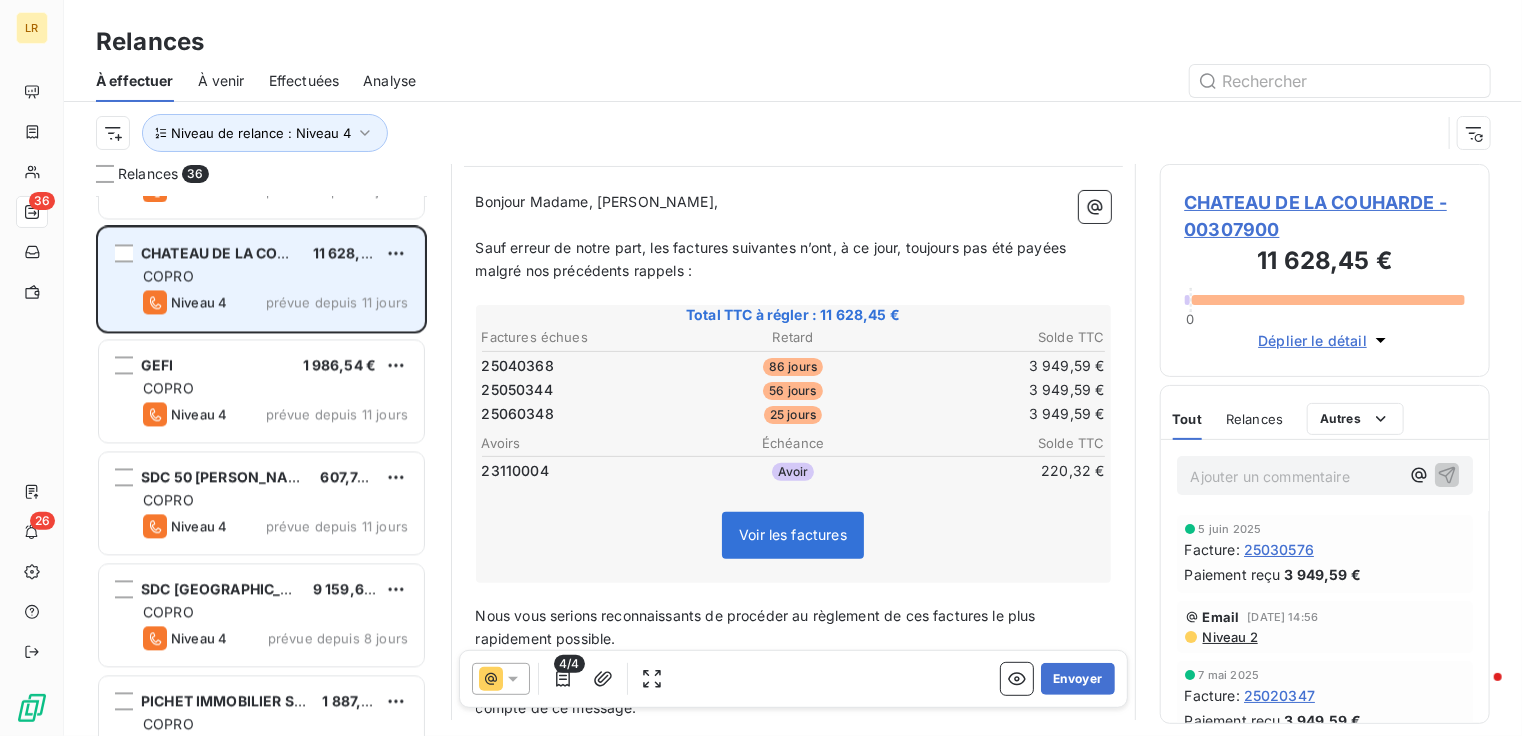click on "COPRO" at bounding box center (275, 276) 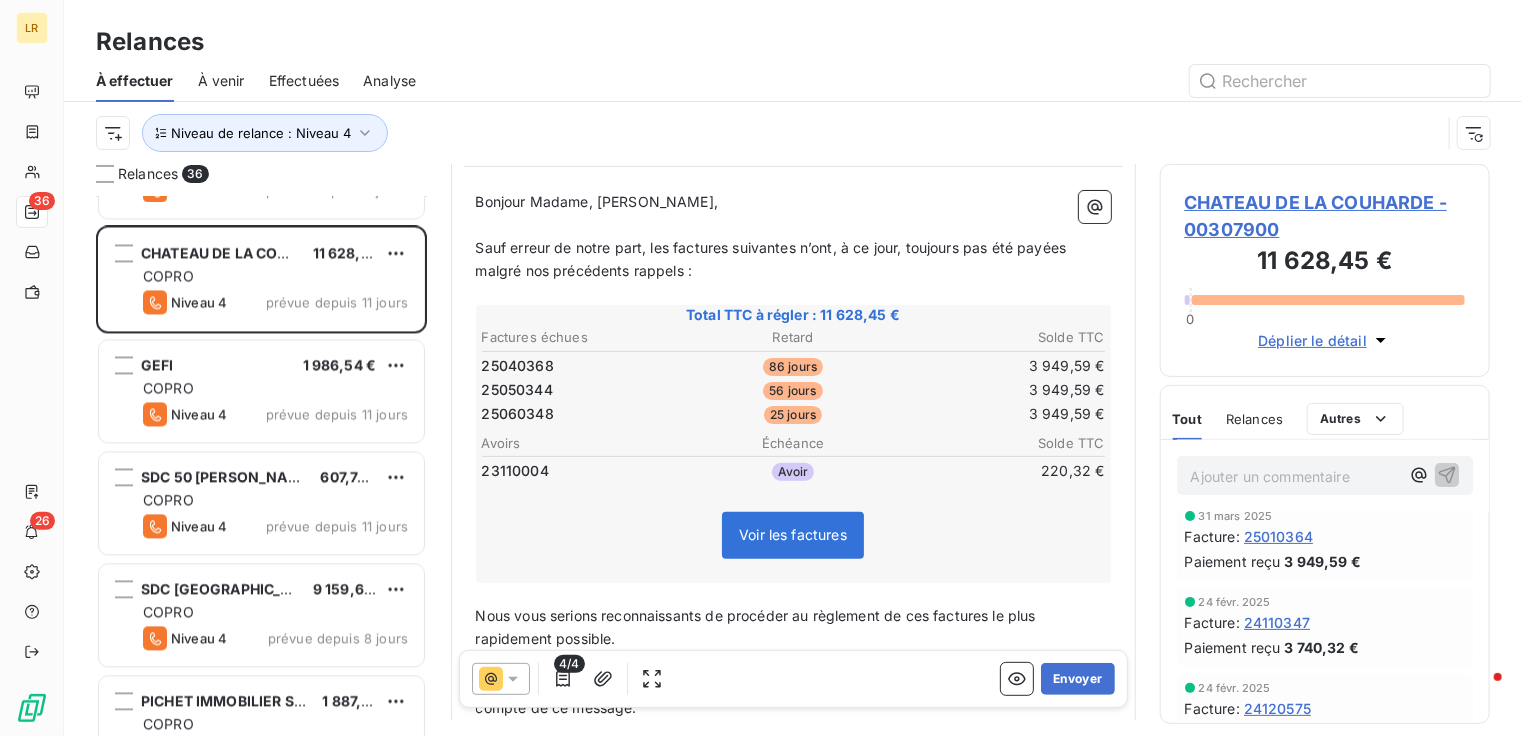 scroll, scrollTop: 0, scrollLeft: 0, axis: both 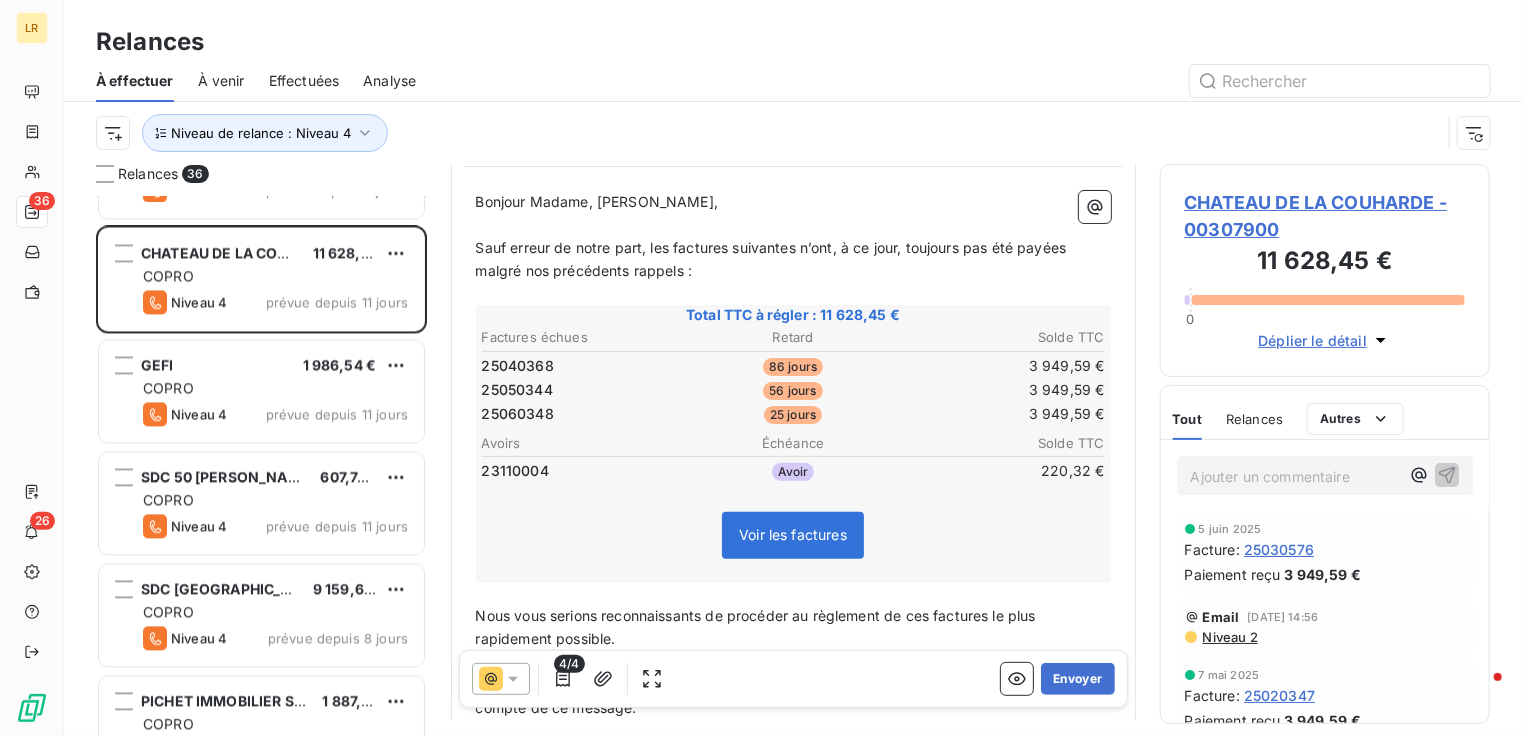 click on "Email [DATE] 14:56 Niveau 2" at bounding box center (1325, 627) 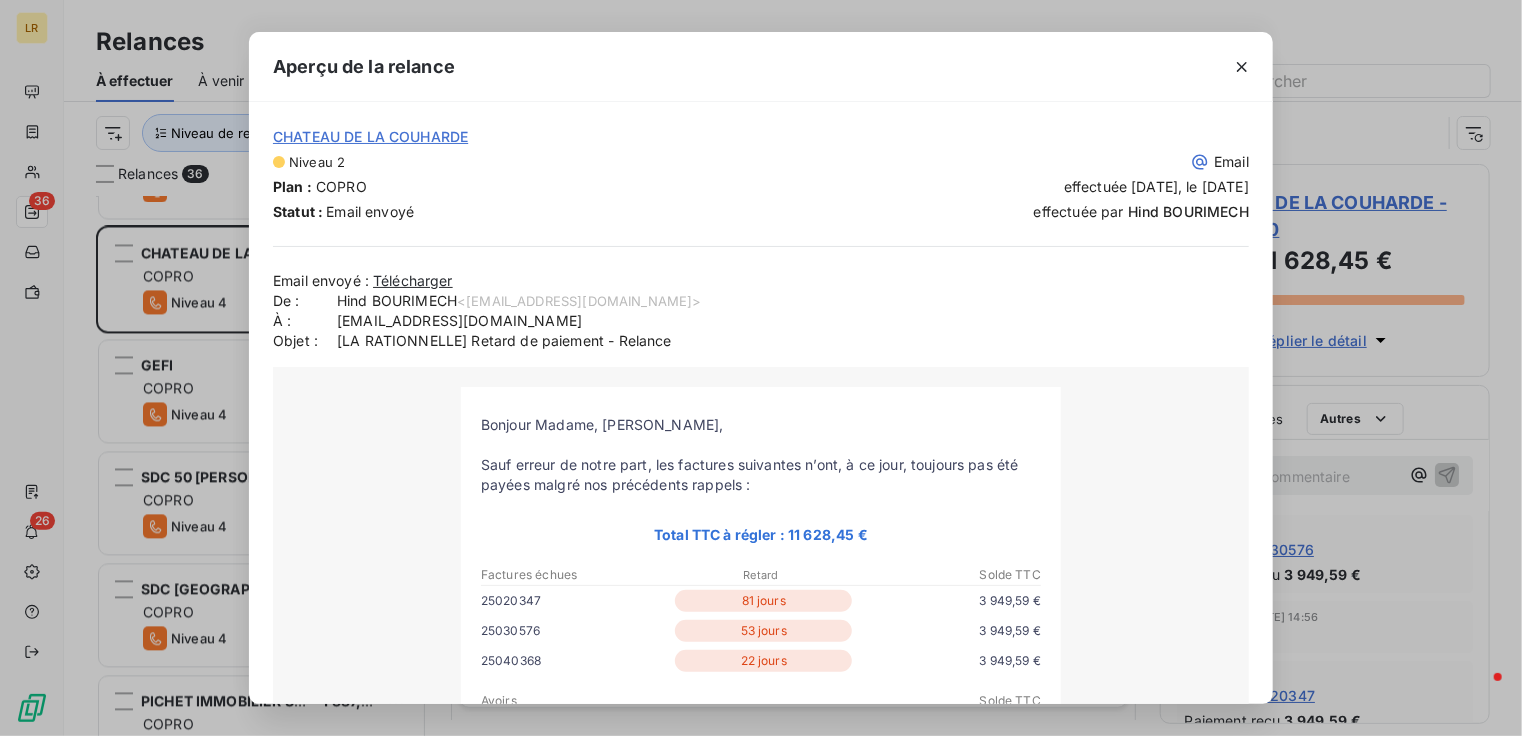 scroll, scrollTop: 100, scrollLeft: 0, axis: vertical 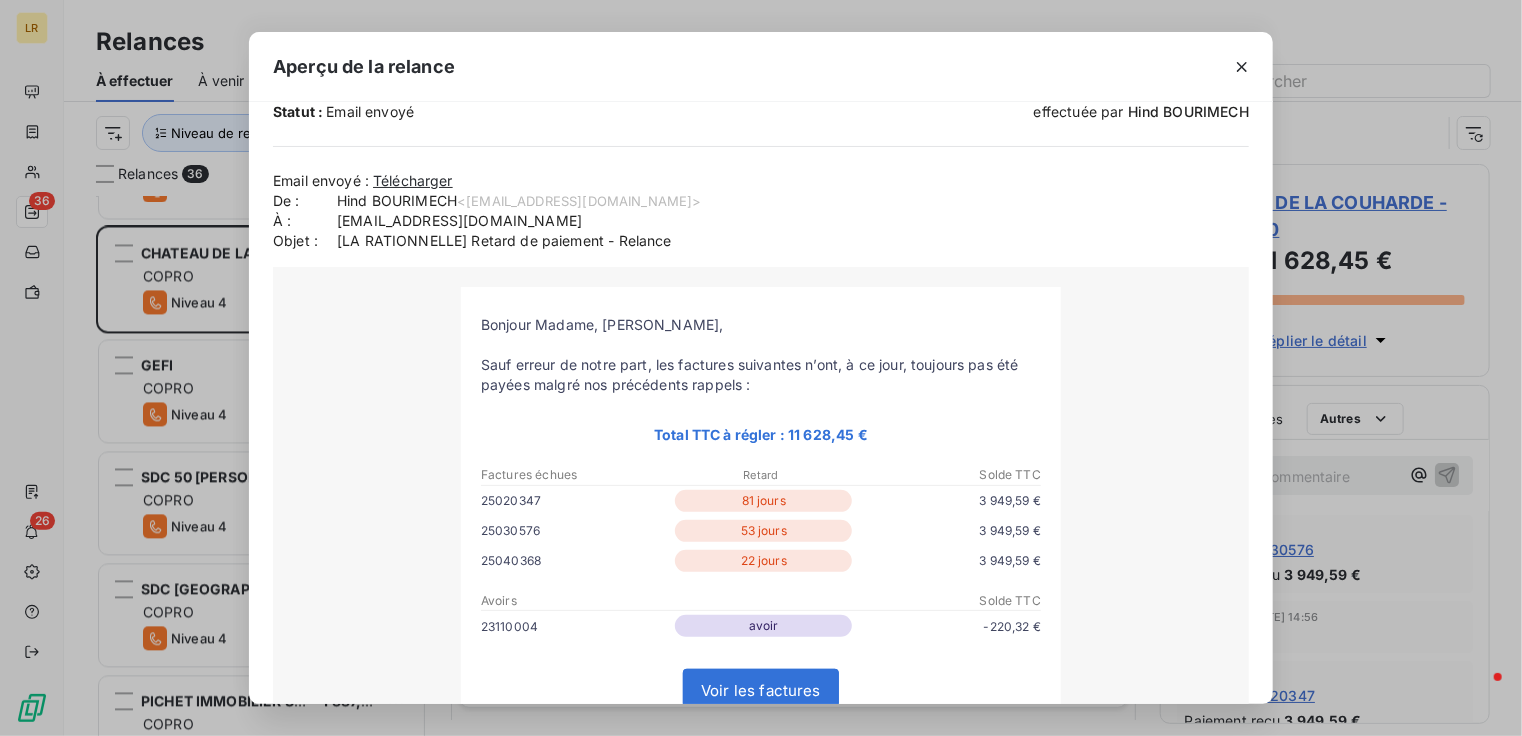 click on "Aperçu de la relance CHATEAU DE LA COUHARDE Niveau 2 Email Plan :   COPRO effectuée [DATE], le [DATE] Statut :   Email envoyé effectuée par   [PERSON_NAME] Email envoyé : Télécharger De : [PERSON_NAME] <[EMAIL_ADDRESS][DOMAIN_NAME]> À : [EMAIL_ADDRESS][DOMAIN_NAME] Objet : [LA RATIONNELLE] Retard de paiement - Relance
[PERSON_NAME] Madame, [PERSON_NAME],
Sauf erreur de notre part, les factures suivantes n’ont, à ce jour, toujours pas été payées malgré nos précédents rappels :
Total TTC à régler : 11 628,45 €" at bounding box center [761, 368] 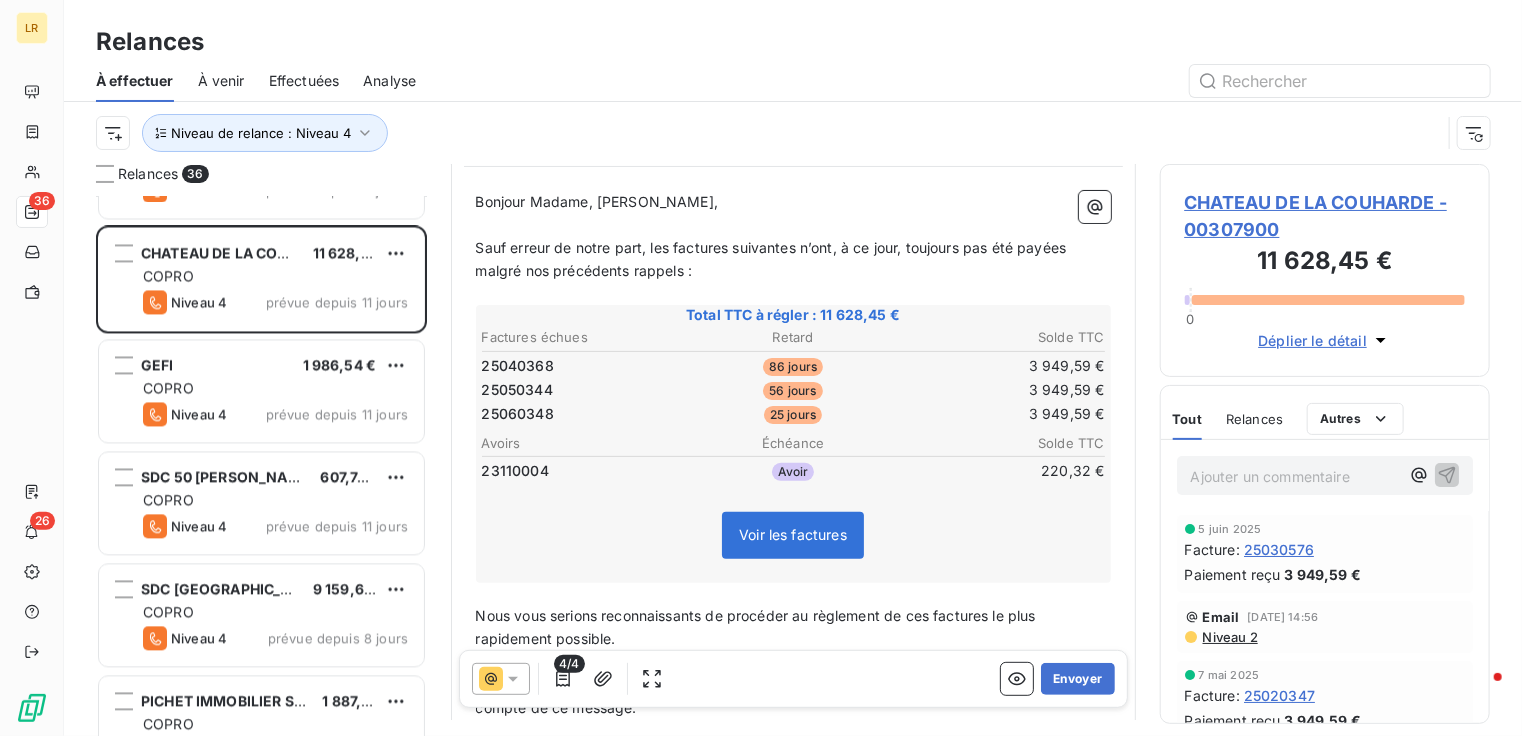 click 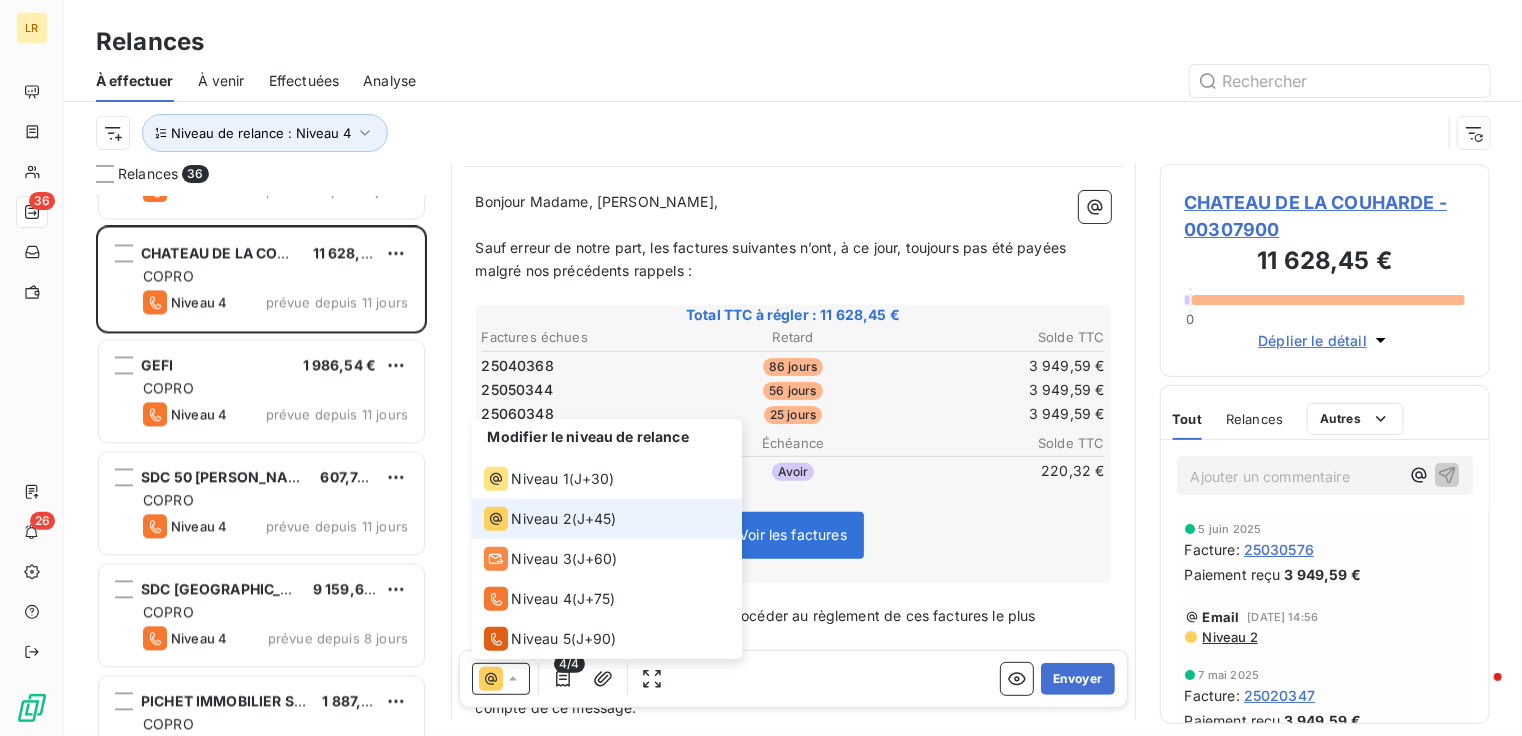 click on "Niveau 2" at bounding box center [542, 519] 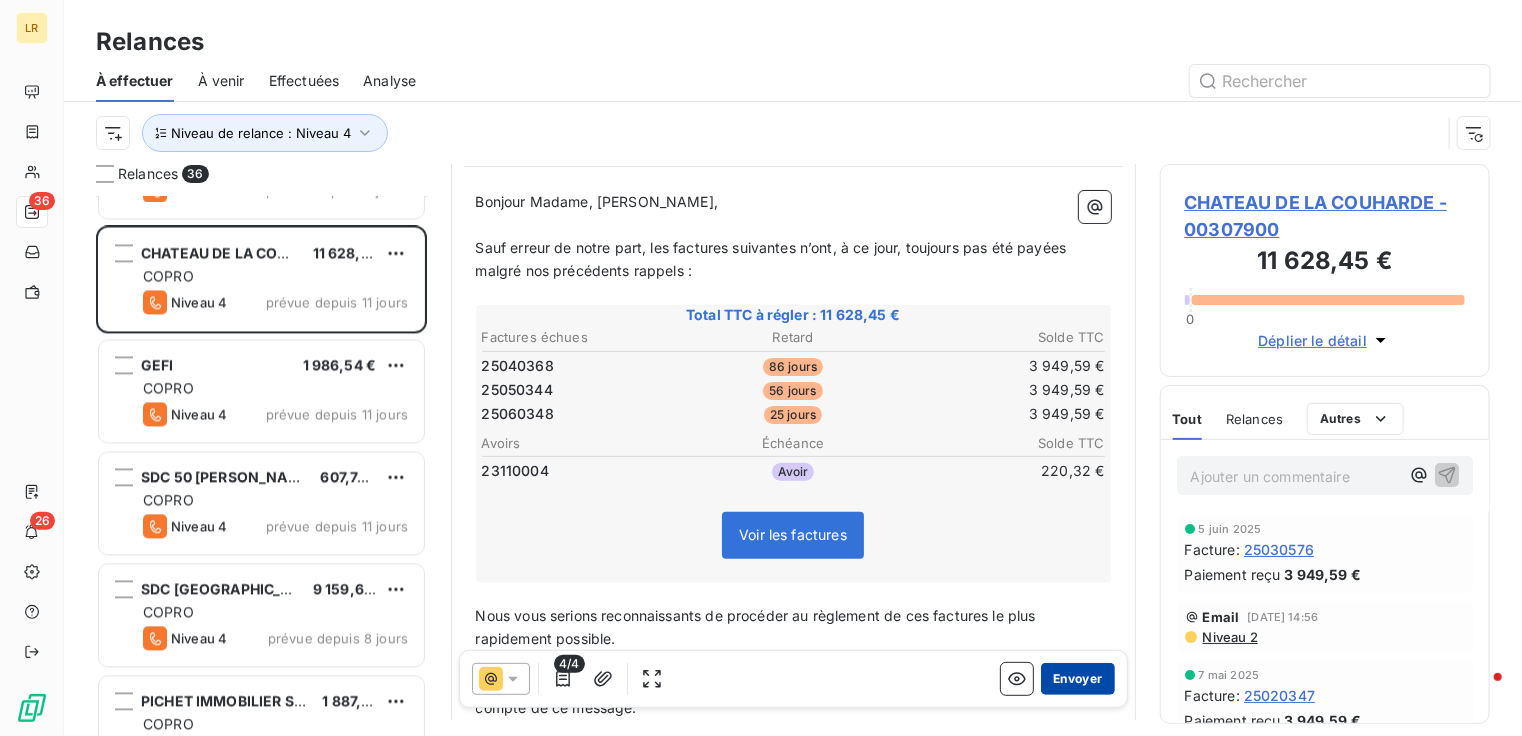 click on "Envoyer" at bounding box center (1077, 679) 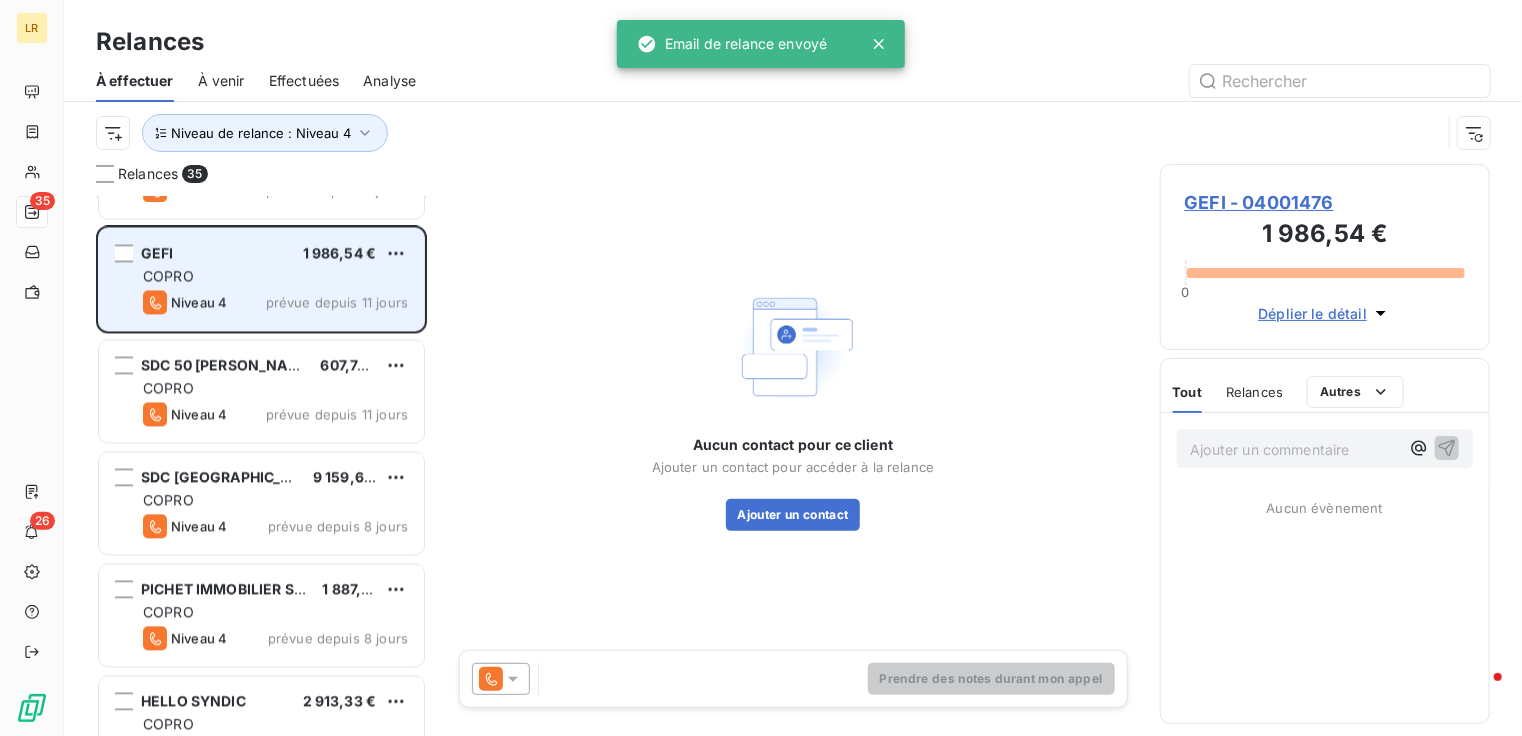 click on "COPRO" at bounding box center [275, 276] 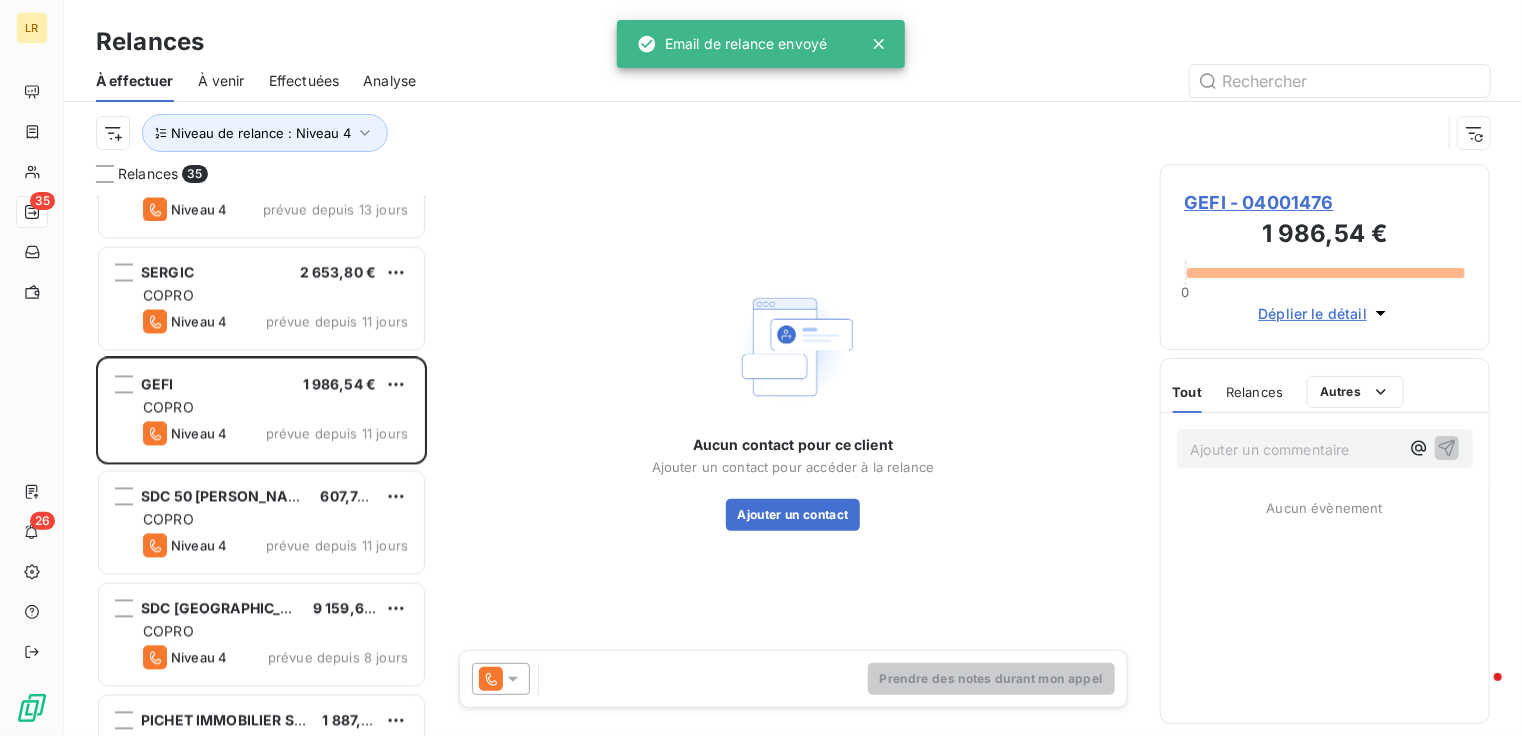 scroll, scrollTop: 2000, scrollLeft: 0, axis: vertical 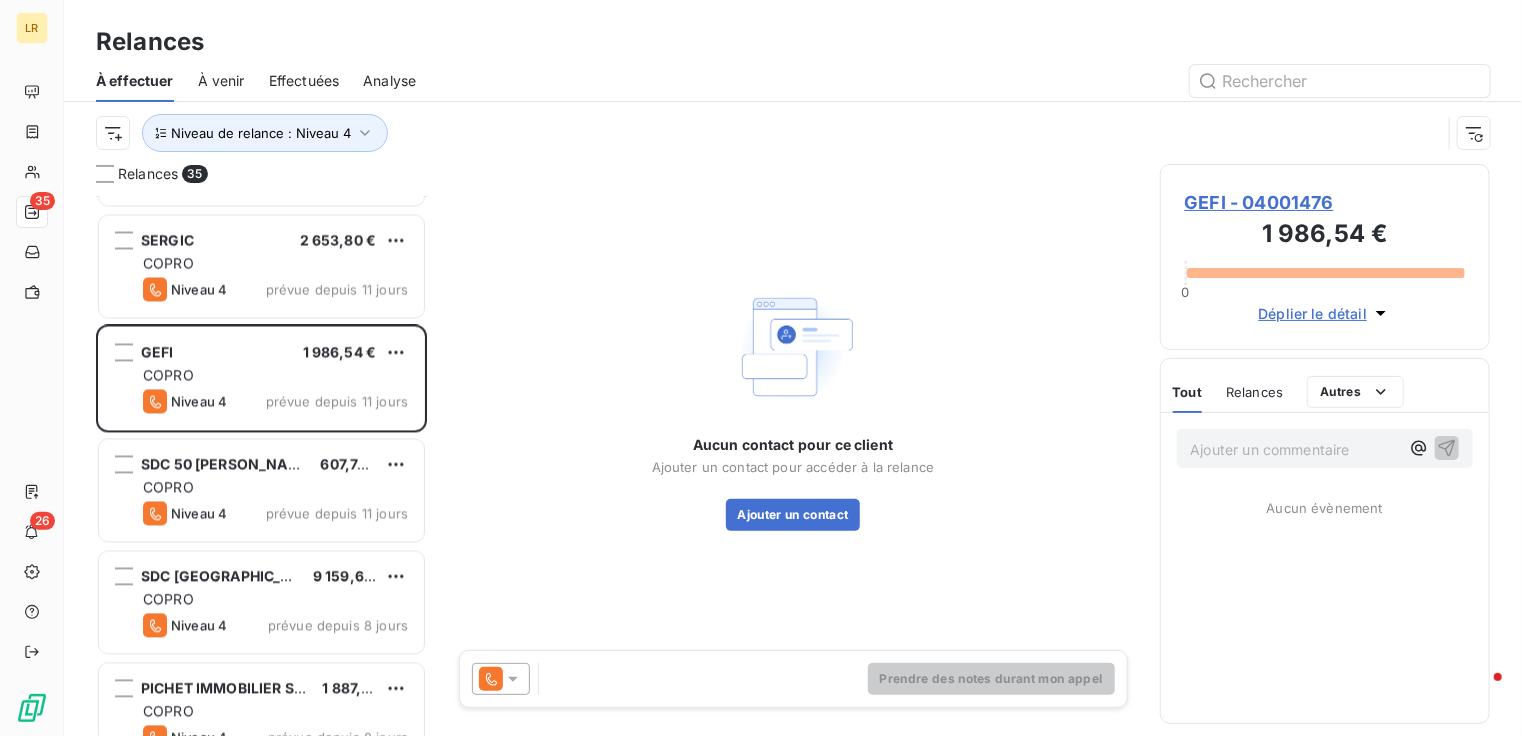 click 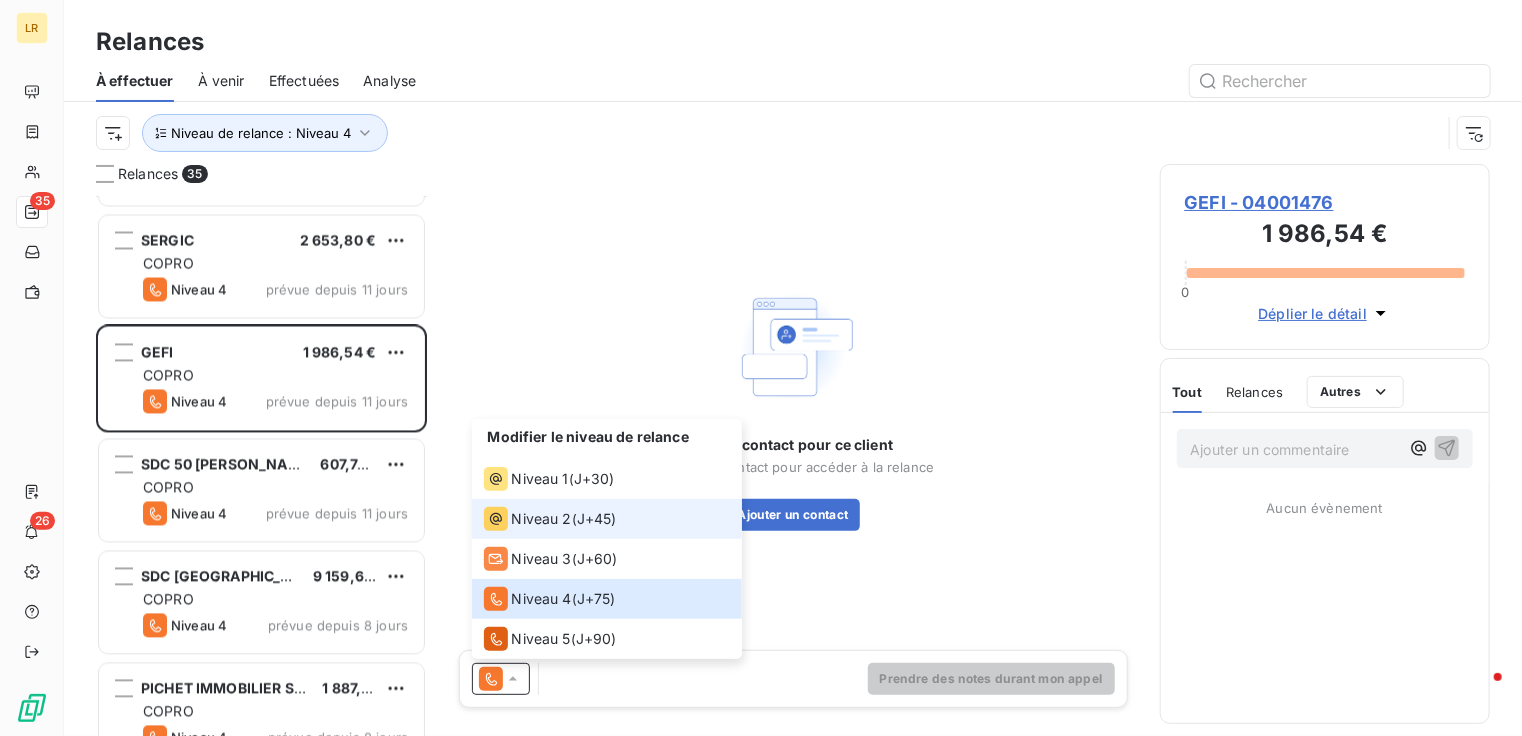 click on "Niveau 2" at bounding box center [542, 519] 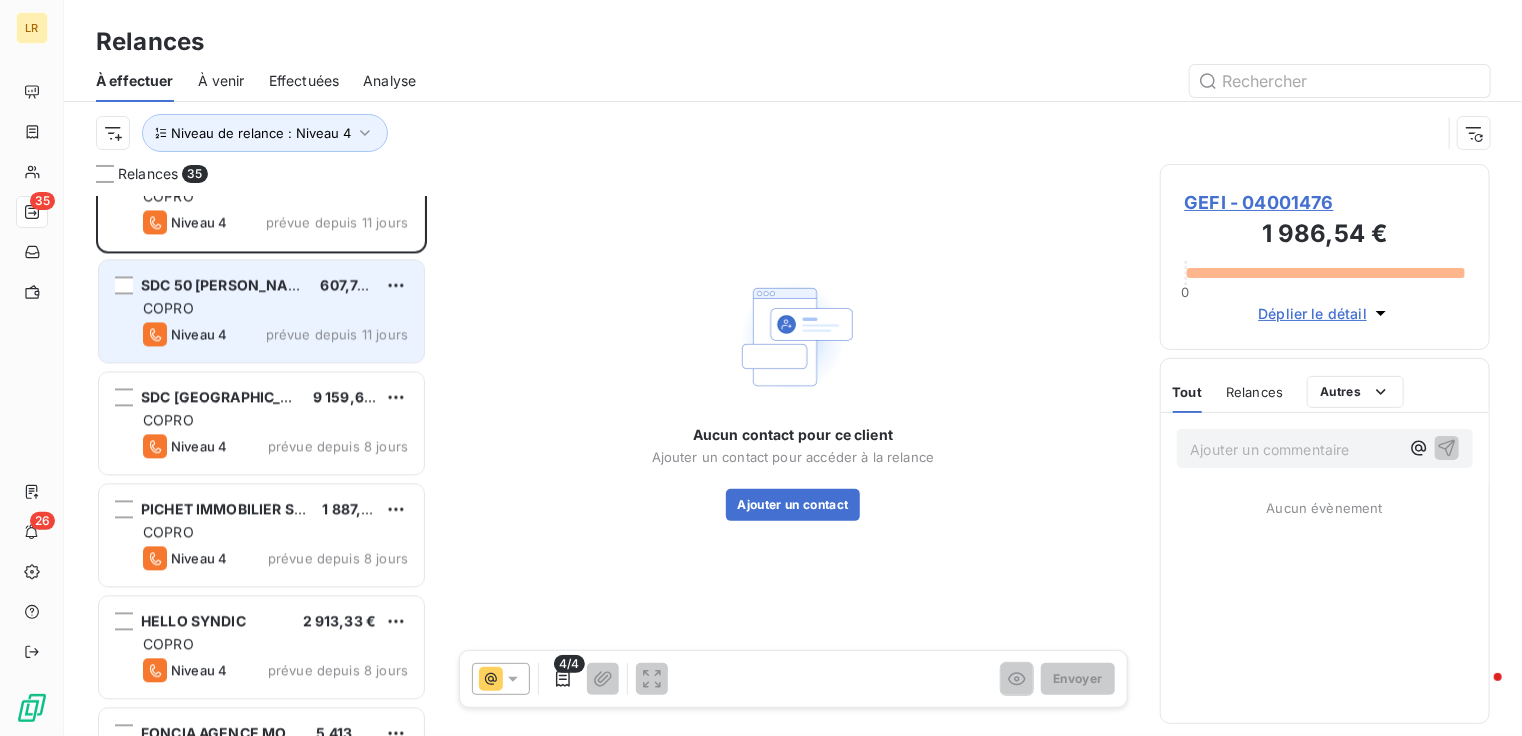 scroll, scrollTop: 2080, scrollLeft: 0, axis: vertical 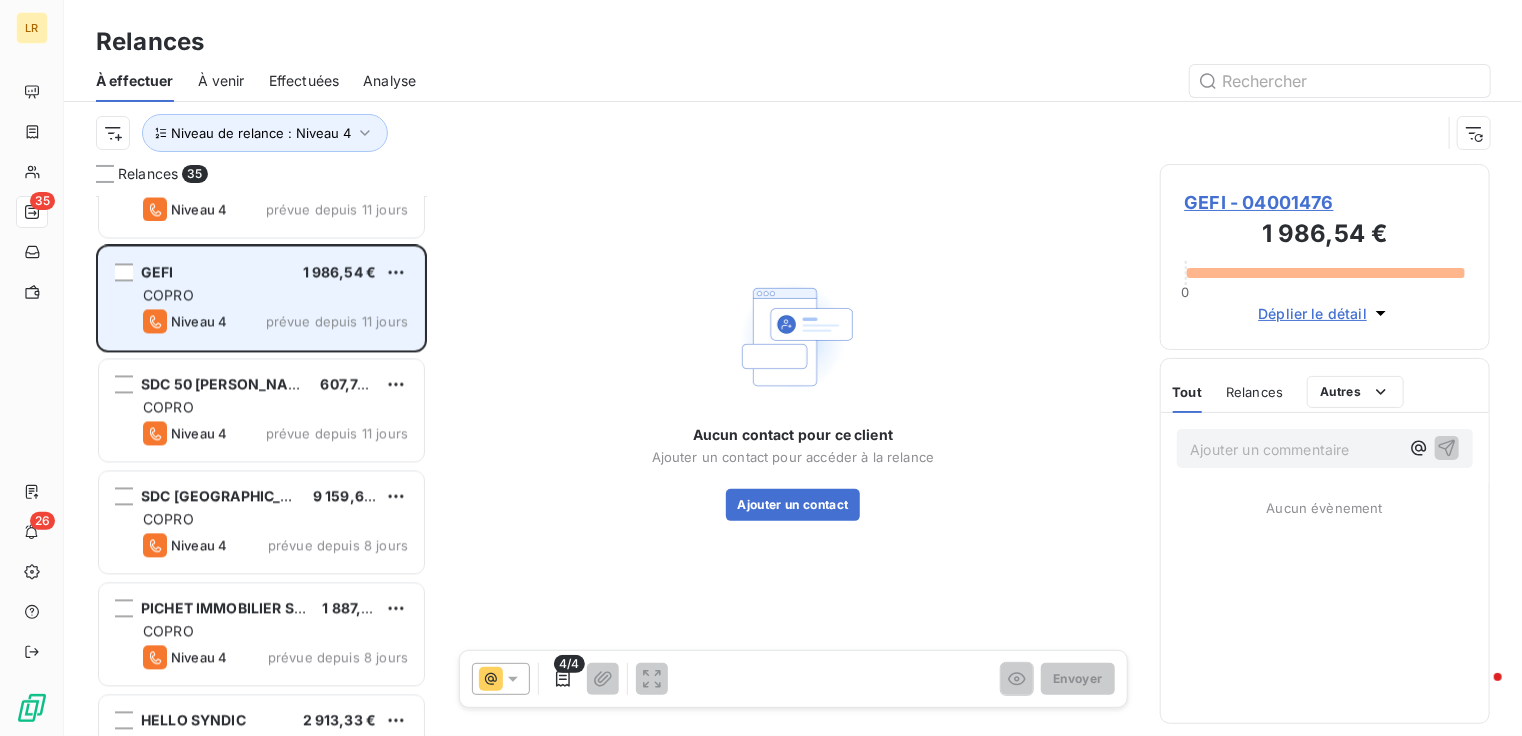 click on "COPRO" at bounding box center [275, 296] 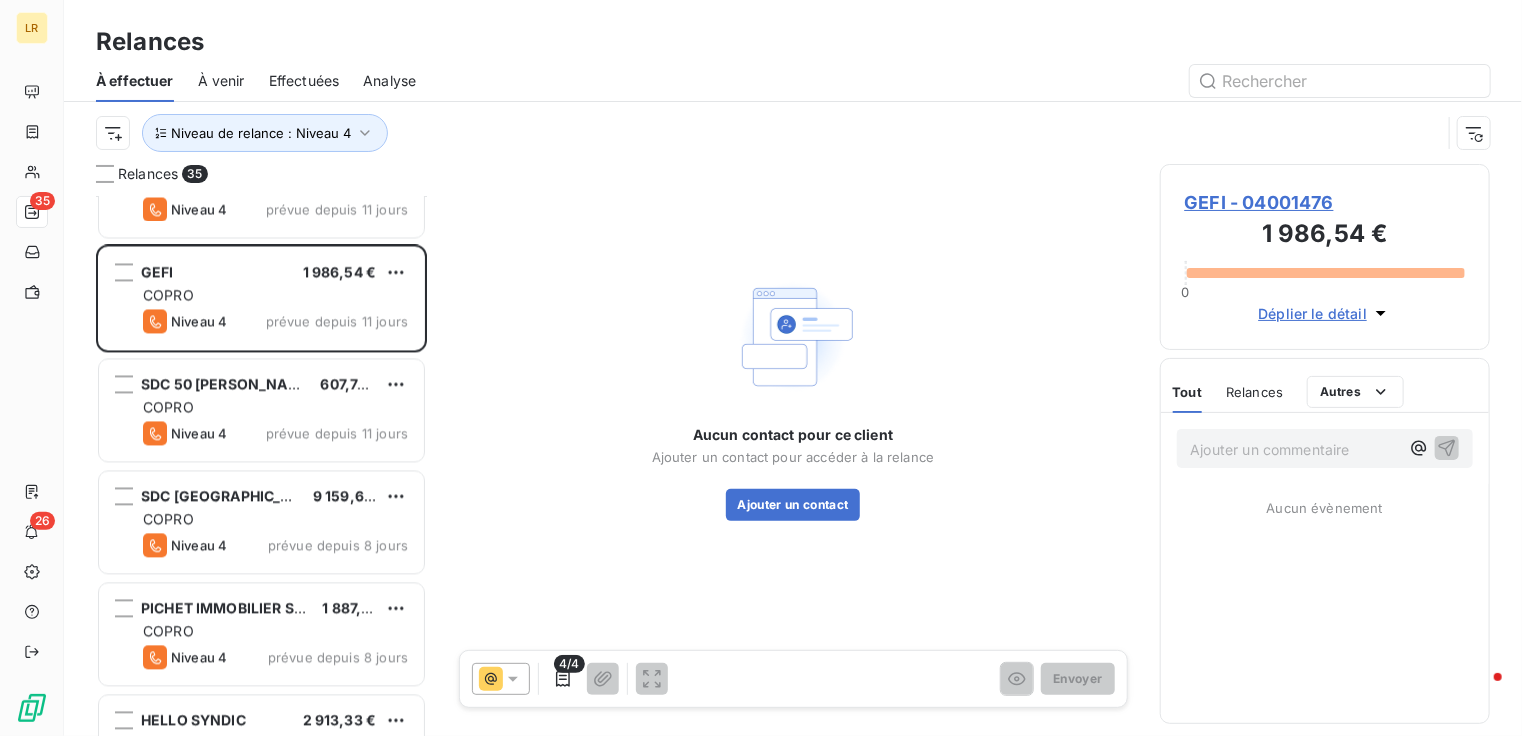 click 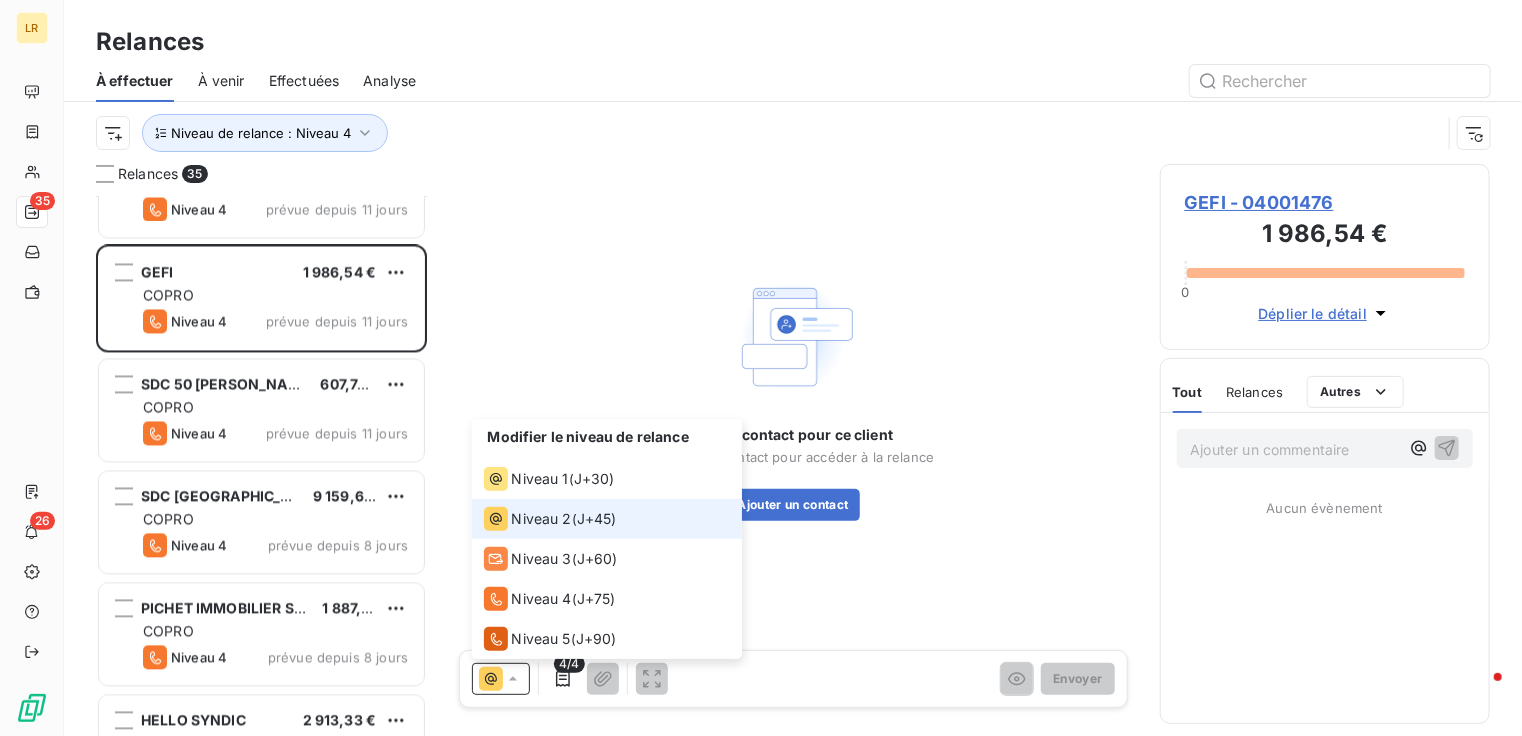 click on "Niveau 2" at bounding box center (542, 519) 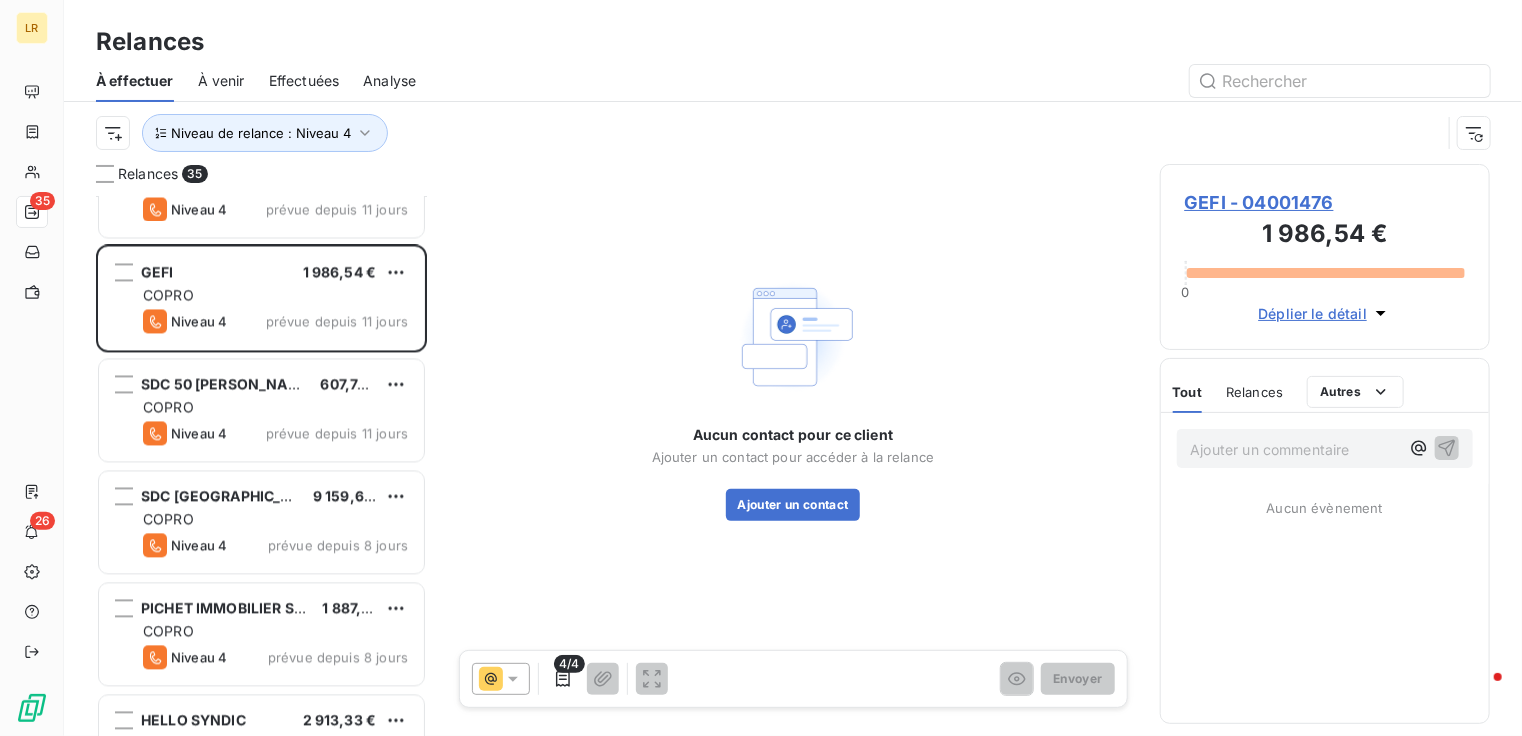 click on "4/4" at bounding box center (569, 664) 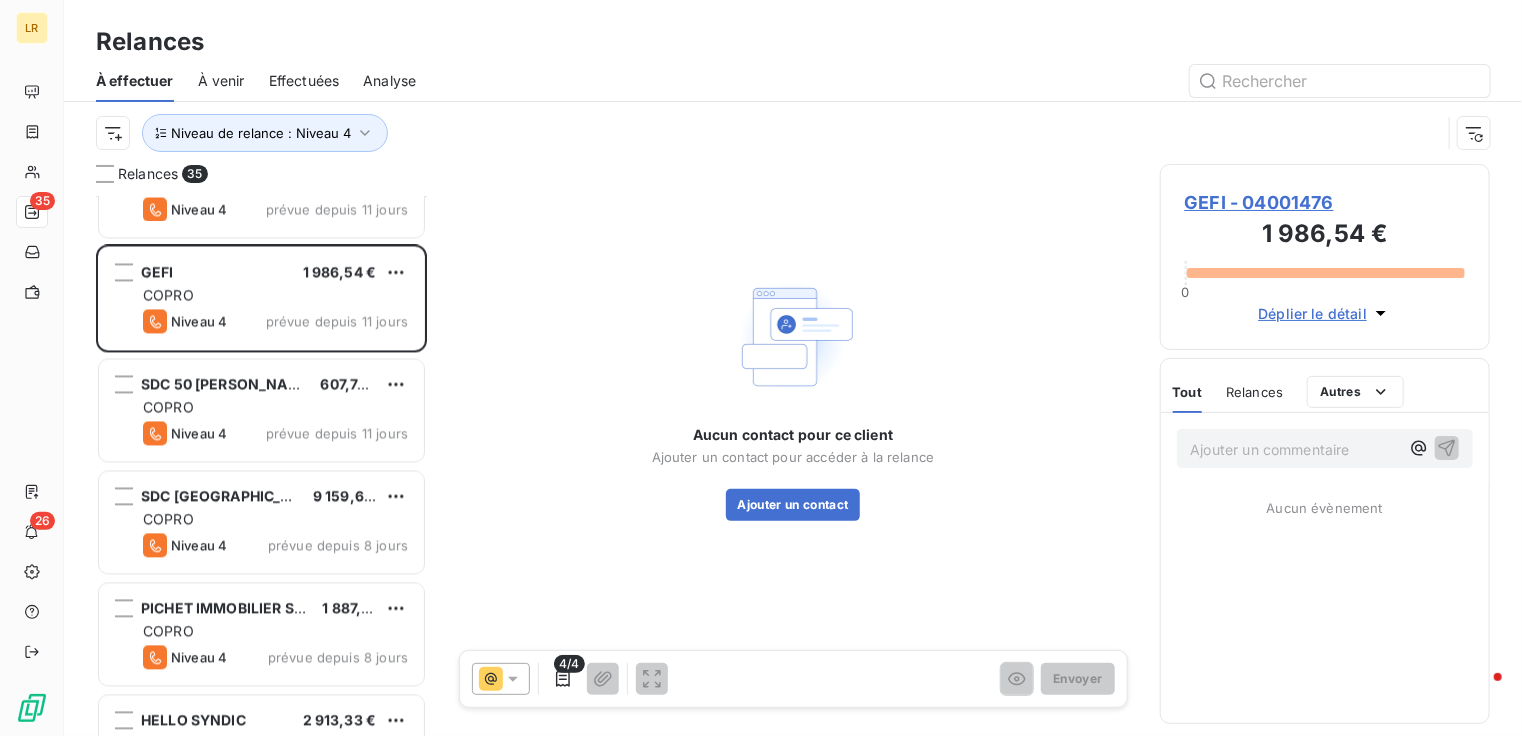 click on "4/4" at bounding box center (569, 664) 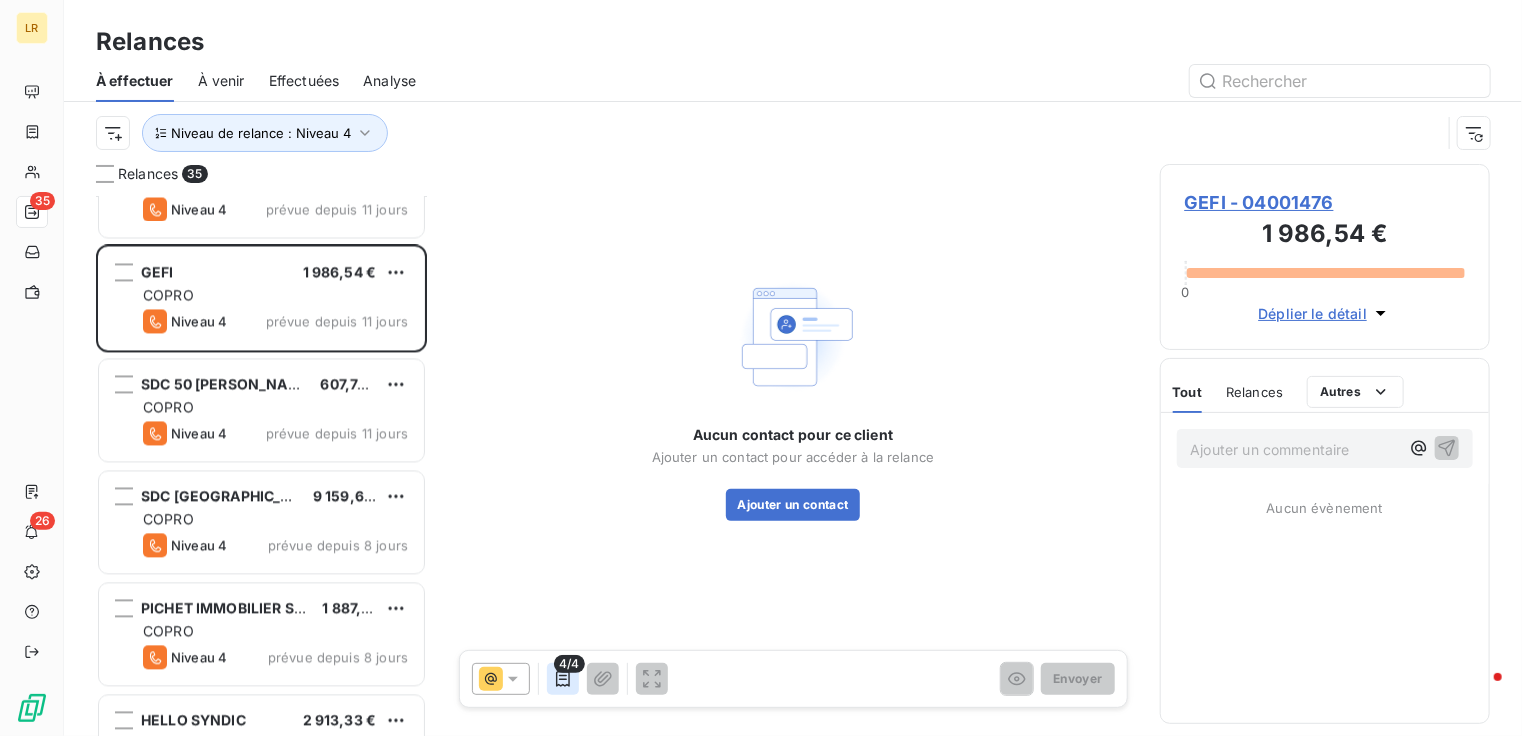 click 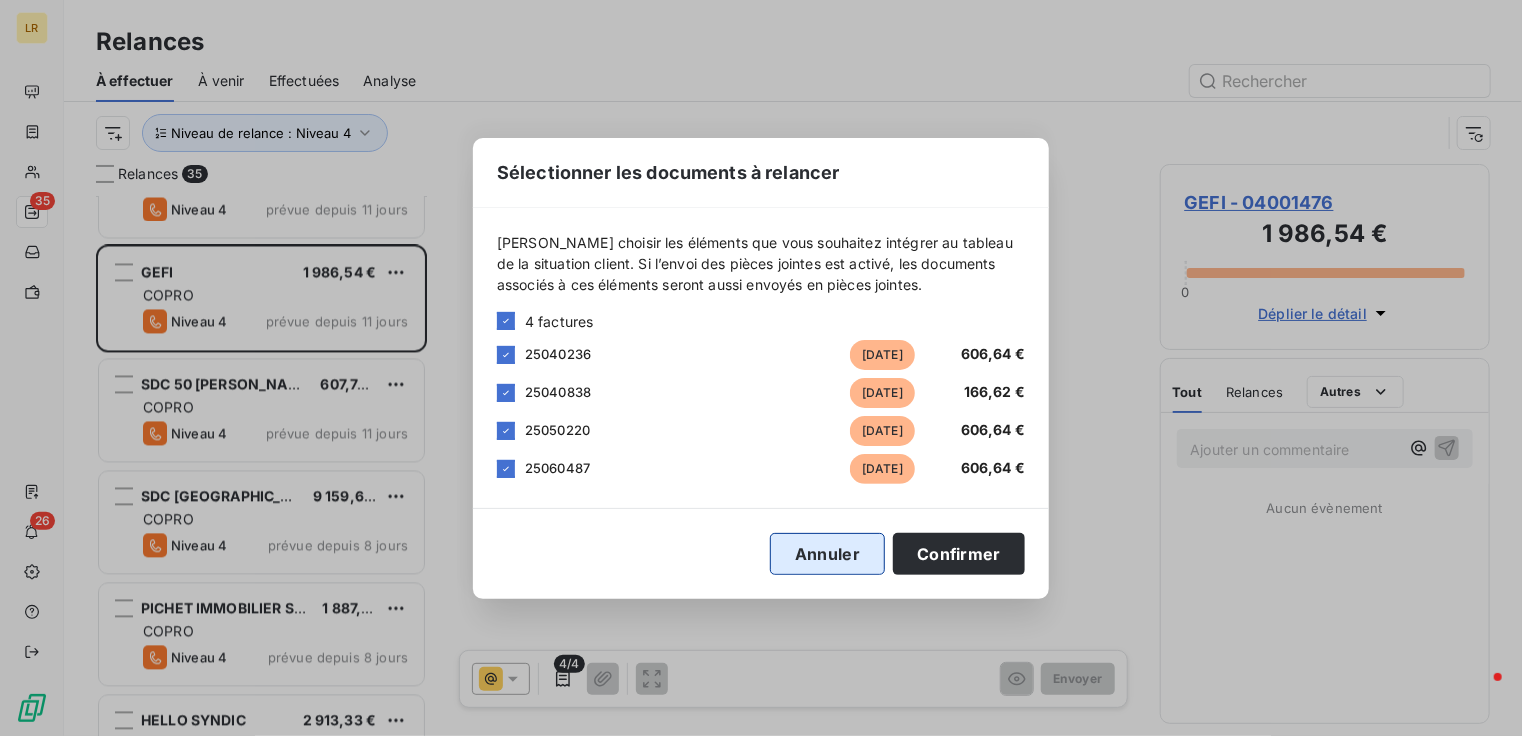 click on "Annuler" at bounding box center [827, 554] 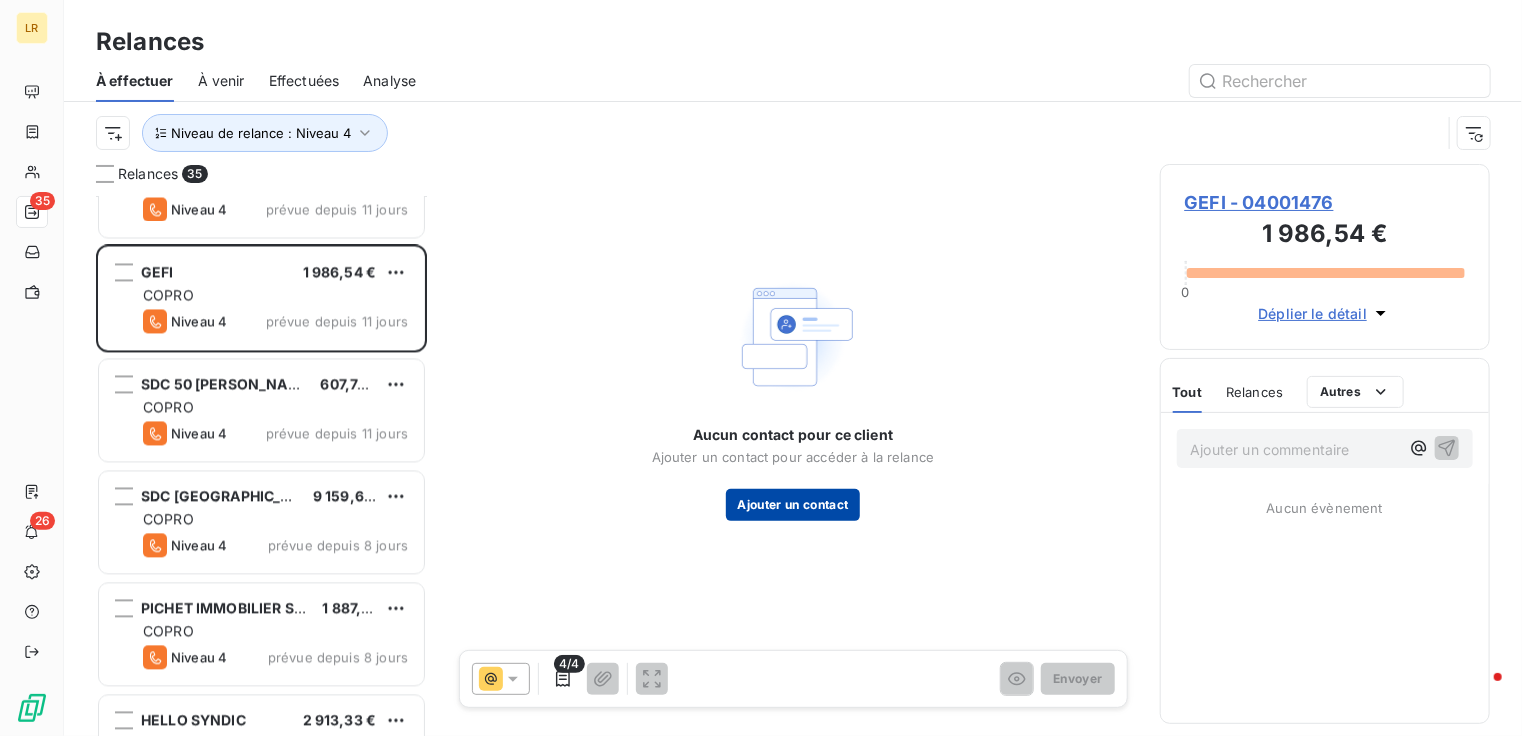click on "Ajouter un contact" at bounding box center [793, 505] 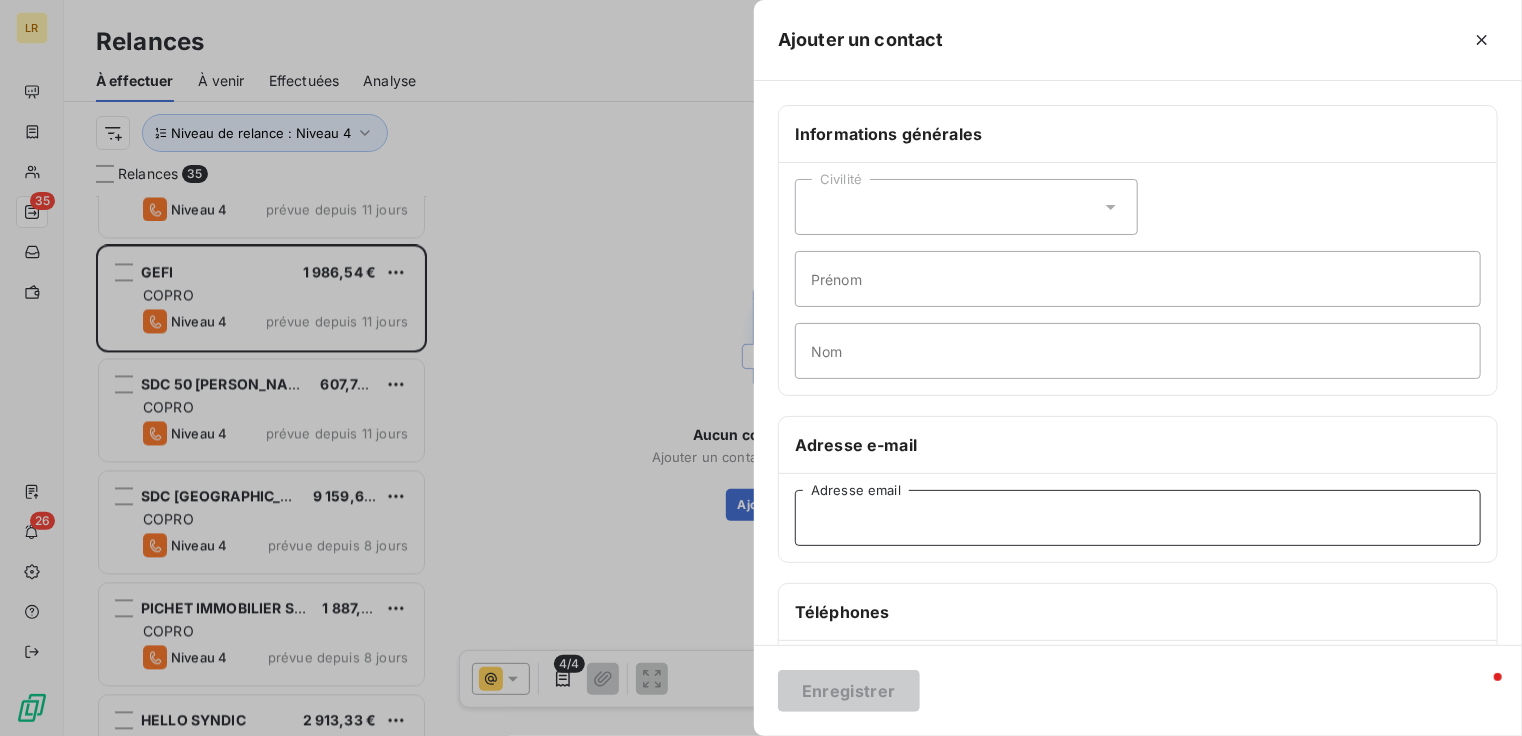 click on "Adresse email" at bounding box center [1138, 518] 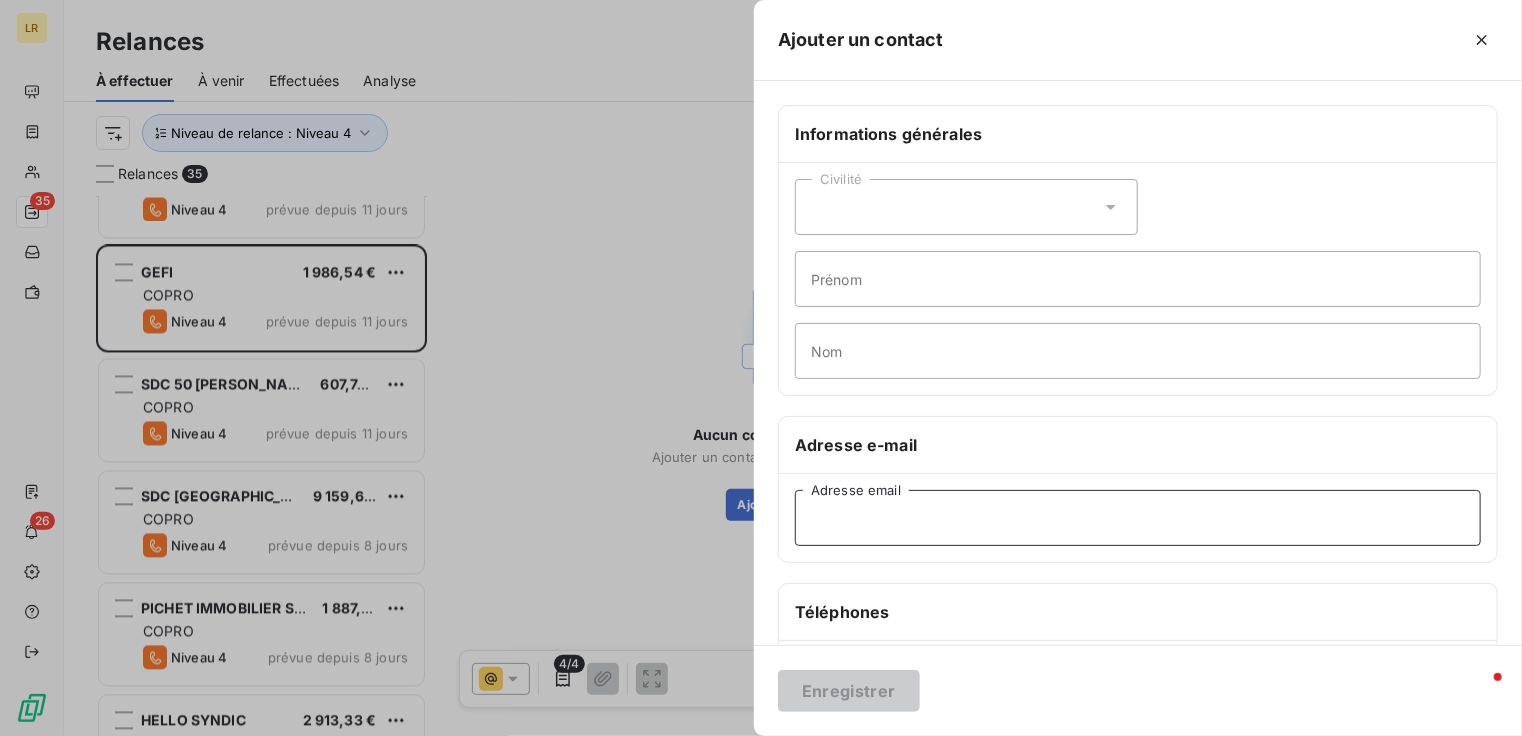 paste on "[PERSON_NAME][EMAIL_ADDRESS][DOMAIN_NAME]" 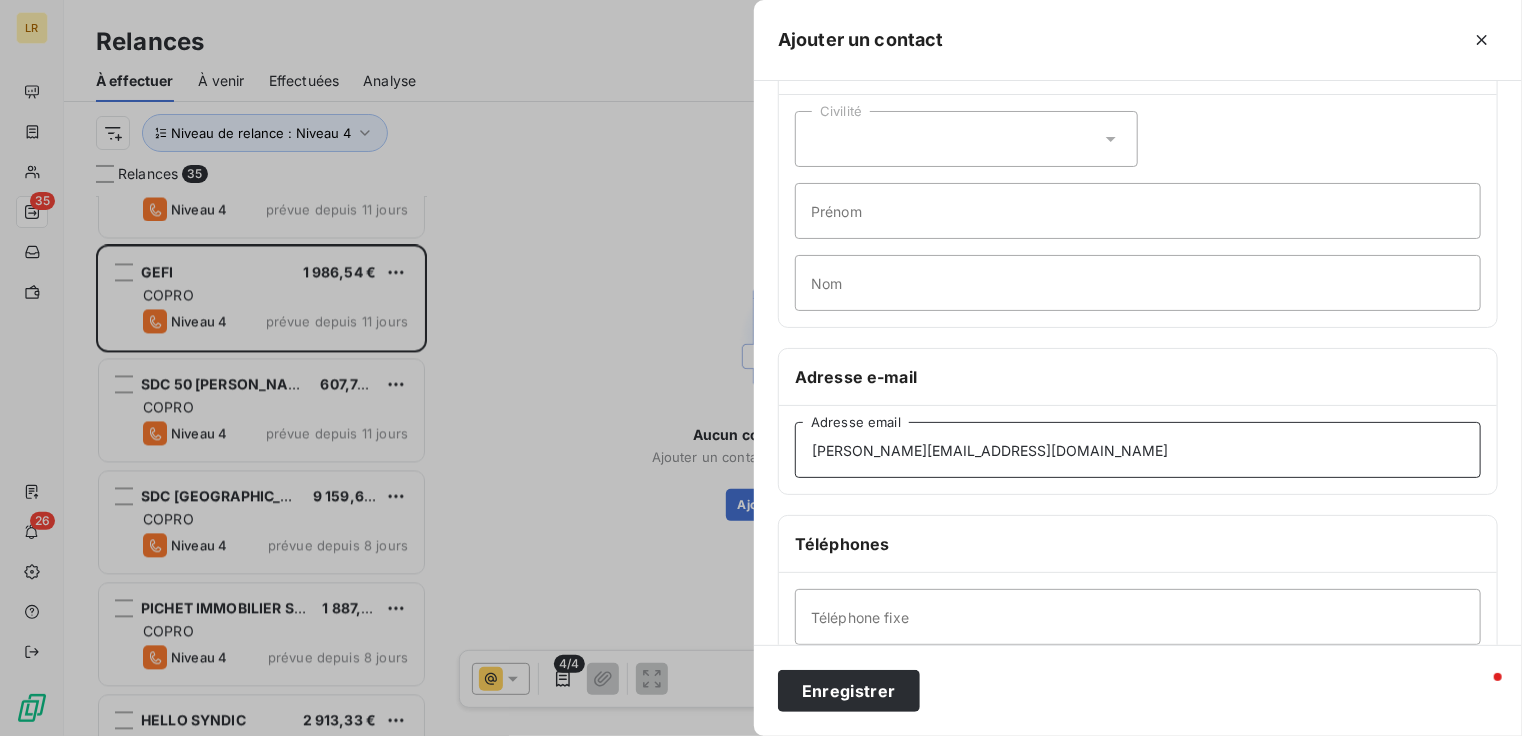 scroll, scrollTop: 300, scrollLeft: 0, axis: vertical 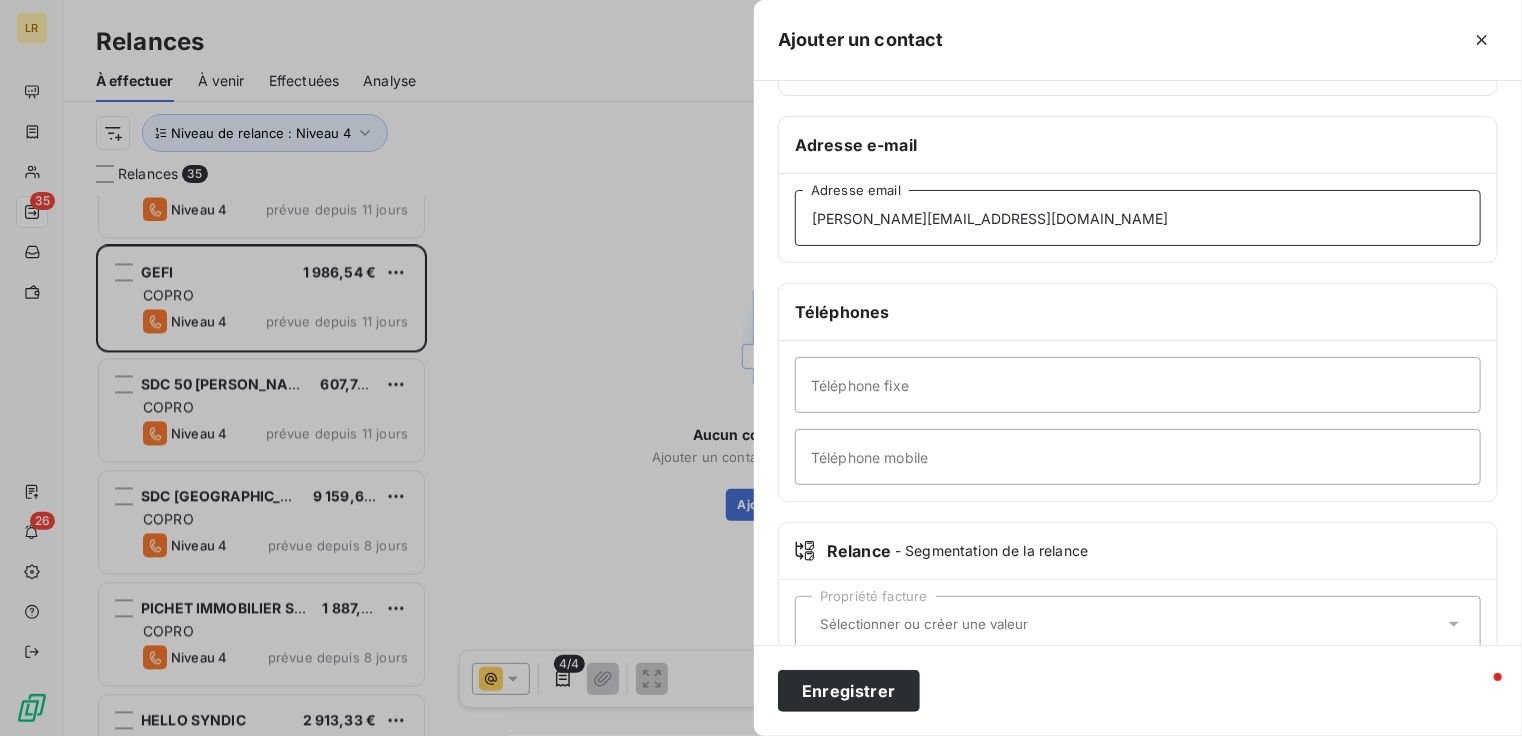 type on "[PERSON_NAME][EMAIL_ADDRESS][DOMAIN_NAME]" 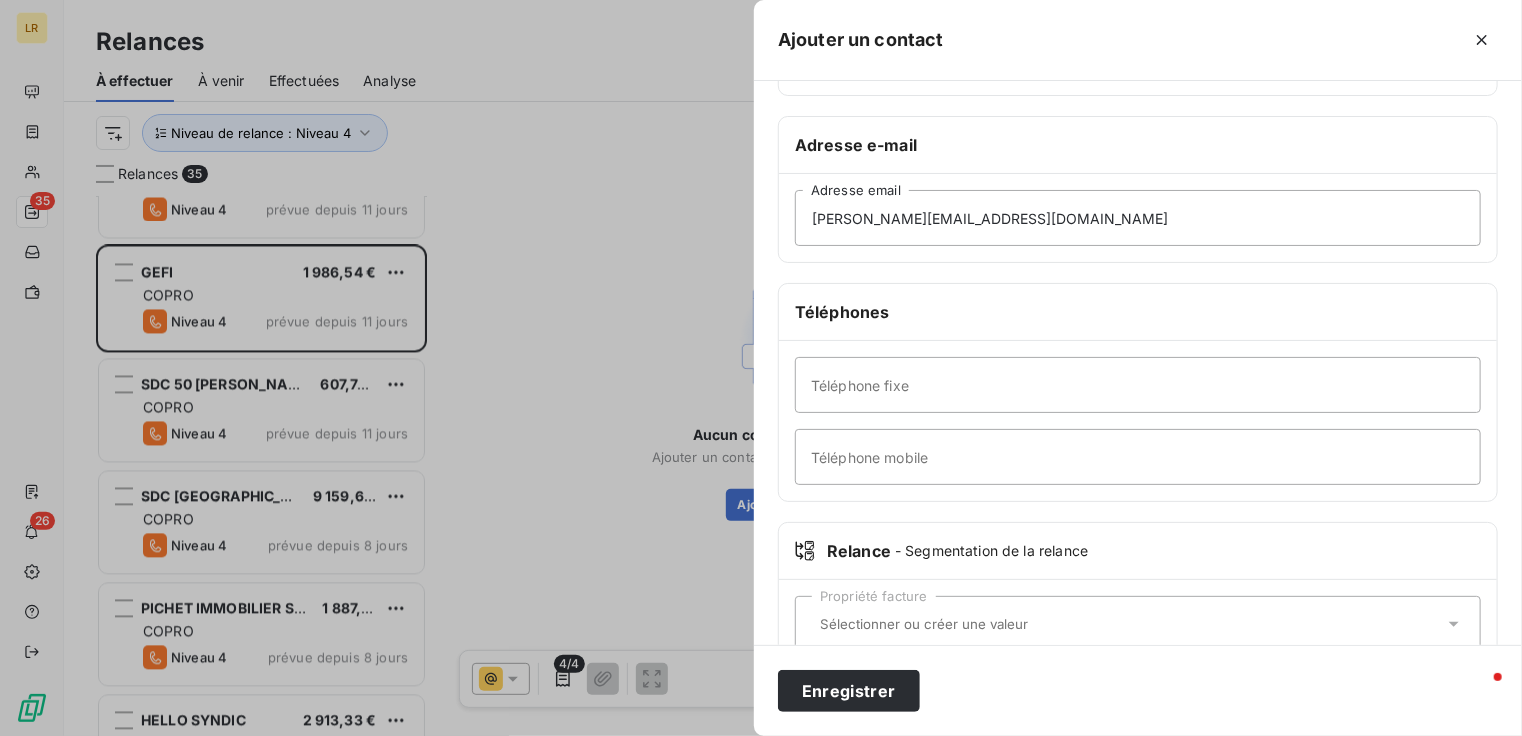 click 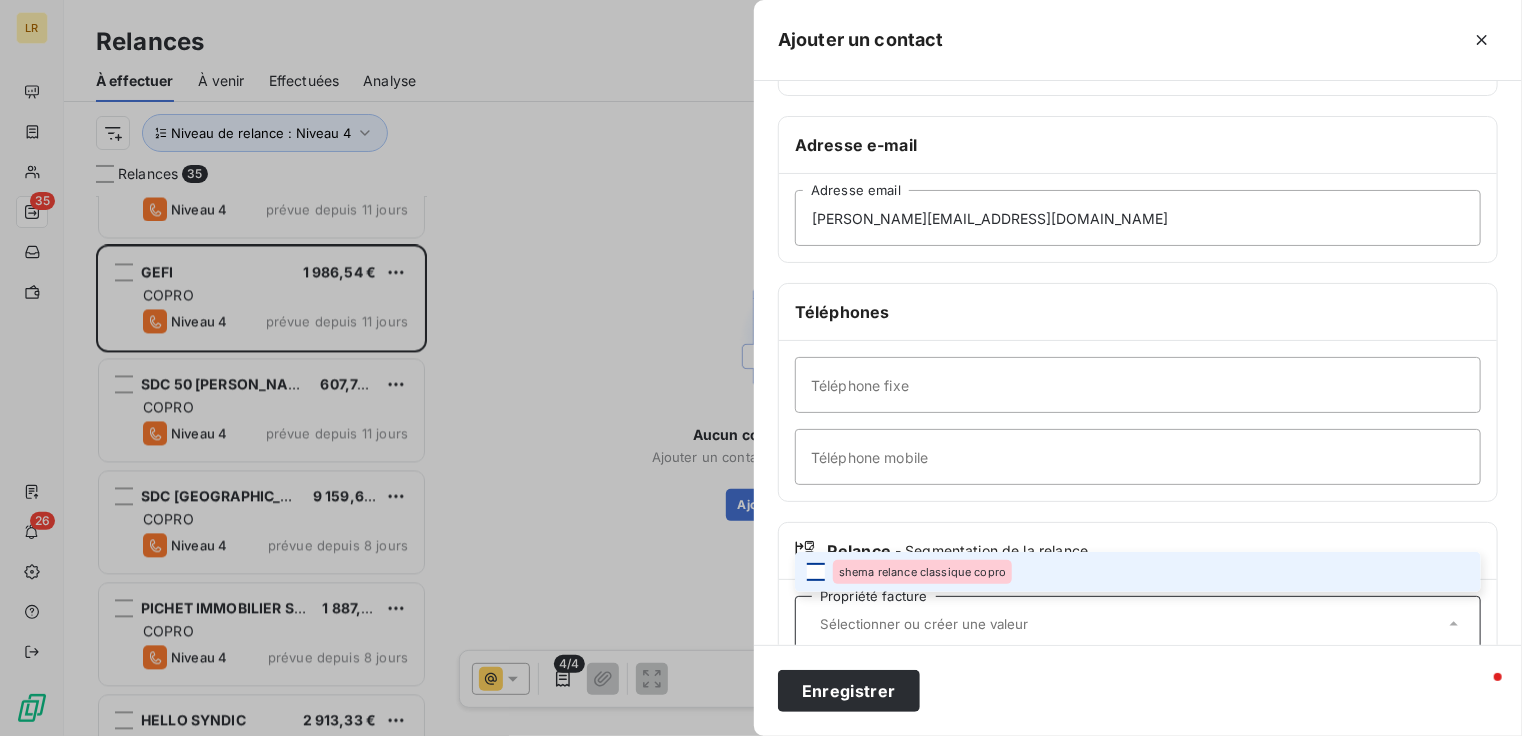 click at bounding box center (816, 572) 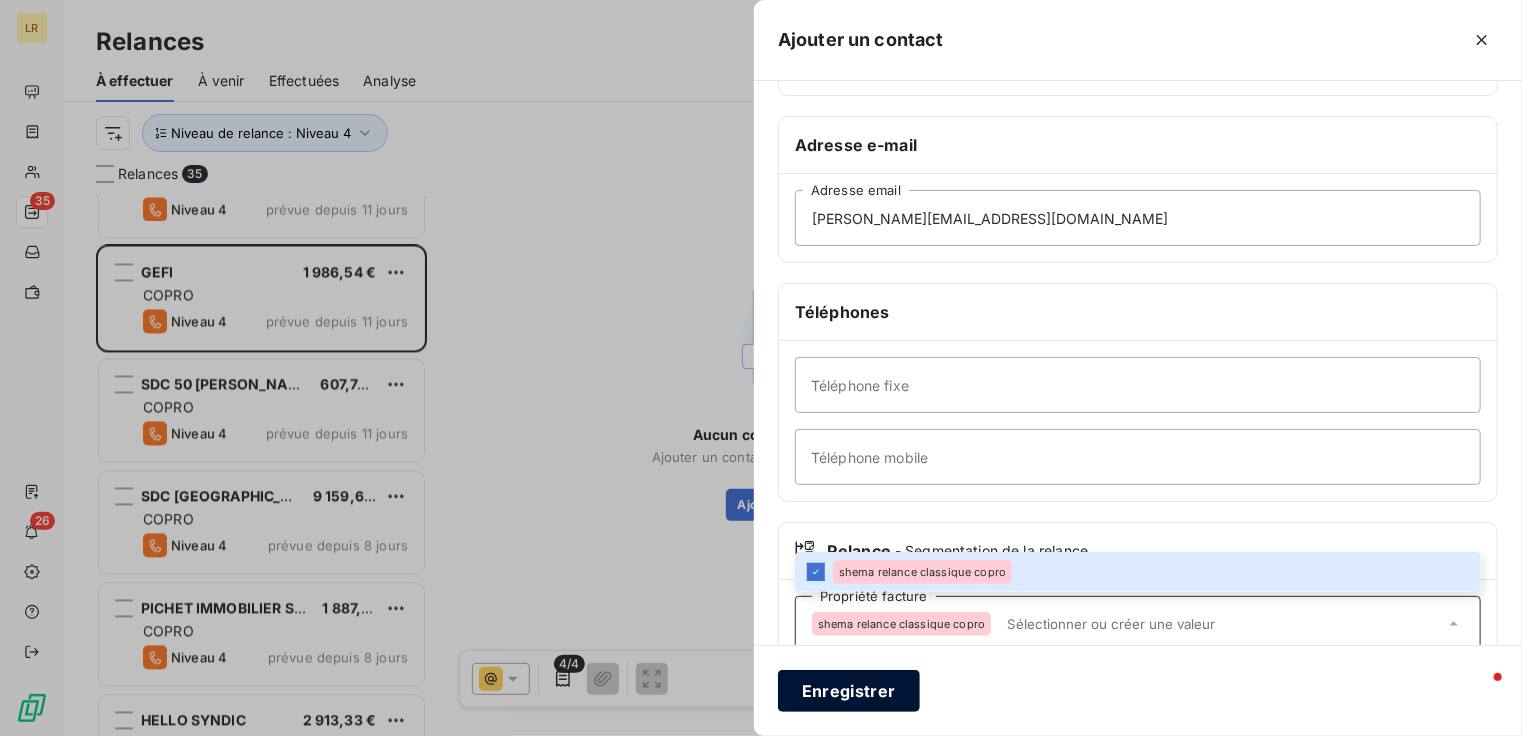 click on "Enregistrer" at bounding box center [849, 691] 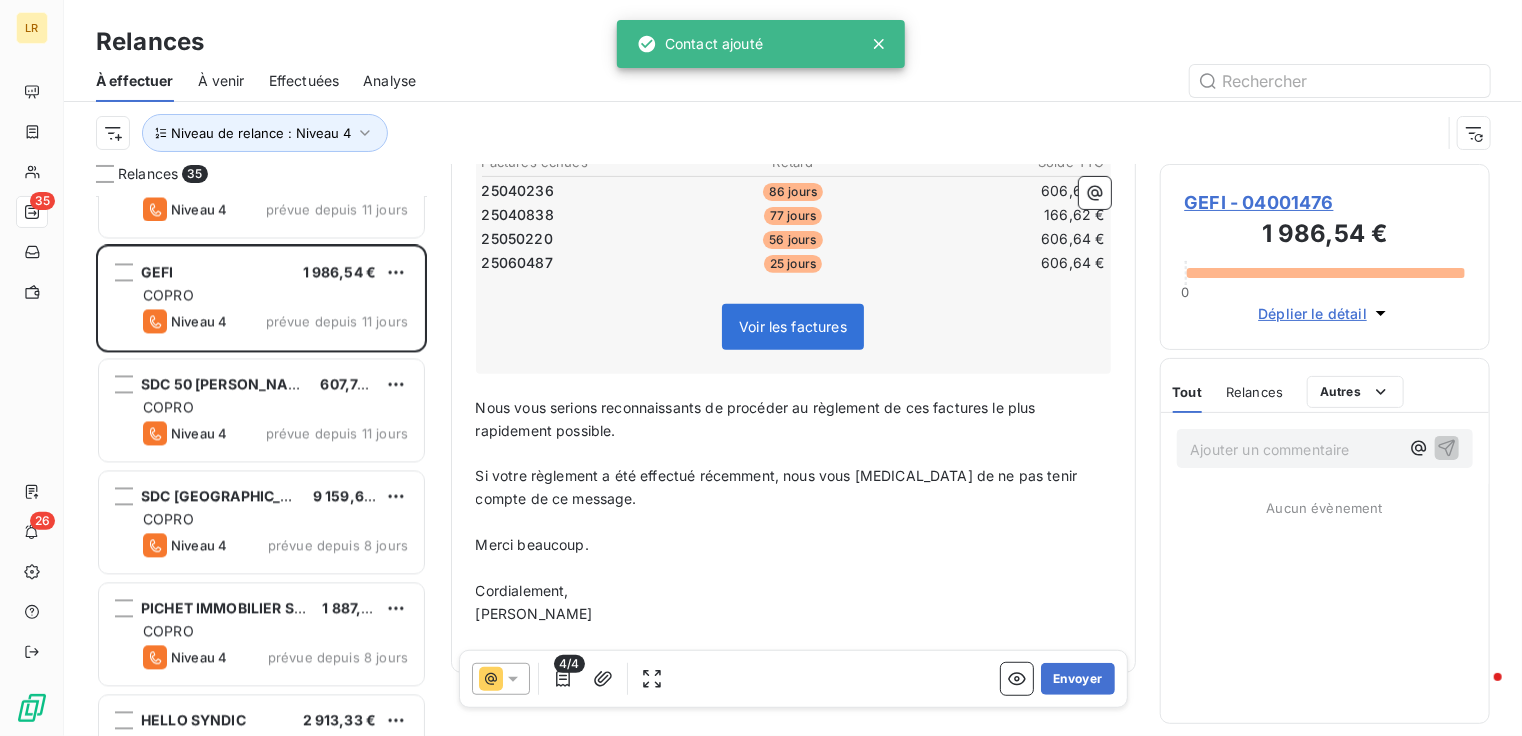 scroll, scrollTop: 400, scrollLeft: 0, axis: vertical 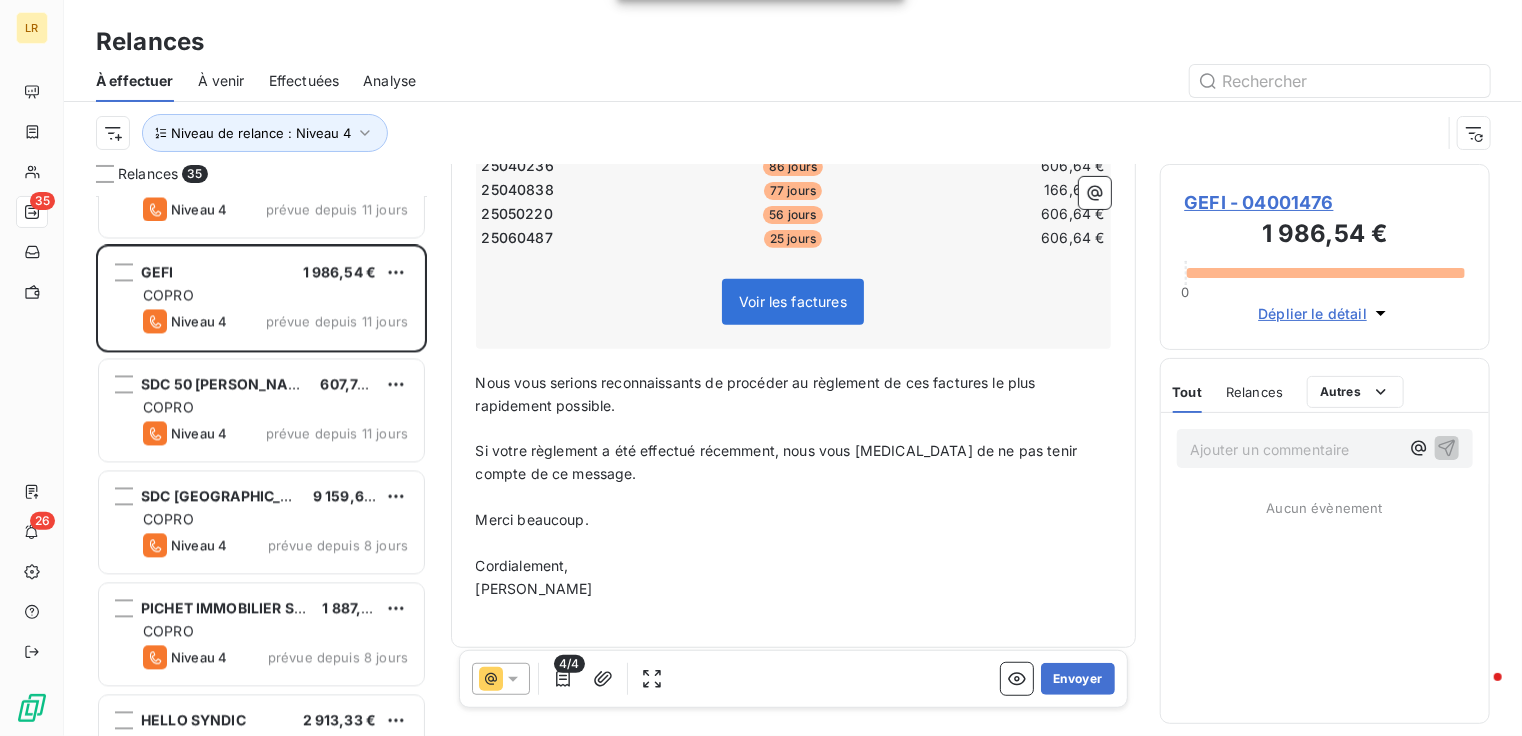 click 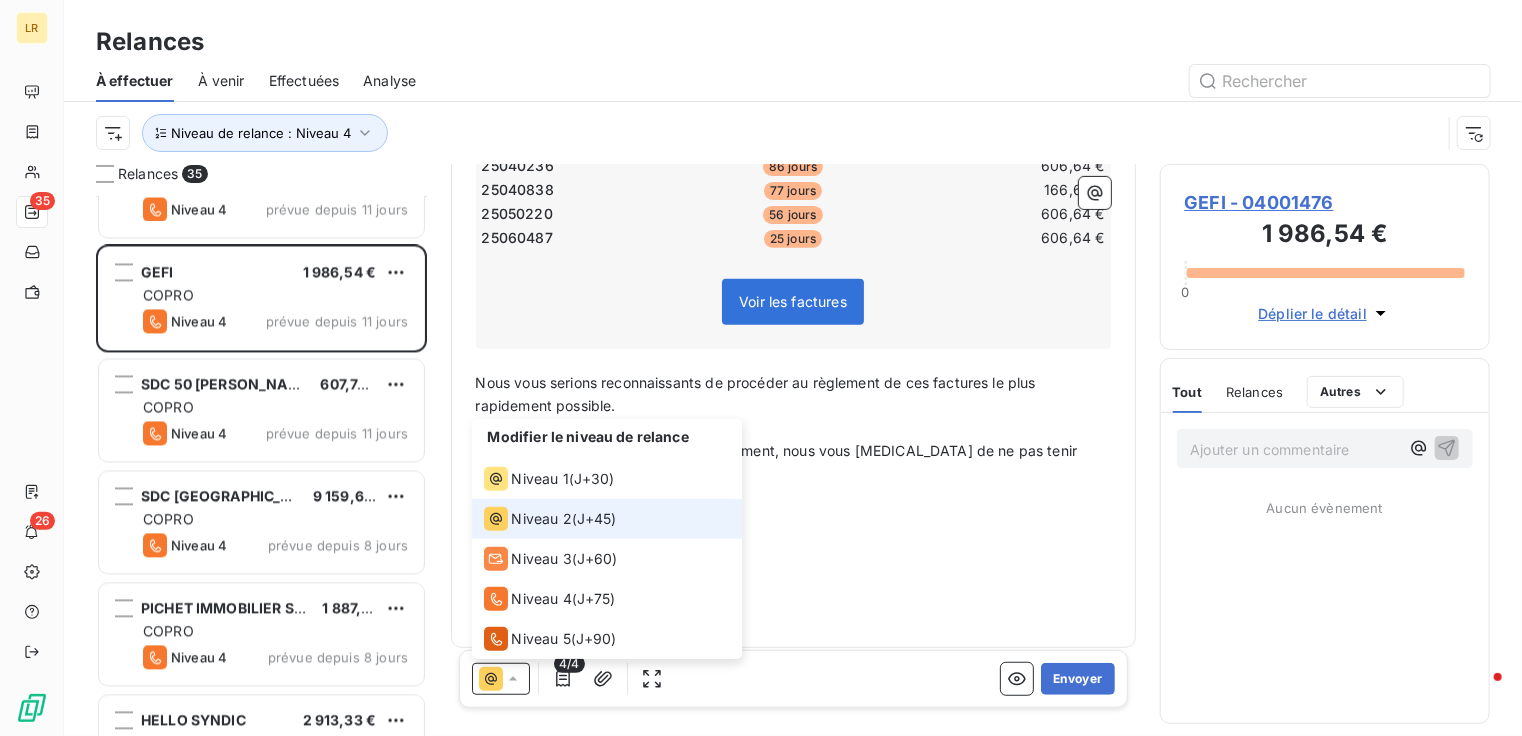 click on "Niveau 2" at bounding box center (542, 519) 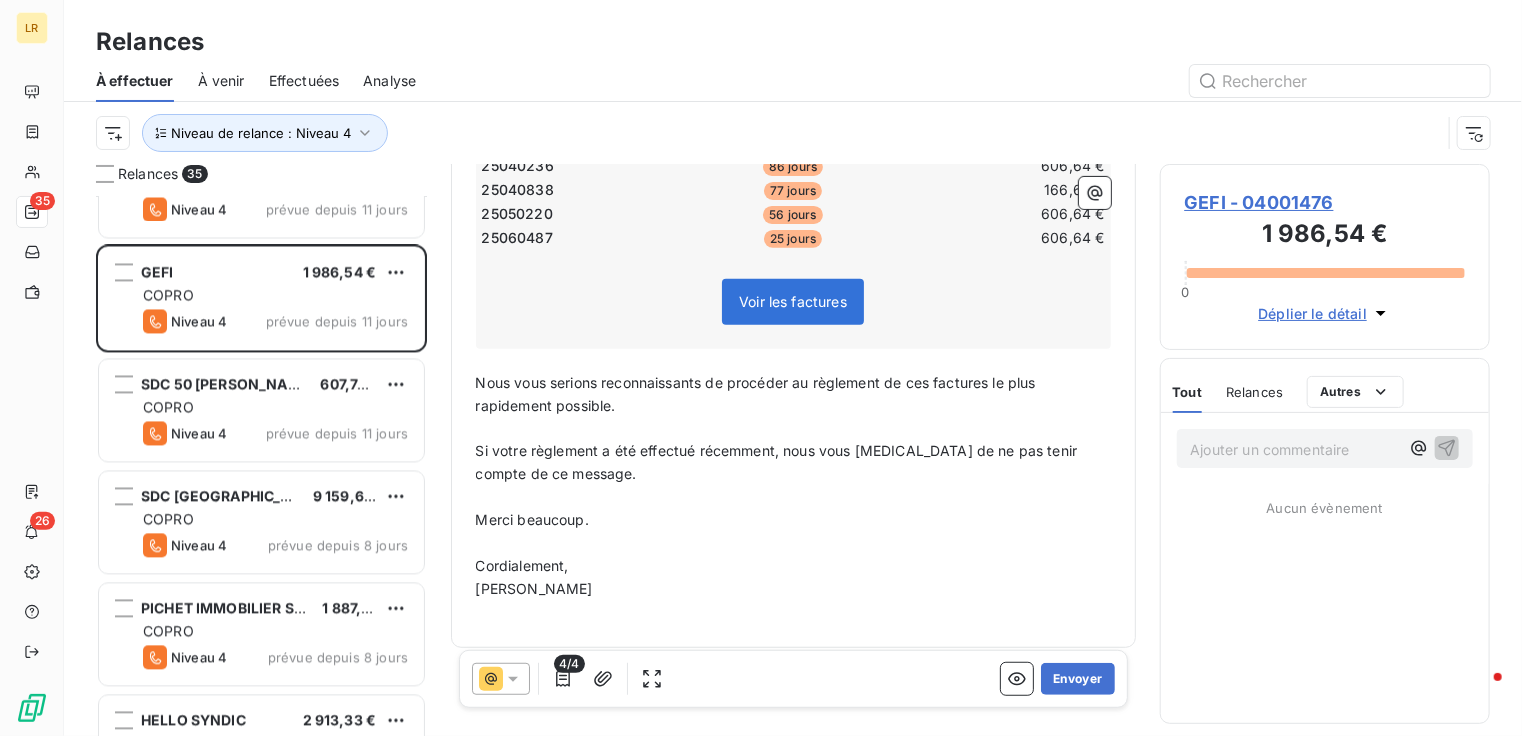 click on "Relances" at bounding box center [1254, 392] 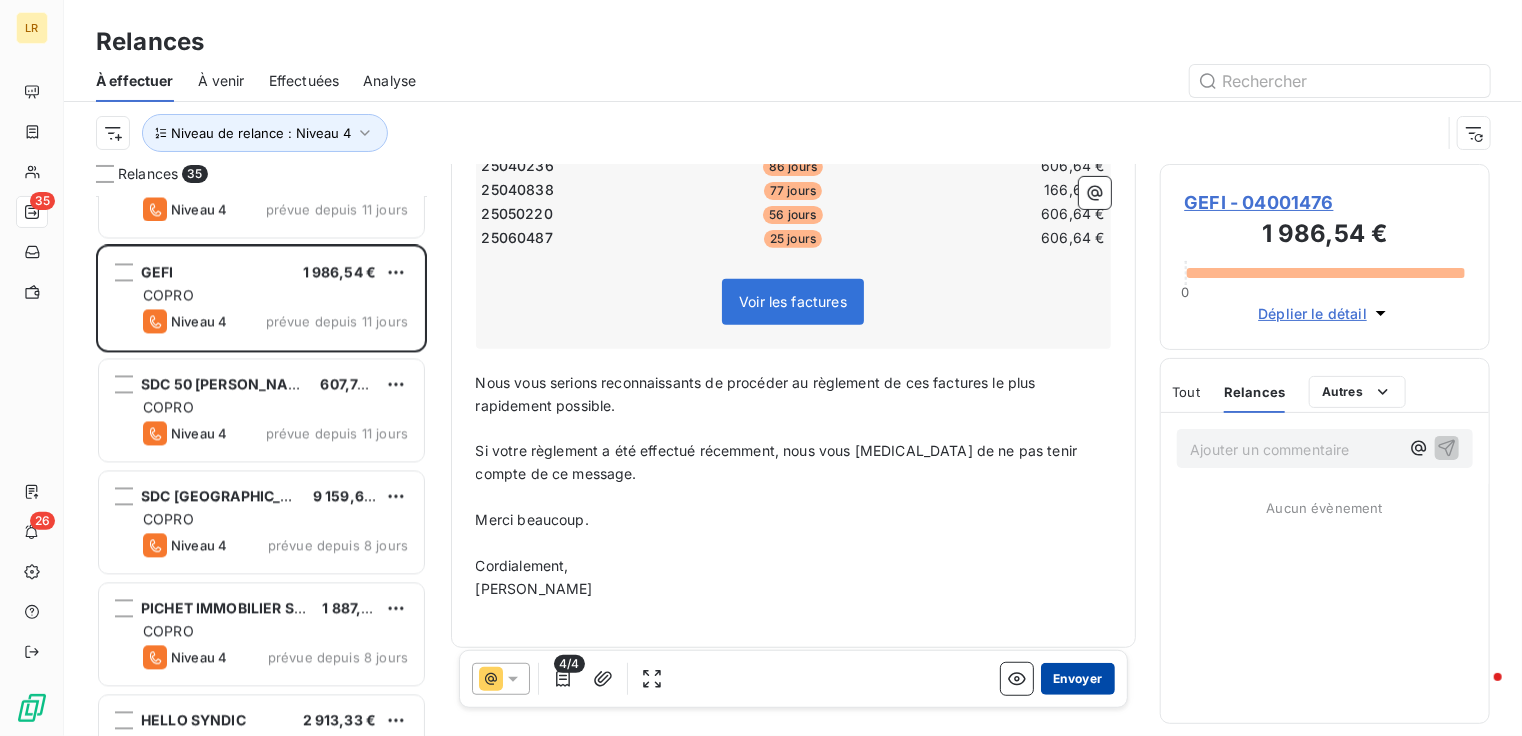 click on "Envoyer" at bounding box center (1077, 679) 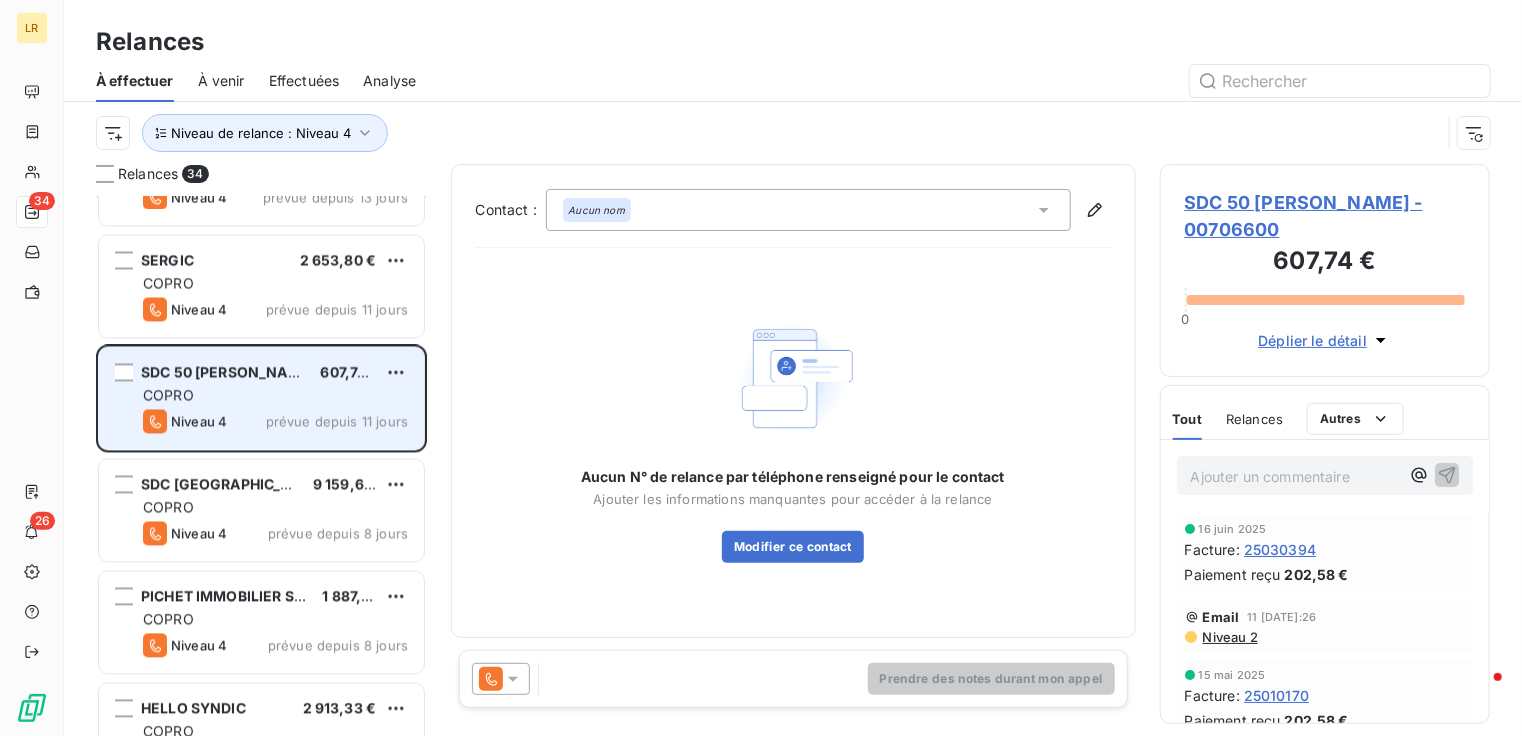 scroll, scrollTop: 2080, scrollLeft: 0, axis: vertical 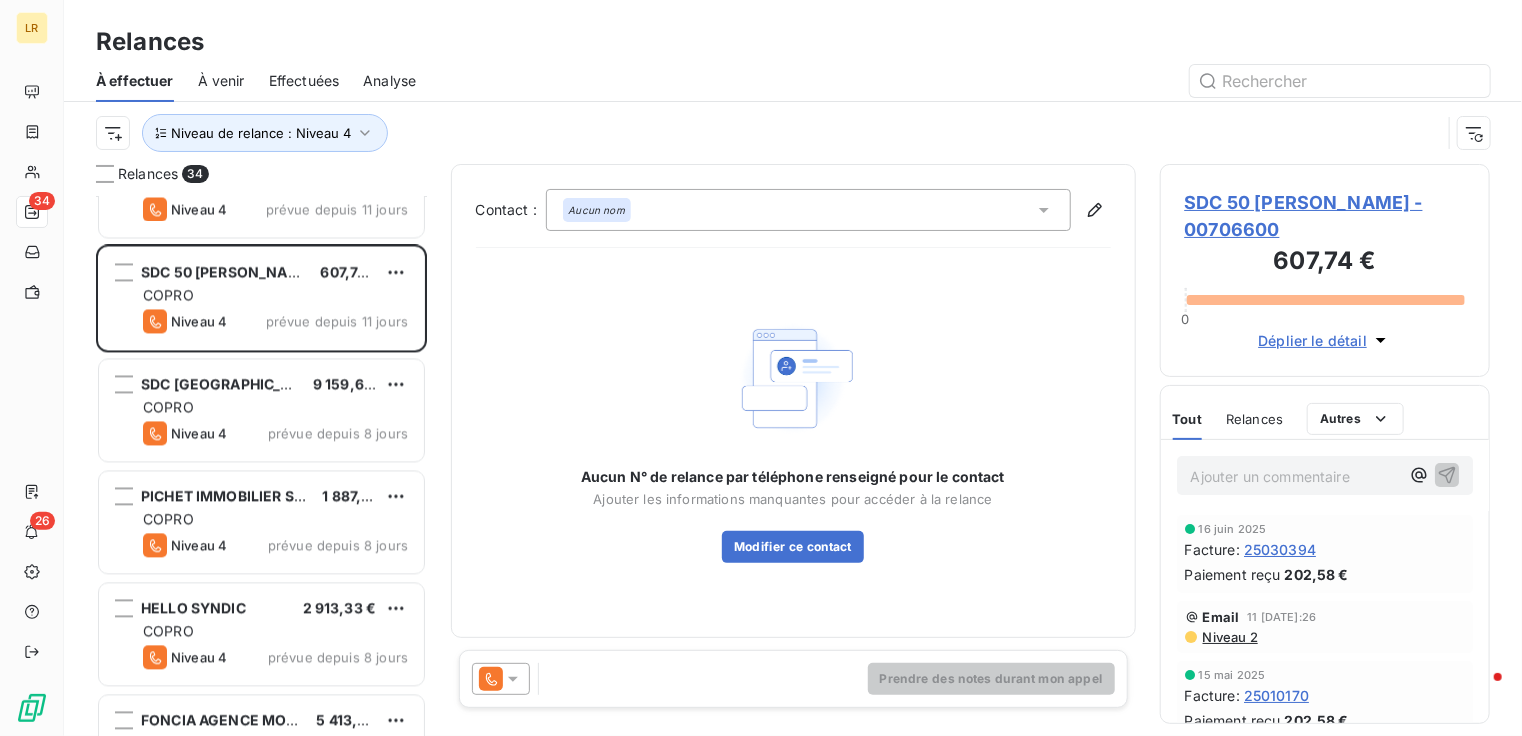 click 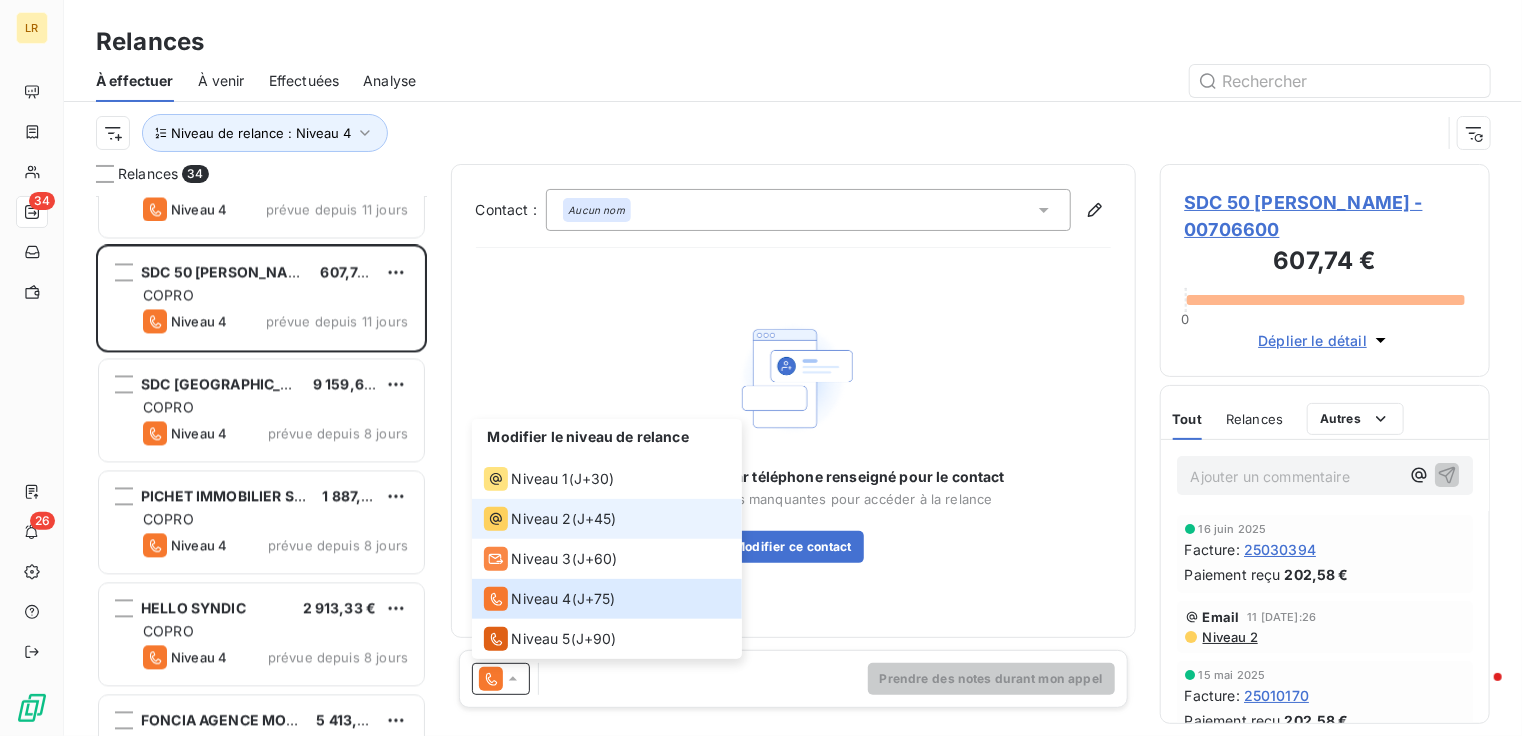click on "Niveau 2" at bounding box center [542, 519] 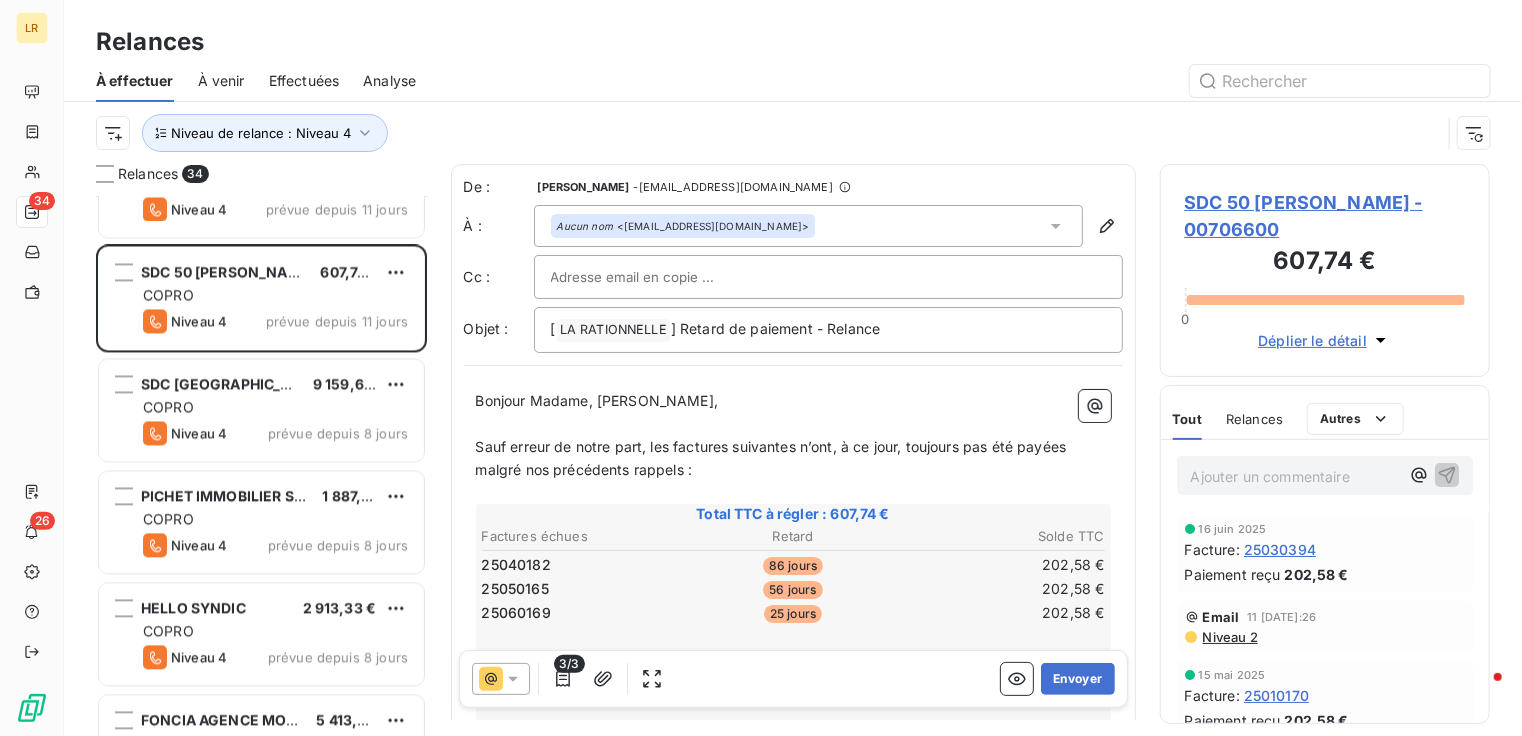click on "Niveau 2" at bounding box center [1229, 637] 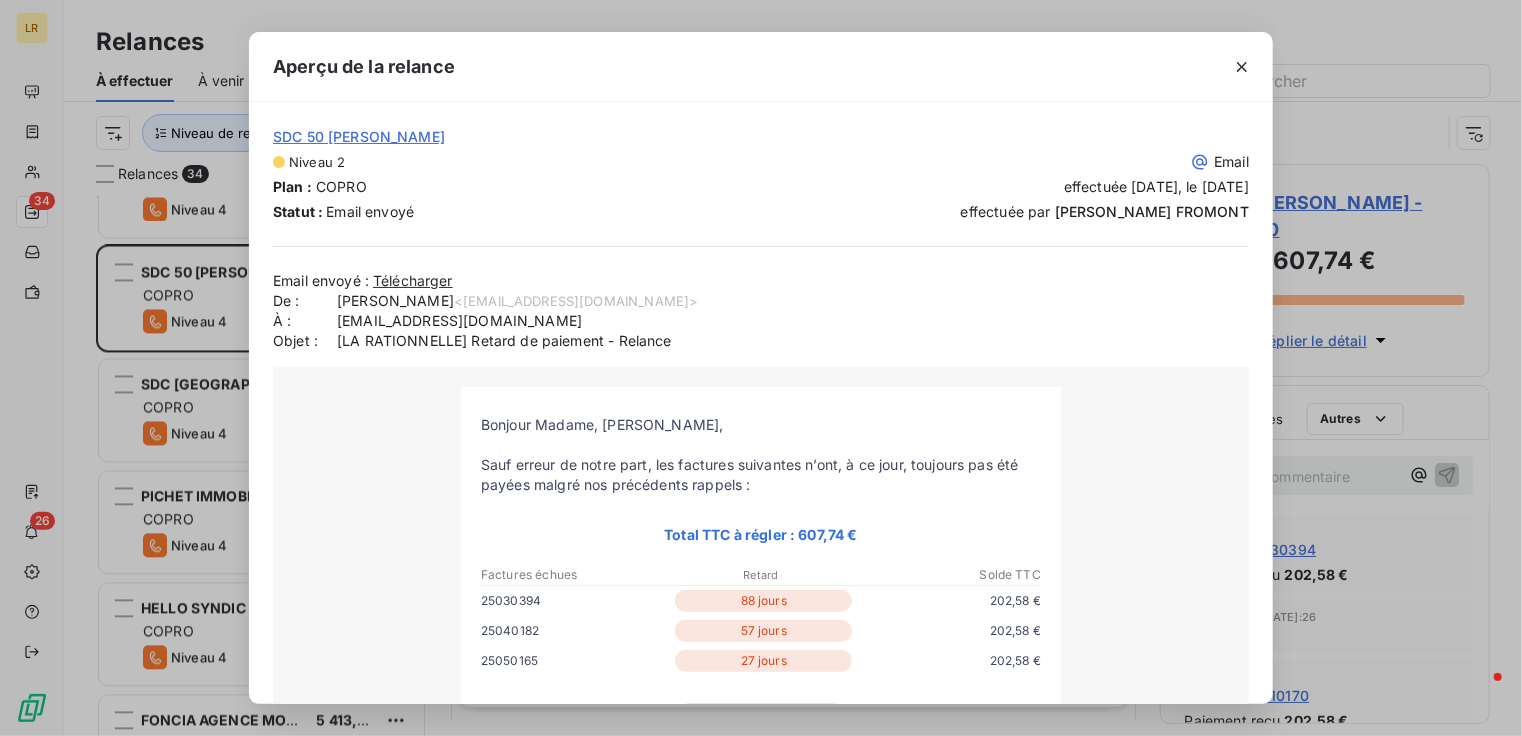 click on "Email envoyé : Télécharger De : [PERSON_NAME] <[EMAIL_ADDRESS][DOMAIN_NAME]> À : [DOMAIN_NAME][EMAIL_ADDRESS][DOMAIN_NAME] Objet : [LA RATIONNELLE] Retard de paiement - Relance
[PERSON_NAME] Madame, [PERSON_NAME],
Sauf erreur de notre part, les factures suivantes n’ont, à ce jour, toujours pas été payées malgré nos précédents rappels :
Total TTC à régler : 607,74 €
Factures échues
Retard" at bounding box center [761, 688] 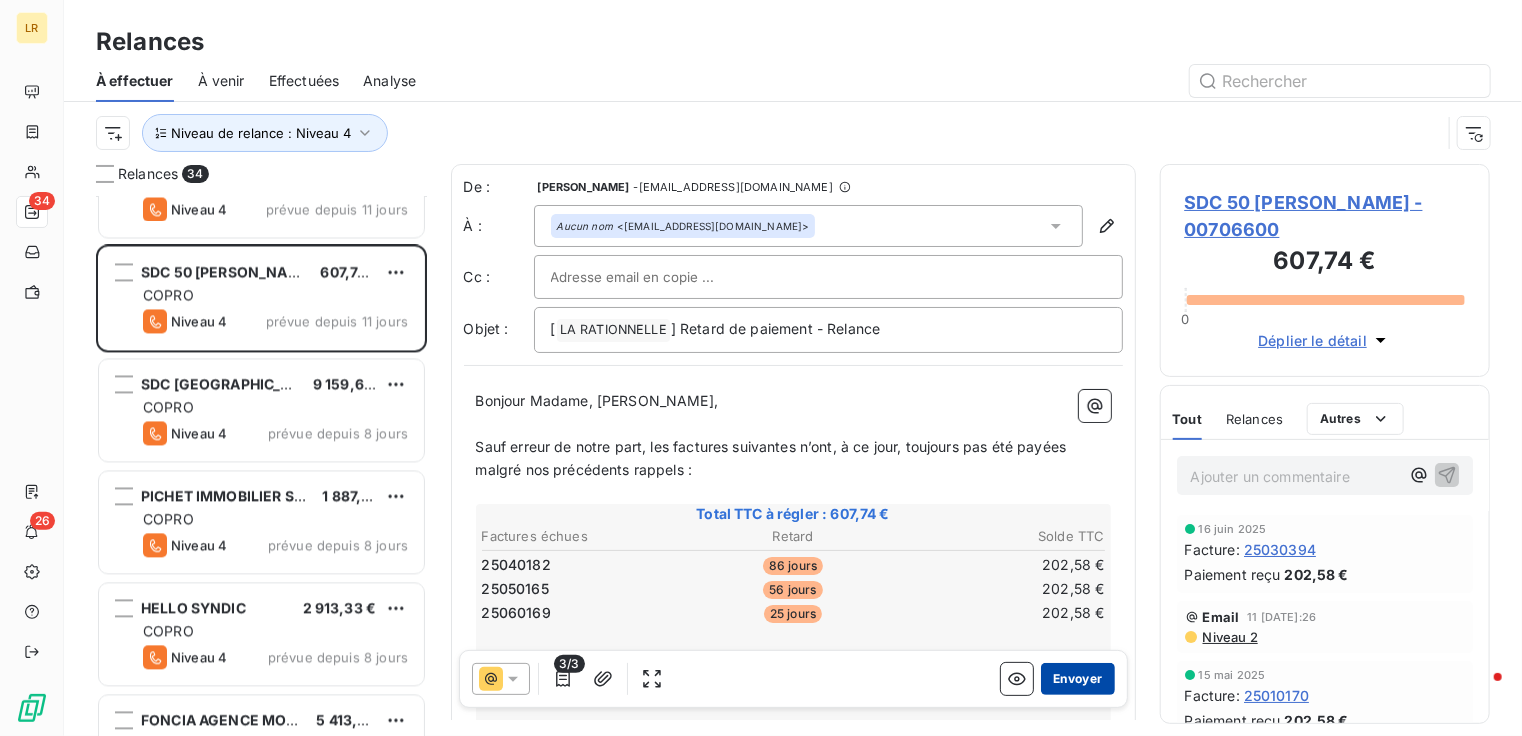 click on "Envoyer" at bounding box center (1077, 679) 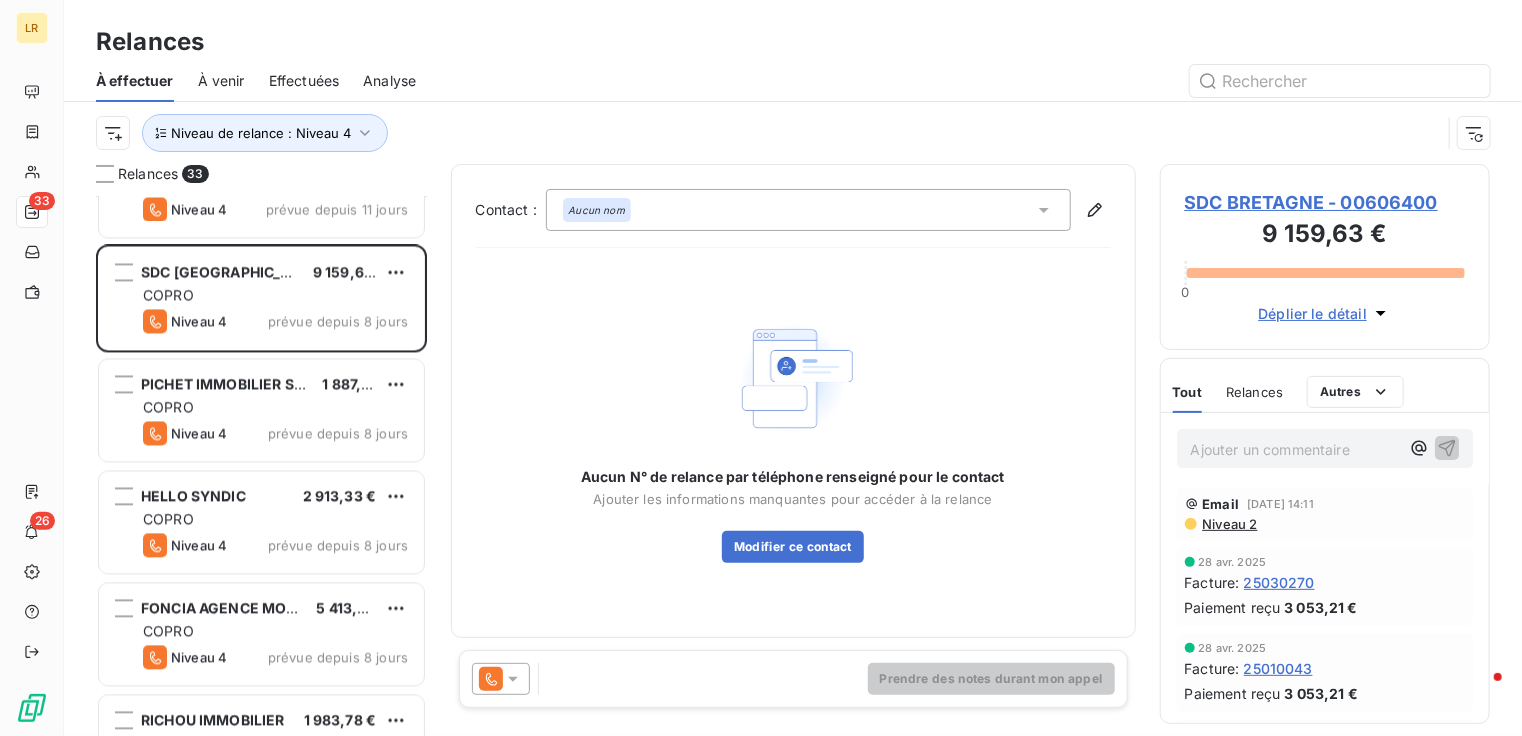 click 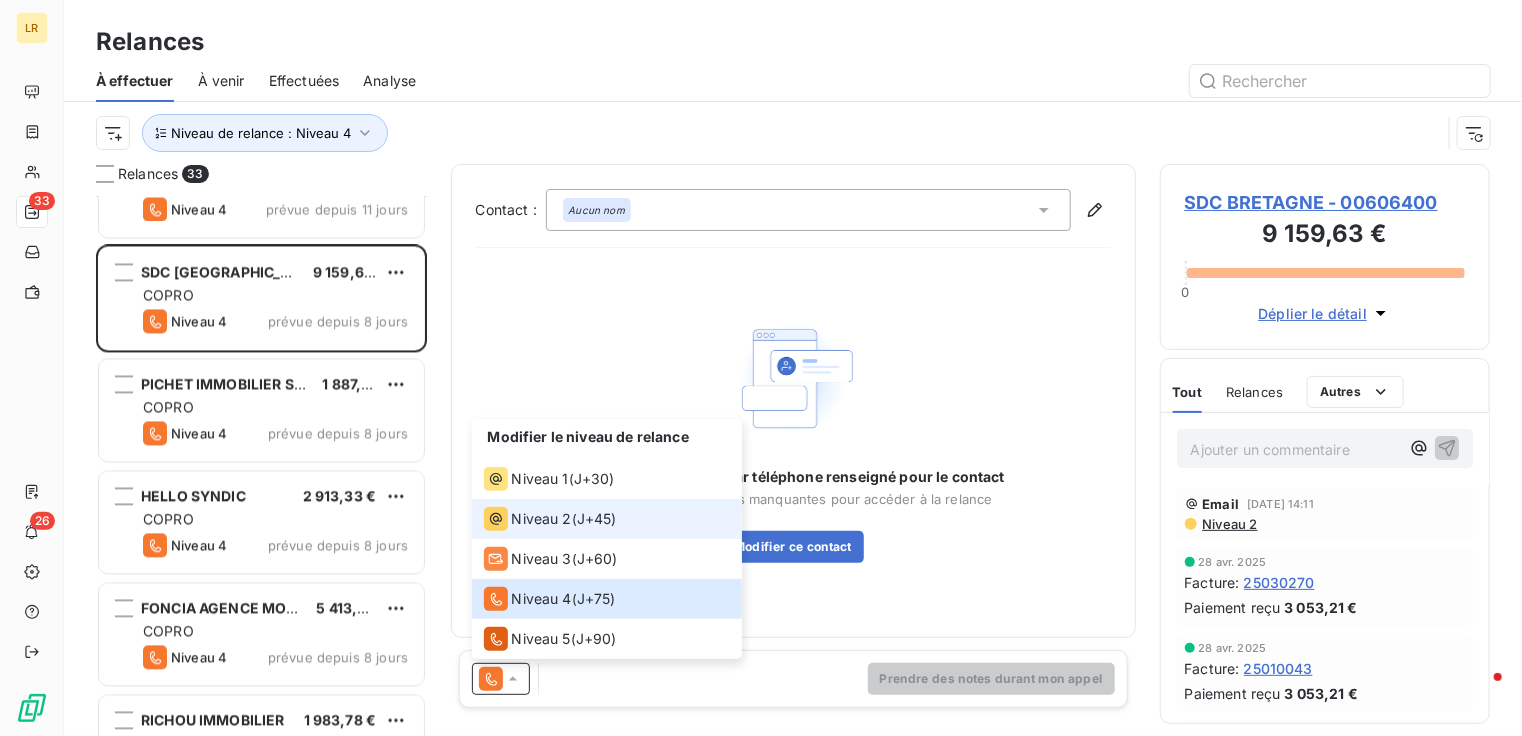 click 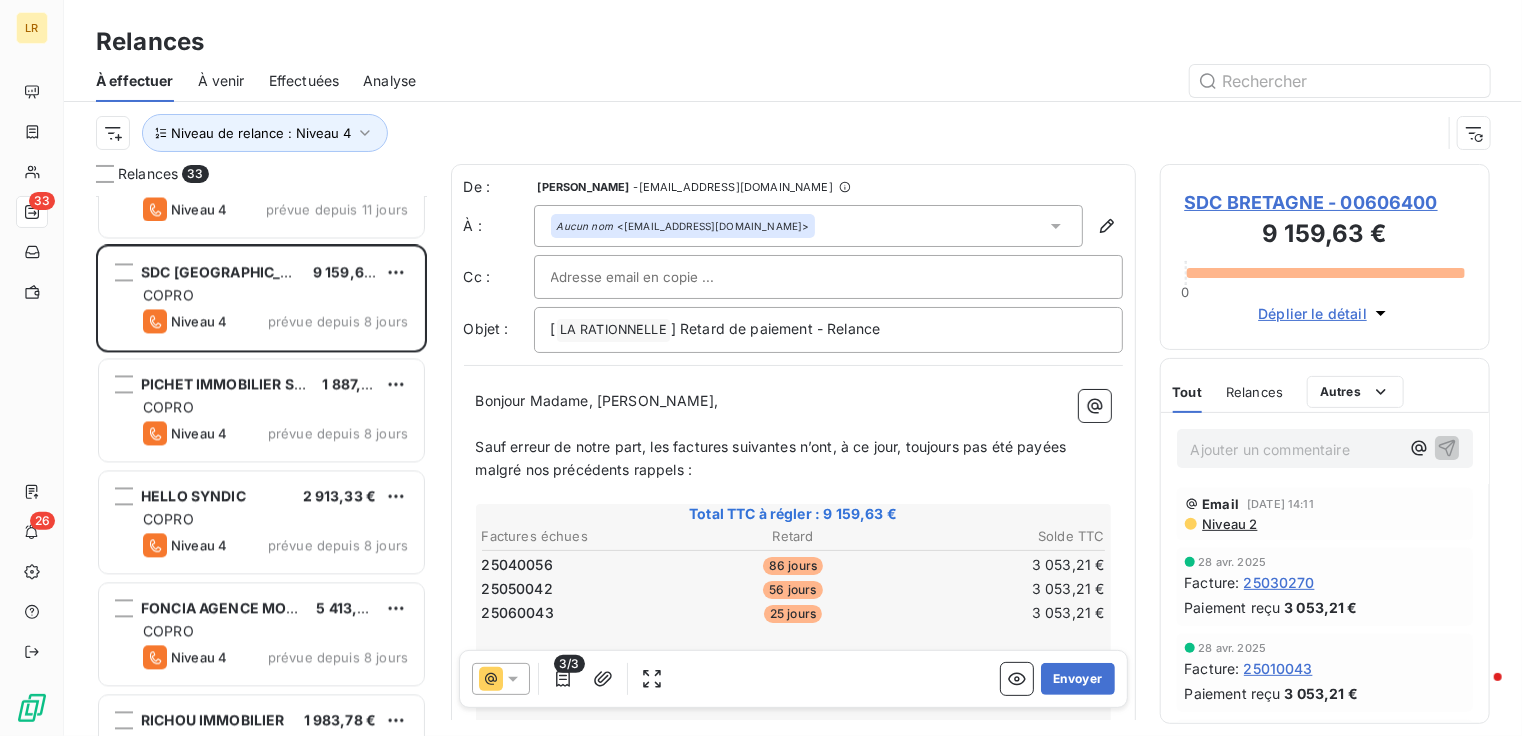 click on "Niveau 2" at bounding box center [1229, 524] 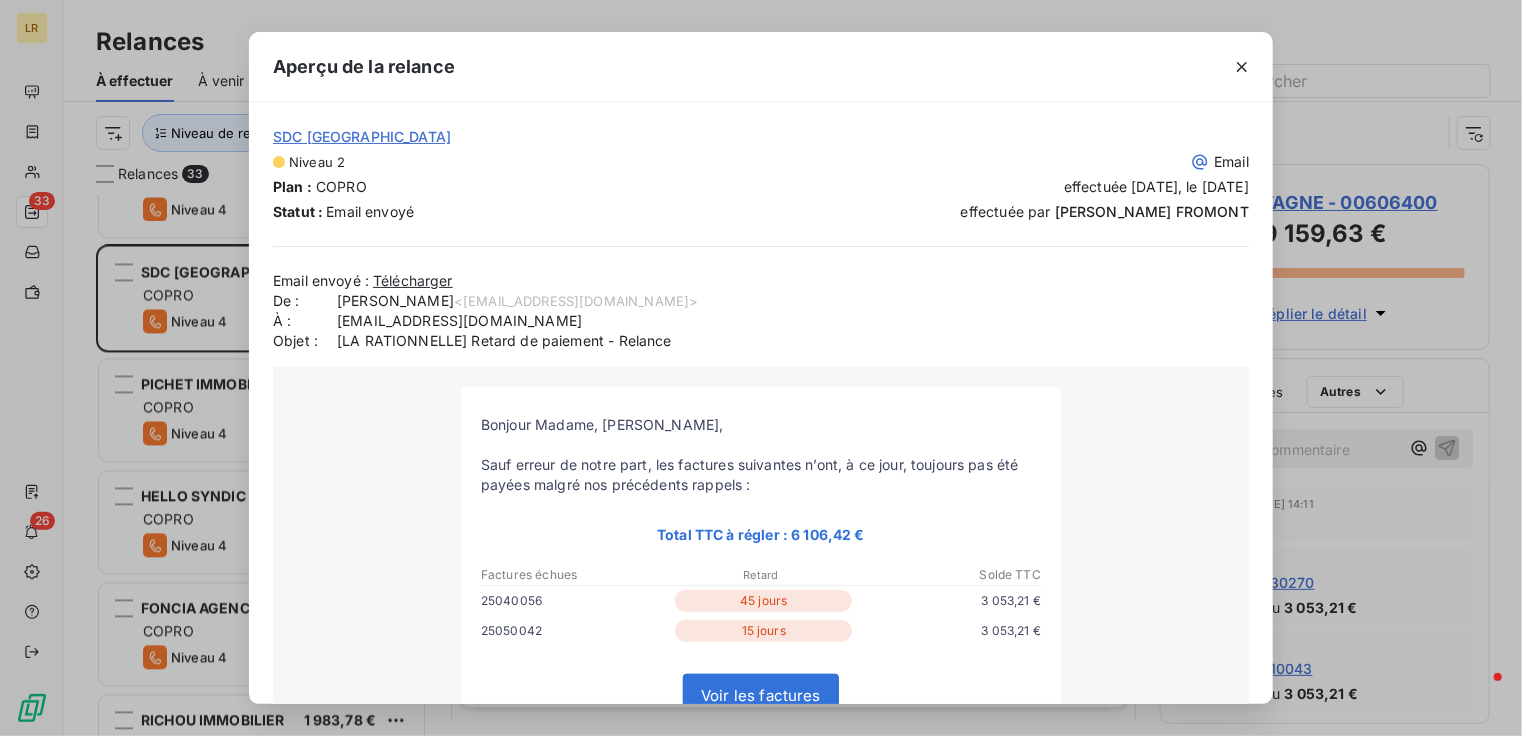 click on "Aperçu de la relance SDC BRETAGNE Niveau 2 Email Plan :   COPRO effectuée [DATE], le [DATE] Statut :   Email envoyé effectuée par   [PERSON_NAME] Email envoyé : Télécharger De : [PERSON_NAME] <[EMAIL_ADDRESS][DOMAIN_NAME]> À : [DOMAIN_NAME][EMAIL_ADDRESS][DOMAIN_NAME] Objet : [LA RATIONNELLE] Retard de paiement - Relance
[PERSON_NAME] Madame, [PERSON_NAME],
Sauf erreur de notre part, les factures suivantes n’ont, à ce jour, toujours pas été payées malgré nos précédents rappels :
Total TTC à régler : 6 106,42 €" at bounding box center [761, 368] 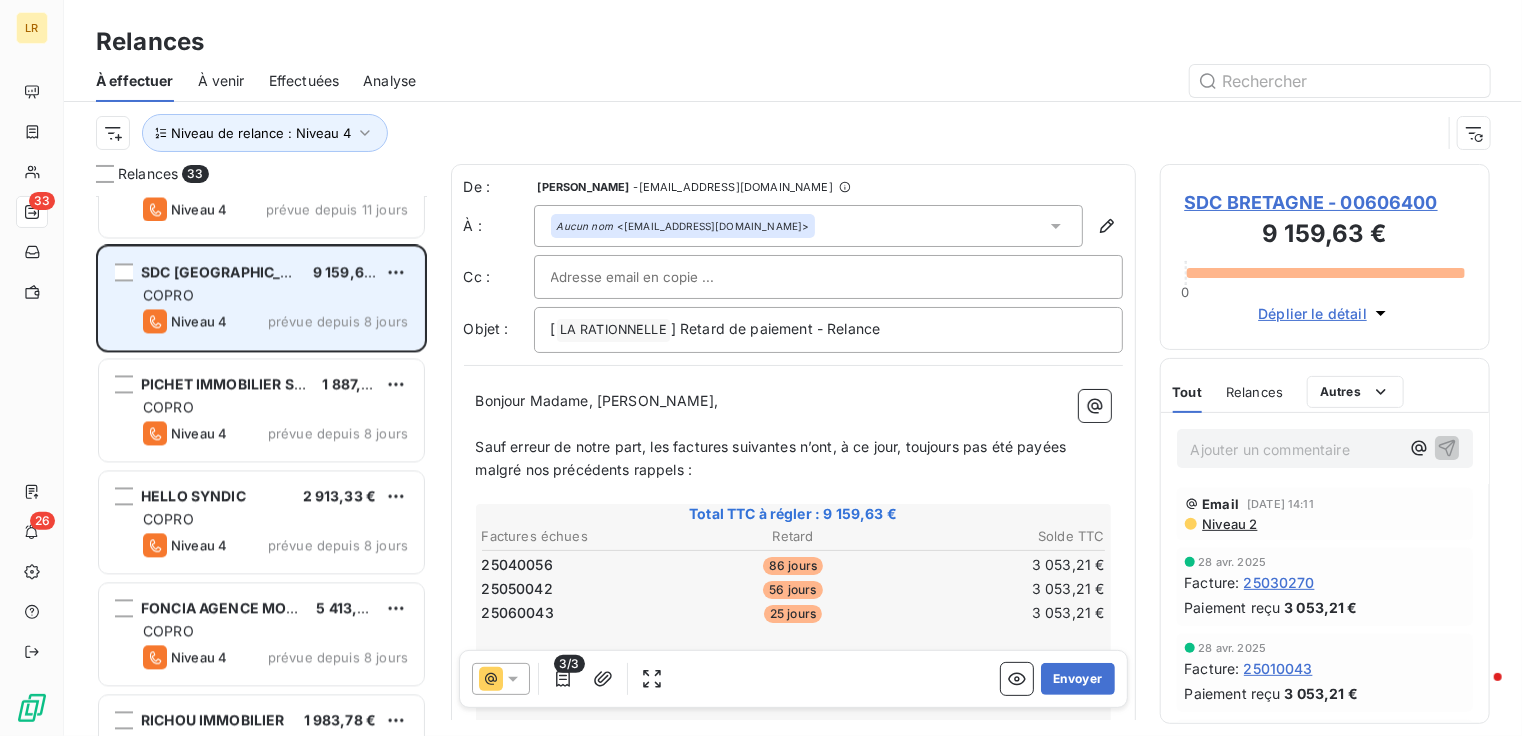 click on "Niveau 4 prévue depuis 8 jours" at bounding box center (275, 322) 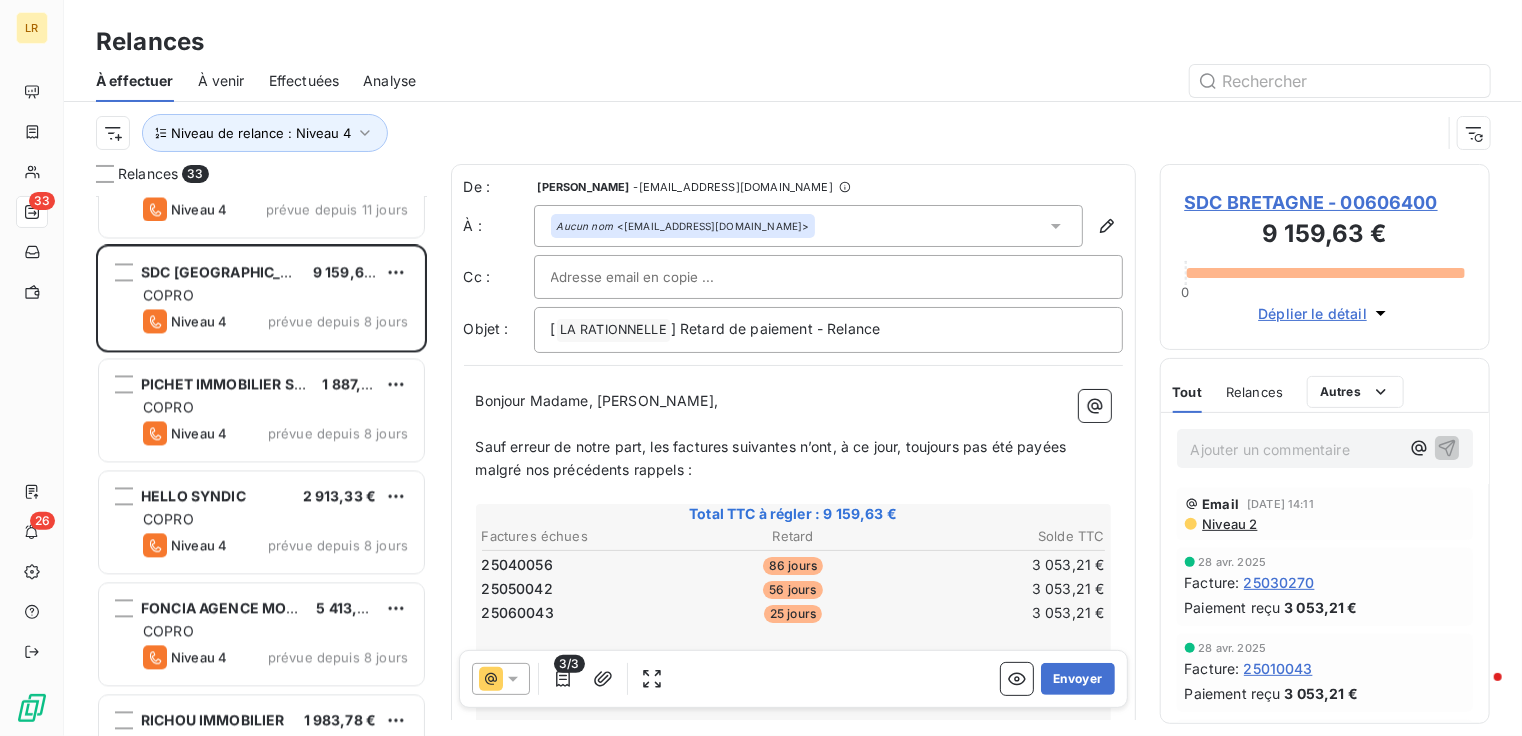 click 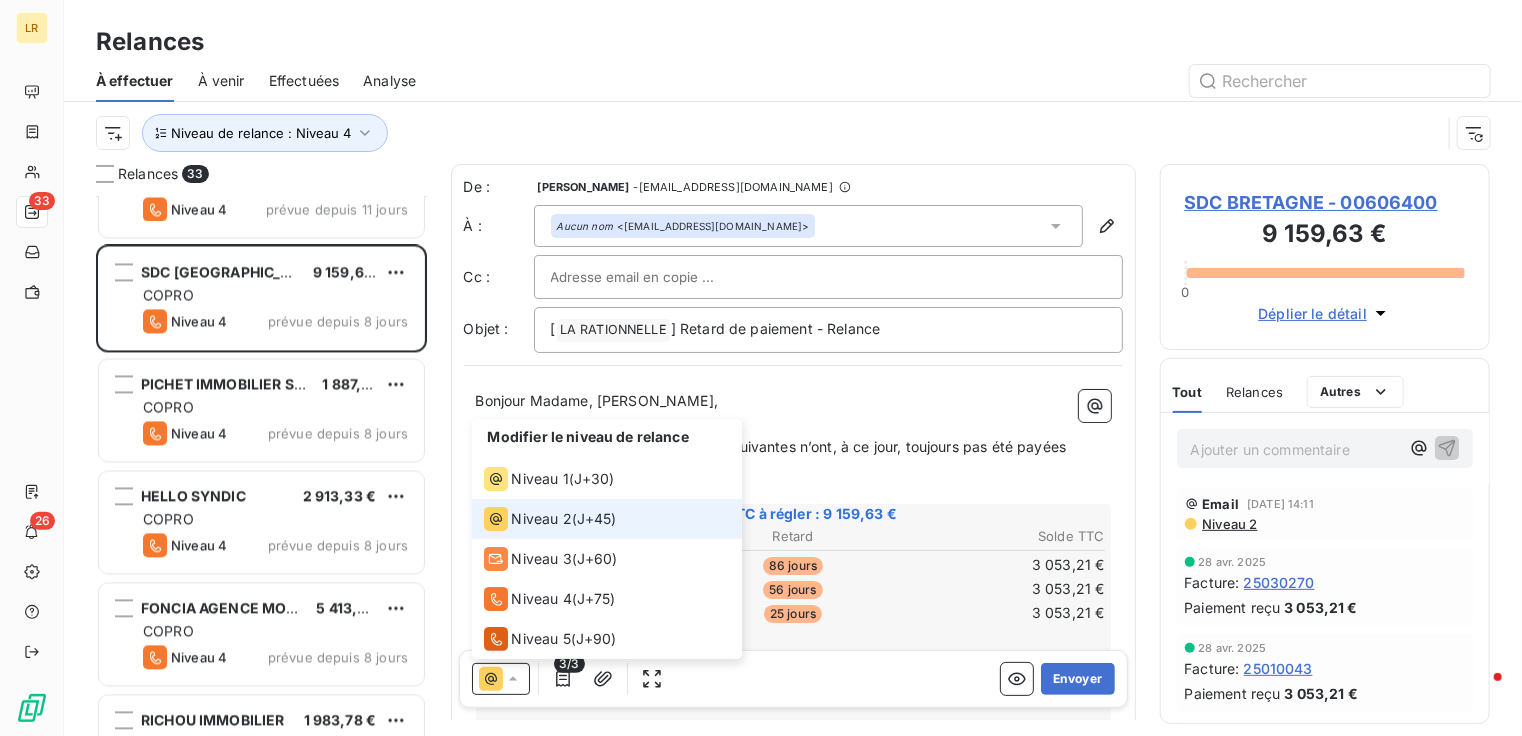 click on "Niveau 2" at bounding box center [542, 519] 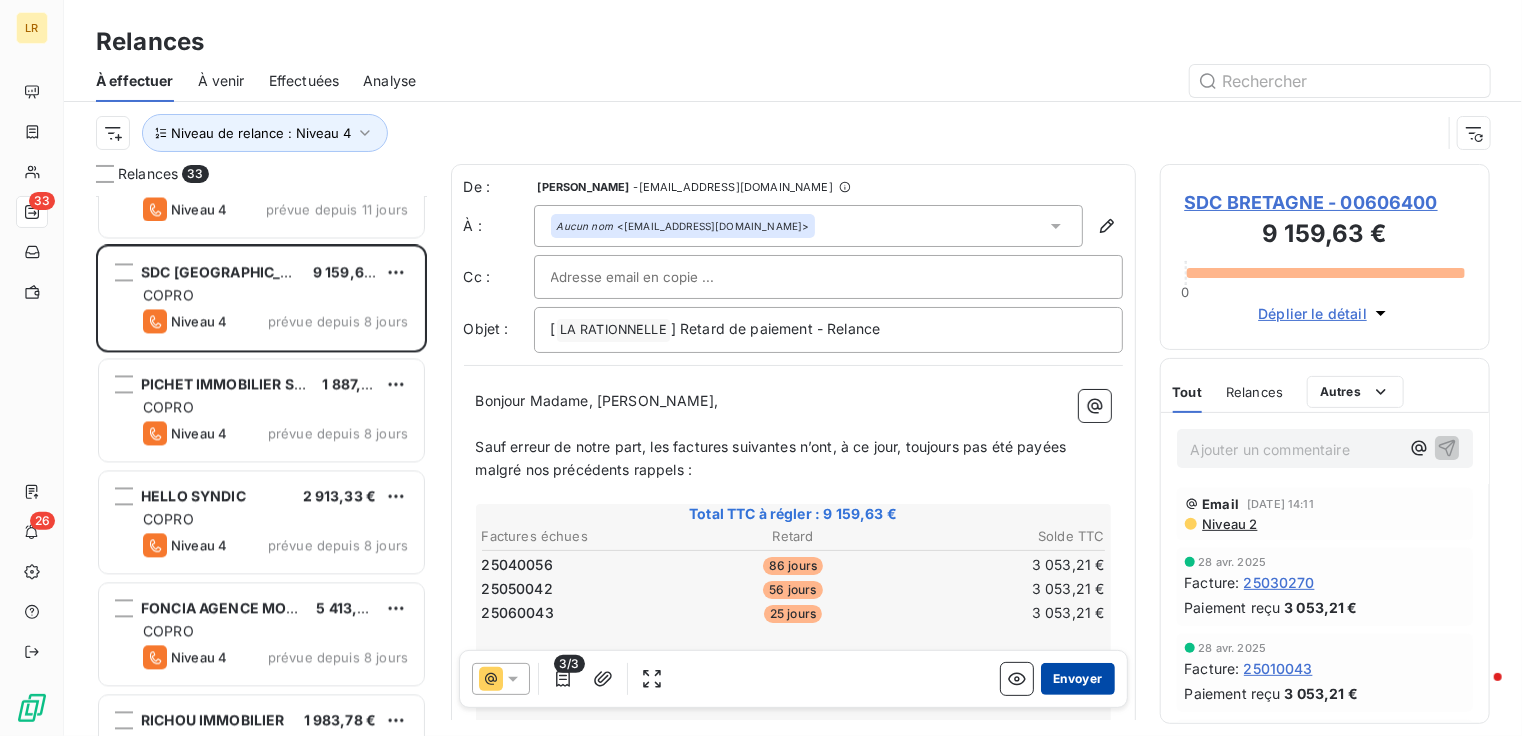 click on "Envoyer" at bounding box center [1077, 679] 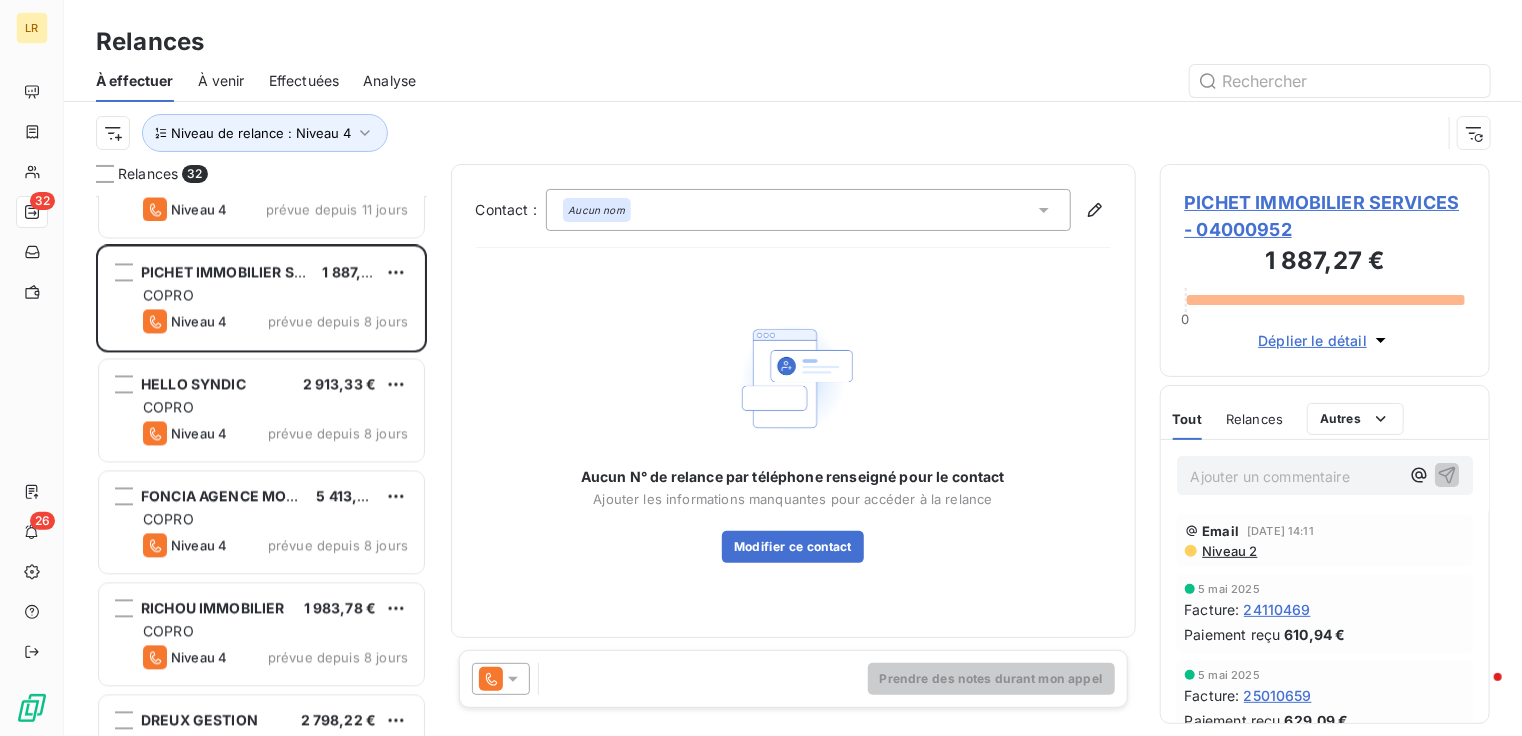 click 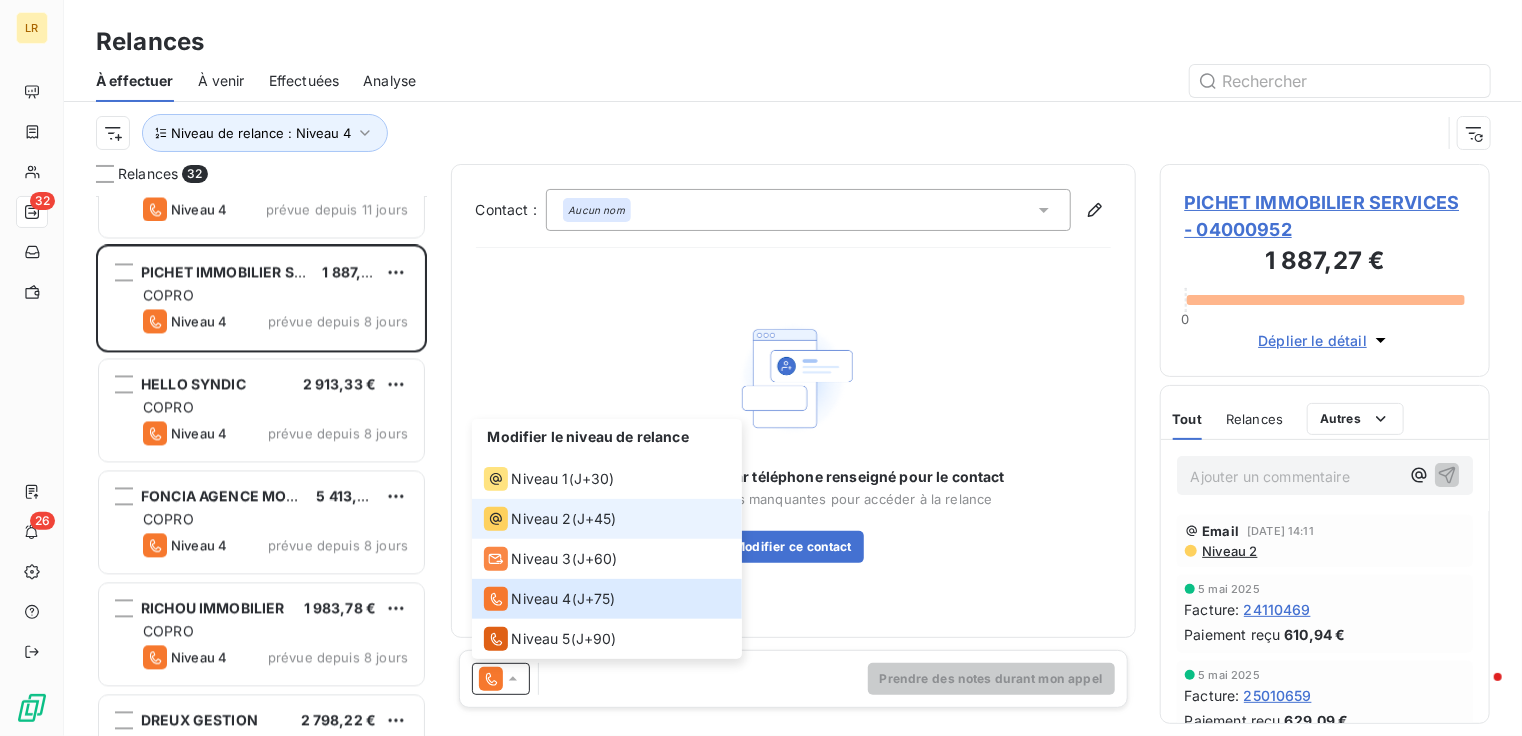 click on "Niveau 2" at bounding box center [542, 519] 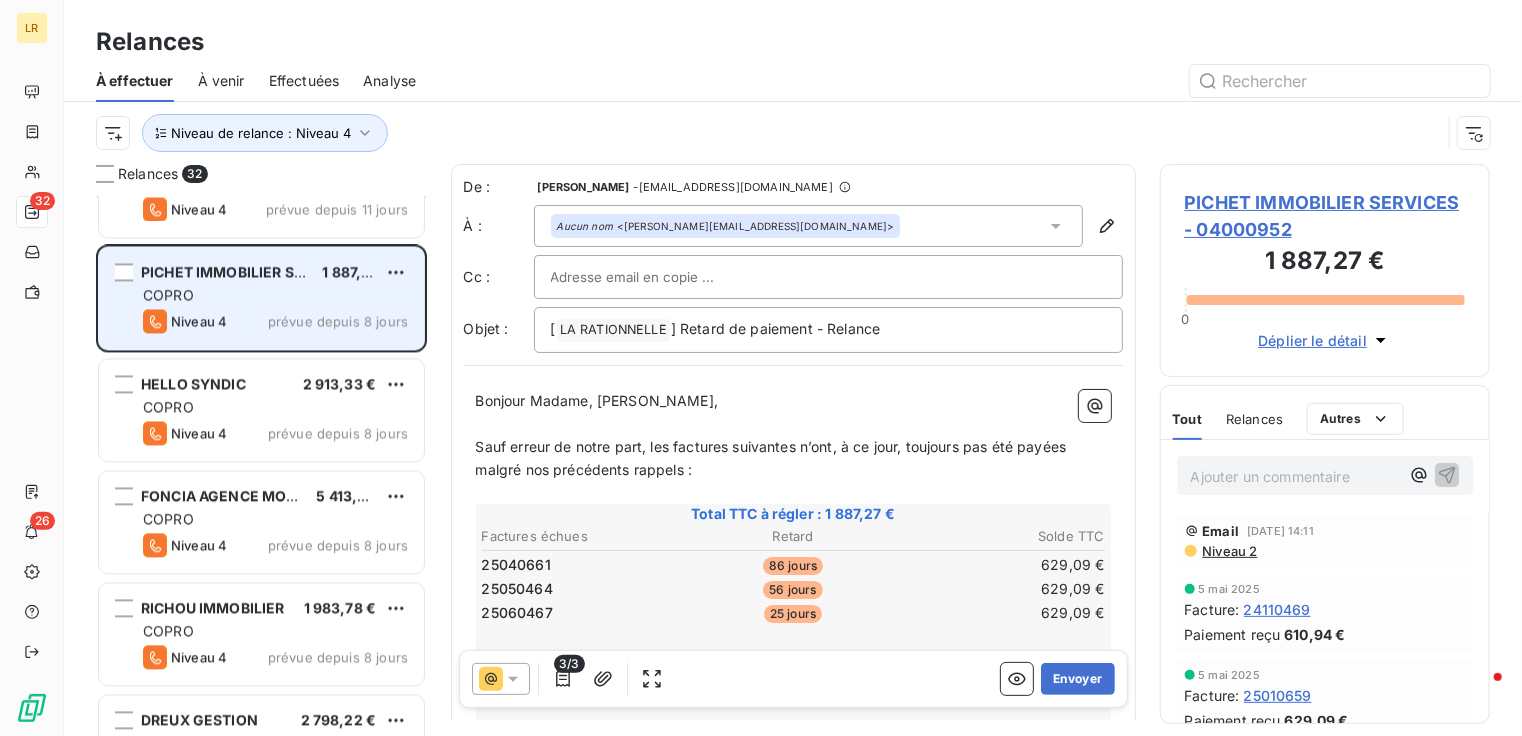 click on "COPRO" at bounding box center [275, 296] 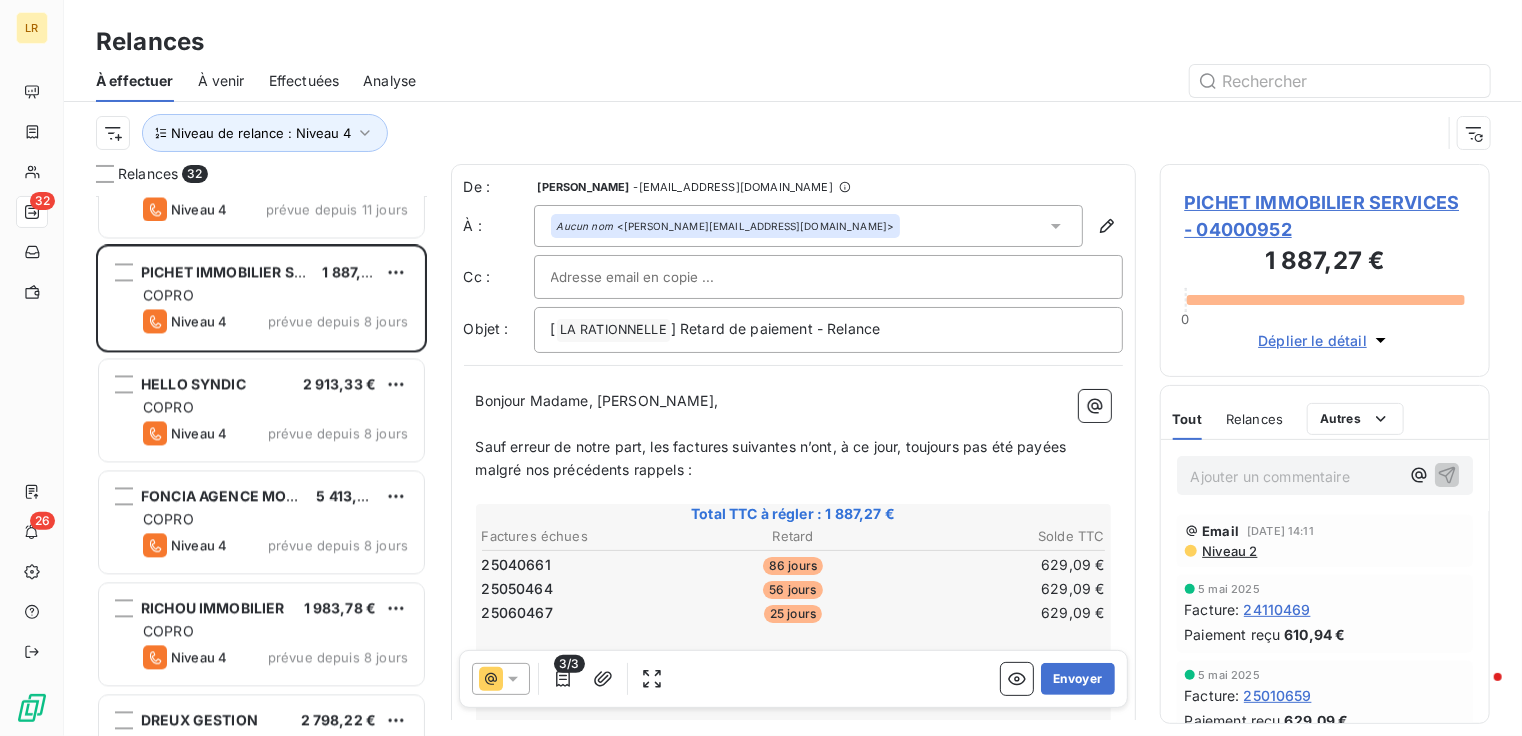 click on "Niveau 2" at bounding box center (1229, 551) 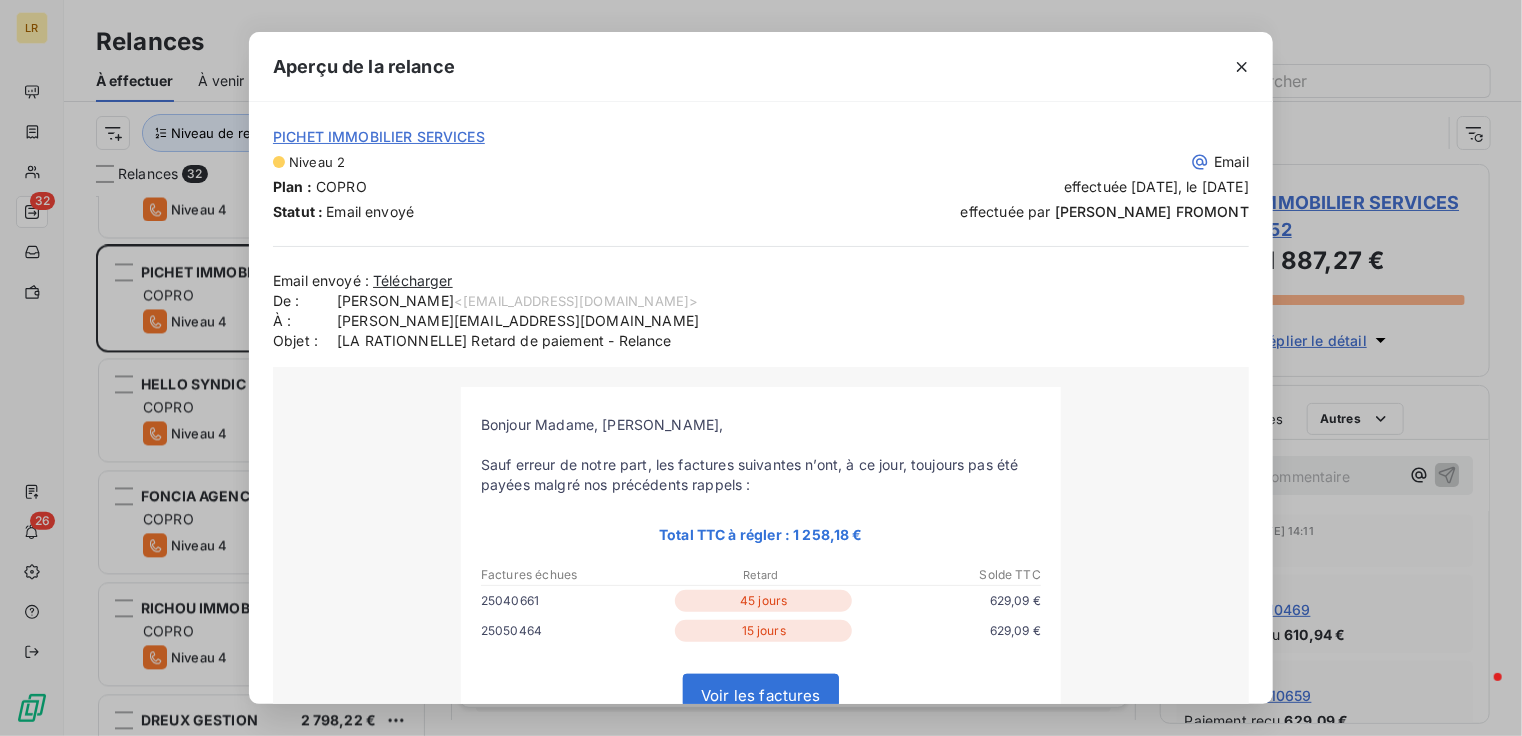 click on "Aperçu de la relance PICHET IMMOBILIER SERVICES Niveau 2 Email Plan :   COPRO effectuée [DATE], le [DATE] Statut :   Email envoyé effectuée par   [PERSON_NAME] Email envoyé : Télécharger De : [PERSON_NAME] <[EMAIL_ADDRESS][DOMAIN_NAME]> À : [DOMAIN_NAME][EMAIL_ADDRESS][DOMAIN_NAME] Objet : [LA RATIONNELLE] Retard de paiement - Relance
[PERSON_NAME] Madame, [PERSON_NAME],
Sauf erreur de notre part, les factures suivantes n’ont, à ce jour, toujours pas été payées malgré nos précédents rappels :
Total TTC à régler : 1 258,18 €" at bounding box center [761, 368] 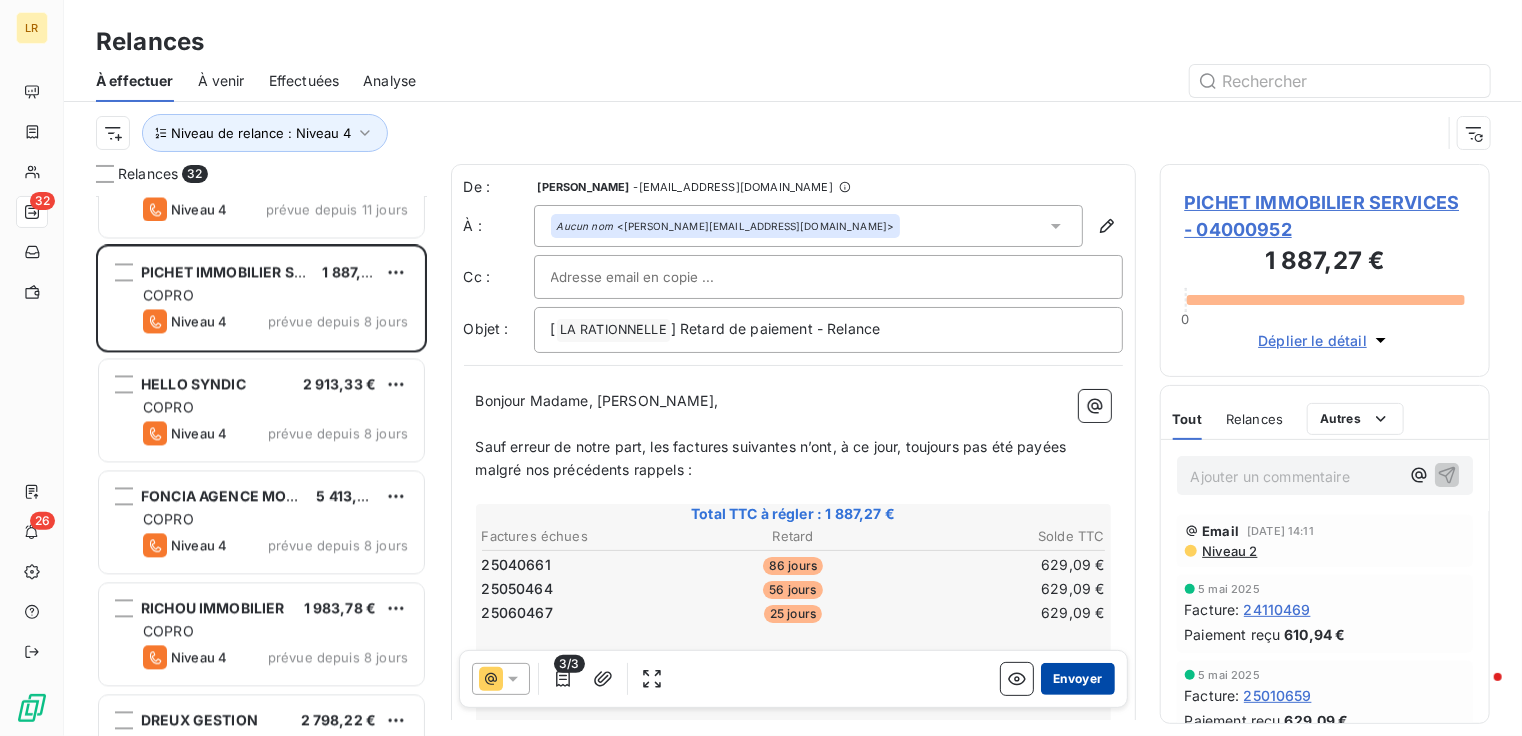 click on "Envoyer" at bounding box center (1077, 679) 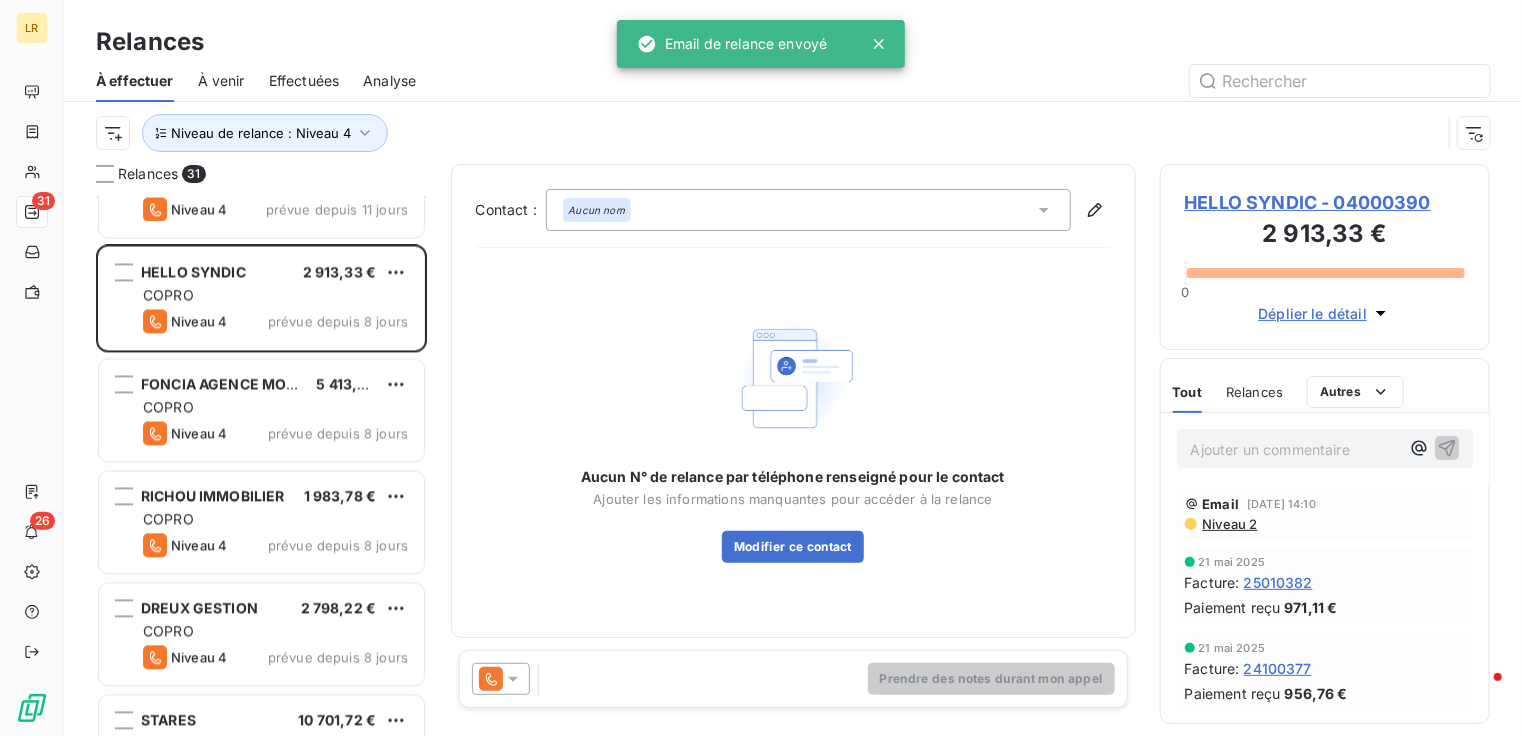 click 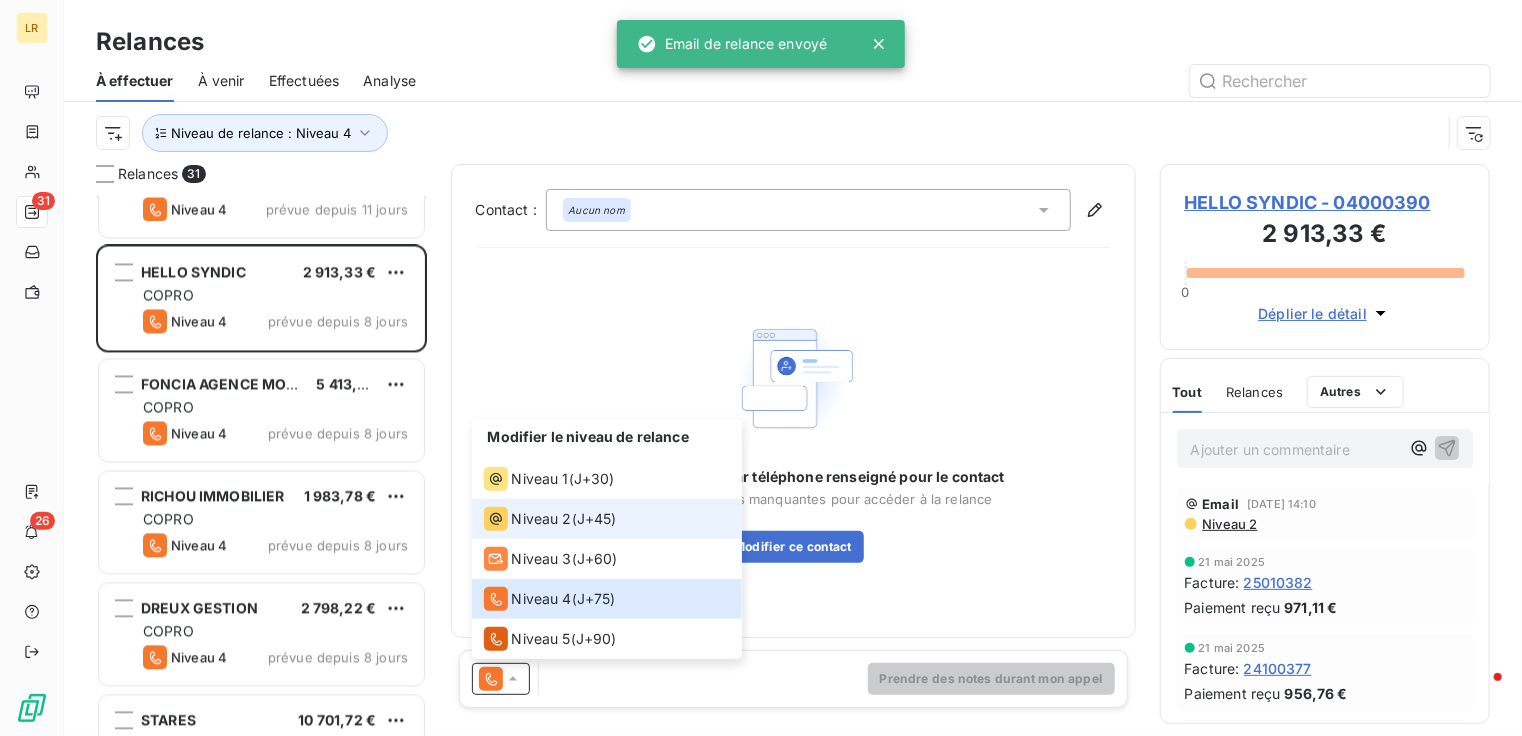 click on "Niveau 2" at bounding box center [542, 519] 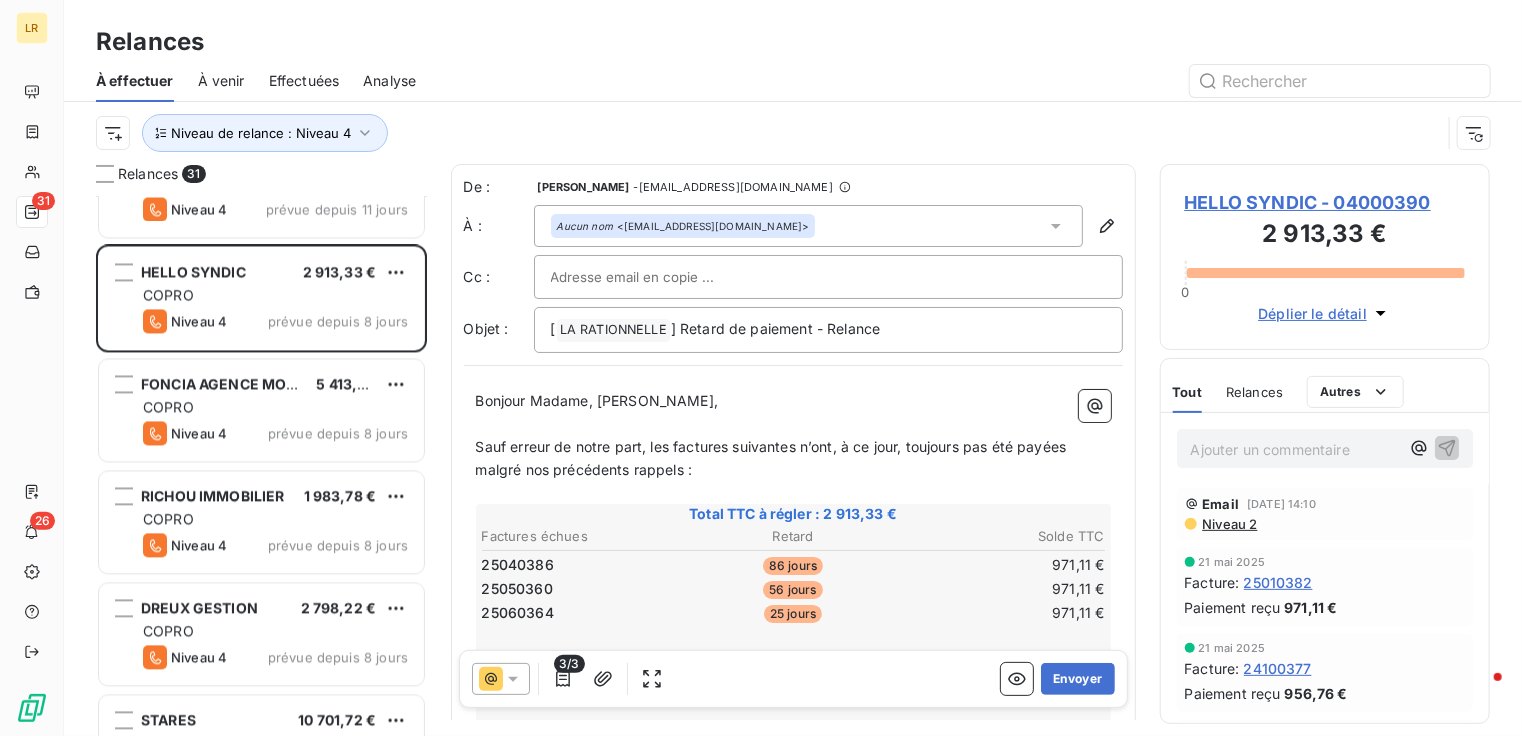 click 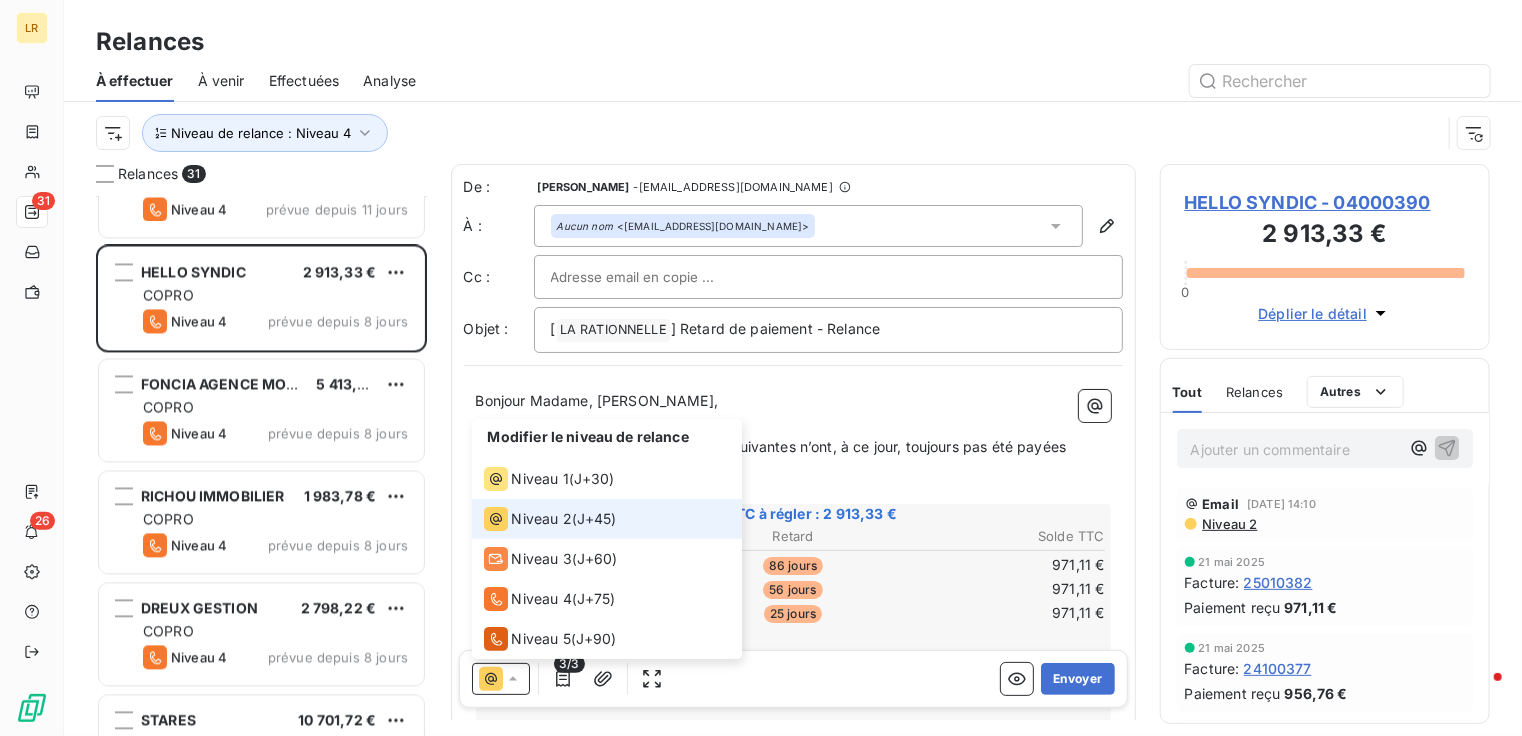 click on "Niveau 2" at bounding box center (542, 519) 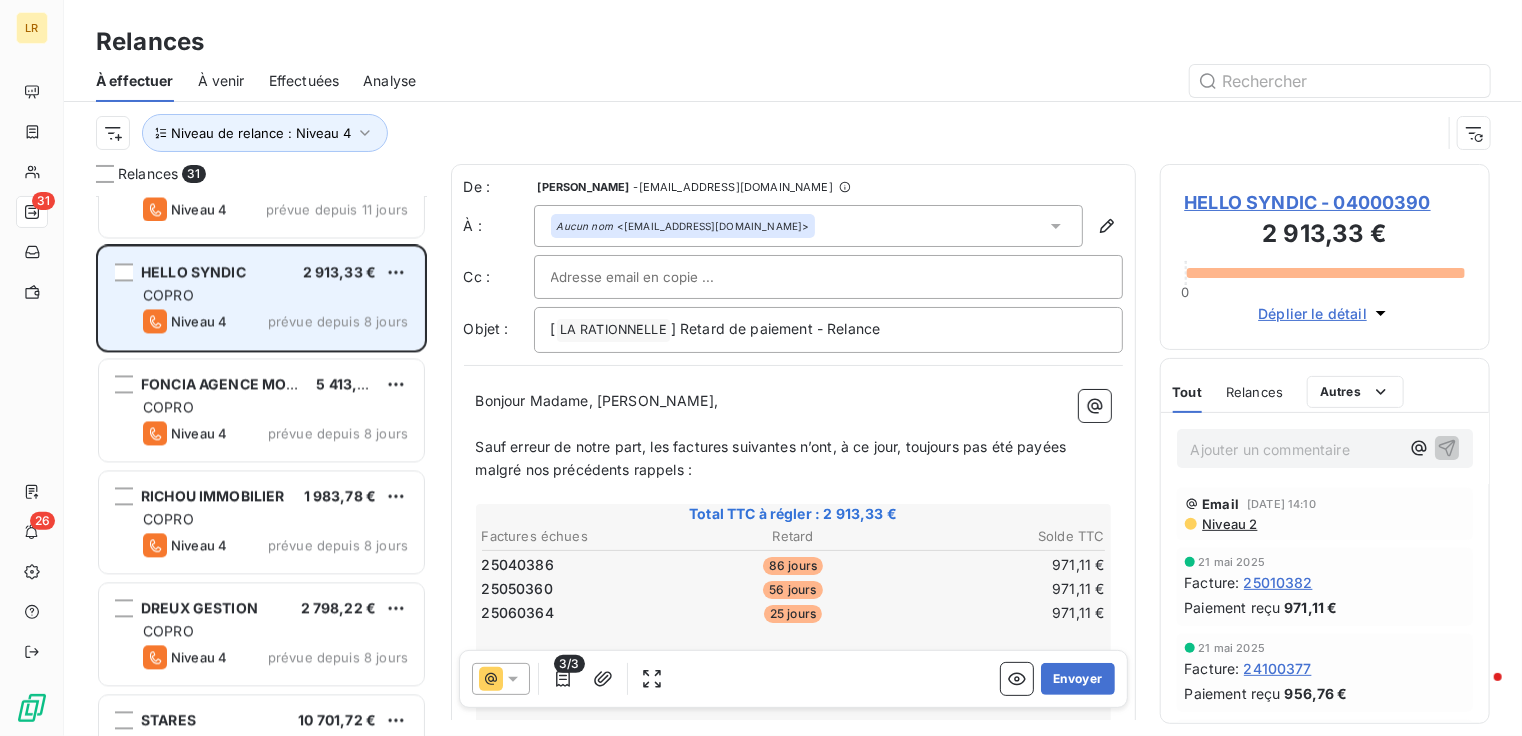 click on "Niveau 4 prévue depuis 8 jours" at bounding box center [275, 322] 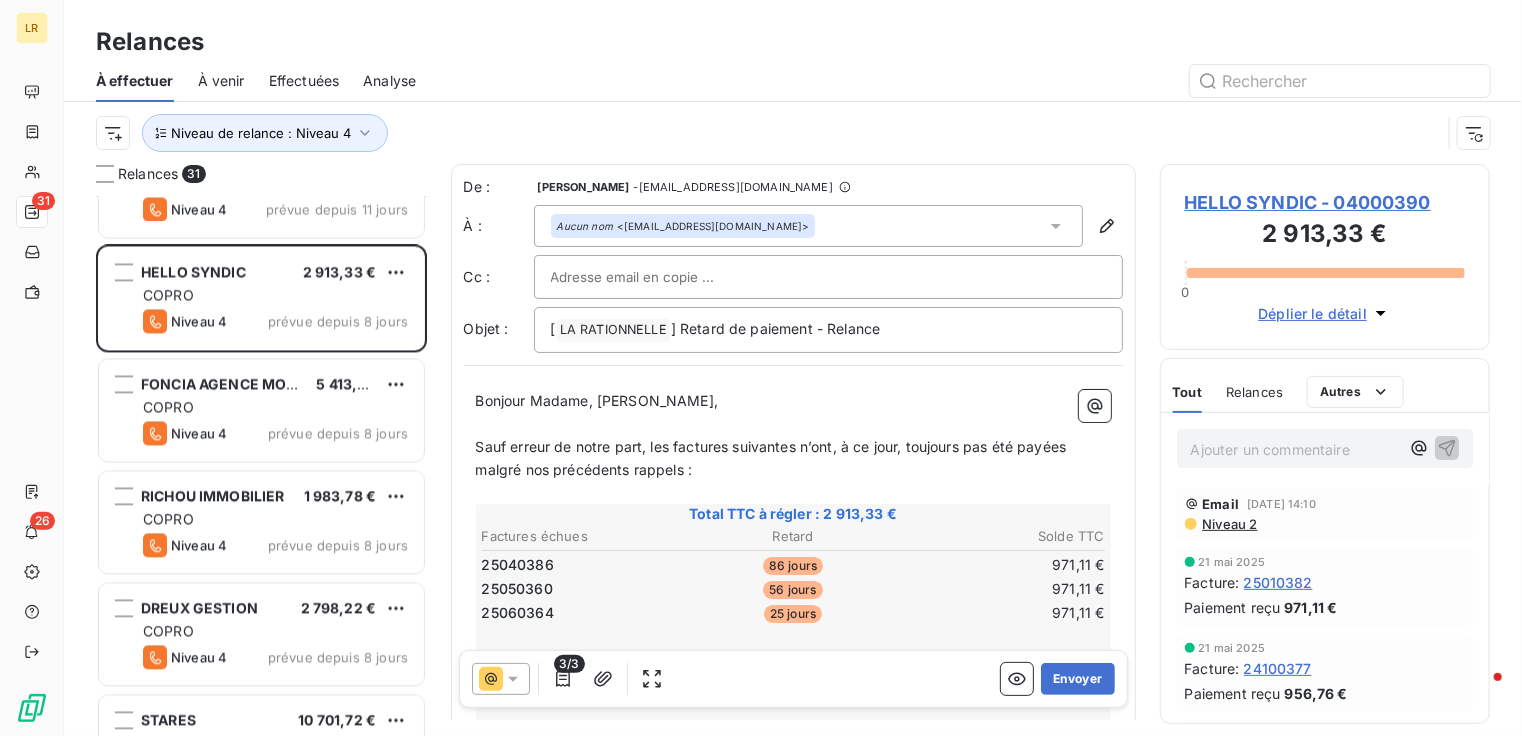 click on "Niveau 2" at bounding box center [1229, 524] 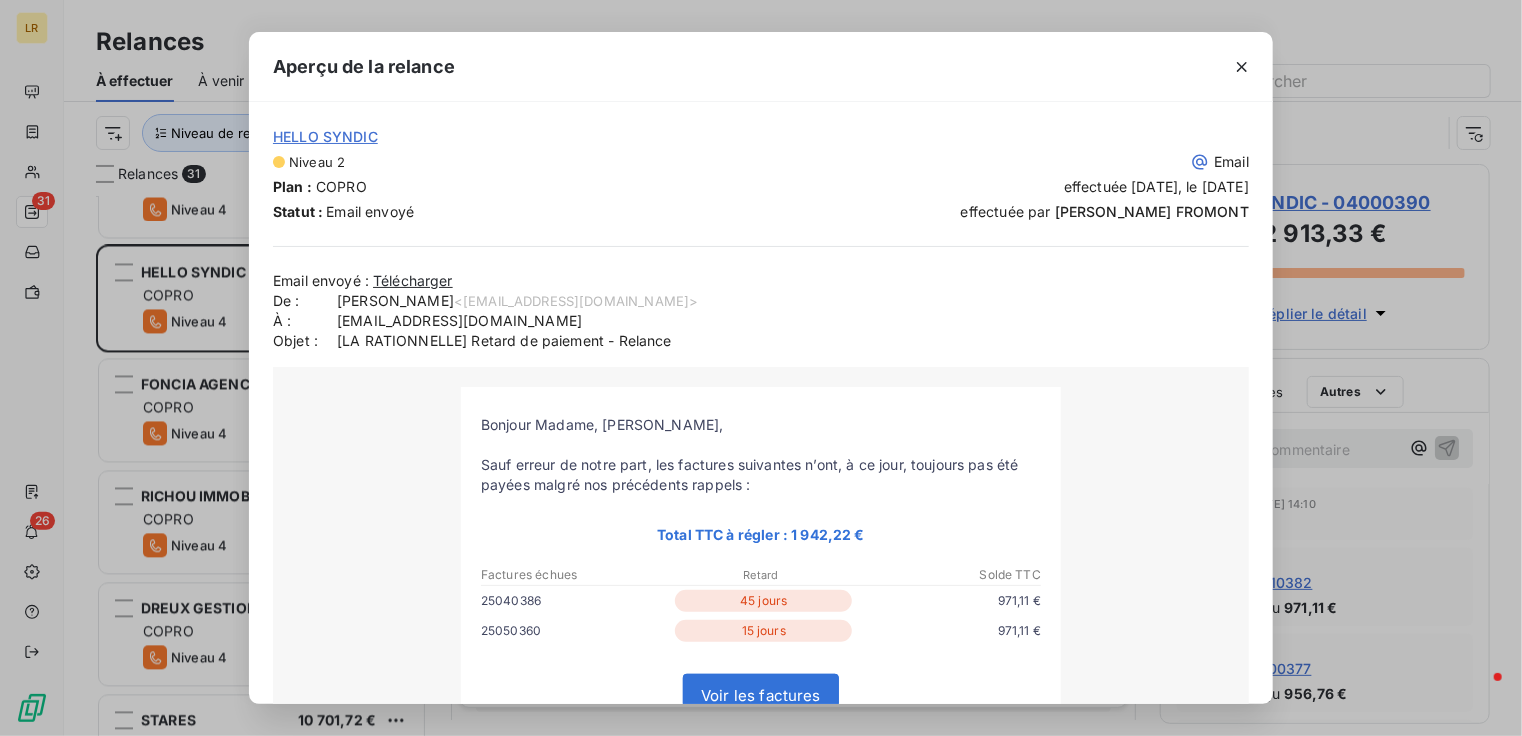 click on "Aperçu de la relance HELLO SYNDIC Niveau 2 Email Plan :   COPRO effectuée [DATE], le [DATE] Statut :   Email envoyé effectuée par   [PERSON_NAME] Email envoyé : Télécharger De : [PERSON_NAME] <[EMAIL_ADDRESS][DOMAIN_NAME]> À : [EMAIL_ADDRESS][DOMAIN_NAME] Objet : [LA RATIONNELLE] Retard de paiement - Relance
[PERSON_NAME] Madame, [PERSON_NAME],
Sauf erreur de notre part, les factures suivantes n’ont, à ce jour, toujours pas été payées malgré nos précédents rappels :
Total TTC à régler : 1 942,22 €" at bounding box center (761, 368) 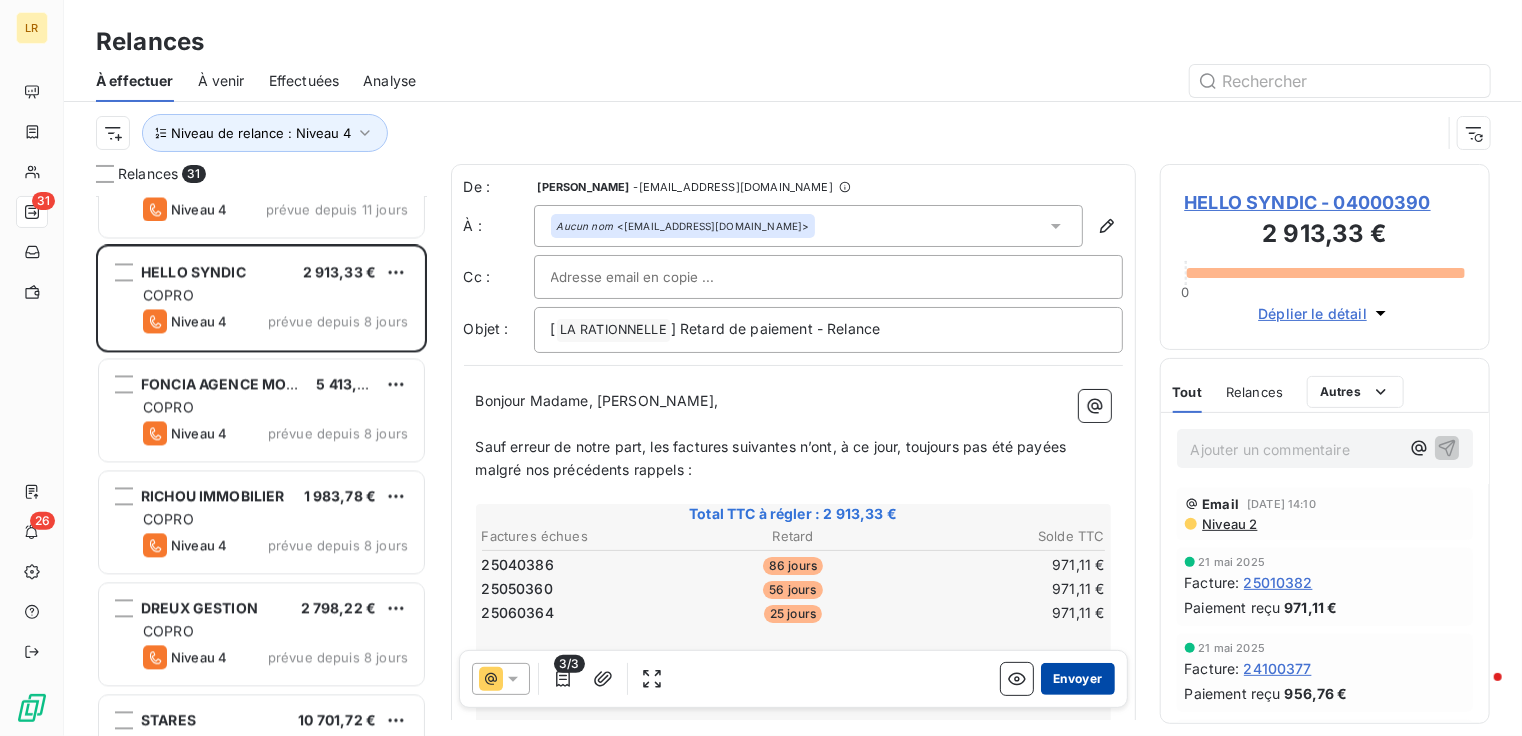 click on "Envoyer" at bounding box center [1077, 679] 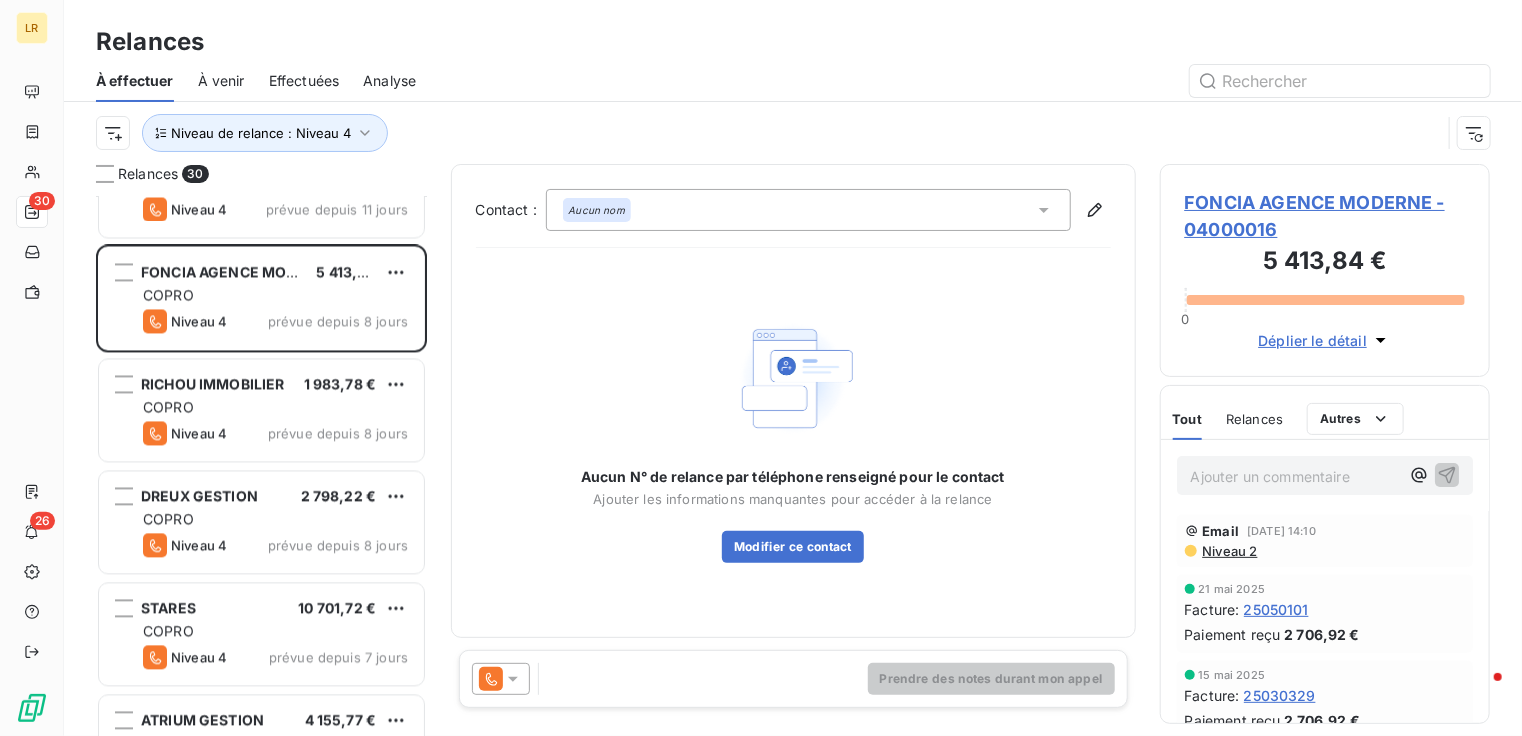 click 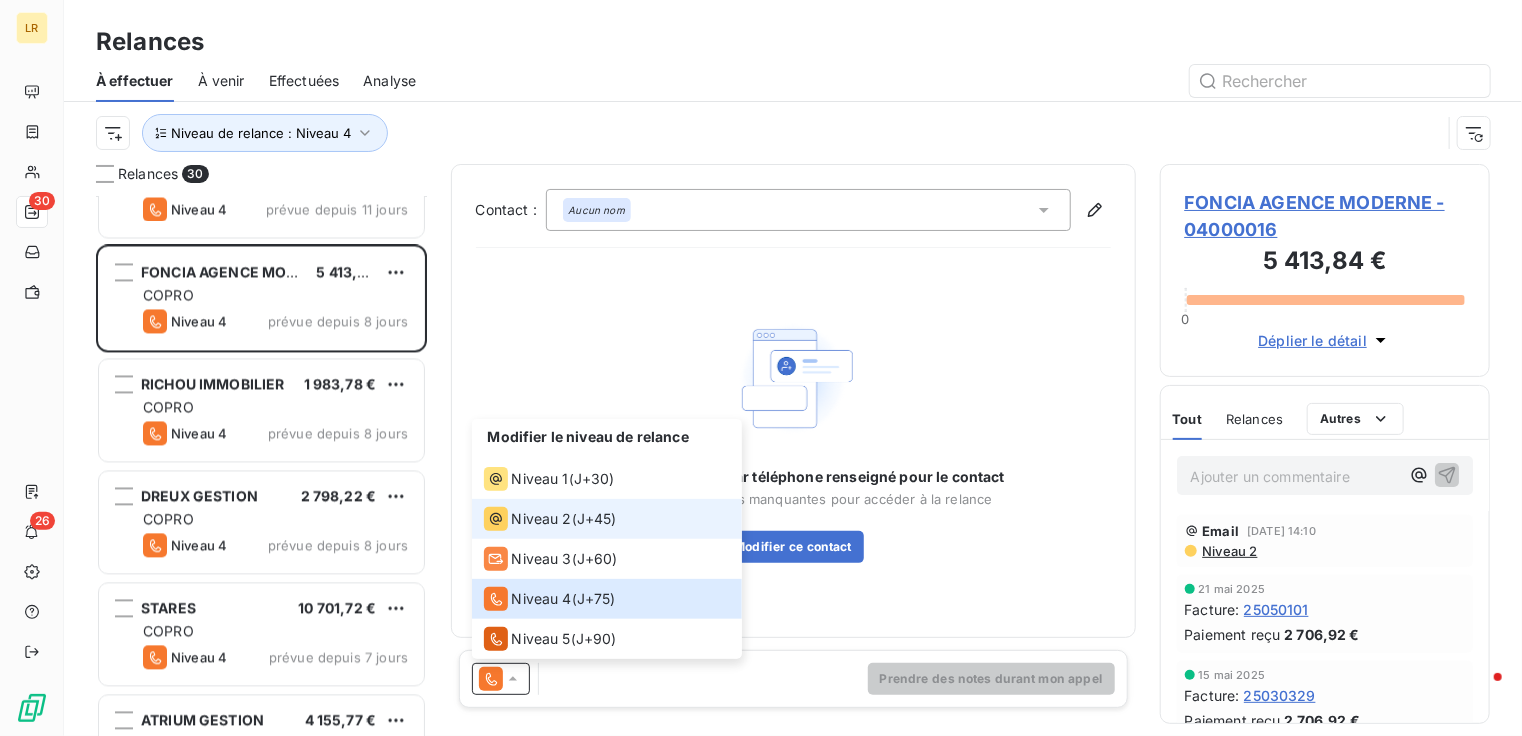 click on "Niveau 2" at bounding box center (542, 519) 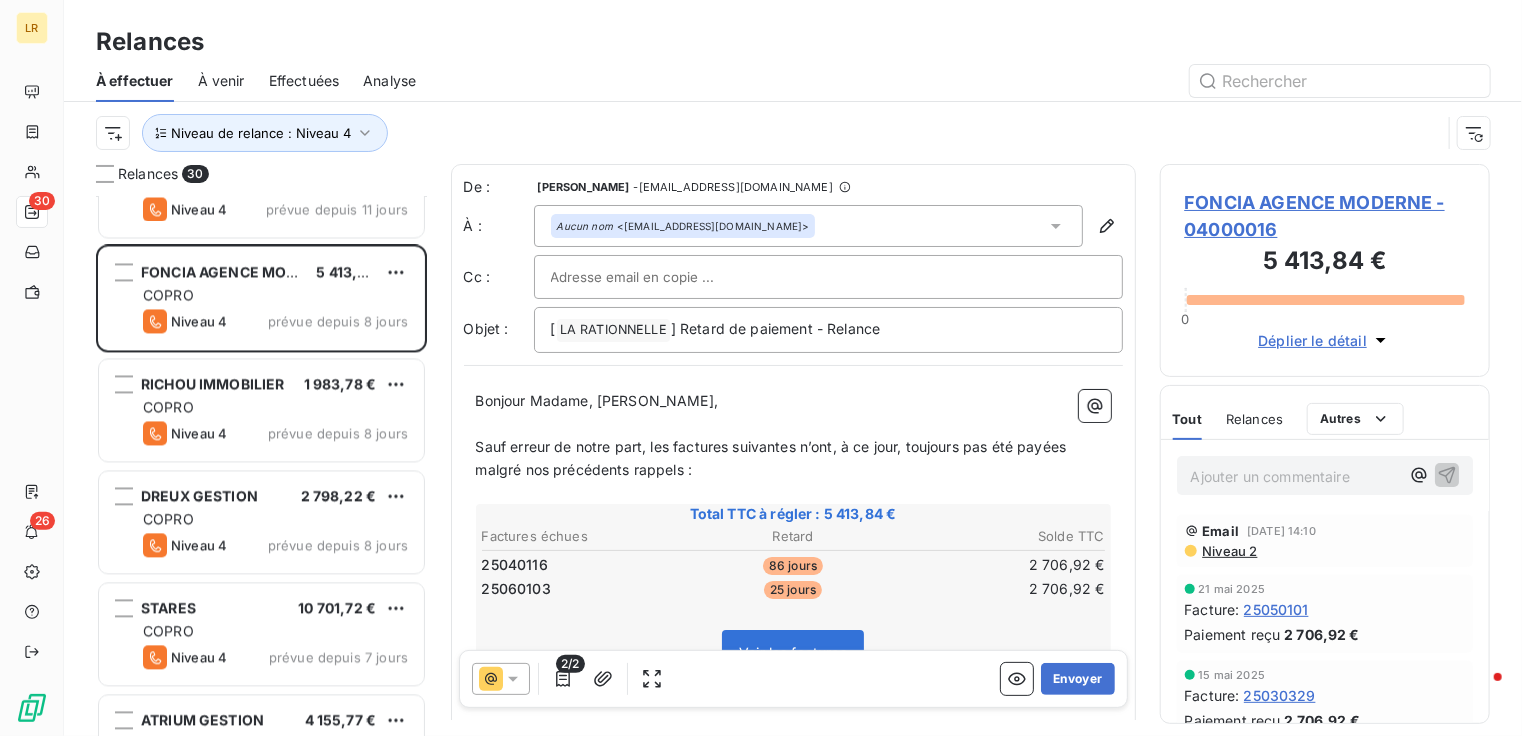 click on "Niveau 2" at bounding box center (1229, 551) 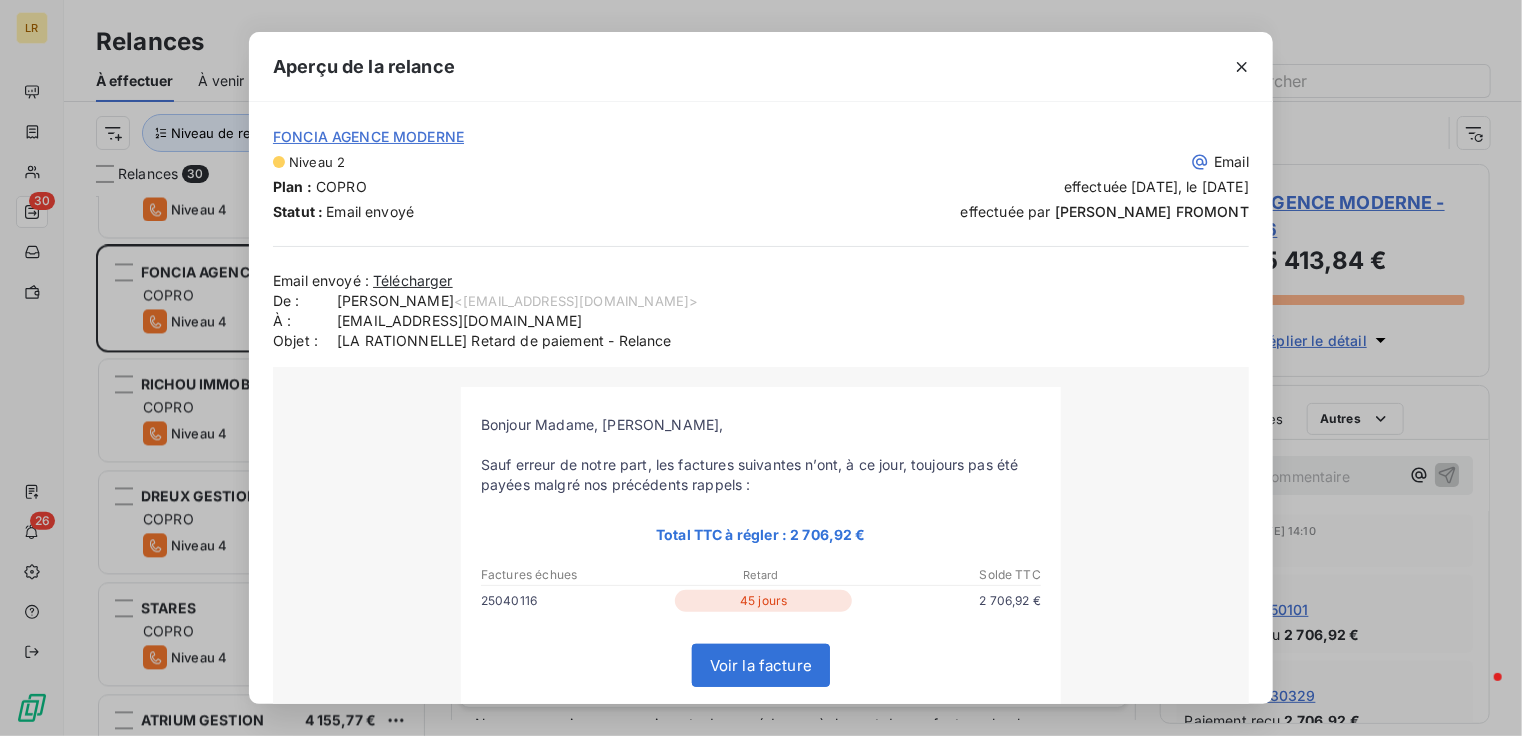 click on "Aperçu de la relance FONCIA AGENCE MODERNE Niveau 2 Email Plan :   COPRO effectuée [DATE], le [DATE] Statut :   Email envoyé effectuée par   [PERSON_NAME] Email envoyé : Télécharger De : [PERSON_NAME] <[EMAIL_ADDRESS][DOMAIN_NAME]> À : [DOMAIN_NAME][EMAIL_ADDRESS][DOMAIN_NAME] Objet : [LA RATIONNELLE] Retard de paiement - Relance
[PERSON_NAME] Madame, [PERSON_NAME],
Sauf erreur de notre part, les factures suivantes n’ont, à ce jour, toujours pas été payées malgré nos précédents rappels :
Total TTC à régler : 2 706,92 €" at bounding box center [761, 368] 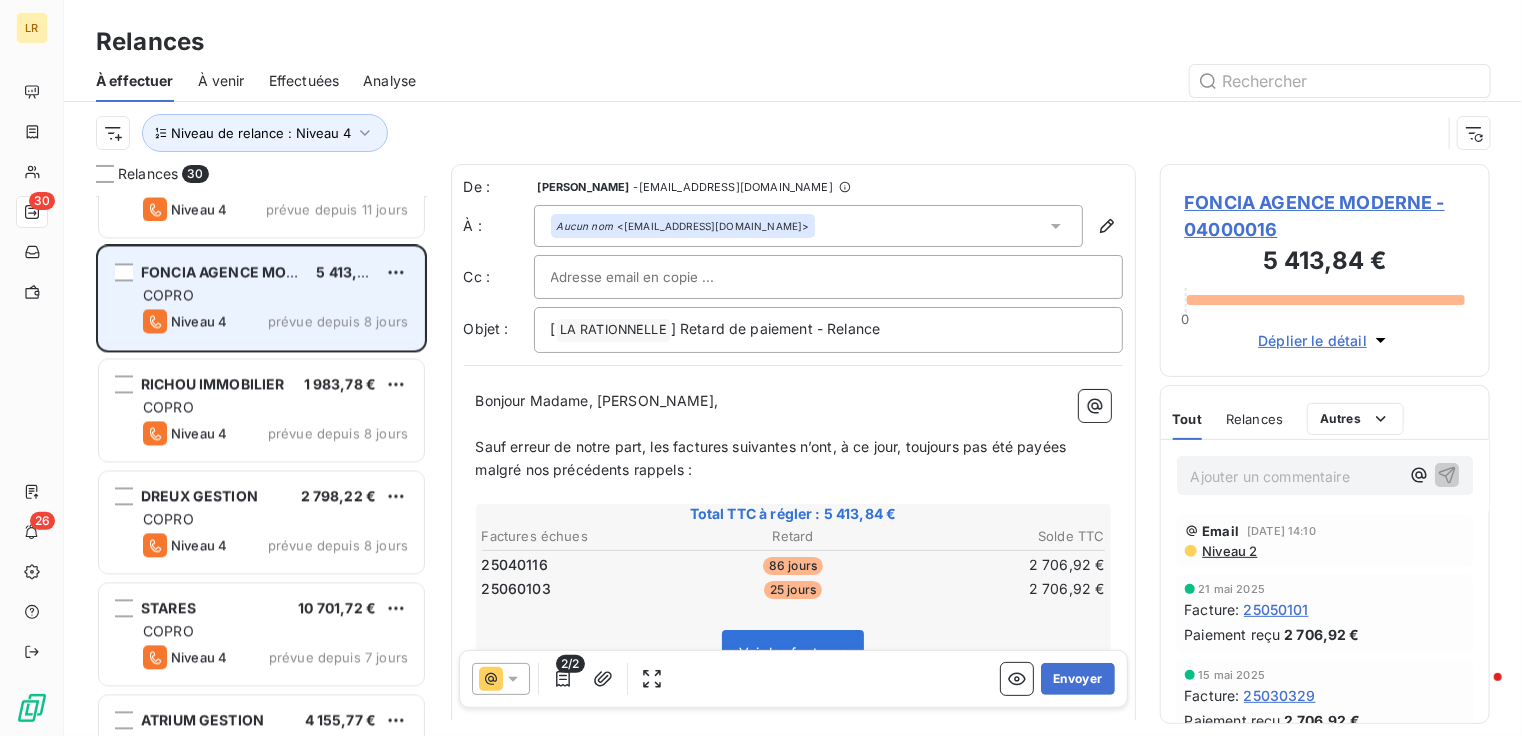 click on "COPRO" at bounding box center (275, 296) 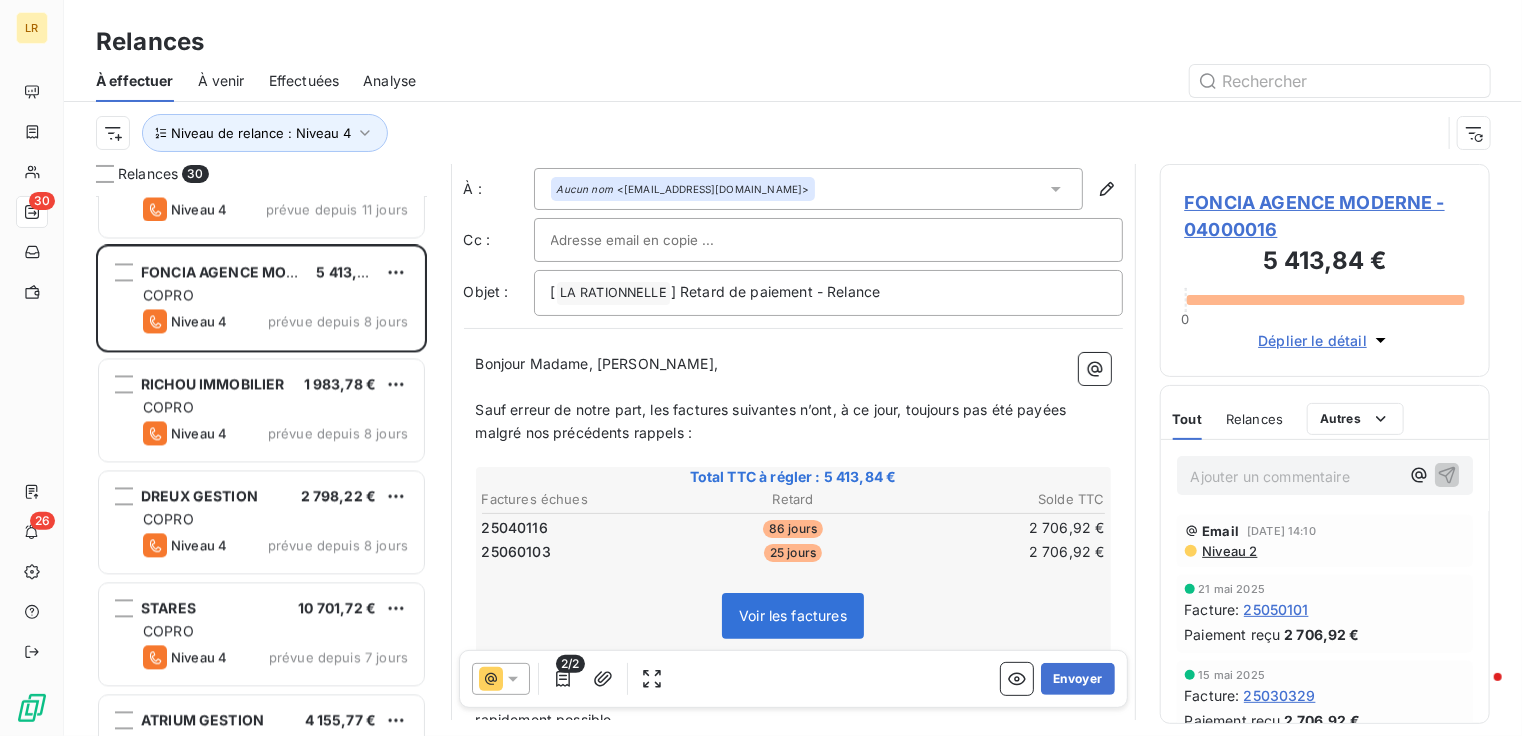 scroll, scrollTop: 0, scrollLeft: 0, axis: both 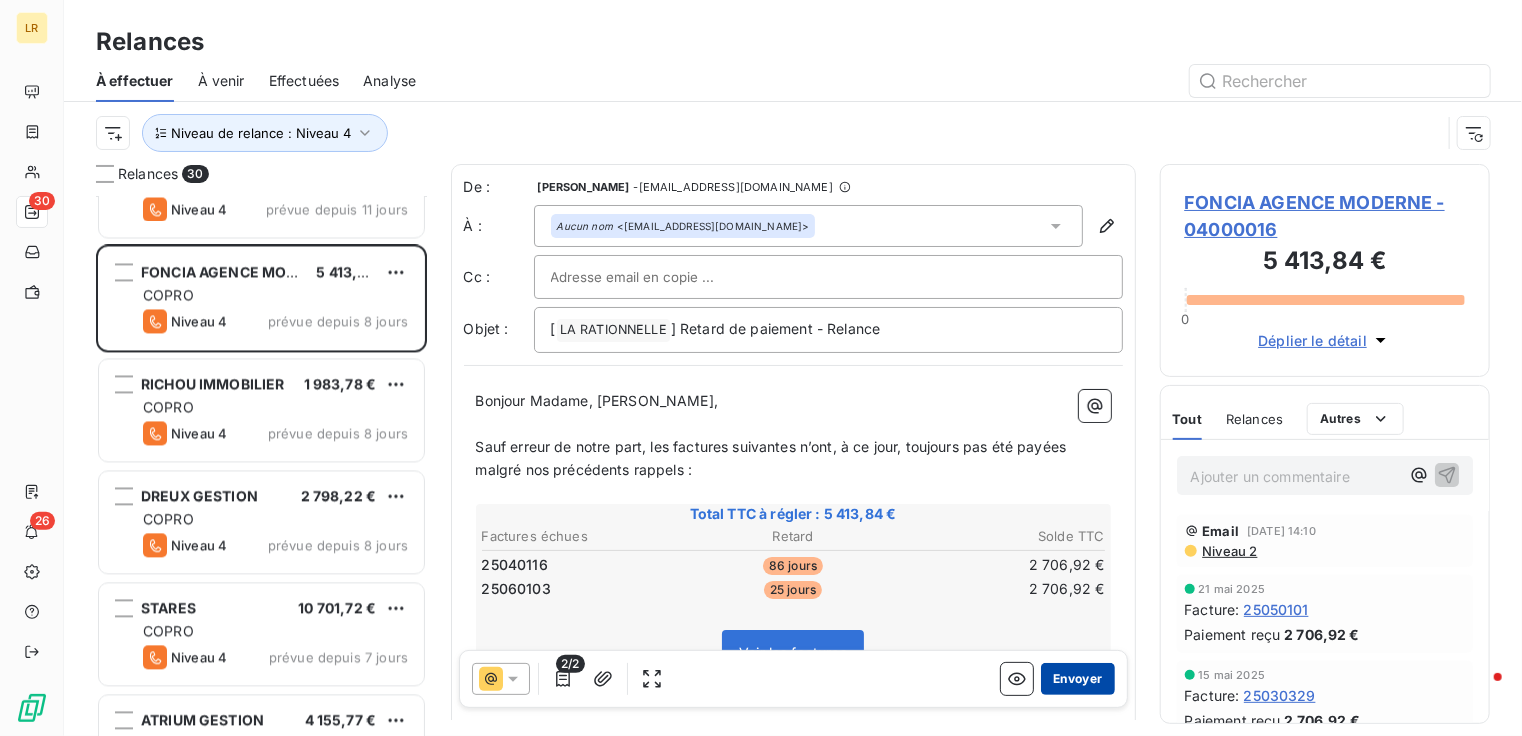 click on "Envoyer" at bounding box center [1077, 679] 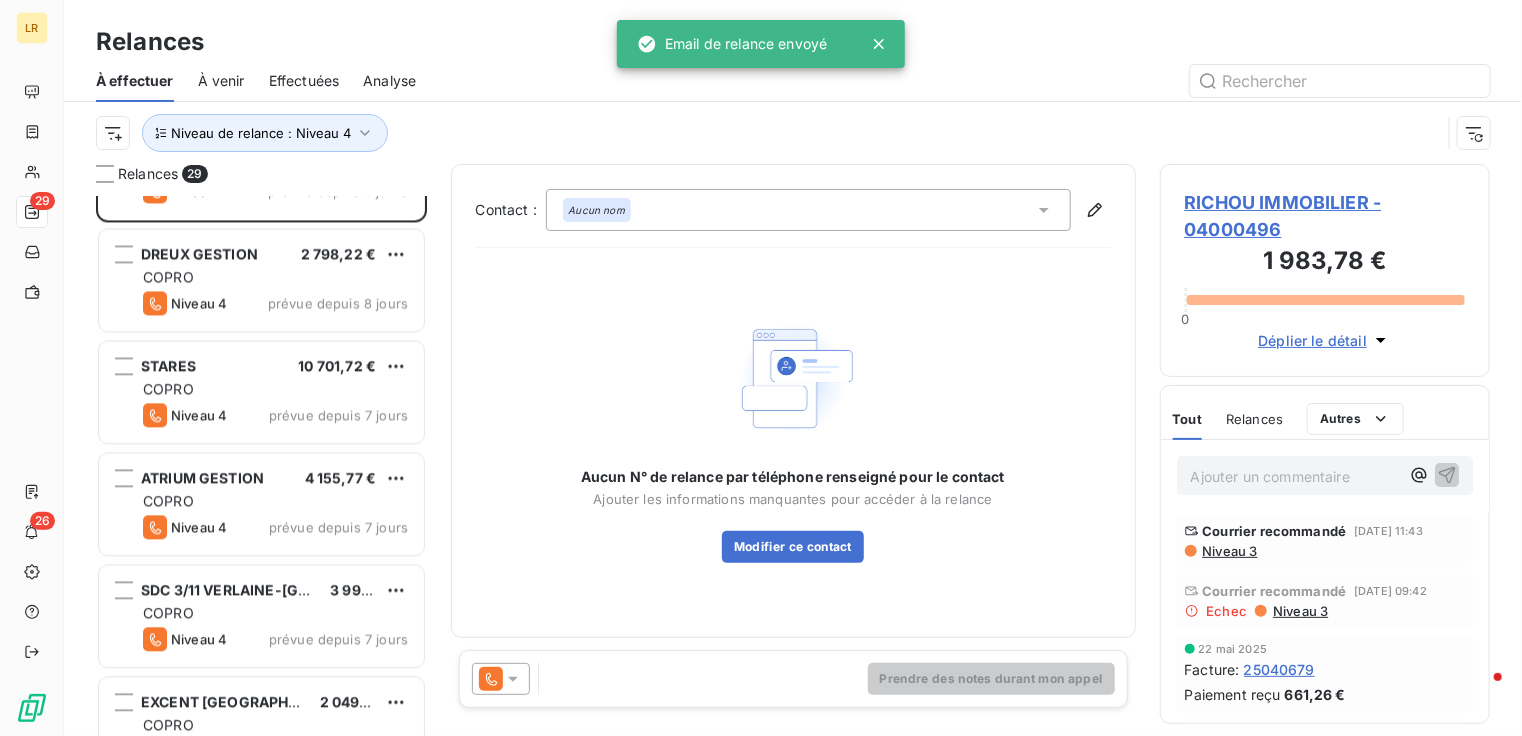 scroll, scrollTop: 2108, scrollLeft: 0, axis: vertical 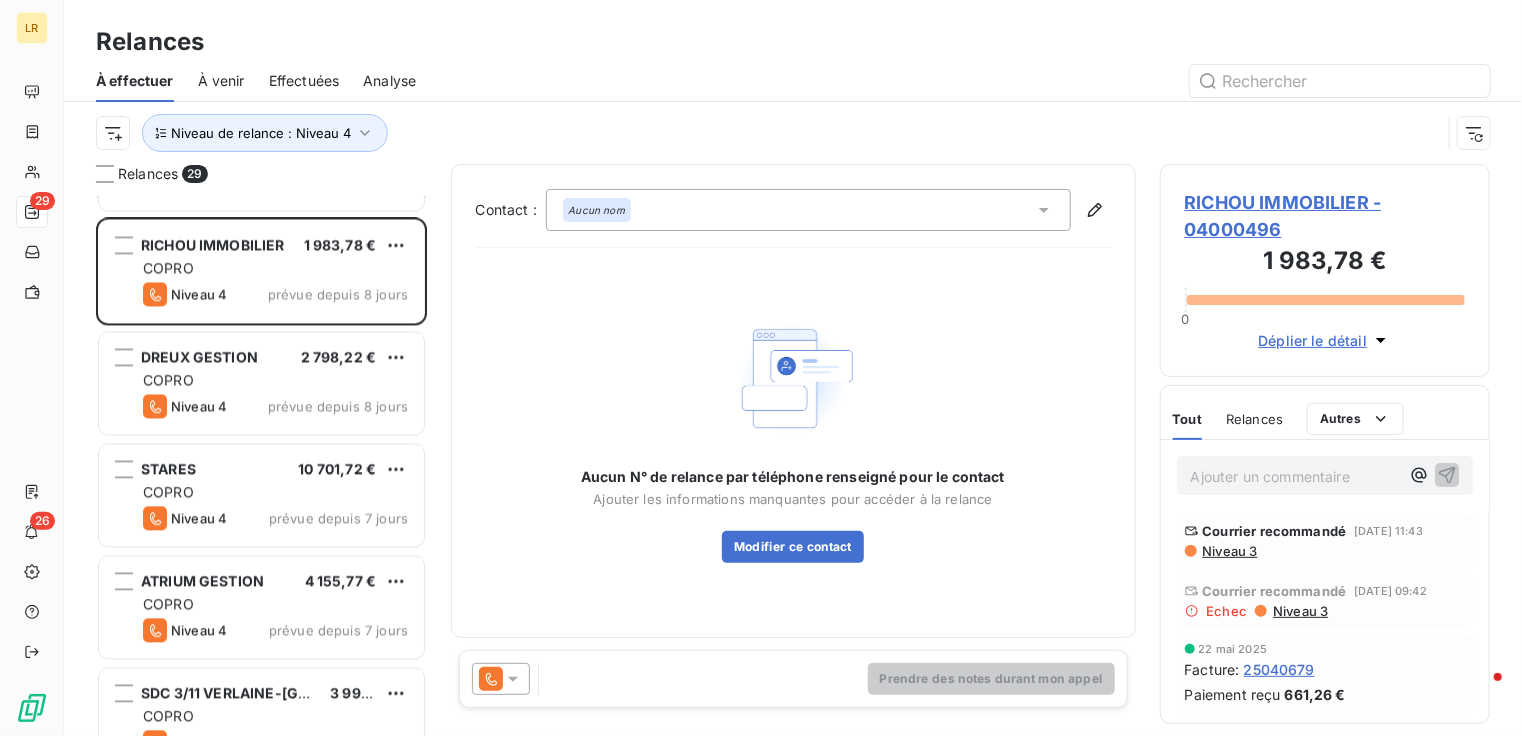 click 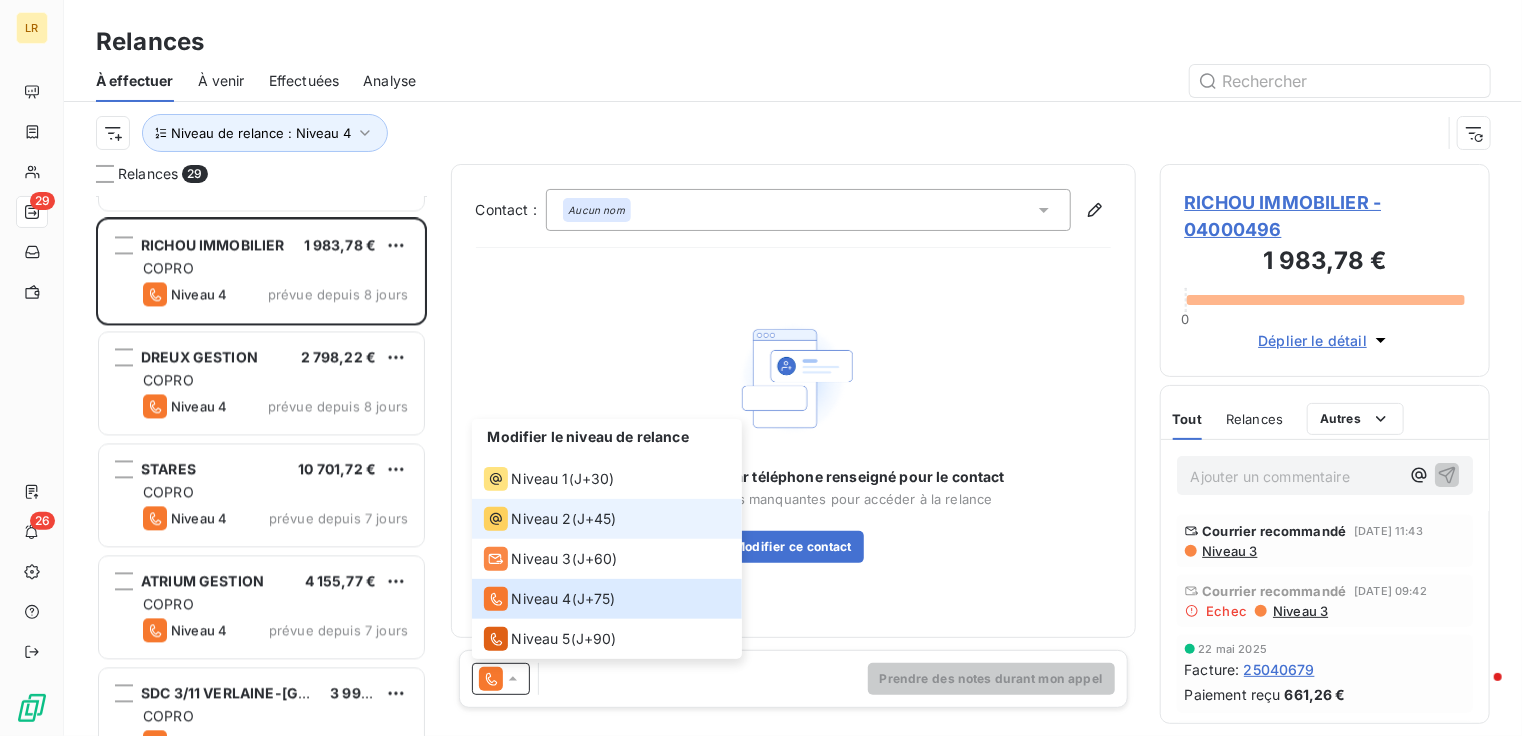 click on "Niveau 2" at bounding box center [542, 519] 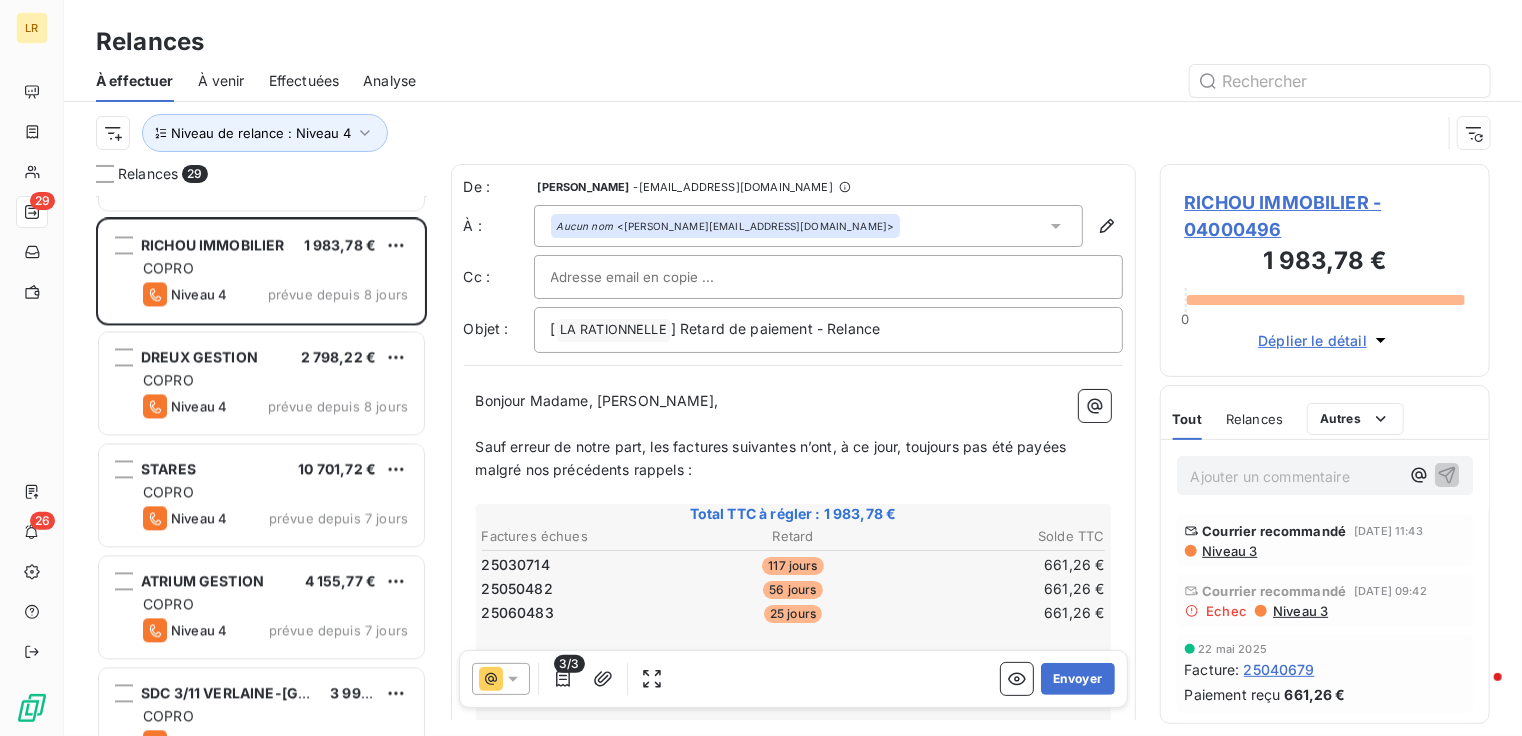 click on "Niveau 3" at bounding box center (1229, 551) 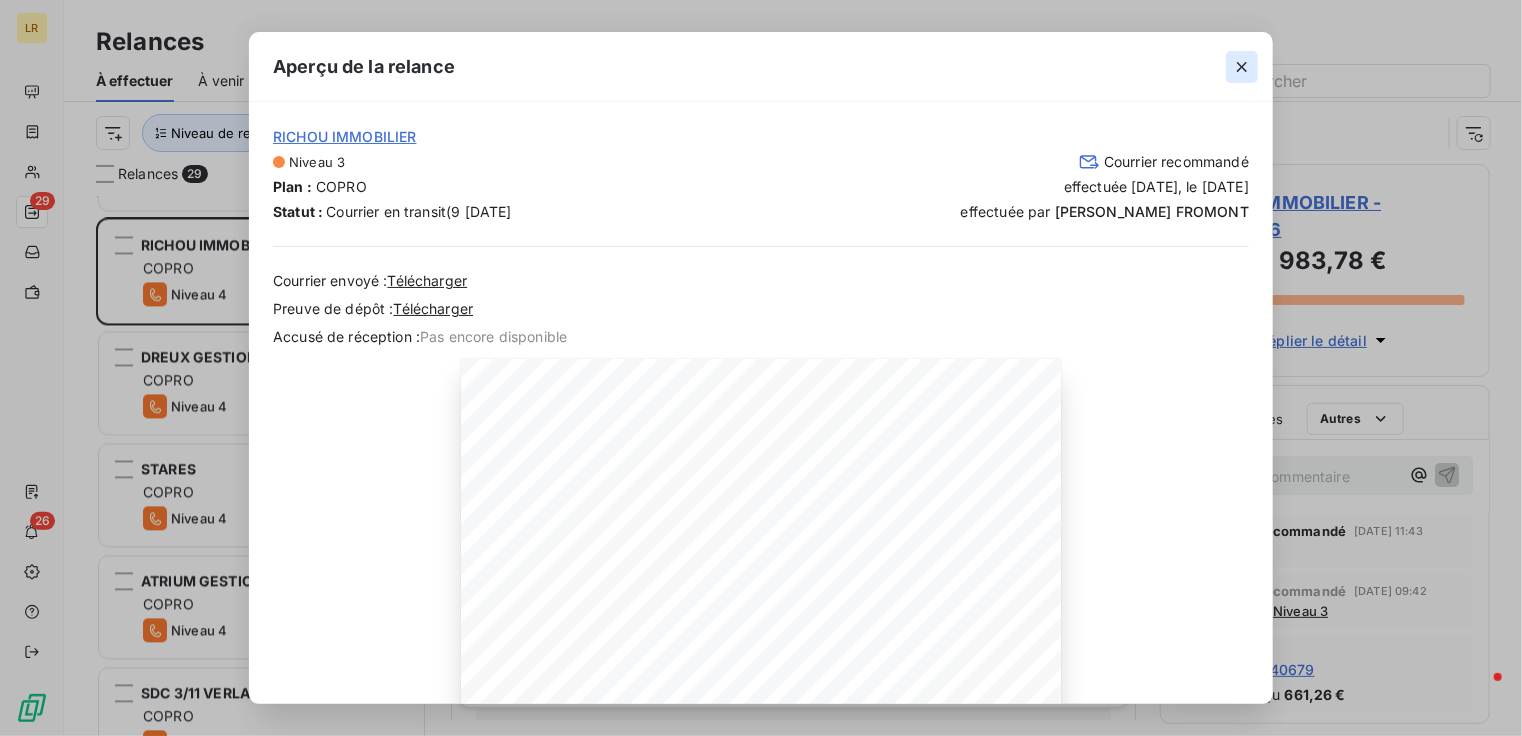 click 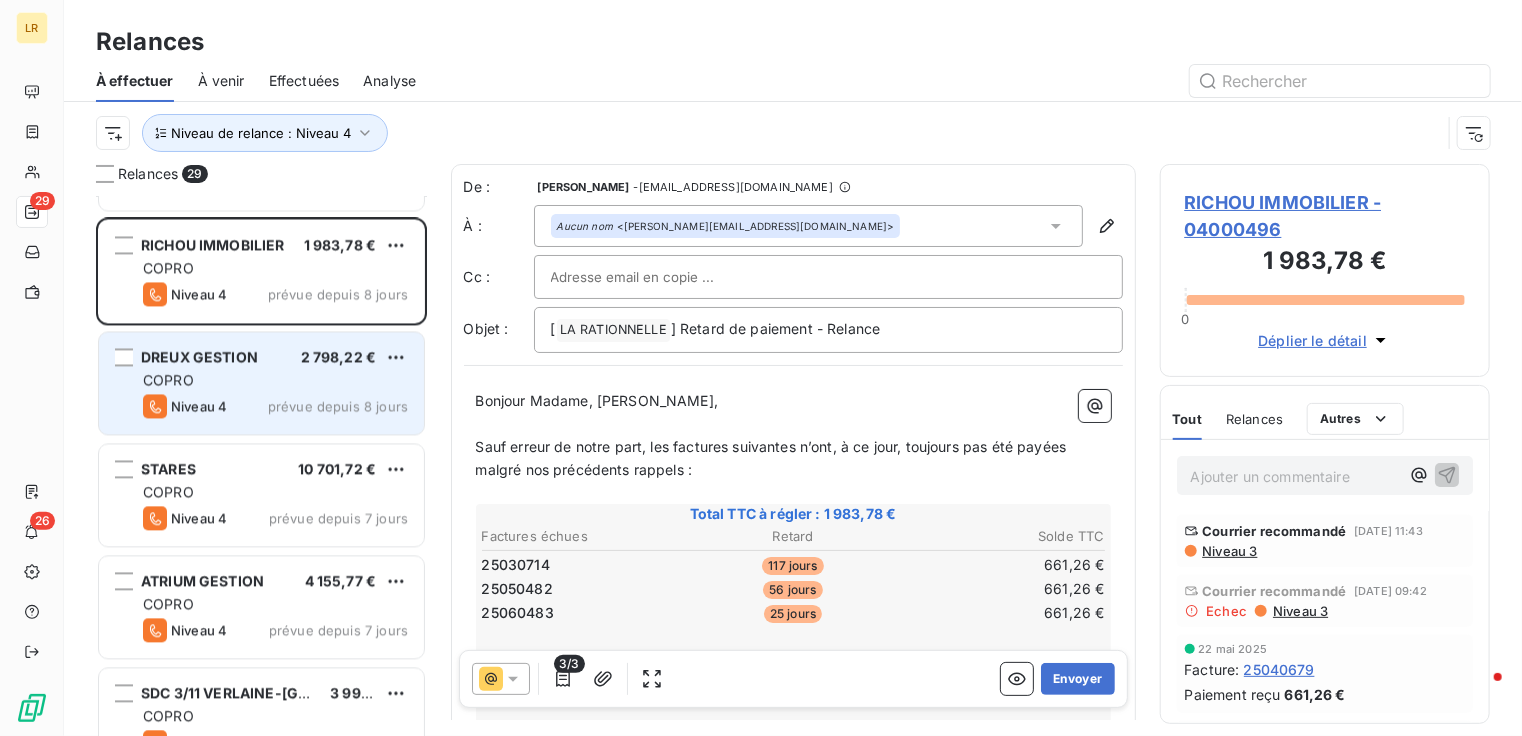 click on "COPRO" at bounding box center (275, 380) 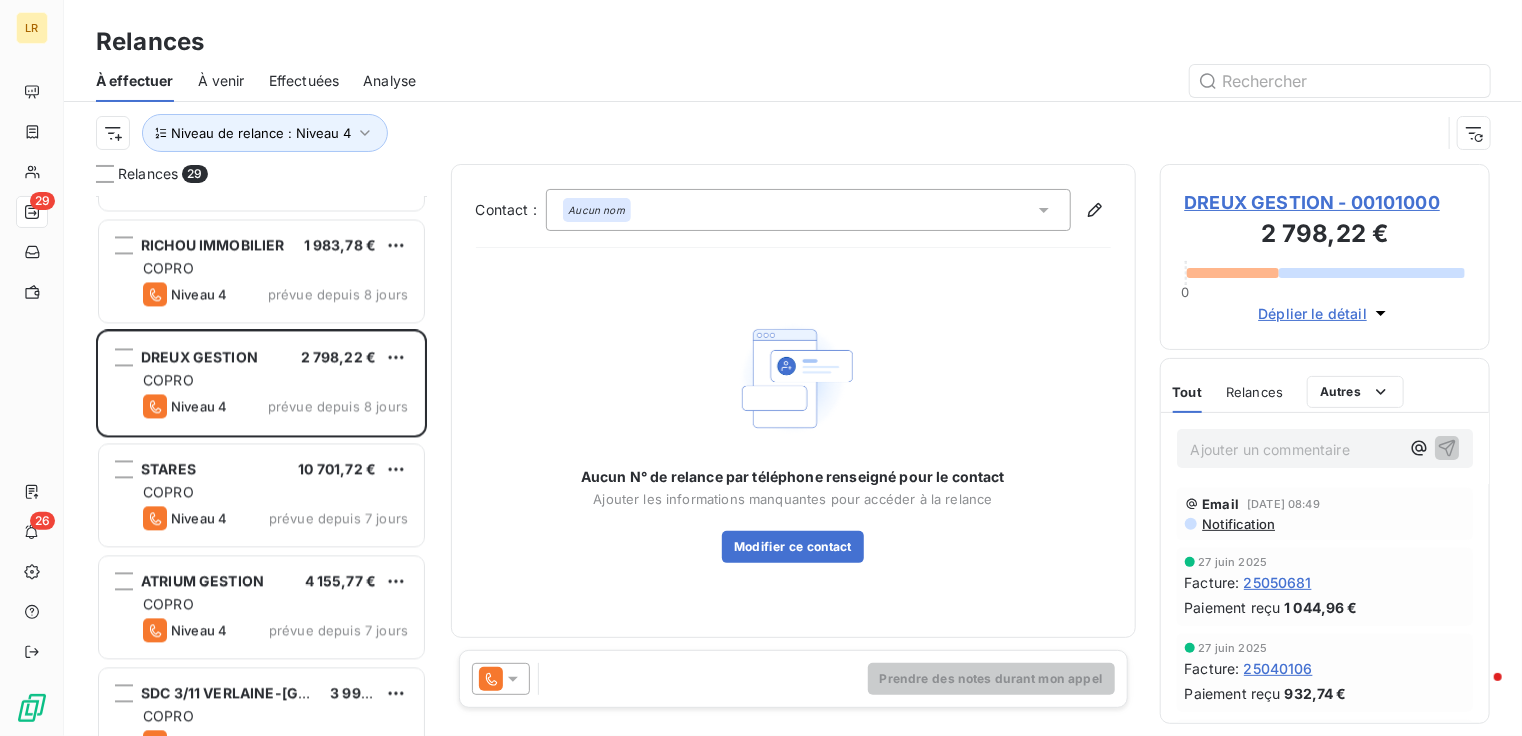 click 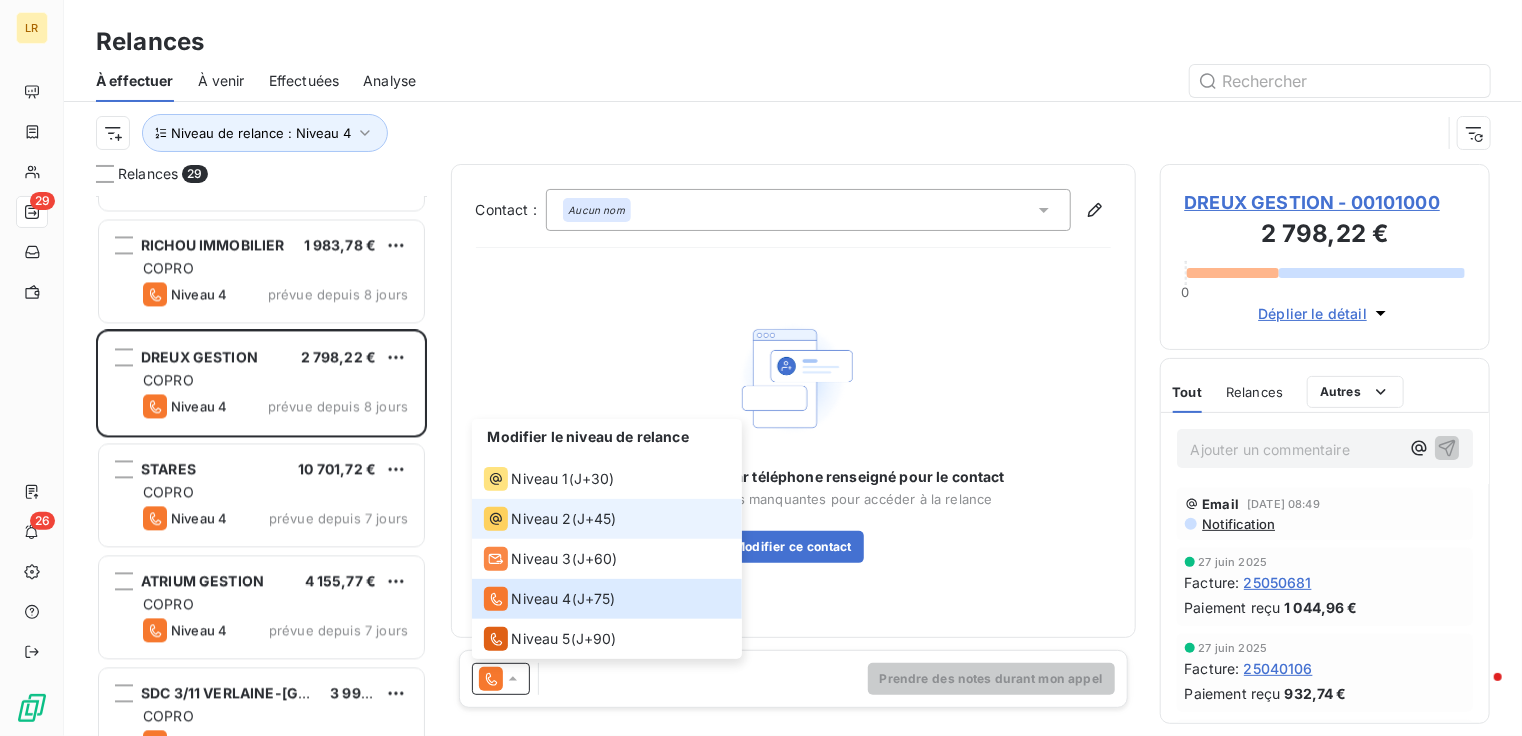 click on "Niveau 2" at bounding box center (542, 519) 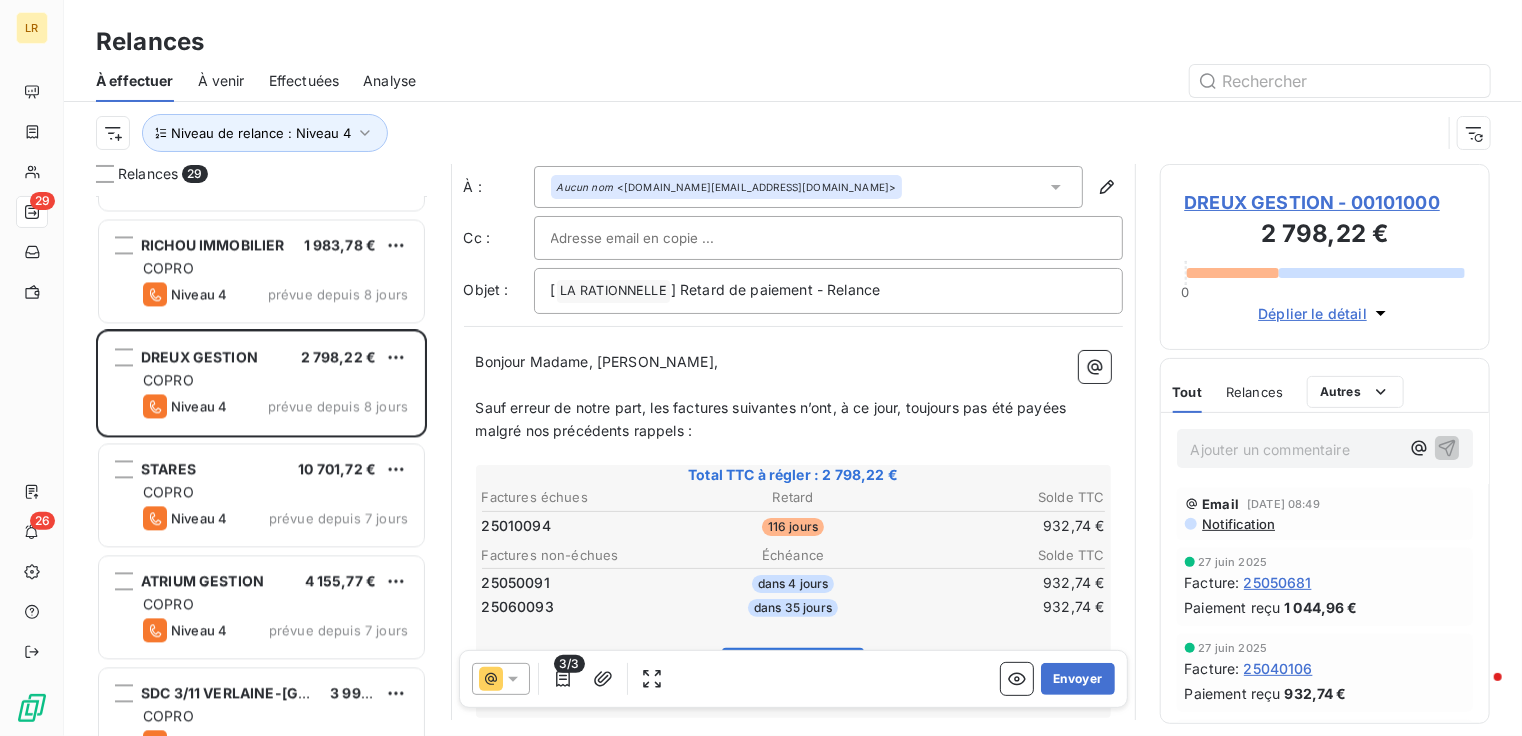 scroll, scrollTop: 100, scrollLeft: 0, axis: vertical 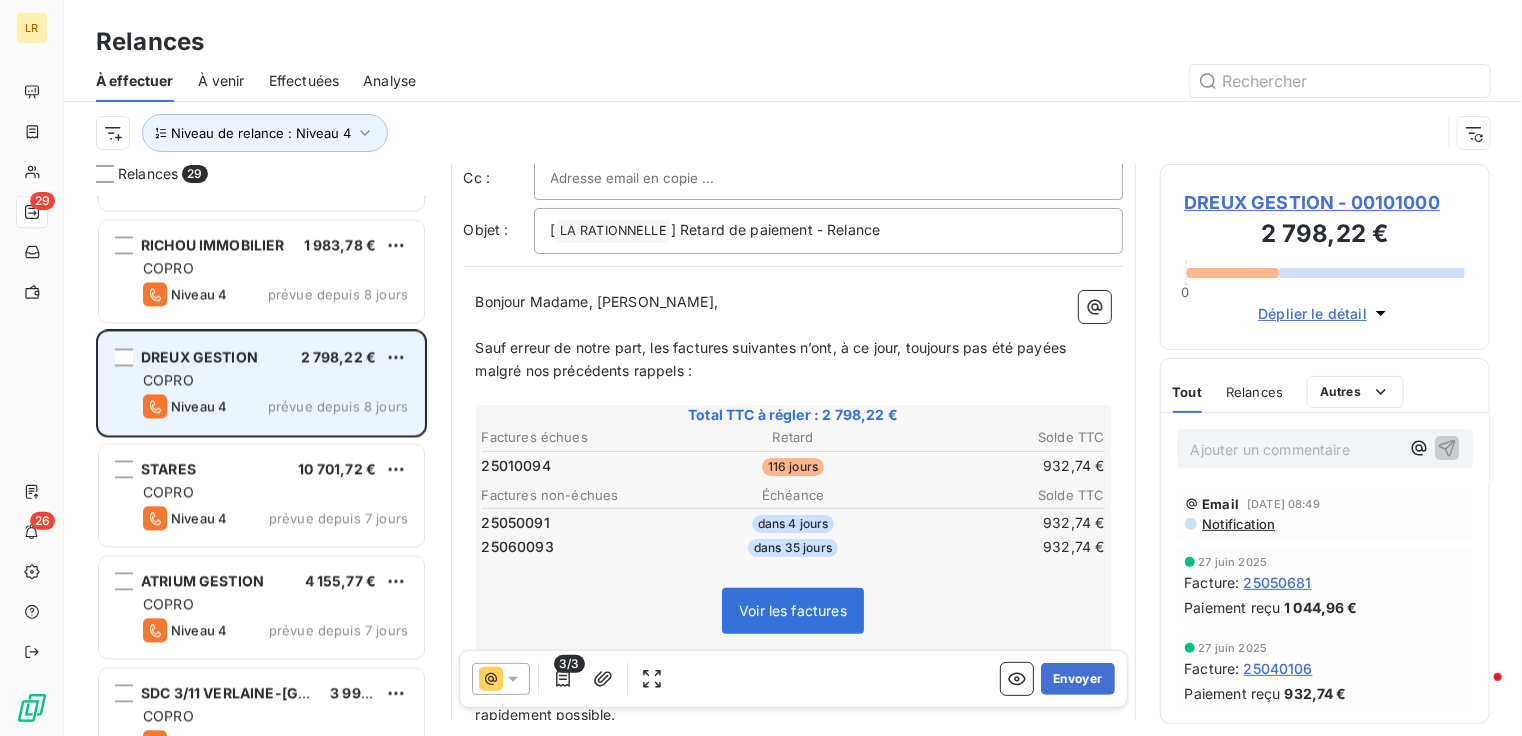 click on "2 798,22 €" at bounding box center [339, 356] 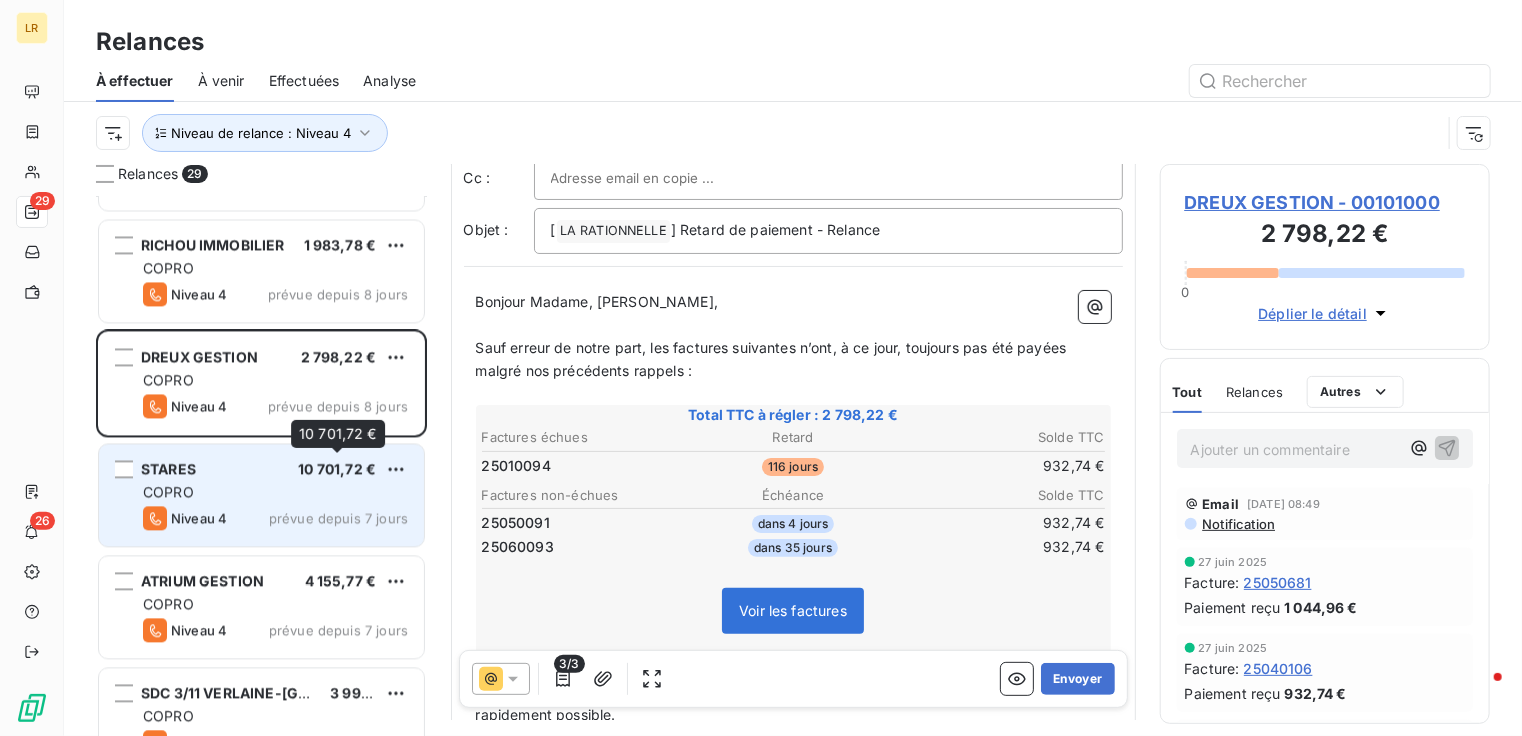 click on "10 701,72 €" at bounding box center (337, 468) 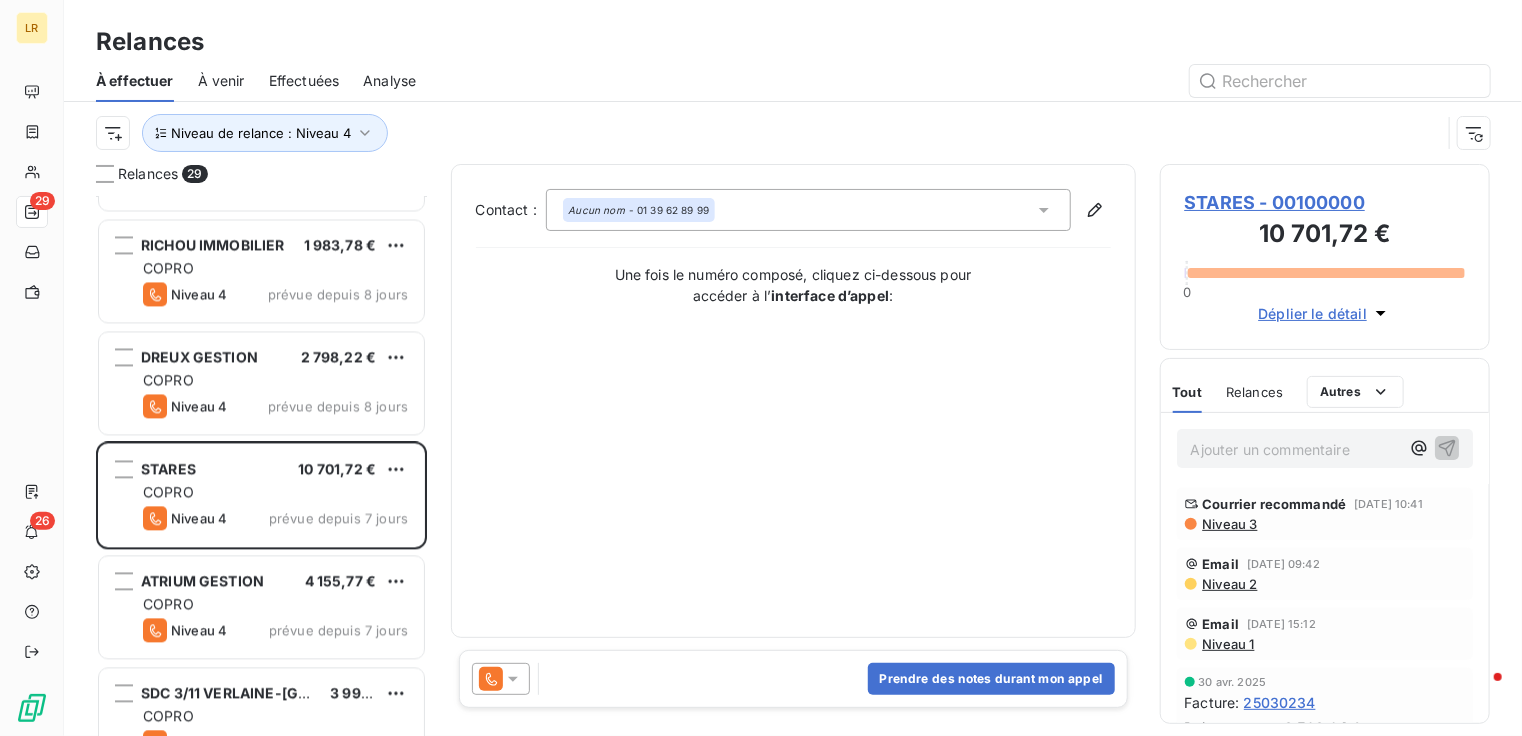 click 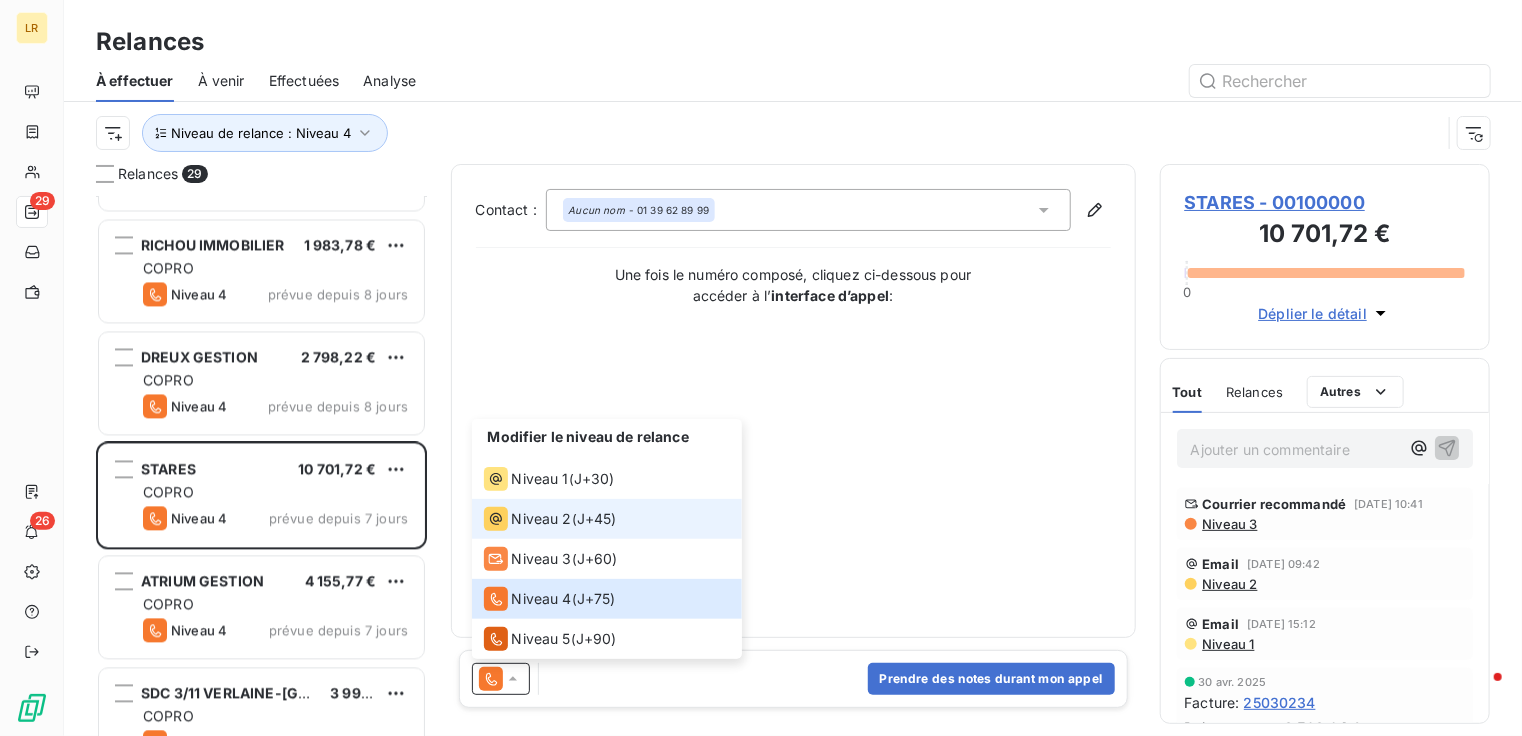 click on "Niveau 2" at bounding box center [542, 519] 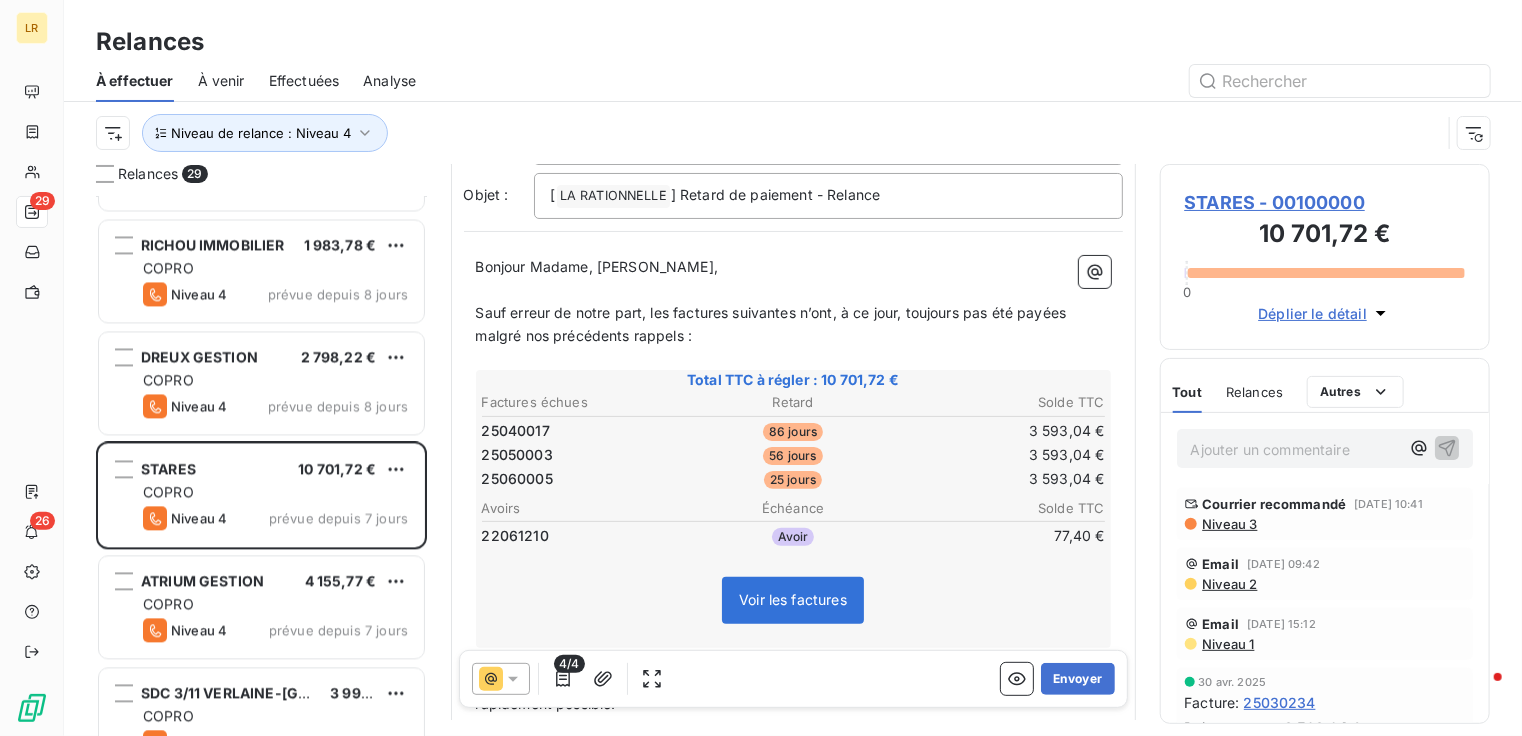 scroll, scrollTop: 200, scrollLeft: 0, axis: vertical 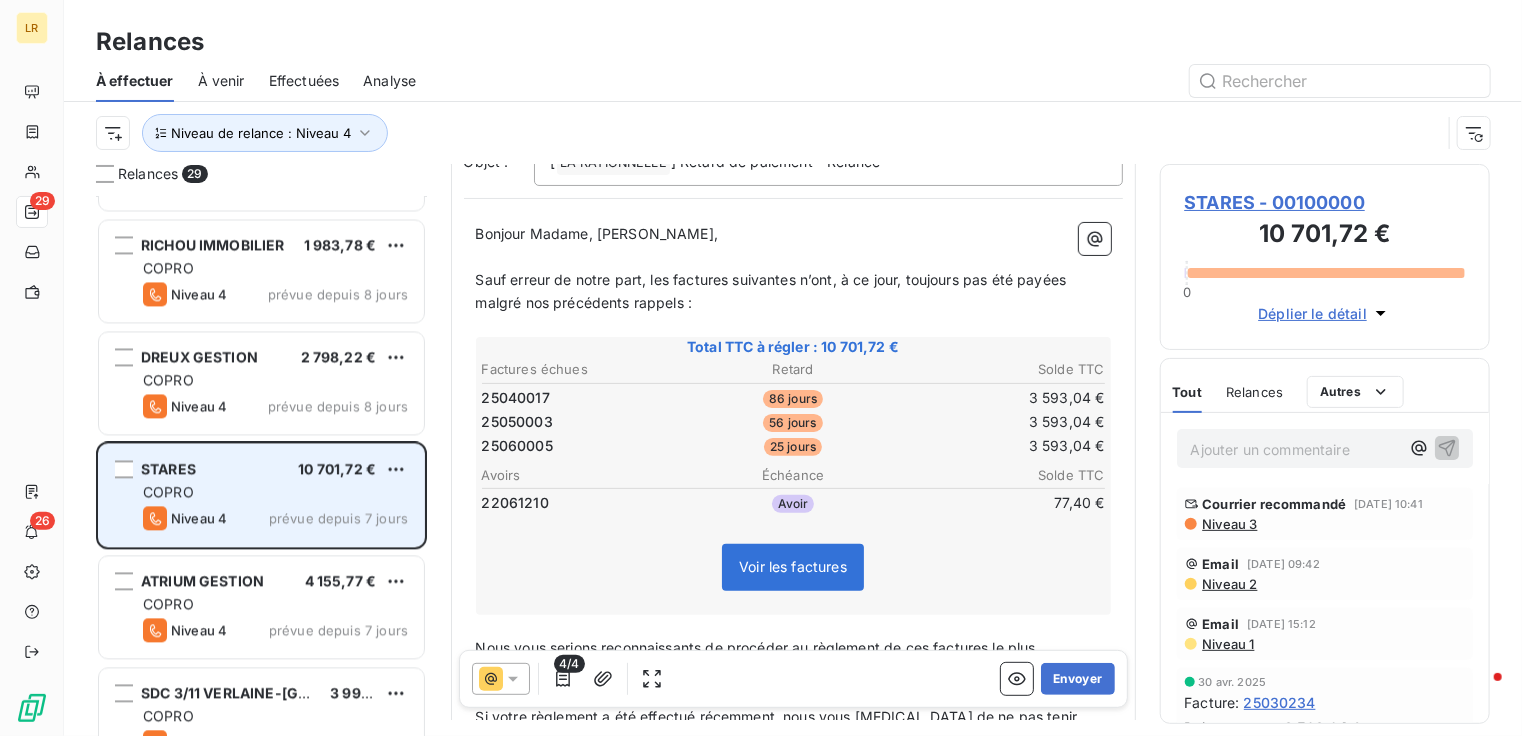 click on "COPRO" at bounding box center [275, 492] 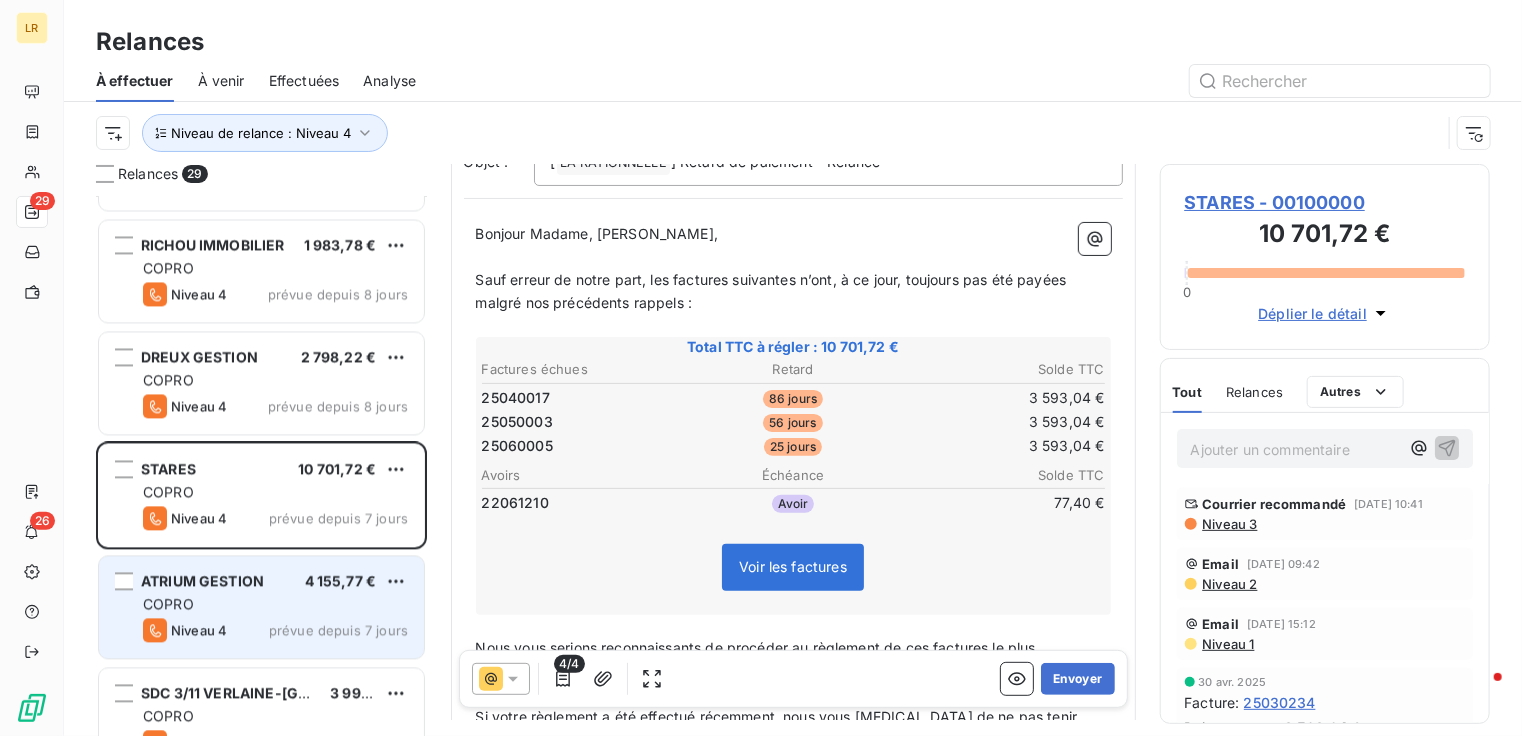 click on "COPRO" at bounding box center [275, 604] 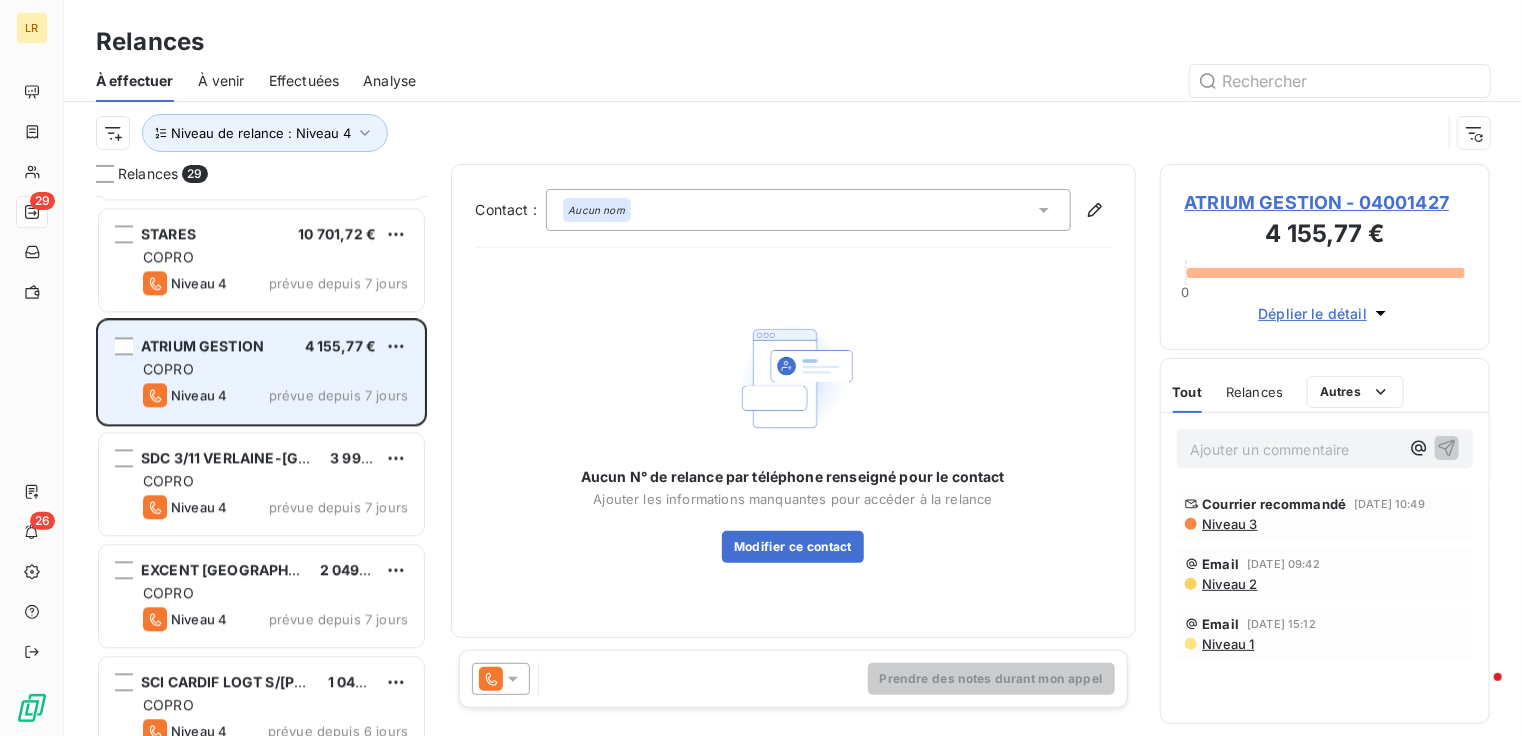 scroll, scrollTop: 2308, scrollLeft: 0, axis: vertical 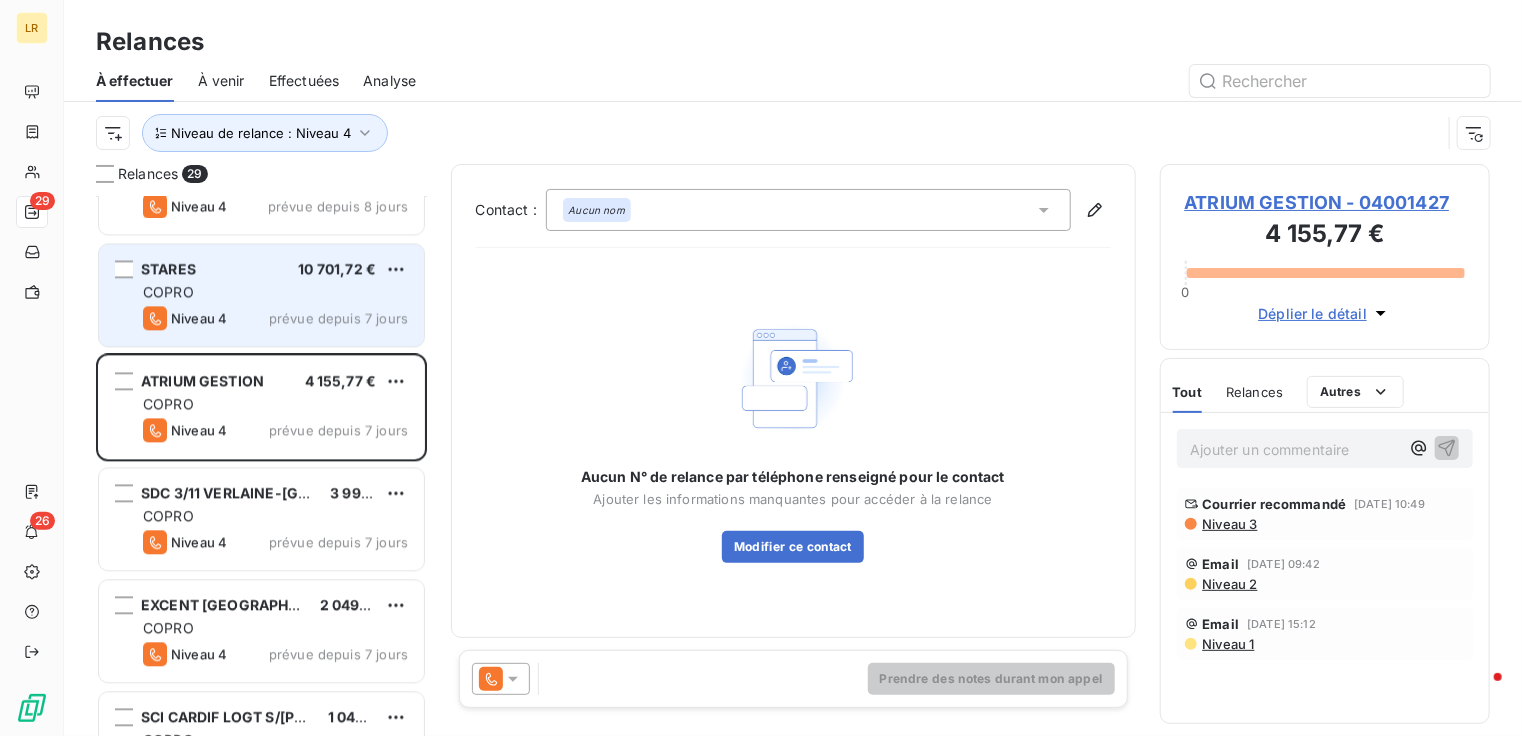 click on "COPRO" at bounding box center [275, 292] 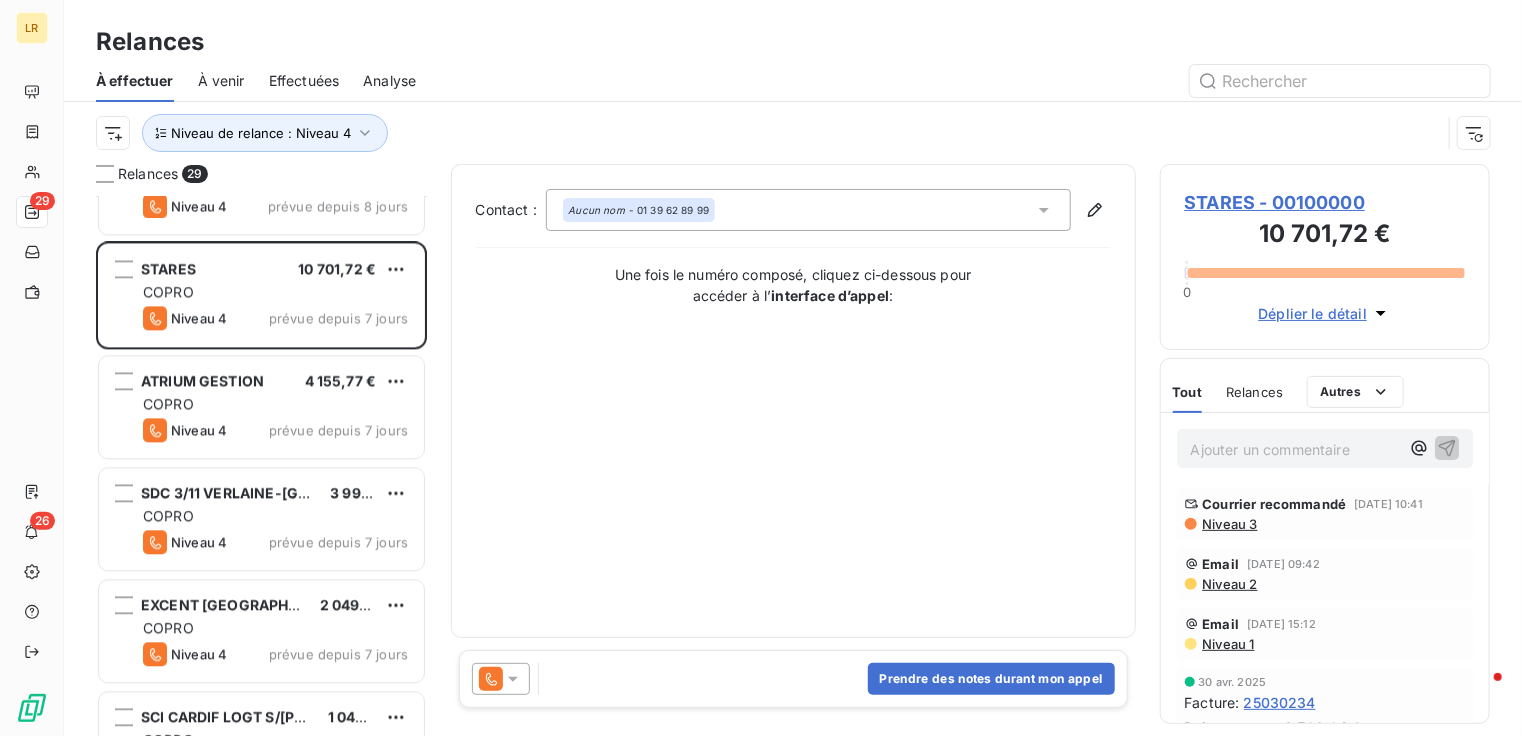 click on "Niveau 3" at bounding box center (1229, 524) 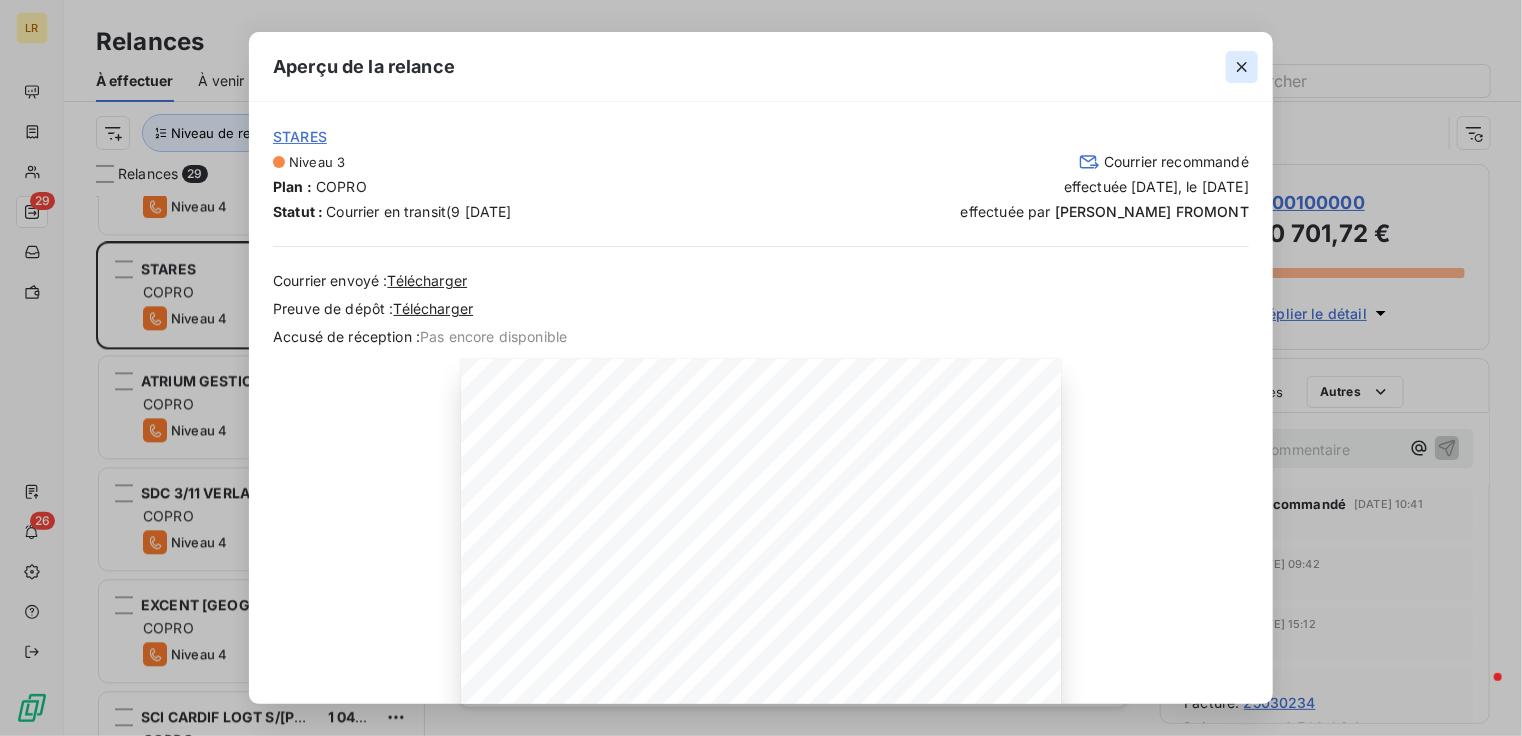 click 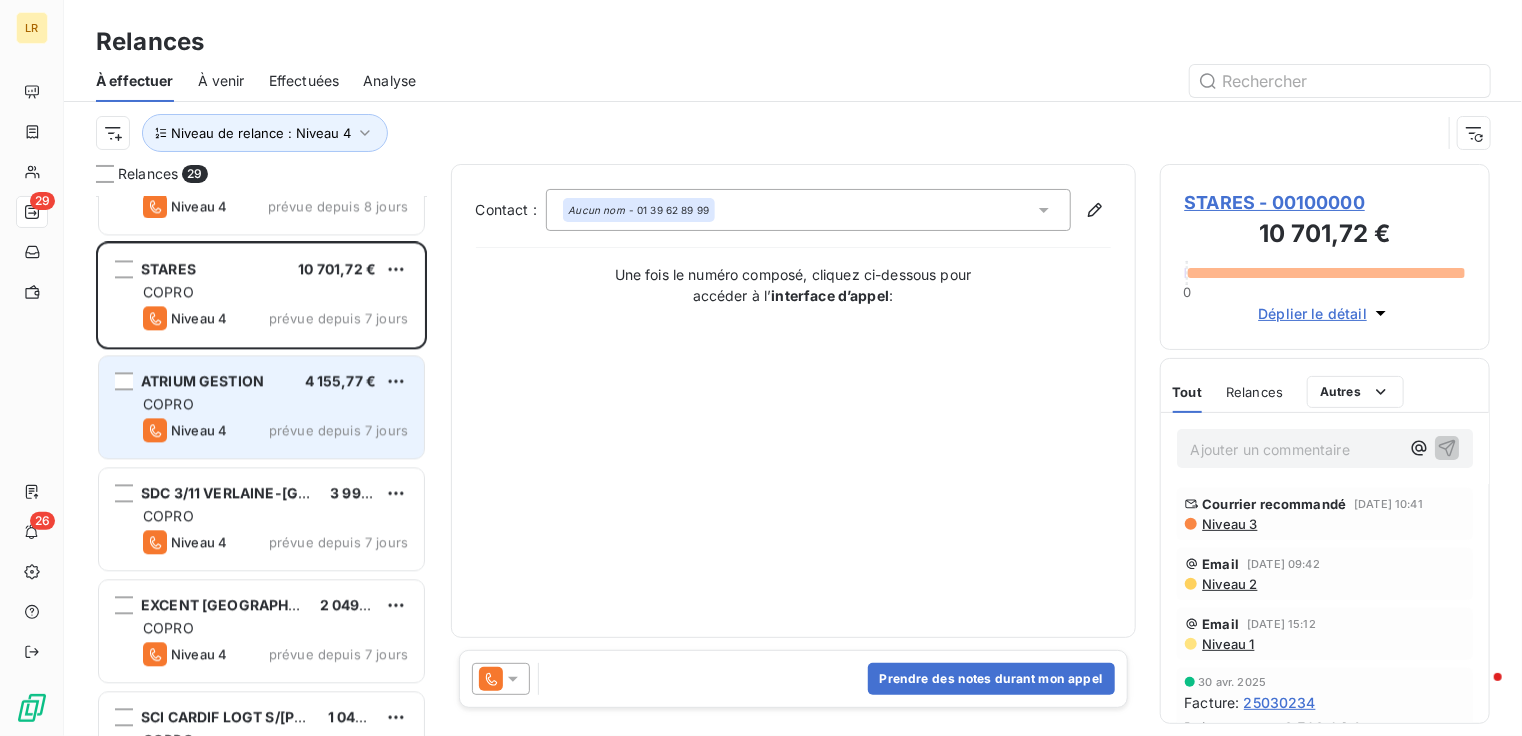 click on "ATRIUM GESTION 4 155,77 € COPRO Niveau 4 prévue depuis 7 jours" at bounding box center [261, 407] 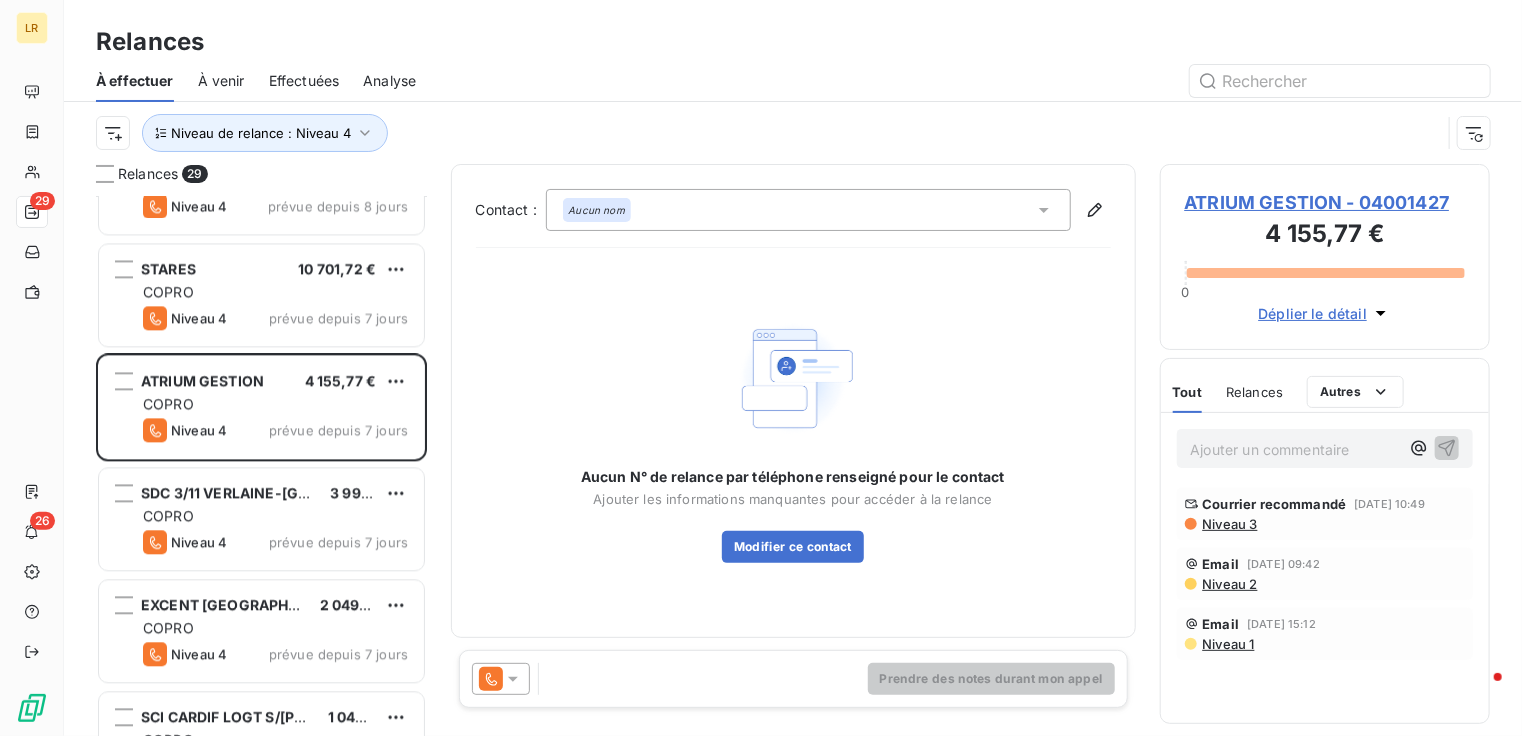 click 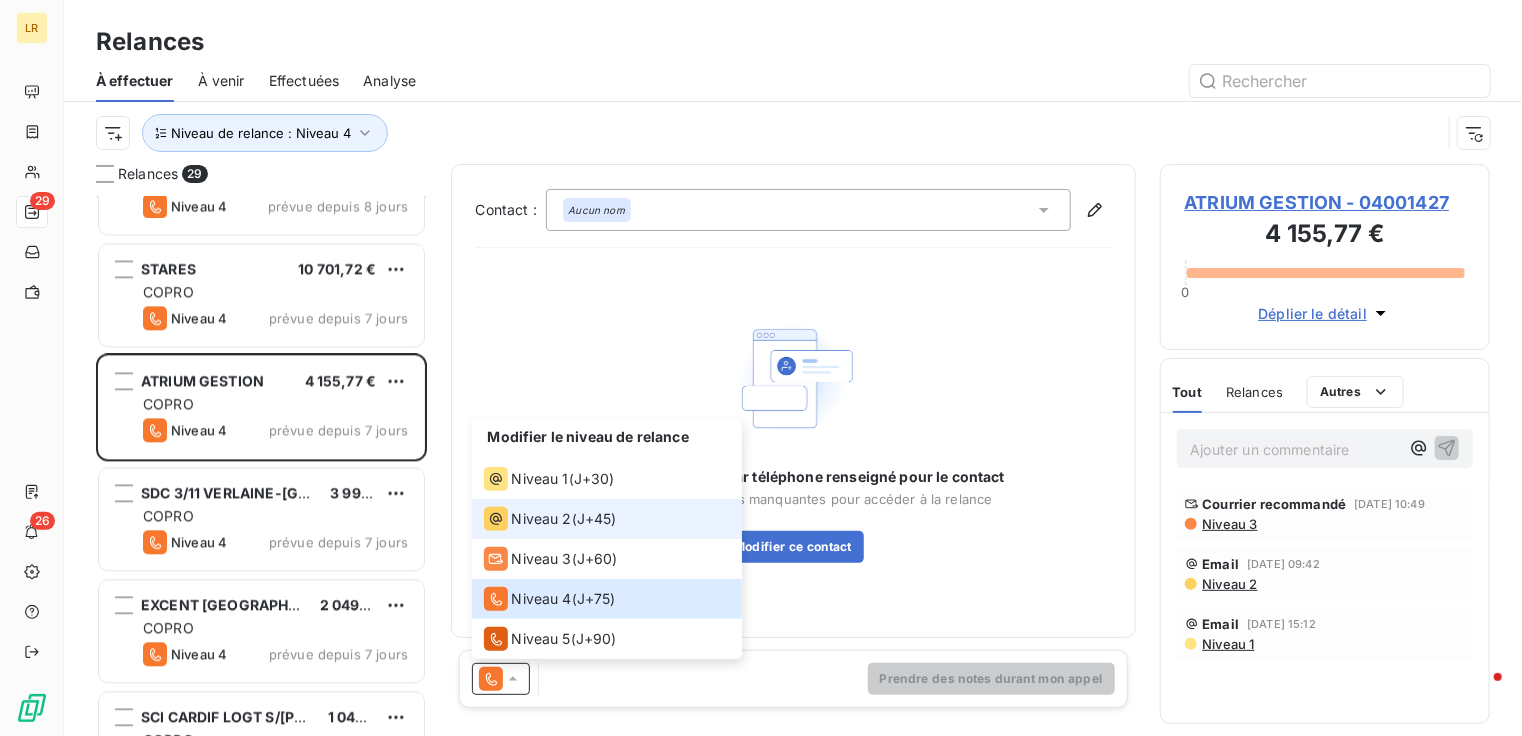 click on "Niveau 2" at bounding box center (542, 519) 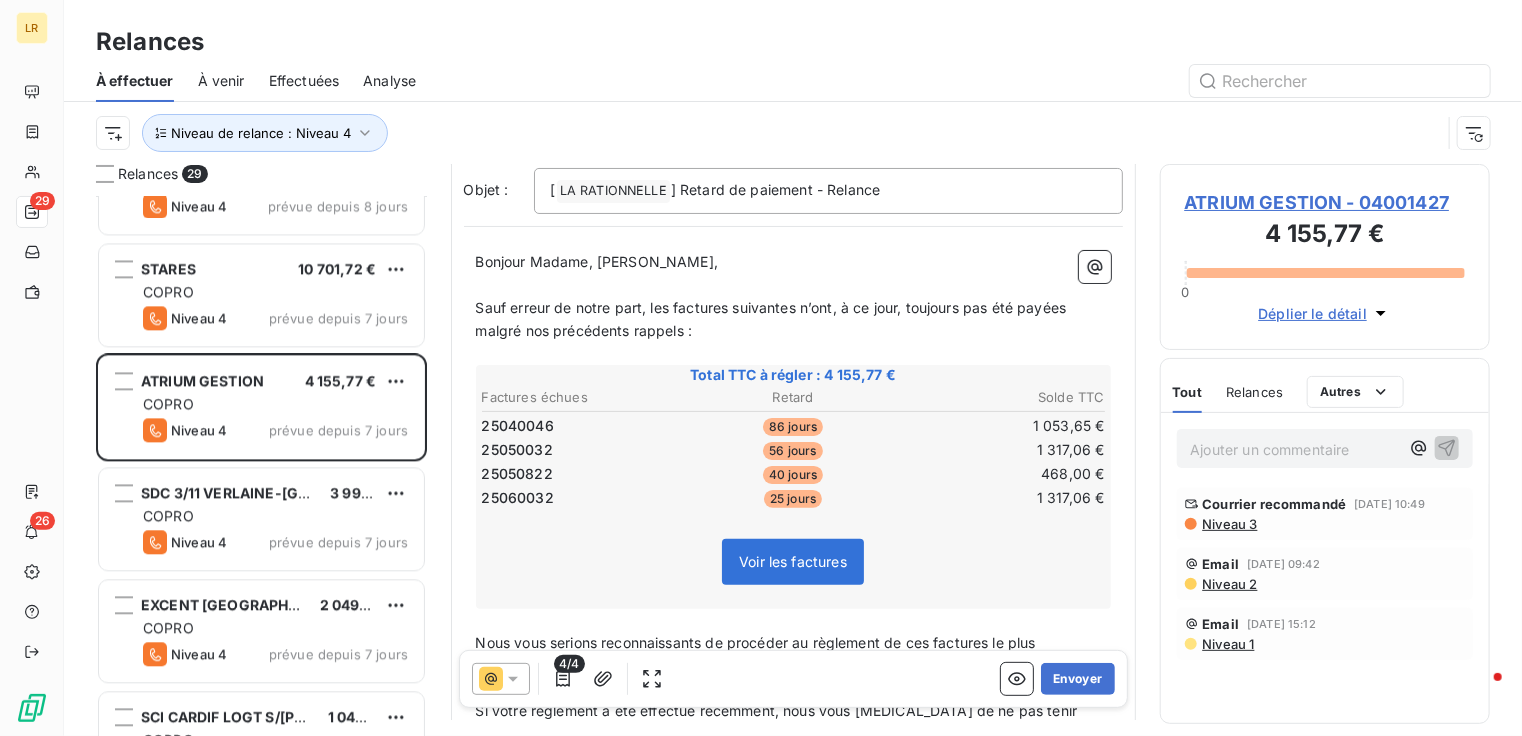 scroll, scrollTop: 200, scrollLeft: 0, axis: vertical 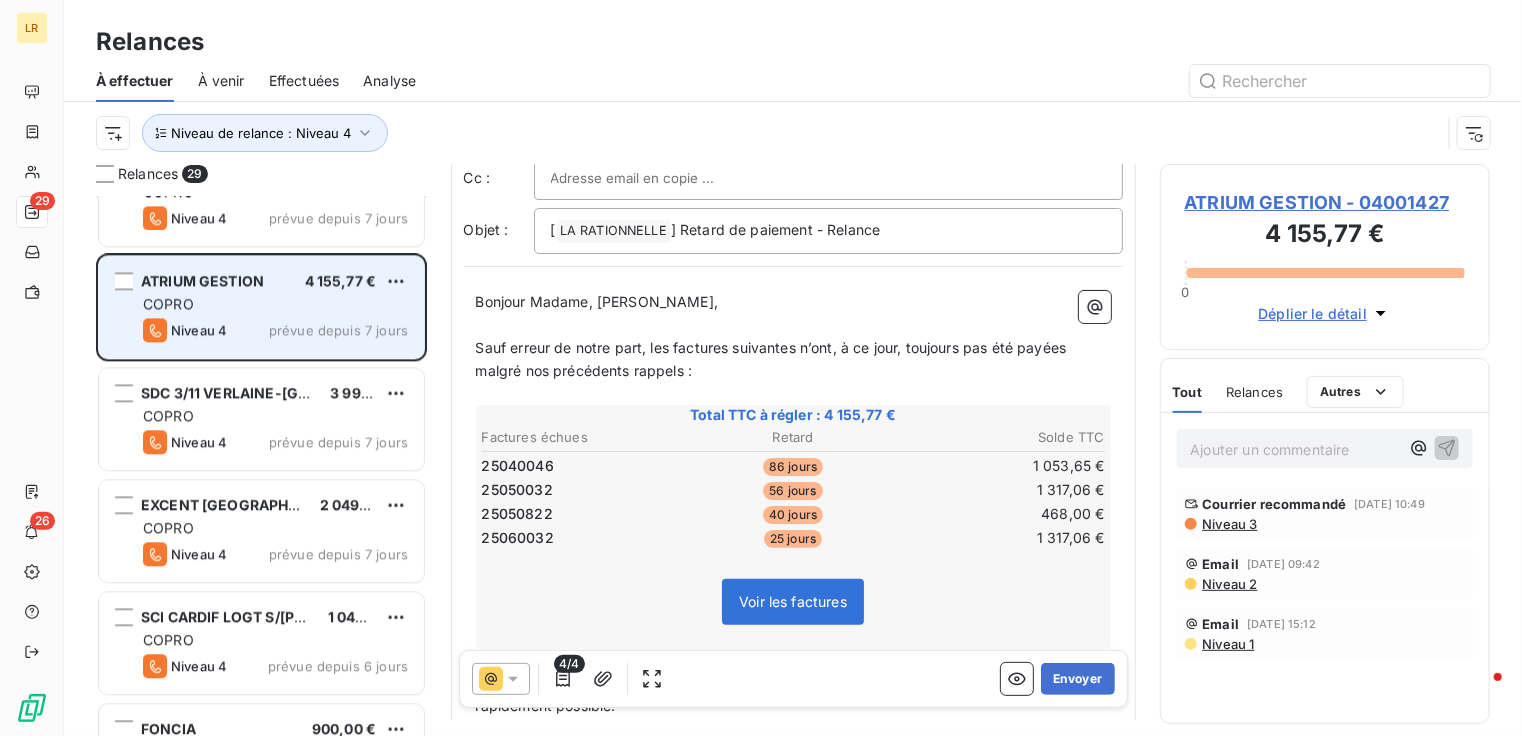 click on "COPRO" at bounding box center [275, 304] 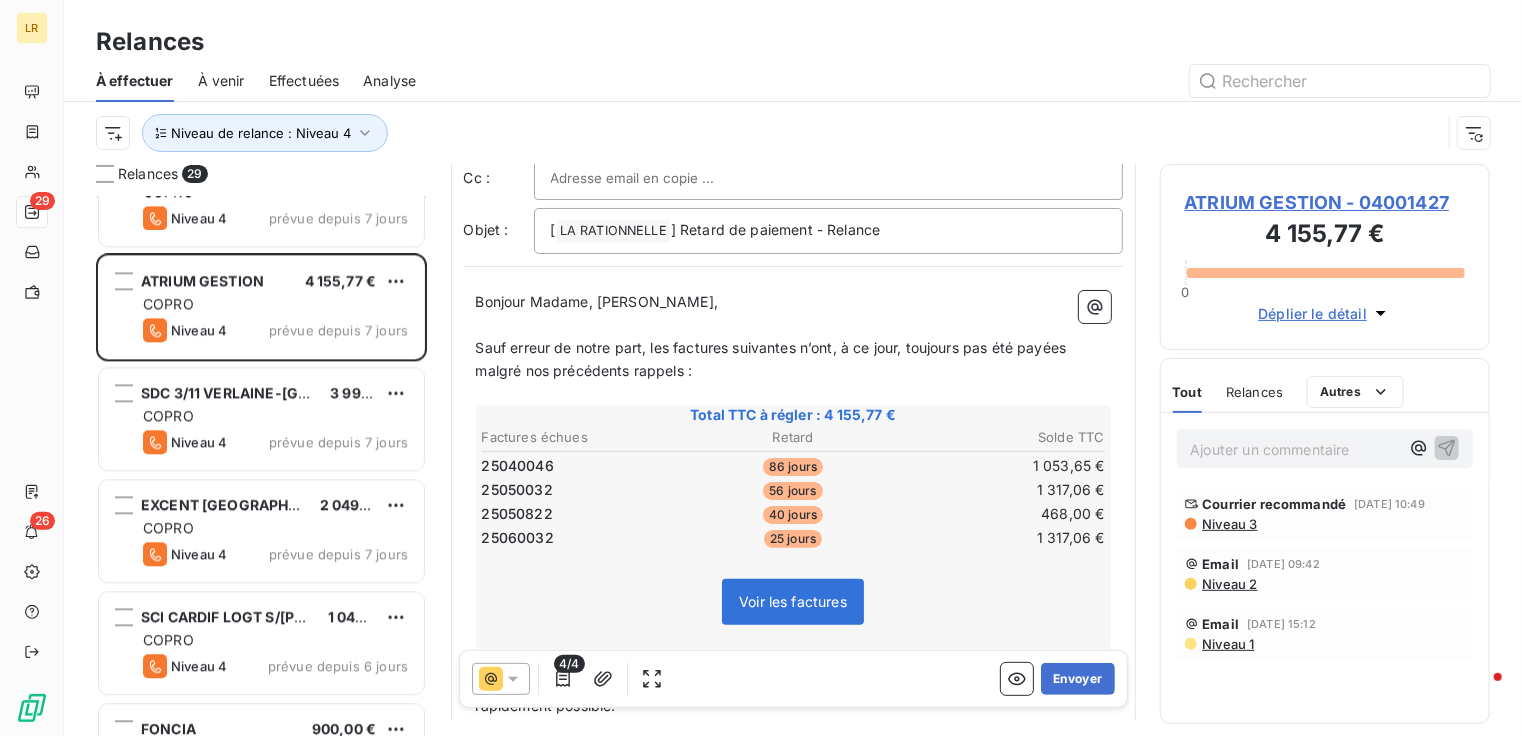 click on "Niveau 3" at bounding box center (1229, 524) 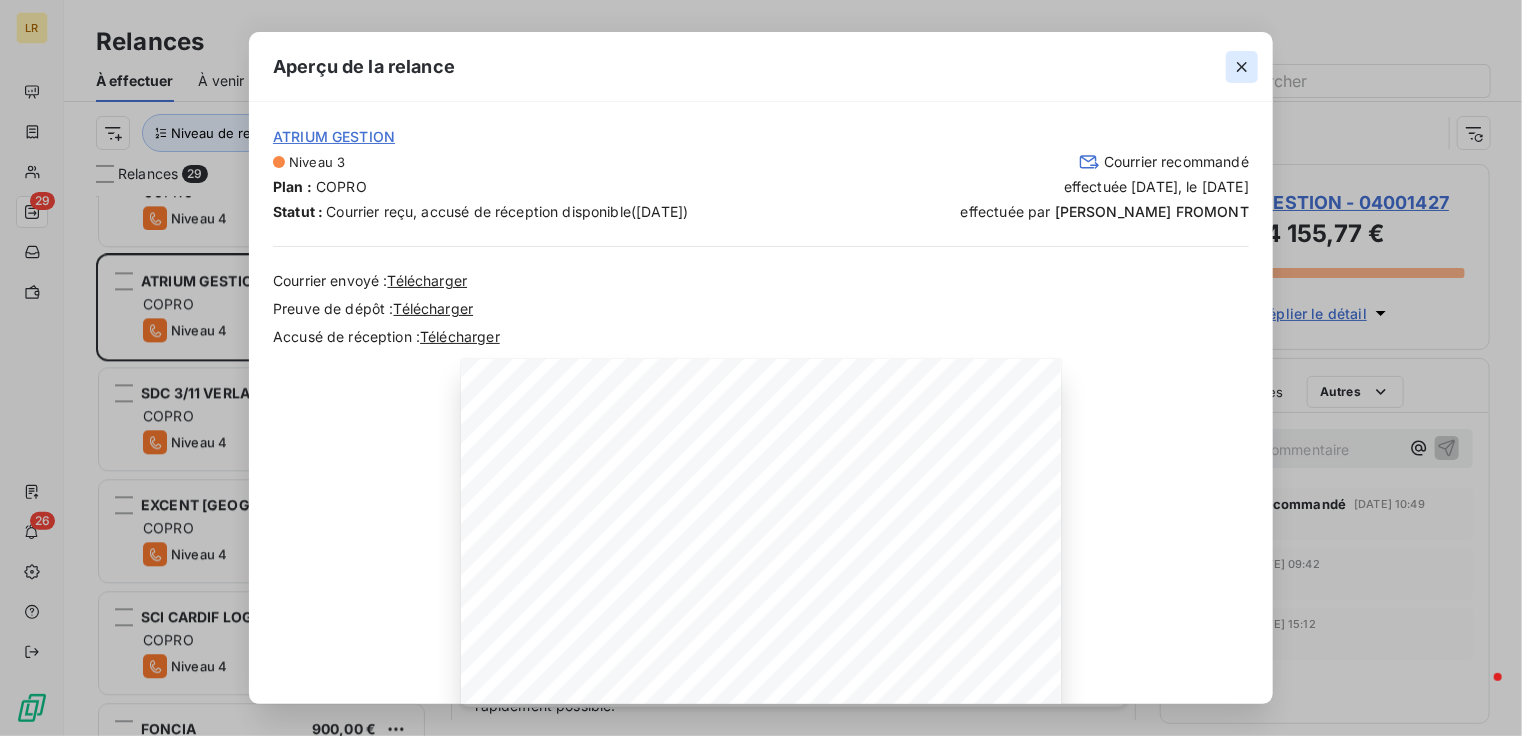 drag, startPoint x: 1242, startPoint y: 61, endPoint x: 994, endPoint y: 139, distance: 259.97693 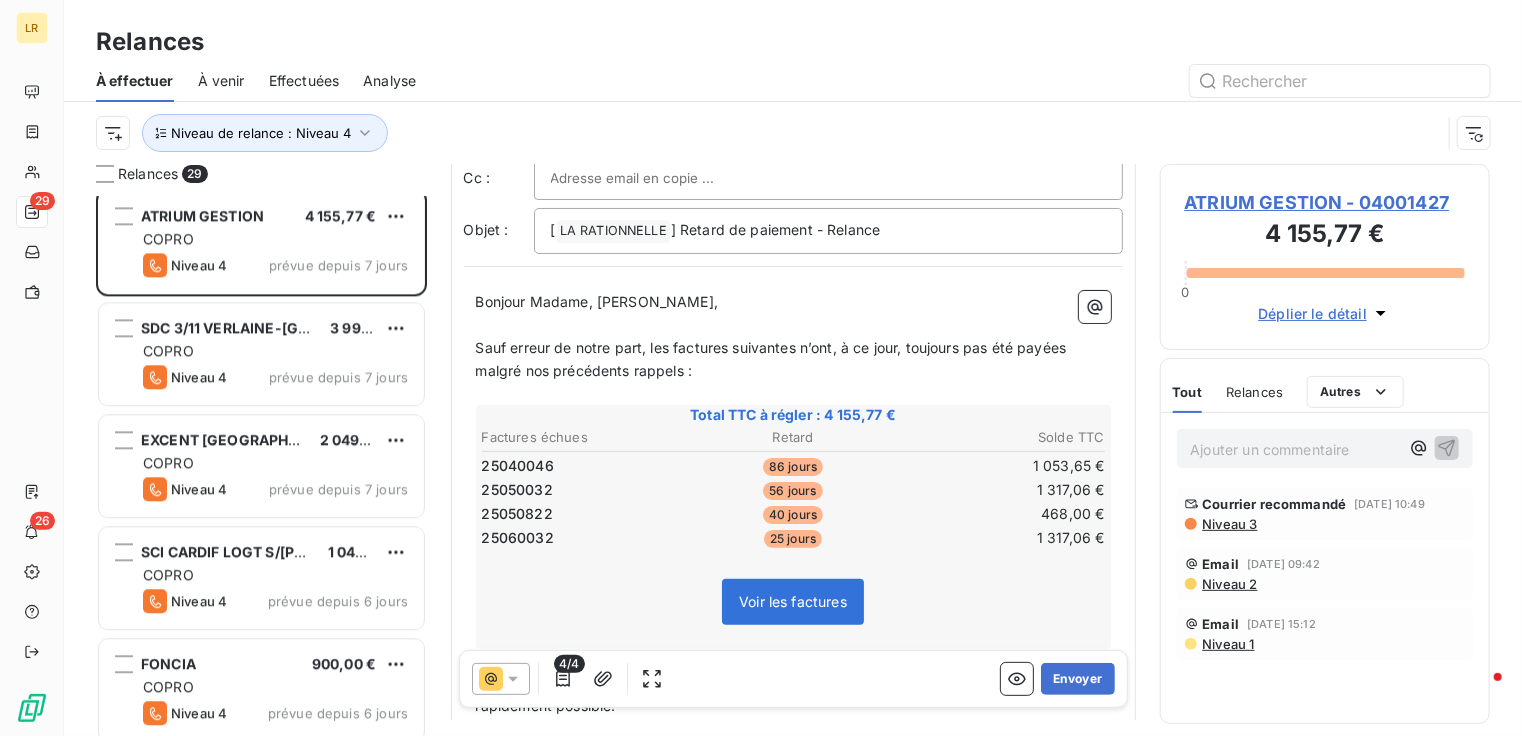 scroll, scrollTop: 2508, scrollLeft: 0, axis: vertical 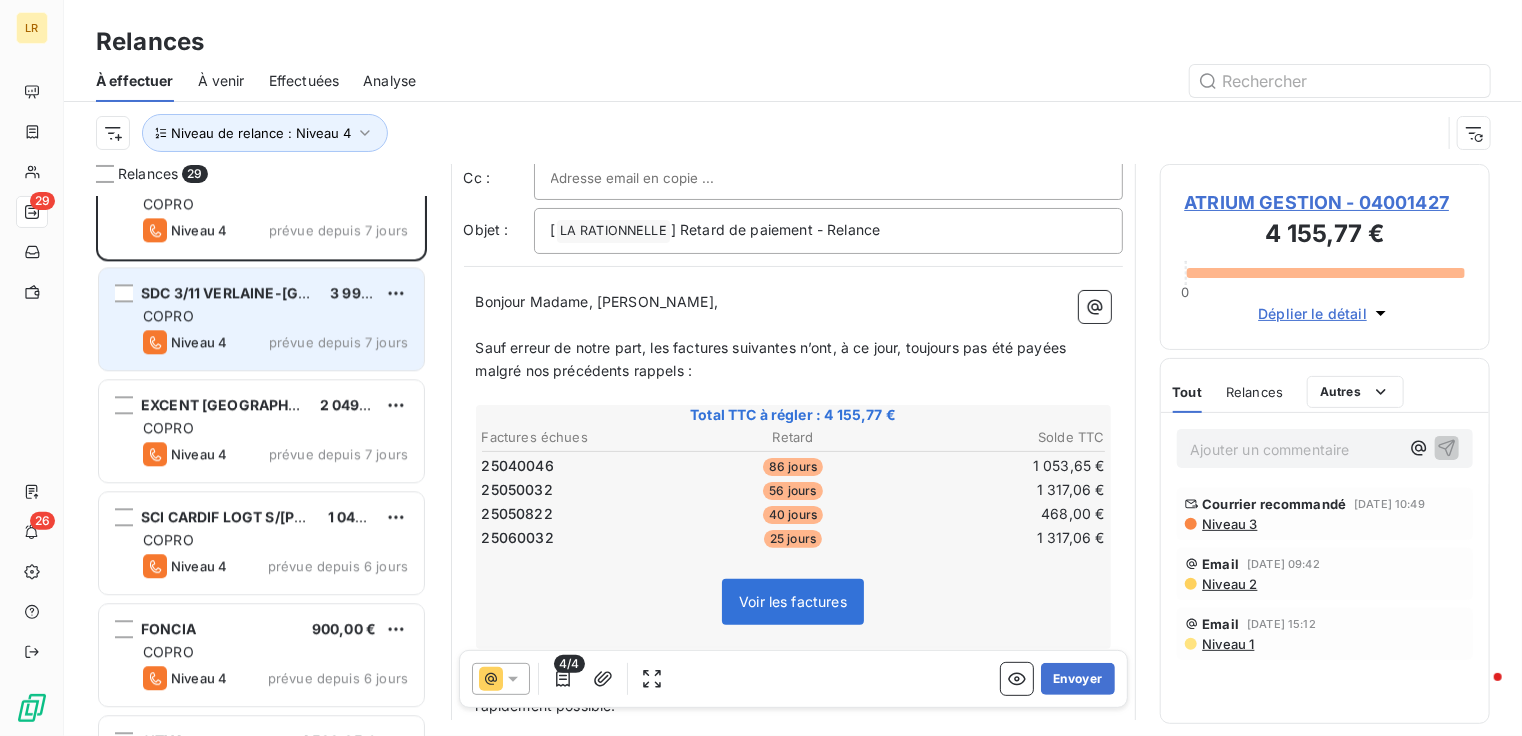 click on "SDC 3/11 VERLAINE-[GEOGRAPHIC_DATA]" at bounding box center [285, 292] 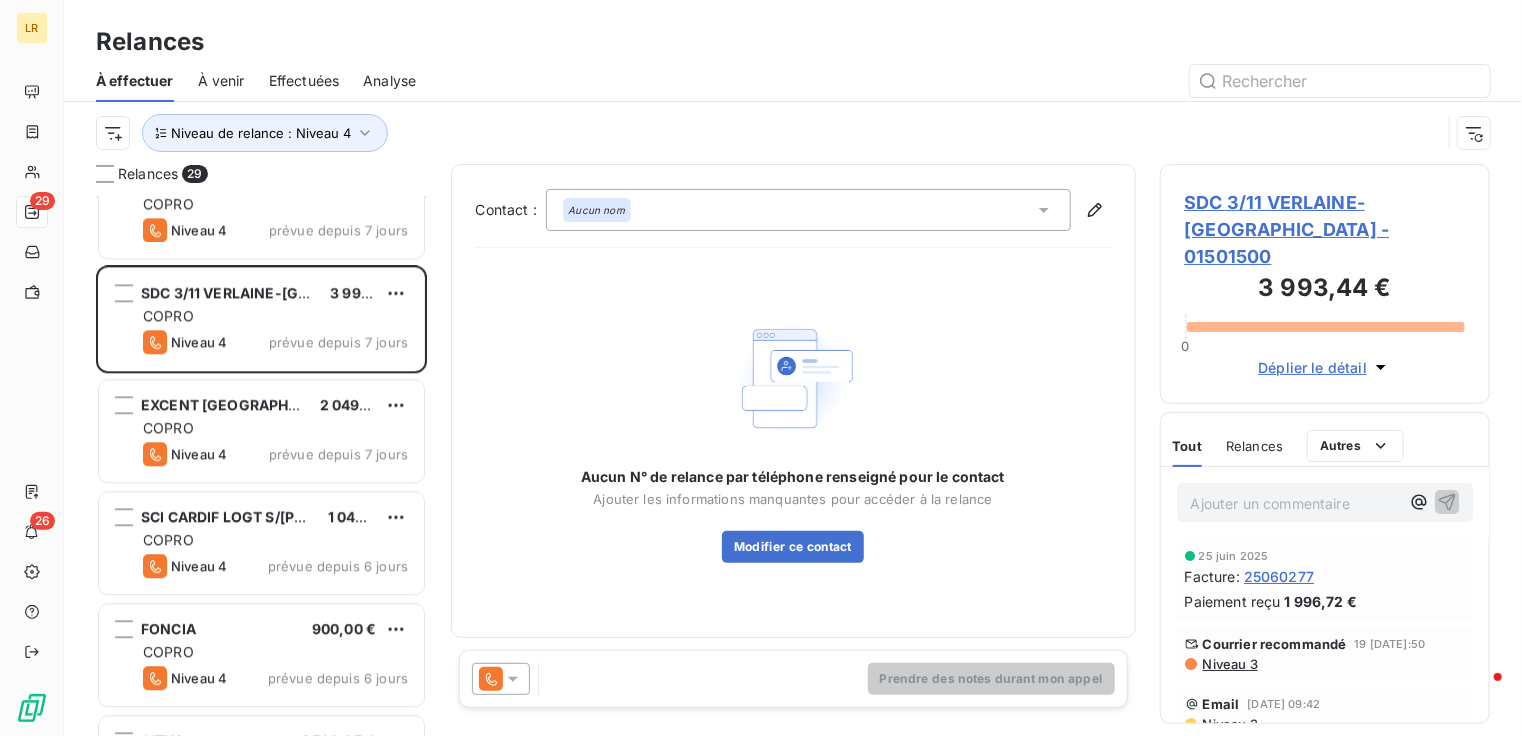 click 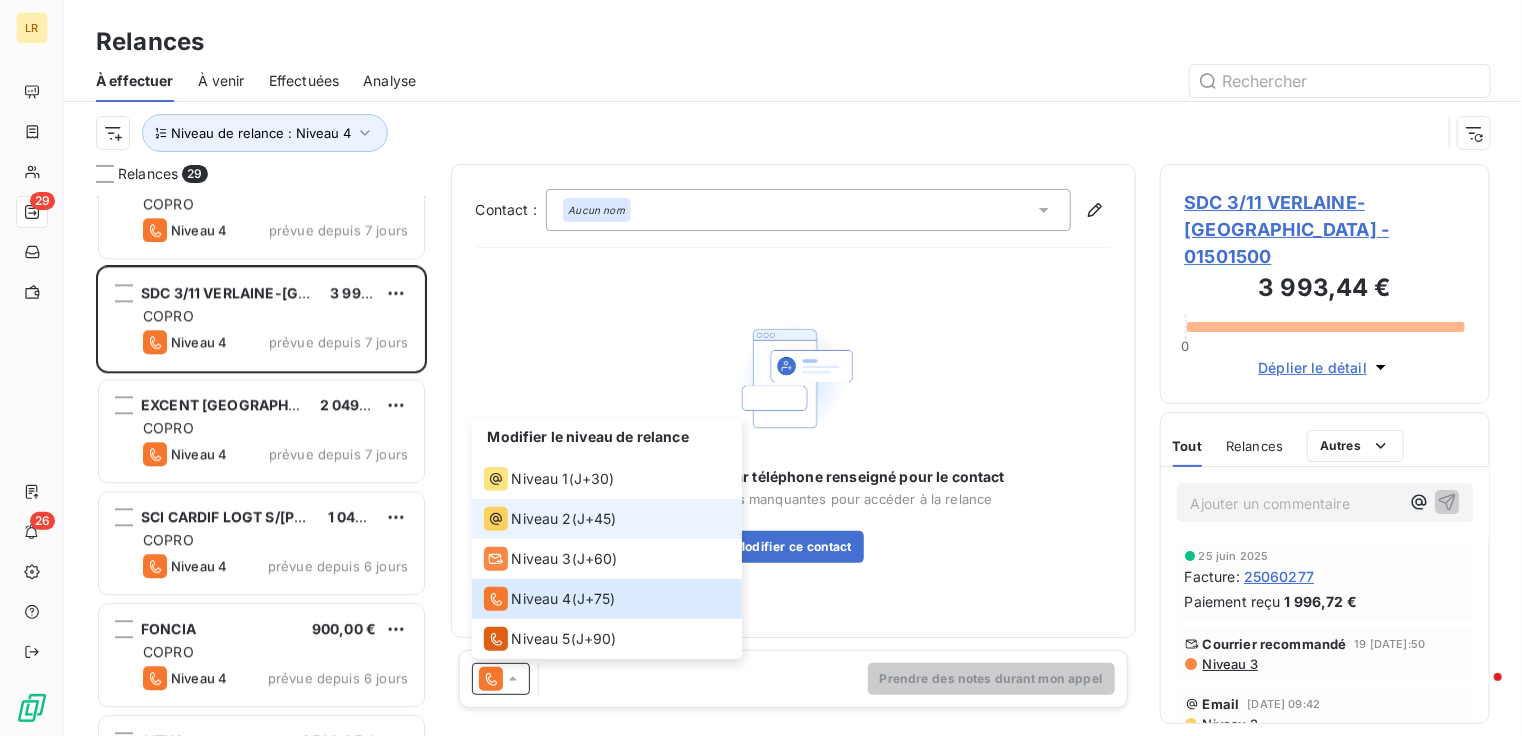 click on "Niveau 2" at bounding box center (528, 519) 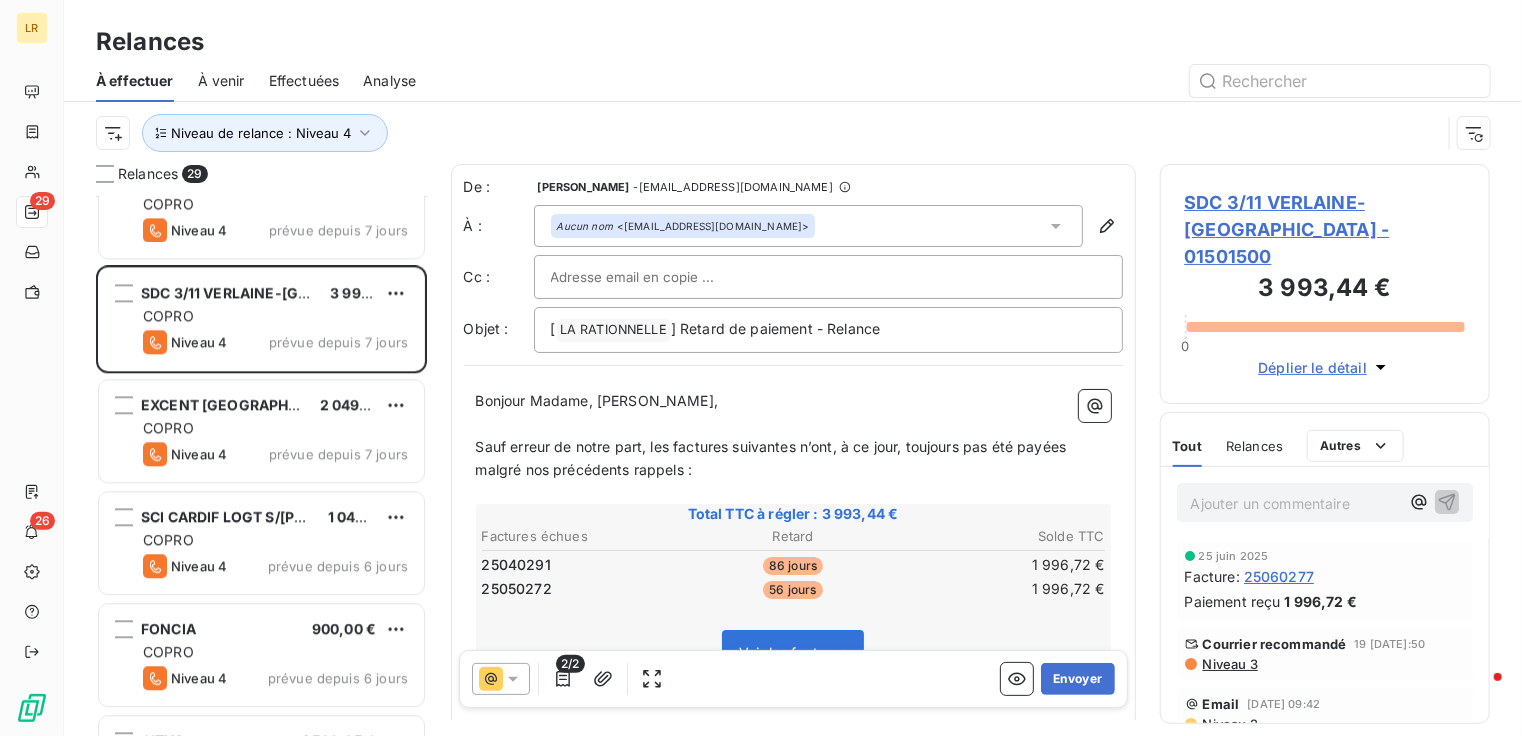 click on "Niveau 3" at bounding box center [1229, 664] 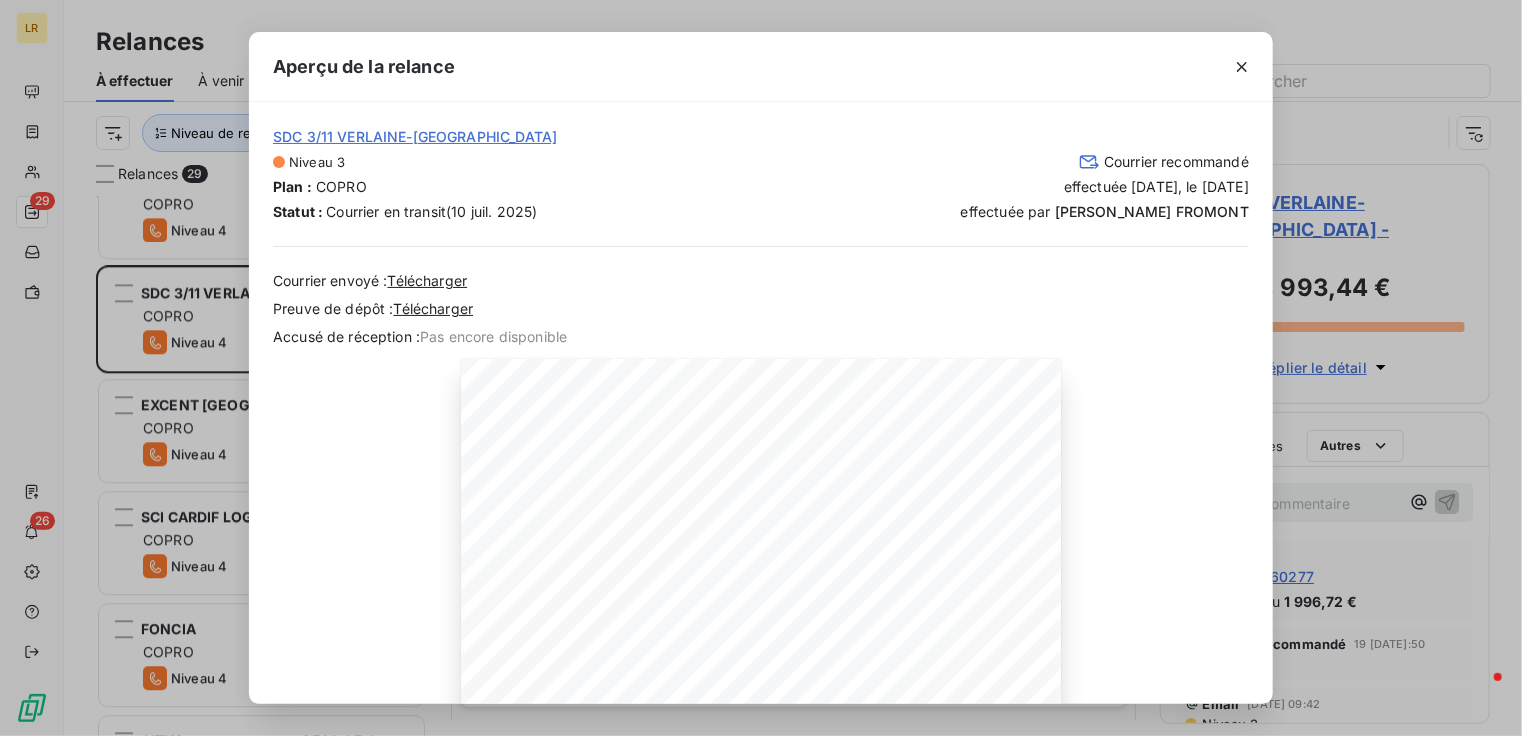 click 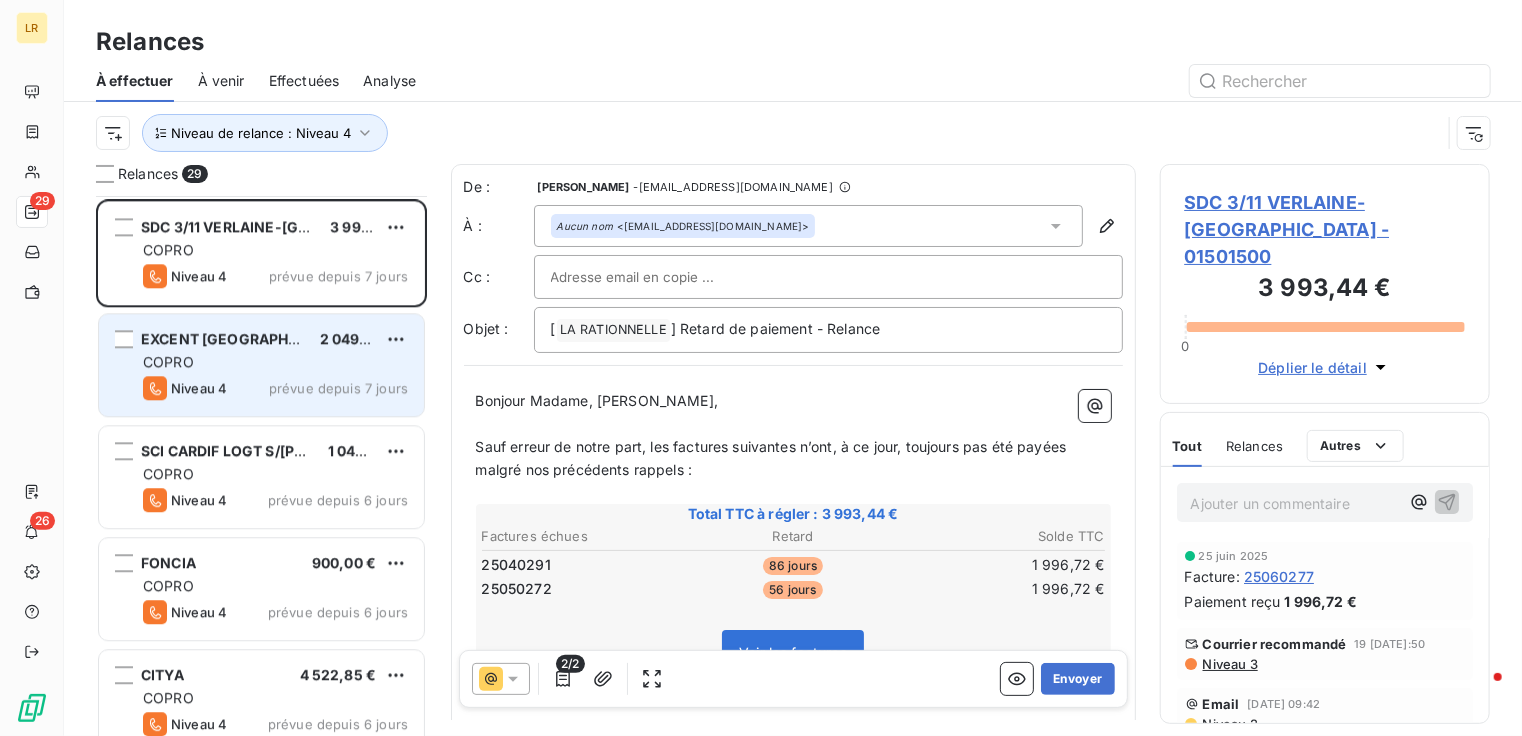 scroll, scrollTop: 2608, scrollLeft: 0, axis: vertical 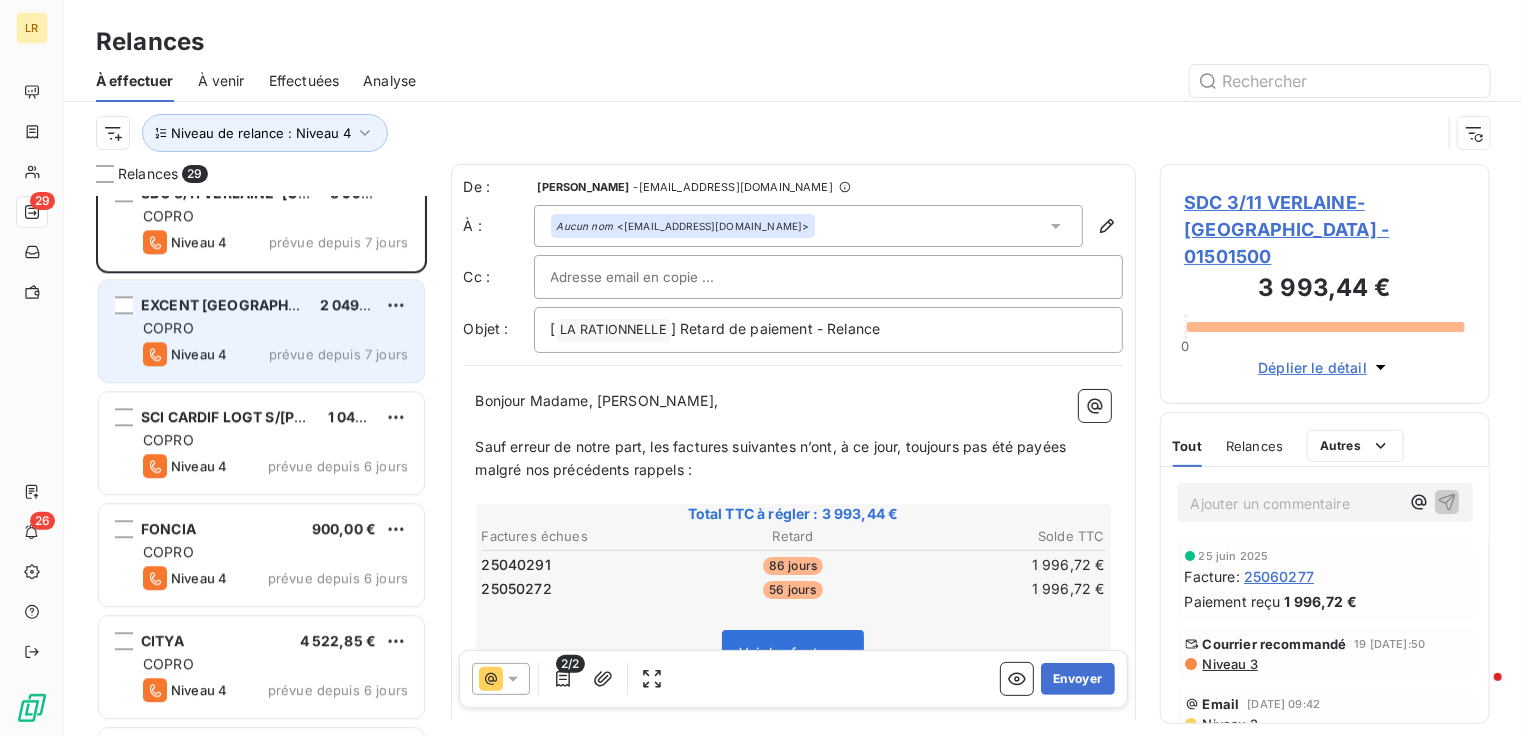 click on "EXCENT [GEOGRAPHIC_DATA]" at bounding box center (246, 304) 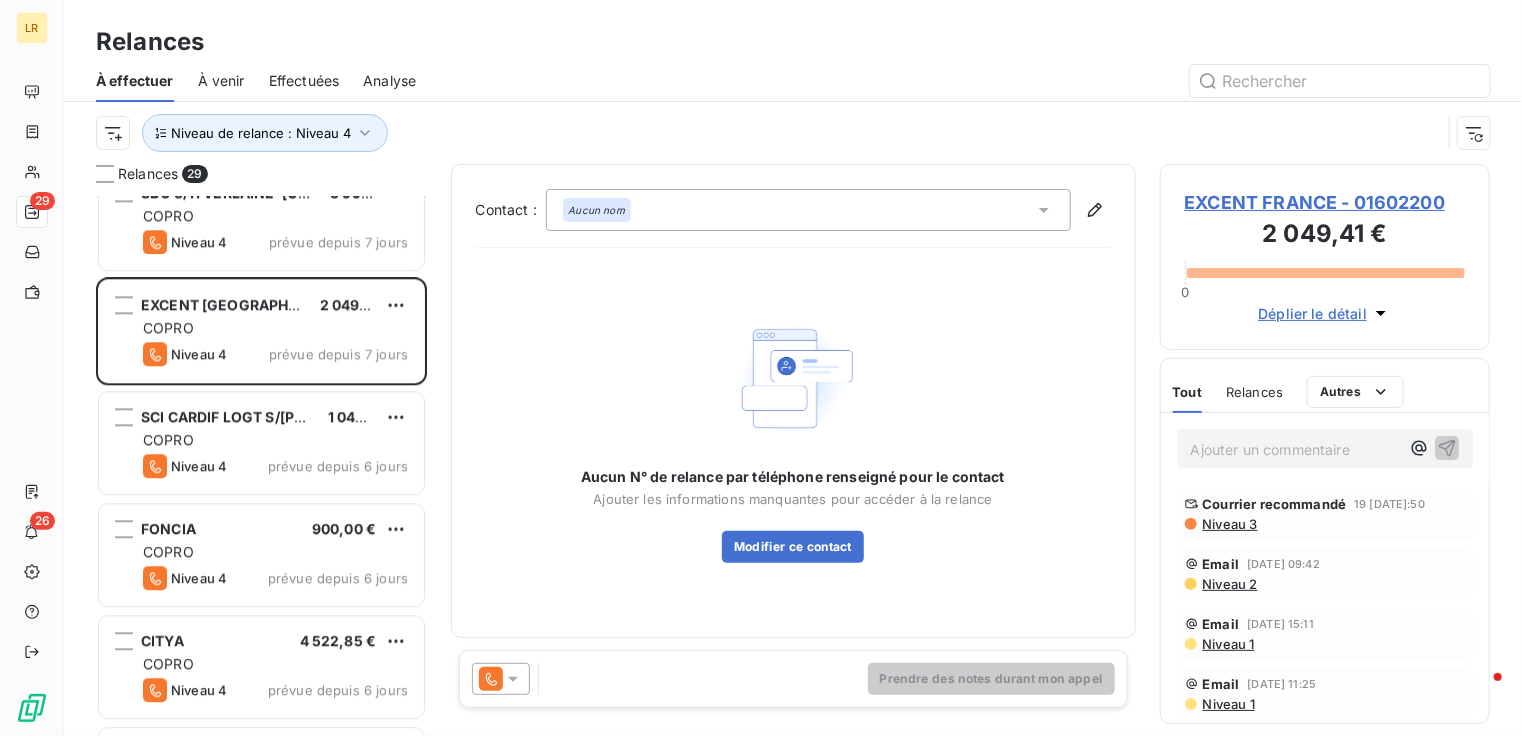 click on "Niveau 3" at bounding box center (1229, 524) 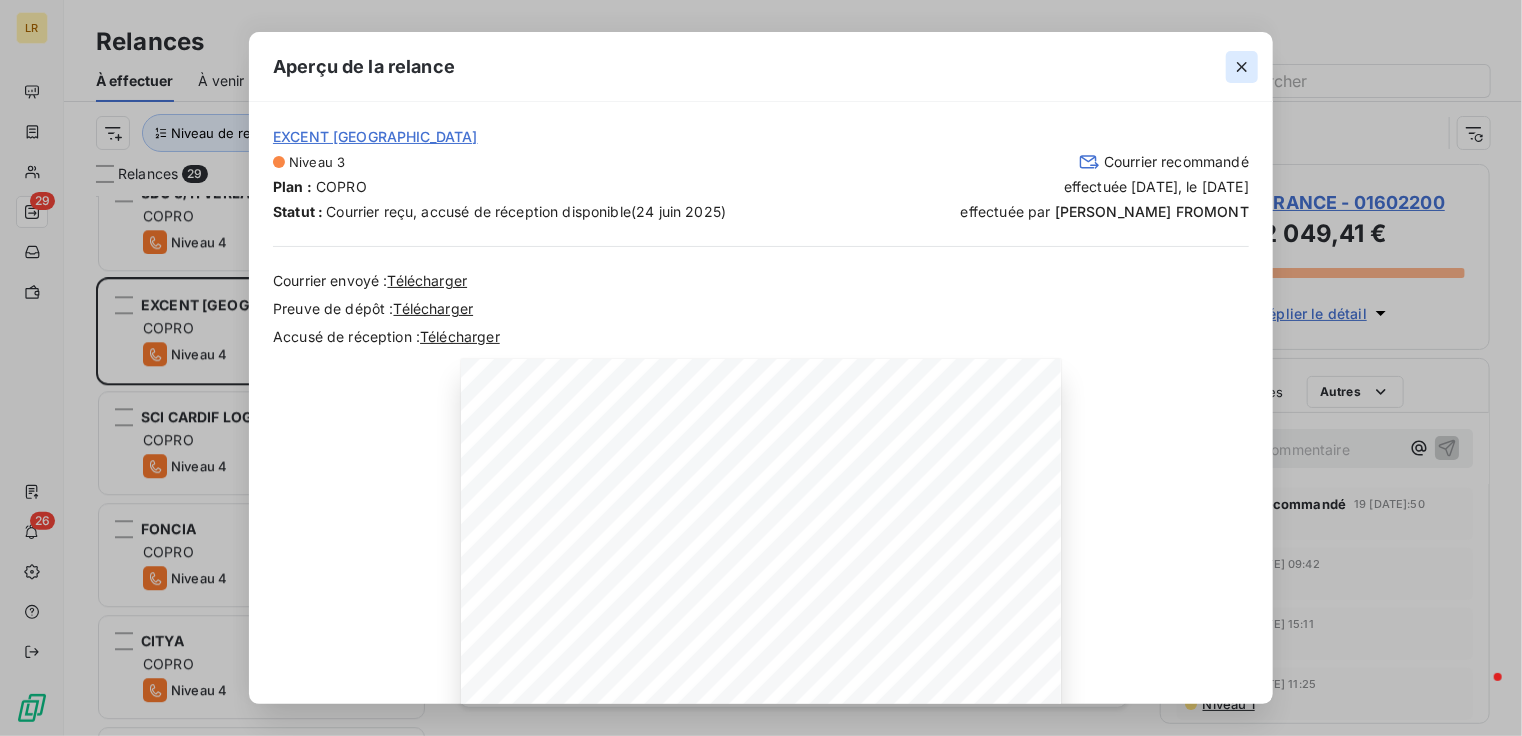 click 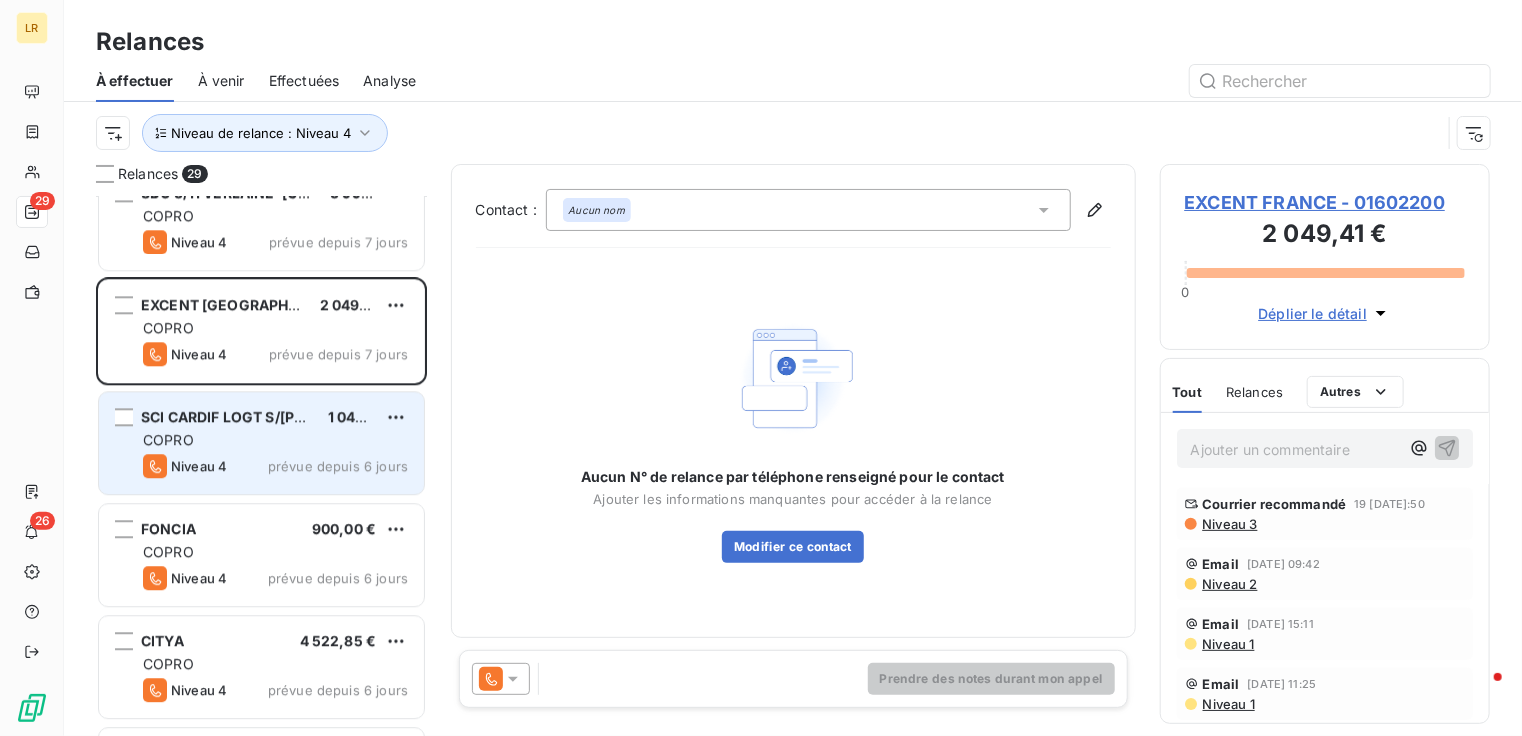 click on "COPRO" at bounding box center (275, 440) 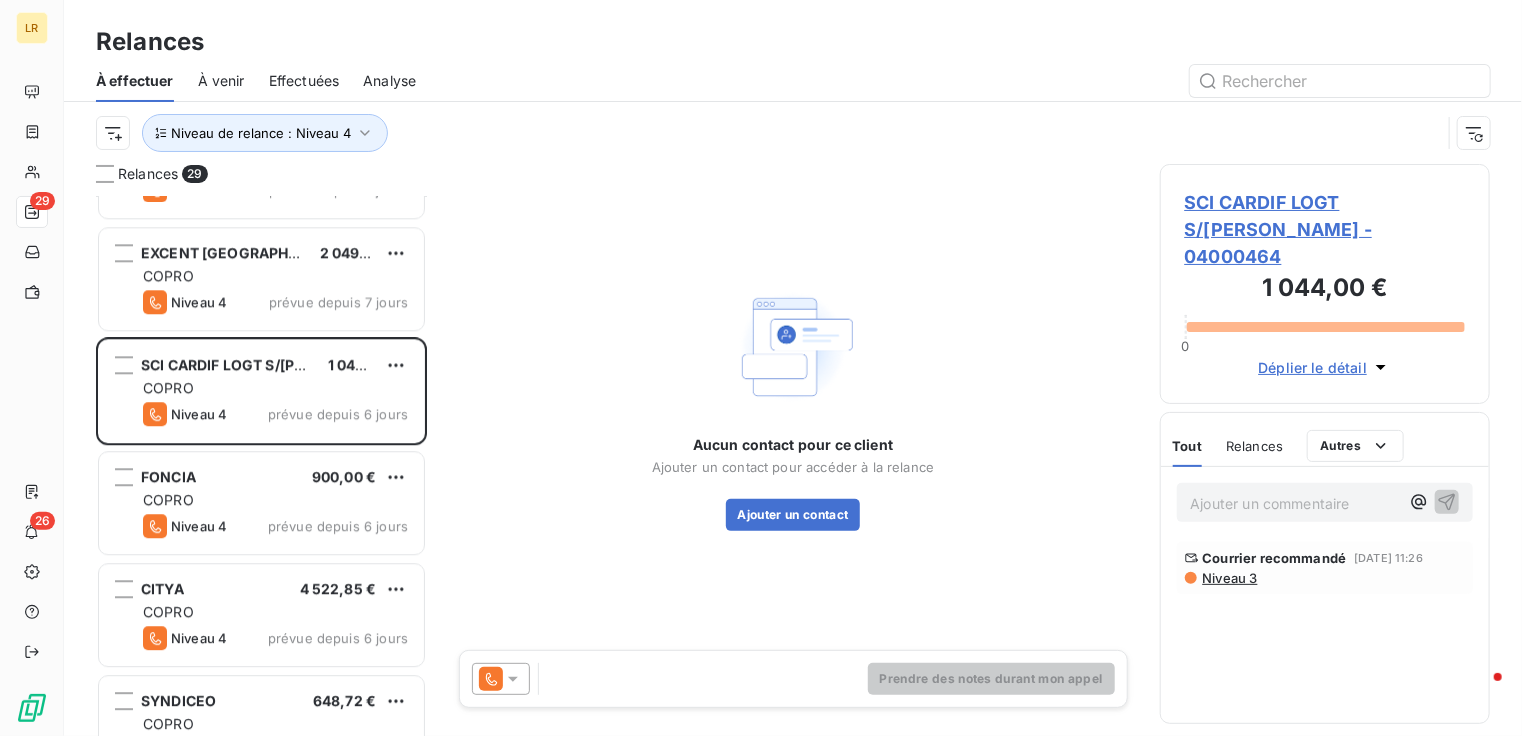 scroll, scrollTop: 2708, scrollLeft: 0, axis: vertical 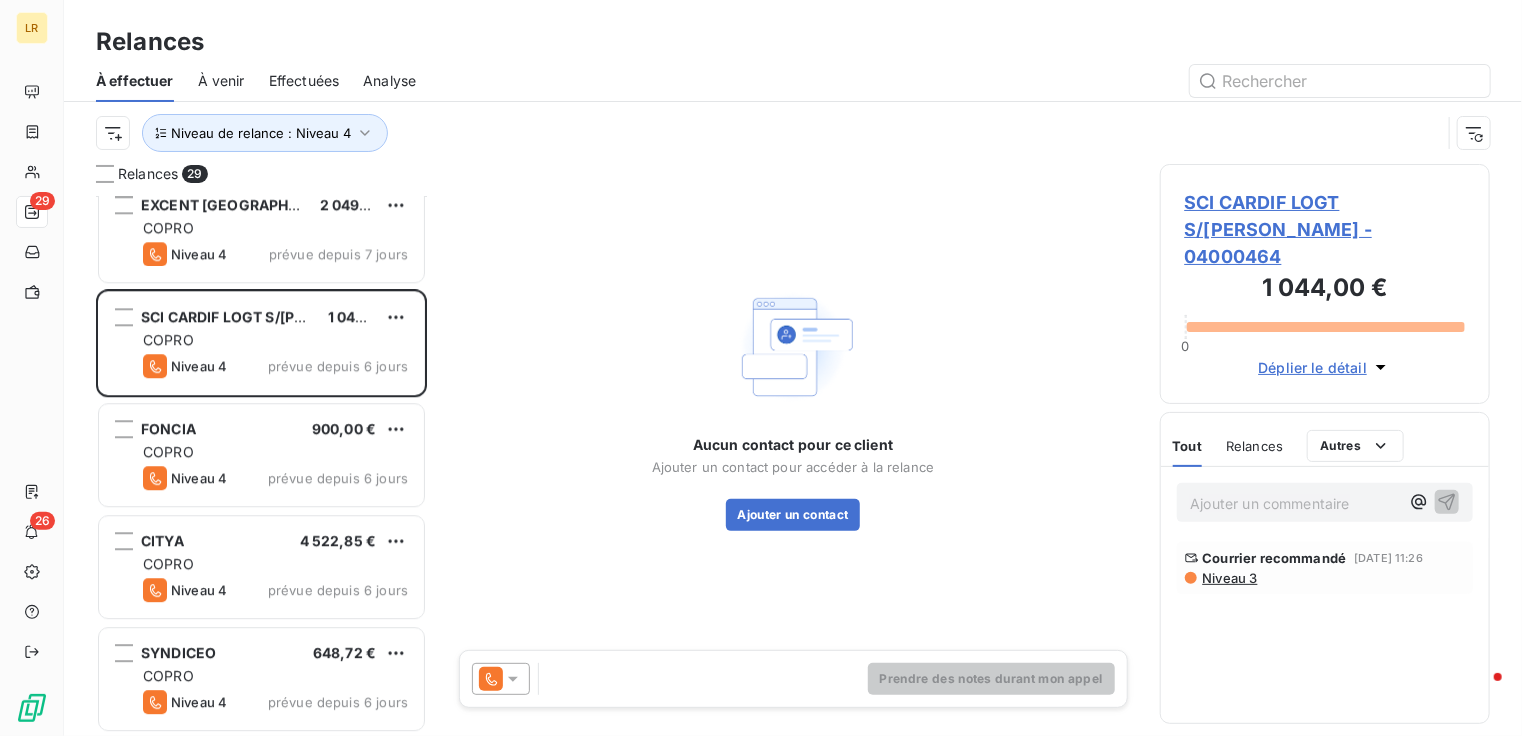 click on "Relances" at bounding box center [1254, 446] 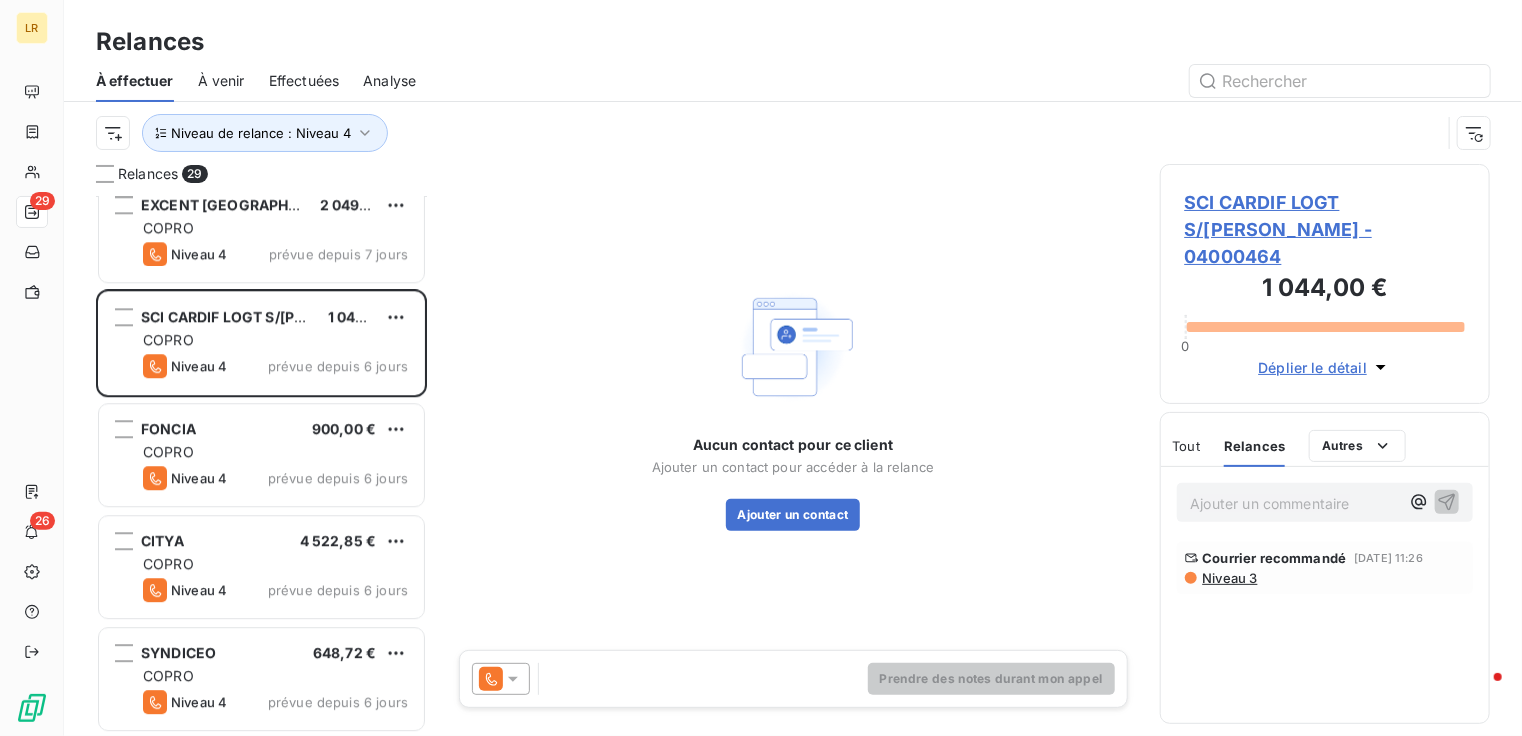 click on "Niveau 3" at bounding box center (1229, 578) 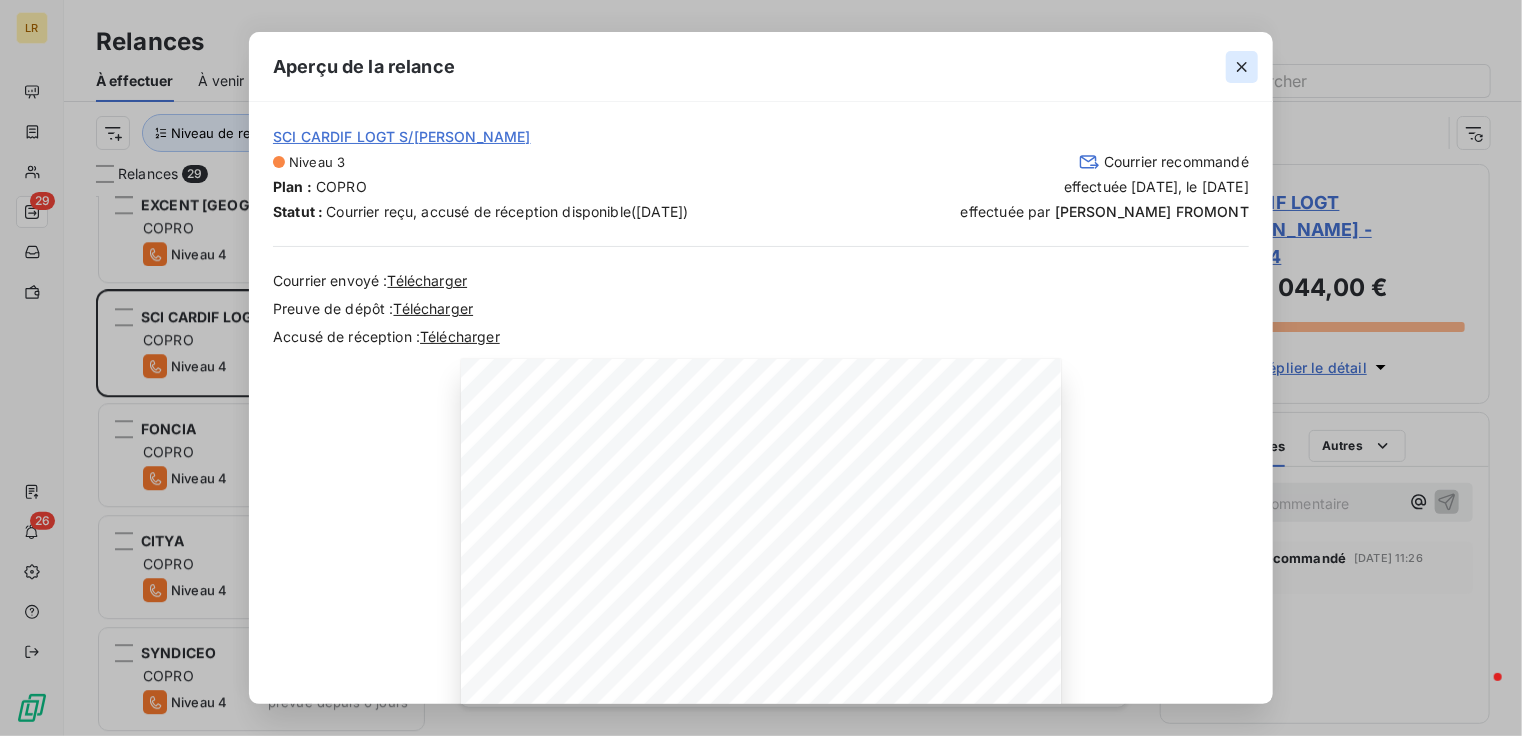 click 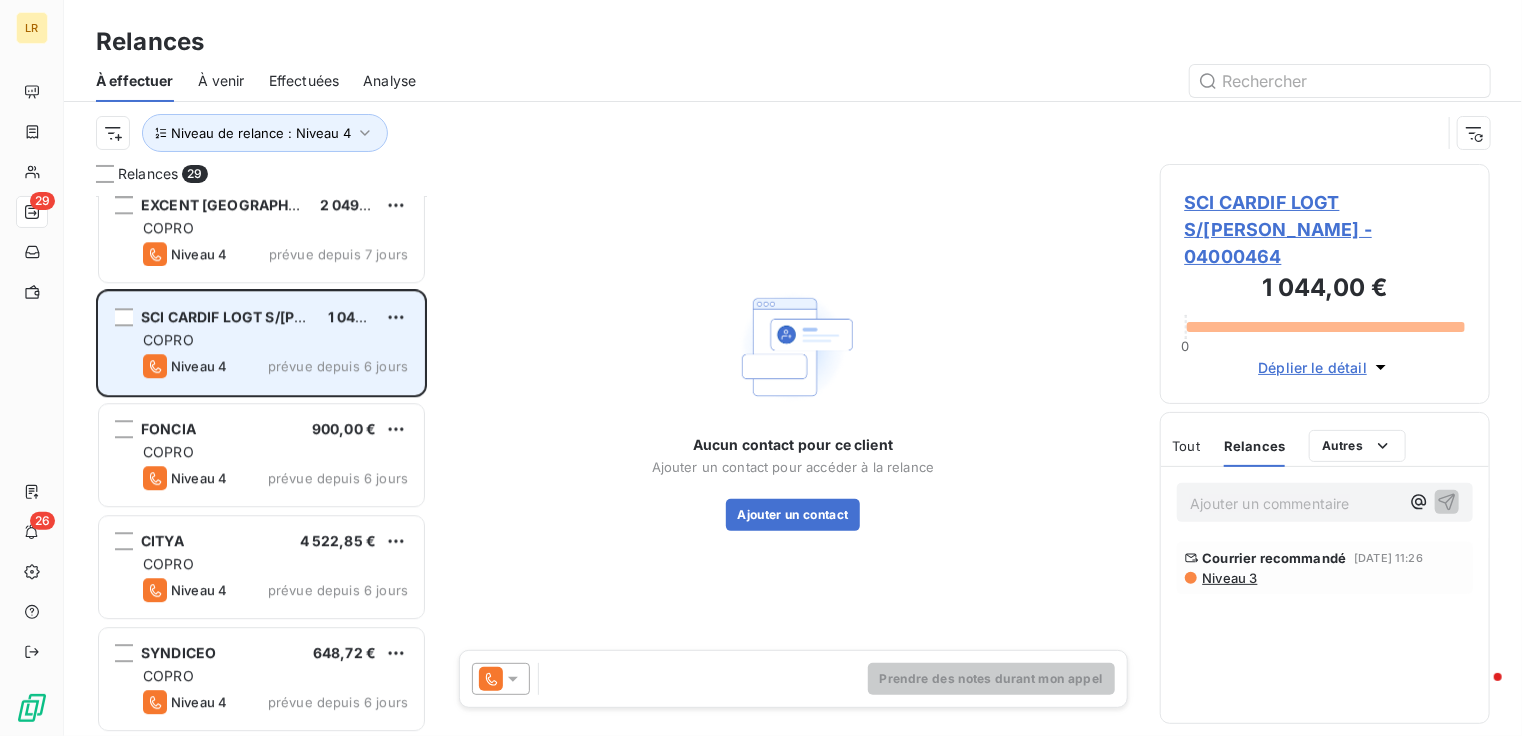 click on "Niveau 4 prévue depuis 6 jours" at bounding box center [275, 366] 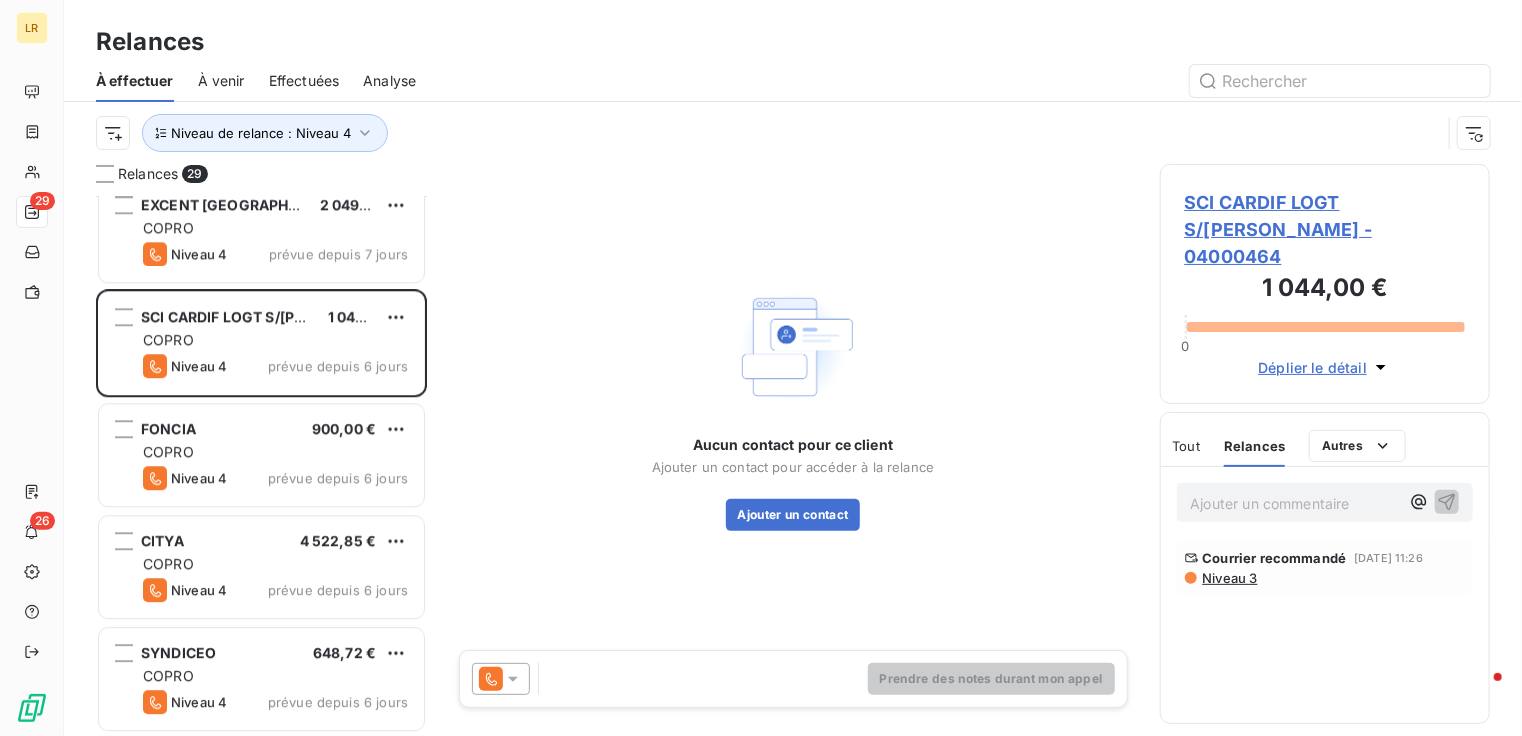click at bounding box center (501, 679) 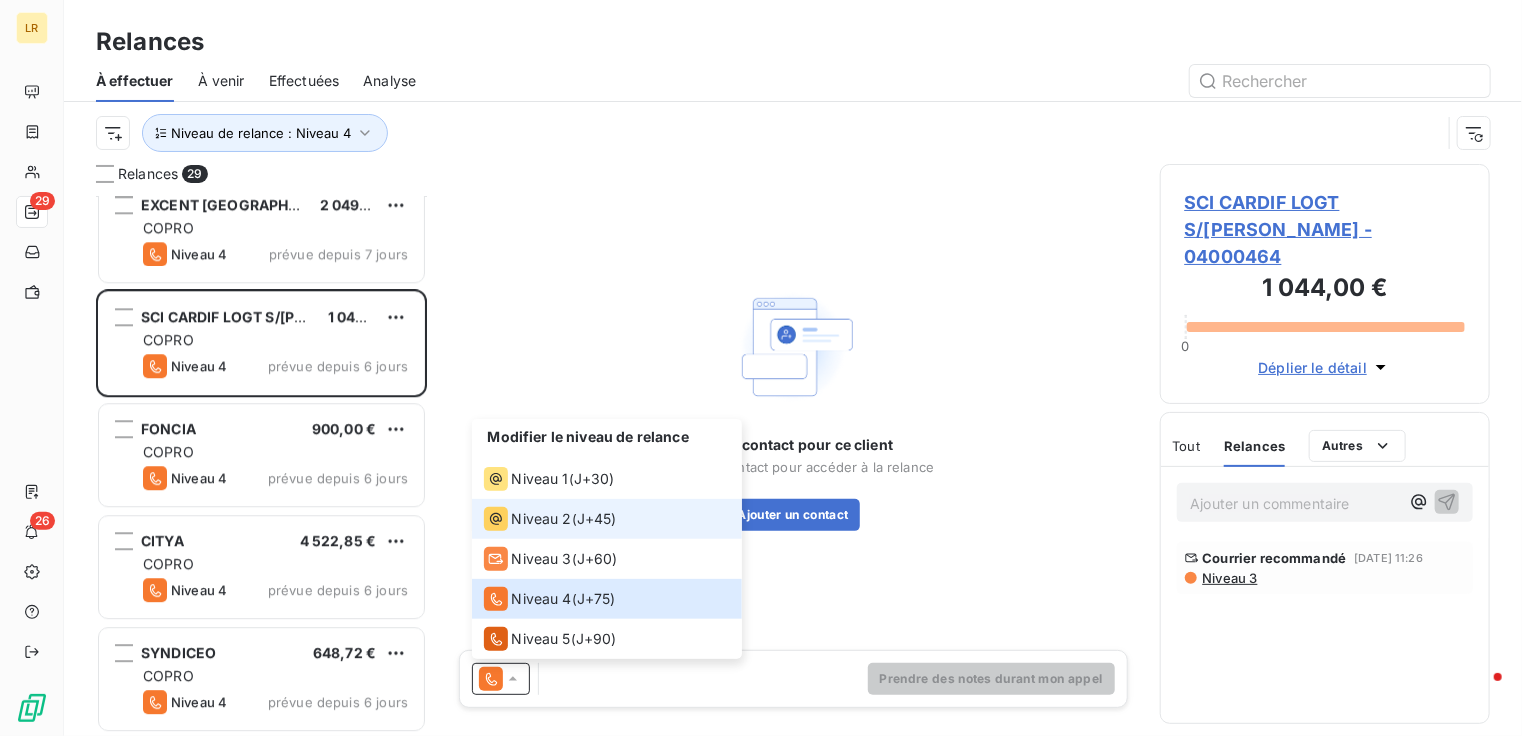 click on "Niveau 2" at bounding box center [542, 519] 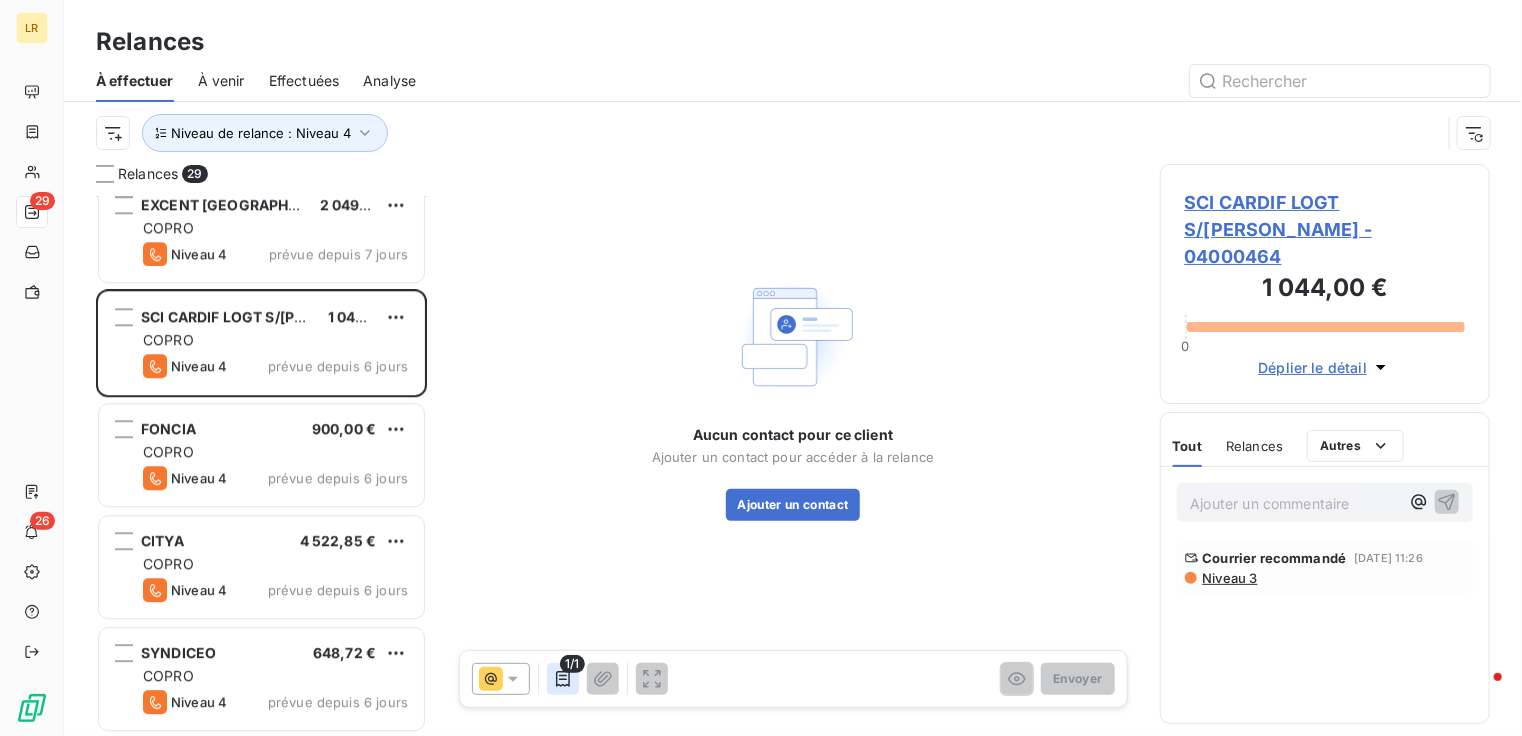 click 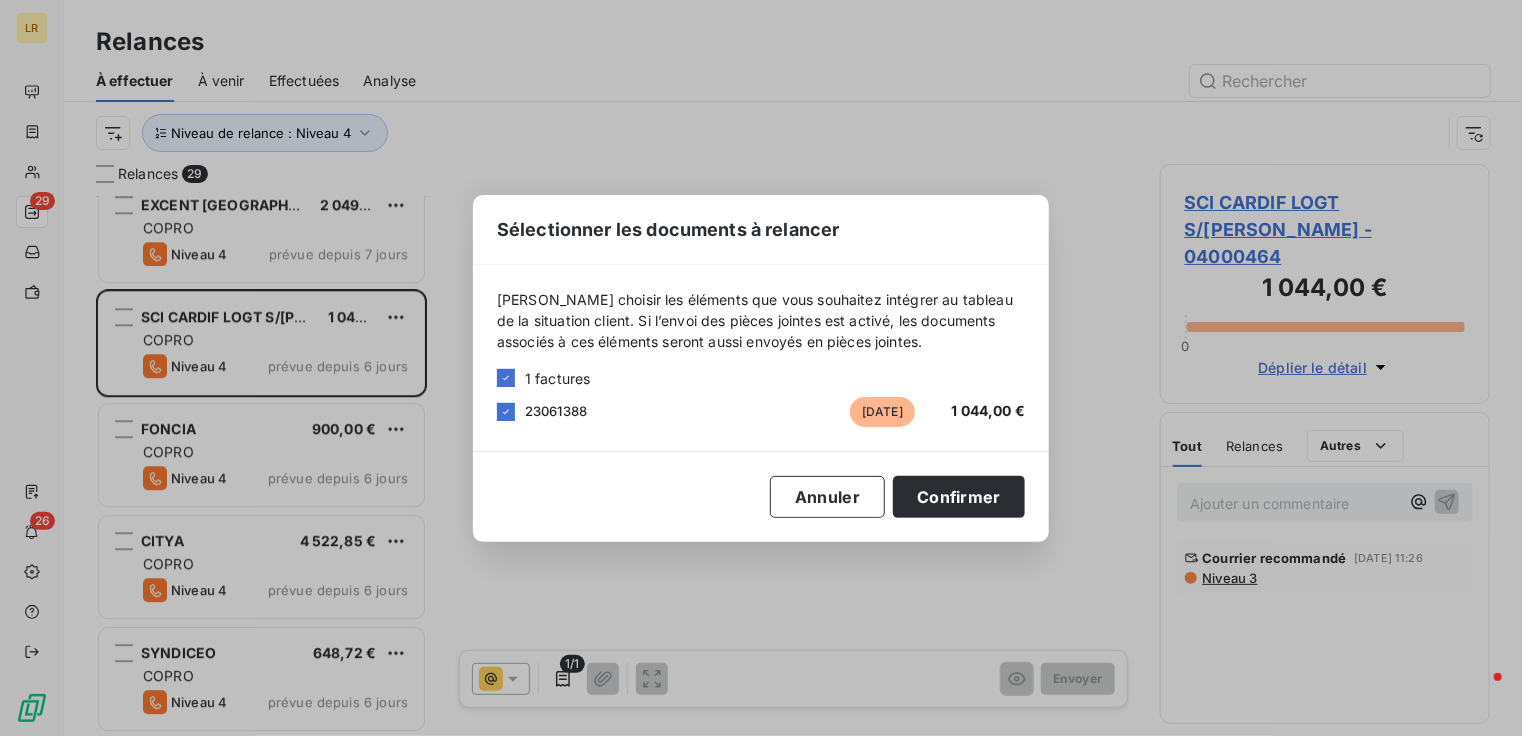 click on "23061388" at bounding box center [556, 411] 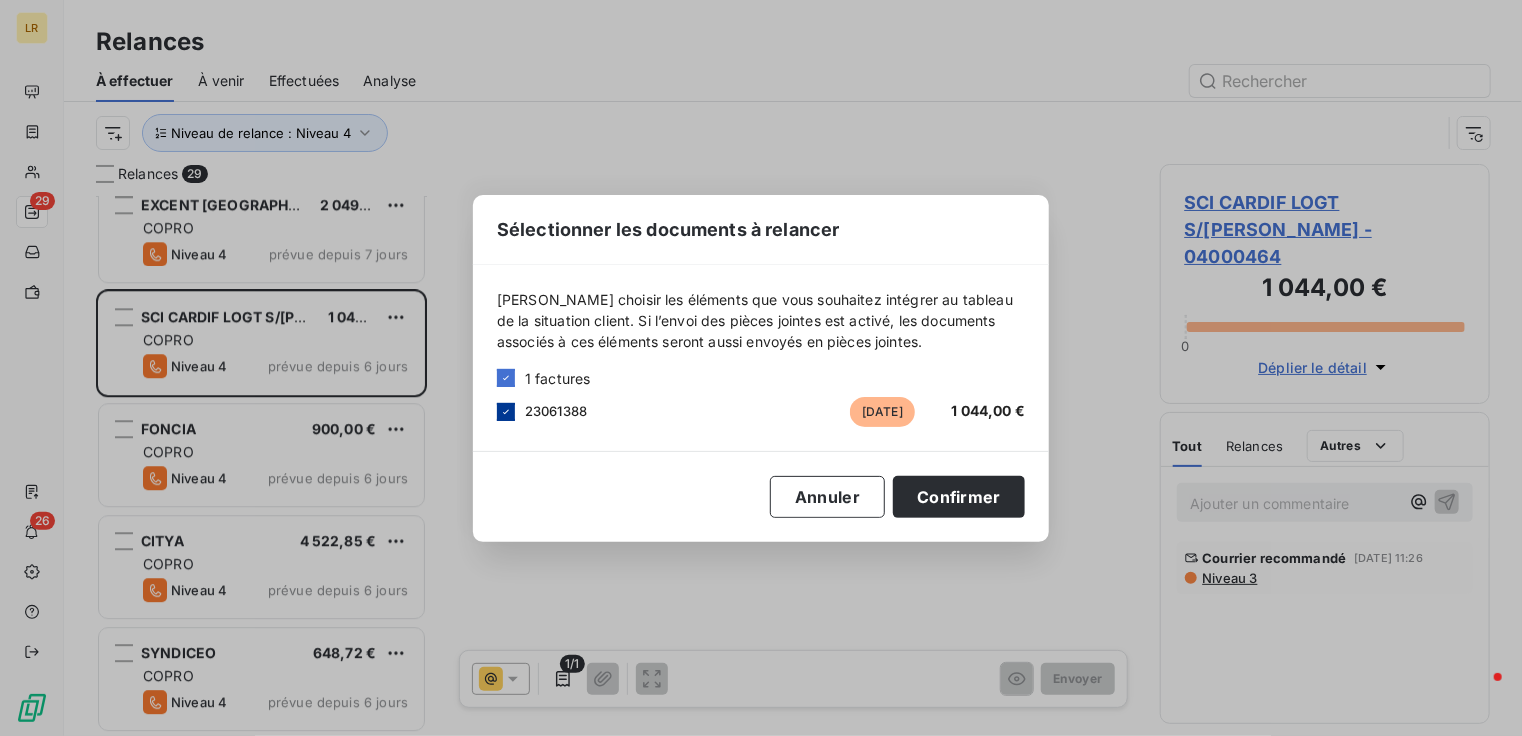 click 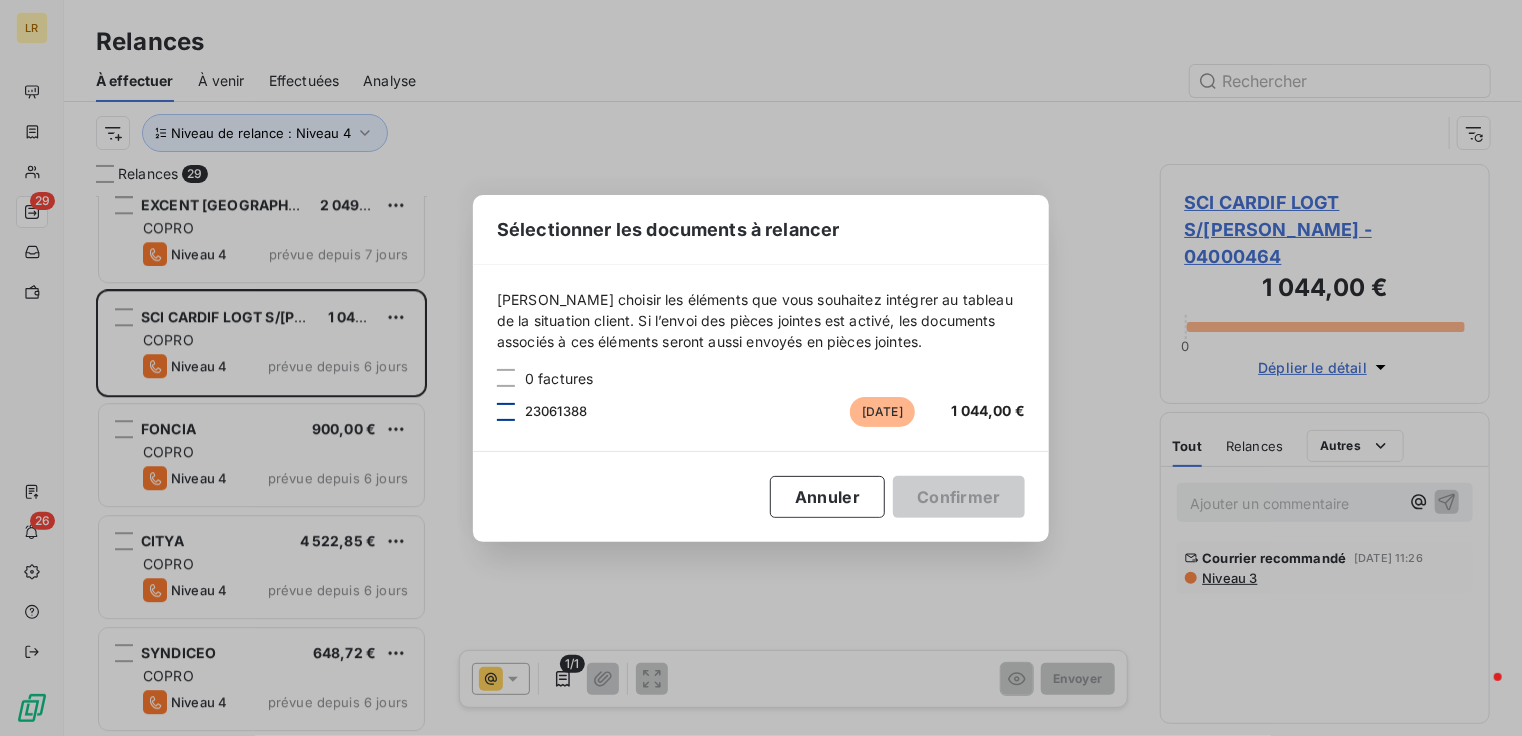 click at bounding box center [506, 412] 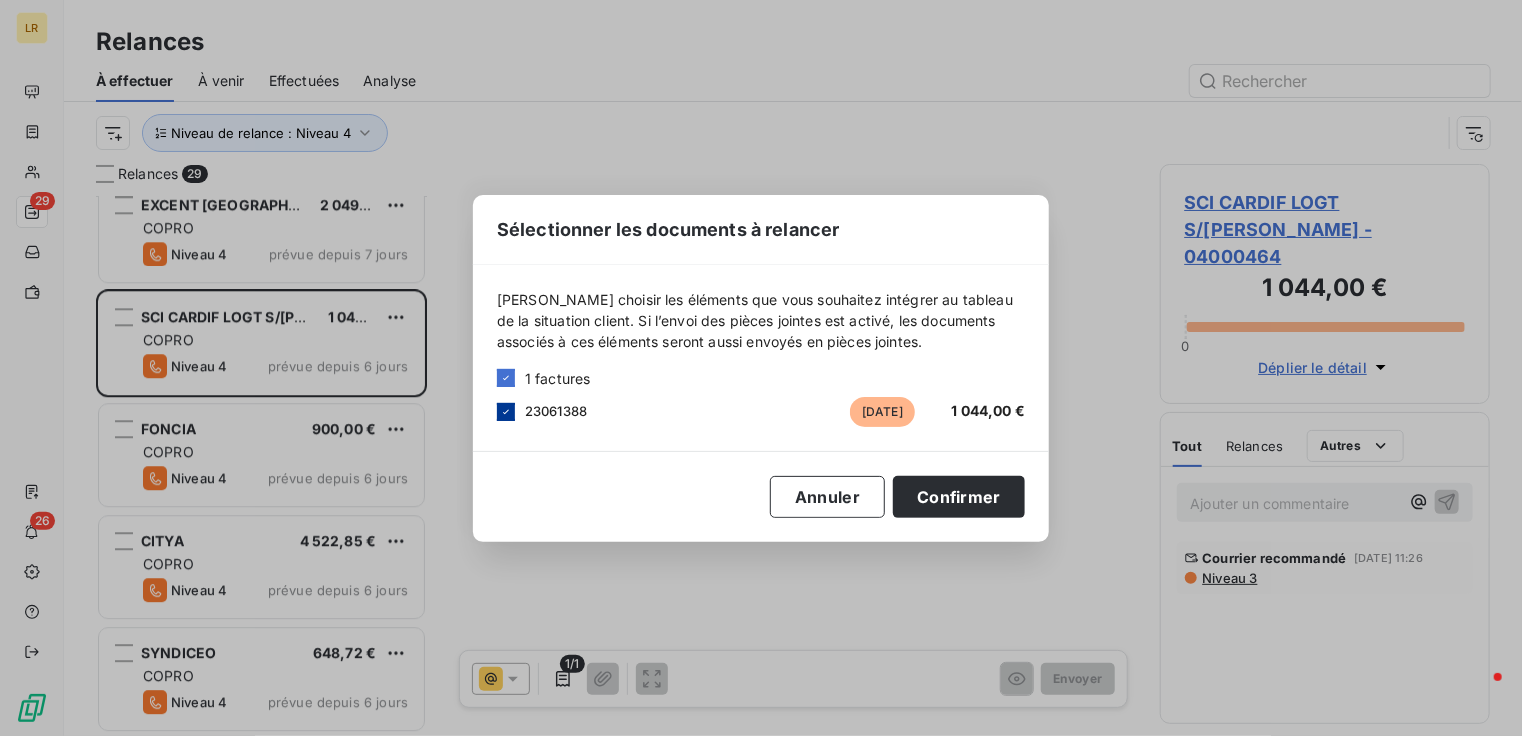 click on "23061388" at bounding box center (556, 411) 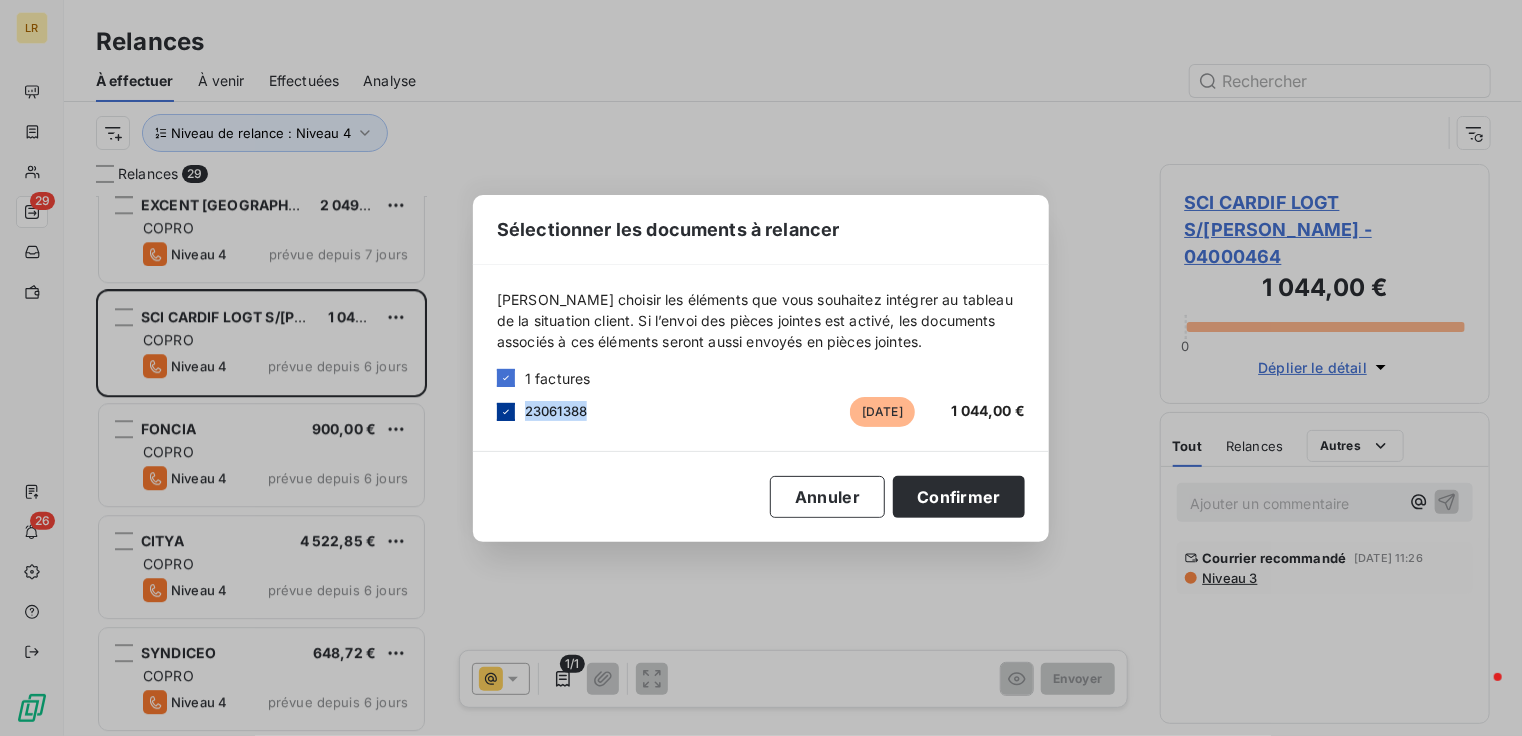 click on "23061388" at bounding box center (556, 411) 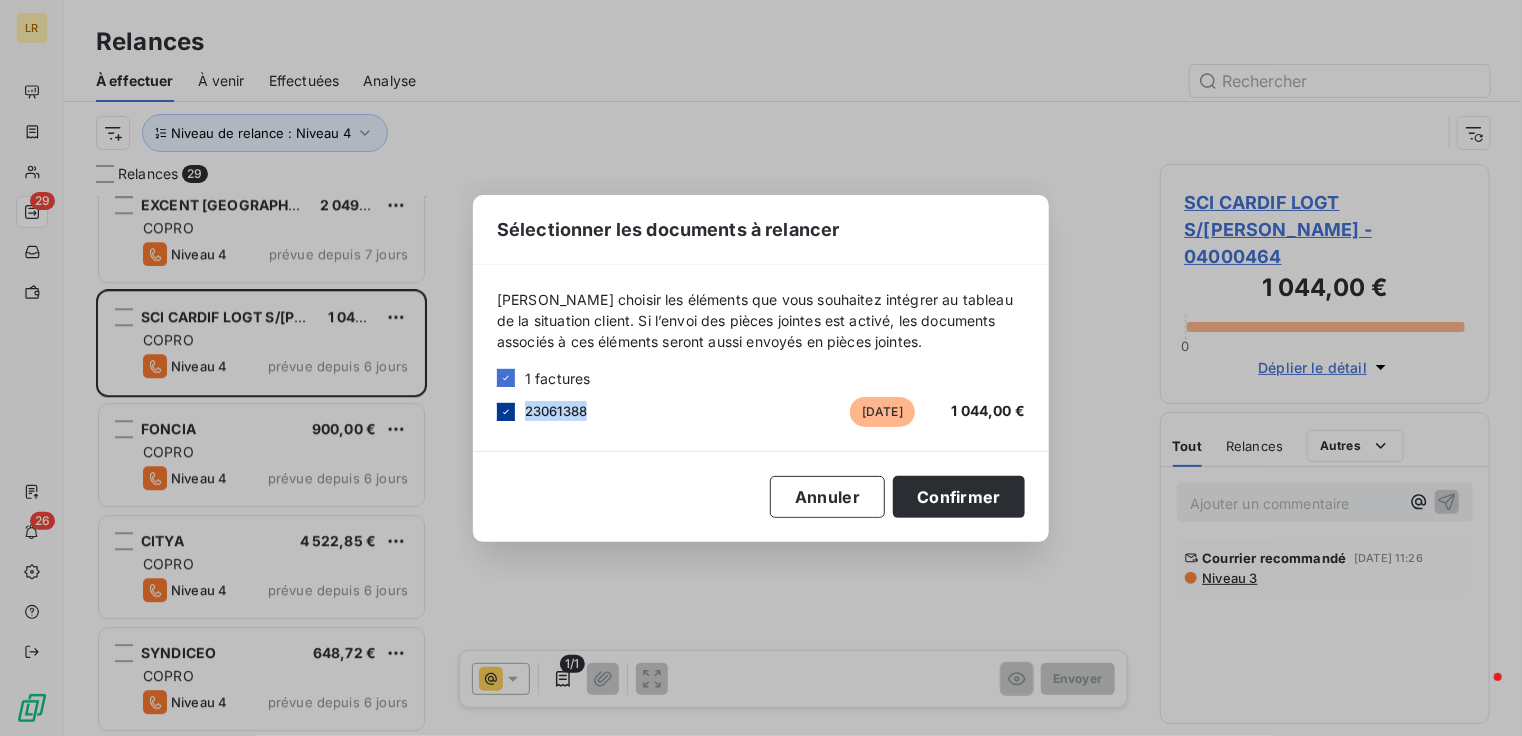 click on "23061388" at bounding box center [682, 411] 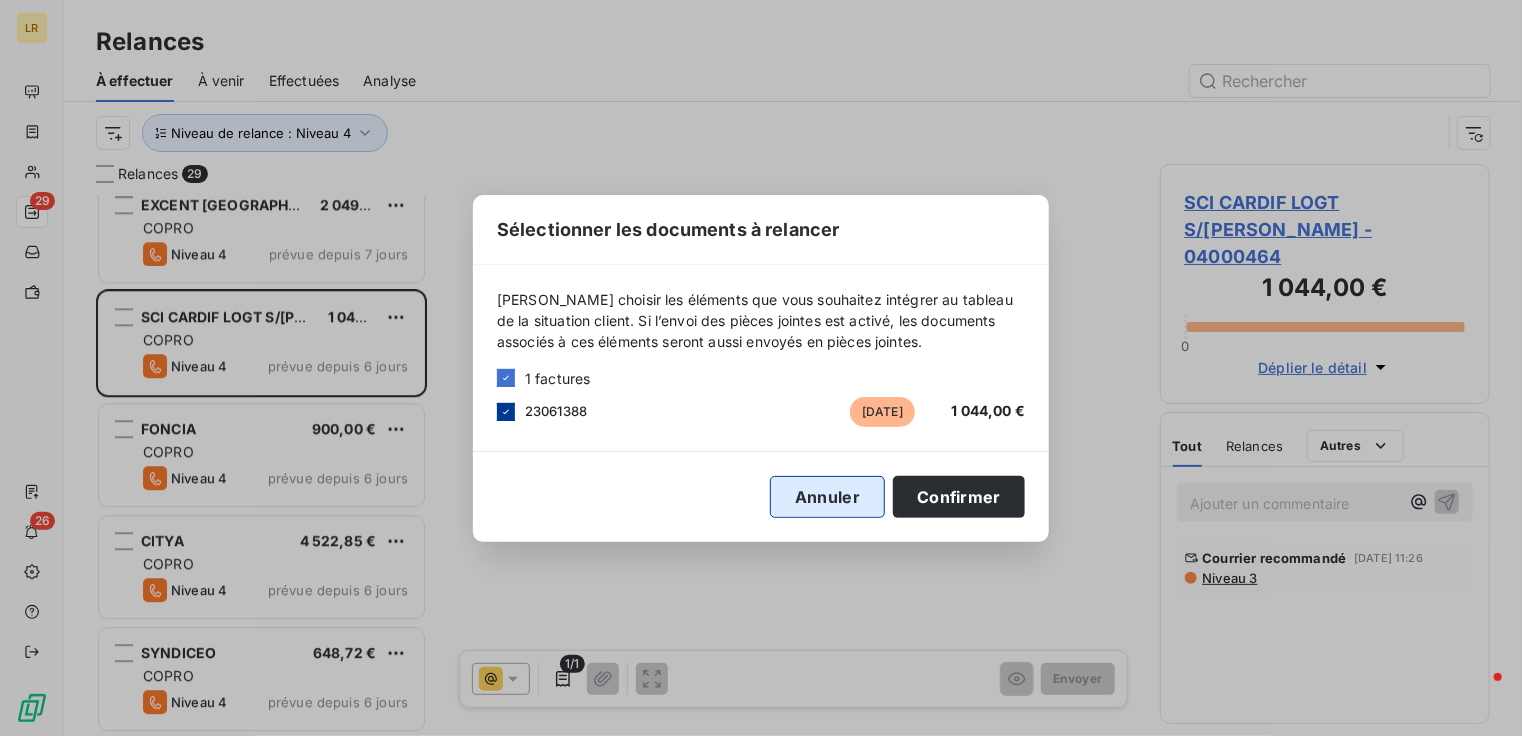 click on "Annuler" at bounding box center (827, 497) 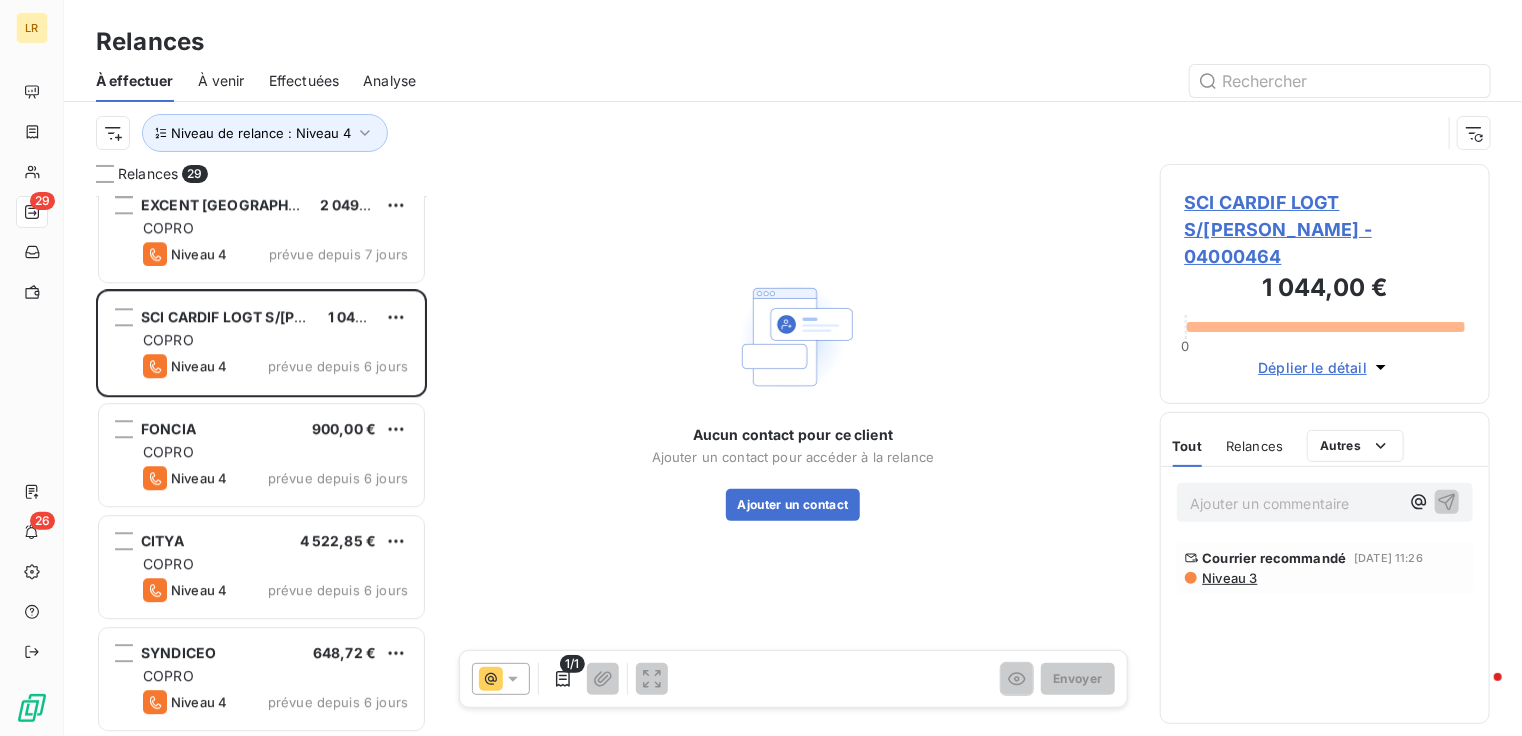 click 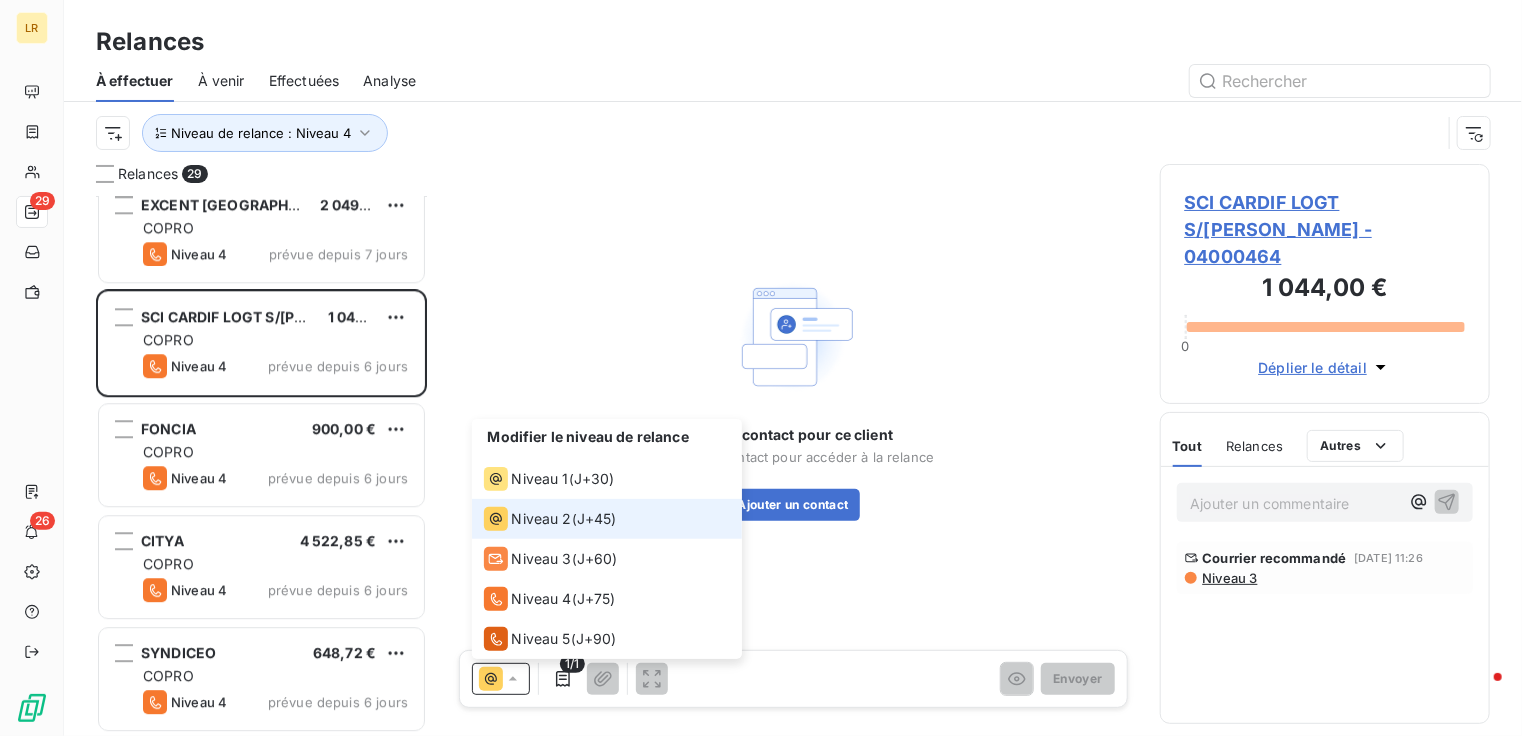 click on "Niveau 2" at bounding box center [542, 519] 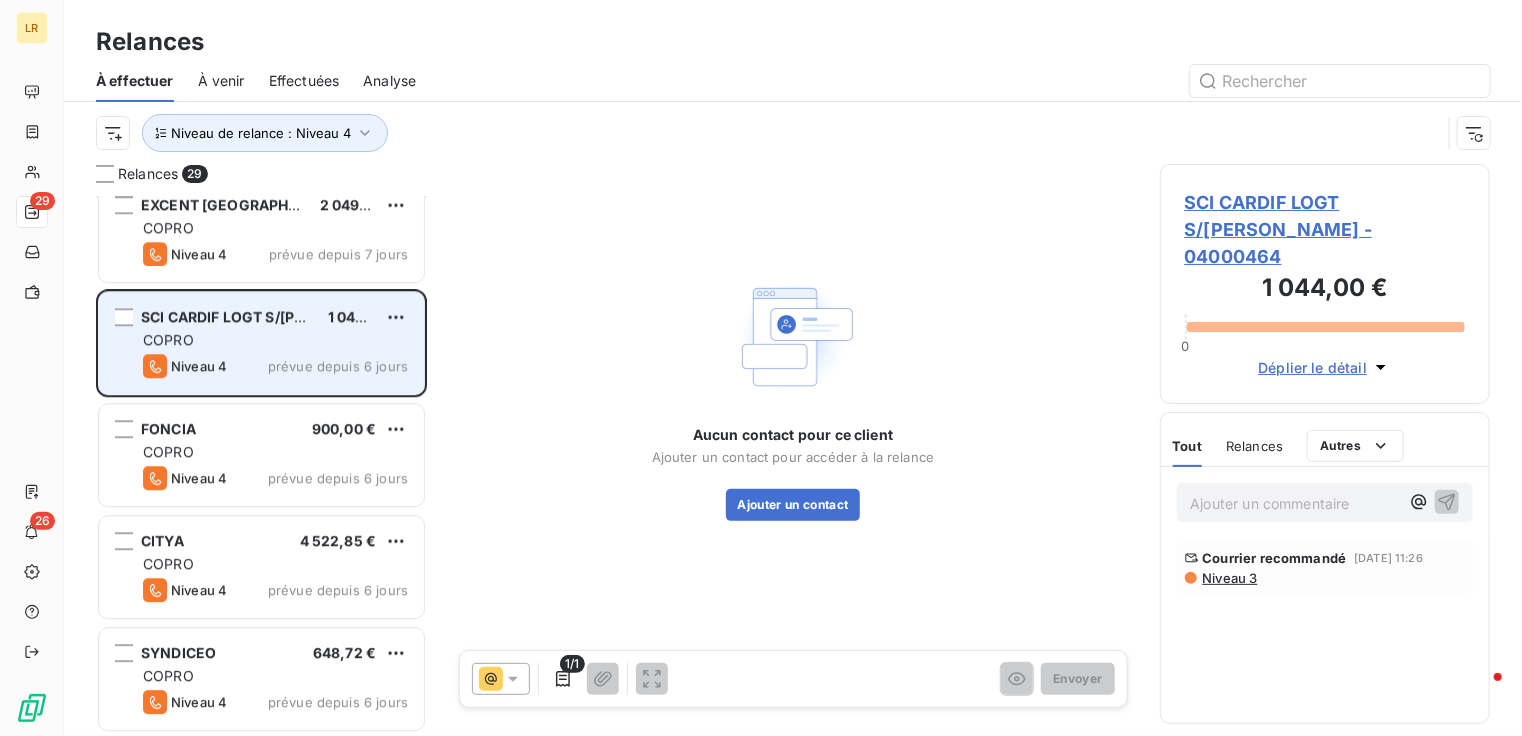 click on "COPRO" at bounding box center [275, 340] 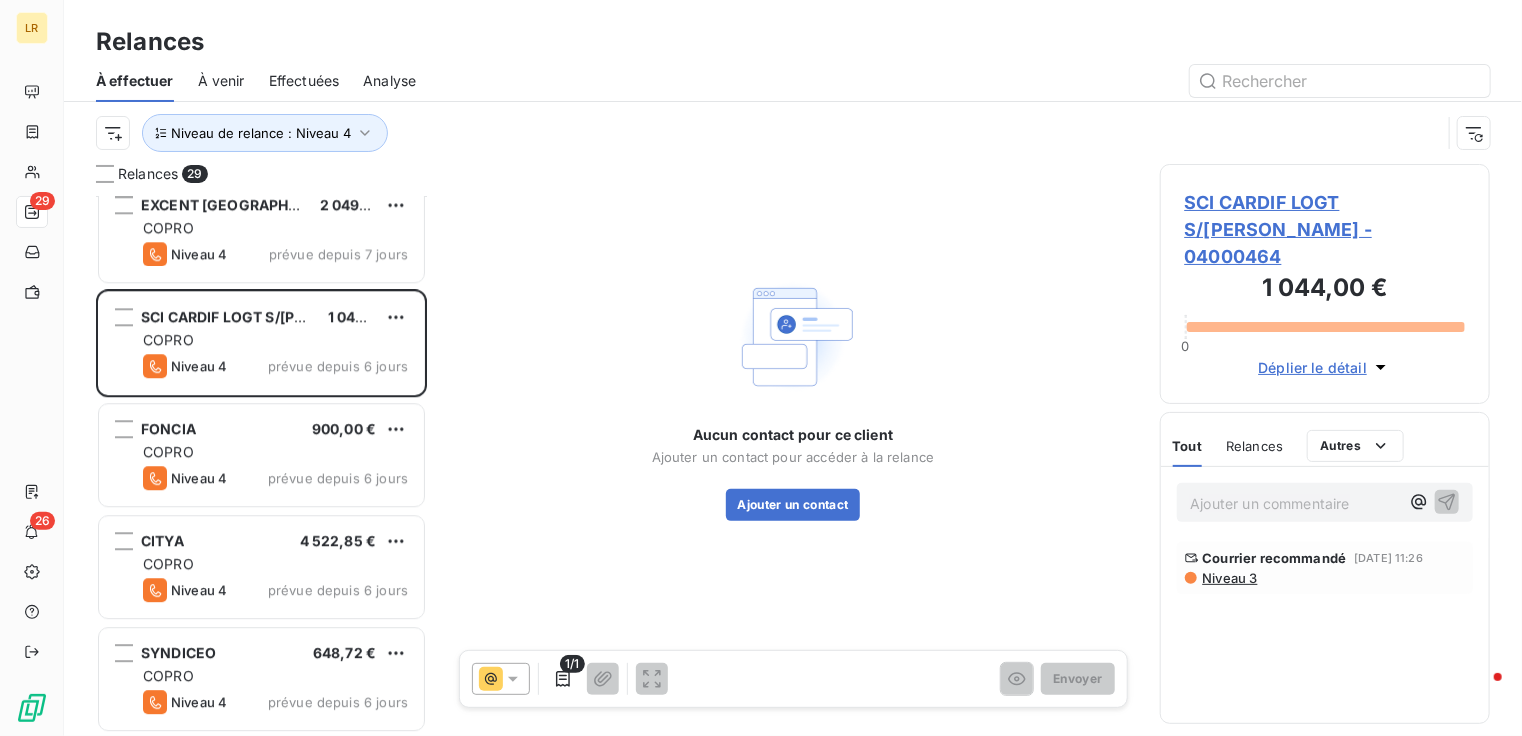 click on "Niveau 3" at bounding box center (1229, 578) 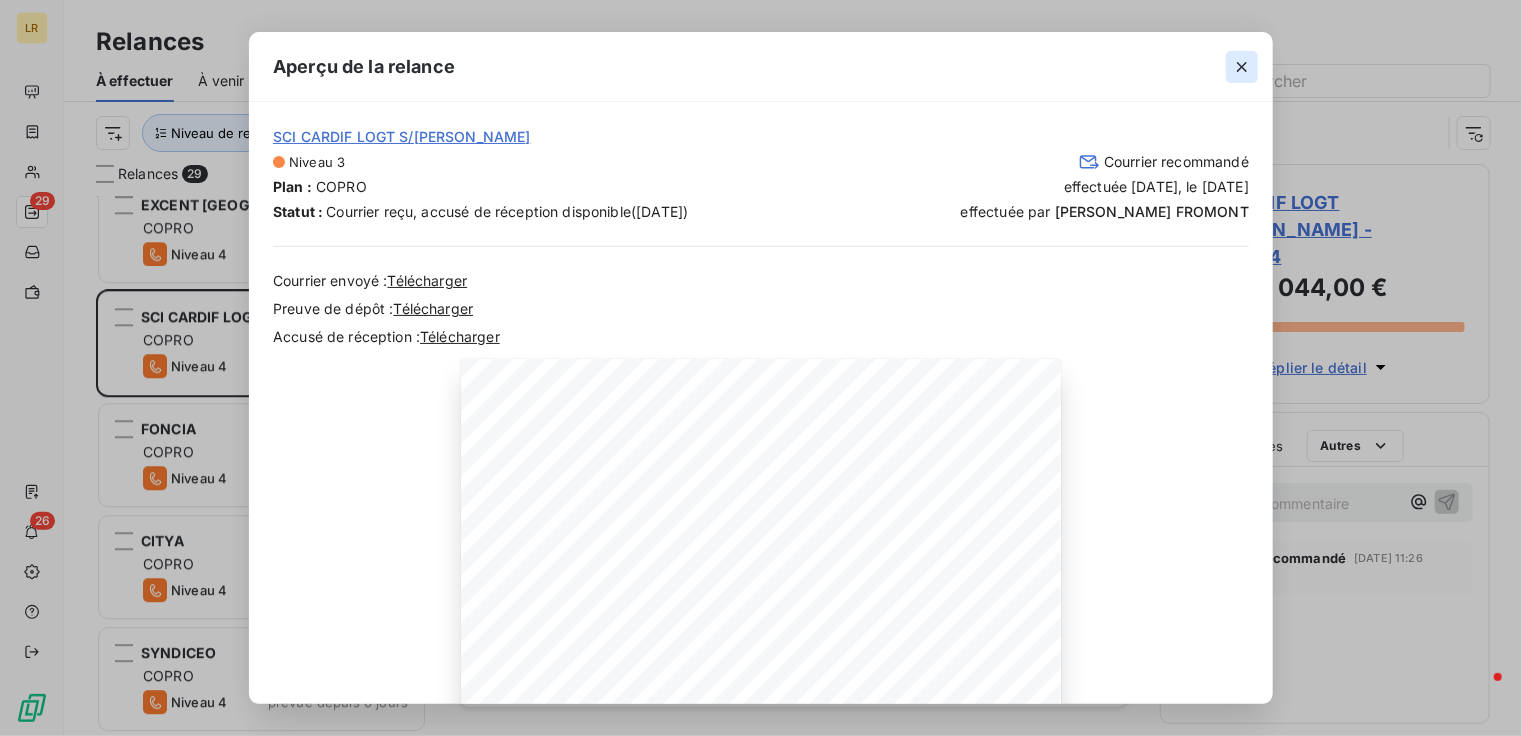 click 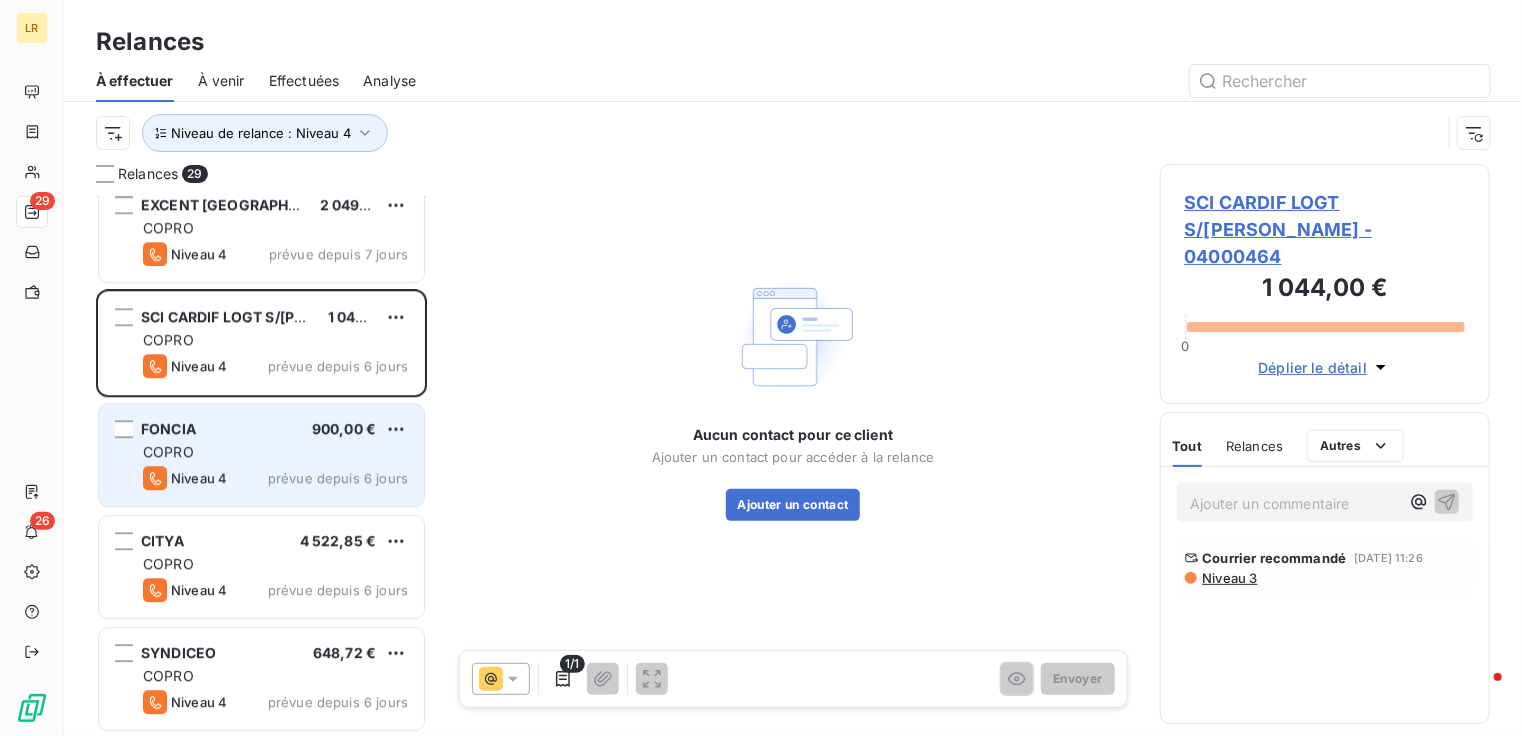 click on "FONCIA 900,00 €" at bounding box center (275, 429) 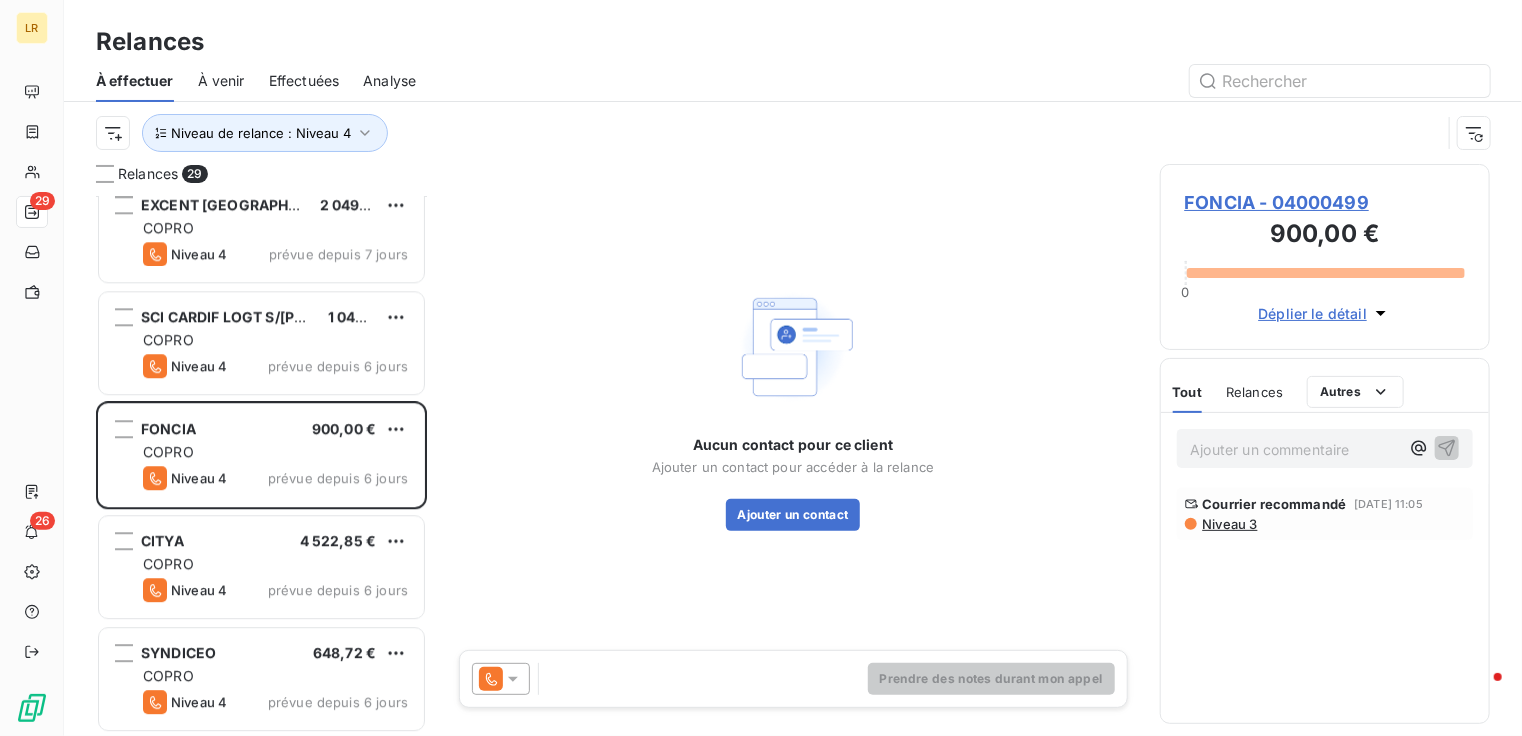 click on "Niveau 3" at bounding box center [1229, 524] 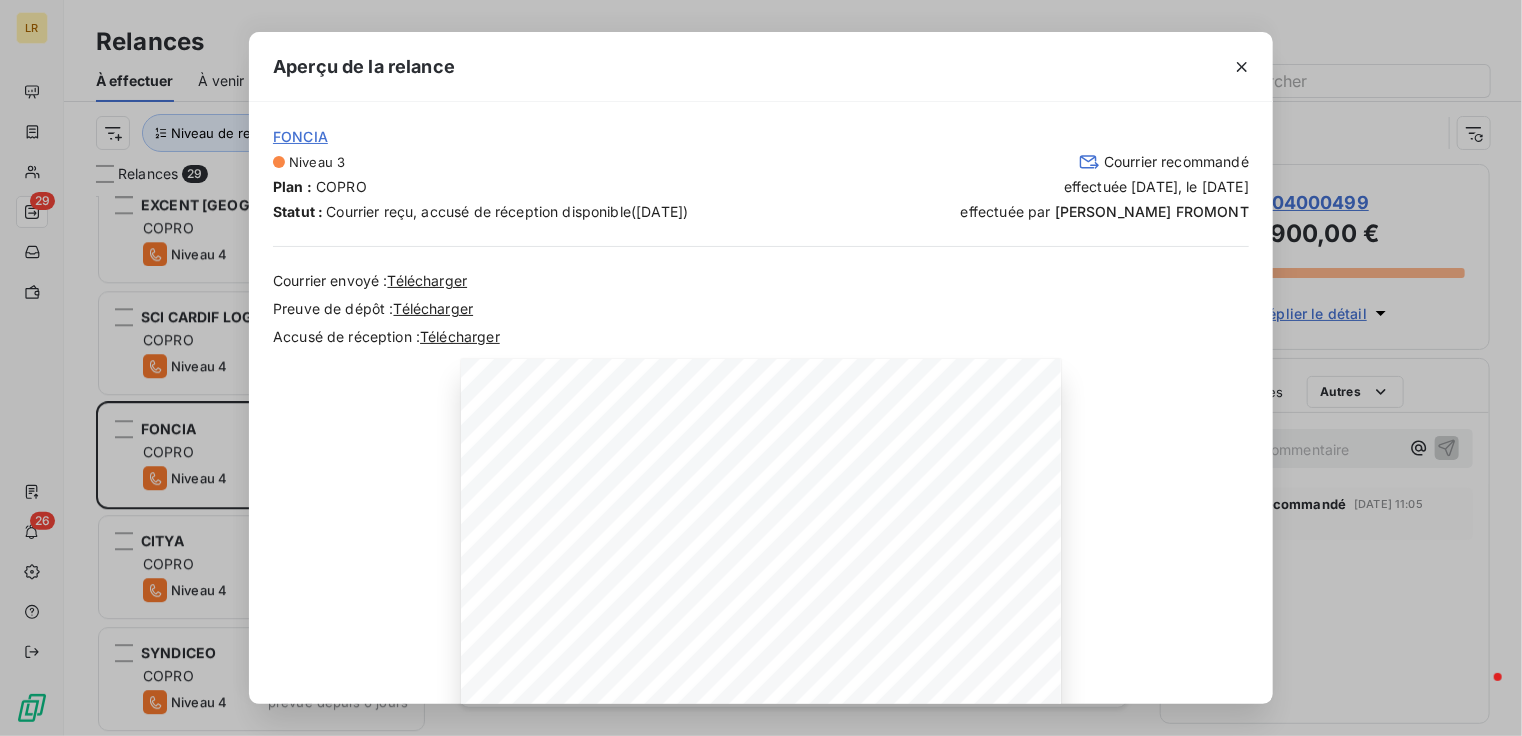 drag, startPoint x: 1236, startPoint y: 67, endPoint x: 825, endPoint y: 171, distance: 423.954 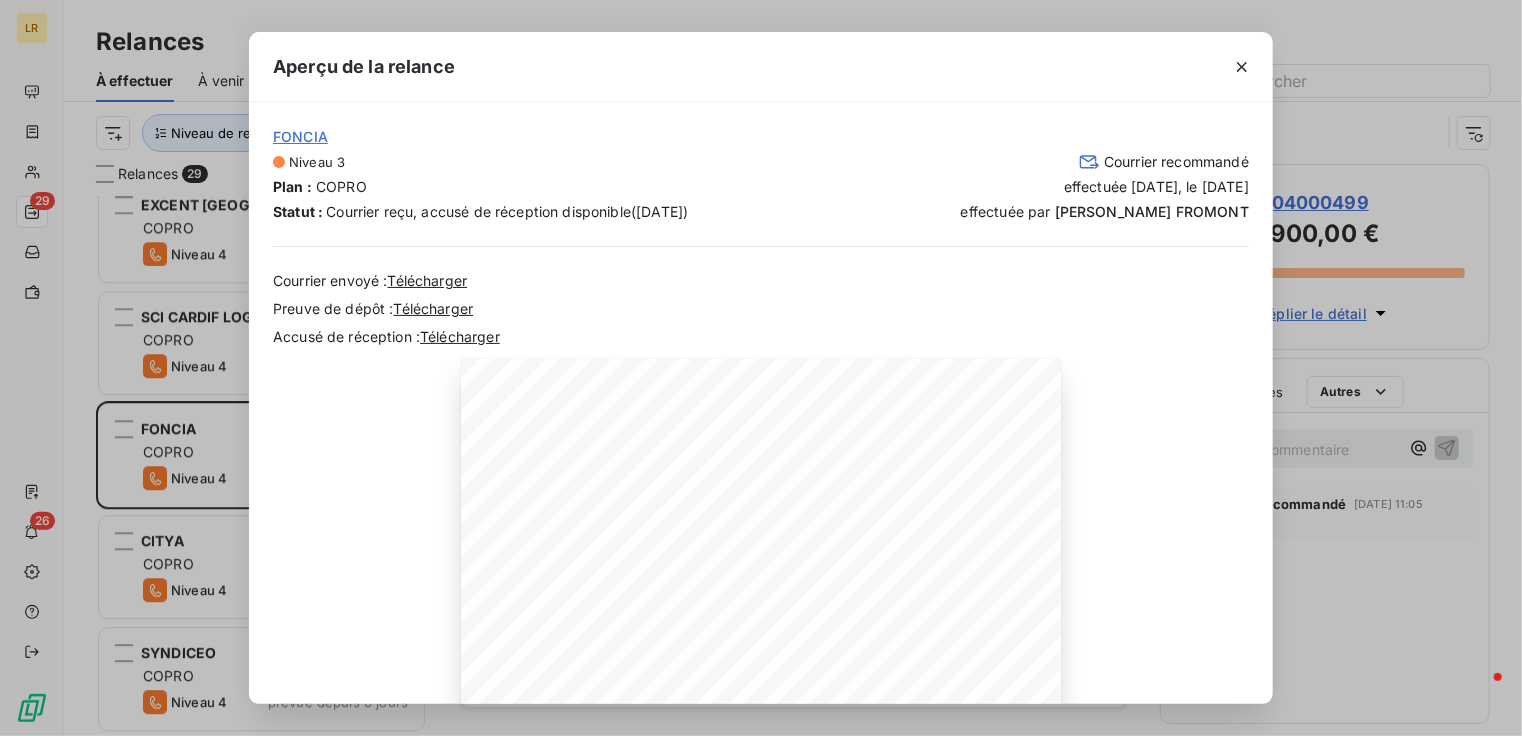 click at bounding box center [1242, 66] 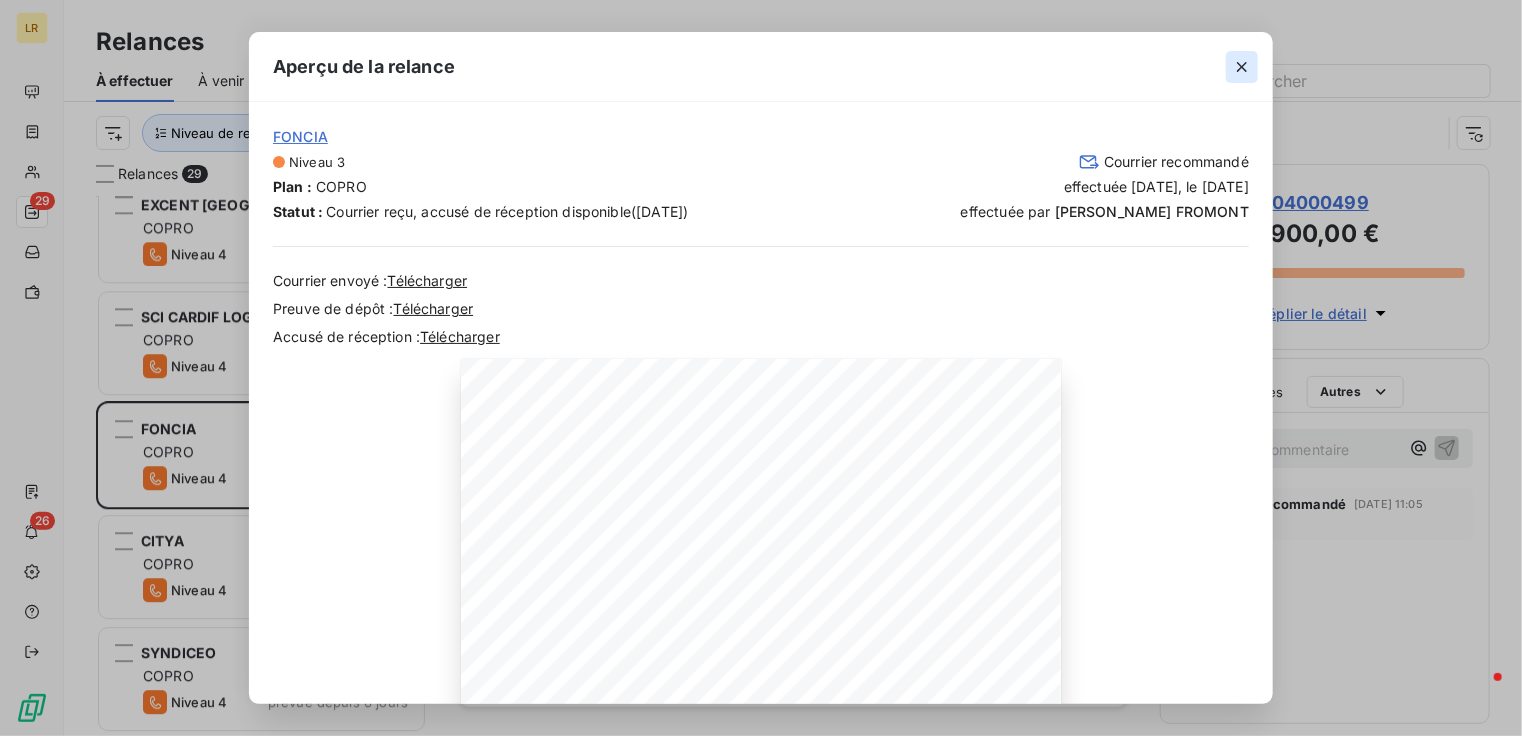 click 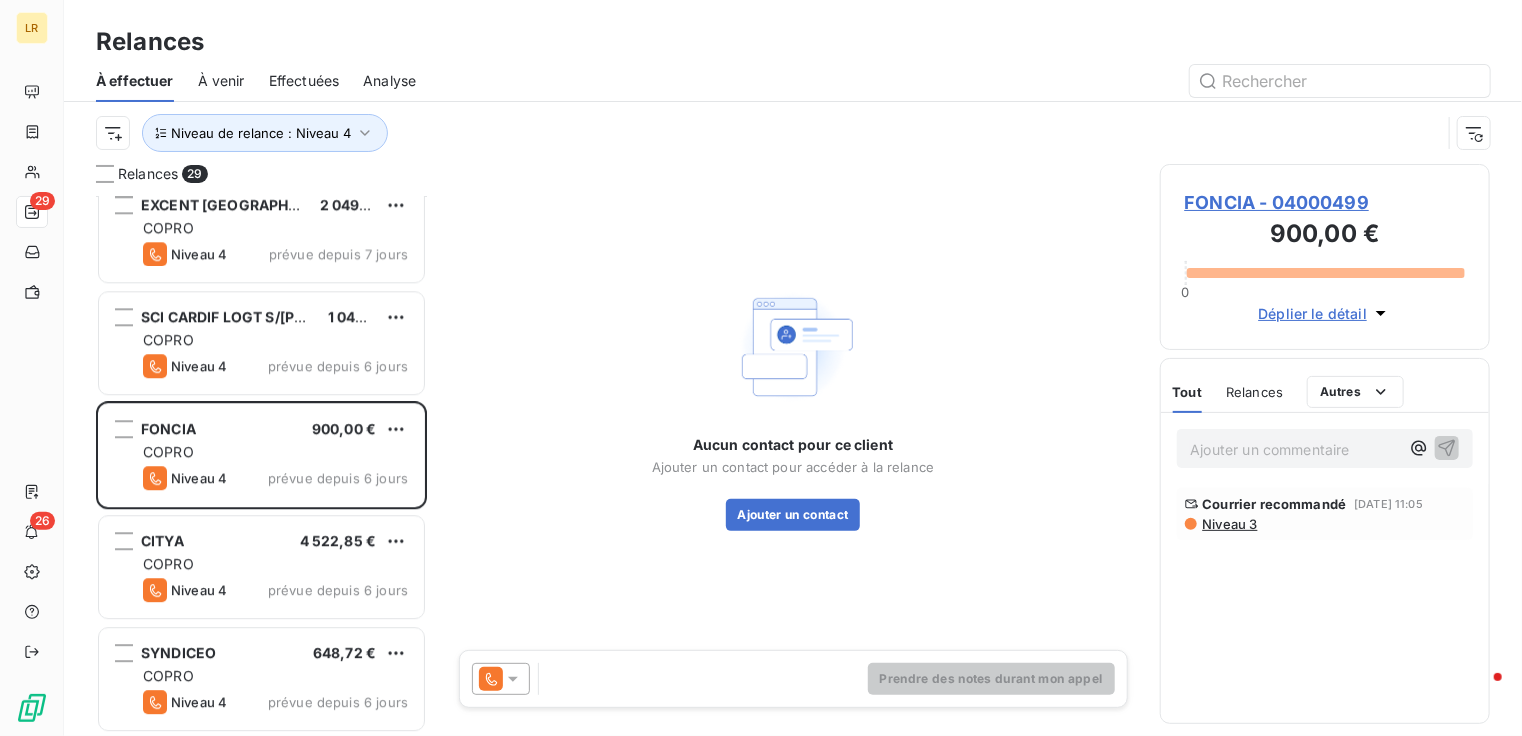 click 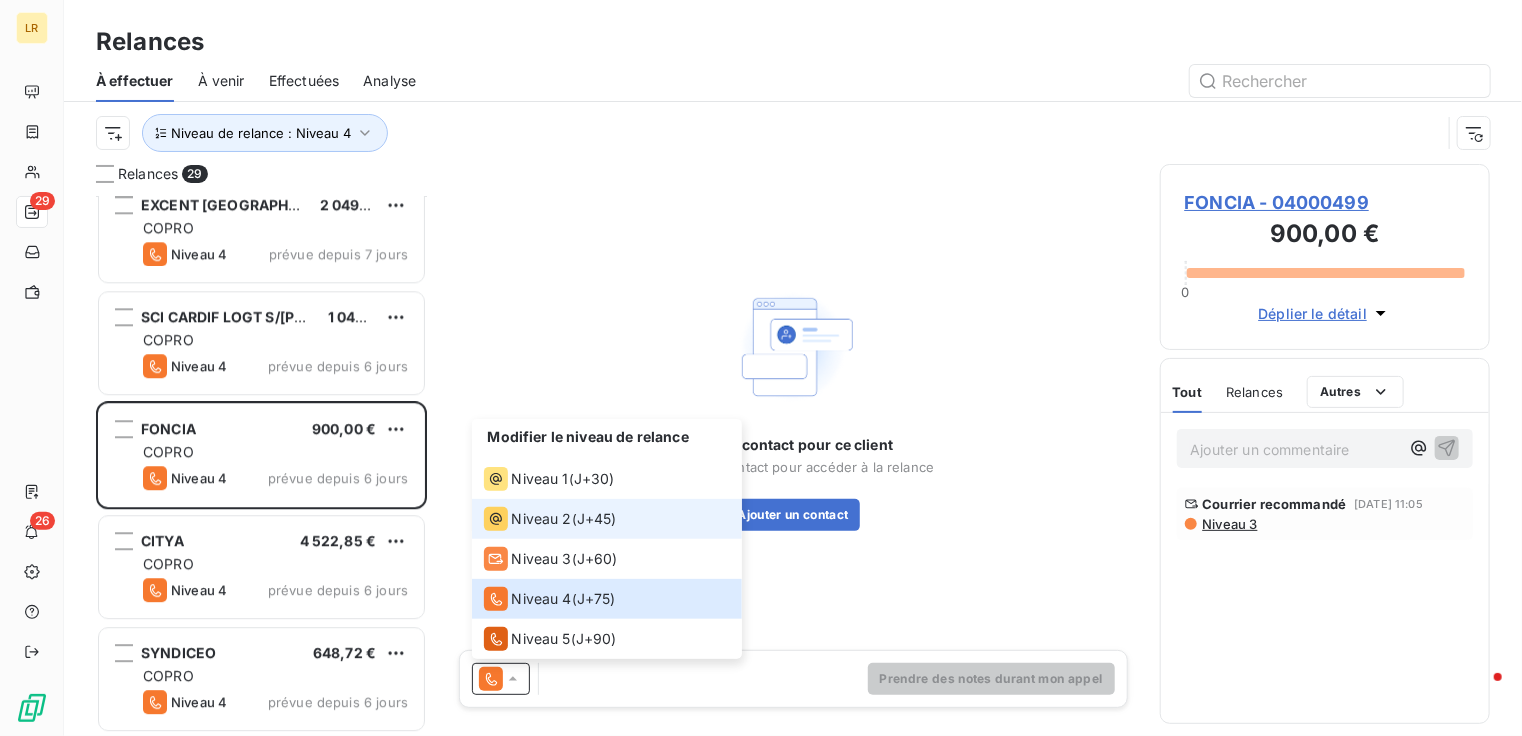 click on "Niveau 2" at bounding box center [542, 519] 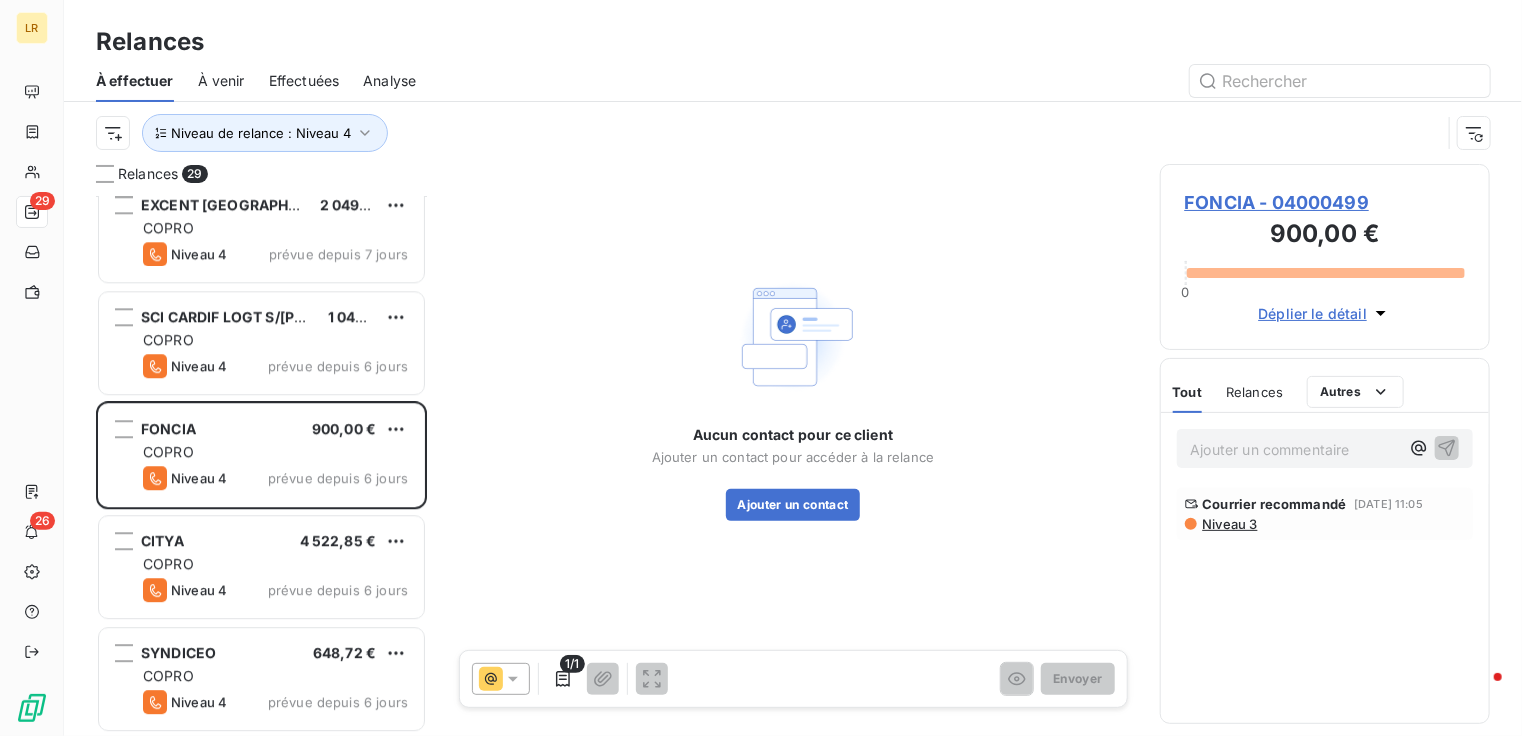 click on "Niveau 3" at bounding box center [1229, 524] 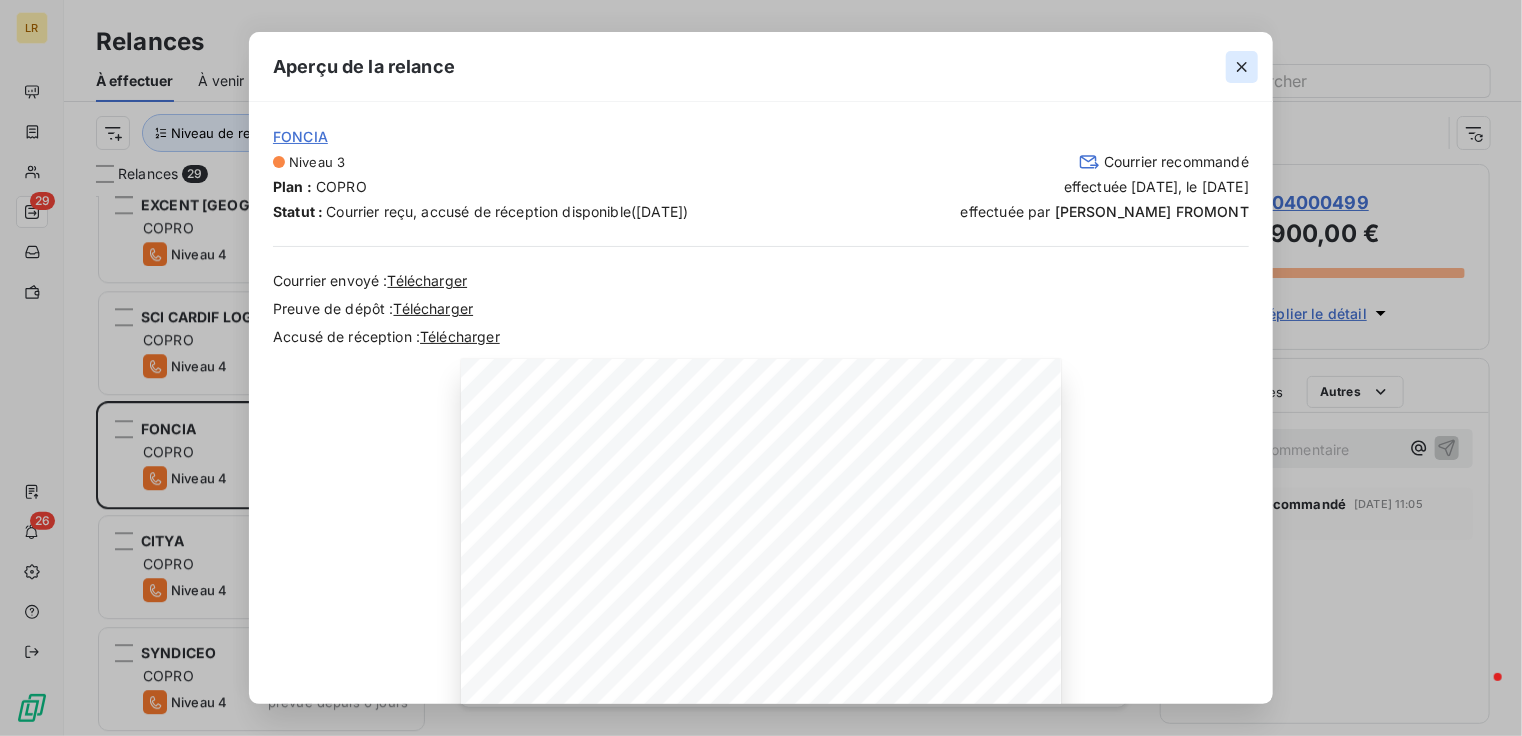 click 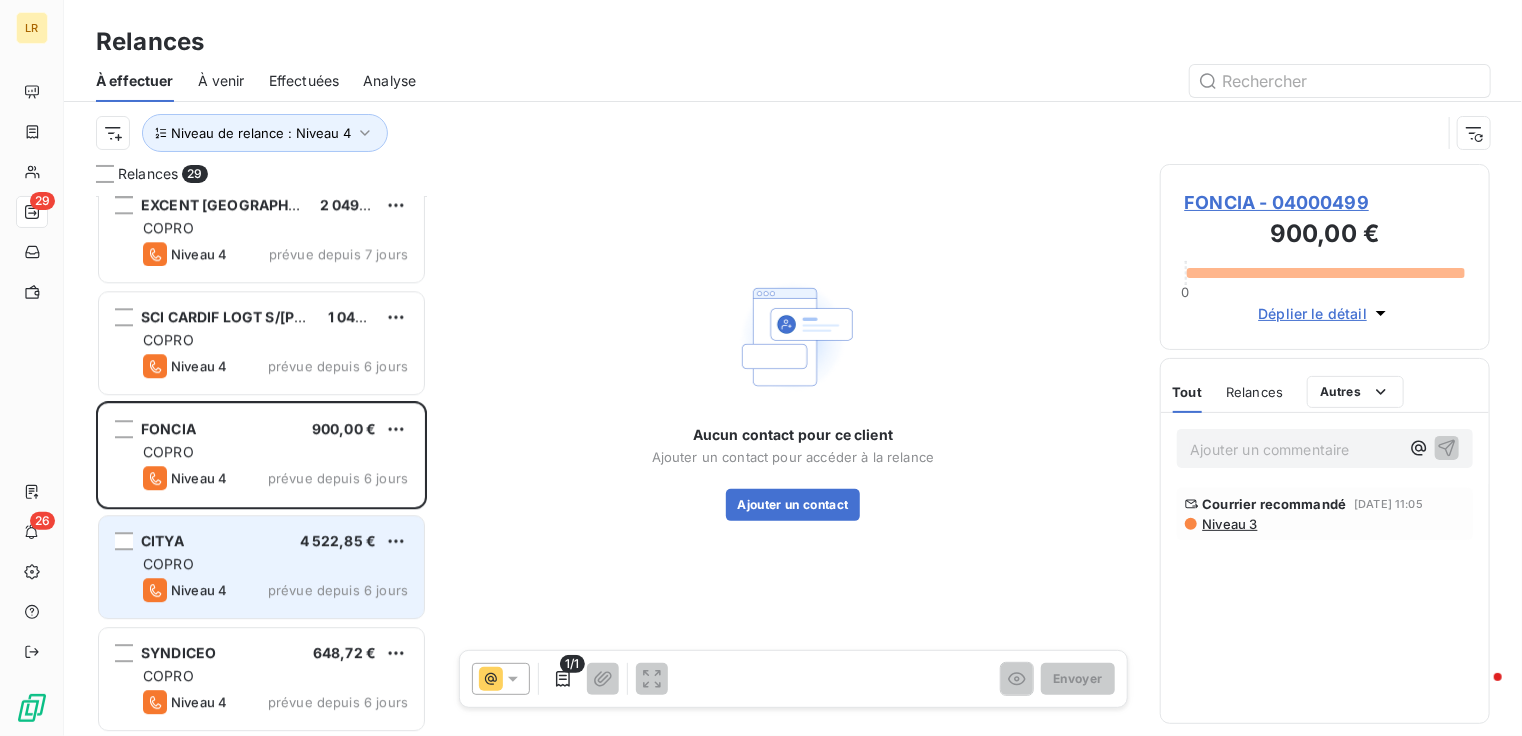 click on "CITYA 4 522,85 €" at bounding box center [275, 541] 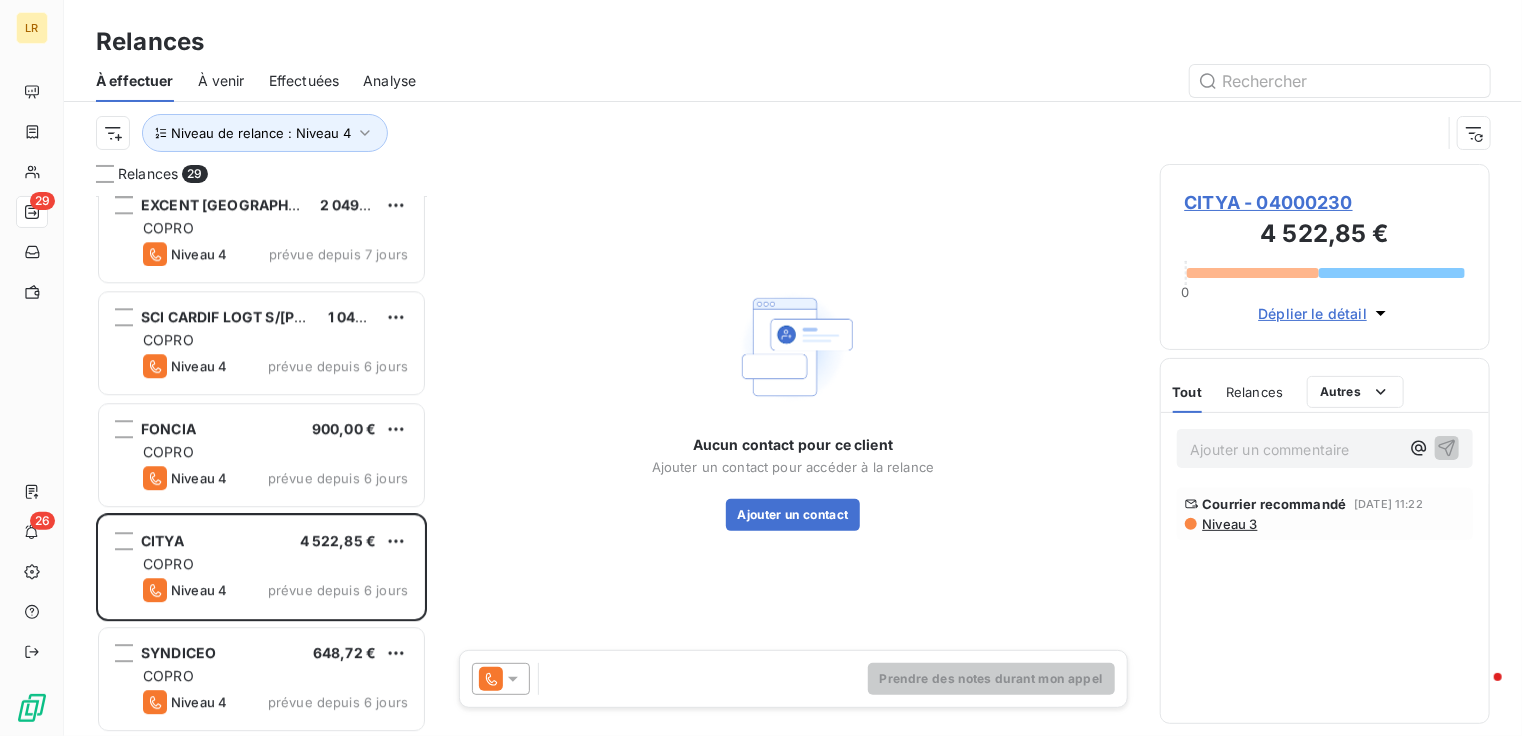 click 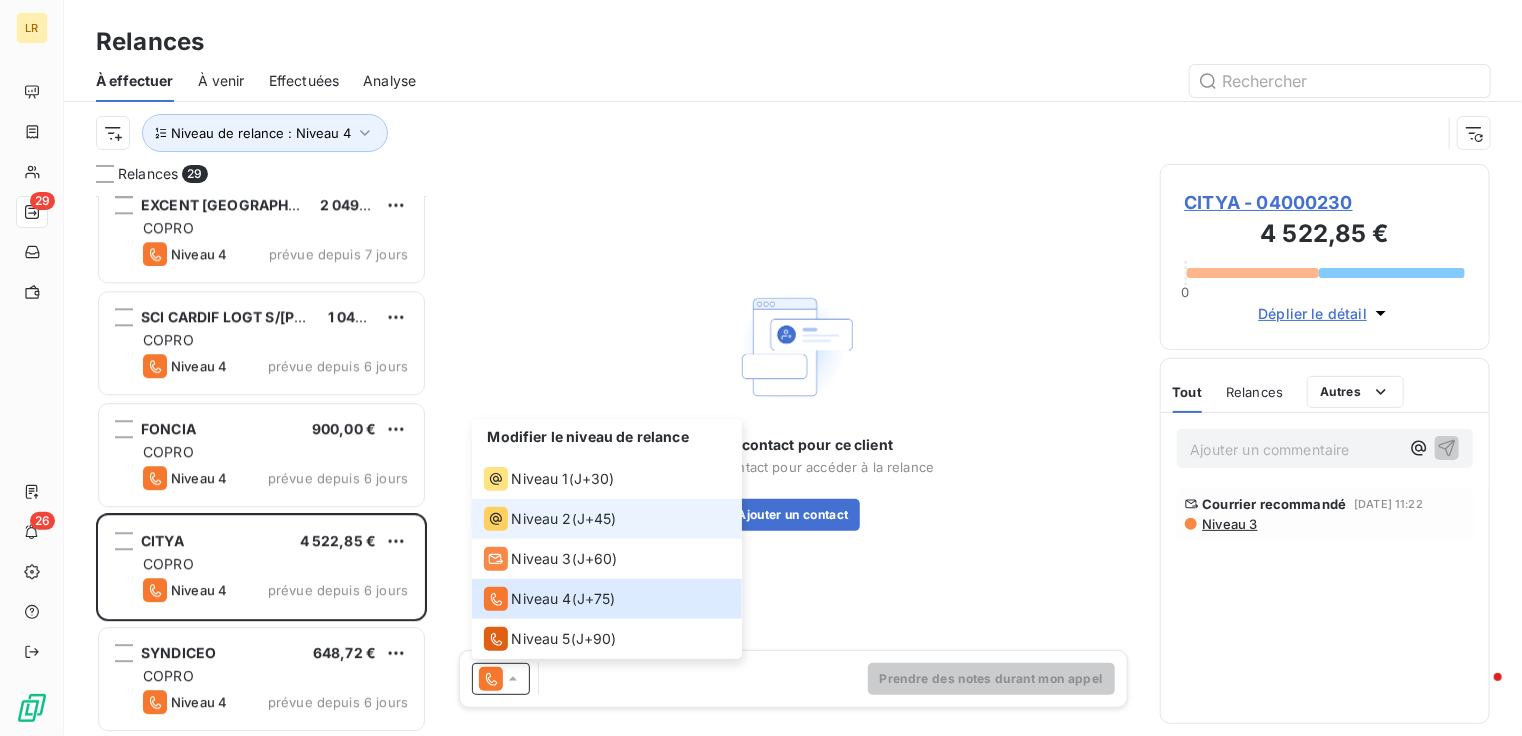 click on "Niveau 2" at bounding box center (542, 519) 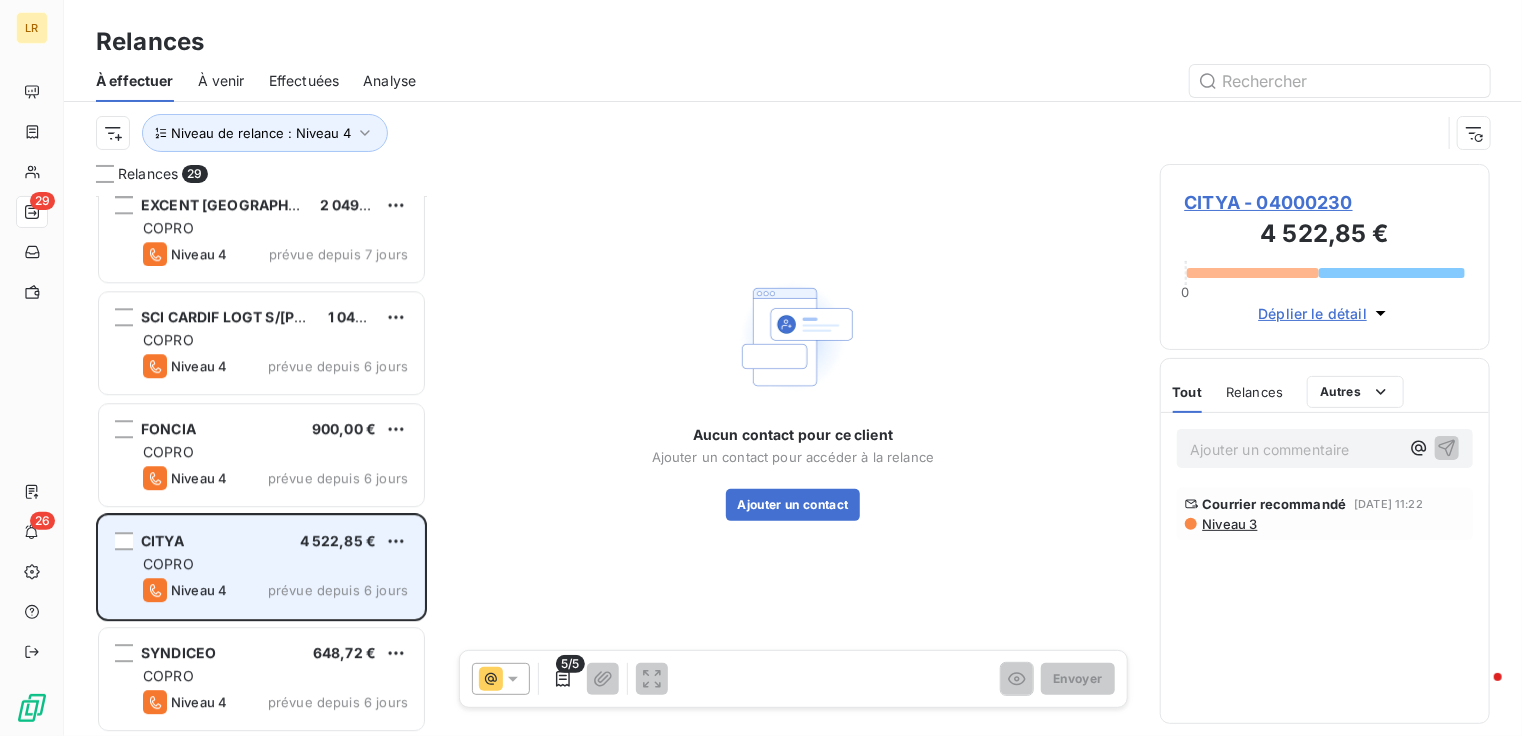 click on "Niveau 4 prévue depuis 6 jours" at bounding box center (275, 590) 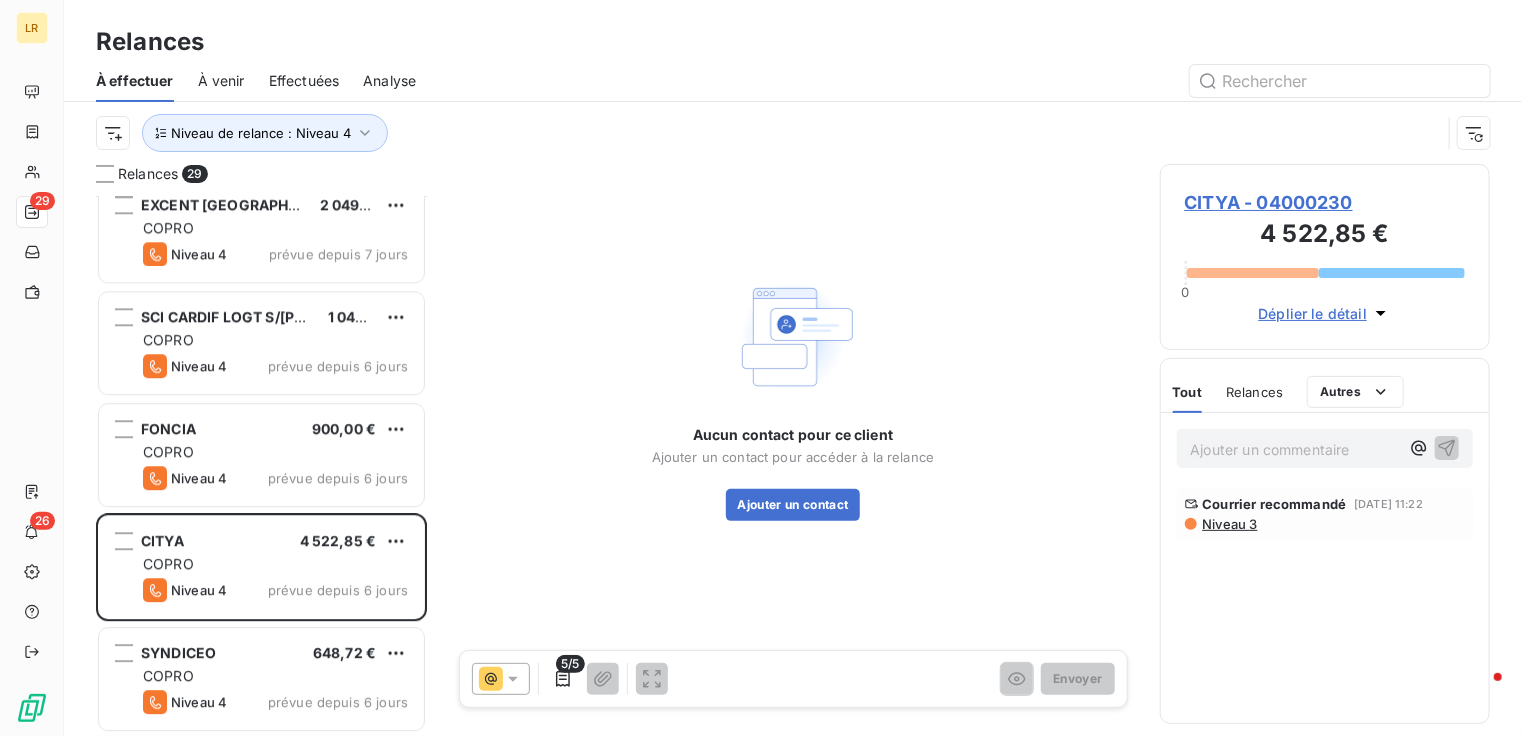 click 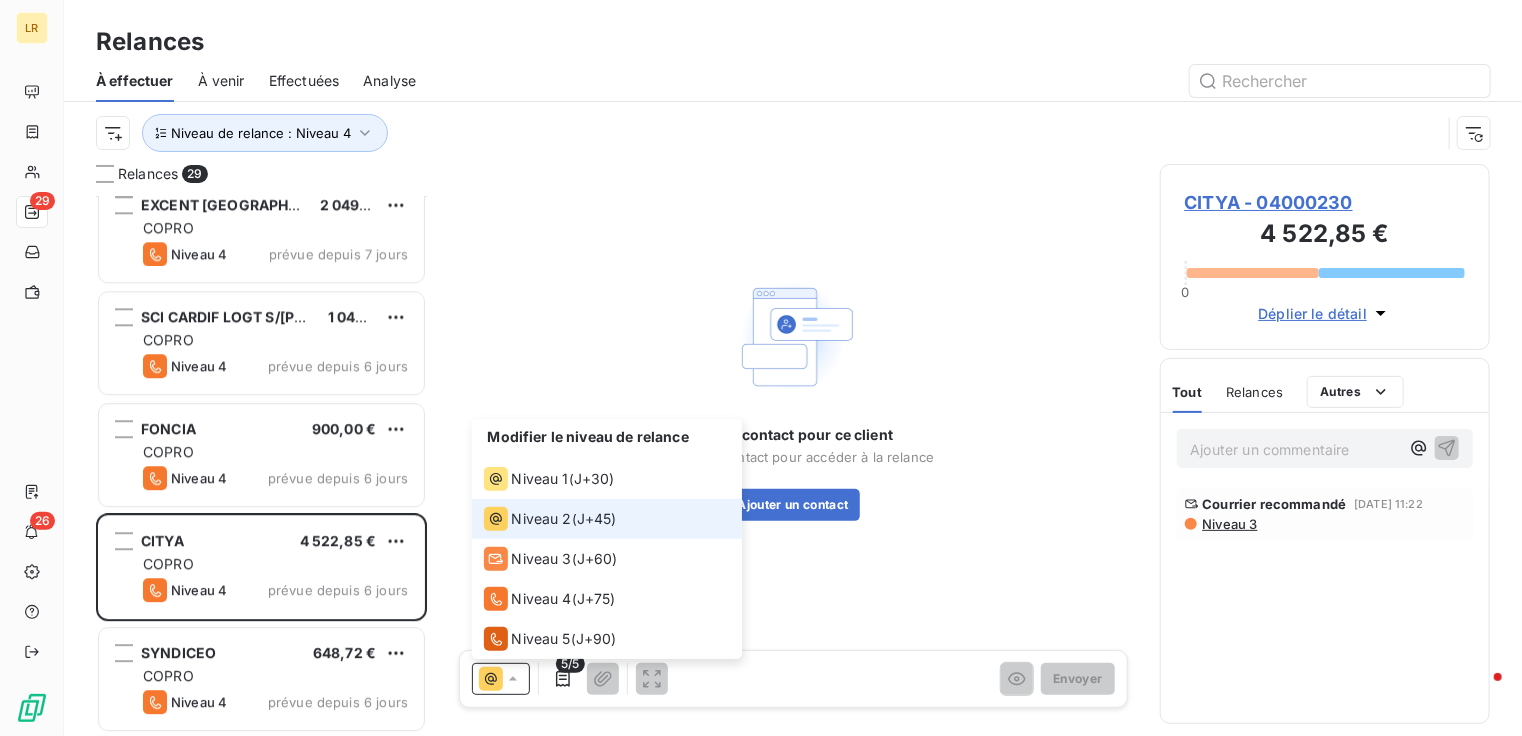 click on "Niveau 2" at bounding box center (542, 519) 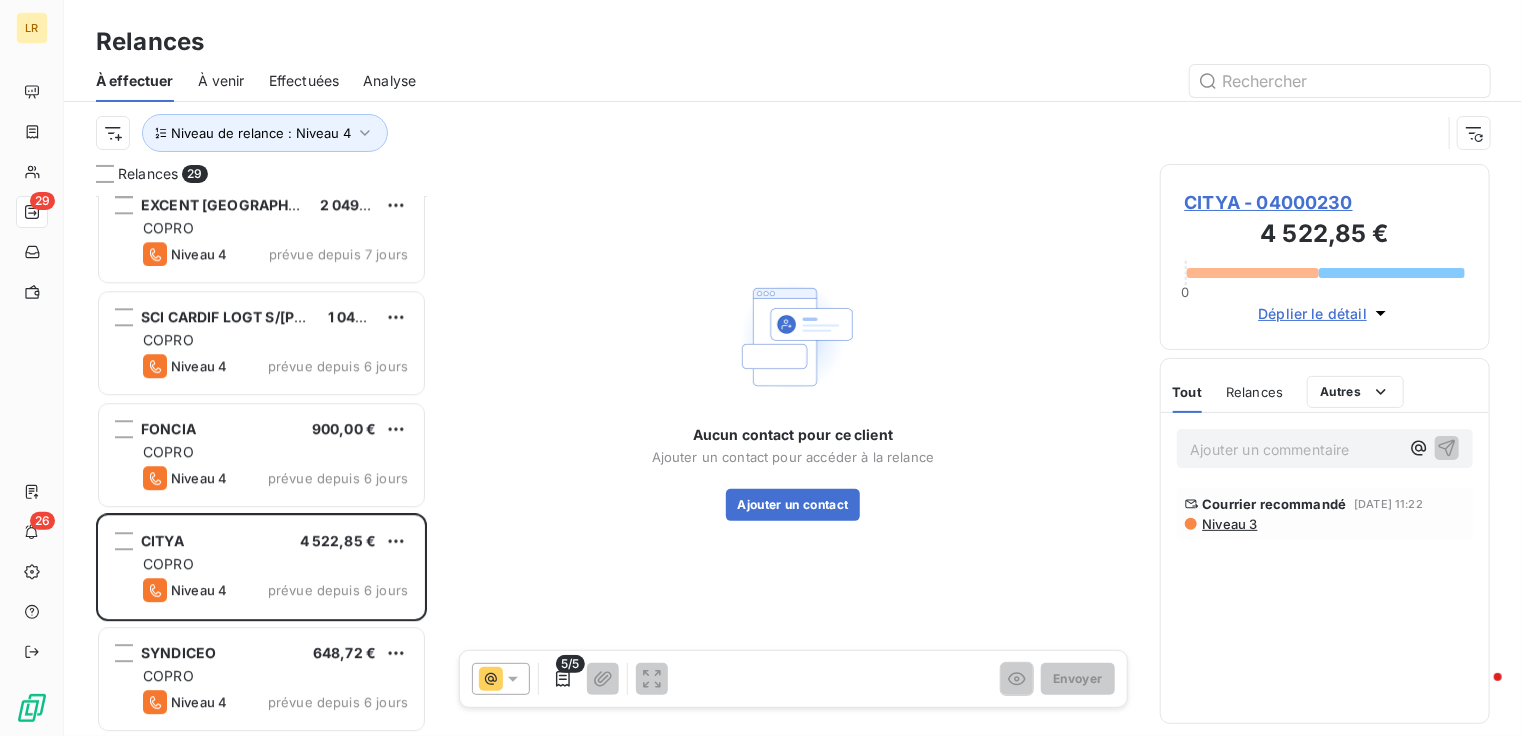 click on "Niveau 3" at bounding box center (1229, 524) 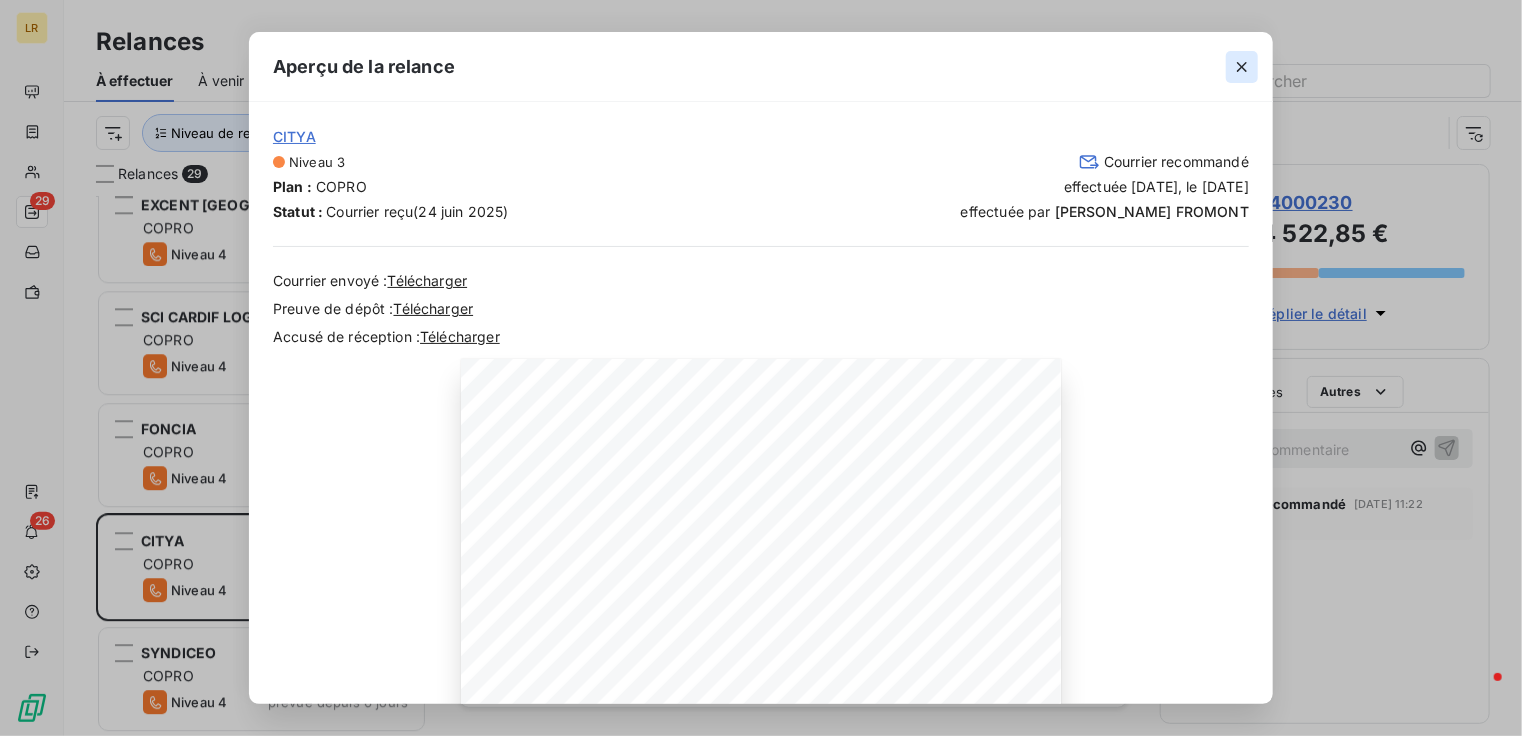 click 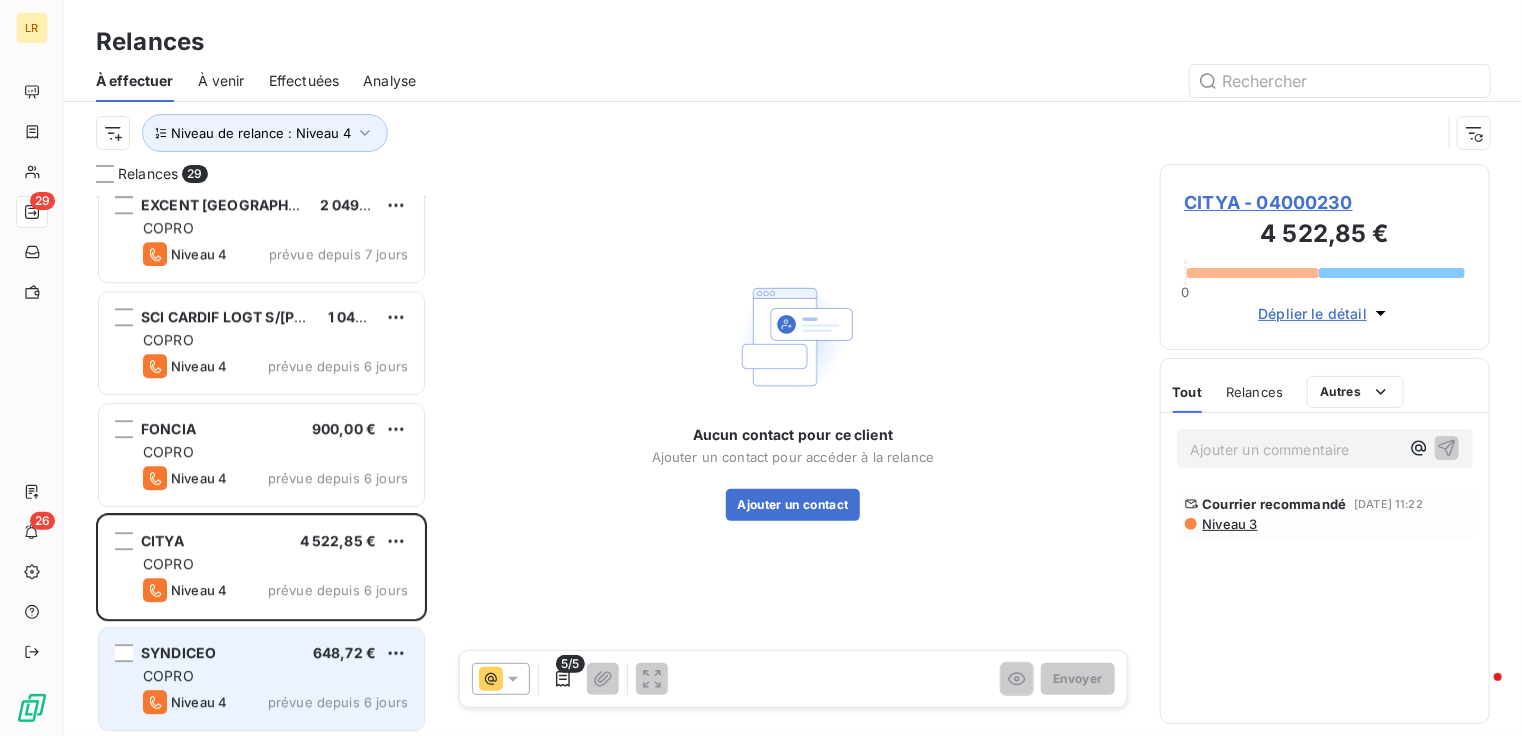 click on "COPRO" at bounding box center [275, 676] 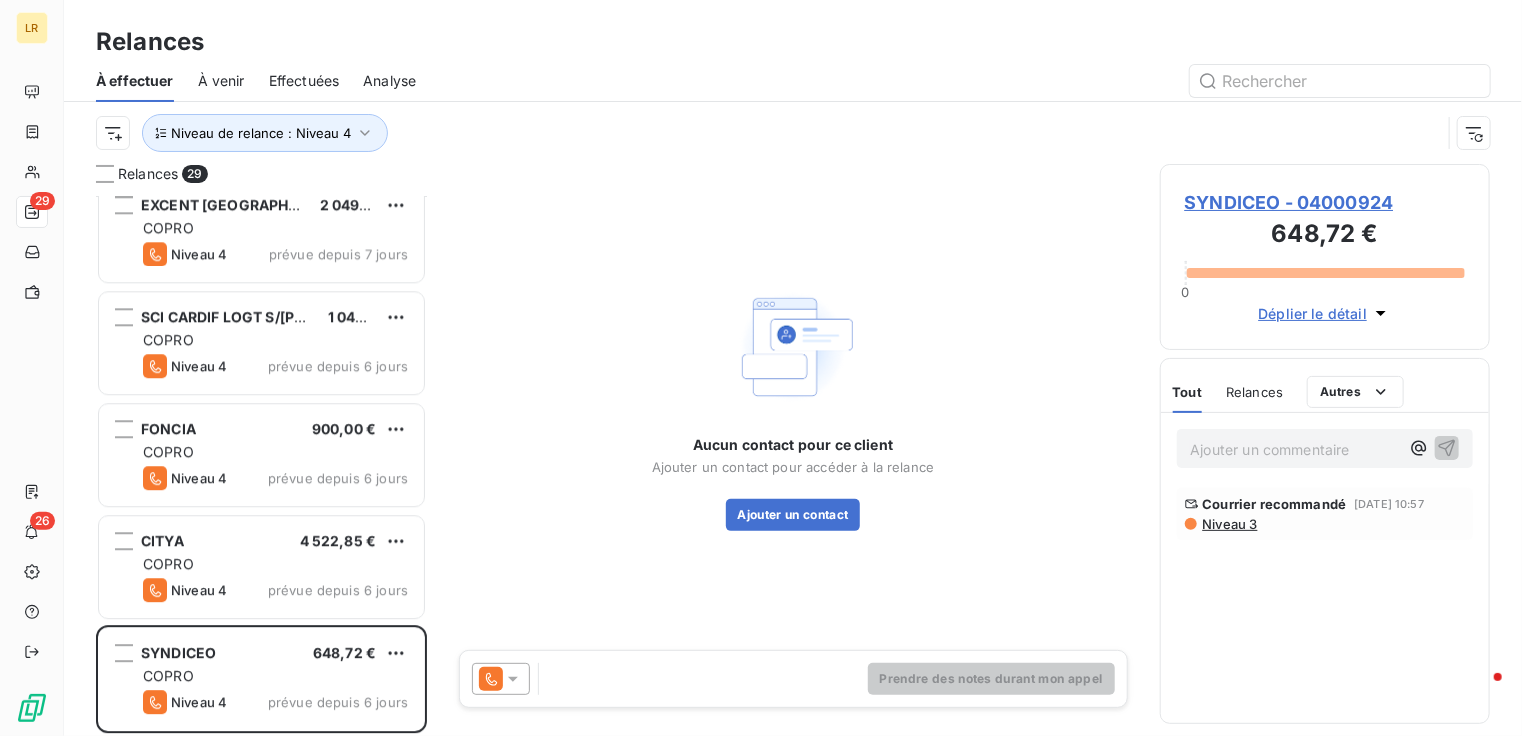 click 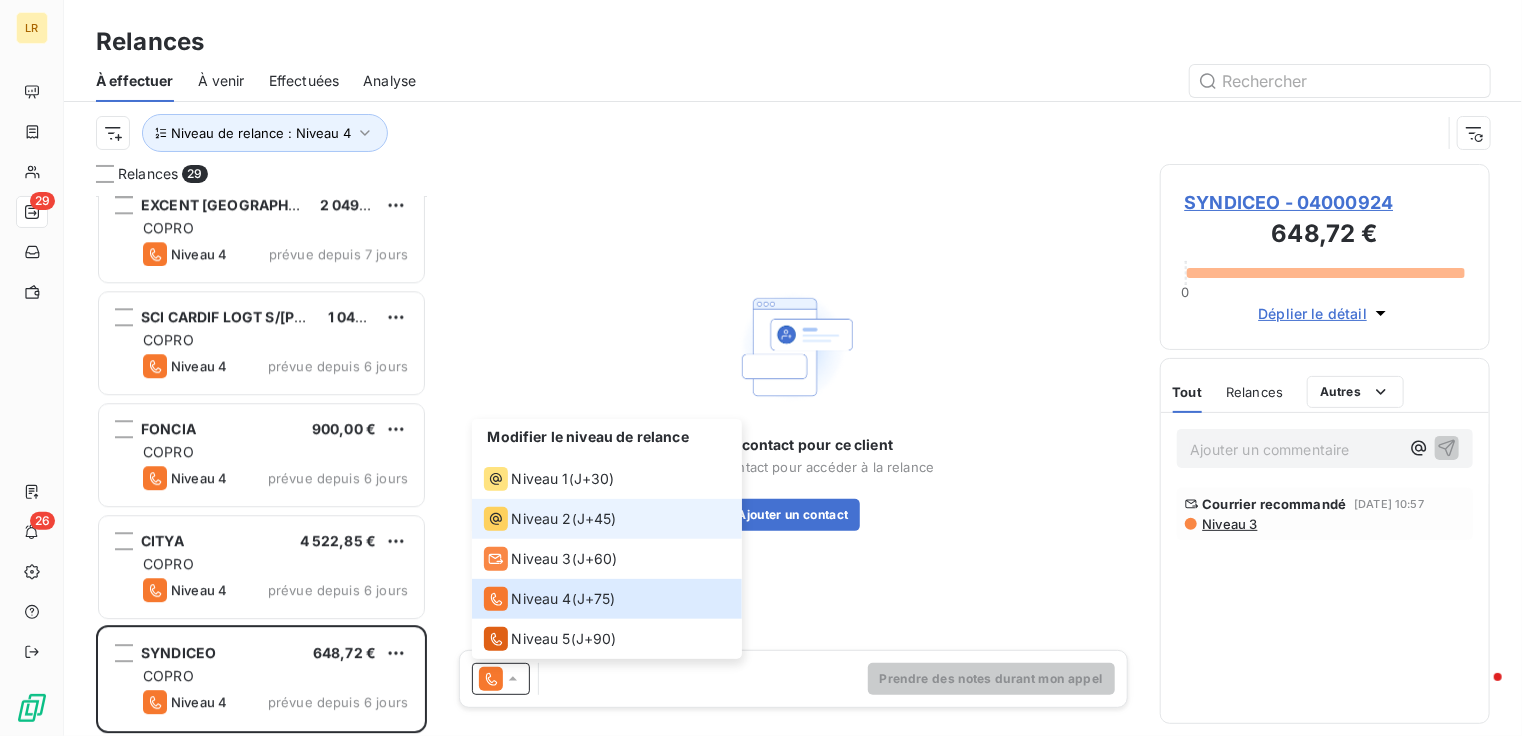 click on "Niveau 2" at bounding box center (542, 519) 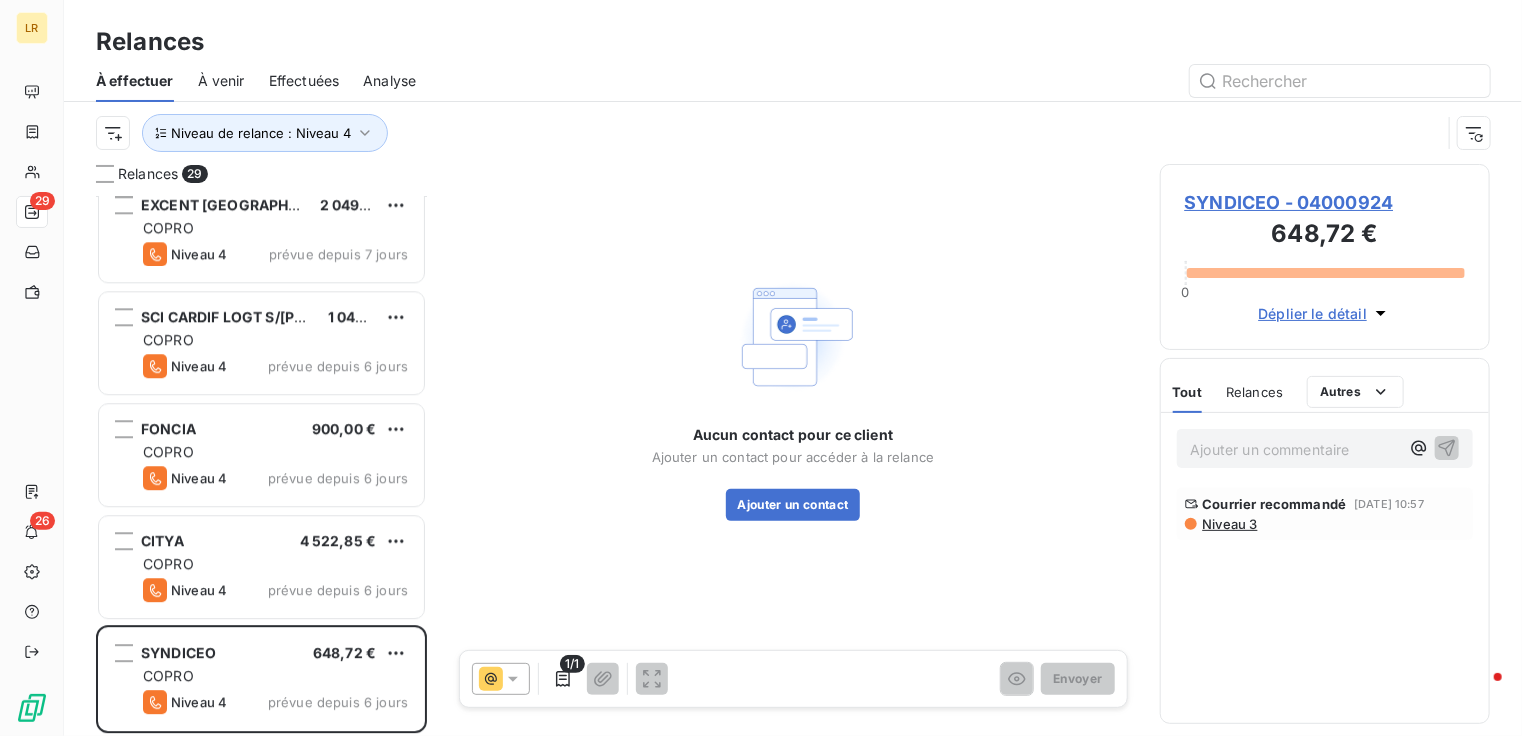 click 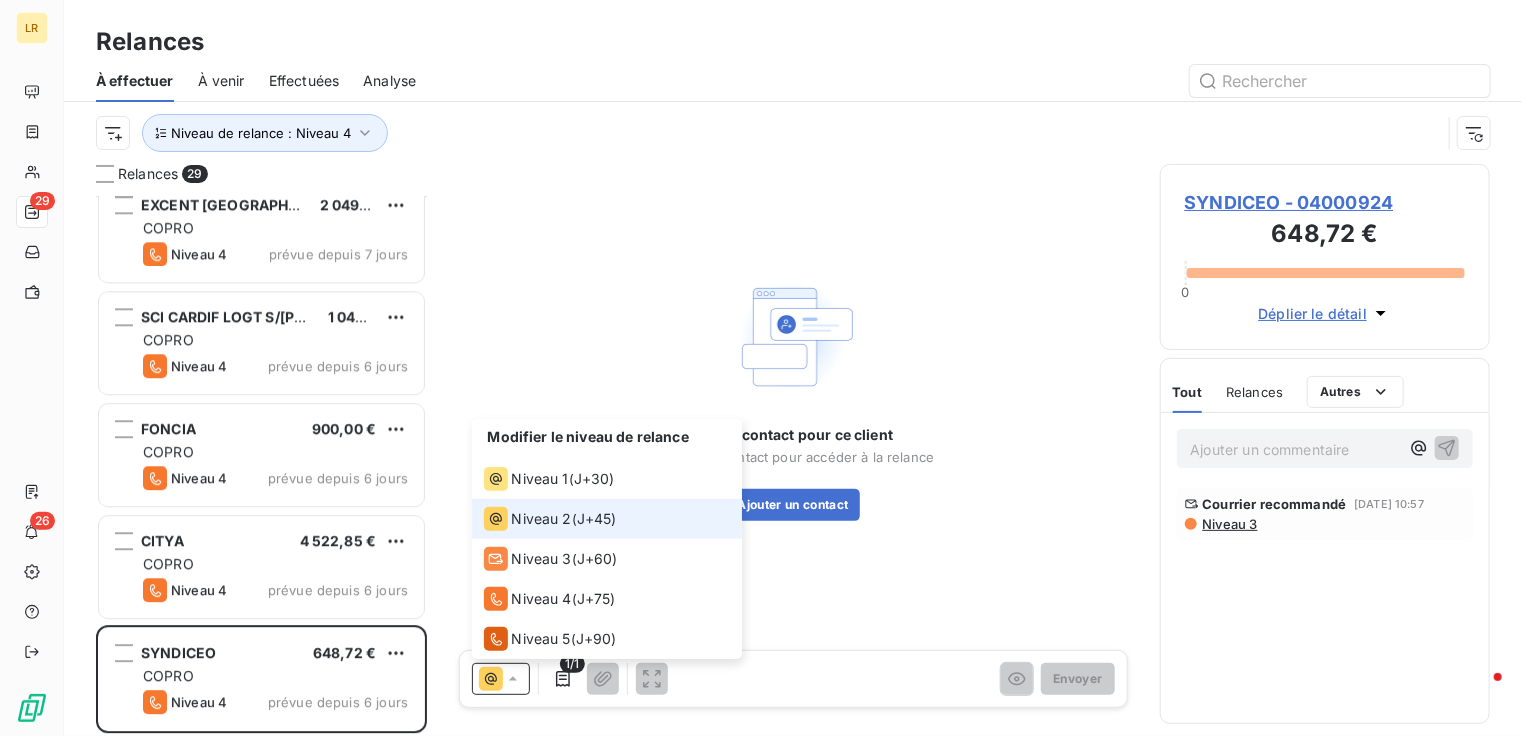 click on "Niveau 2" at bounding box center [542, 519] 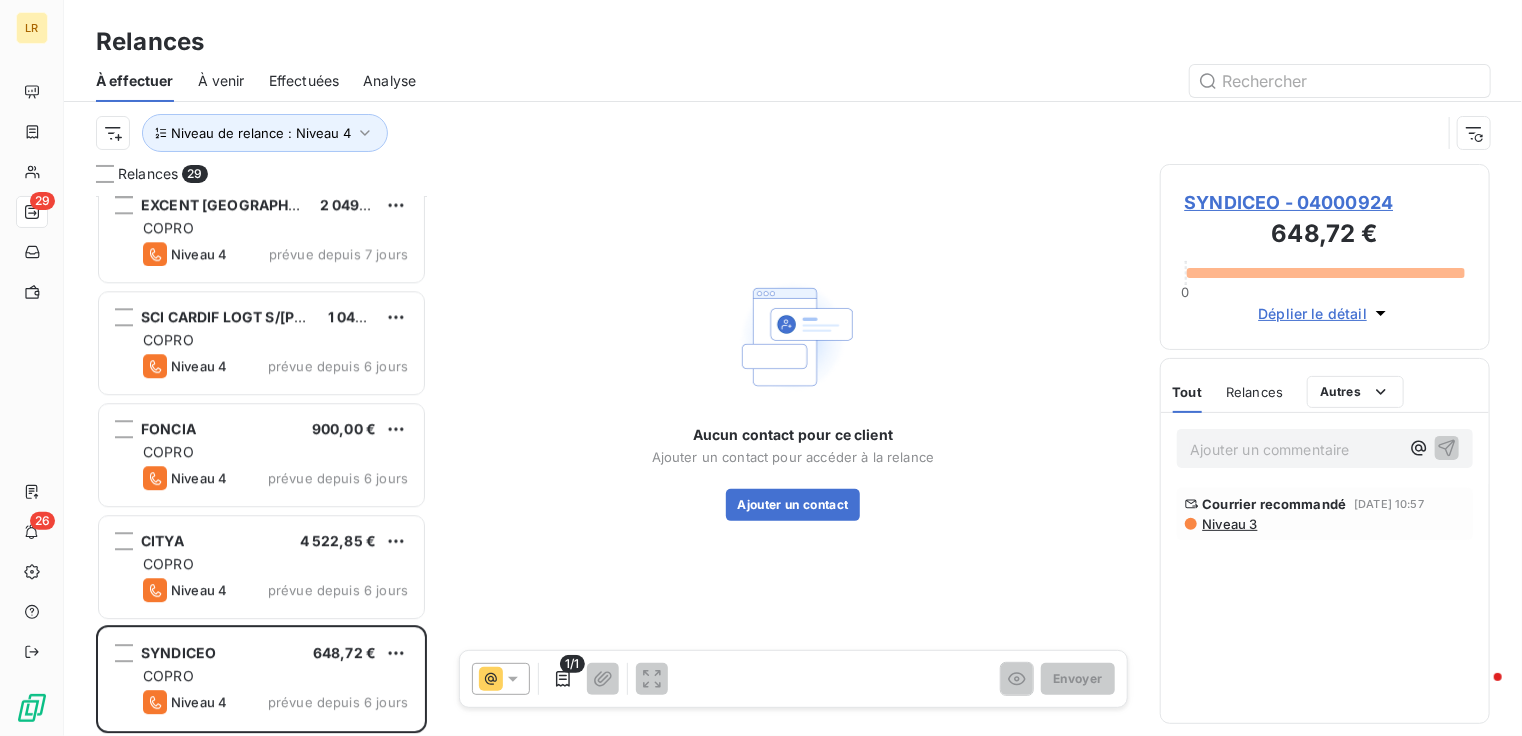 click 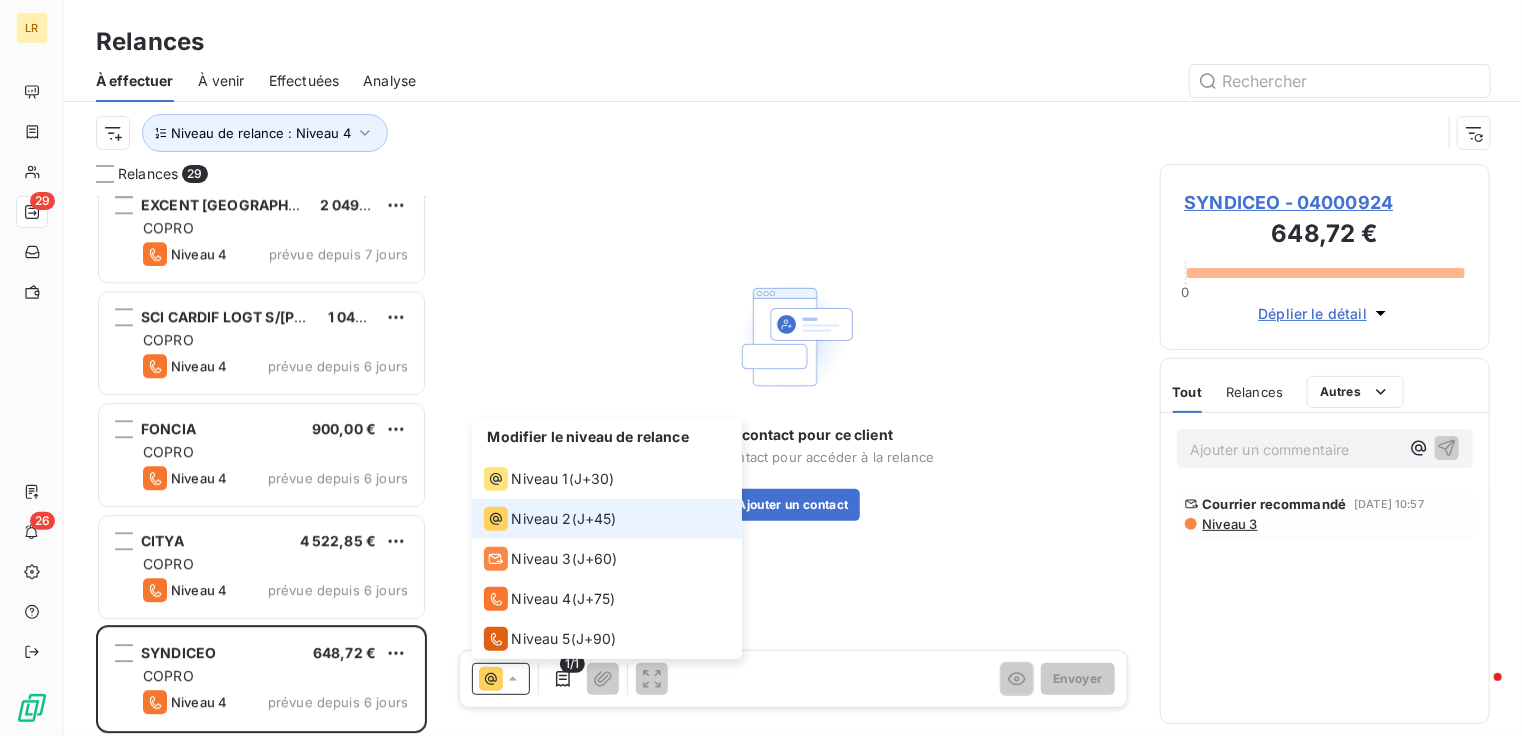 click on "Niveau 2" at bounding box center (542, 519) 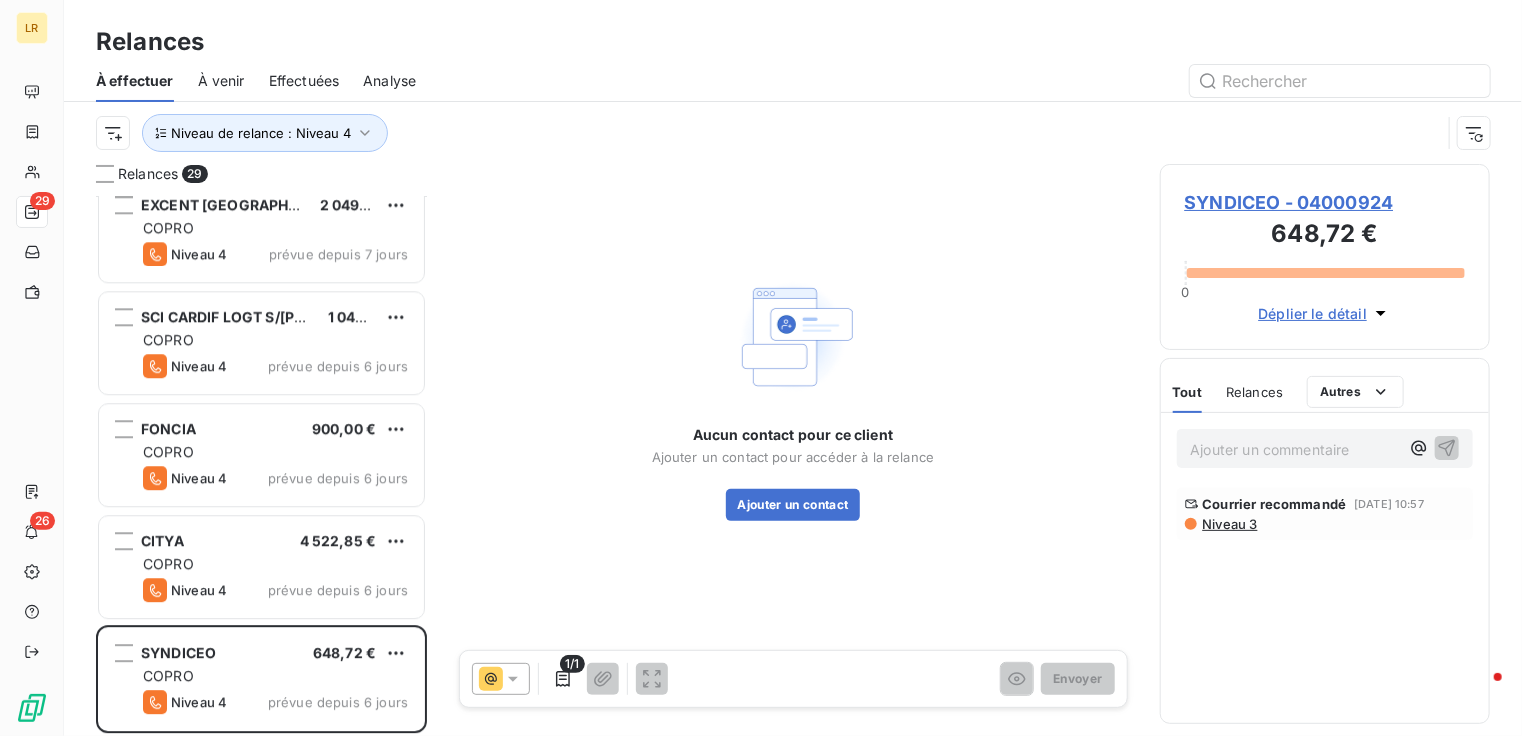 click on "Niveau 3" at bounding box center (1229, 524) 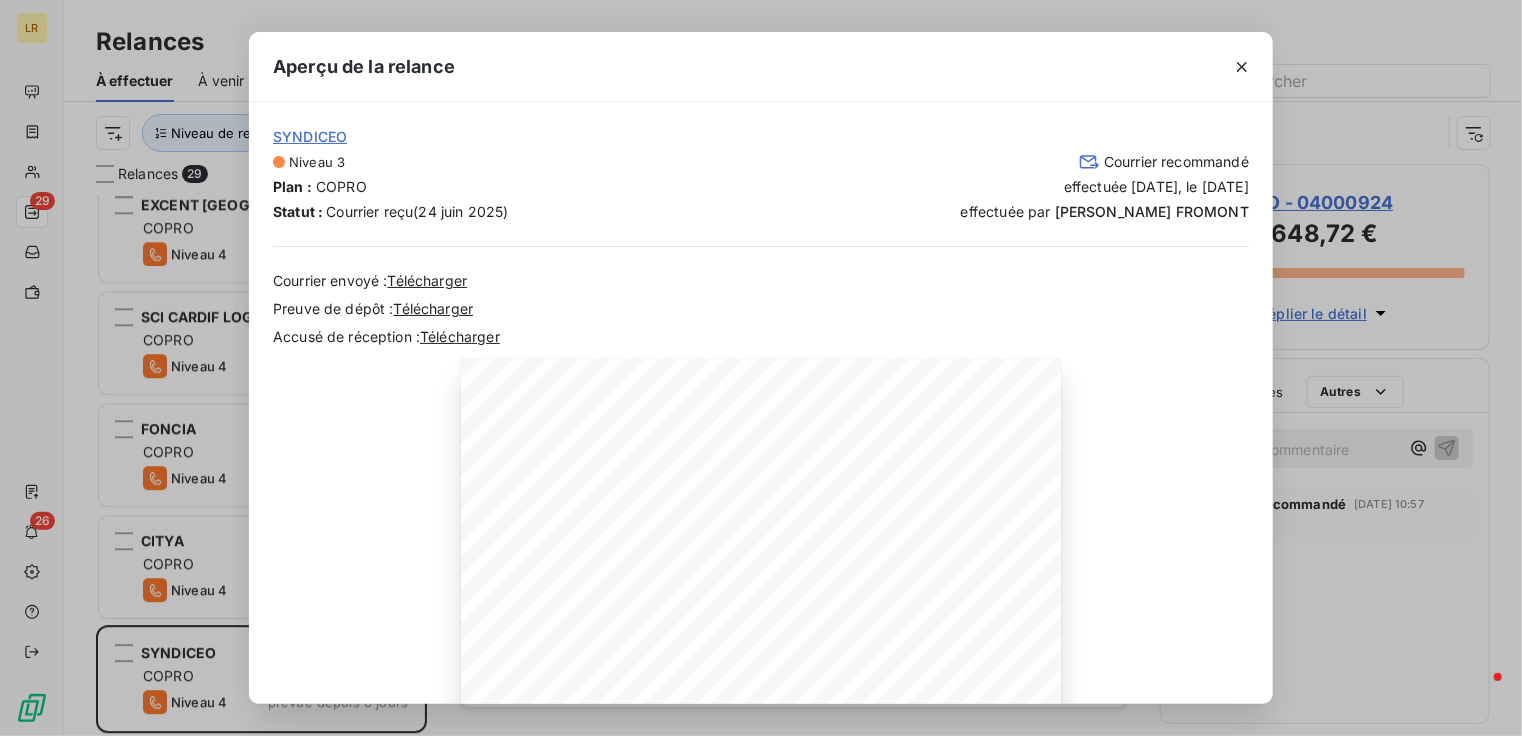 click 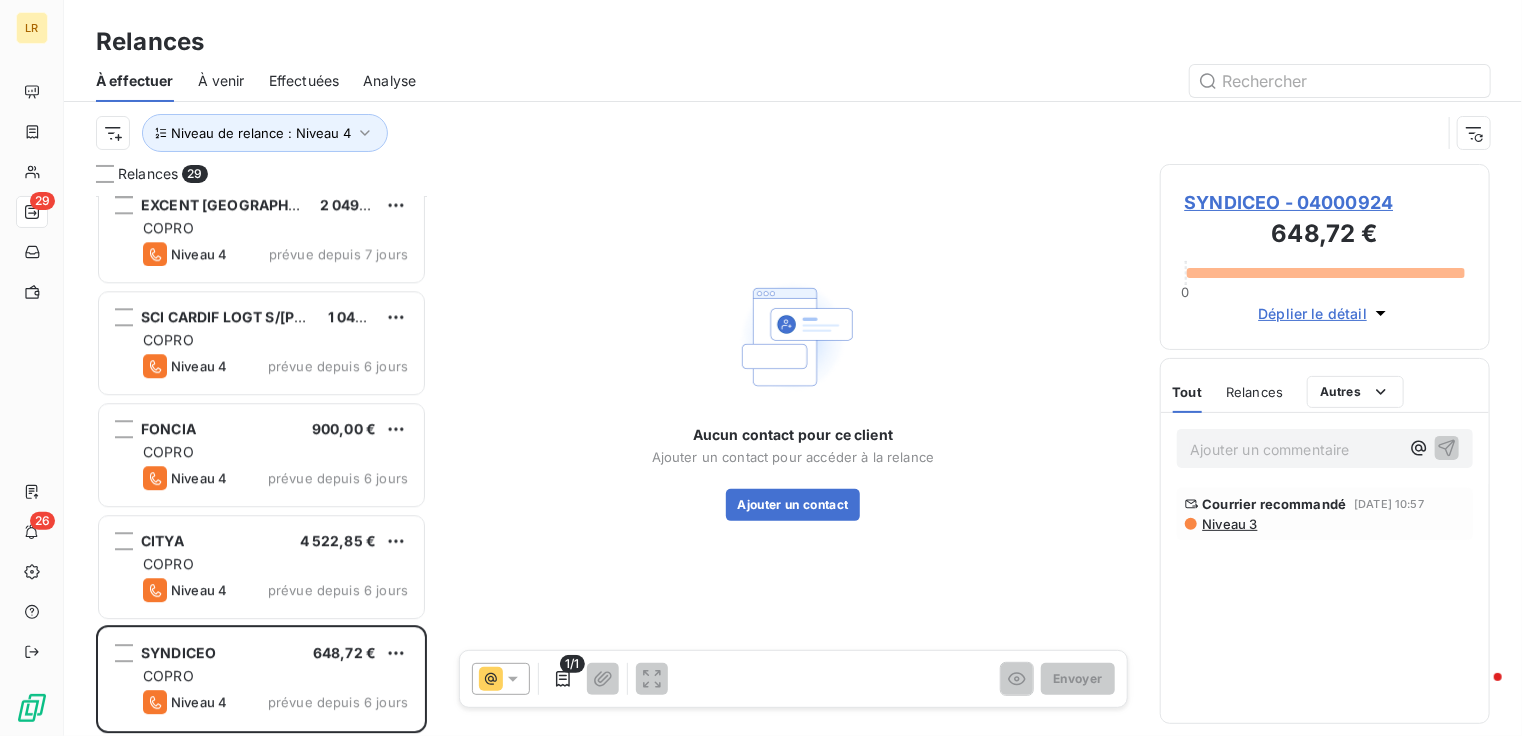 click on "À effectuer" at bounding box center (135, 81) 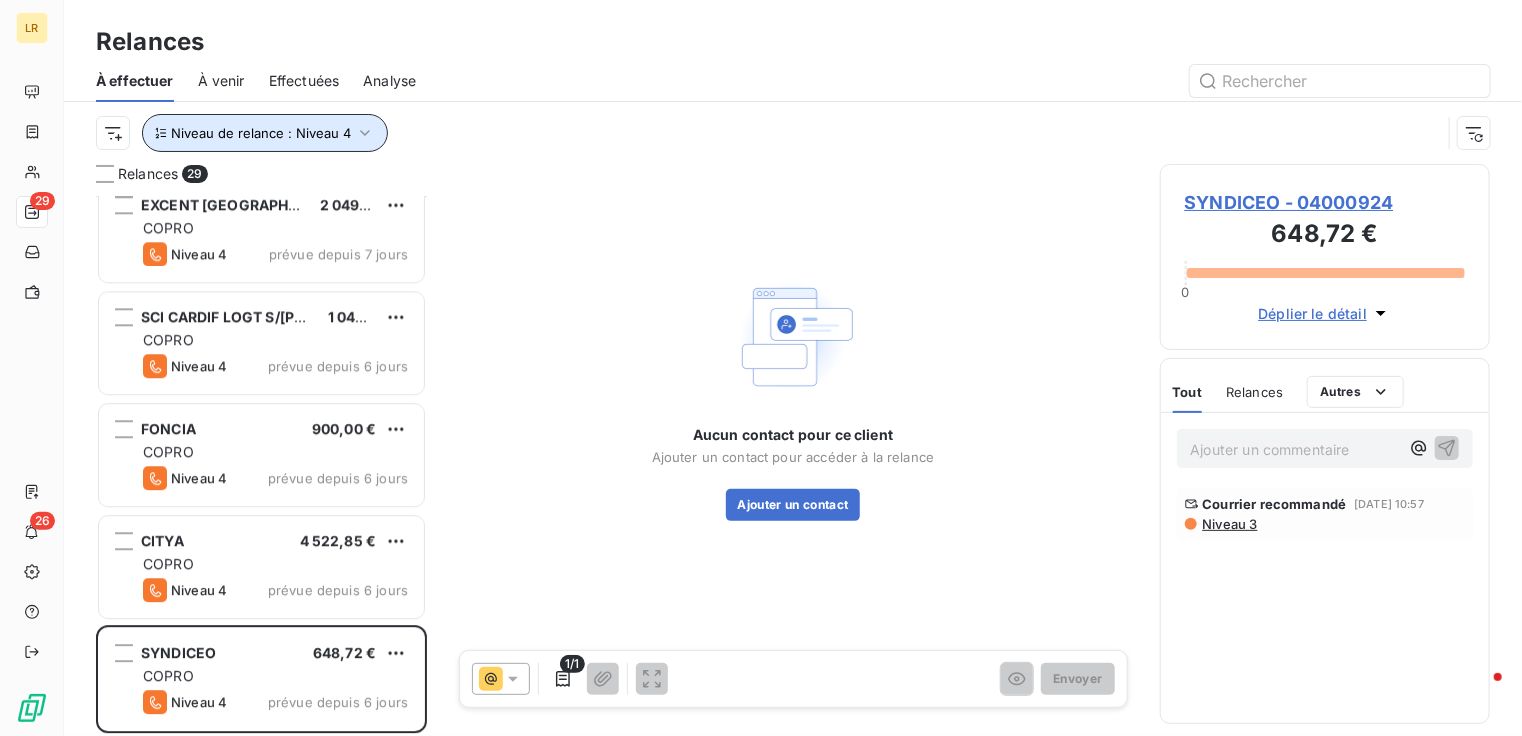 click 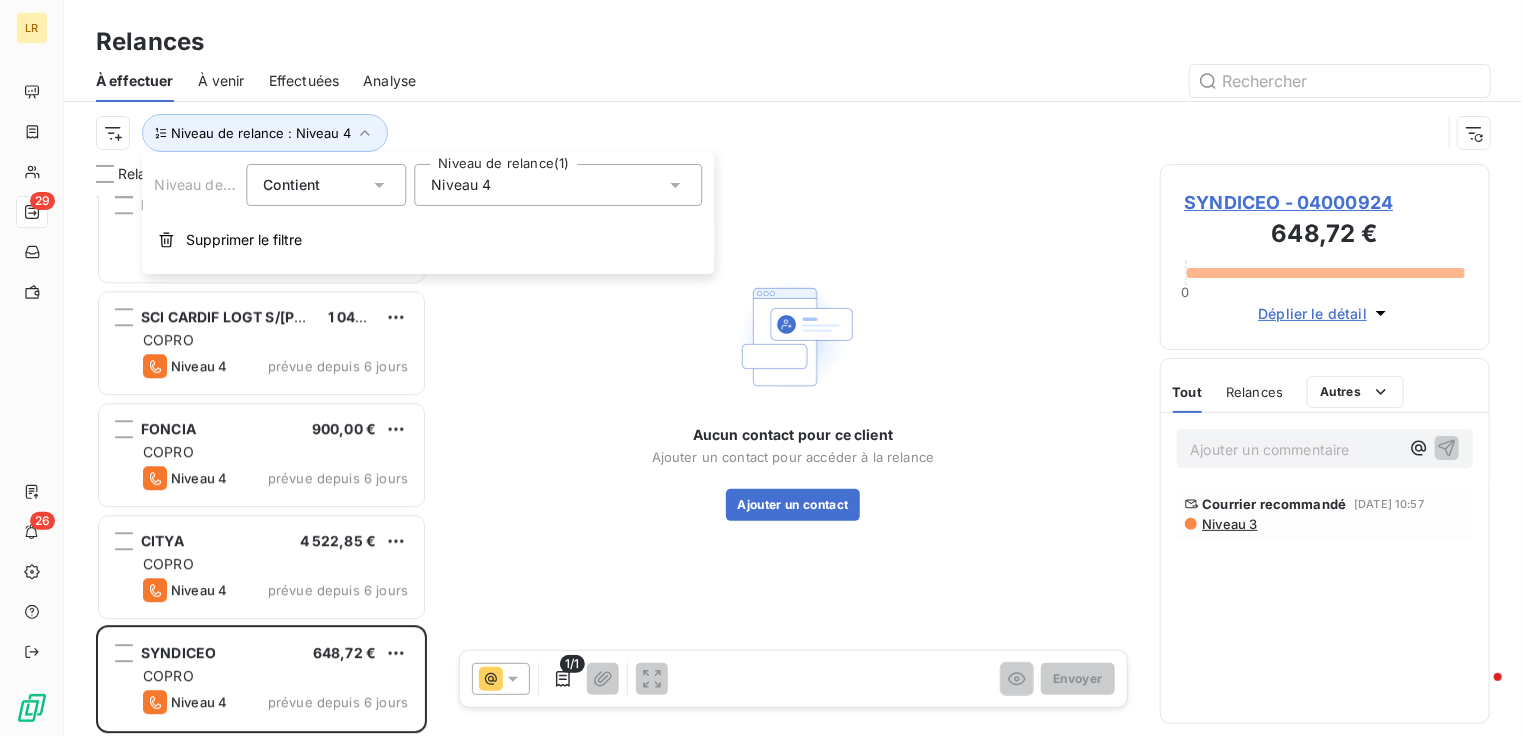 click 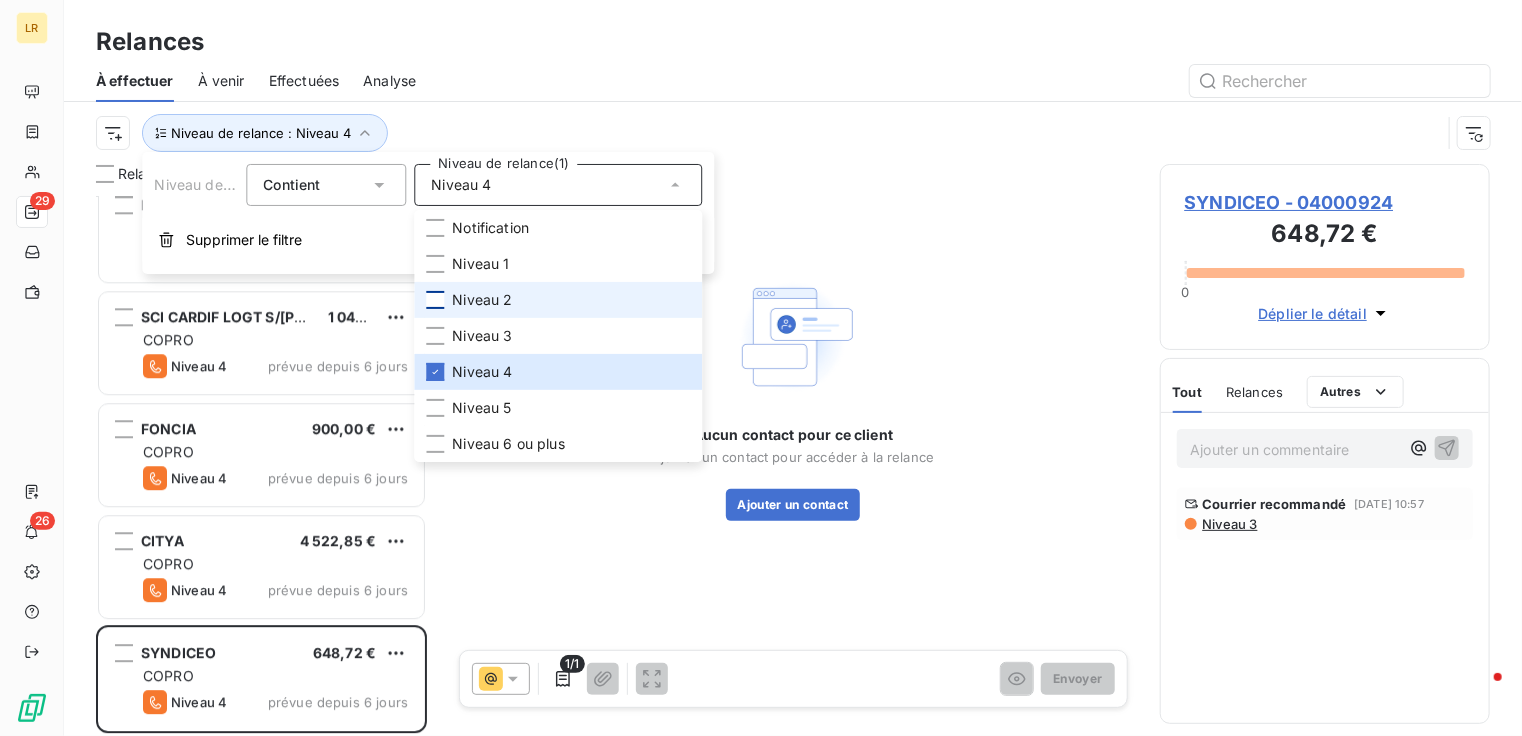 click at bounding box center (435, 300) 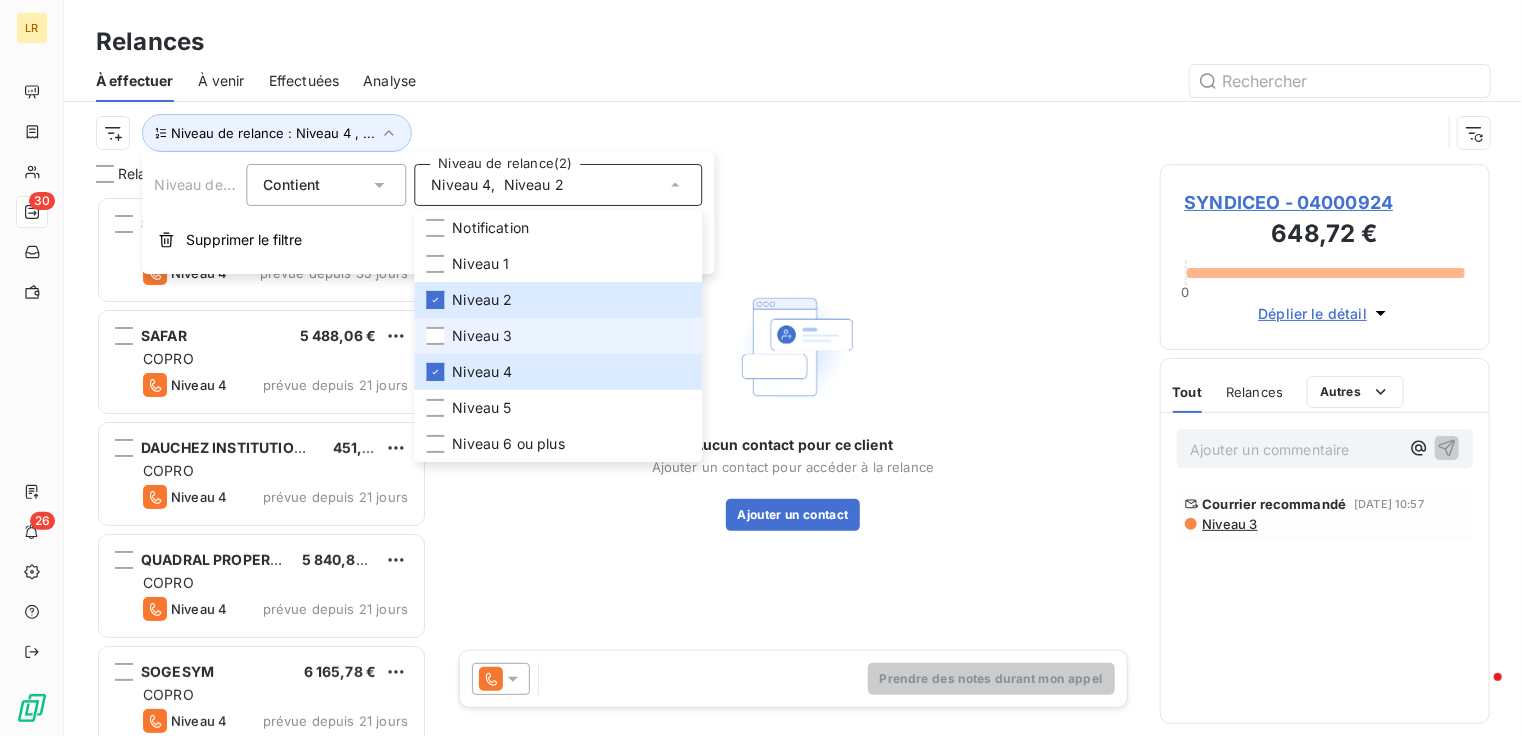 scroll, scrollTop: 16, scrollLeft: 16, axis: both 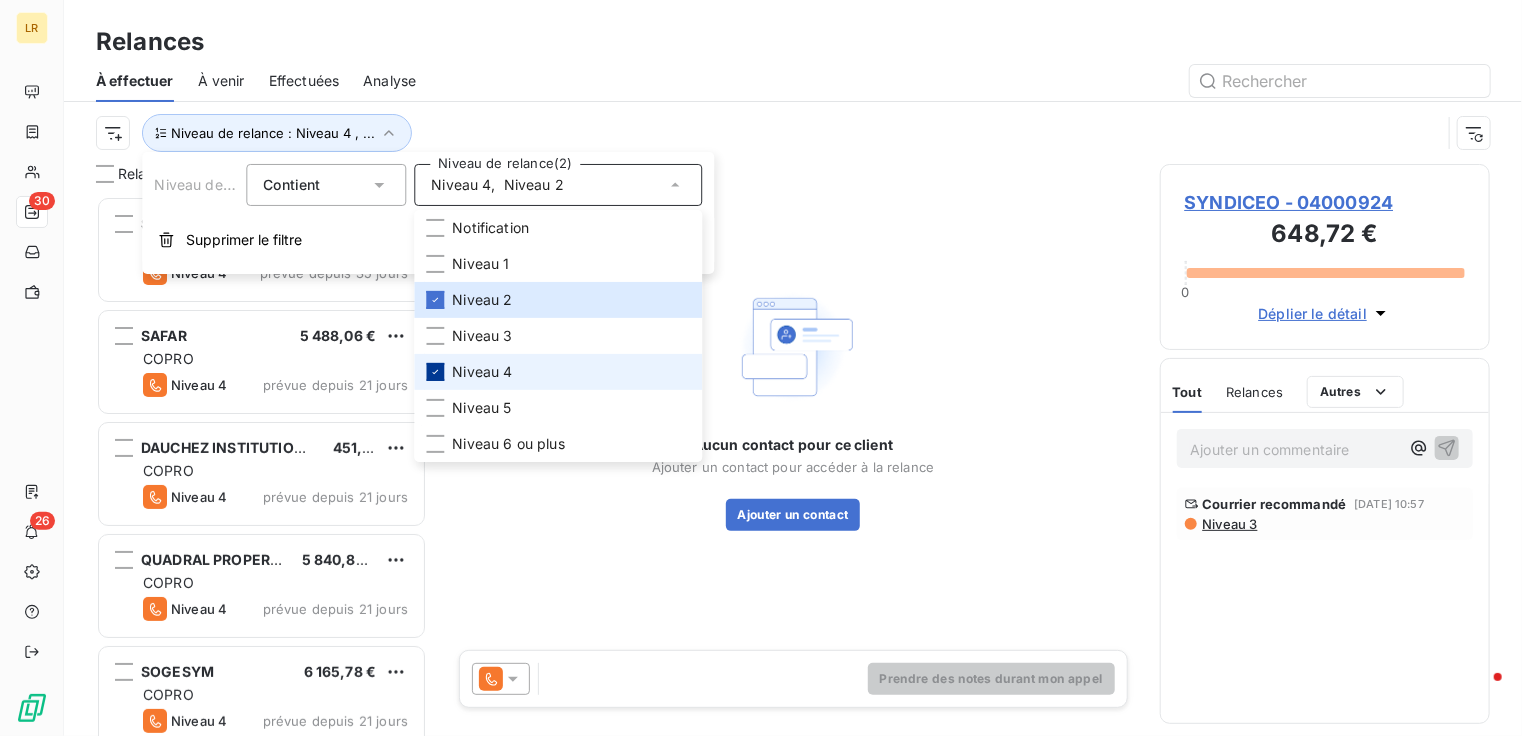 click 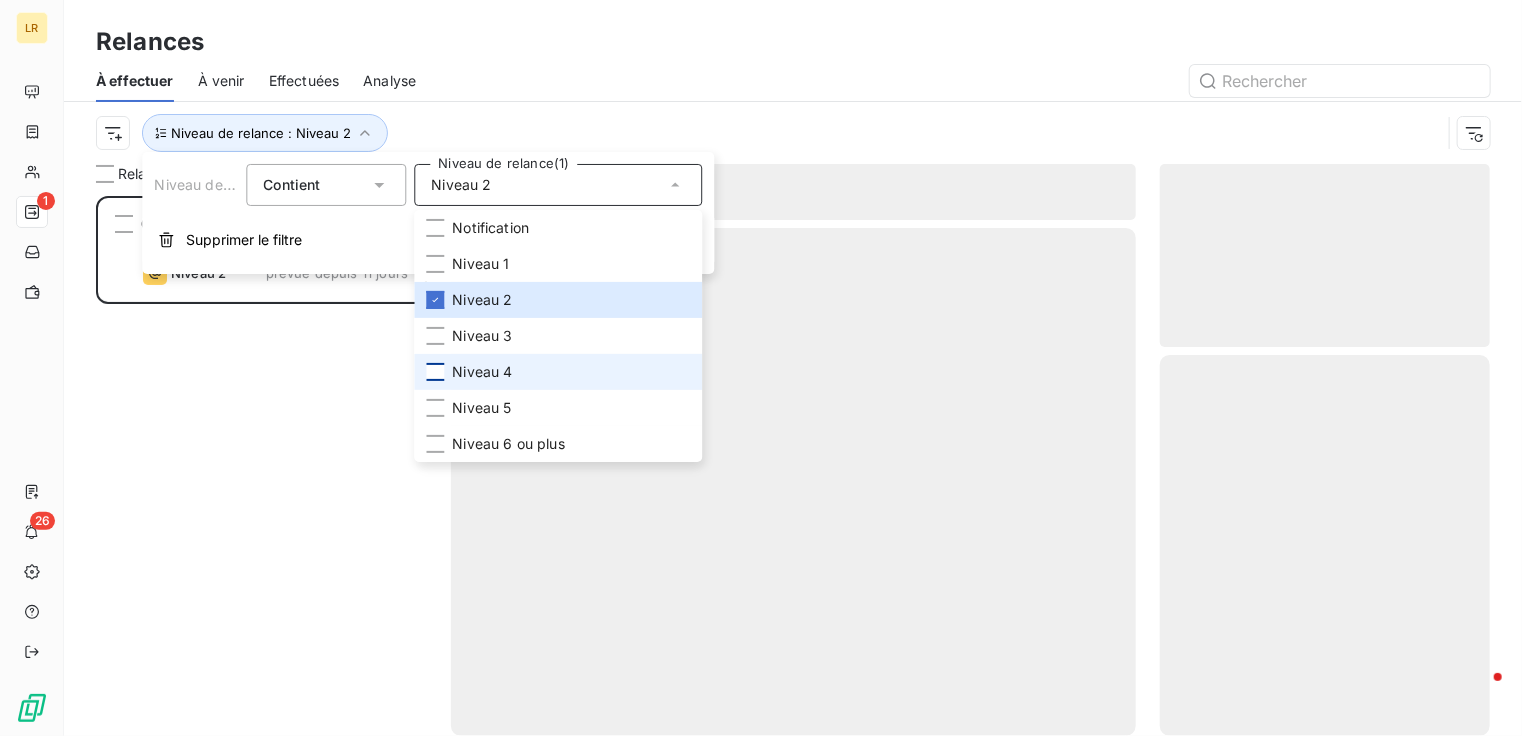scroll, scrollTop: 16, scrollLeft: 16, axis: both 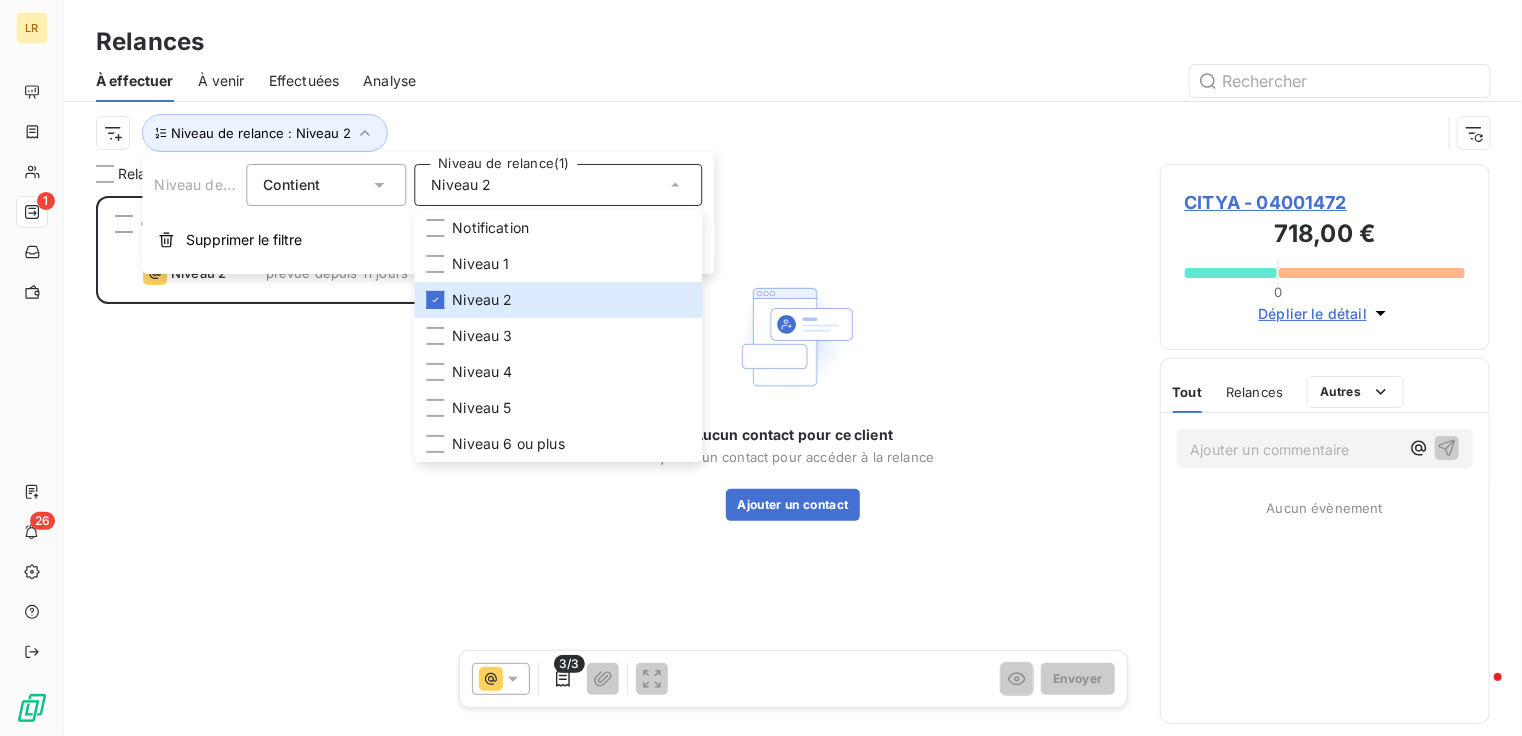 click on "CITYA 718,00 € COPRO Niveau 2 prévue depuis 11 jours" at bounding box center (261, 466) 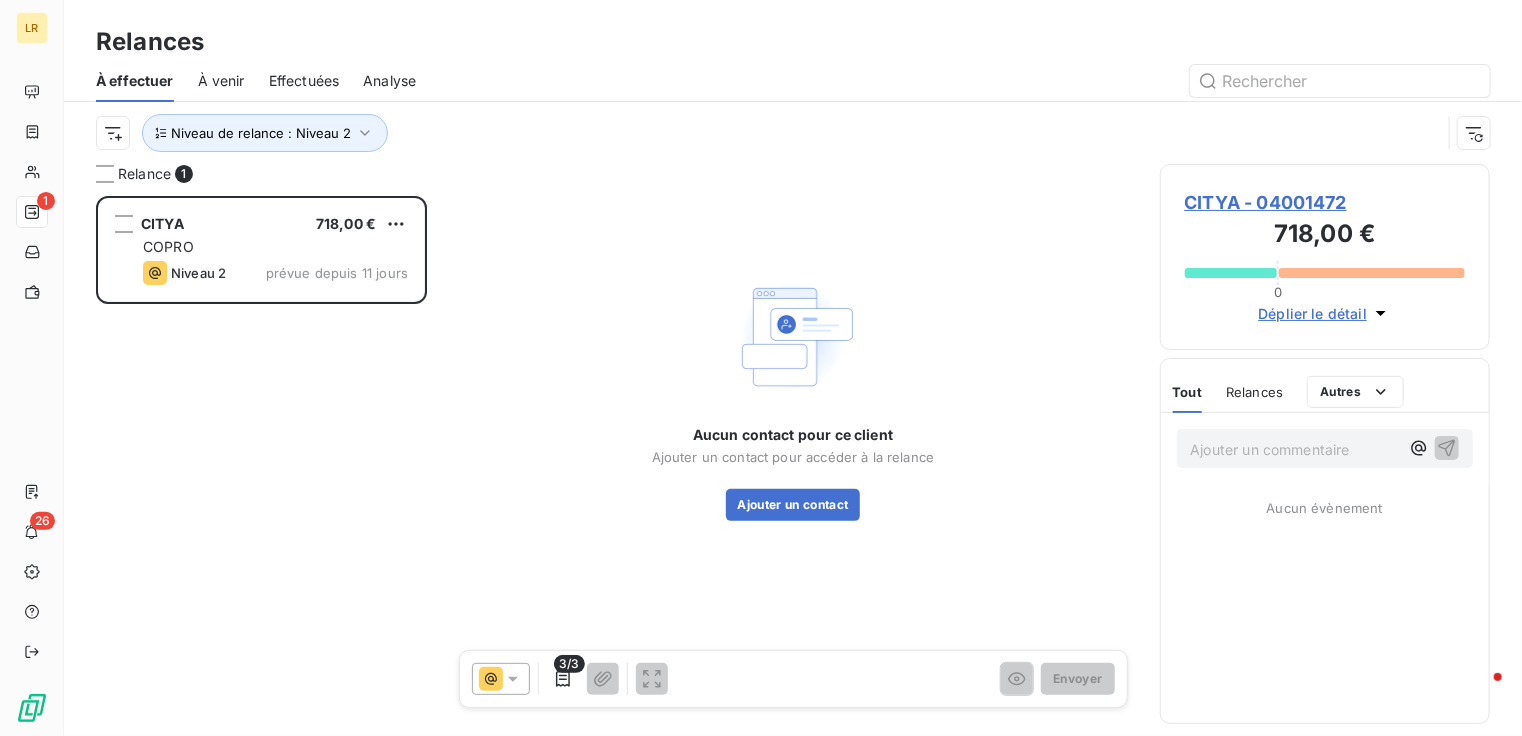 click on "Relances" at bounding box center [1254, 392] 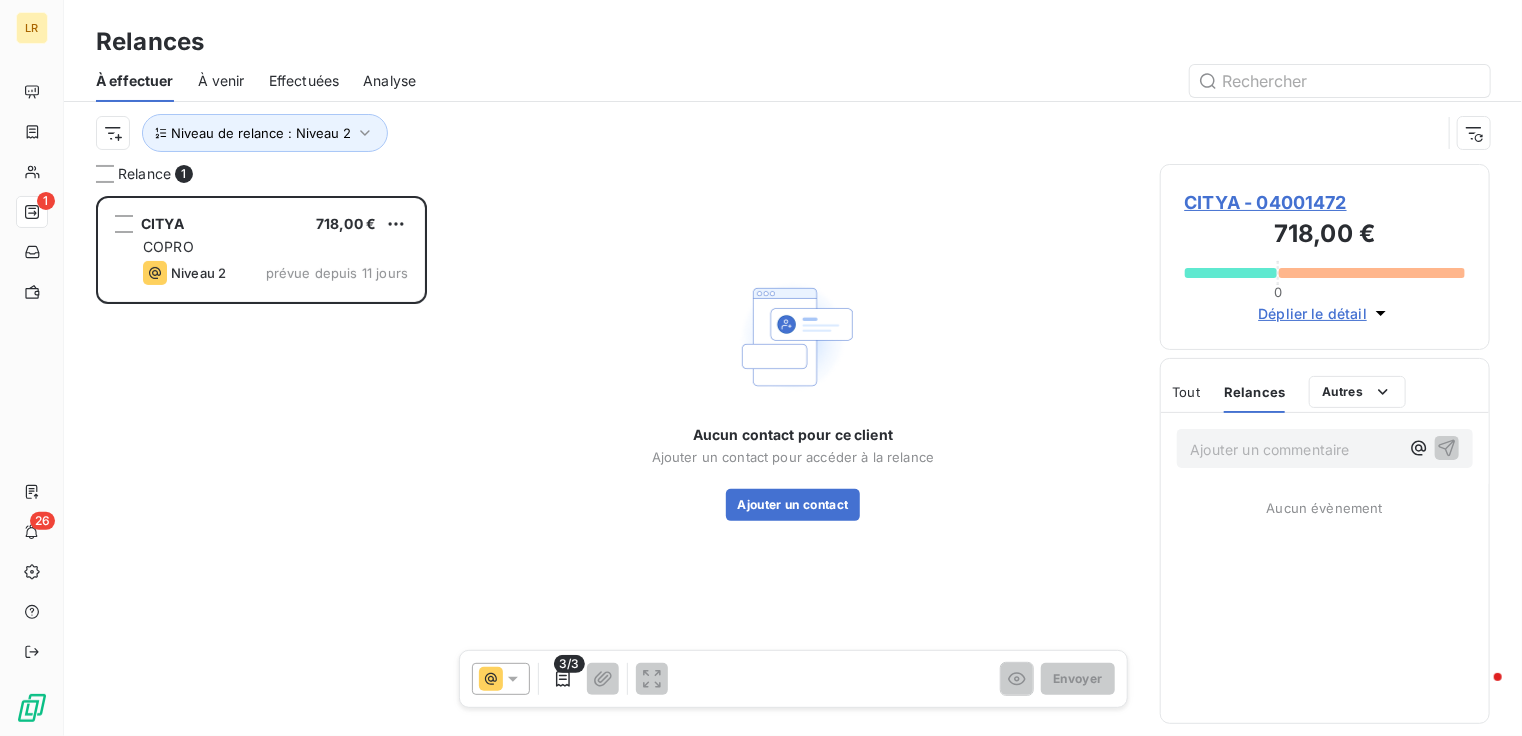 click 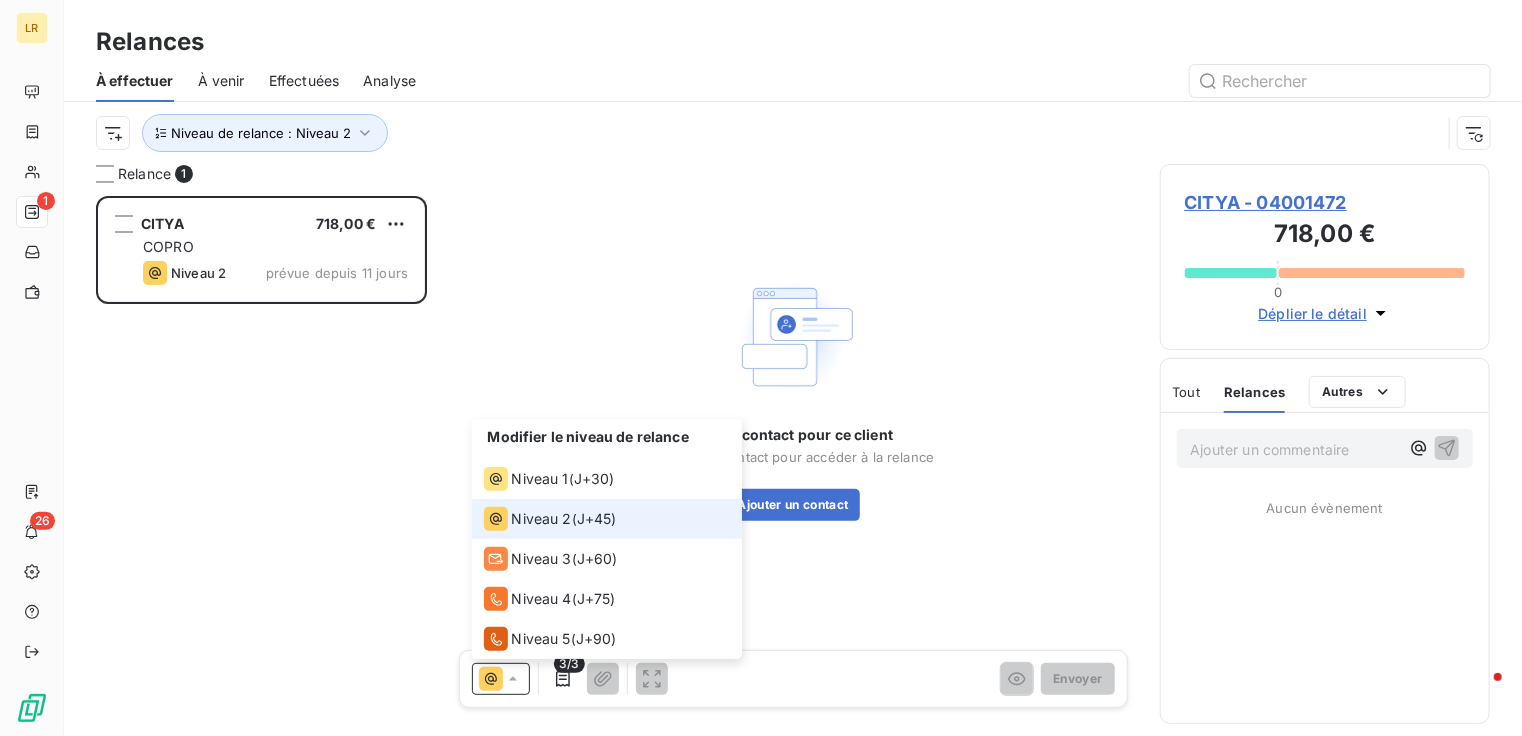 click on "Niveau 2" at bounding box center [542, 519] 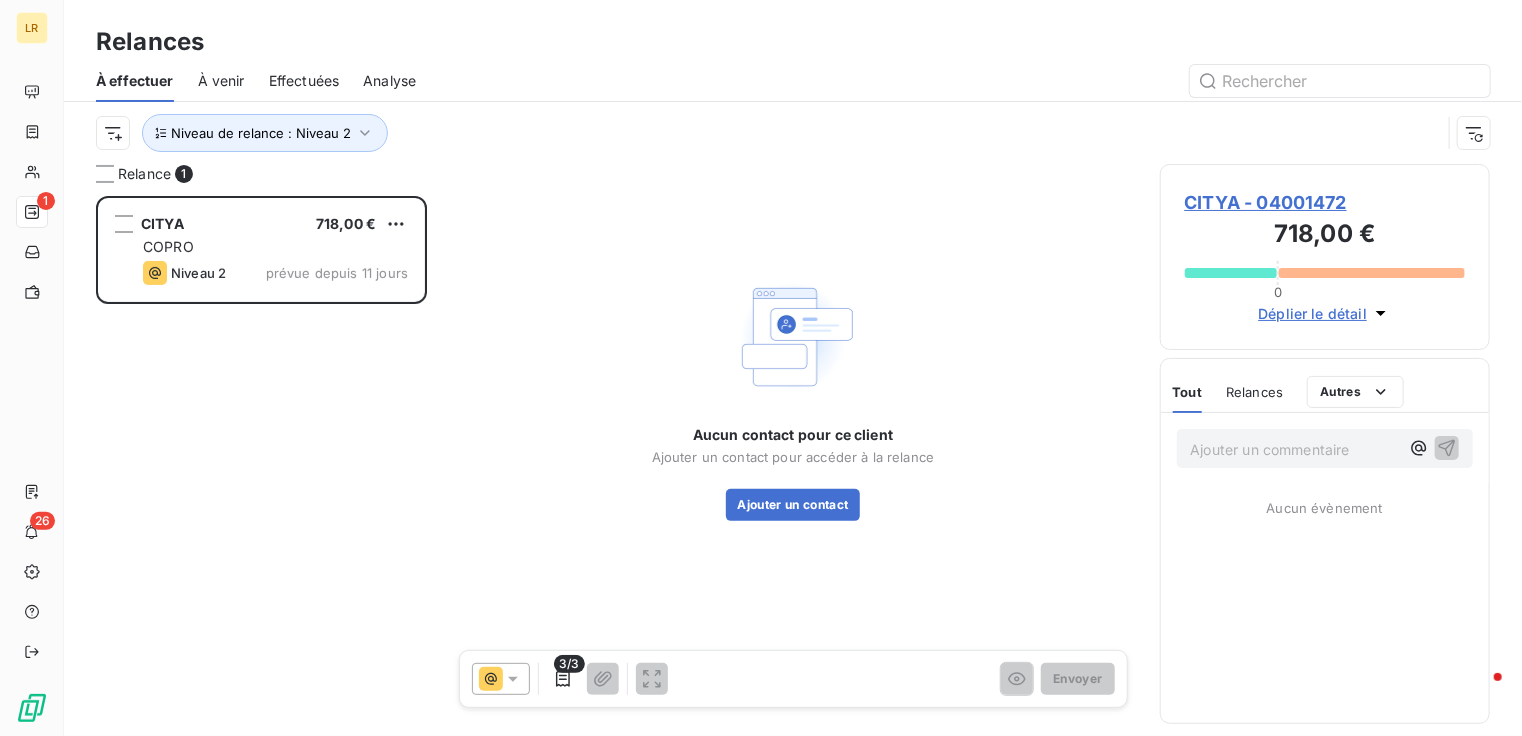 click on "CITYA 718,00 € COPRO Niveau 2 prévue depuis 11 jours" at bounding box center [261, 466] 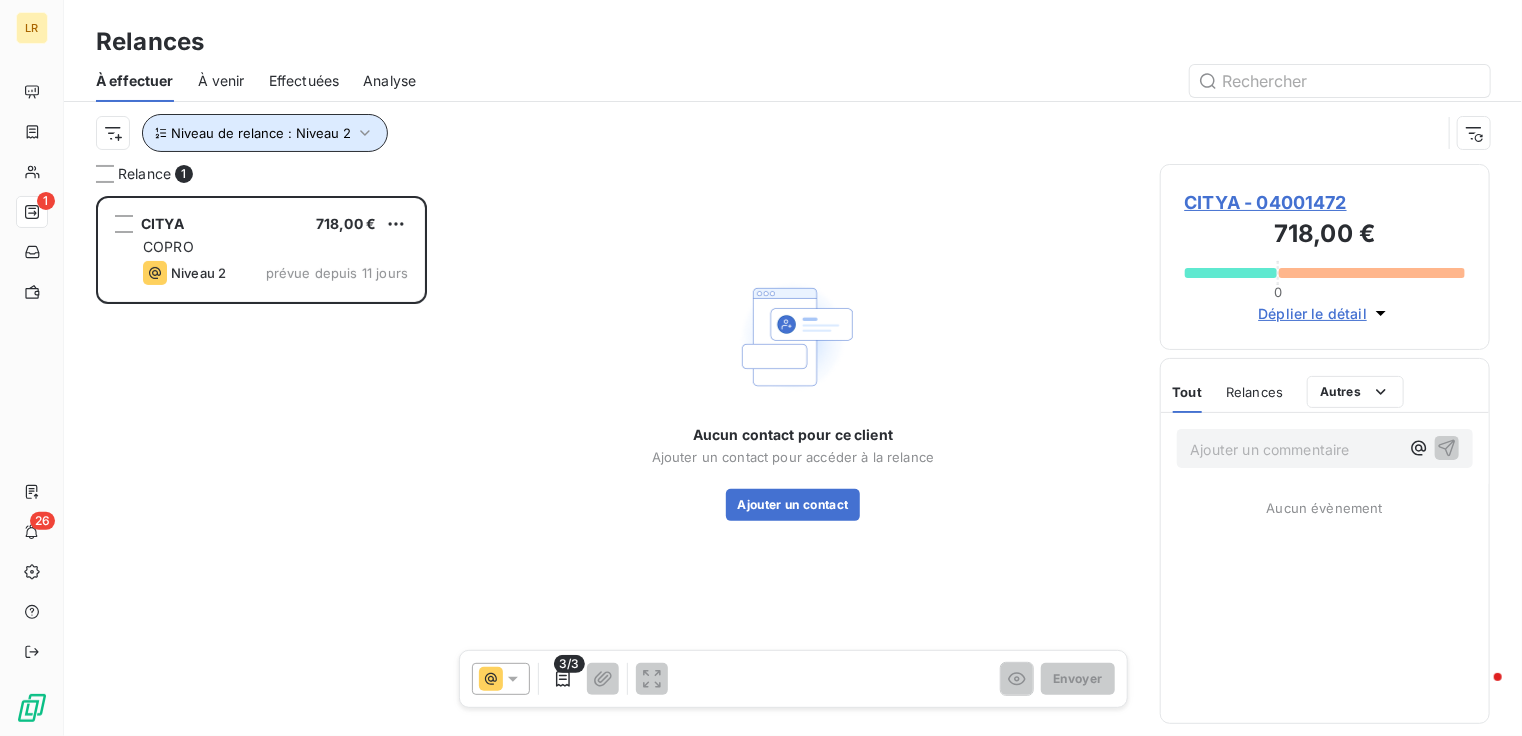 click 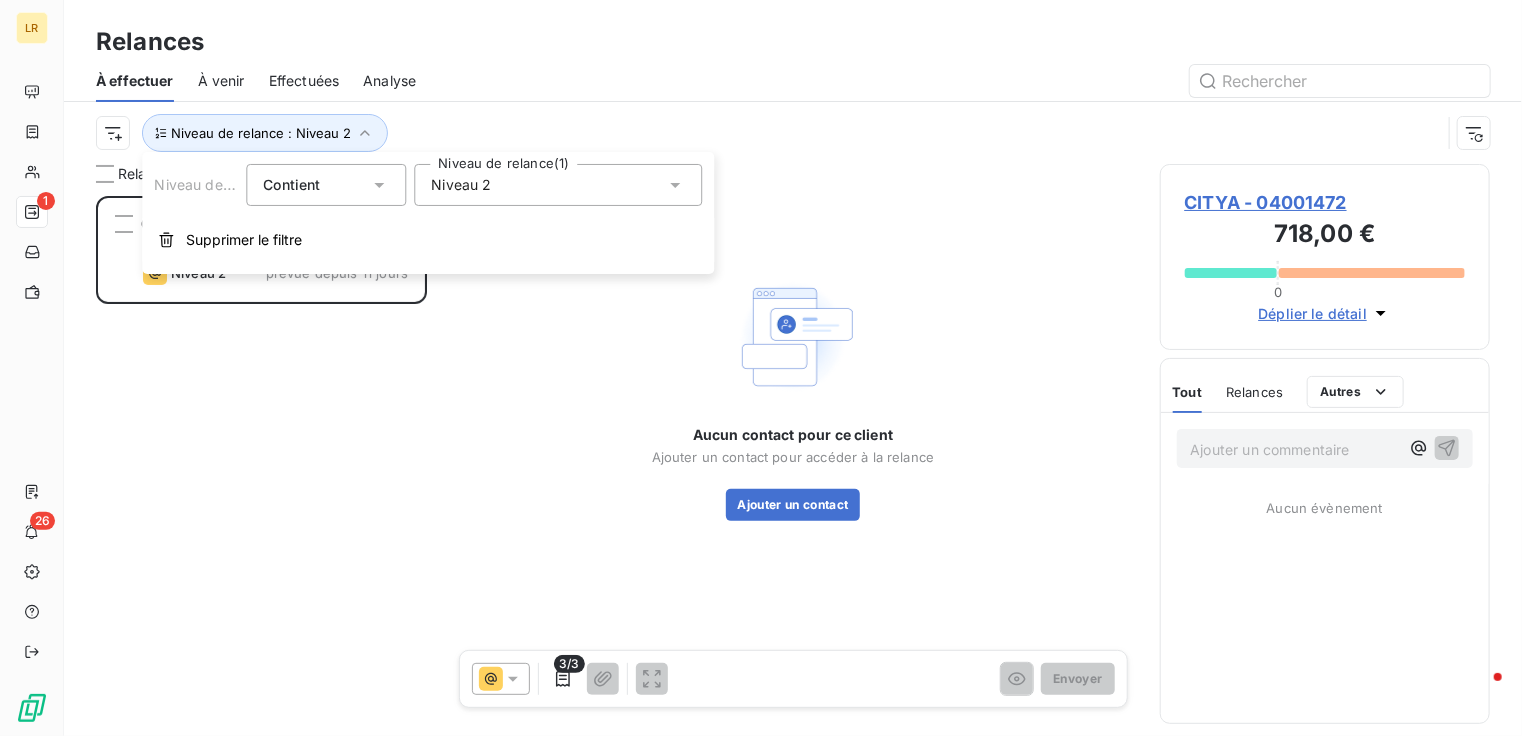 click 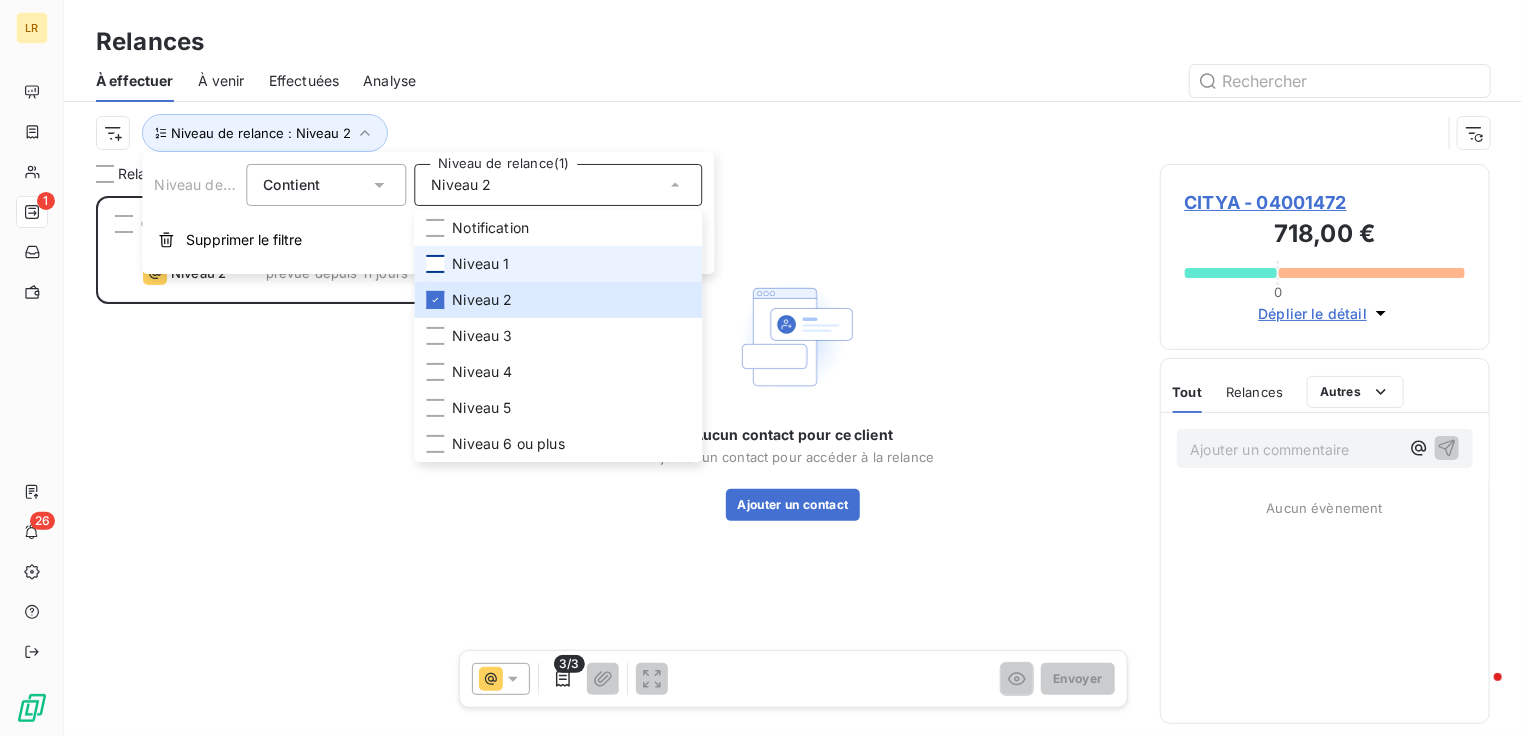 click at bounding box center (435, 264) 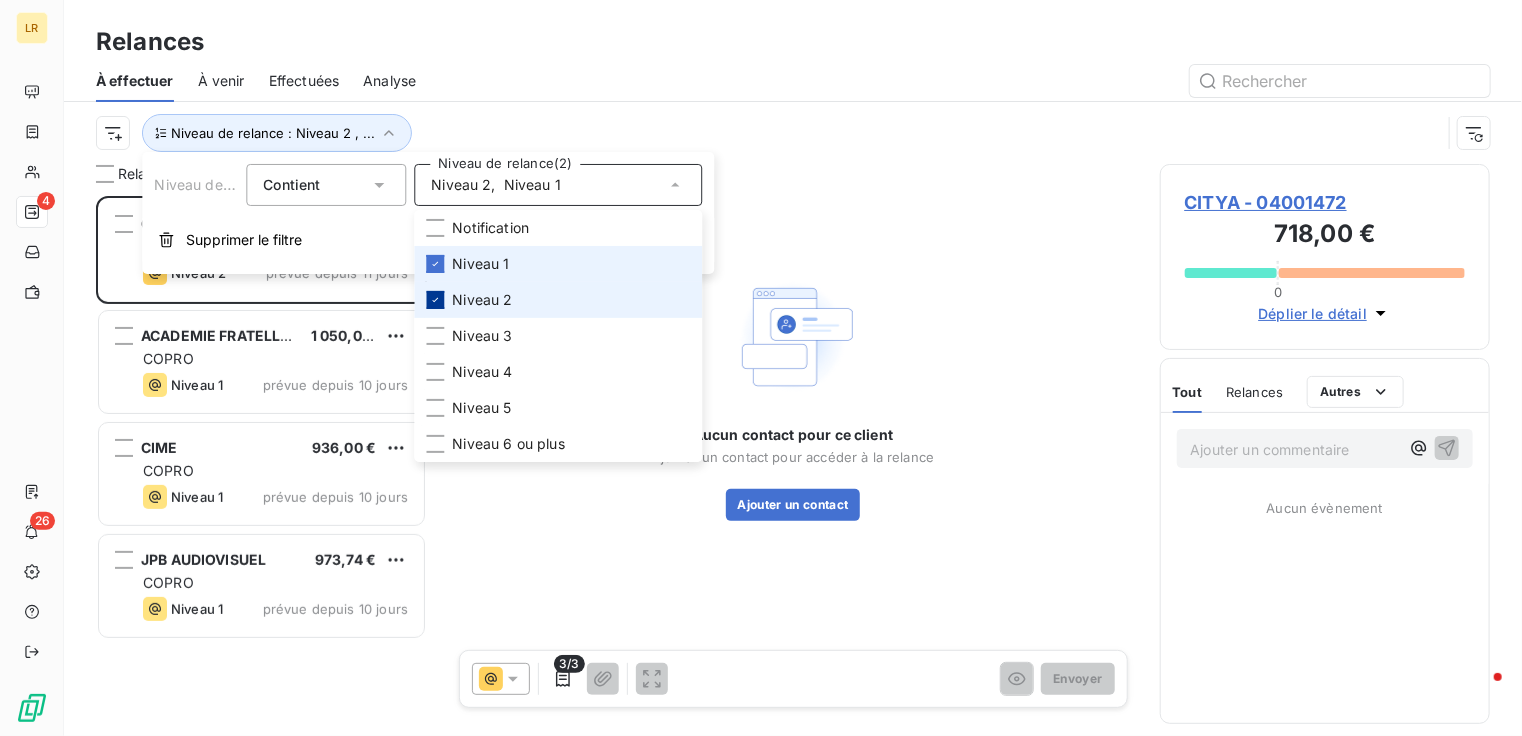 scroll, scrollTop: 16, scrollLeft: 16, axis: both 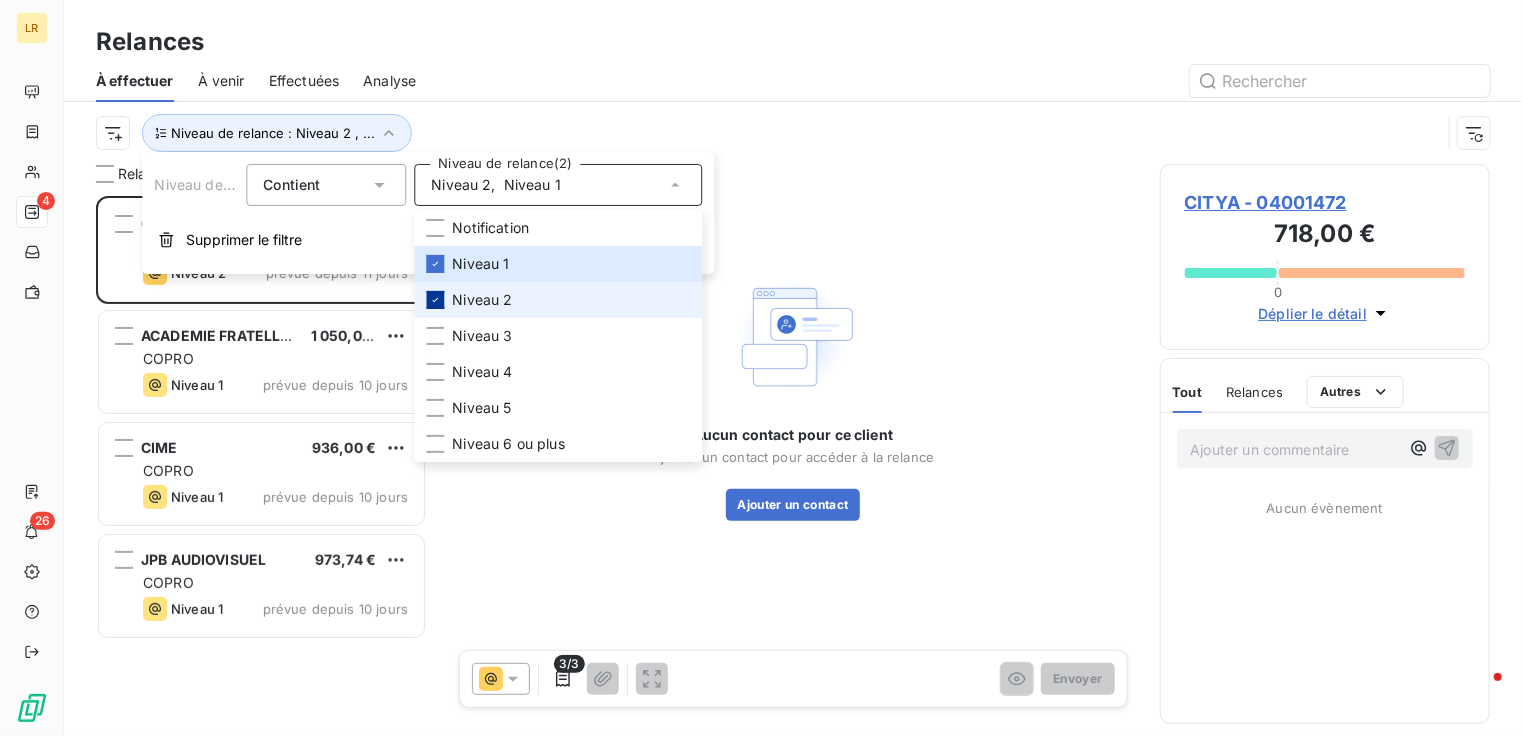click at bounding box center [435, 300] 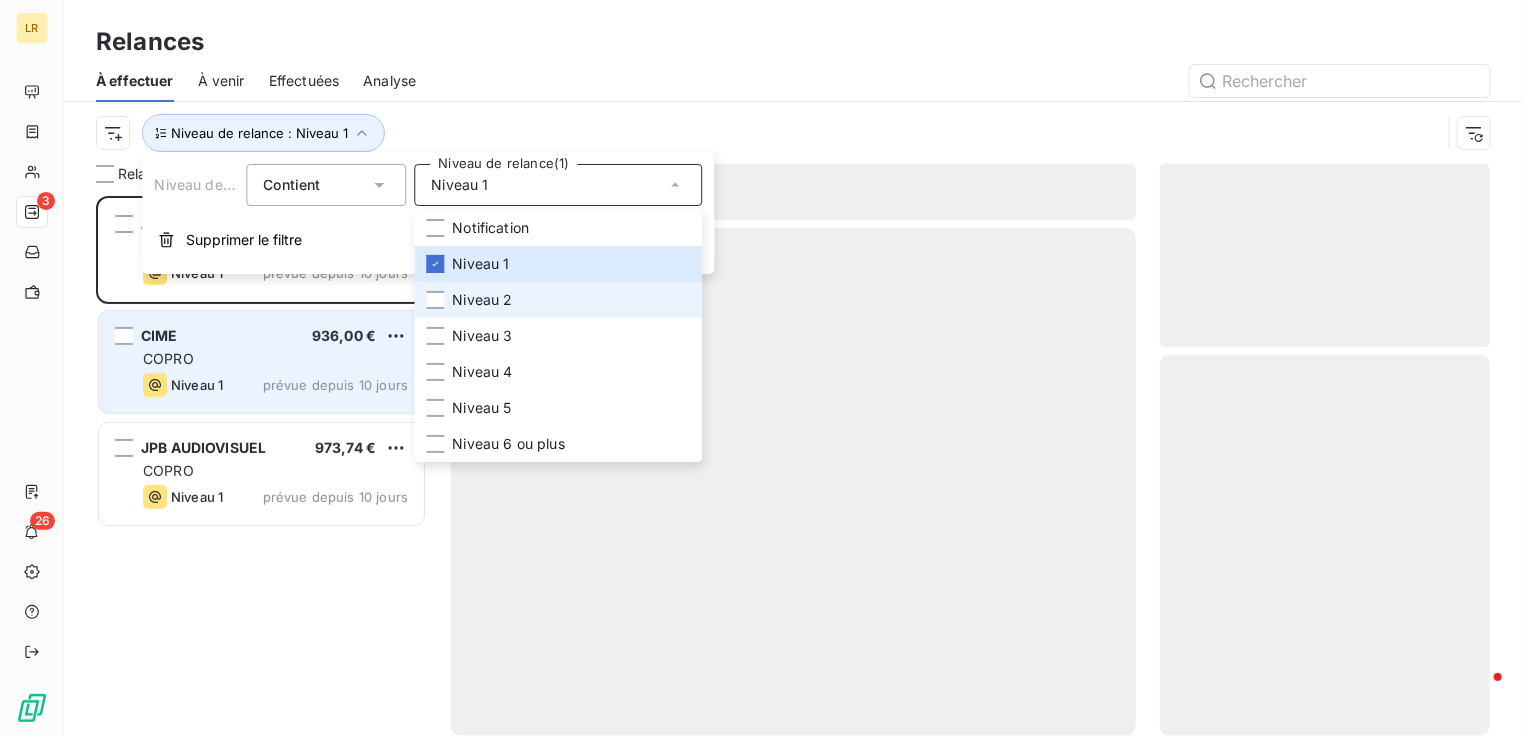 scroll, scrollTop: 16, scrollLeft: 16, axis: both 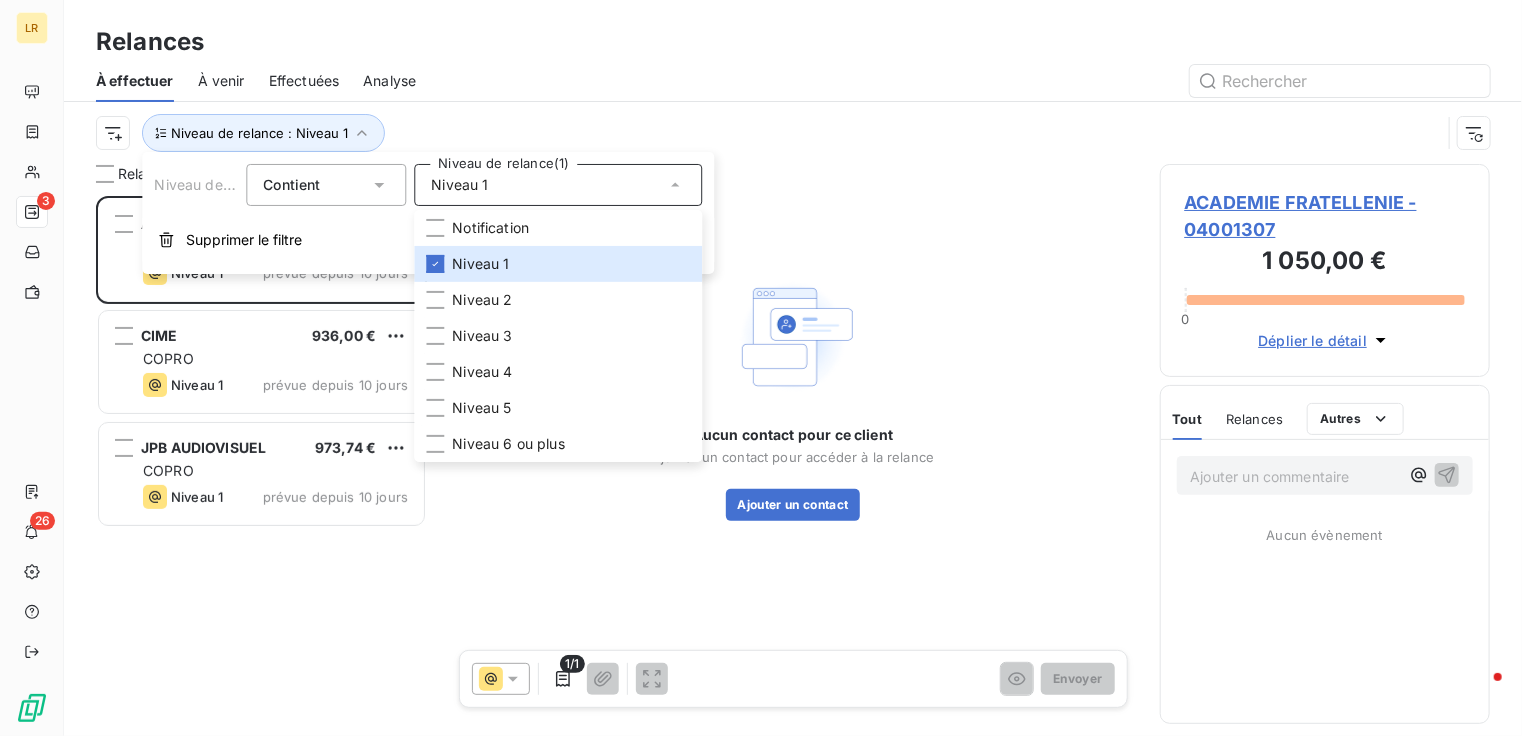 click on "ACADEMIE FRATELLENIE 1 050,00 € COPRO Niveau 1 prévue depuis 10 jours CIME 936,00 € COPRO Niveau 1 prévue depuis 10 jours JPB AUDIOVISUEL 973,74 € COPRO Niveau 1 prévue depuis 10 jours" at bounding box center [261, 466] 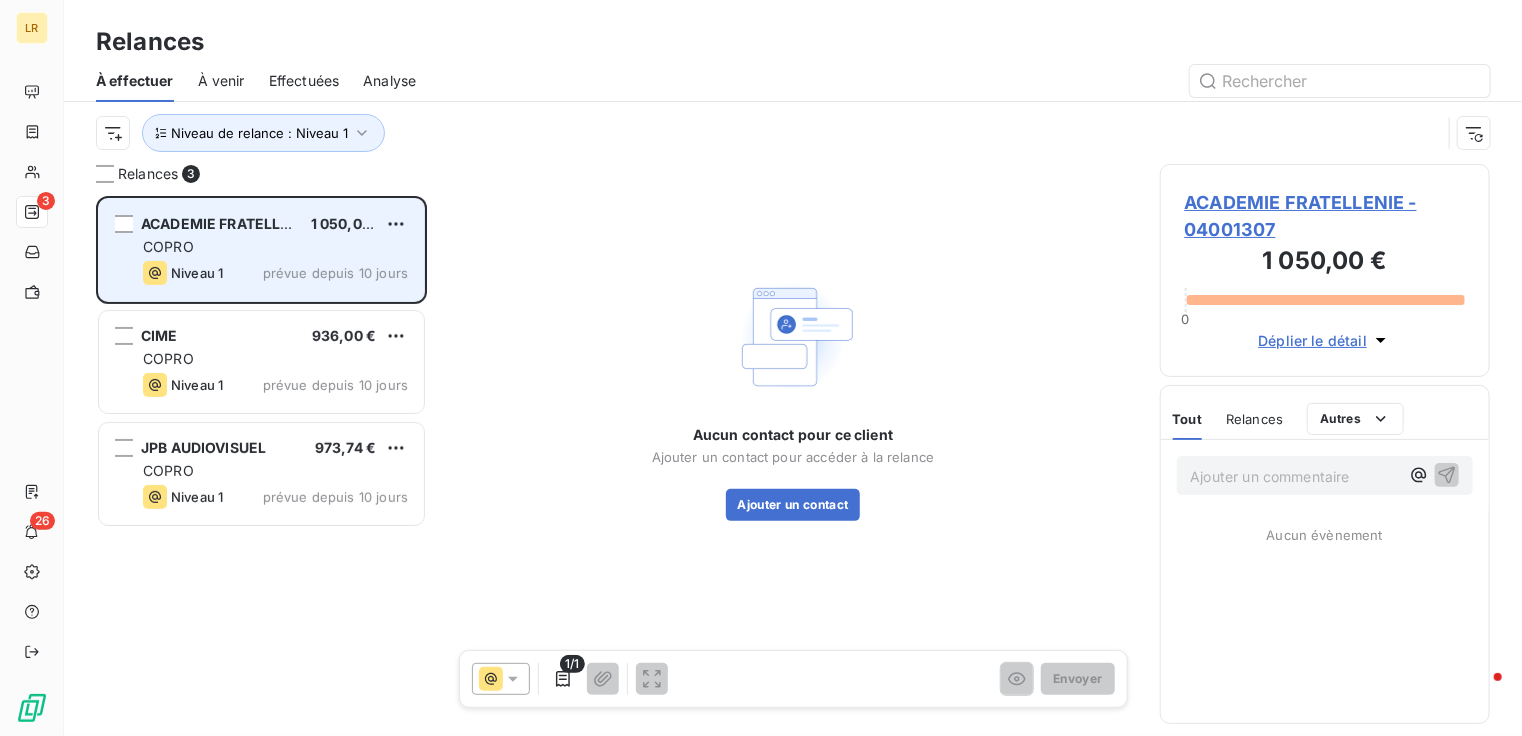 click on "Niveau 1" at bounding box center [197, 273] 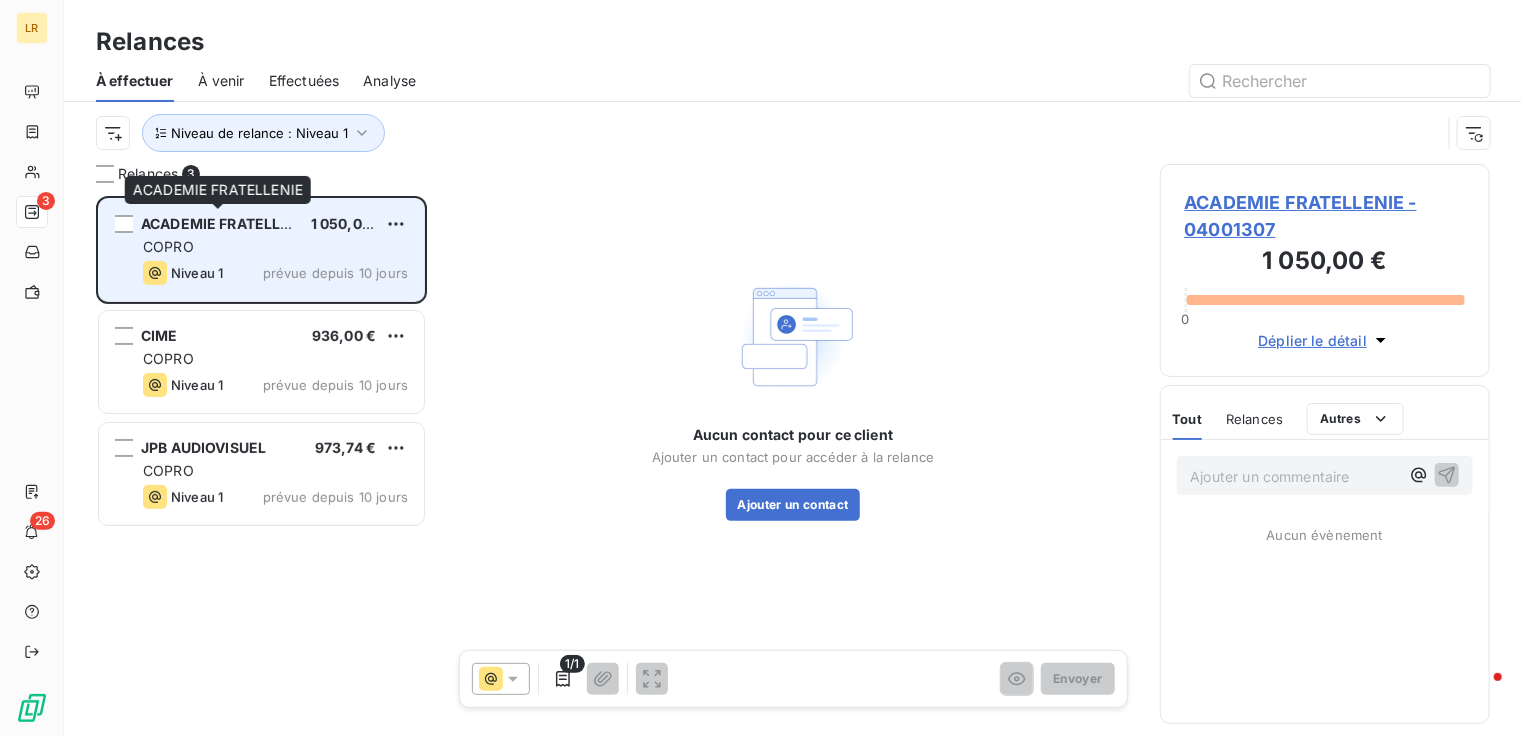 click on "ACADEMIE FRATELLENIE" at bounding box center [227, 223] 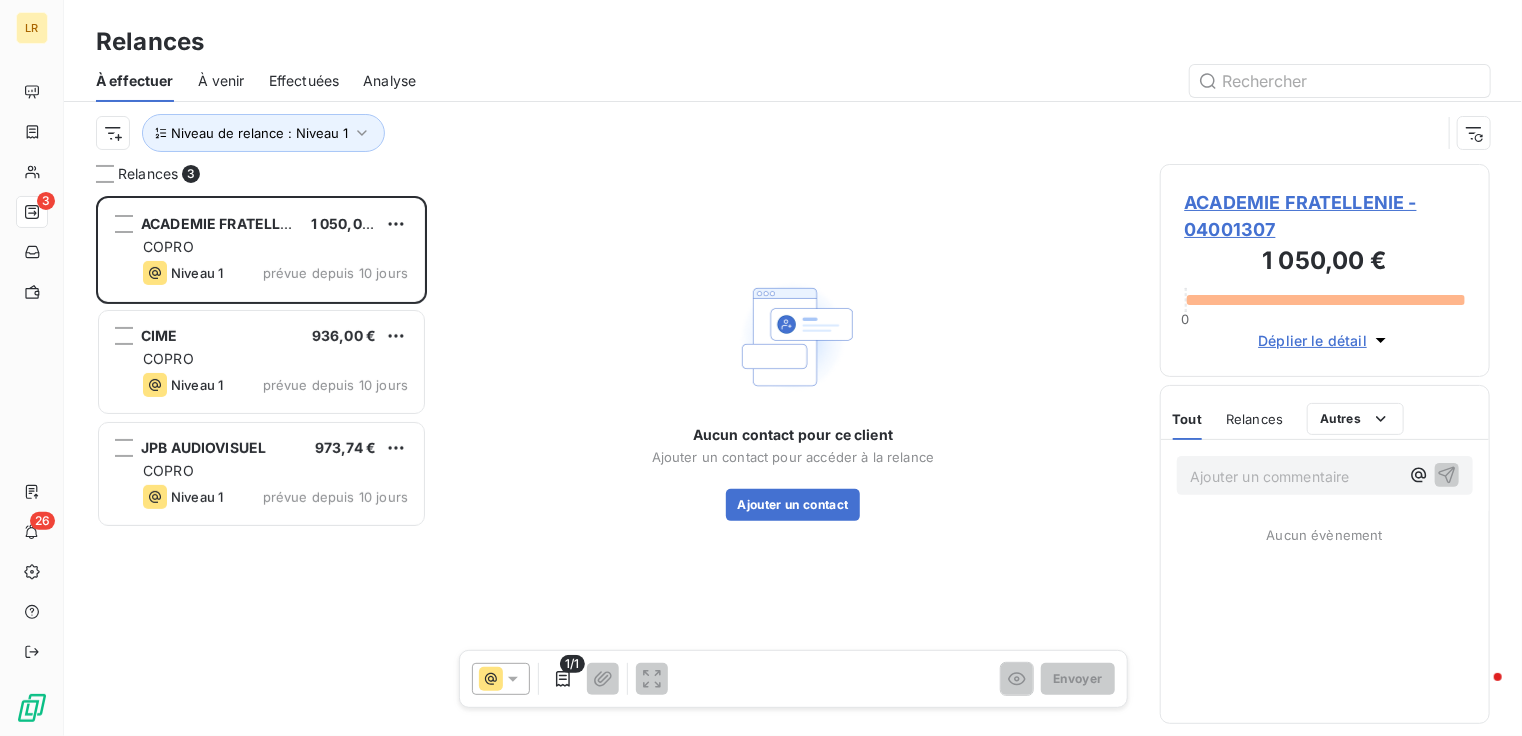 click 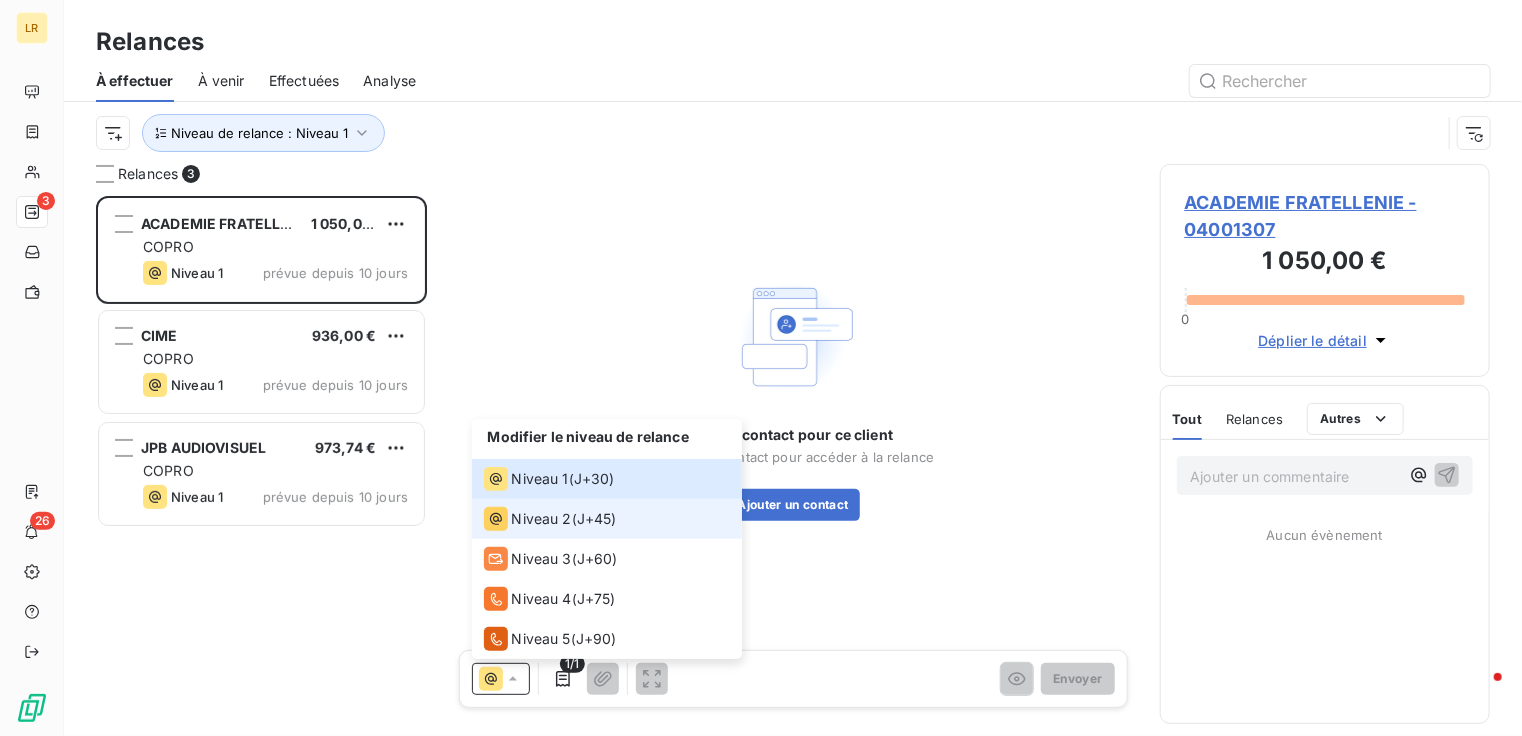 click on "Niveau 2" at bounding box center [542, 519] 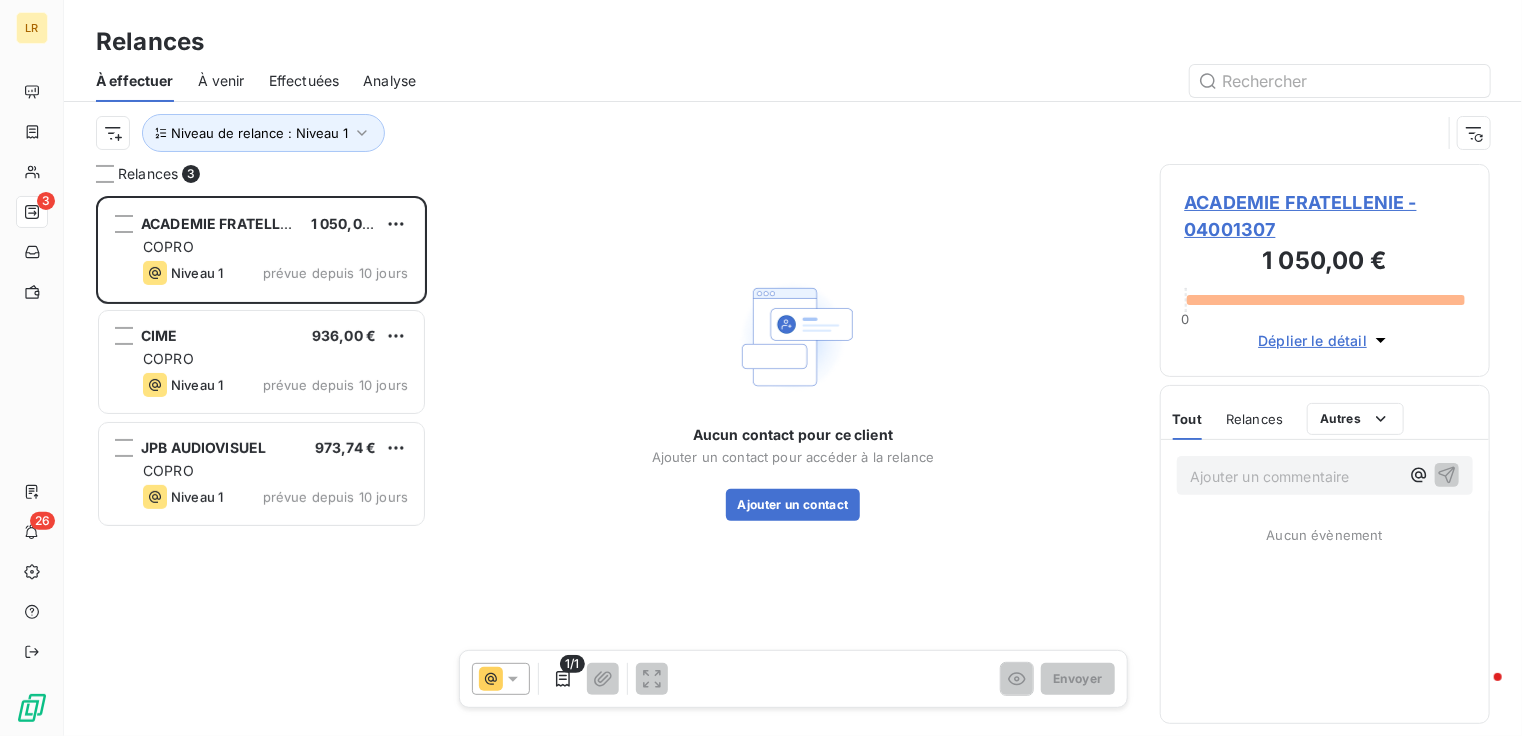 drag, startPoint x: 509, startPoint y: 673, endPoint x: 508, endPoint y: 663, distance: 10.049875 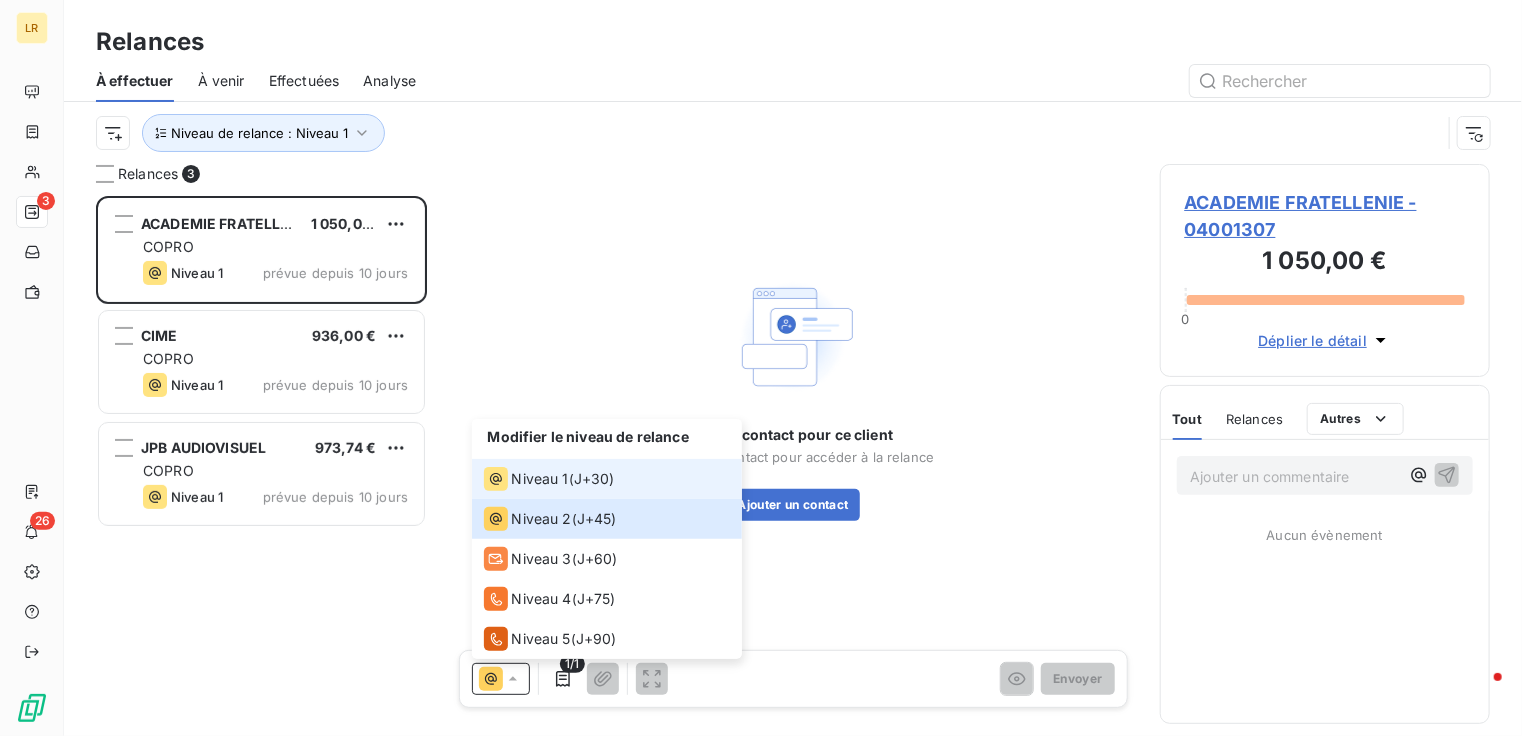 click on "Niveau 1" at bounding box center (540, 479) 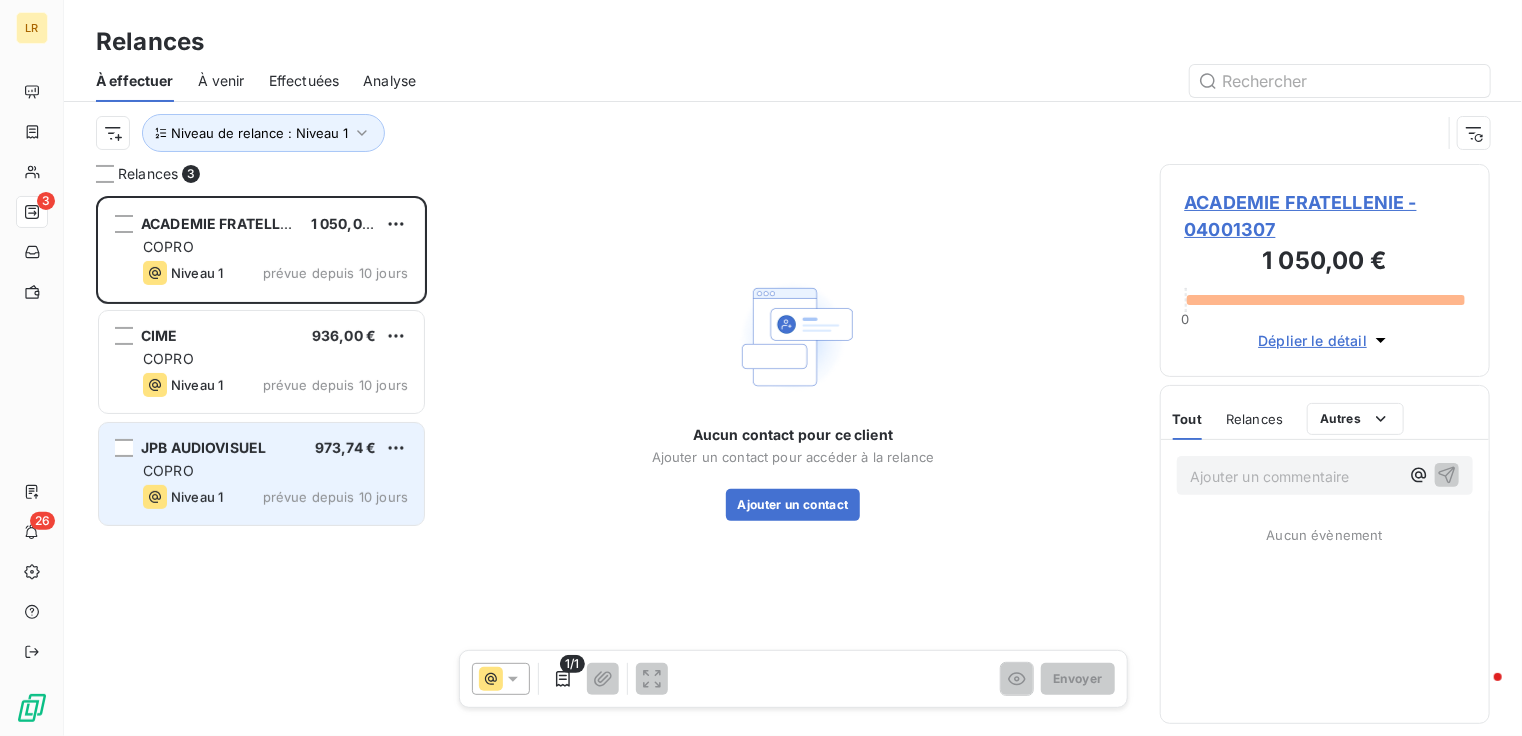 click on "COPRO" at bounding box center (275, 471) 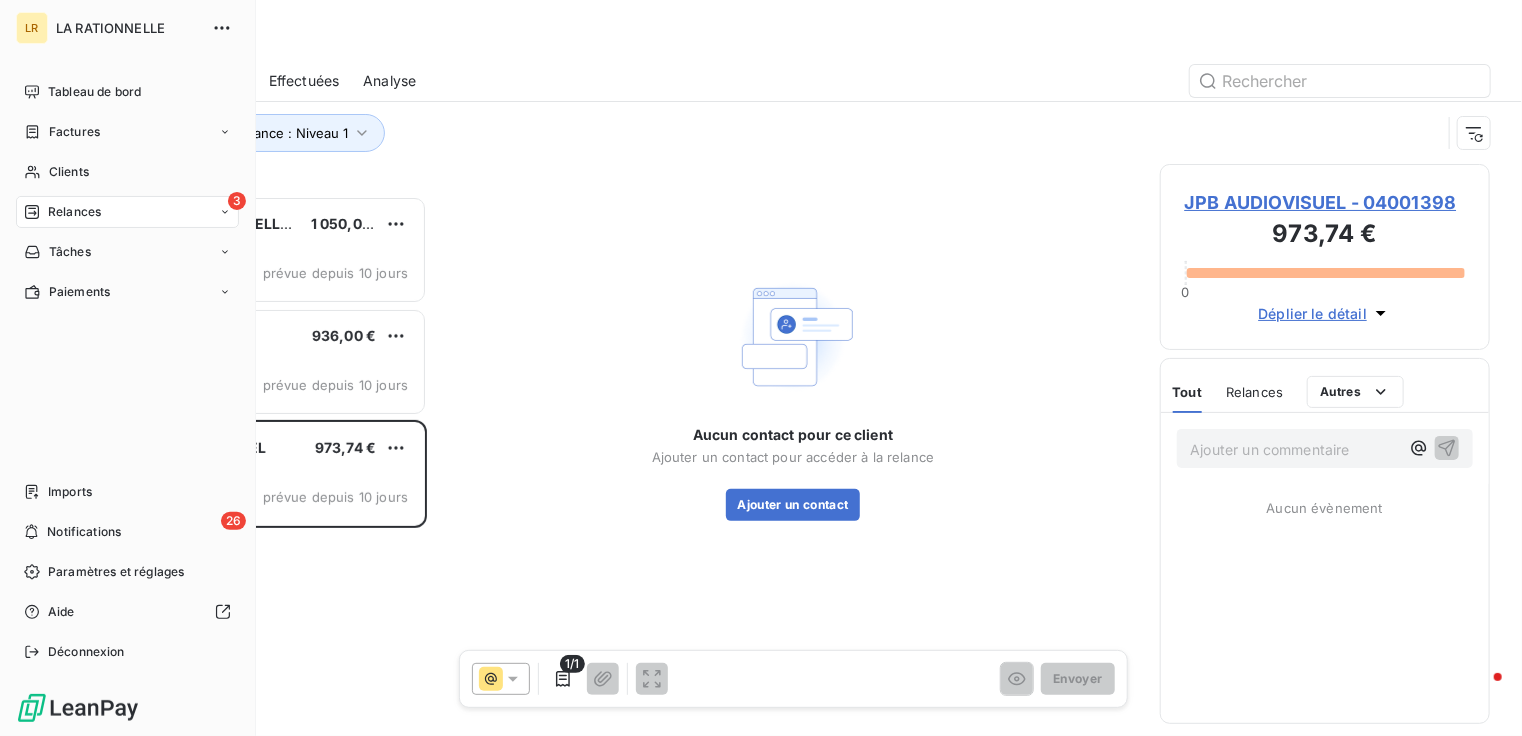 click on "3 Relances" at bounding box center (127, 212) 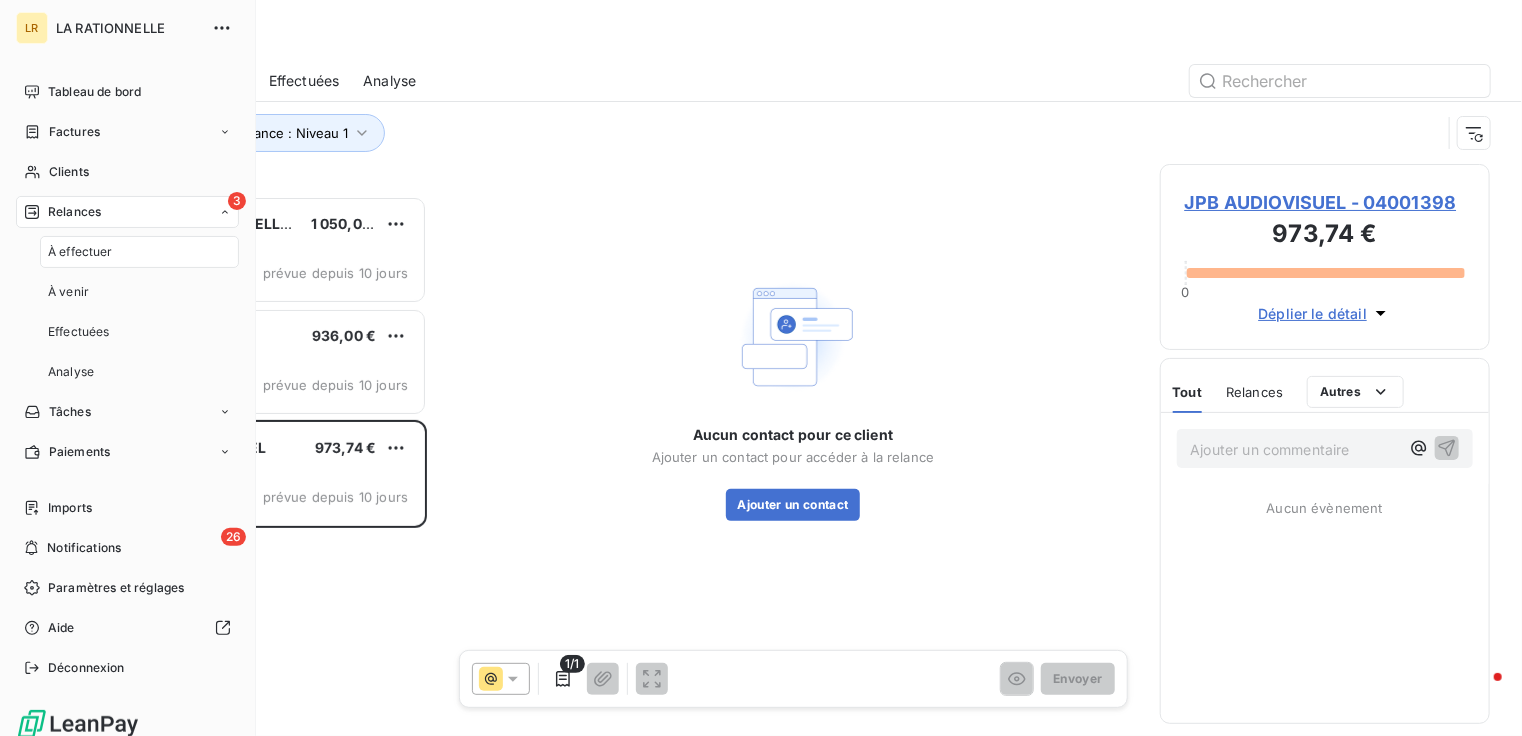 click on "3 Relances" at bounding box center (127, 212) 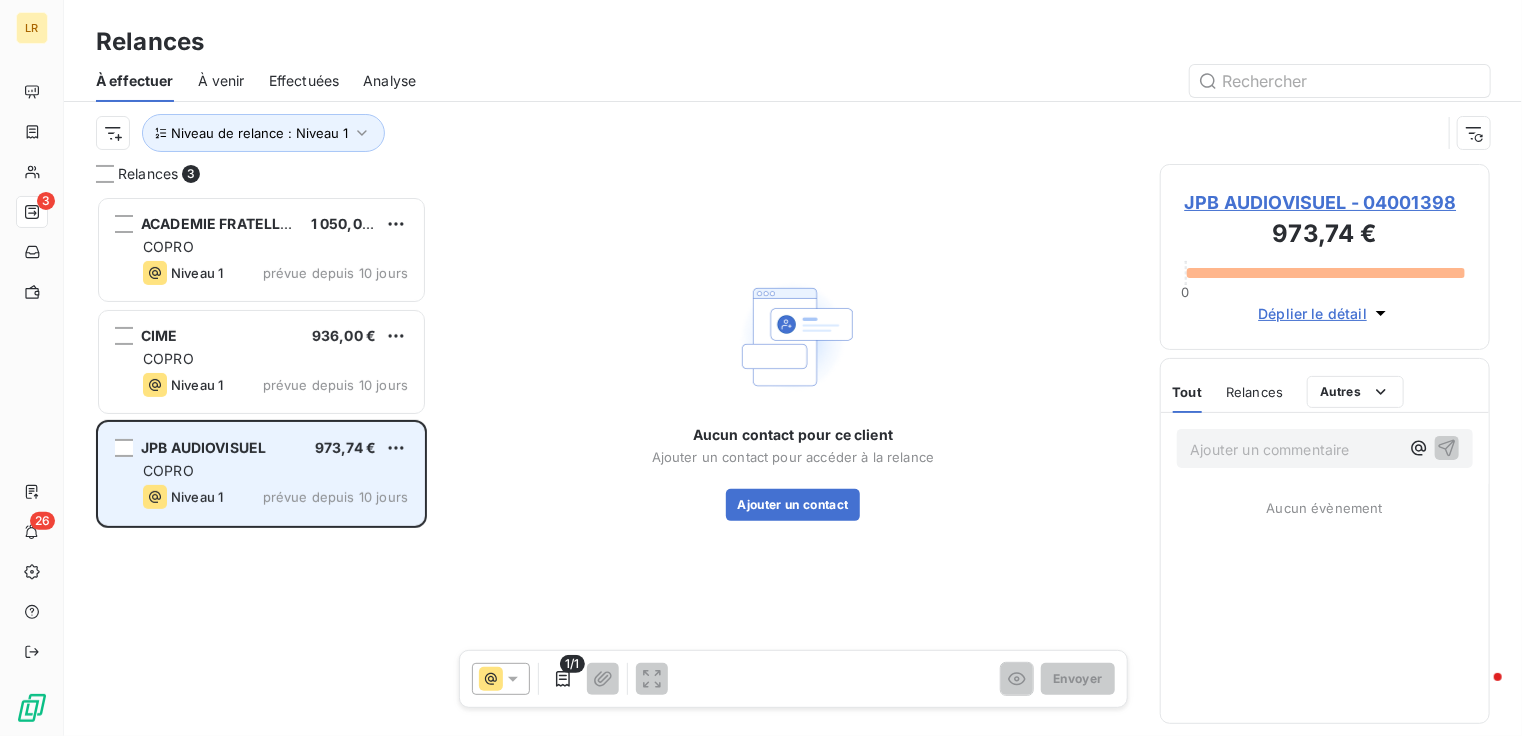click on "COPRO" at bounding box center [275, 471] 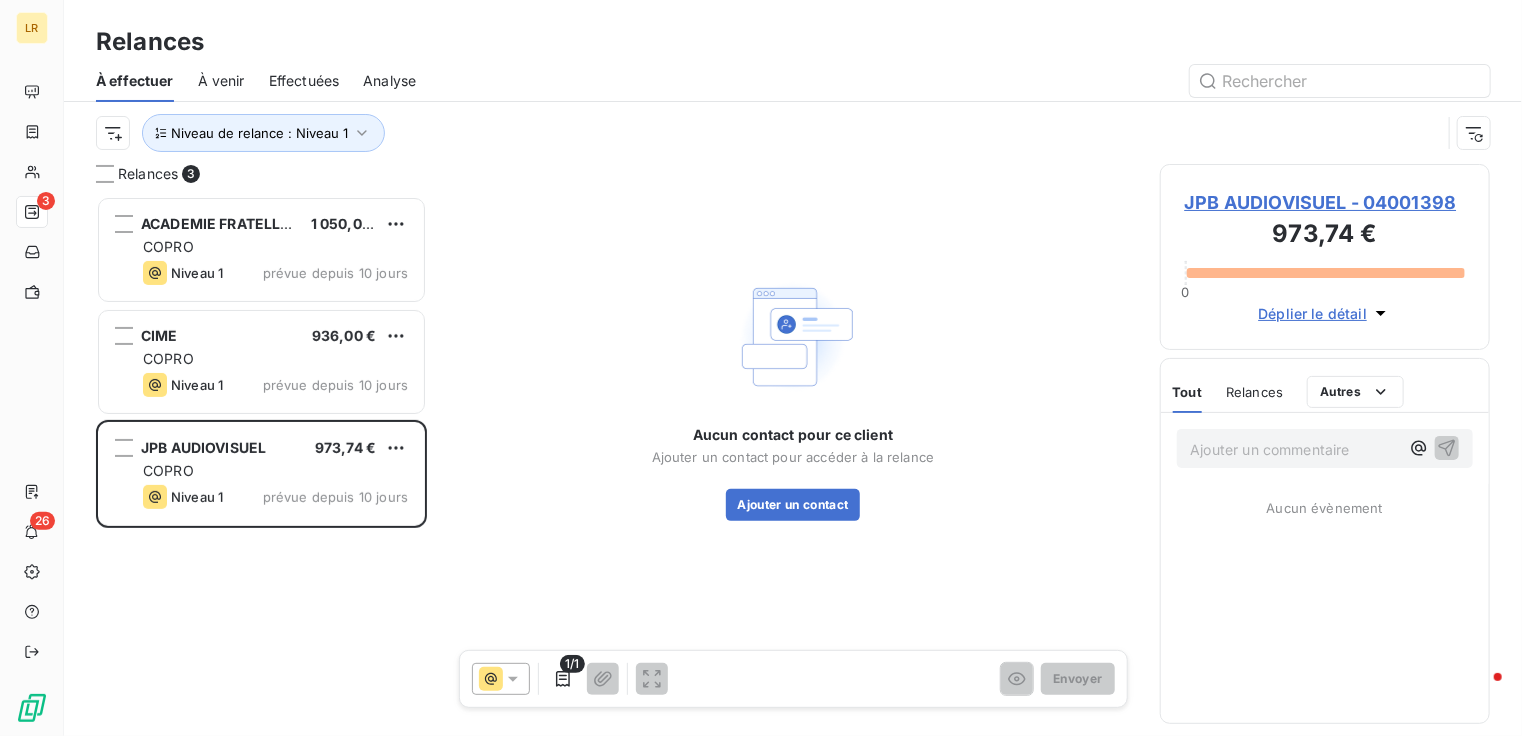 click on "Relances" at bounding box center [1254, 392] 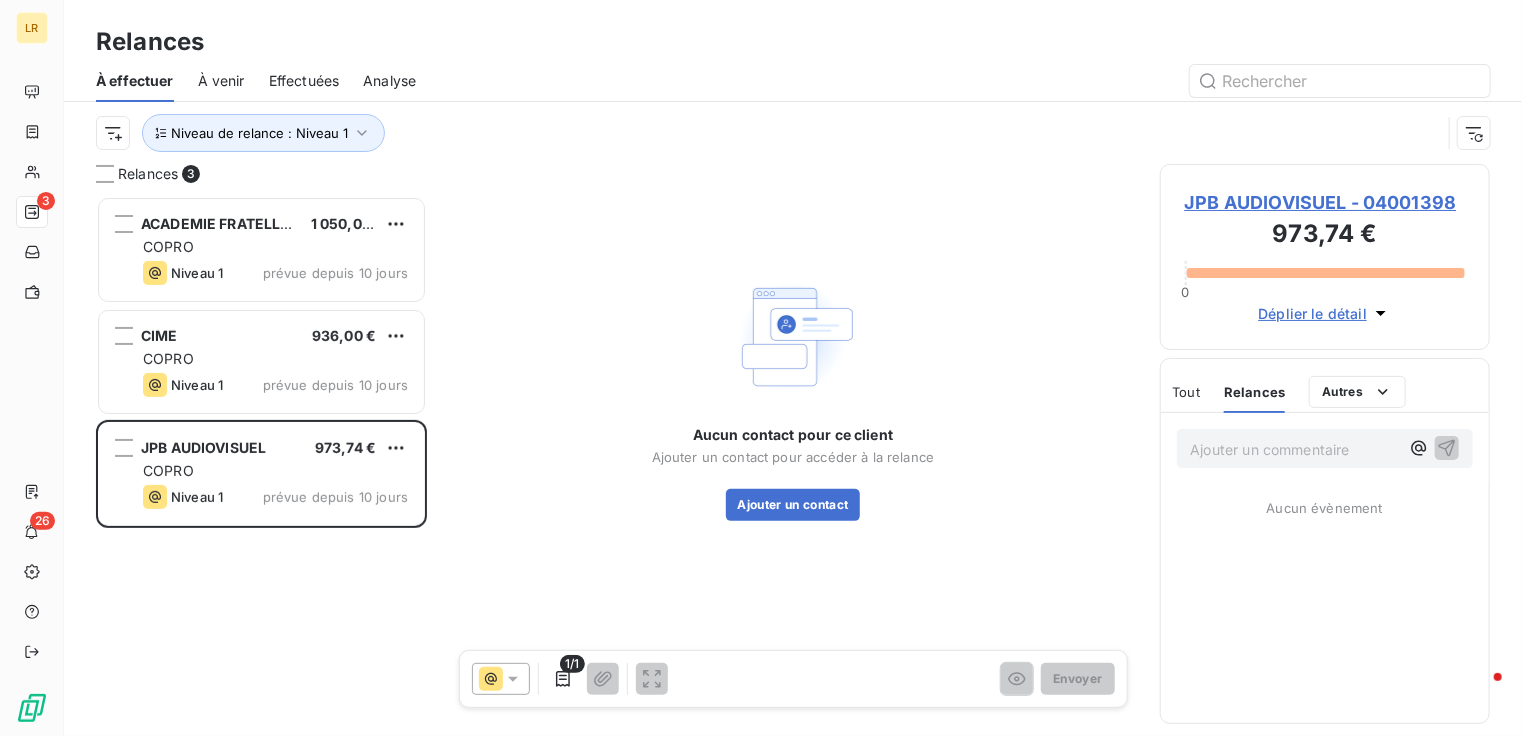 click on "Aucun contact pour ce client Ajouter un contact pour accéder à la relance Ajouter un contact" at bounding box center (793, 397) 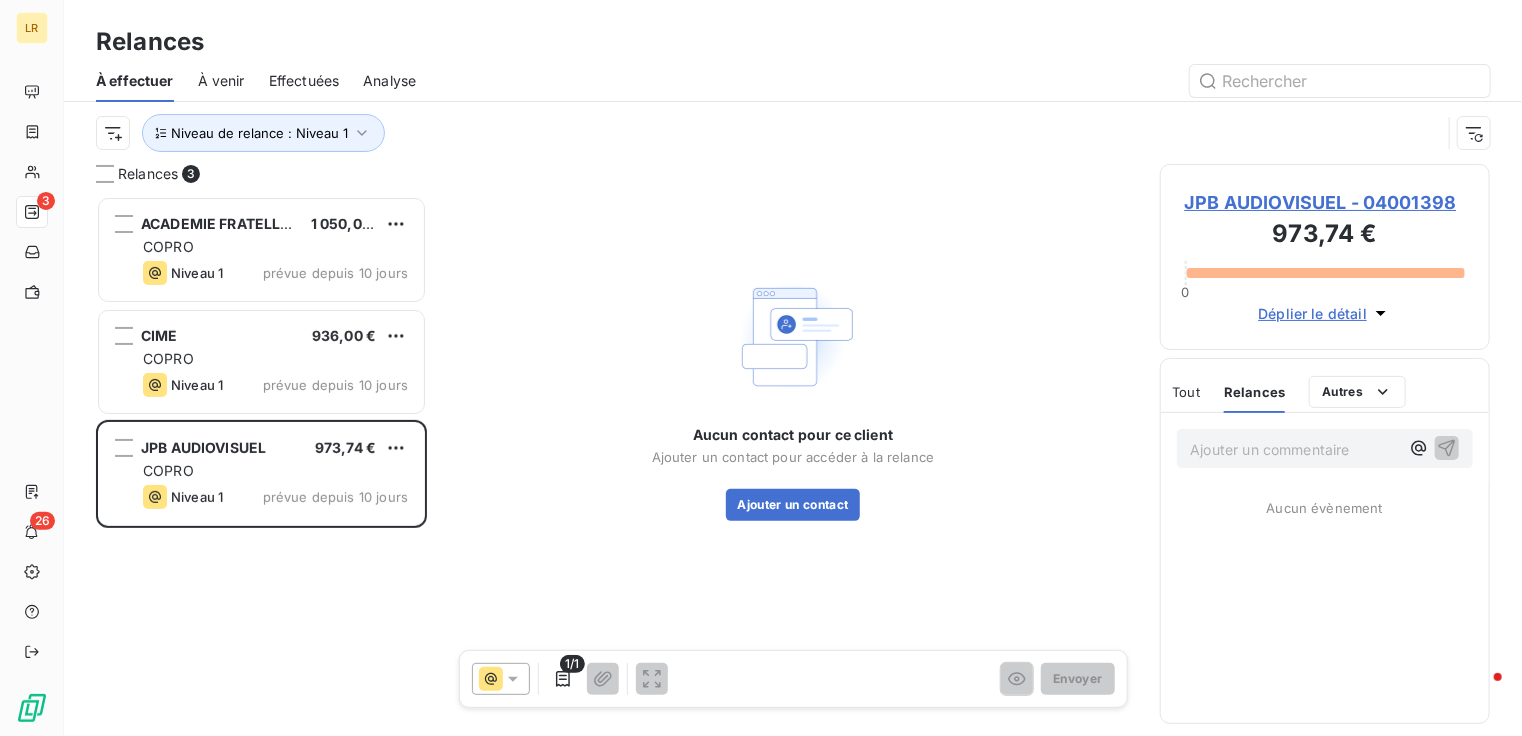 click 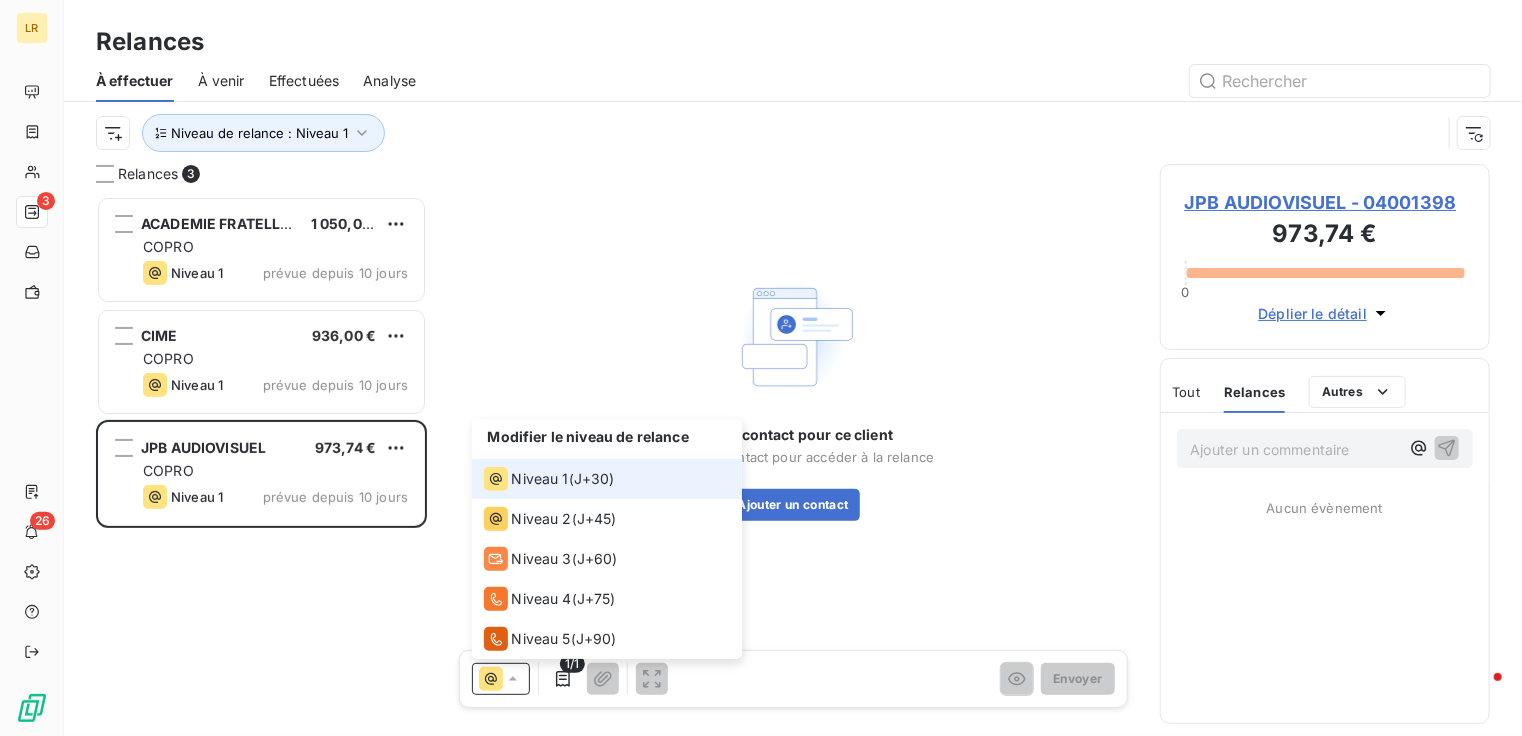 click on "J+30 )" at bounding box center (594, 479) 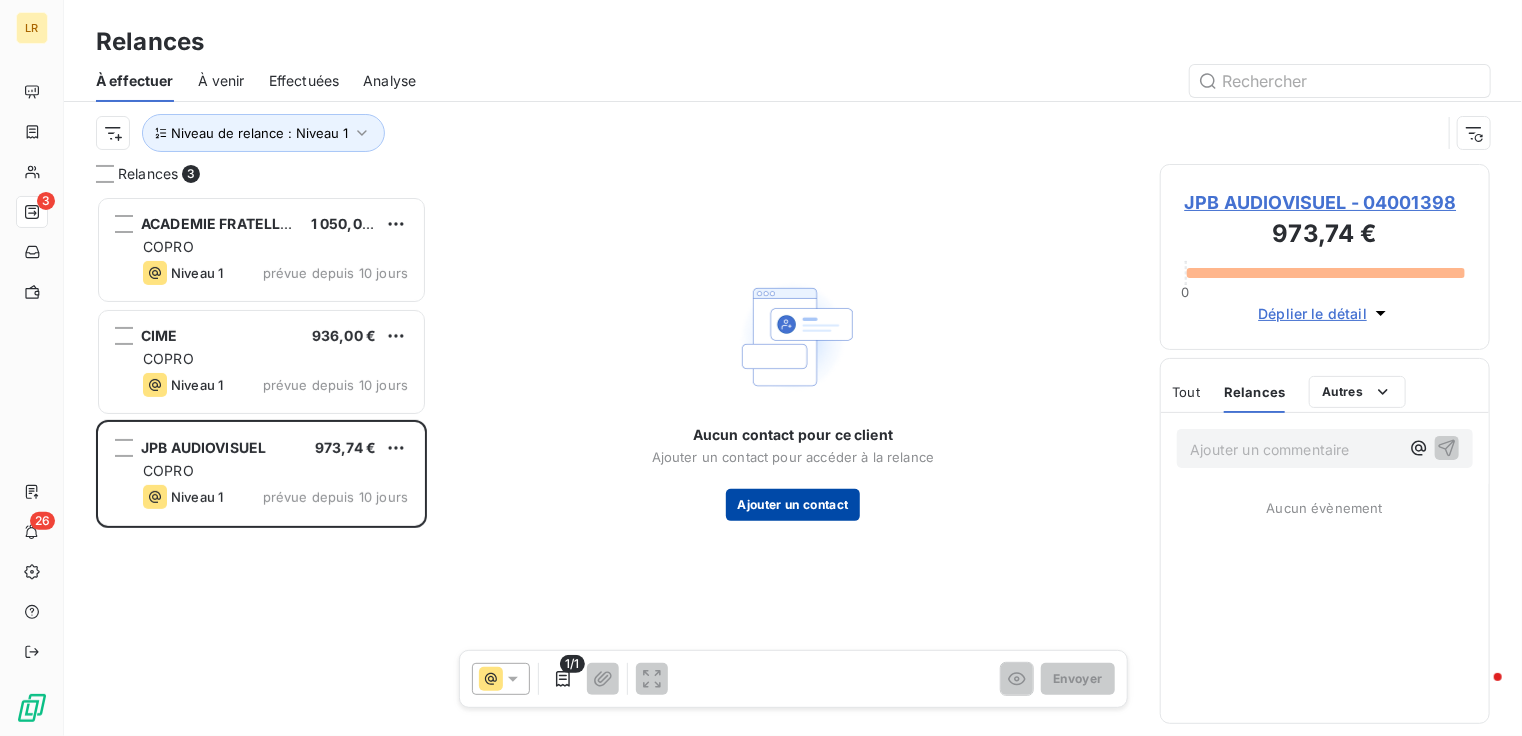 click on "Ajouter un contact" at bounding box center (793, 505) 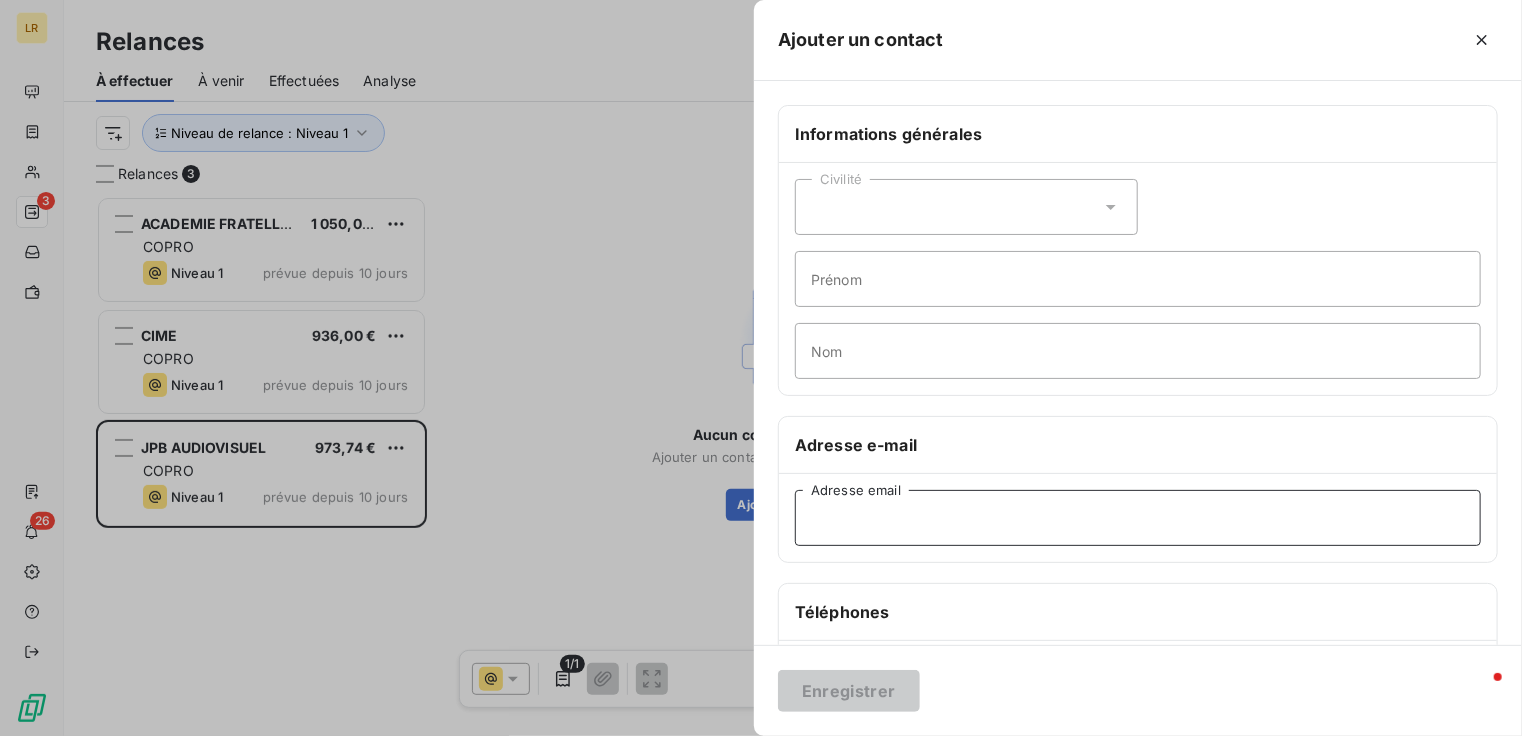 click on "Adresse email" at bounding box center (1138, 518) 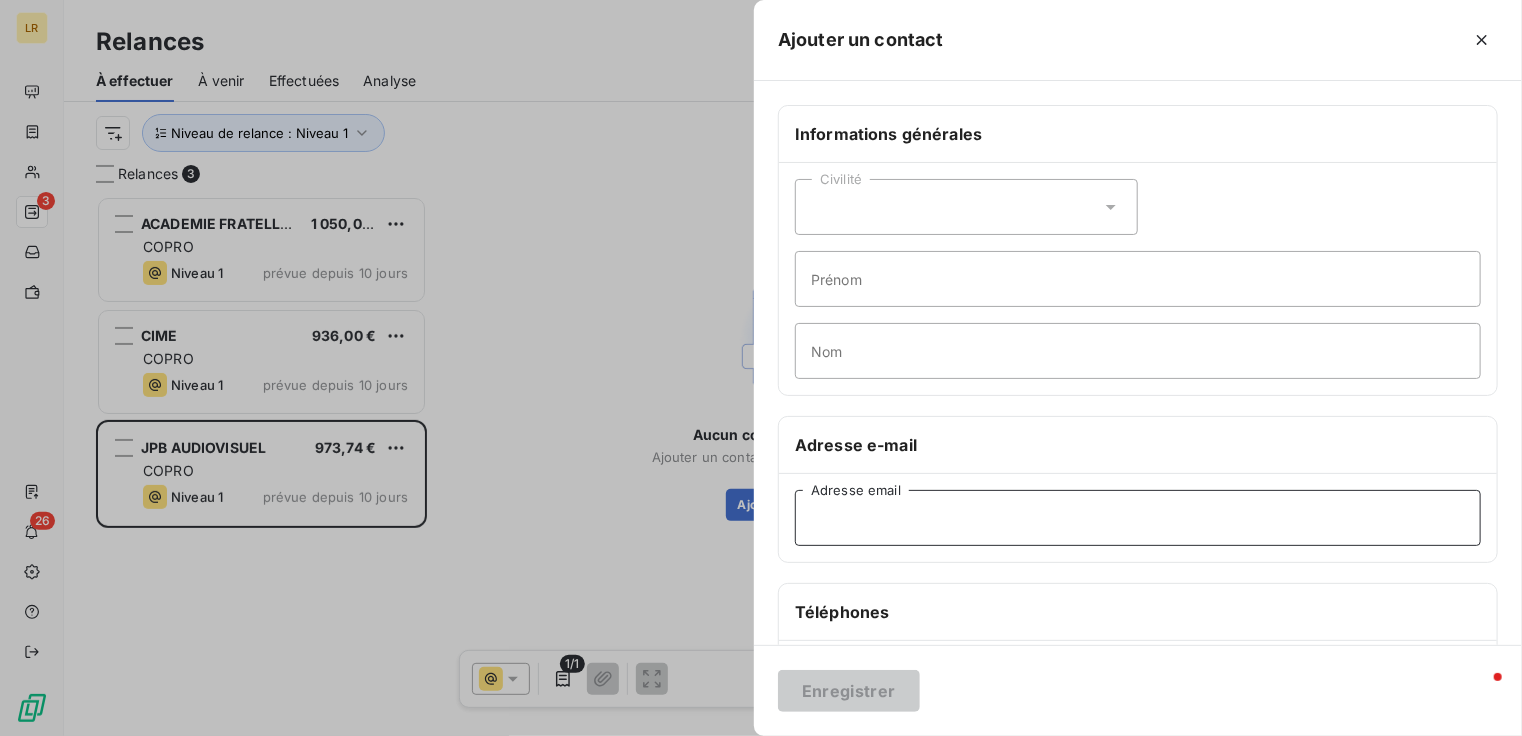paste on "[PERSON_NAME][EMAIL_ADDRESS][DOMAIN_NAME]" 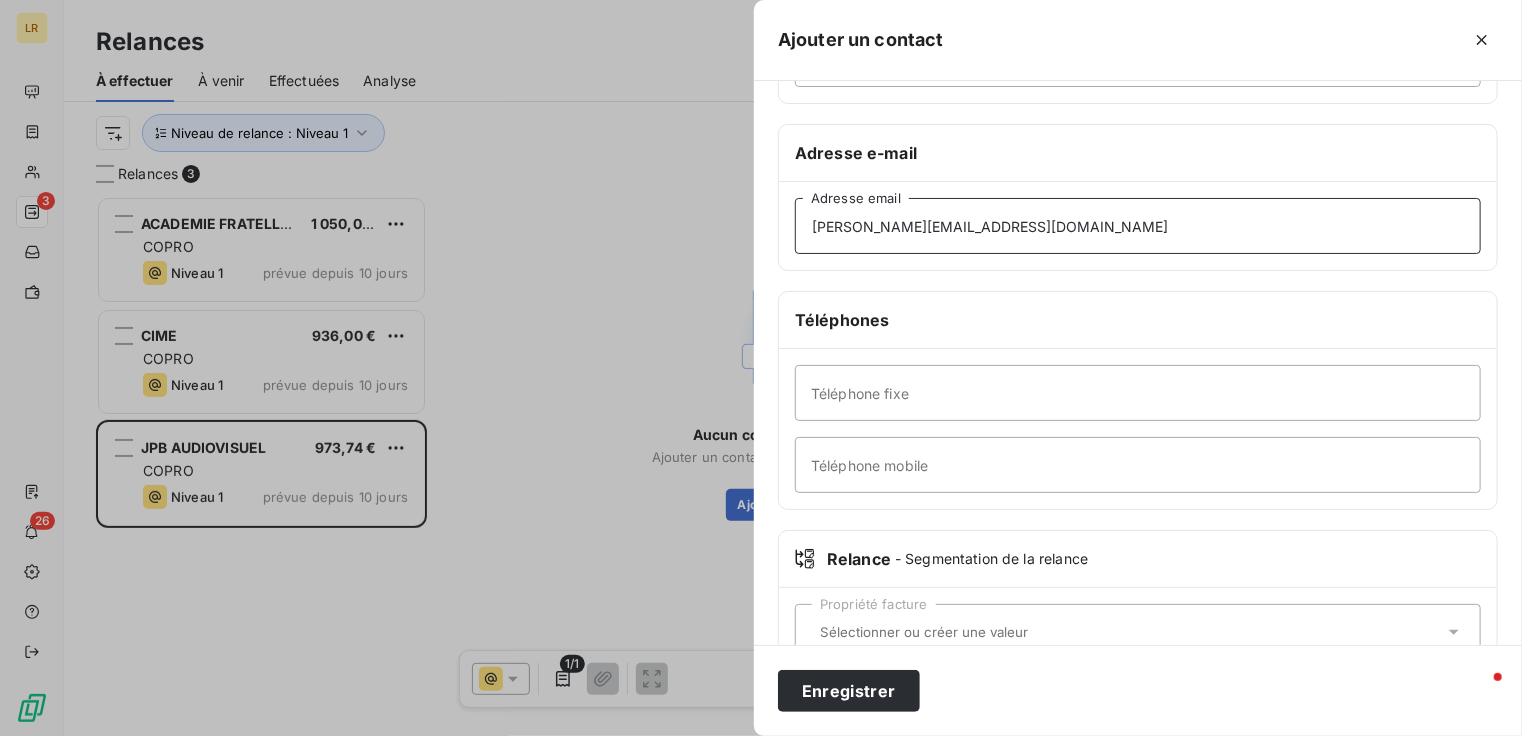 scroll, scrollTop: 300, scrollLeft: 0, axis: vertical 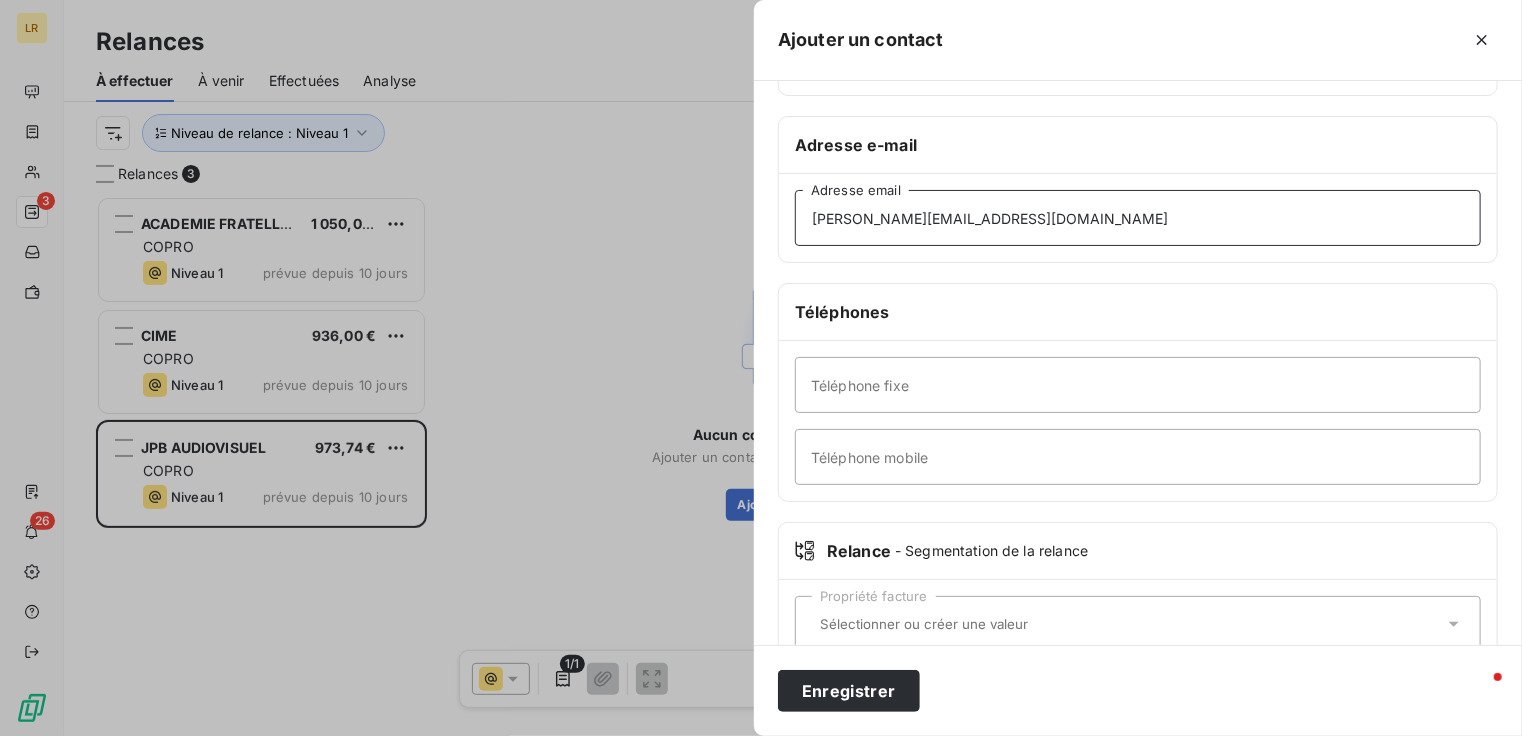 type on "[PERSON_NAME][EMAIL_ADDRESS][DOMAIN_NAME]" 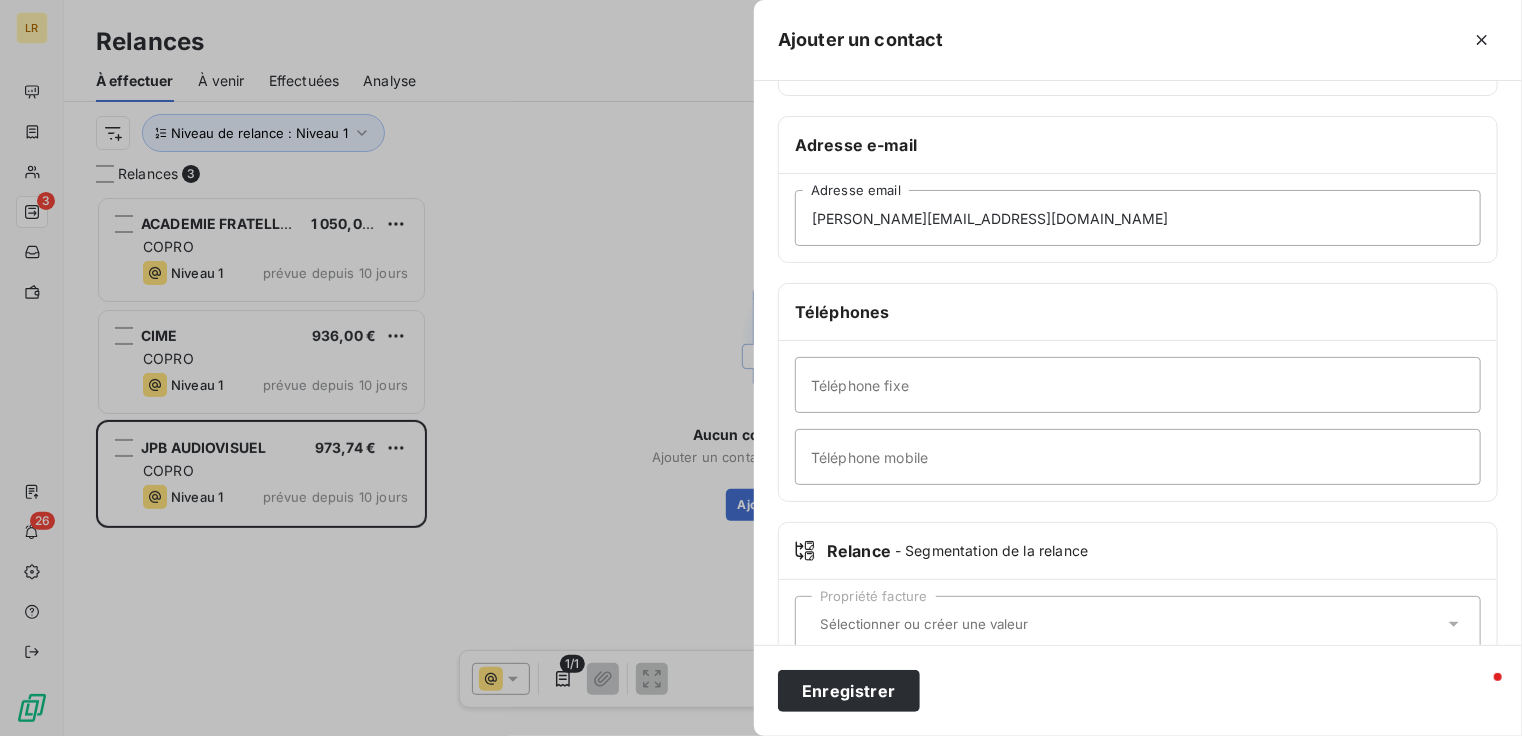 click on "Propriété facture" at bounding box center (1138, 624) 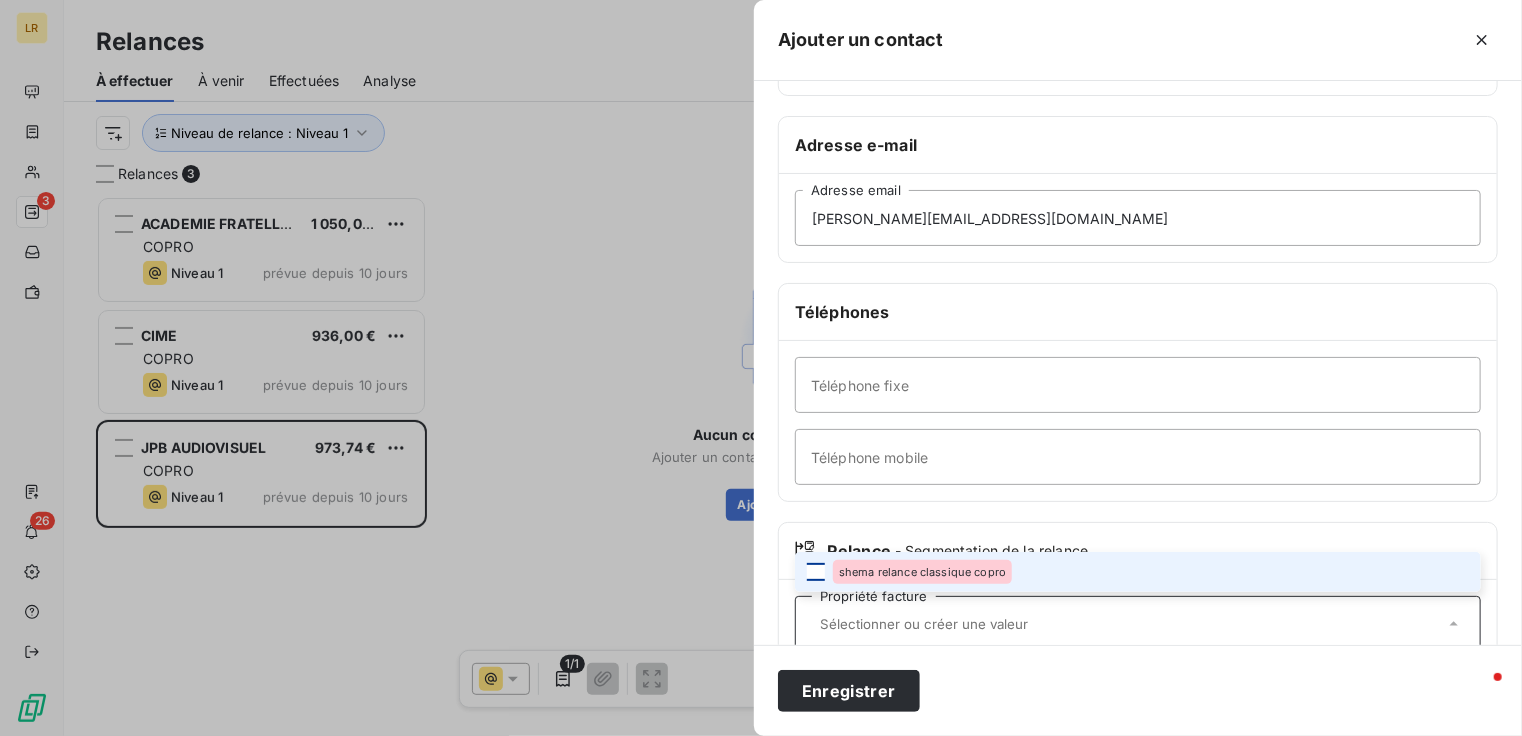 click at bounding box center [816, 572] 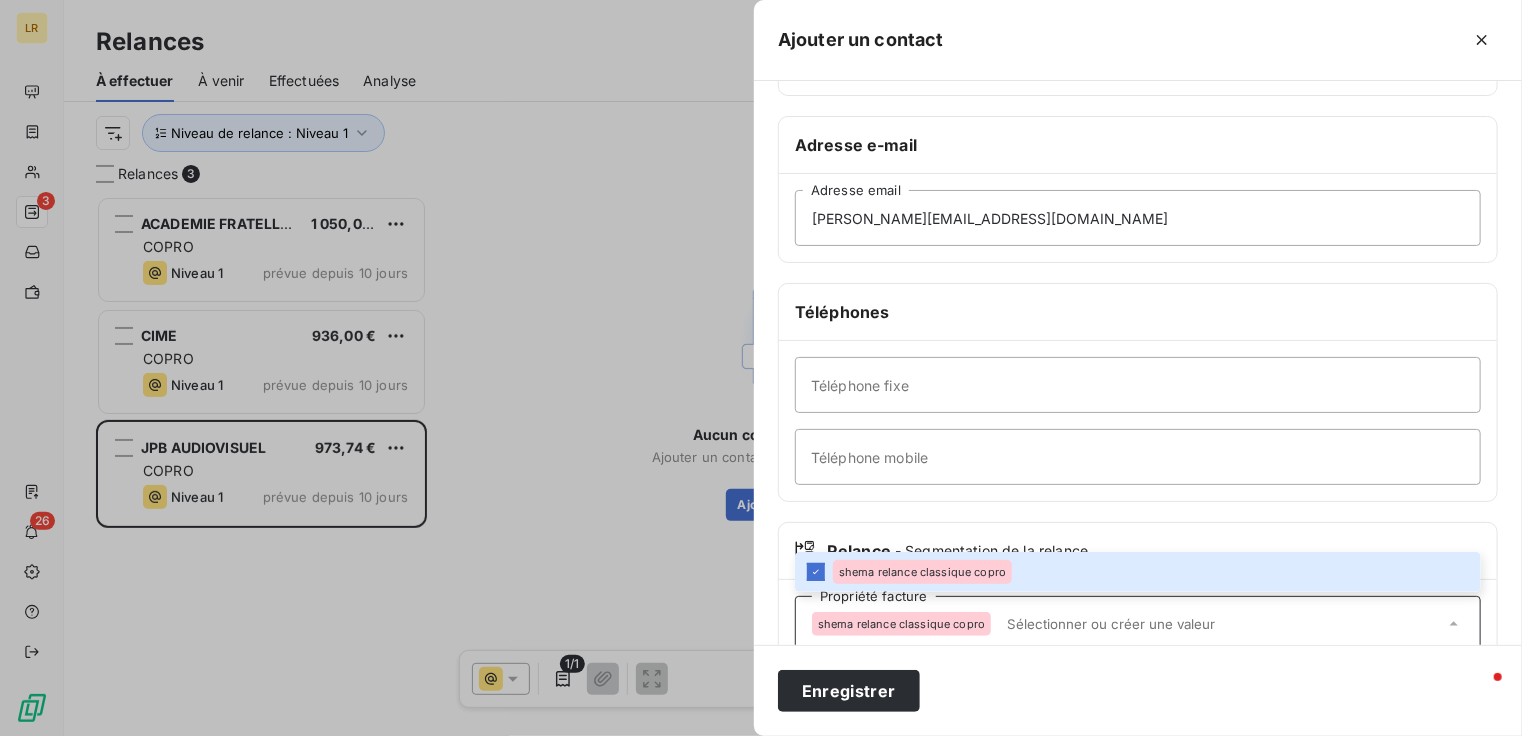 scroll, scrollTop: 344, scrollLeft: 0, axis: vertical 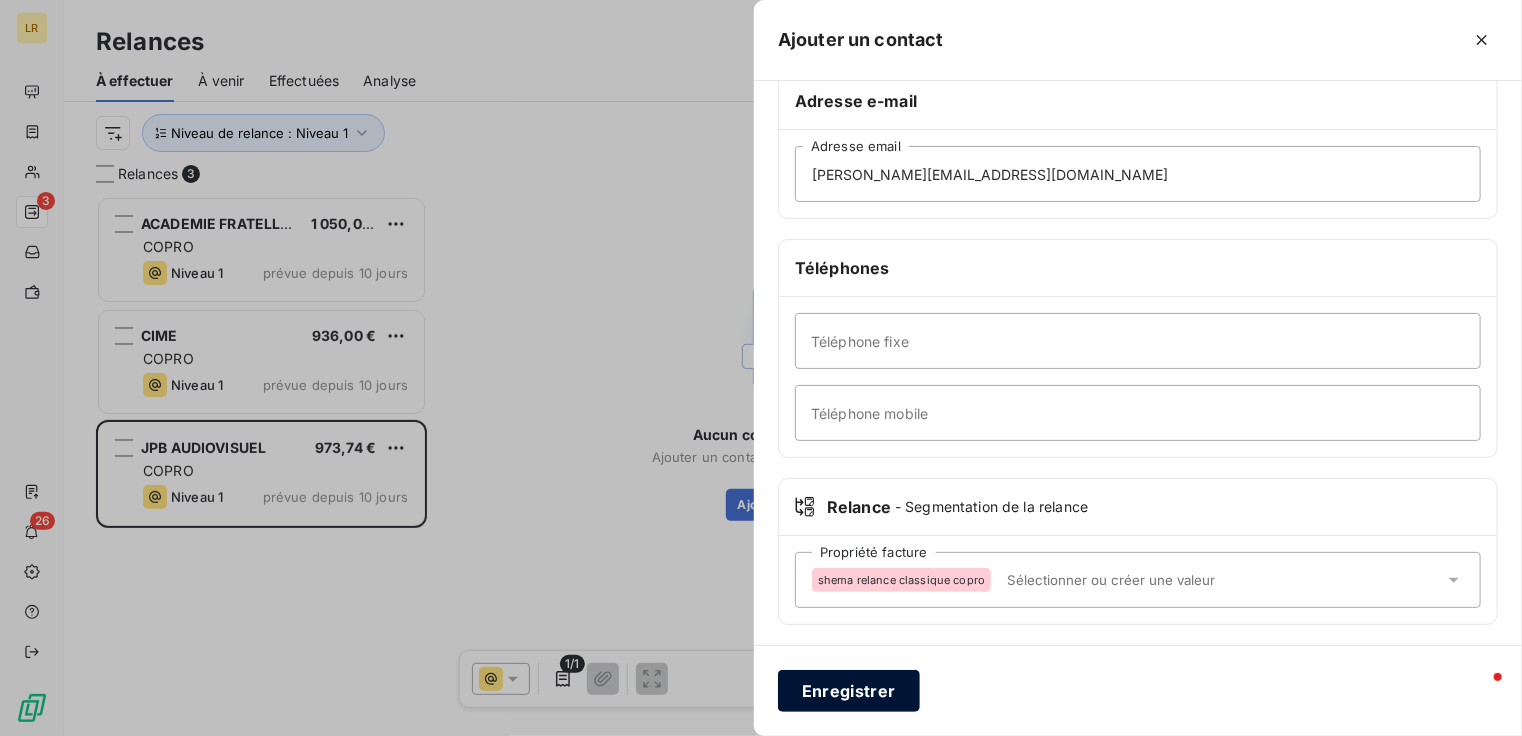 click on "Enregistrer" at bounding box center (849, 691) 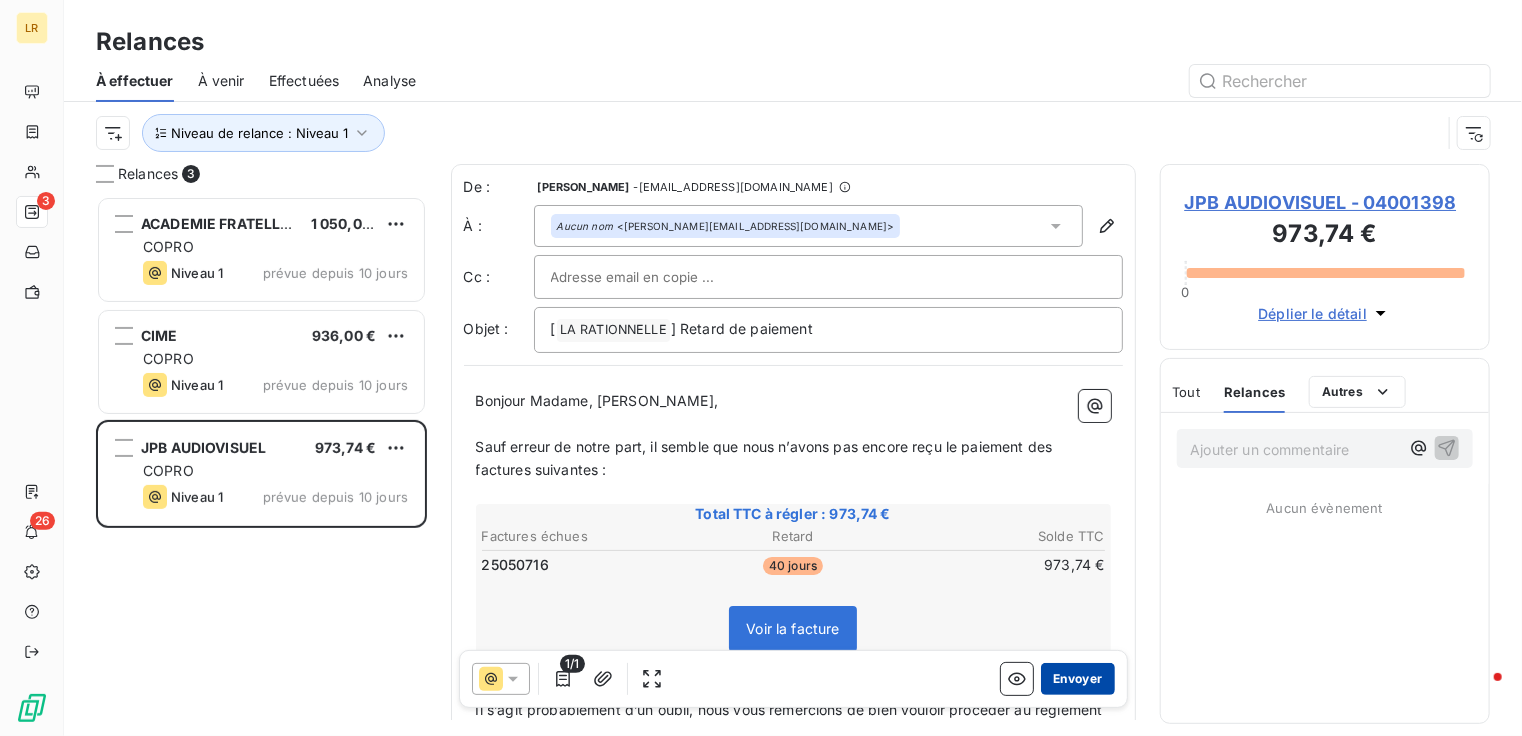 click on "Envoyer" at bounding box center [1077, 679] 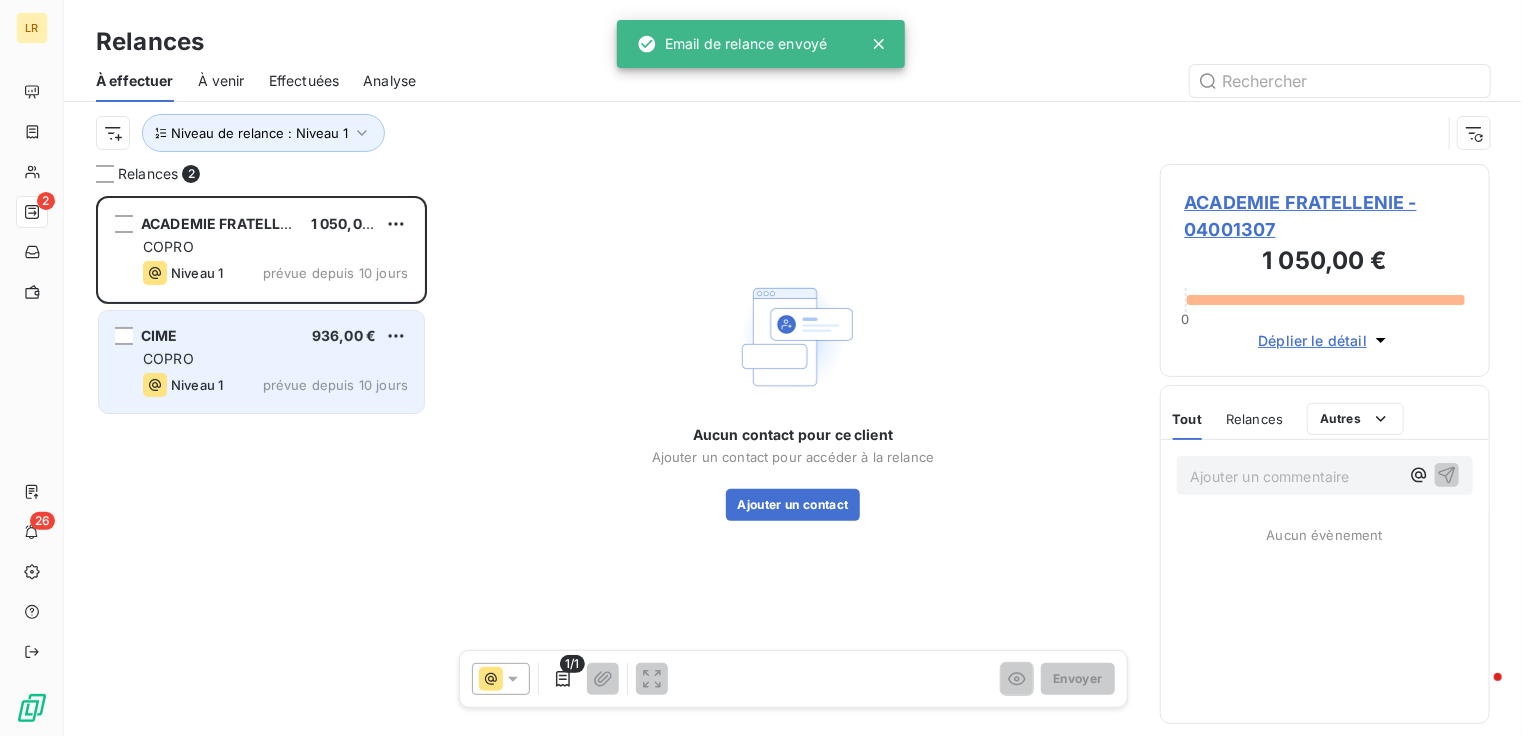 click on "COPRO" at bounding box center (275, 359) 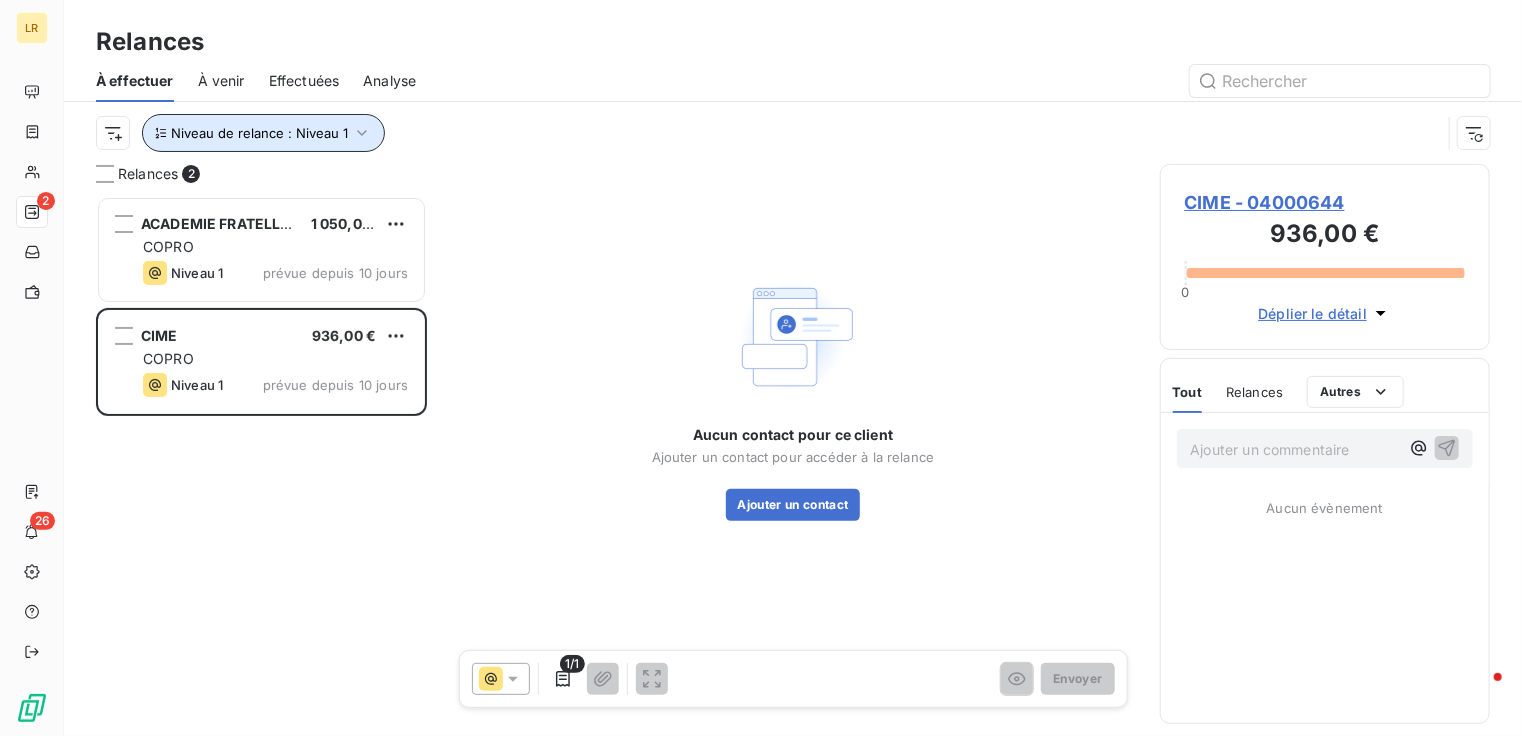 drag, startPoint x: 364, startPoint y: 127, endPoint x: 358, endPoint y: 141, distance: 15.231546 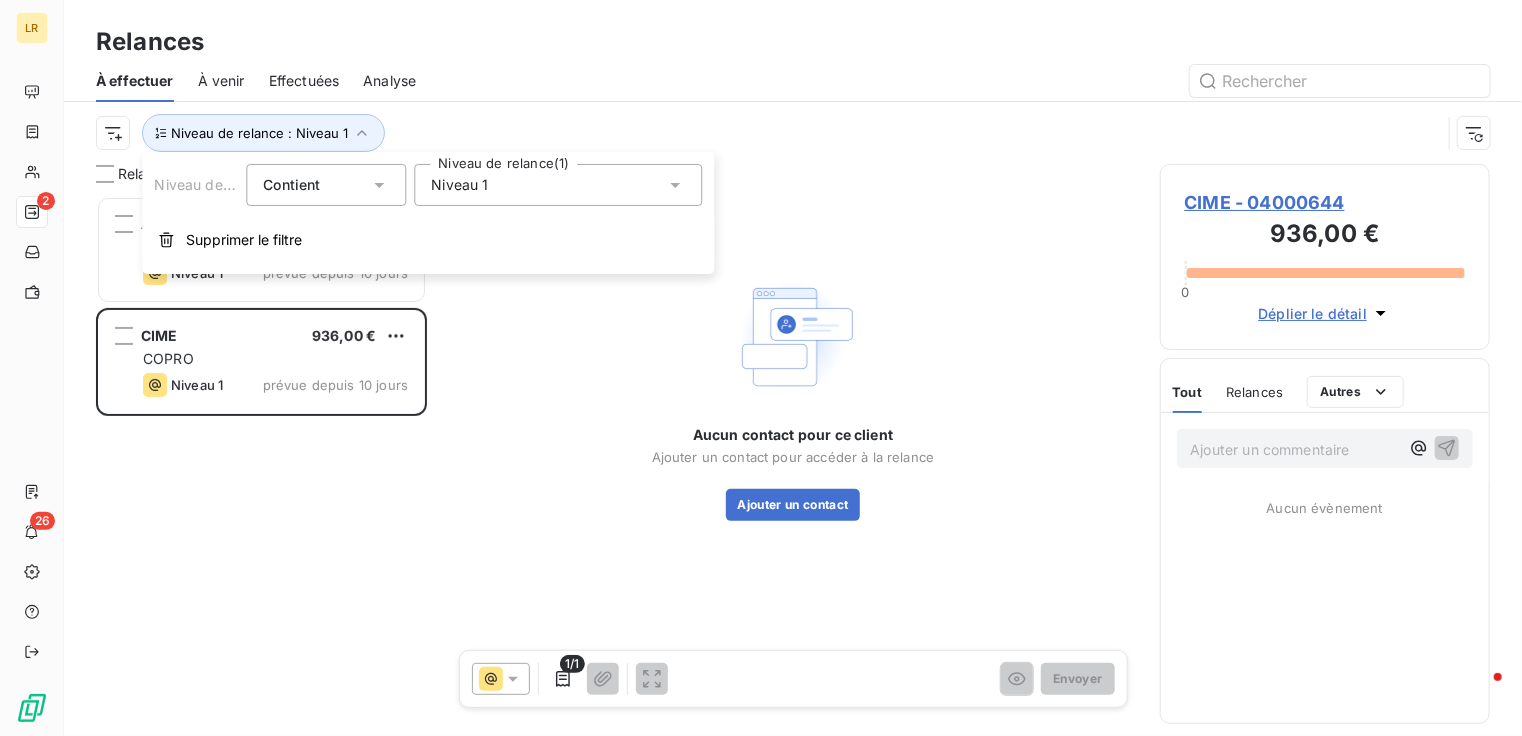 click 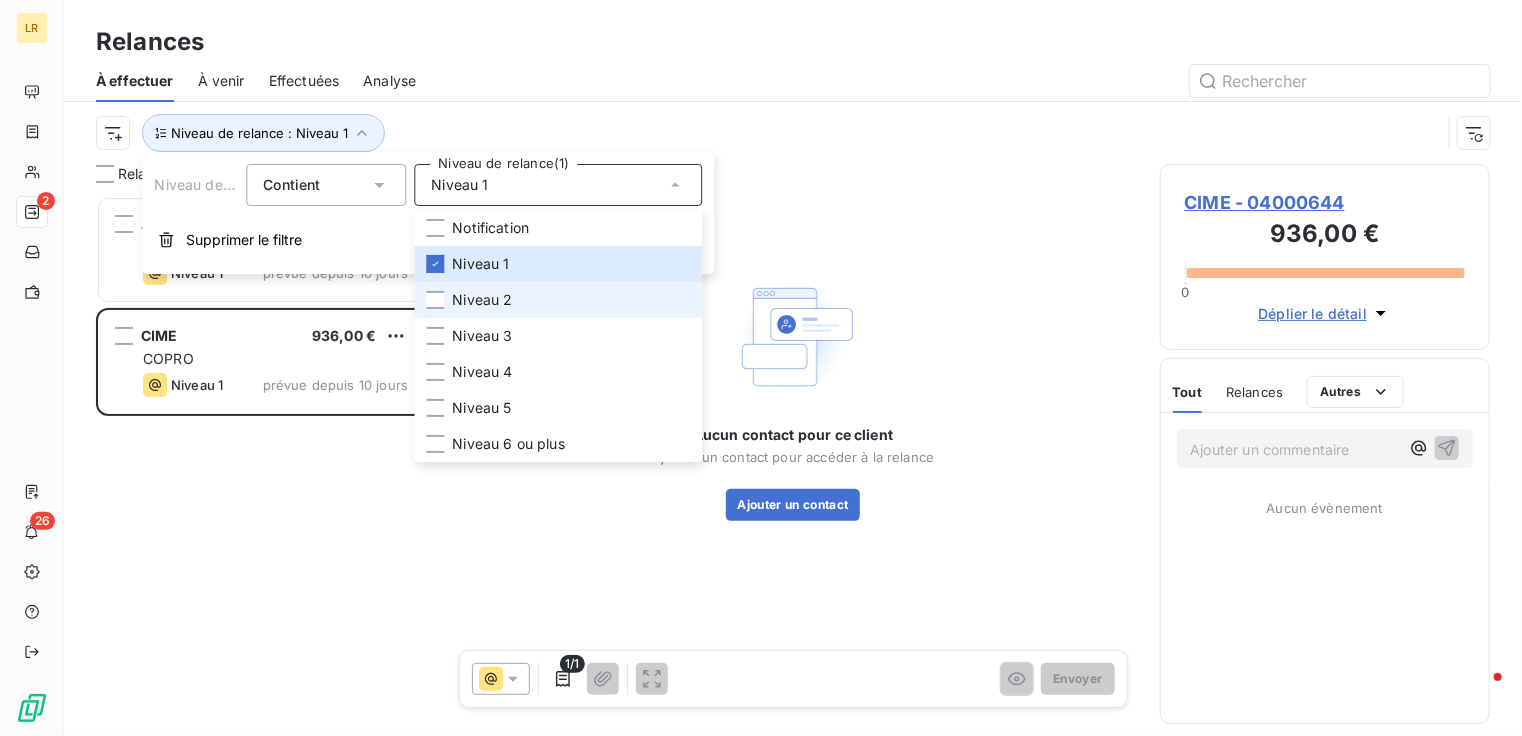 click on "Niveau 2" at bounding box center [482, 300] 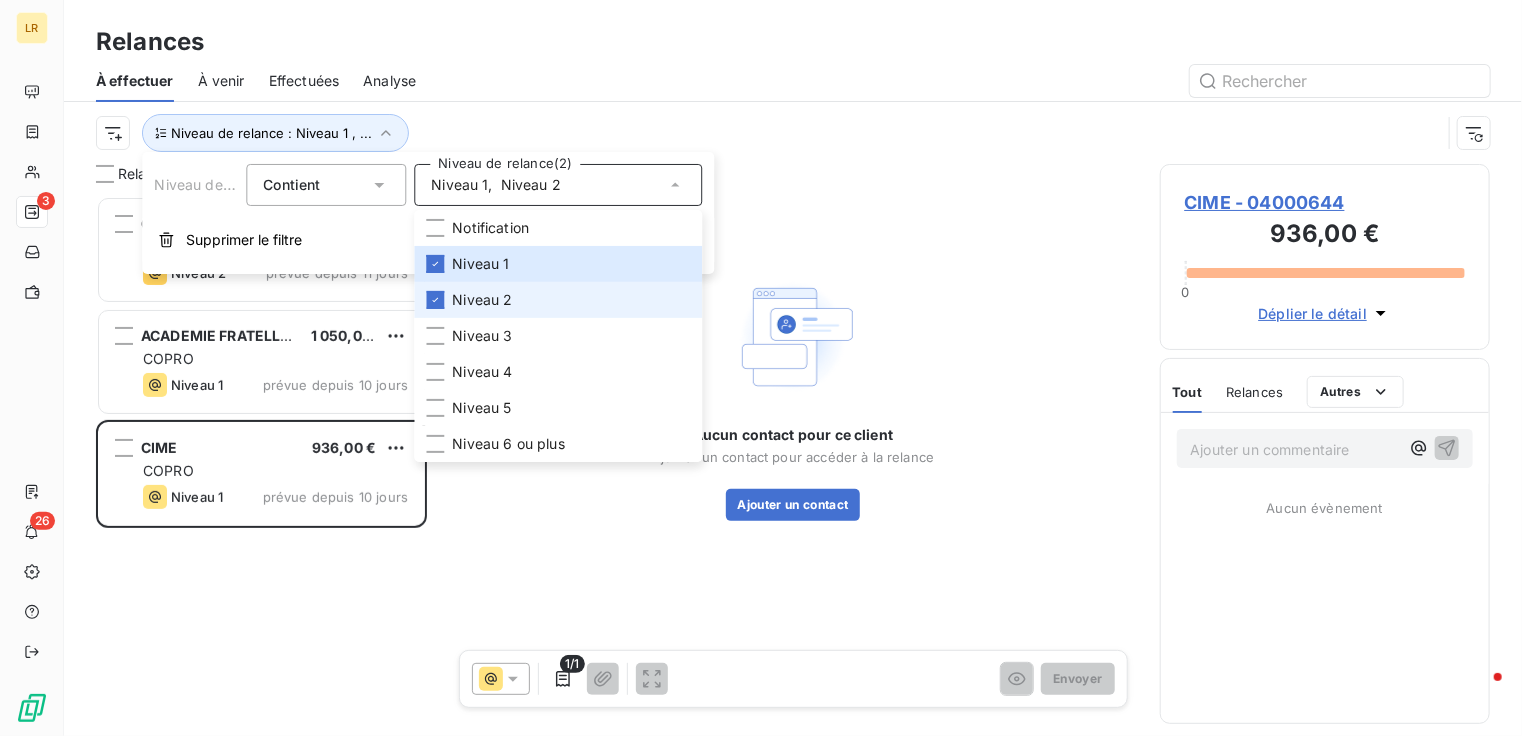scroll, scrollTop: 16, scrollLeft: 16, axis: both 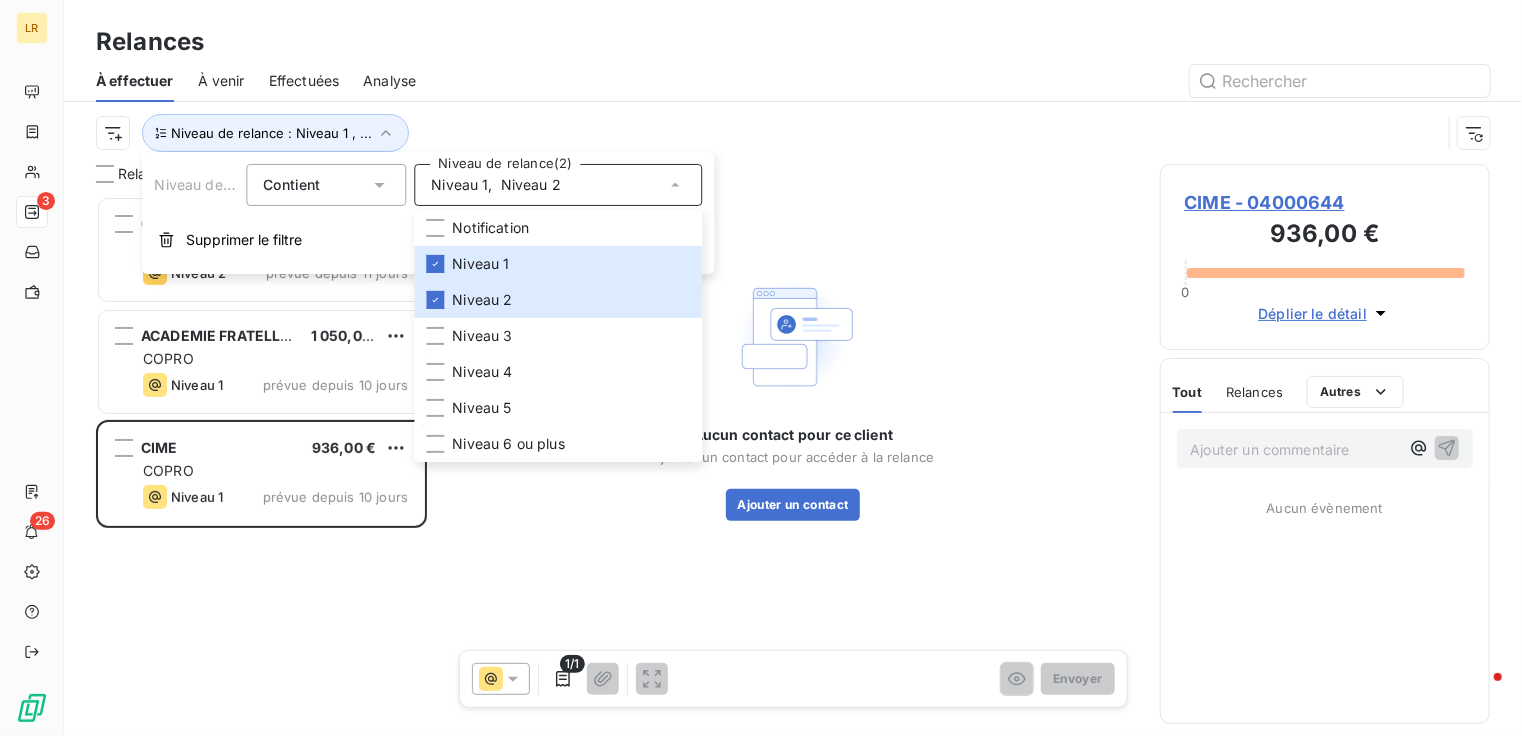click at bounding box center [965, 81] 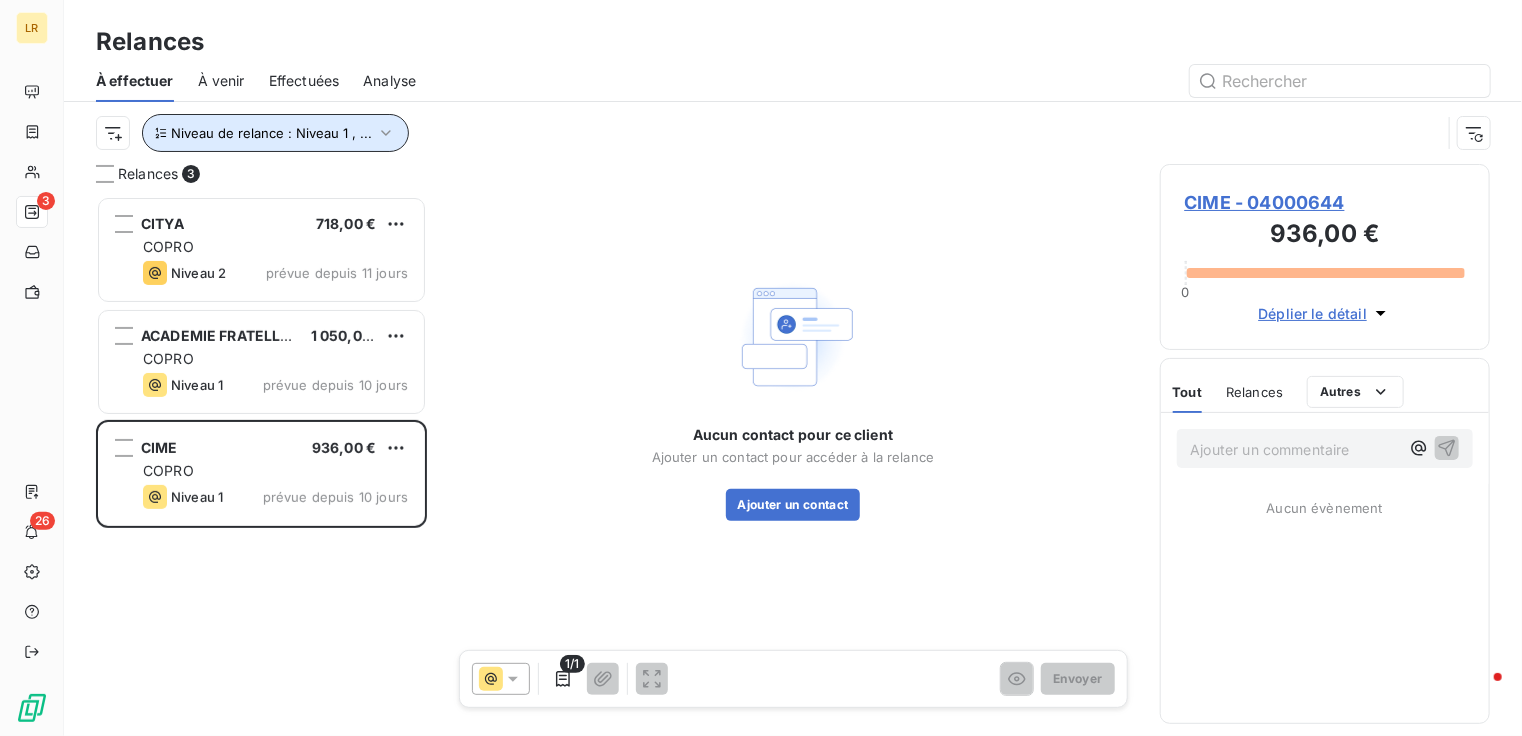 click 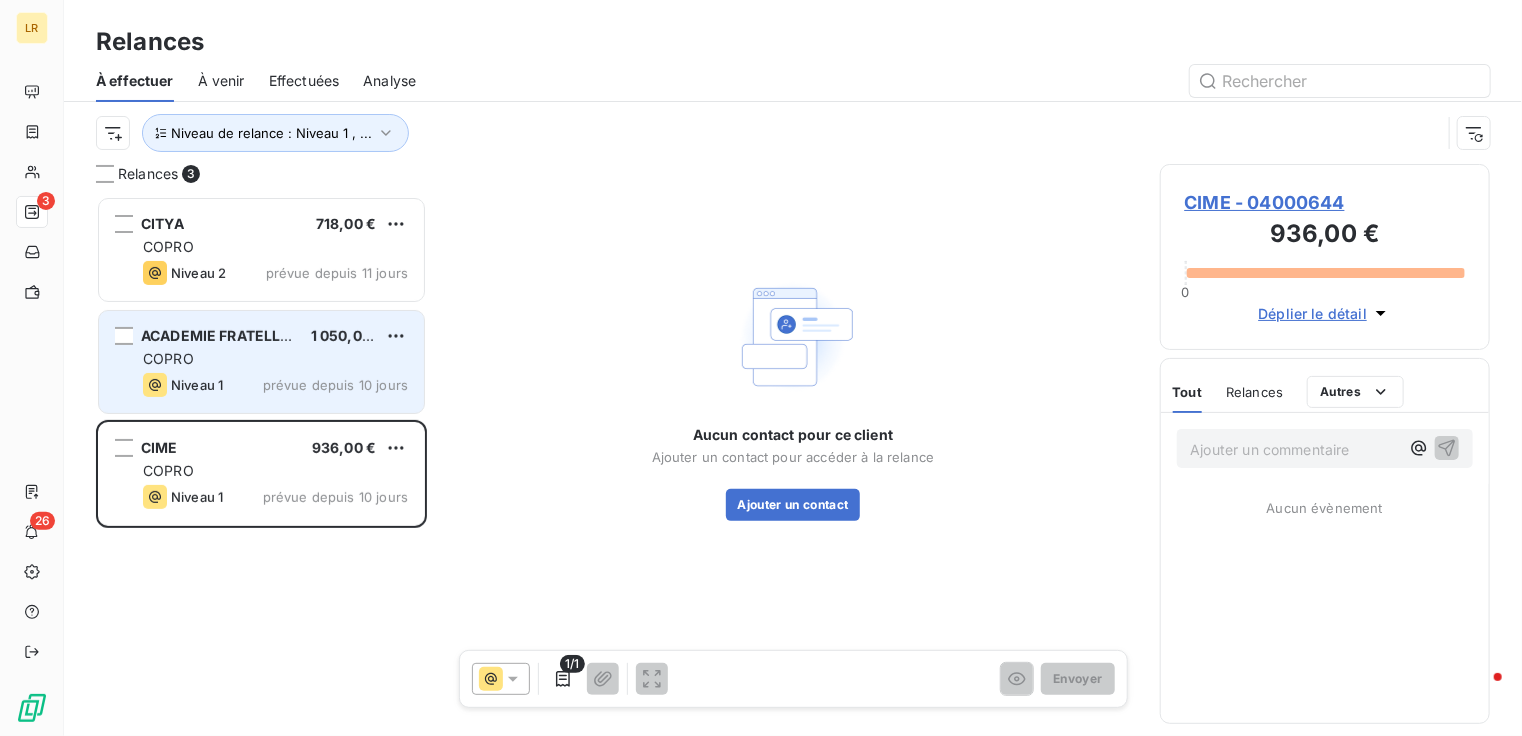click on "COPRO" at bounding box center (275, 359) 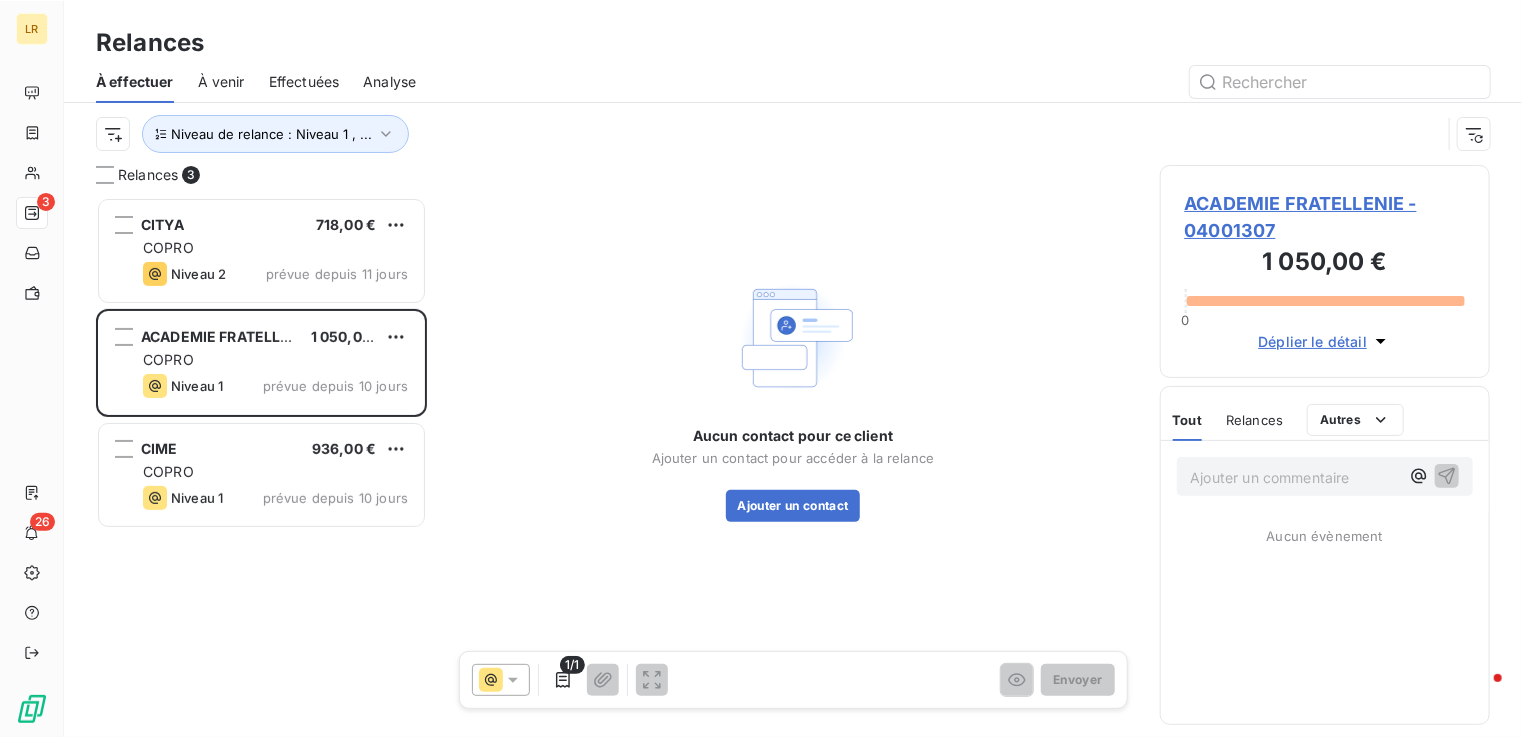 scroll, scrollTop: 16, scrollLeft: 16, axis: both 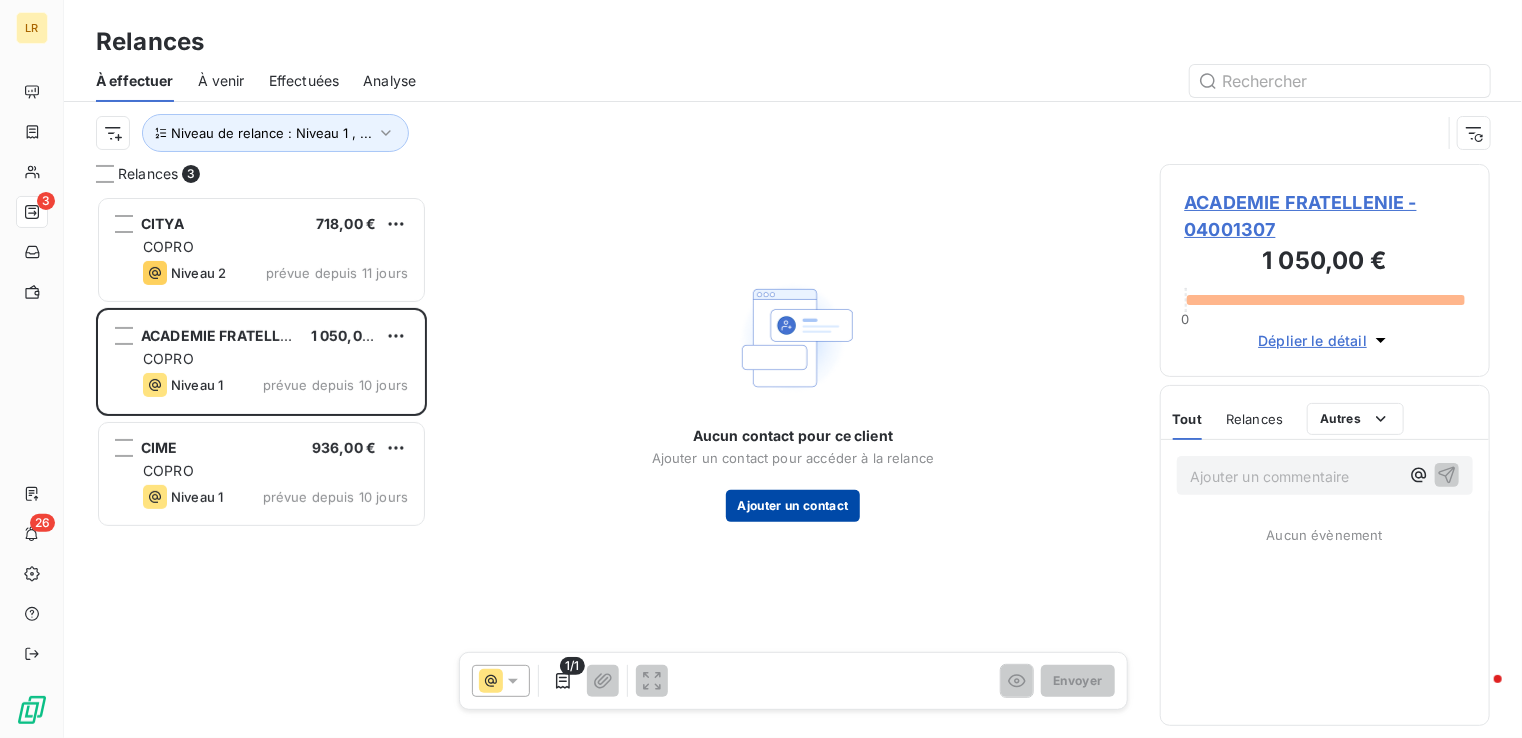 click on "Ajouter un contact" at bounding box center (793, 506) 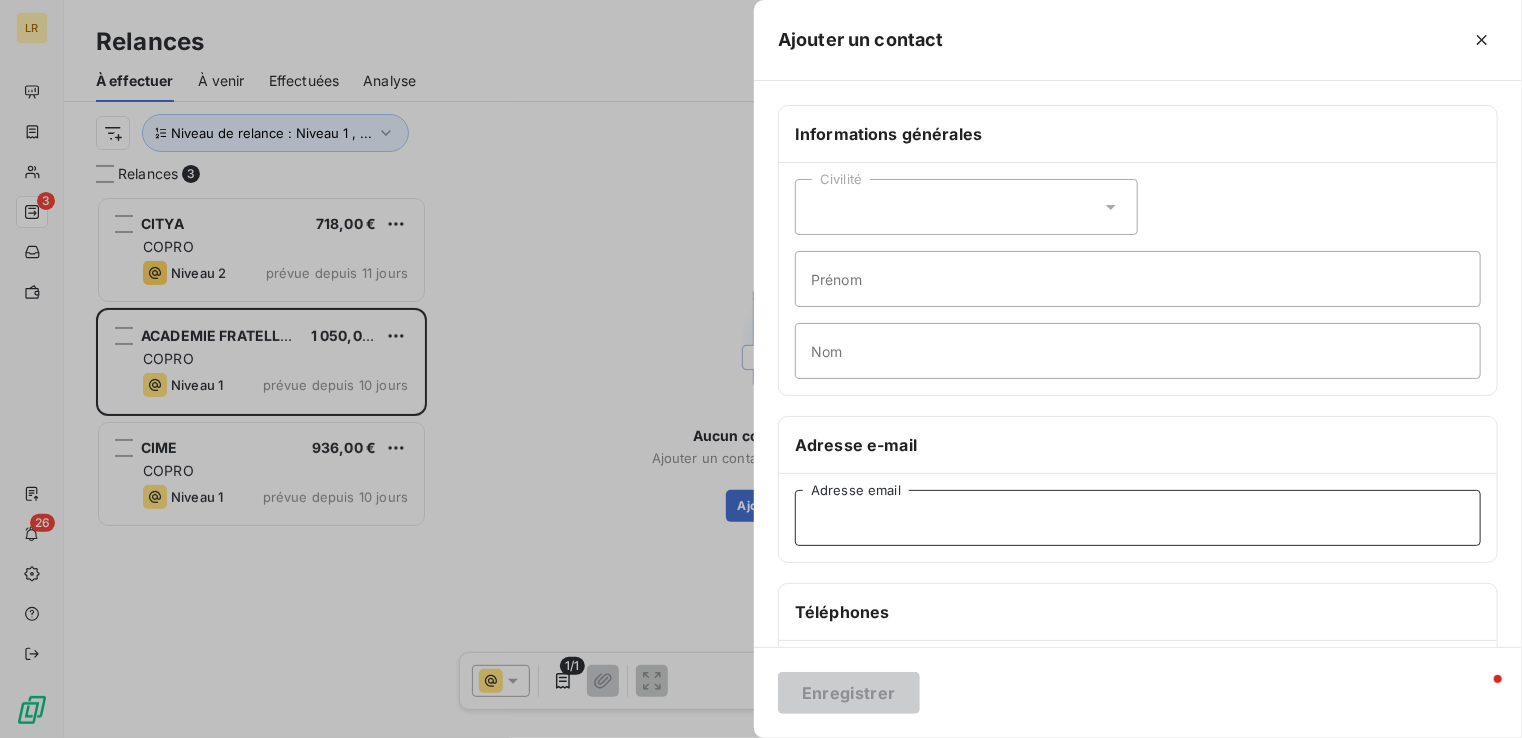 drag, startPoint x: 842, startPoint y: 503, endPoint x: 832, endPoint y: 527, distance: 26 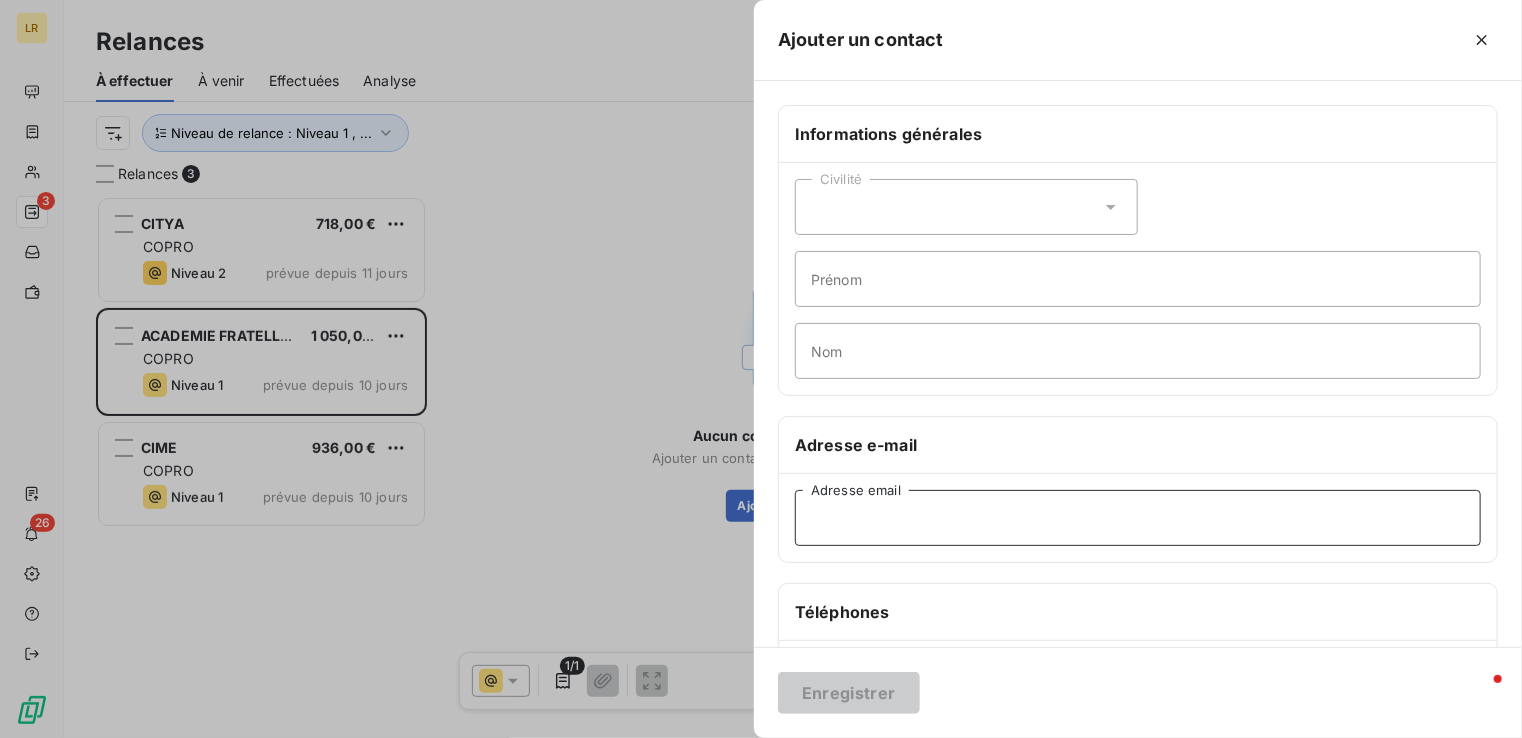 click on "Adresse email" at bounding box center [1138, 518] 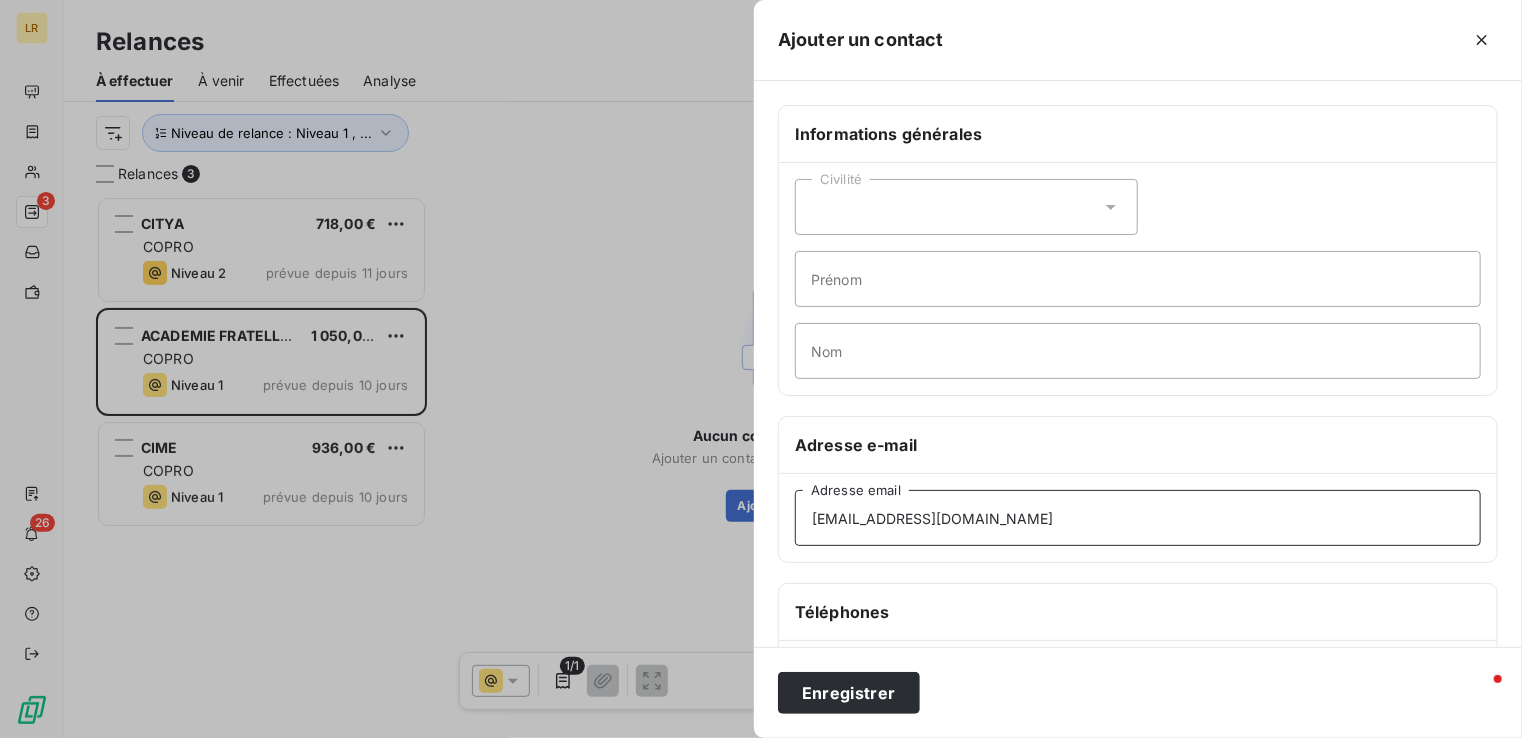 type on "[EMAIL_ADDRESS][DOMAIN_NAME]" 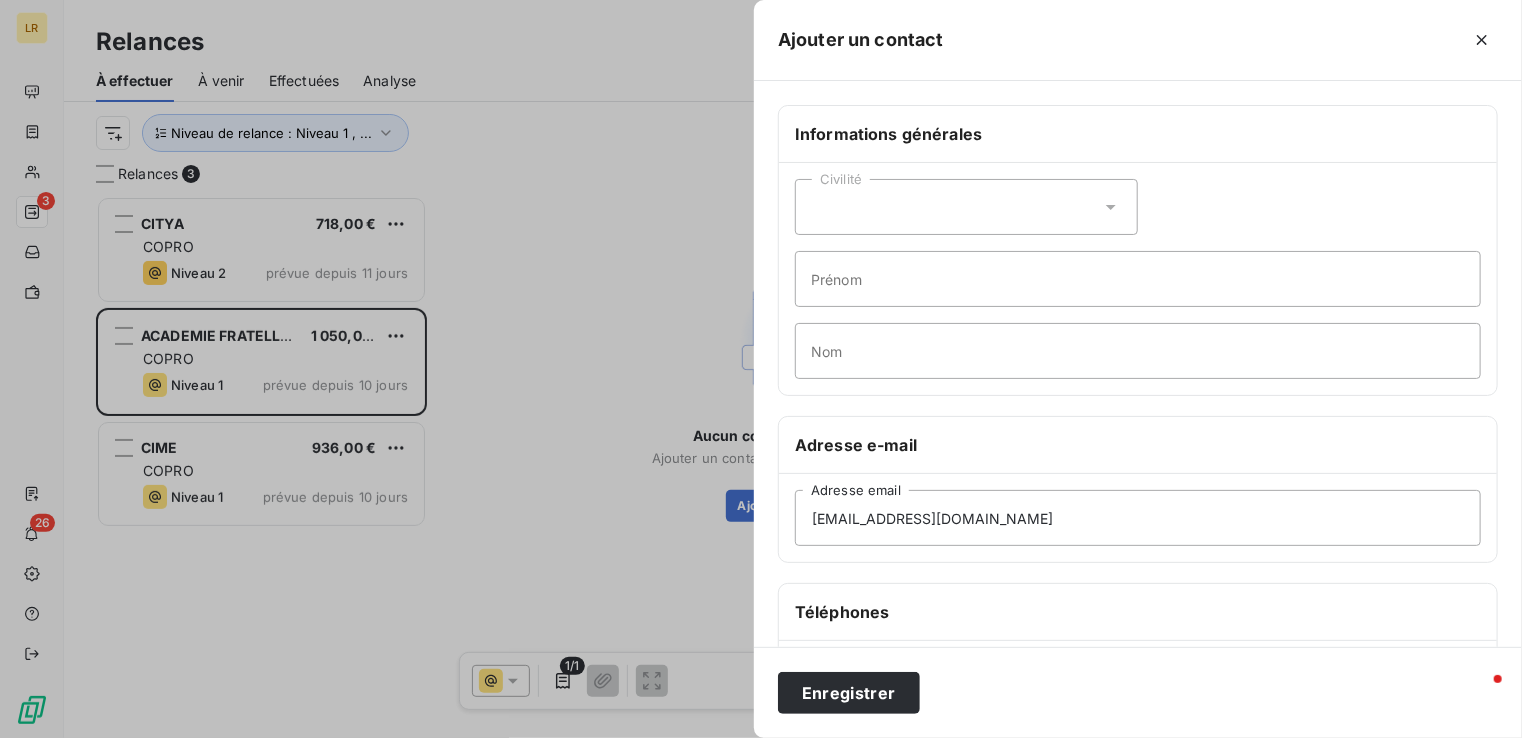 click on "Téléphones" at bounding box center [1138, 612] 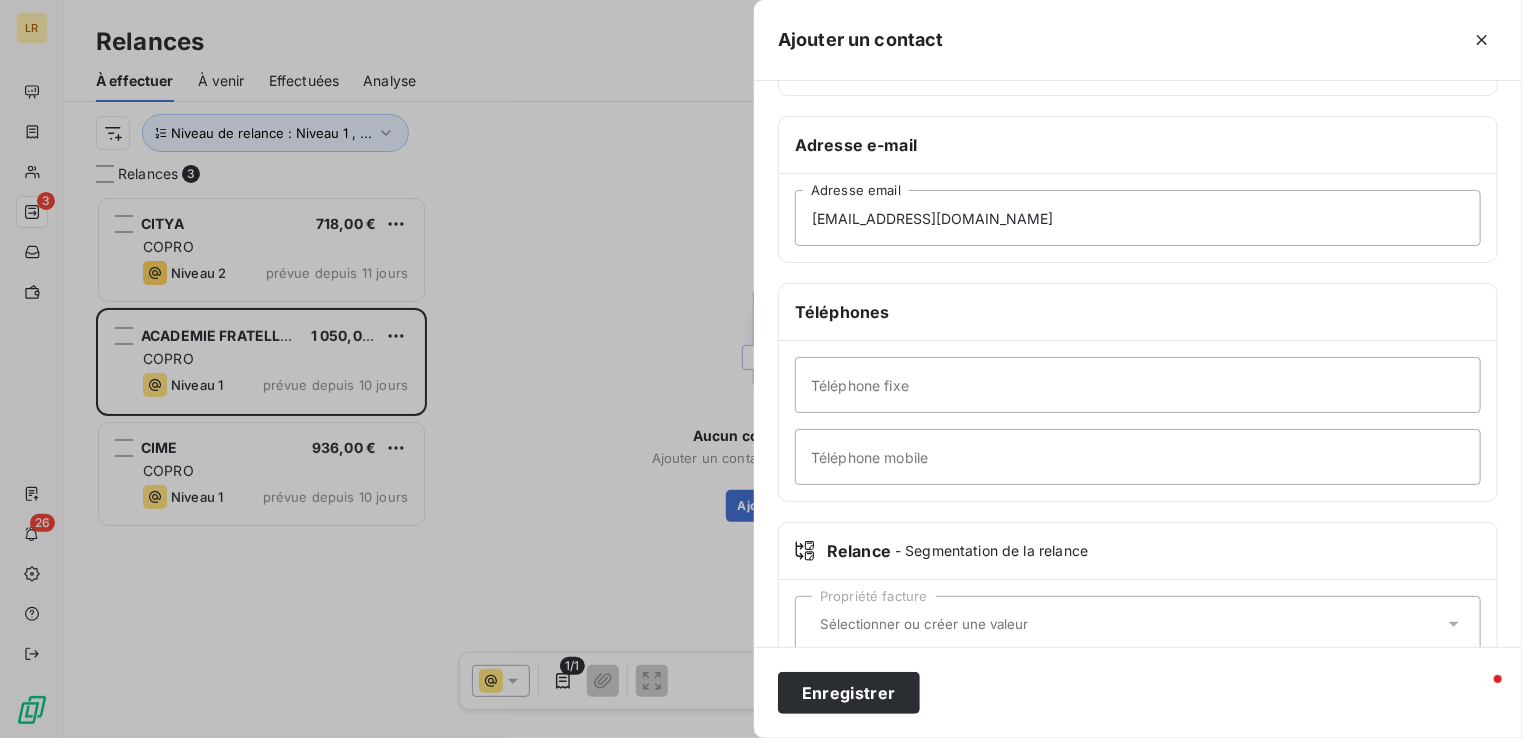 click on "Relance - Segmentation de la relance" at bounding box center (1138, 551) 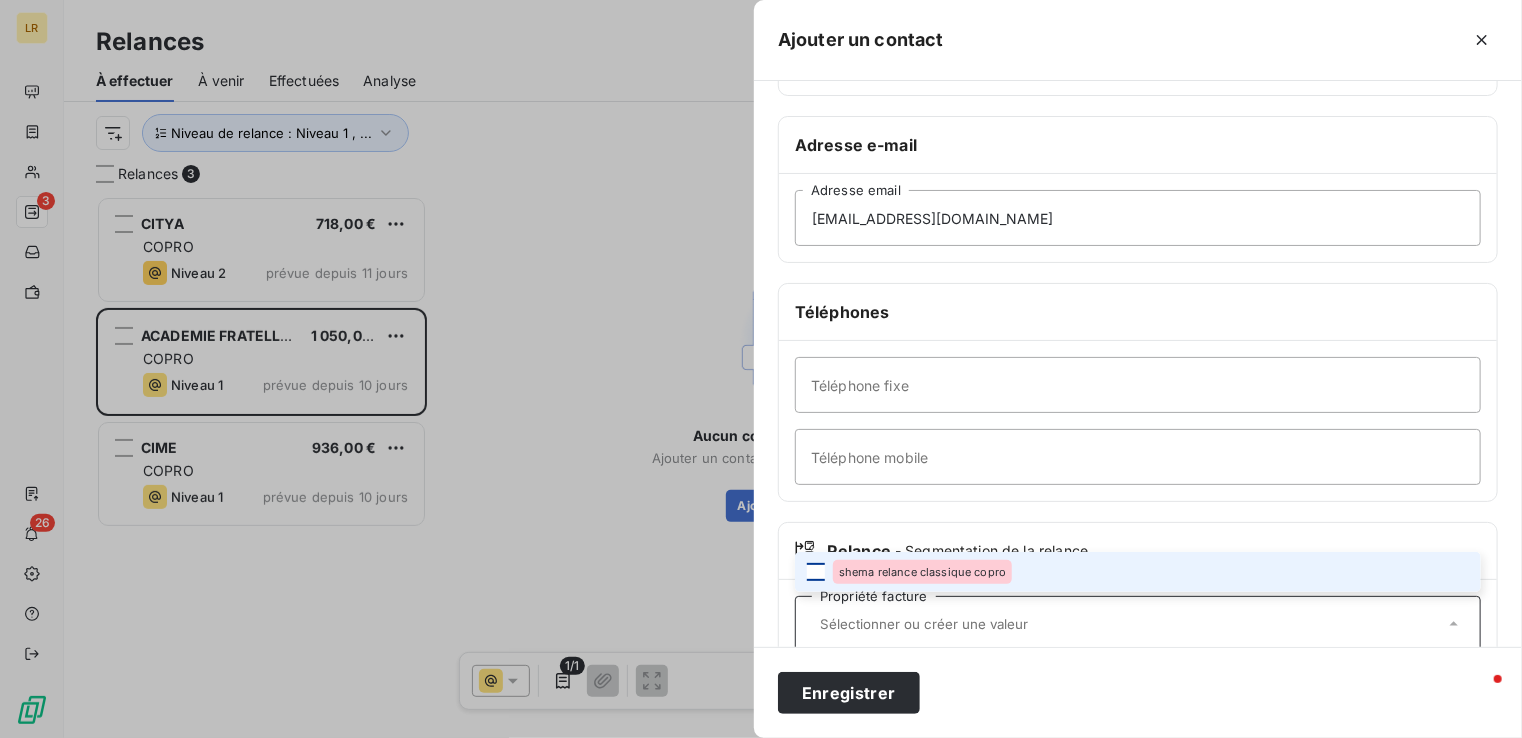 click at bounding box center [816, 572] 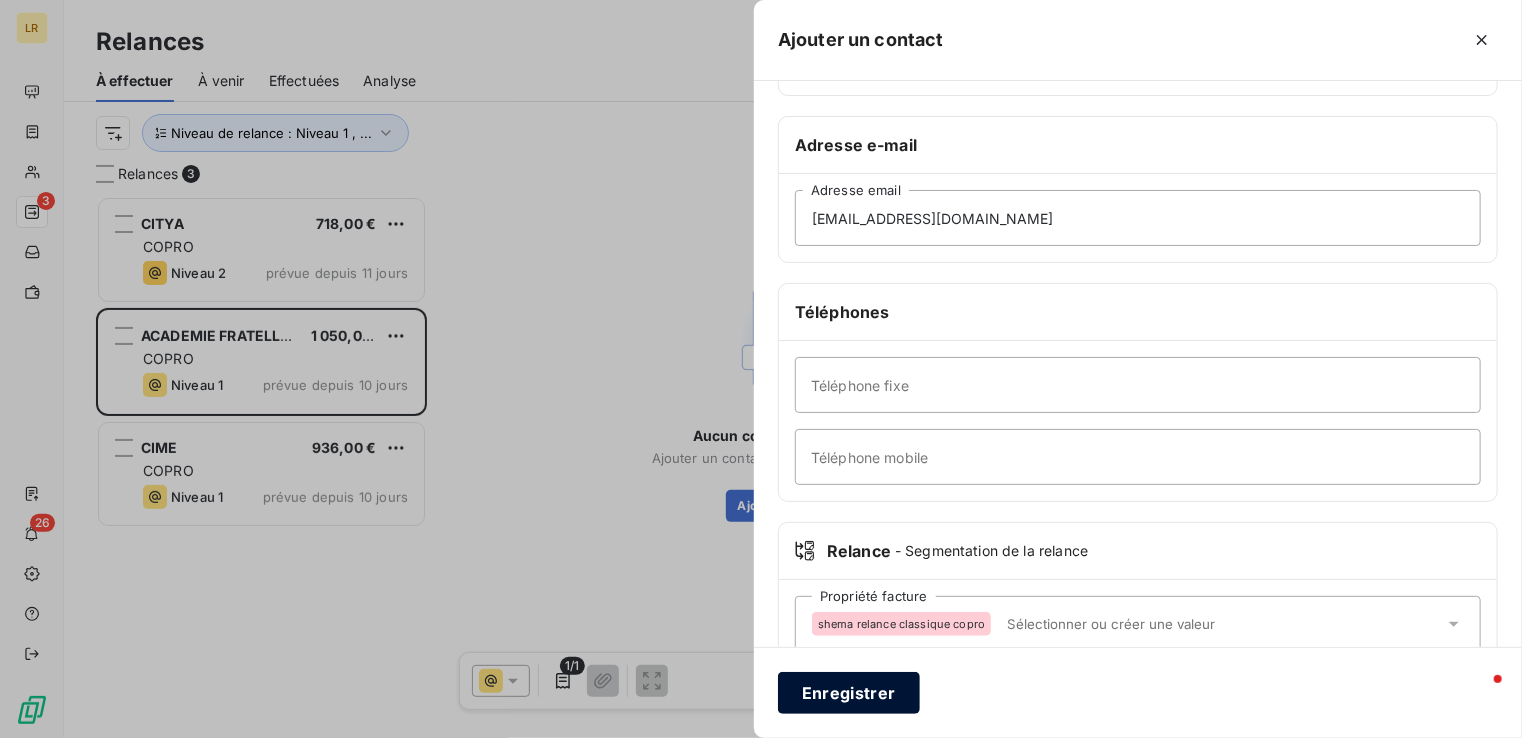 click on "Enregistrer" at bounding box center [849, 693] 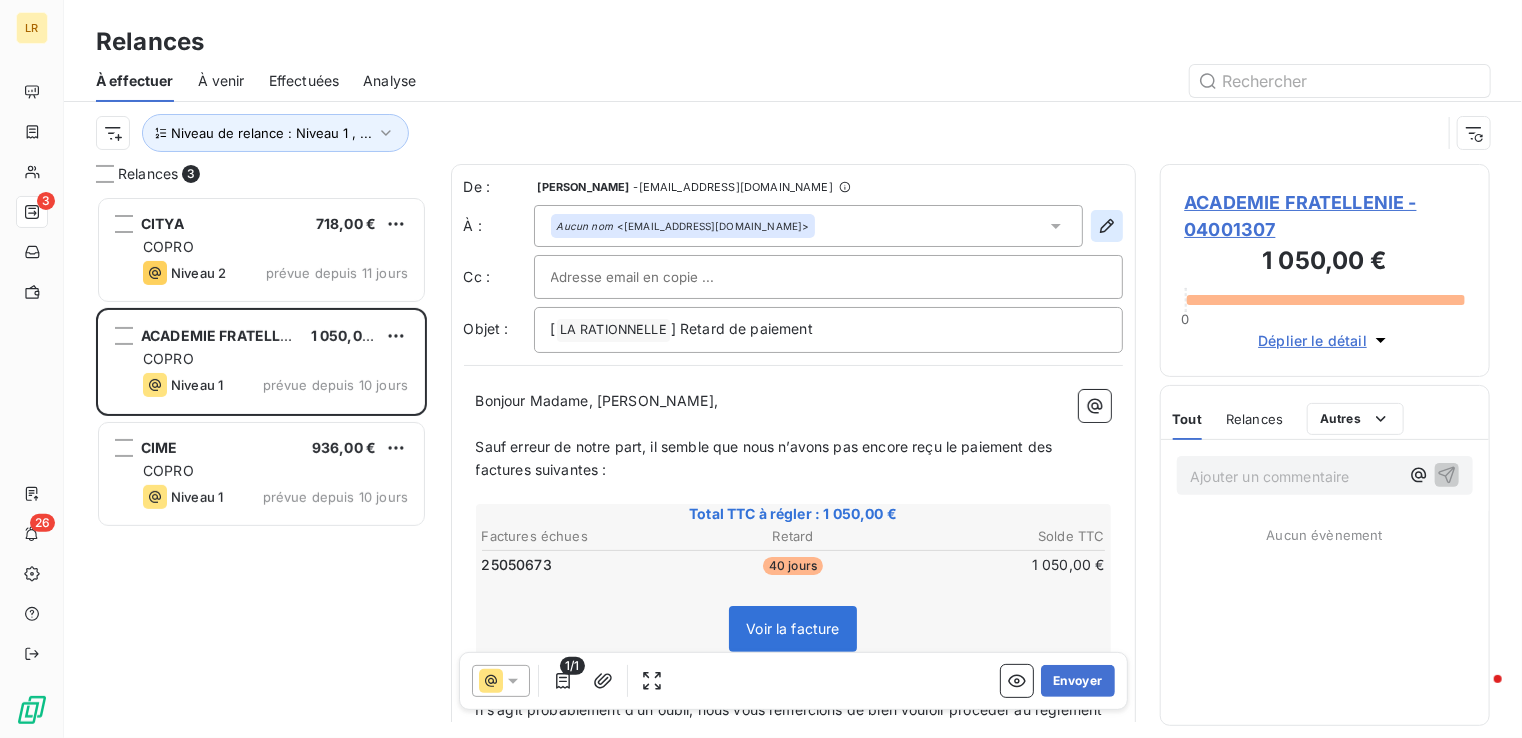 click 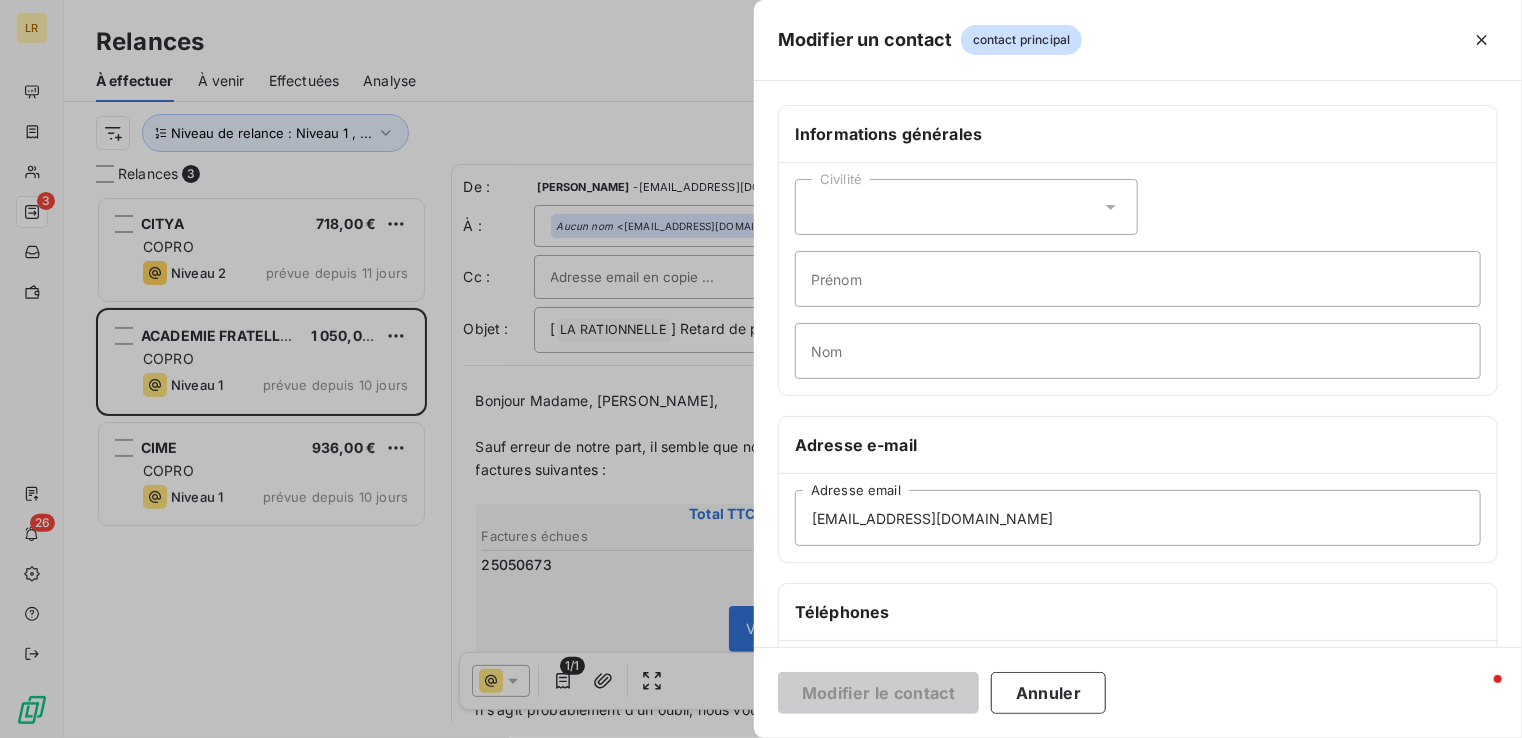 click at bounding box center (761, 369) 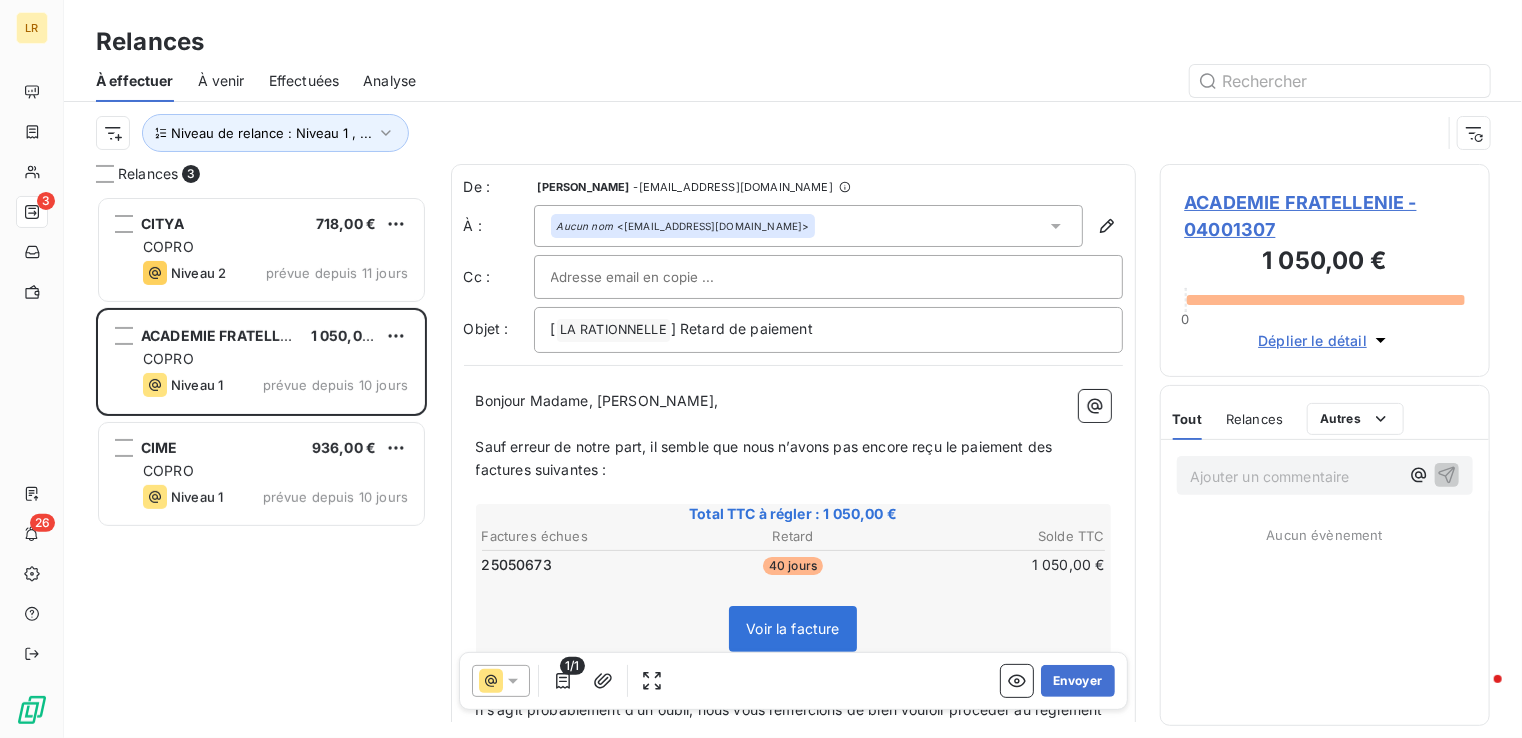 click at bounding box center [658, 277] 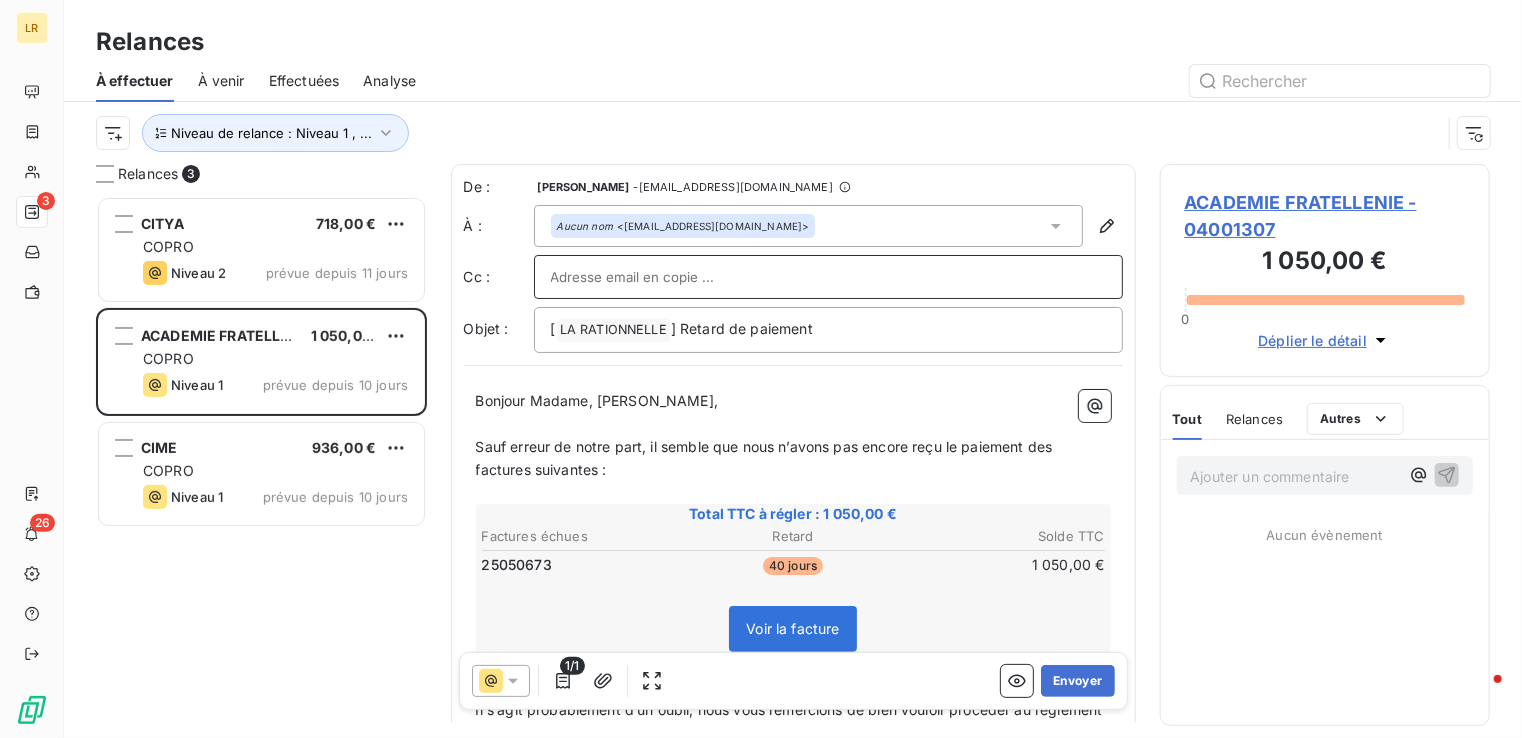 paste on "[EMAIL_ADDRESS][DOMAIN_NAME]" 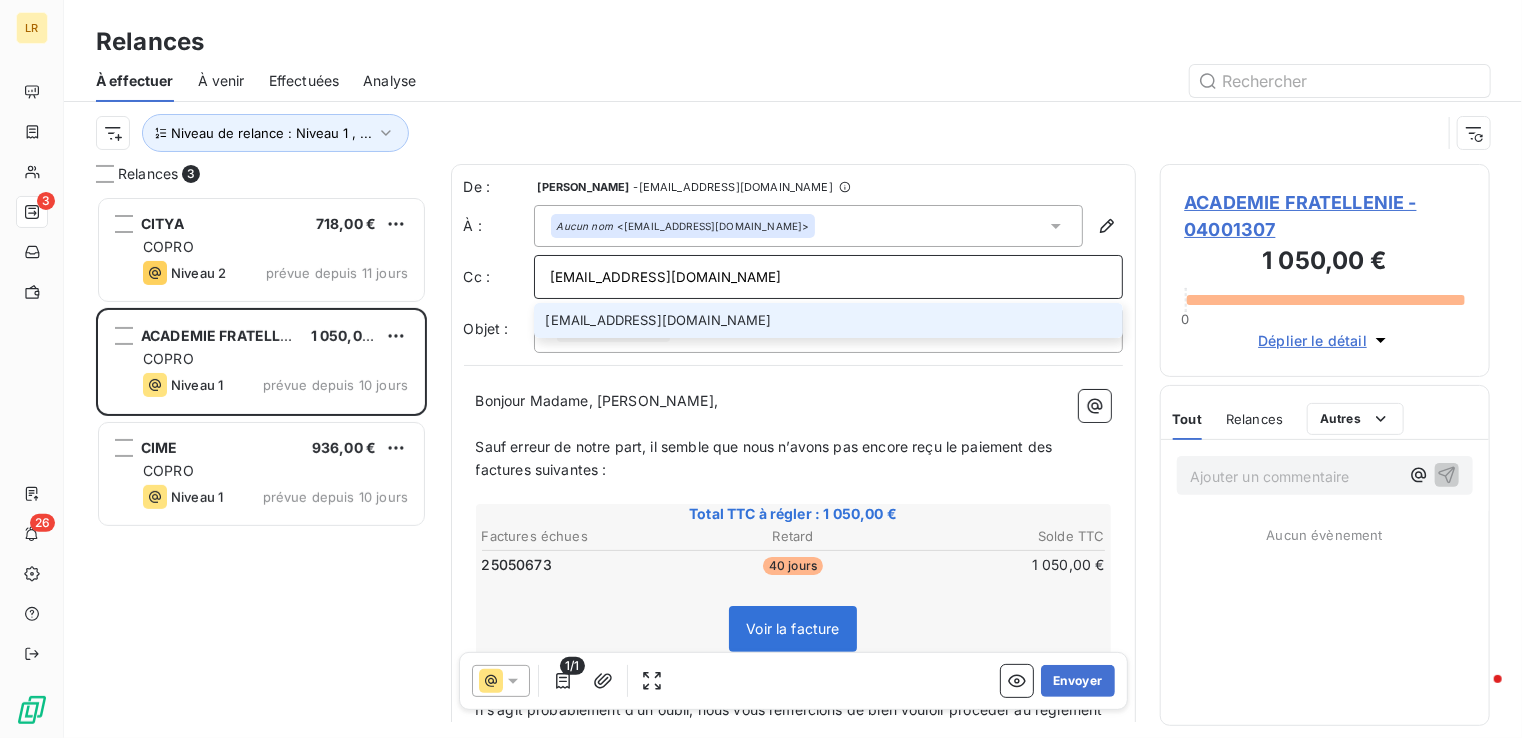 type on "[EMAIL_ADDRESS][DOMAIN_NAME]" 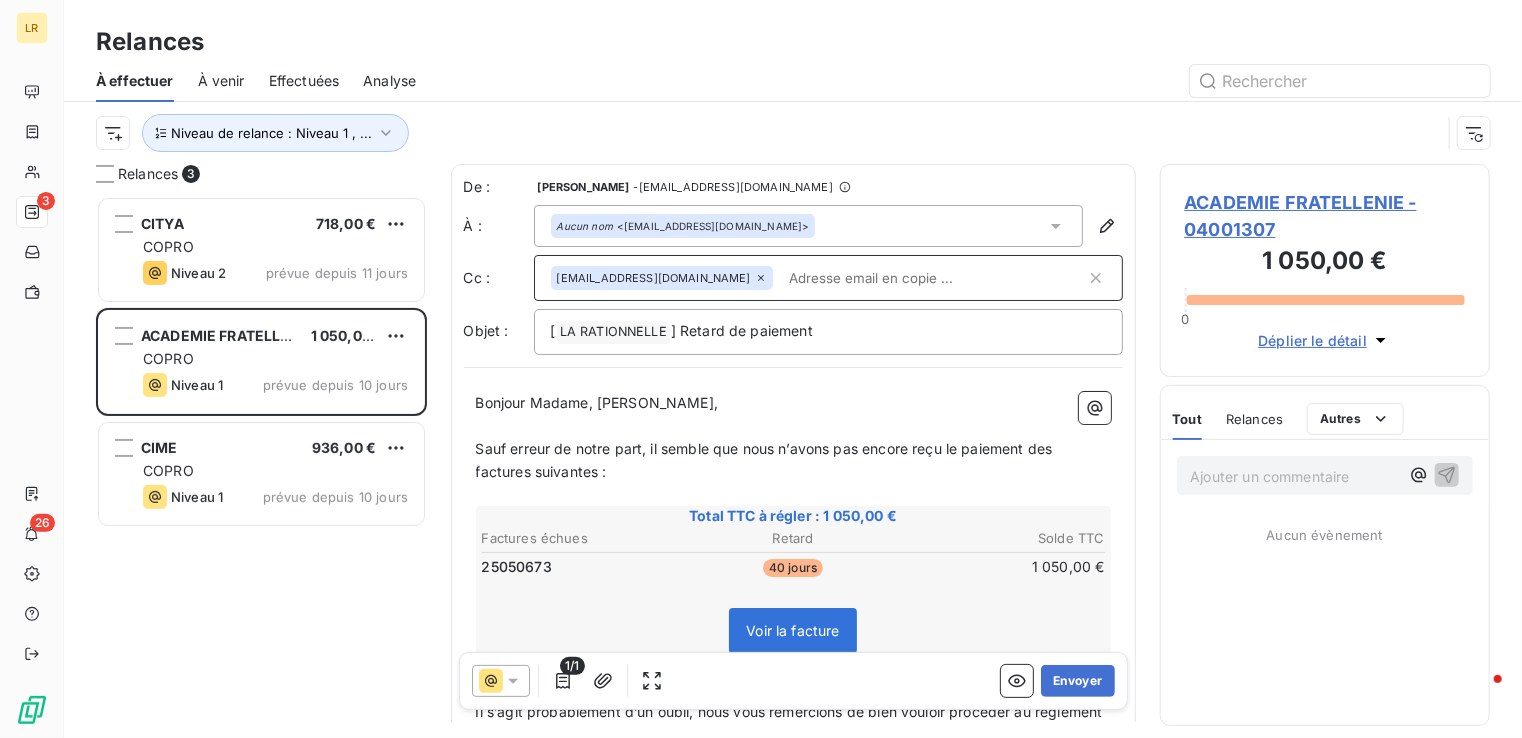 click at bounding box center [965, 81] 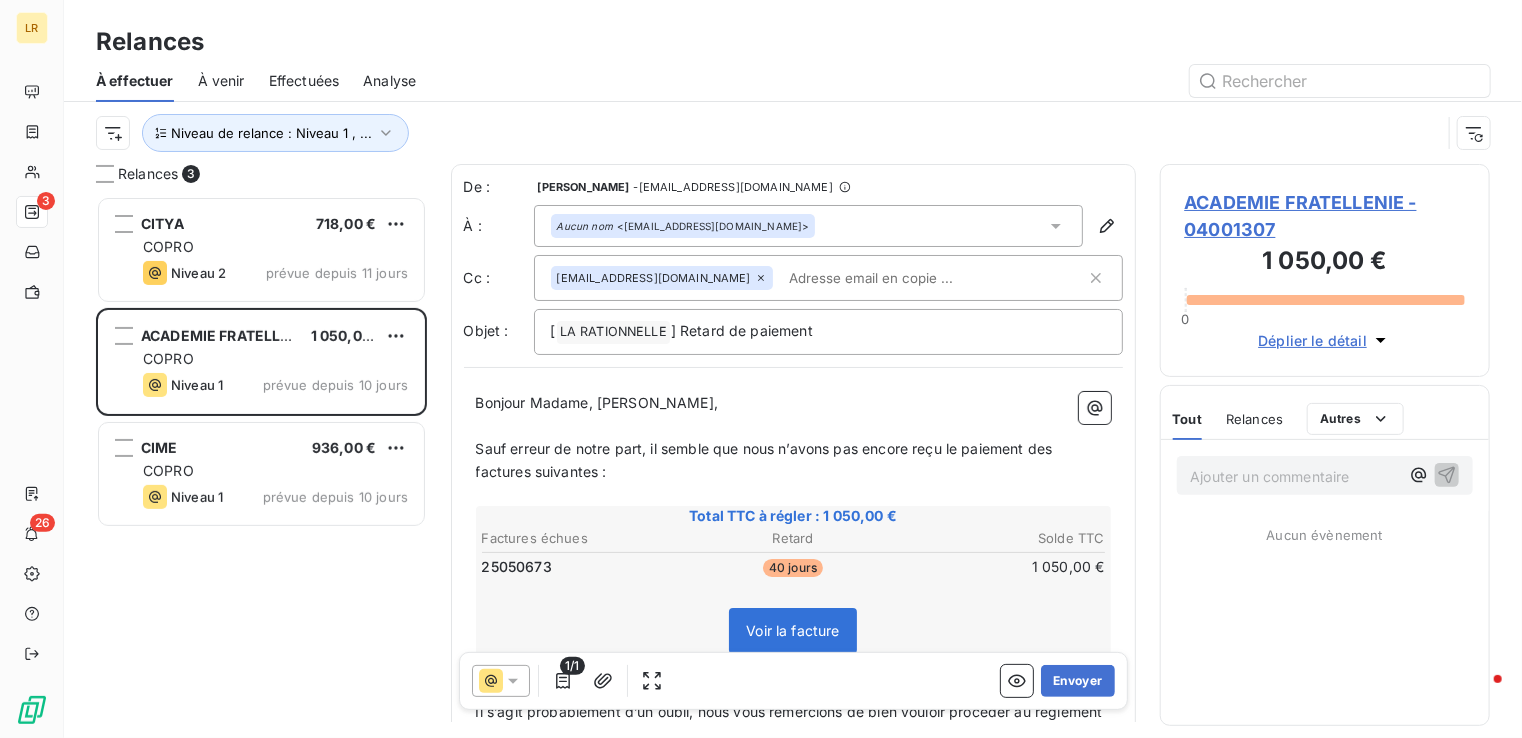 click on "Ajouter un commentaire ﻿ Aucun évènement" at bounding box center [1325, 582] 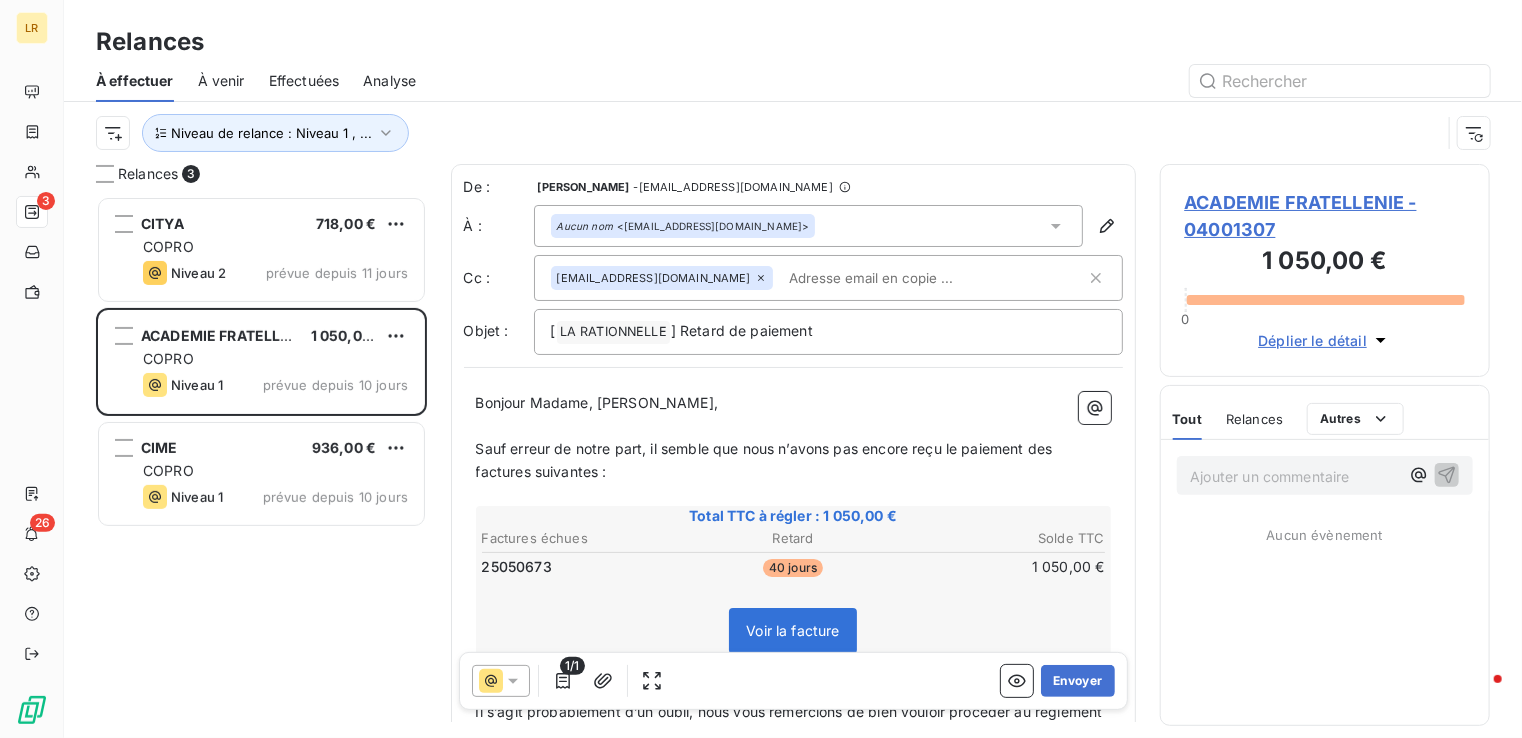 click 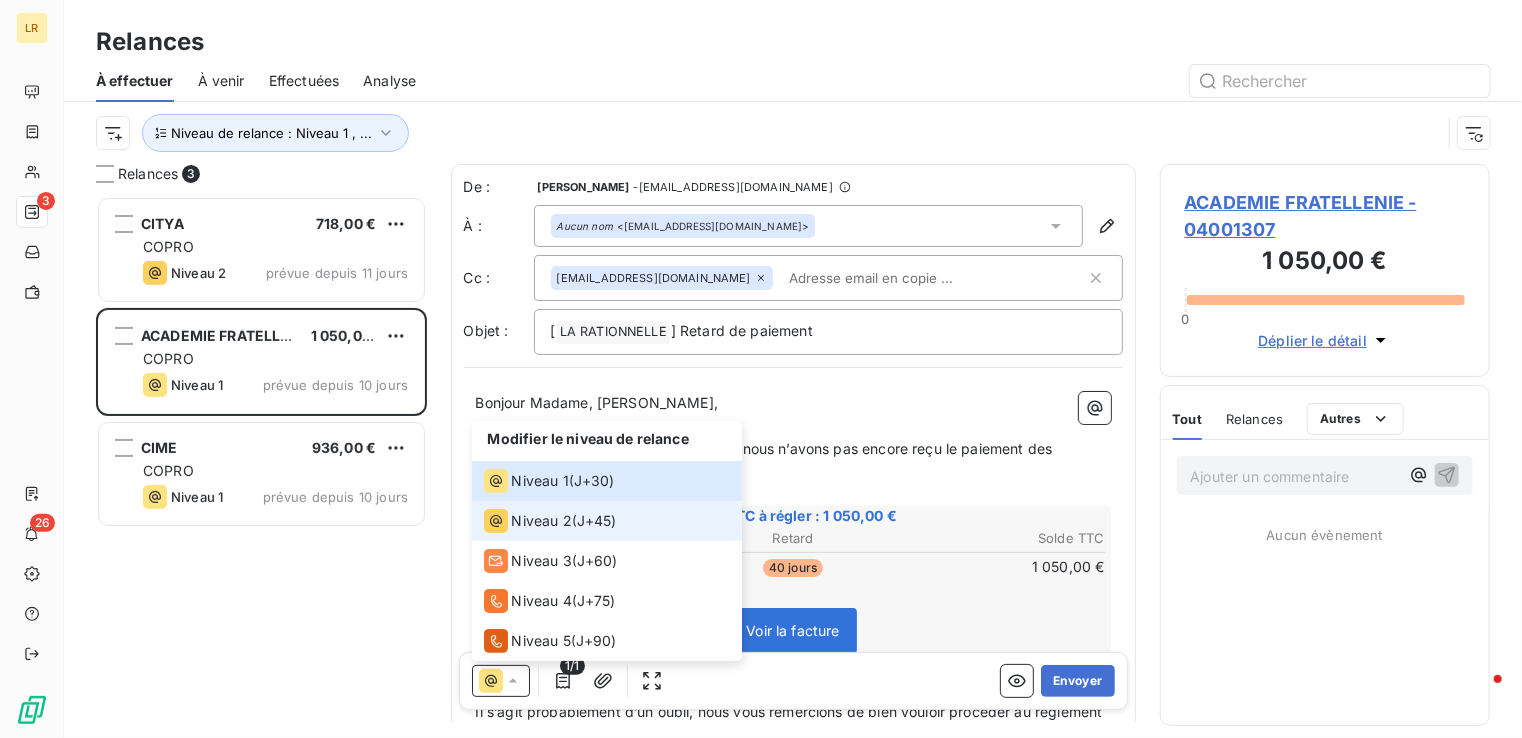 click on "Niveau 2" at bounding box center (542, 521) 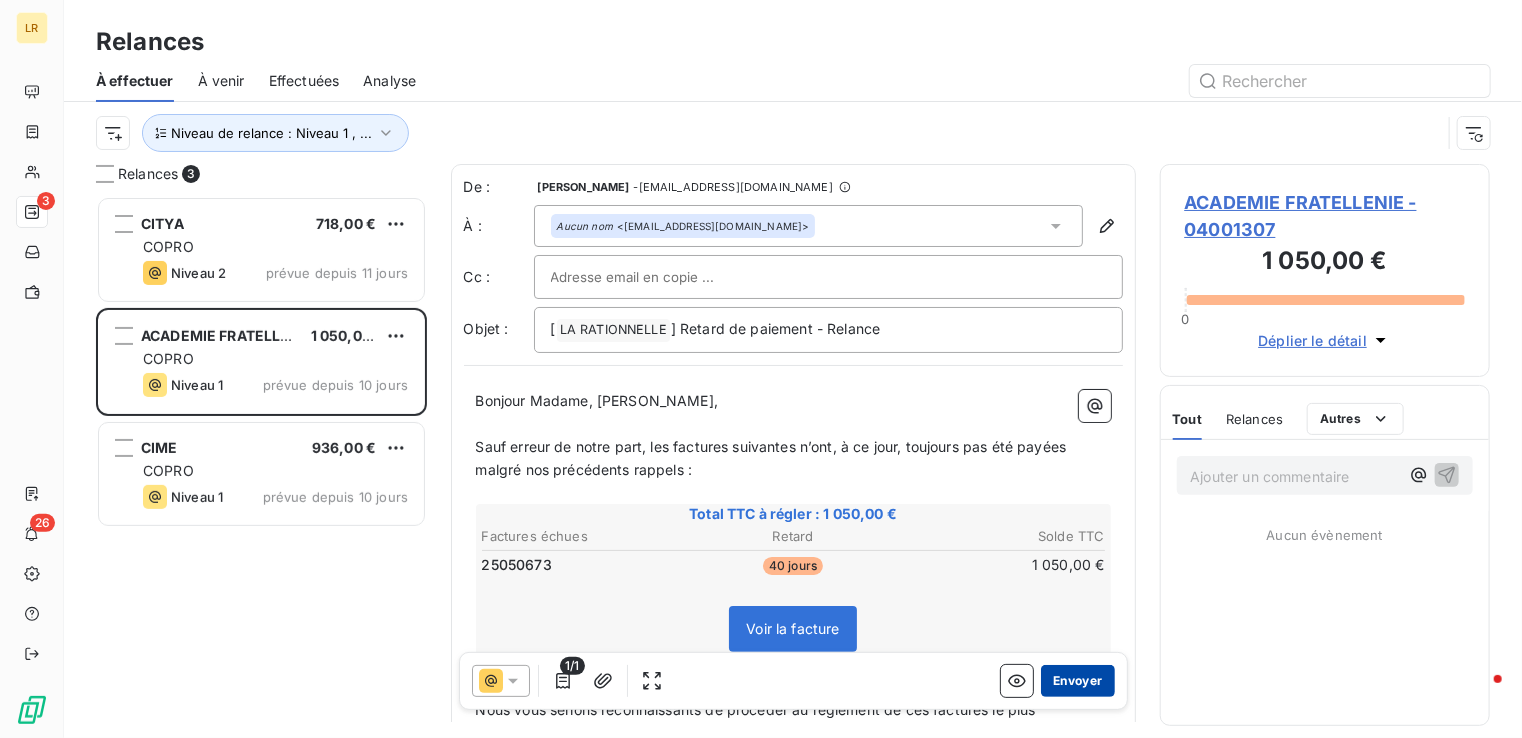 click on "Envoyer" at bounding box center (1077, 681) 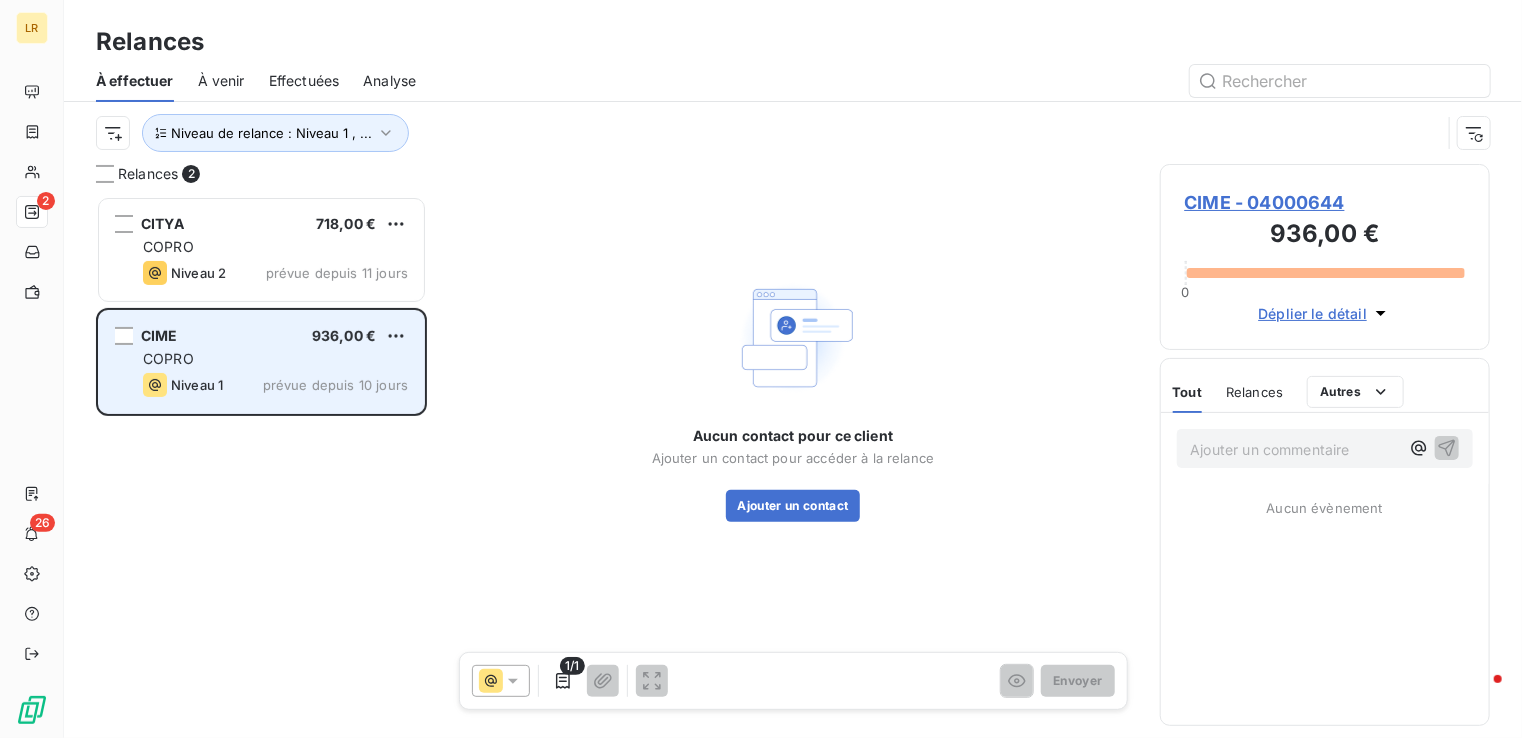 click on "COPRO" at bounding box center [275, 359] 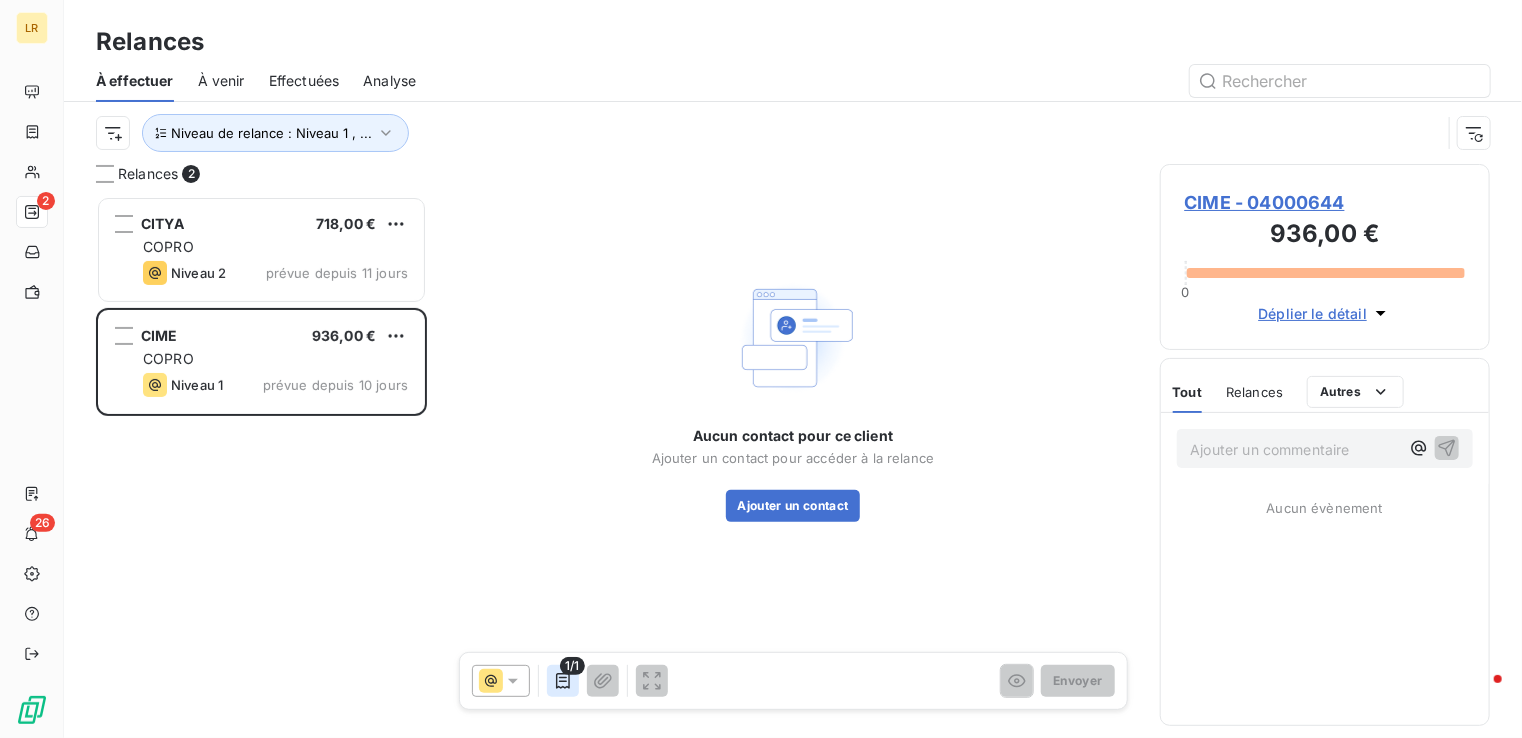 click 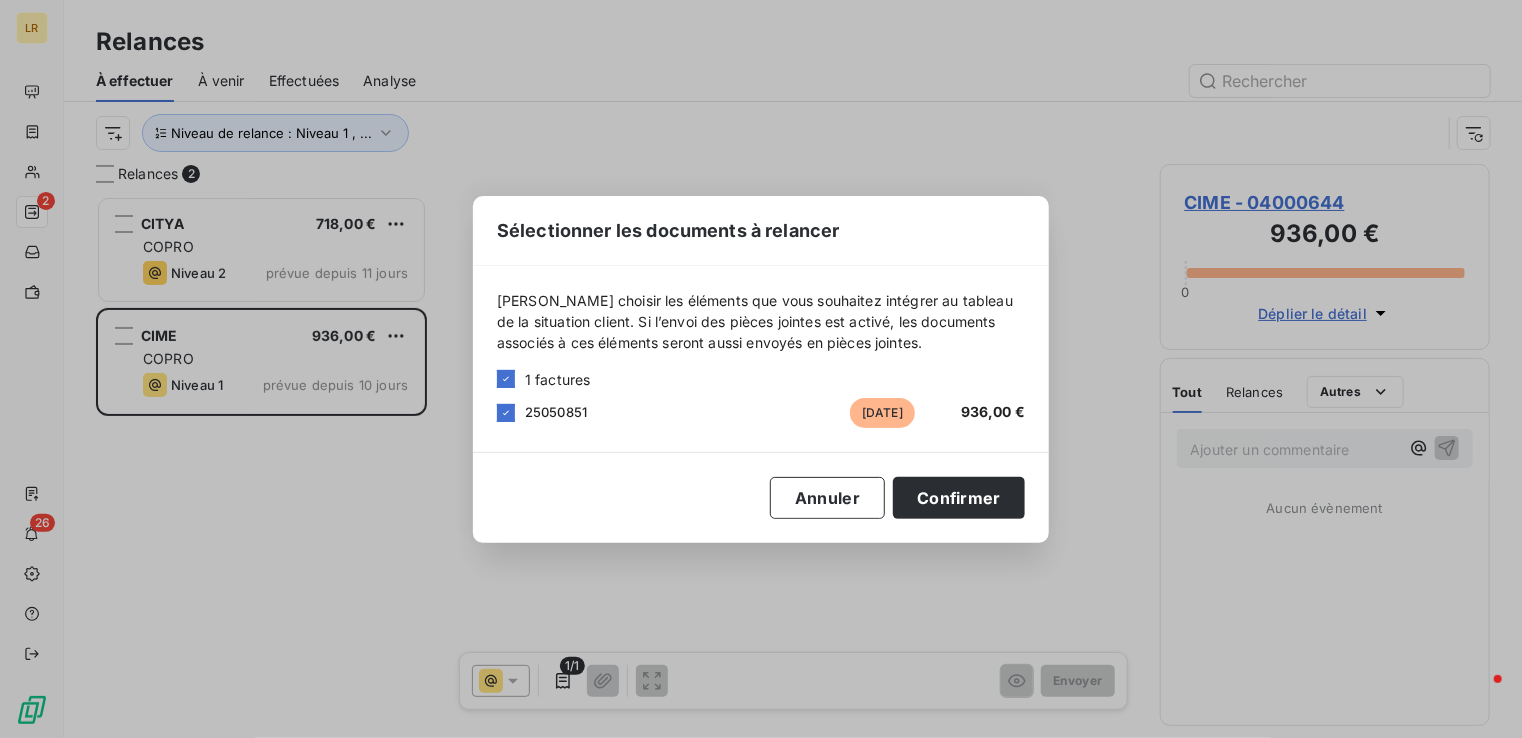 click on "Sélectionner les documents à relancer [PERSON_NAME] choisir les éléments que vous souhaitez intégrer au tableau de la situation client. Si l’envoi des pièces jointes est activé, les documents associés à ces éléments seront aussi envoyés en pièces jointes. 1 factures 25050851 [DATE]   936,00 € Annuler Confirmer" at bounding box center (761, 369) 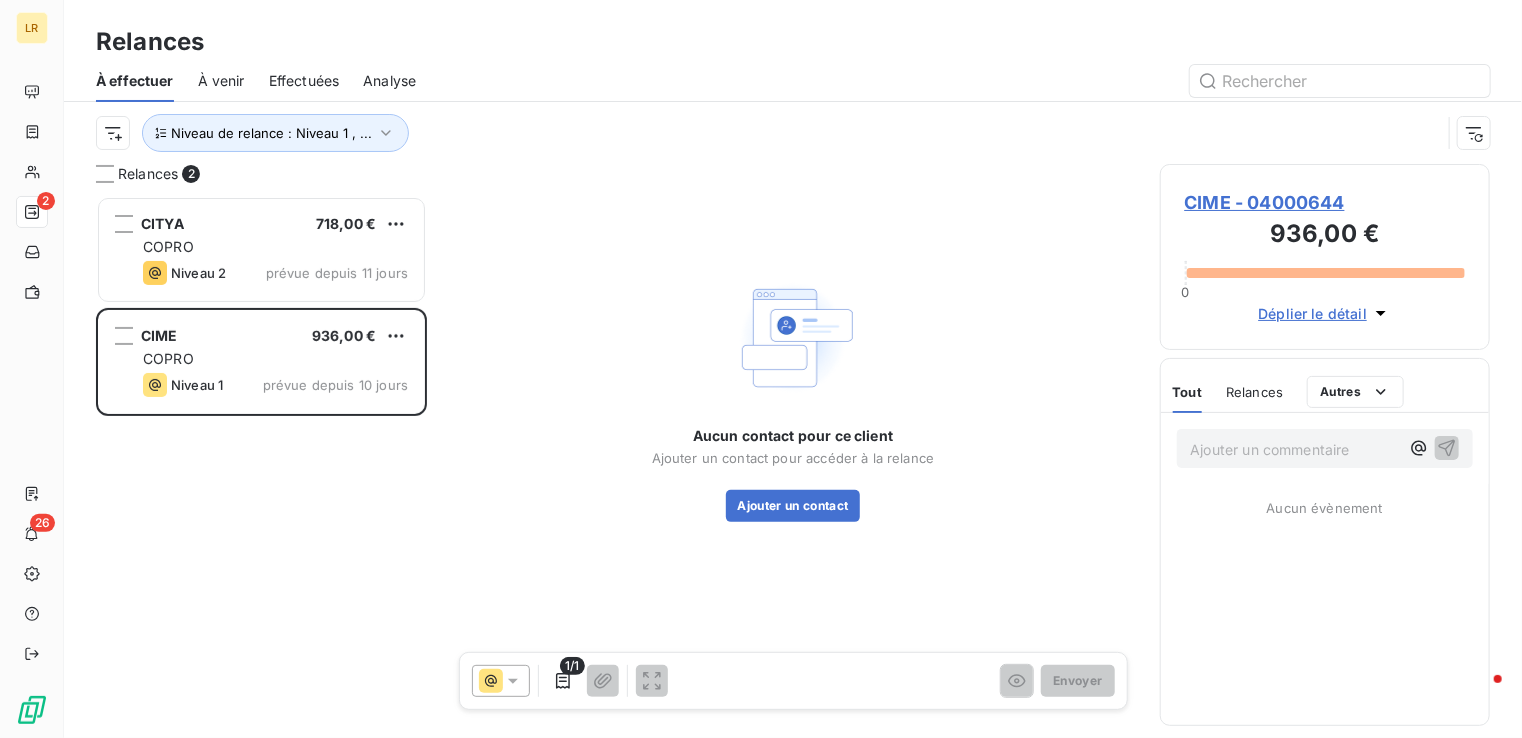 drag, startPoint x: 308, startPoint y: 513, endPoint x: 270, endPoint y: 494, distance: 42.48529 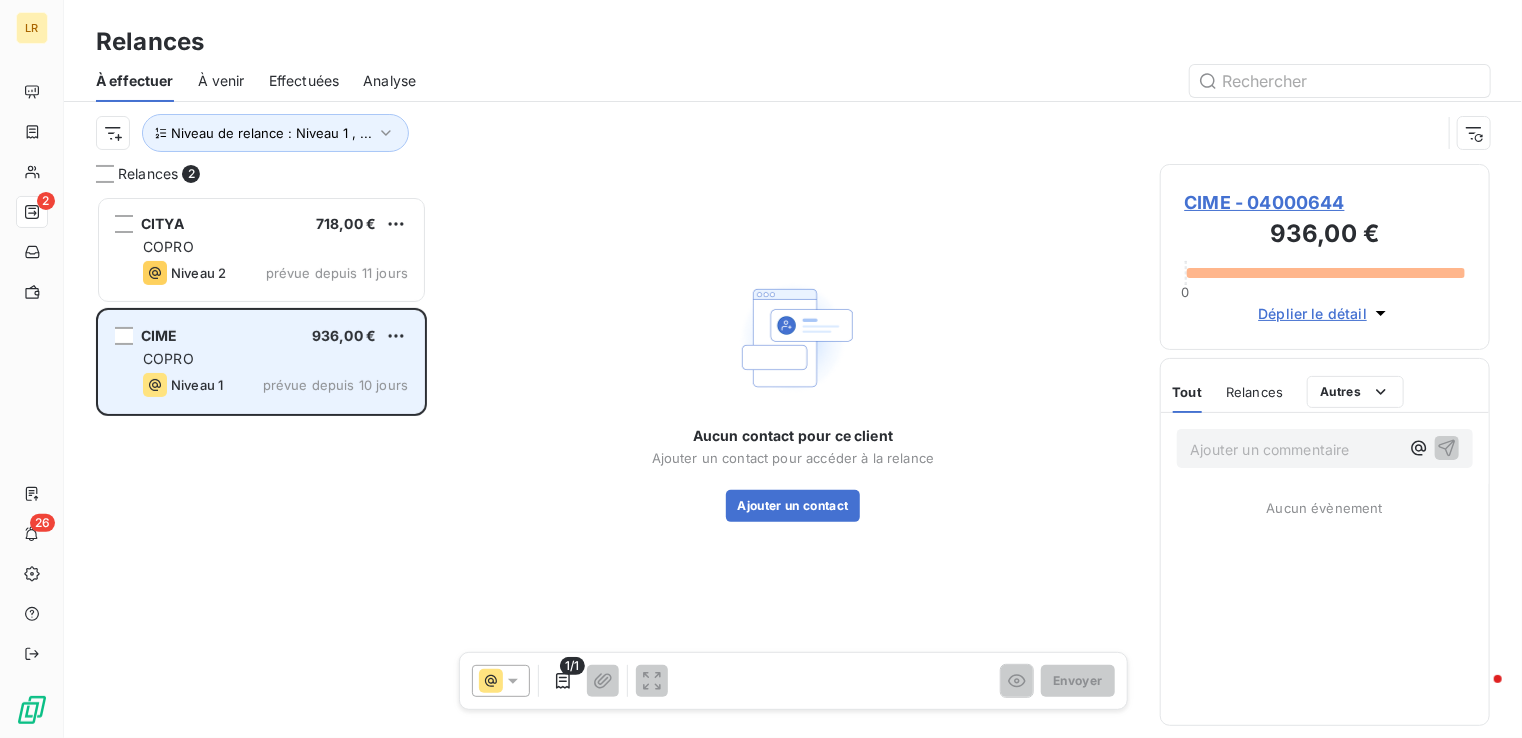 drag, startPoint x: 384, startPoint y: 362, endPoint x: 285, endPoint y: 359, distance: 99.04544 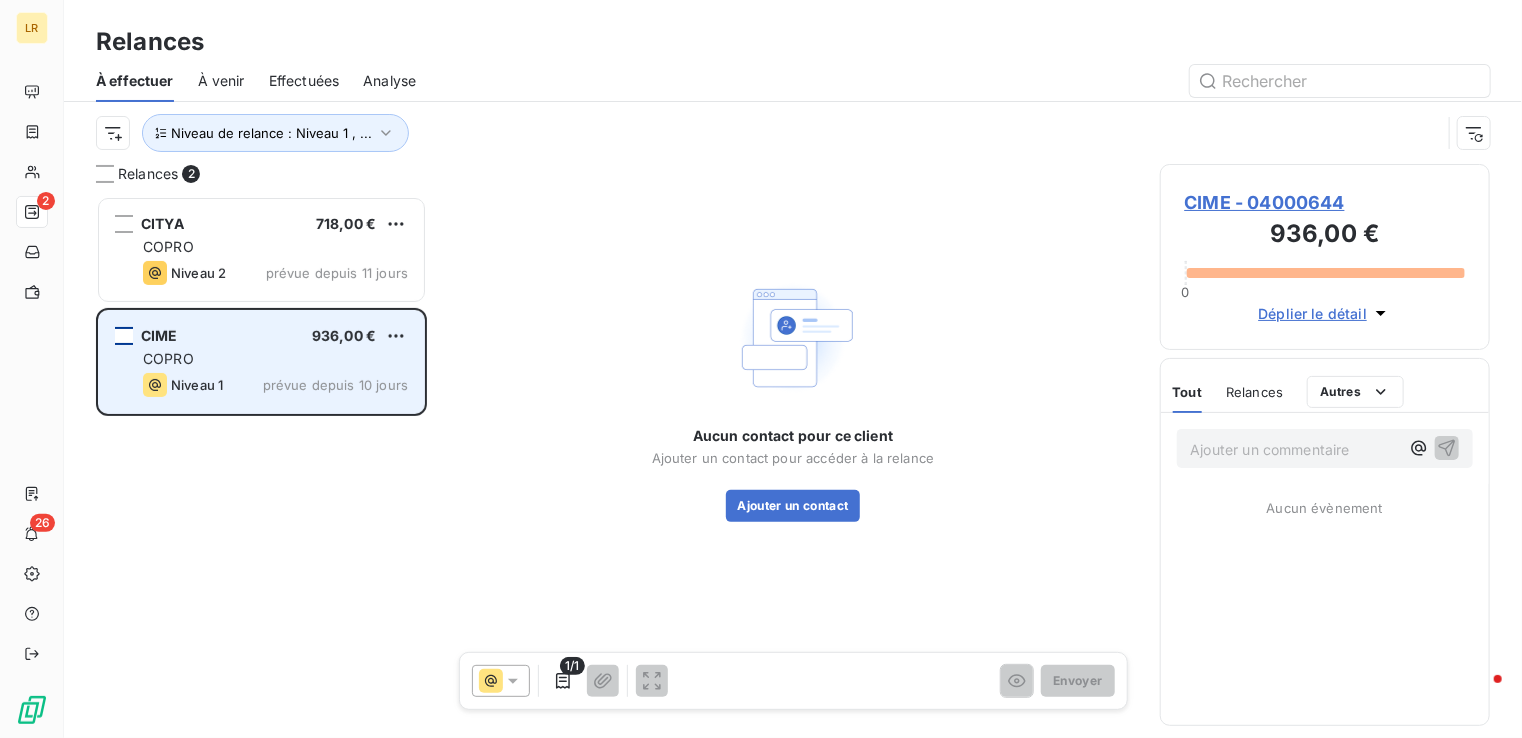drag, startPoint x: 285, startPoint y: 359, endPoint x: 115, endPoint y: 333, distance: 171.97675 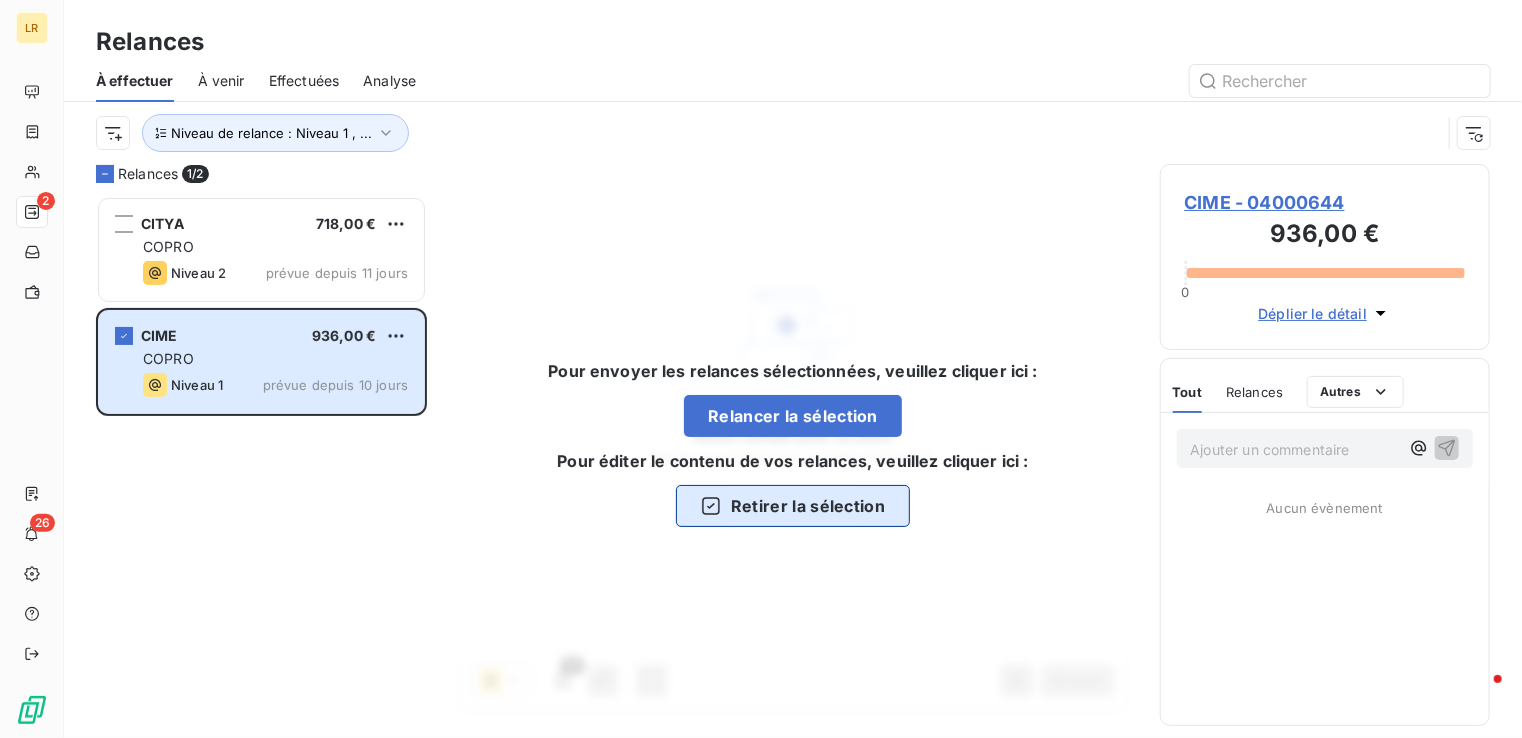 click on "Retirer la sélection" at bounding box center [793, 506] 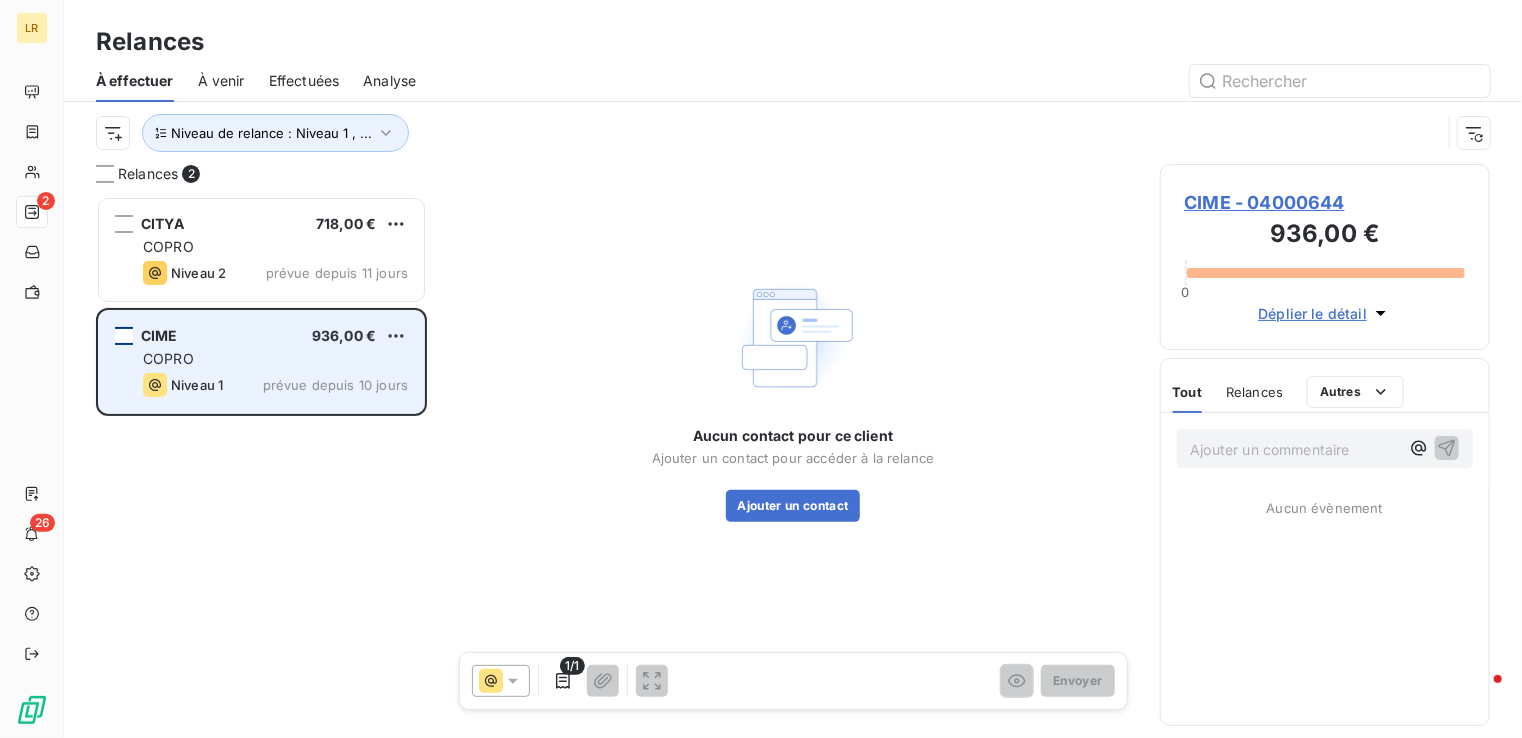 click at bounding box center (124, 336) 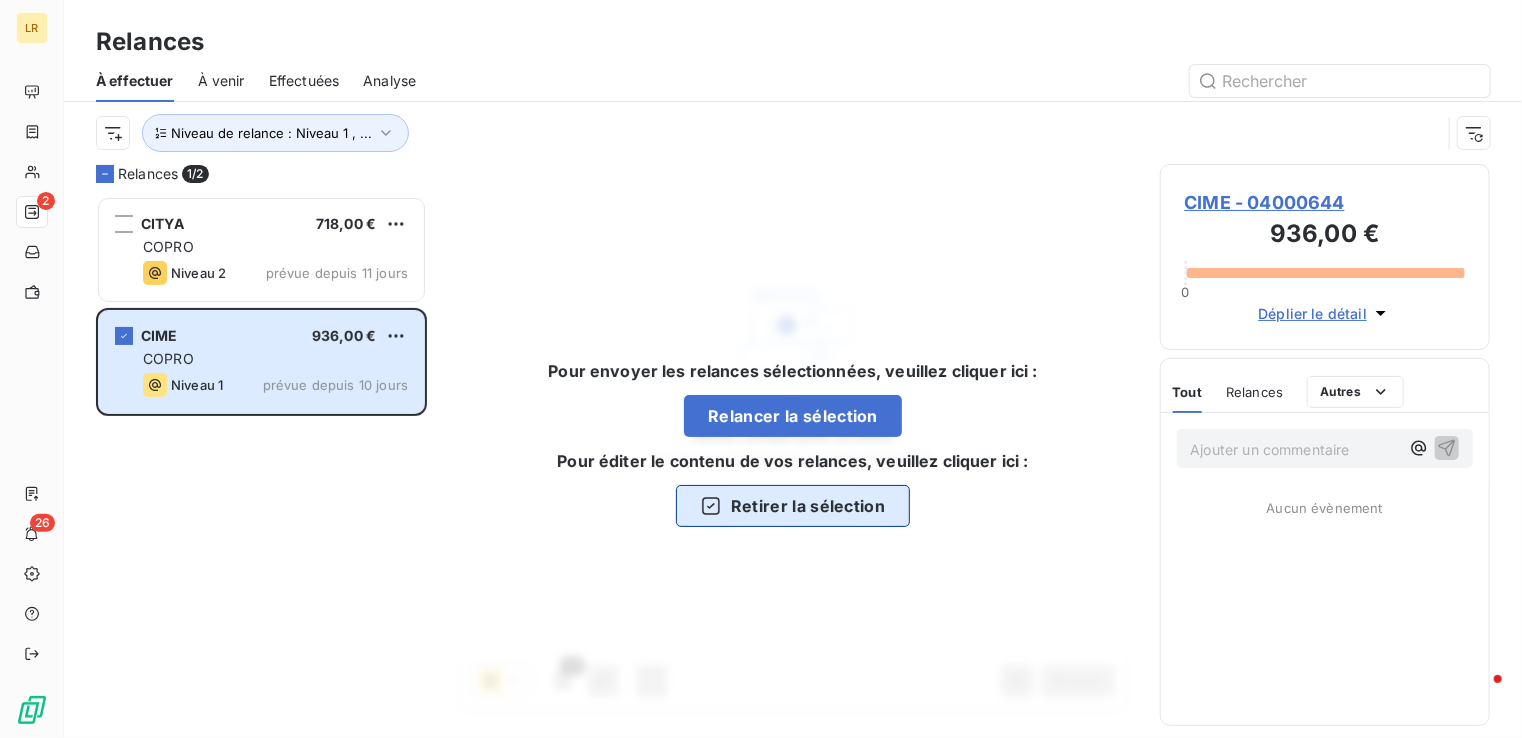 click on "Retirer la sélection" at bounding box center (793, 506) 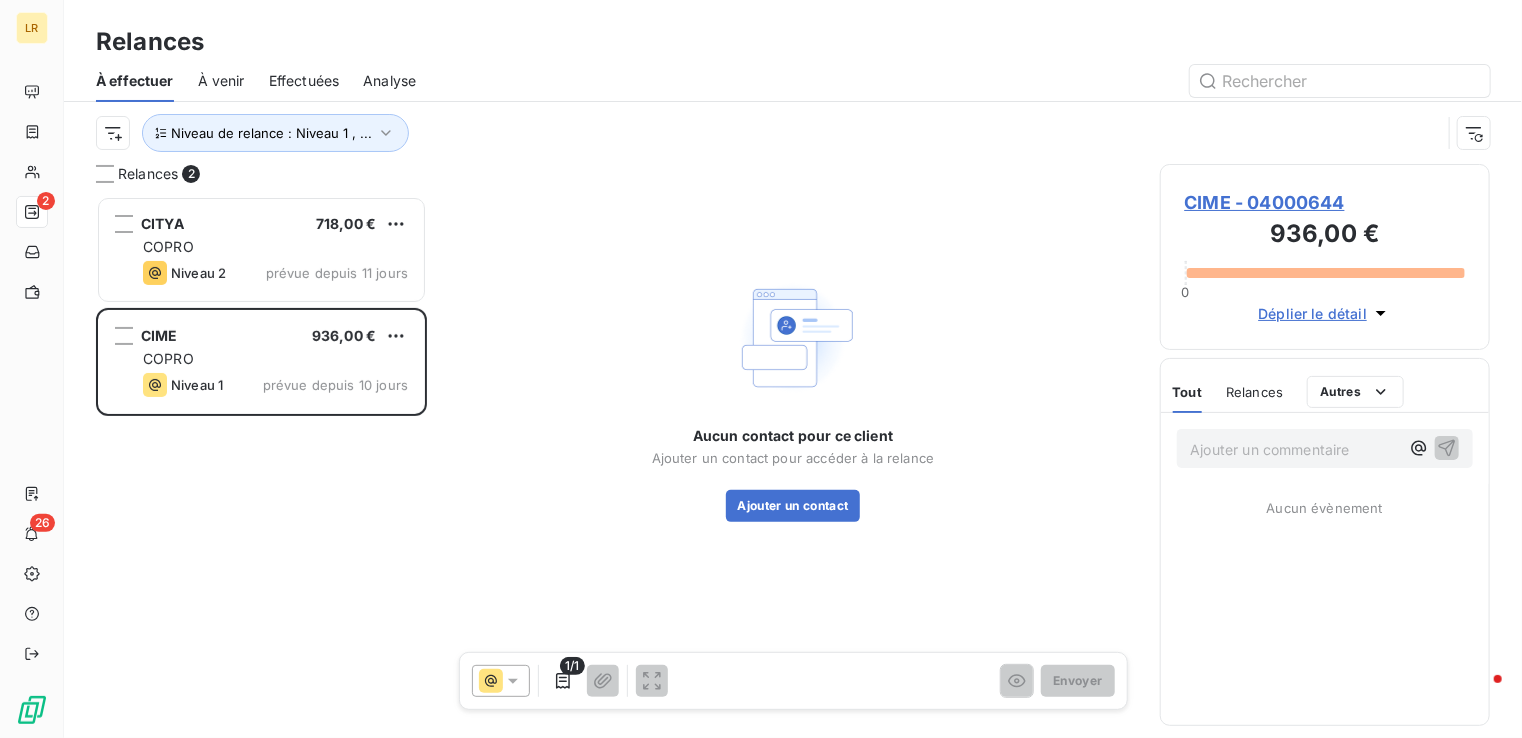 click on "CITYA 718,00 € COPRO Niveau 2 prévue depuis 11 jours CIME 936,00 € COPRO Niveau 1 prévue depuis 10 jours" at bounding box center (261, 467) 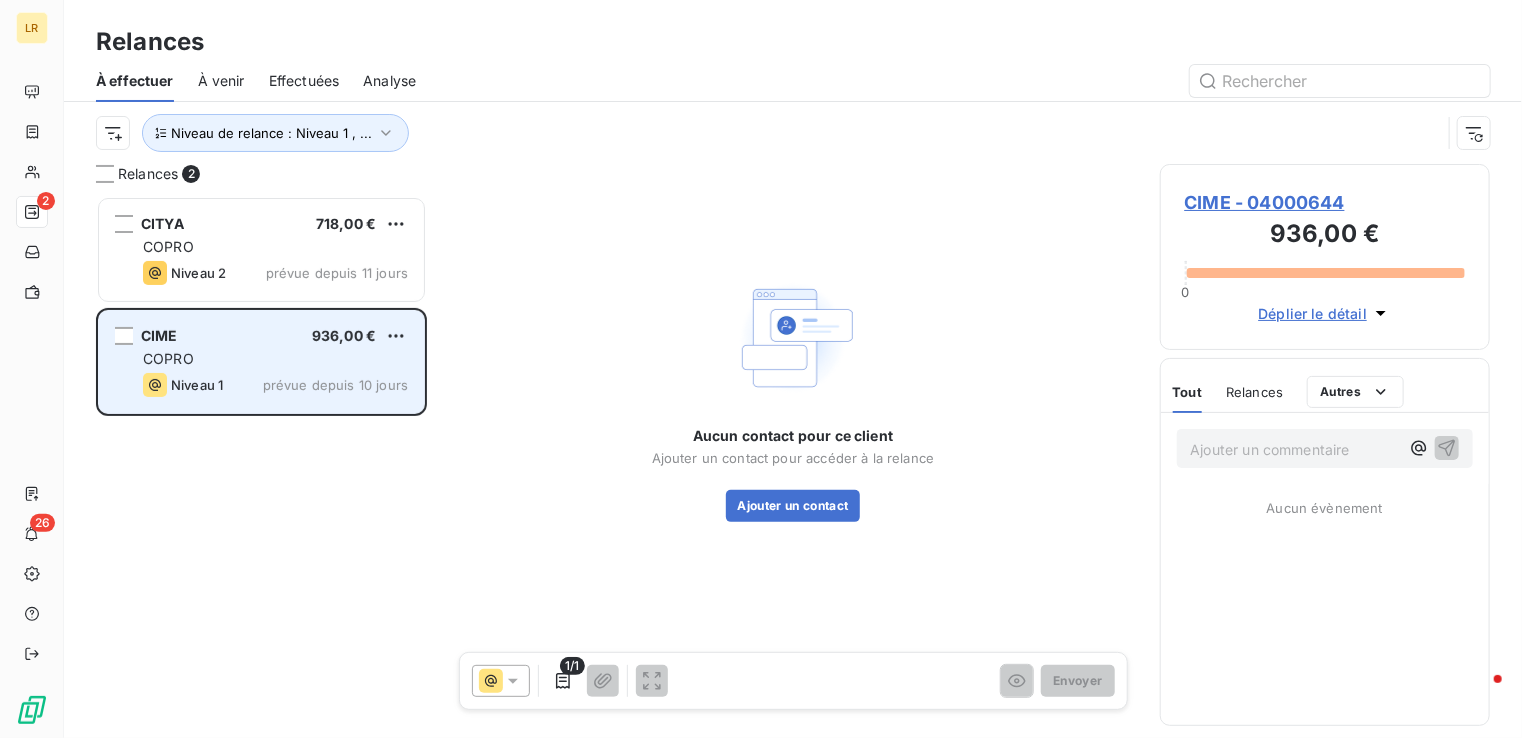 click on "CIME 936,00 € COPRO Niveau 1 prévue depuis 10 jours" at bounding box center [261, 362] 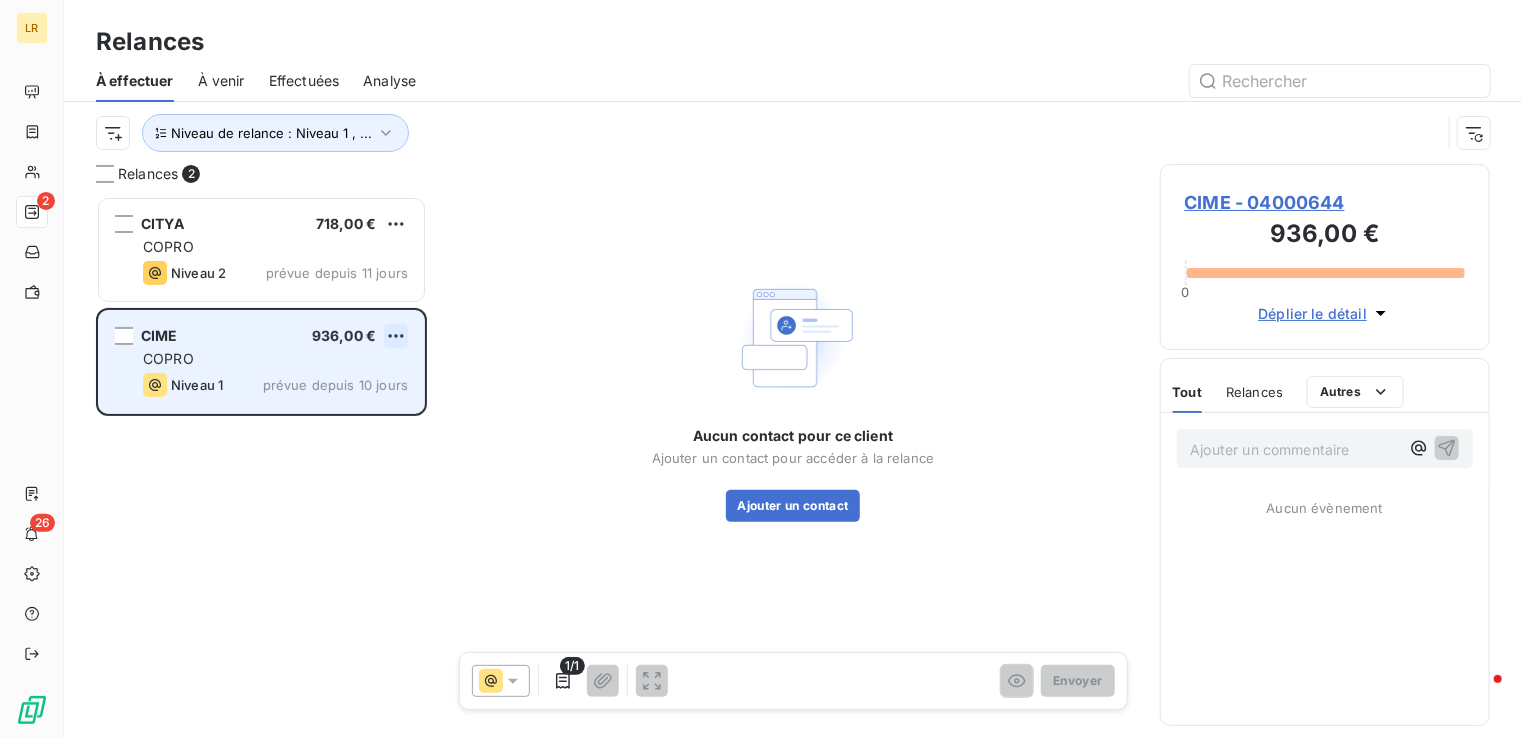 click on "LR 2 26 Relances À effectuer À venir Effectuées Analyse Niveau de relance  : Niveau 1 , ... Relances 2 CITYA 718,00 € COPRO Niveau 2 prévue depuis 11 jours CIME 936,00 € COPRO Niveau 1 prévue depuis 10 jours Aucun contact pour ce client Ajouter un contact pour accéder à la relance Ajouter un contact 1/1 Envoyer CIME - 04000644 936,00 € 0 Déplier le détail Tout Relances Commentaires Portail client Tout Relances Autres Ajouter un commentaire ﻿ Aucun évènement" at bounding box center (761, 369) 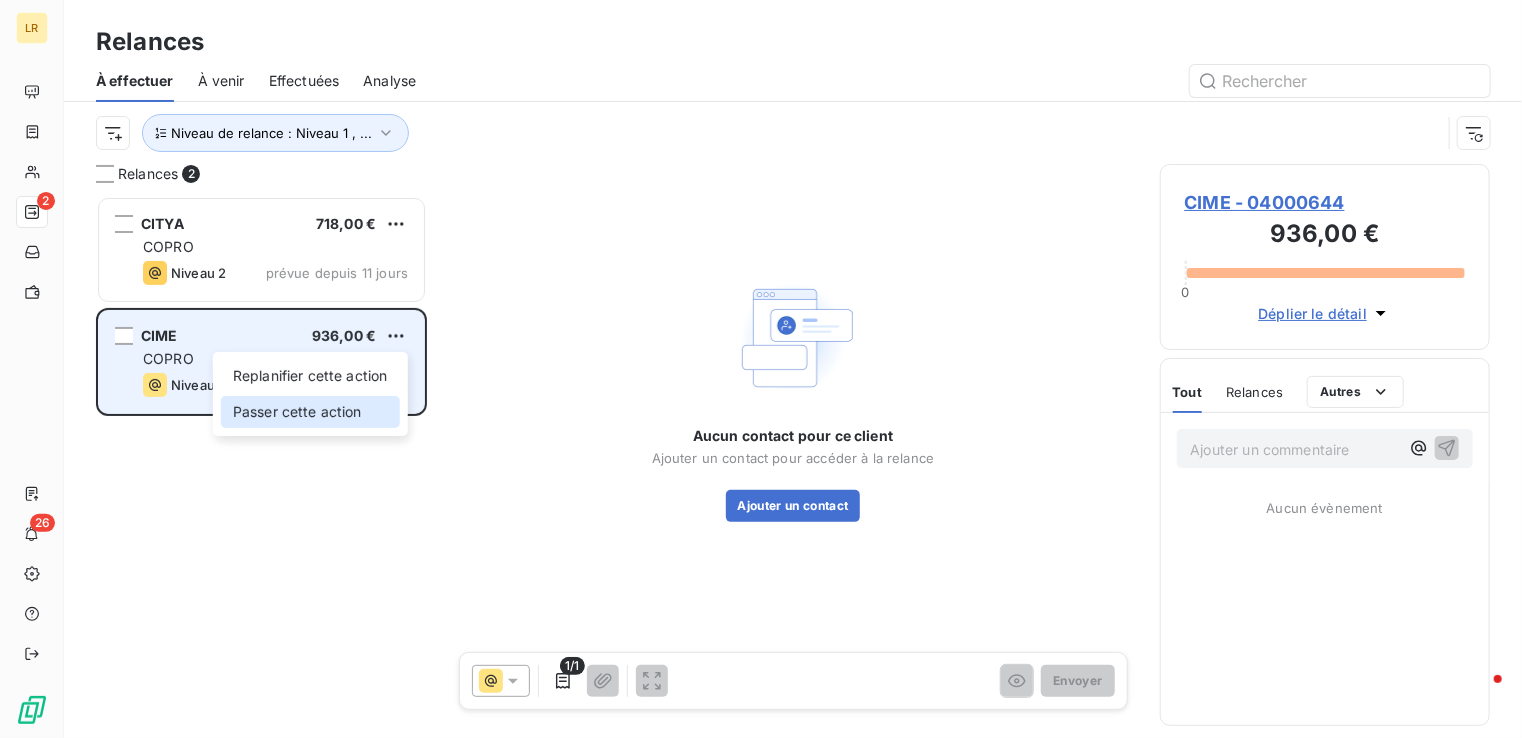 click on "Passer cette action" at bounding box center [310, 412] 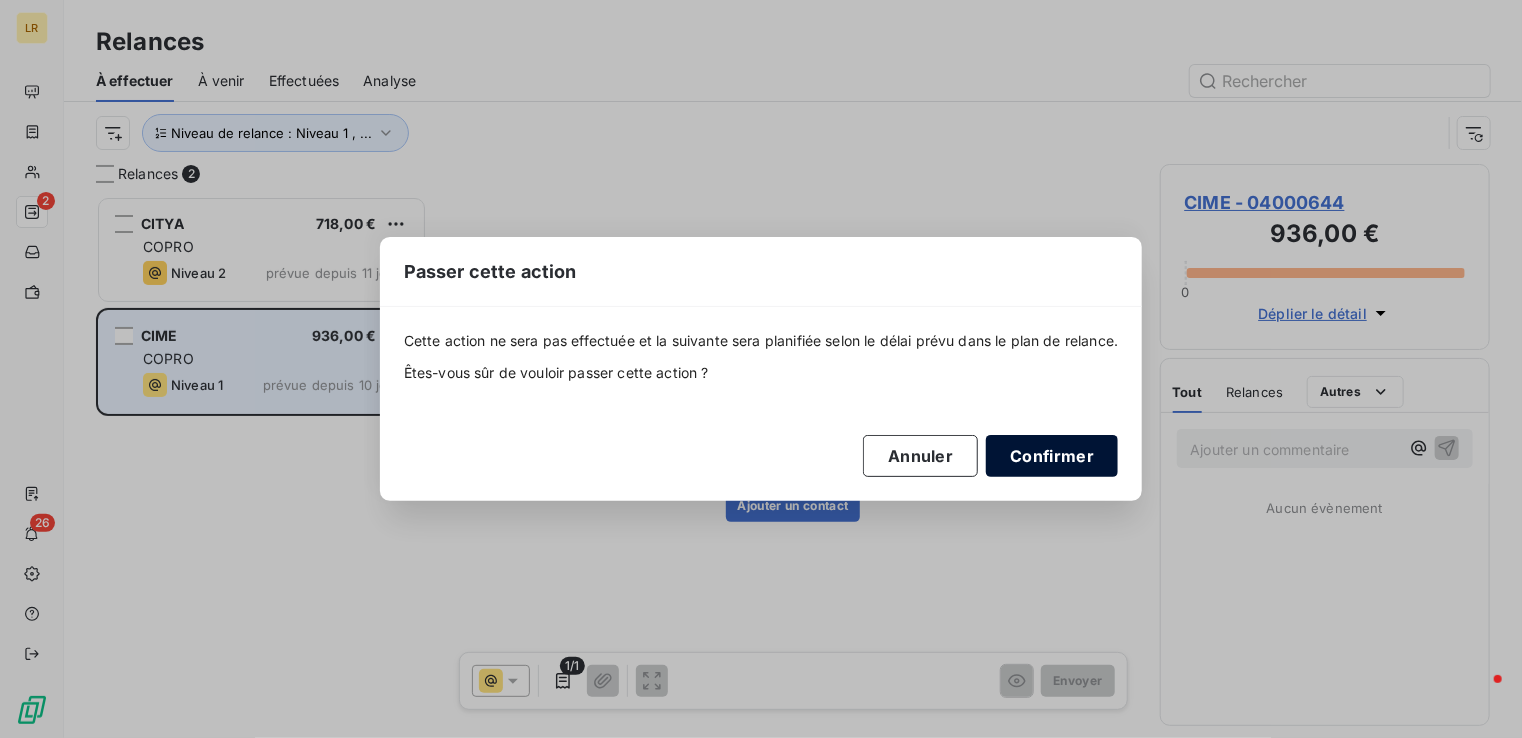 click on "Confirmer" at bounding box center [1052, 456] 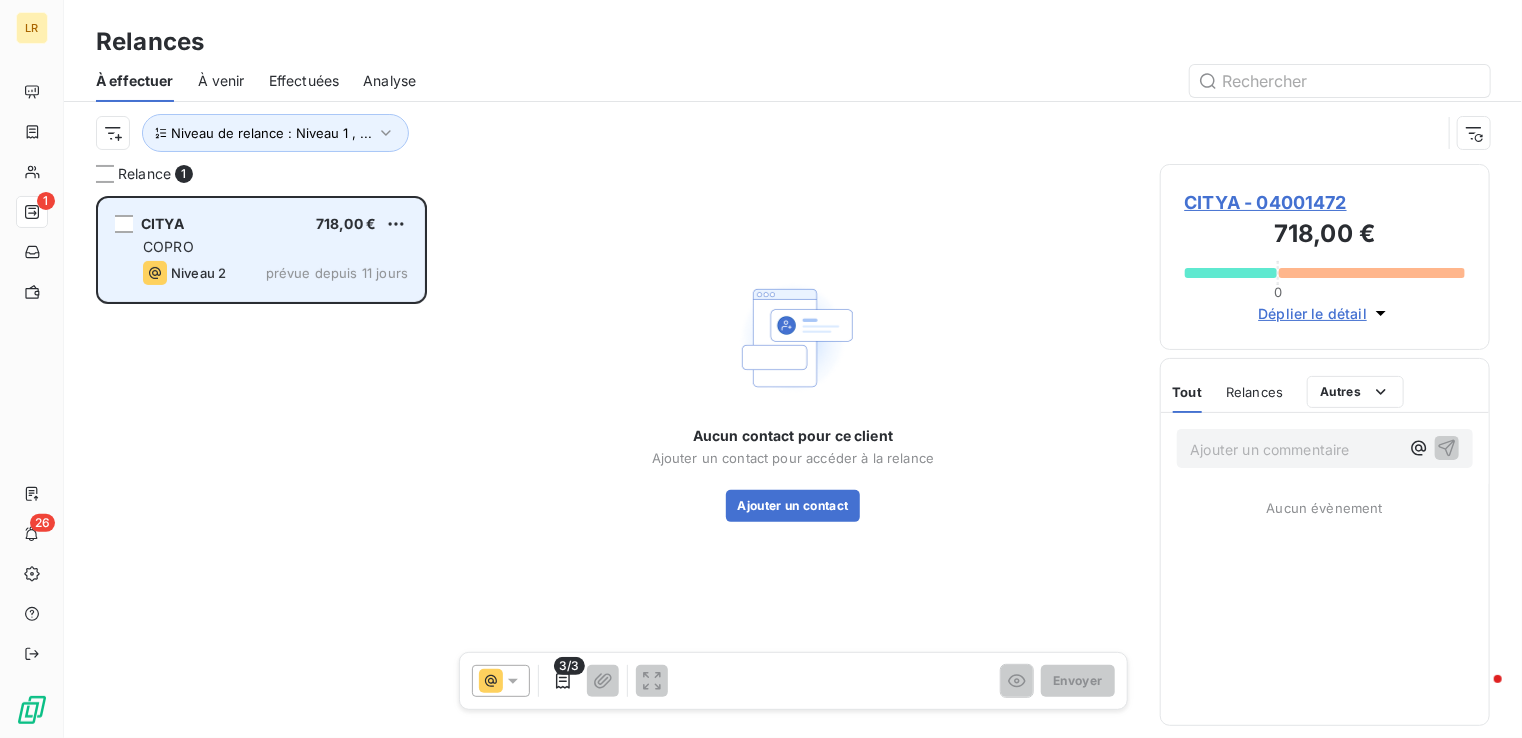 click on "CITYA 718,00 € COPRO Niveau 2 prévue depuis 11 jours" at bounding box center [261, 250] 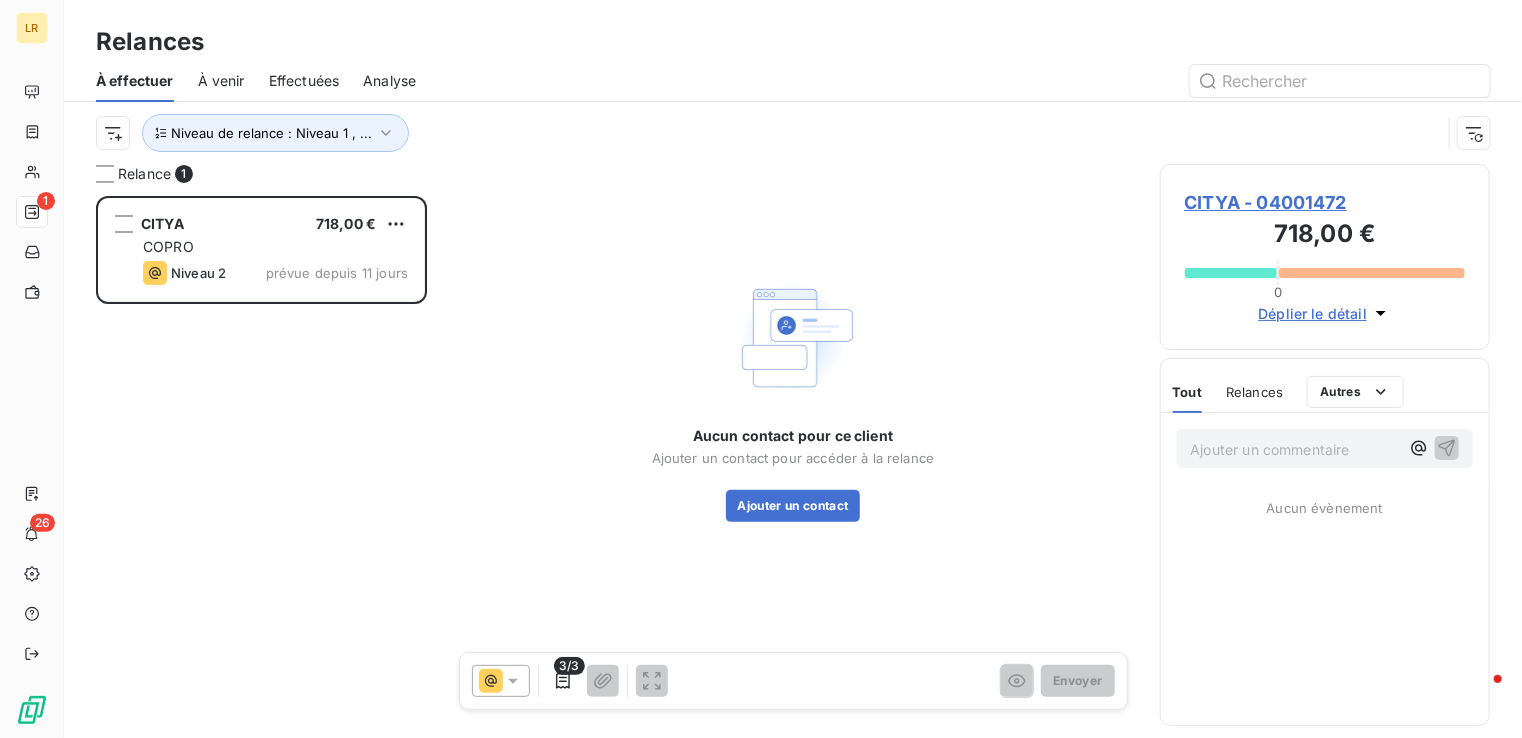 drag, startPoint x: 235, startPoint y: 395, endPoint x: 340, endPoint y: 353, distance: 113.08846 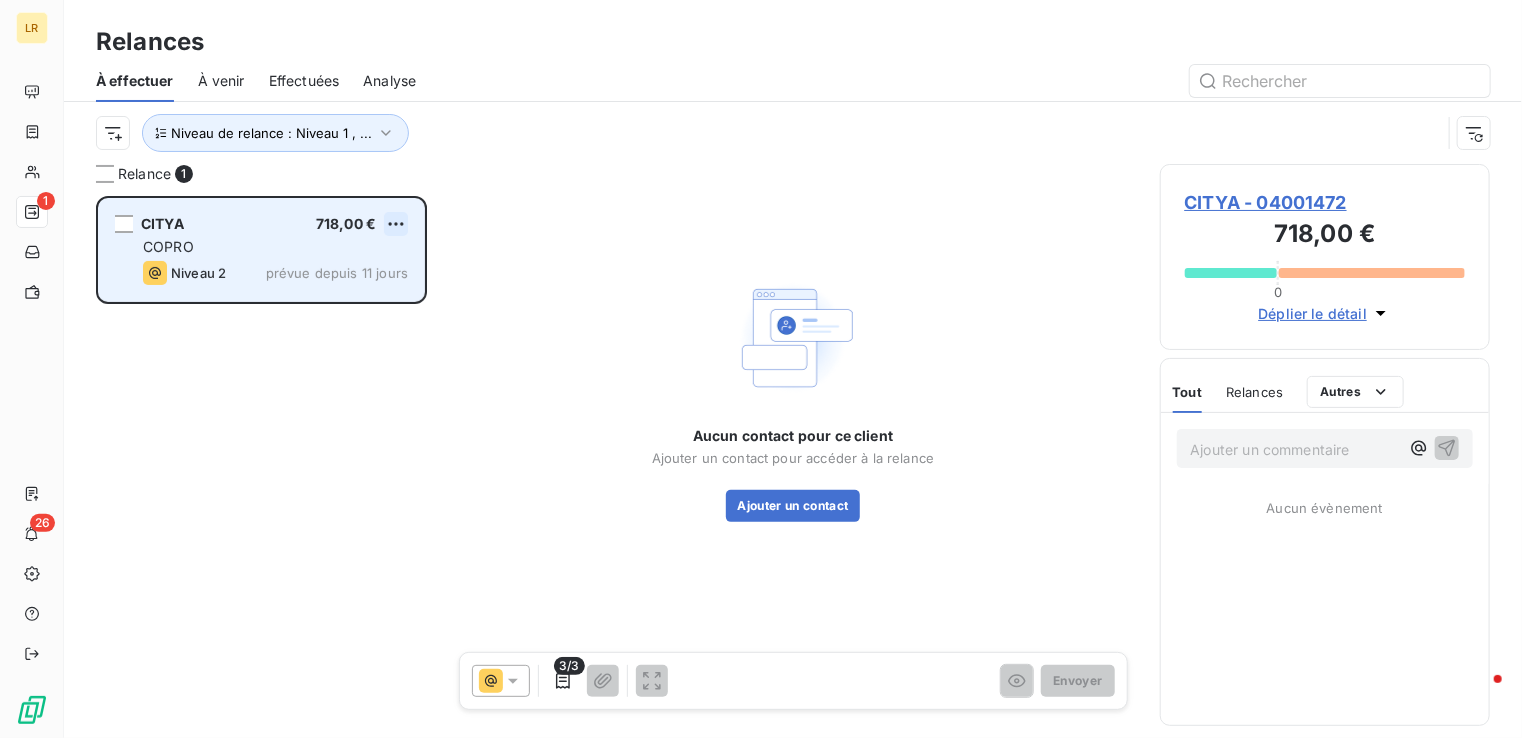 click on "LR 1 26 Relances À effectuer À venir Effectuées Analyse Niveau de relance  : Niveau 1 , ... Relance 1 CITYA 718,00 € COPRO Niveau 2 prévue depuis 11 jours Aucun contact pour ce client Ajouter un contact pour accéder à la relance Ajouter un contact 3/3 Envoyer CITYA - 04001472 718,00 € 0 Déplier le détail Tout Relances Commentaires Portail client Tout Relances Autres Ajouter un commentaire ﻿ Aucun évènement" at bounding box center (761, 369) 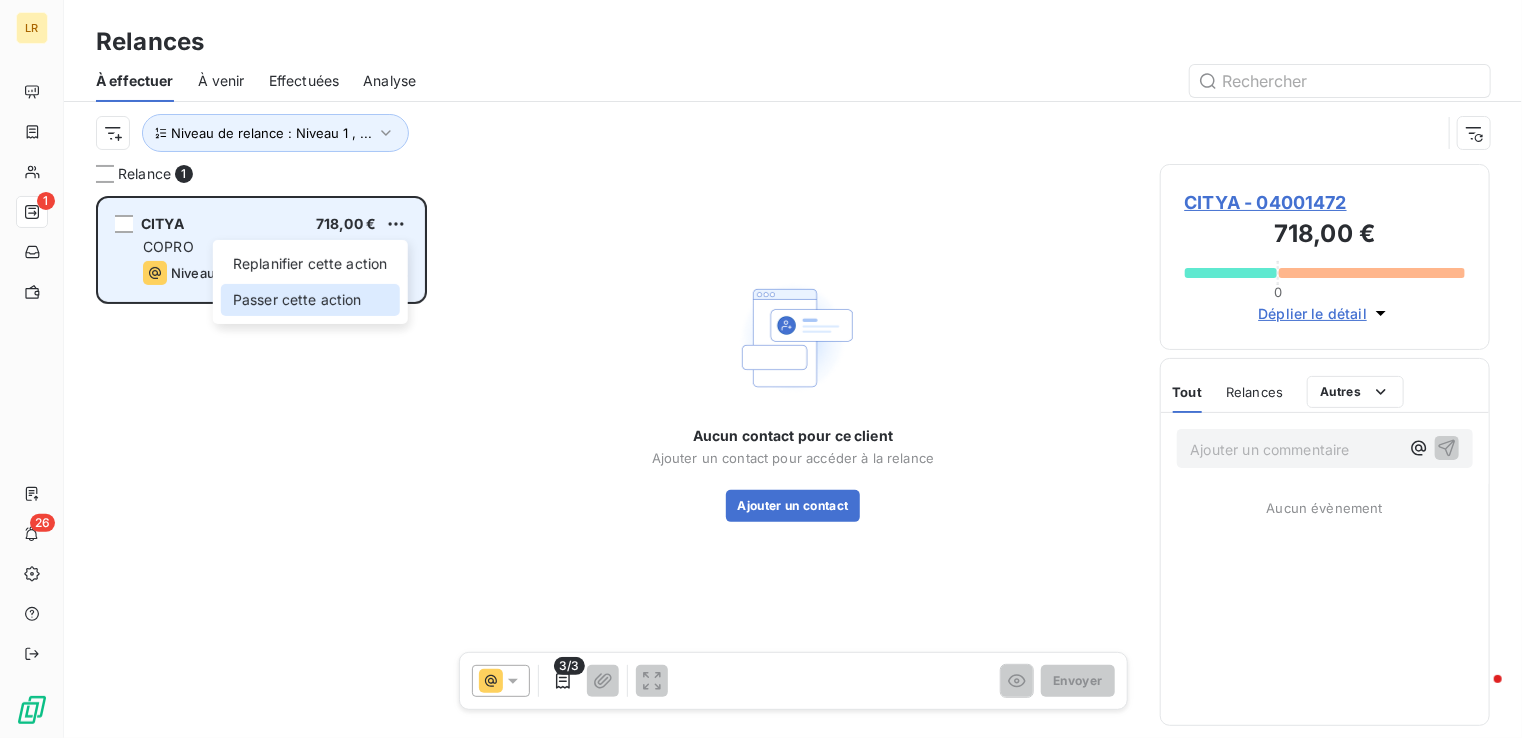 click on "Passer cette action" at bounding box center [310, 300] 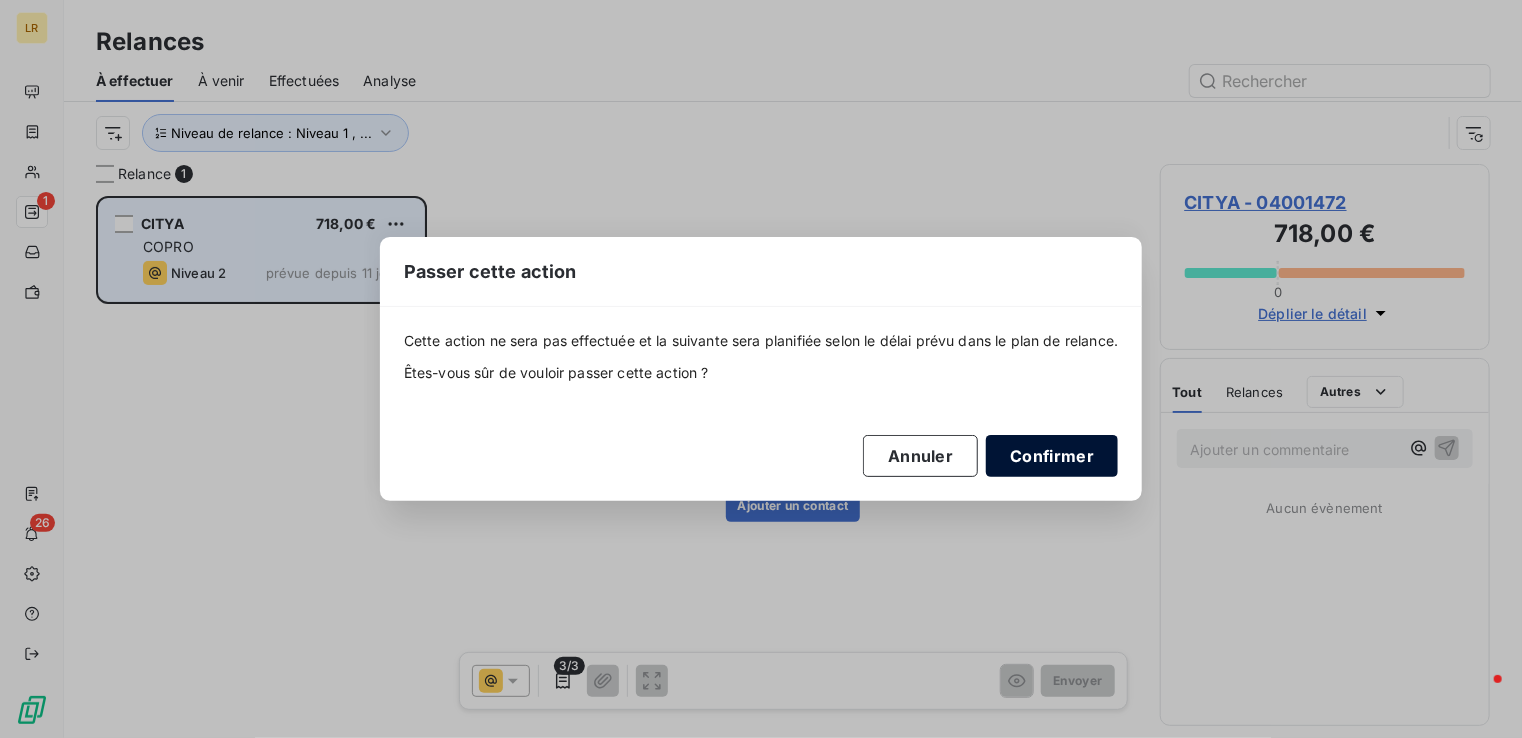 click on "Confirmer" at bounding box center (1052, 456) 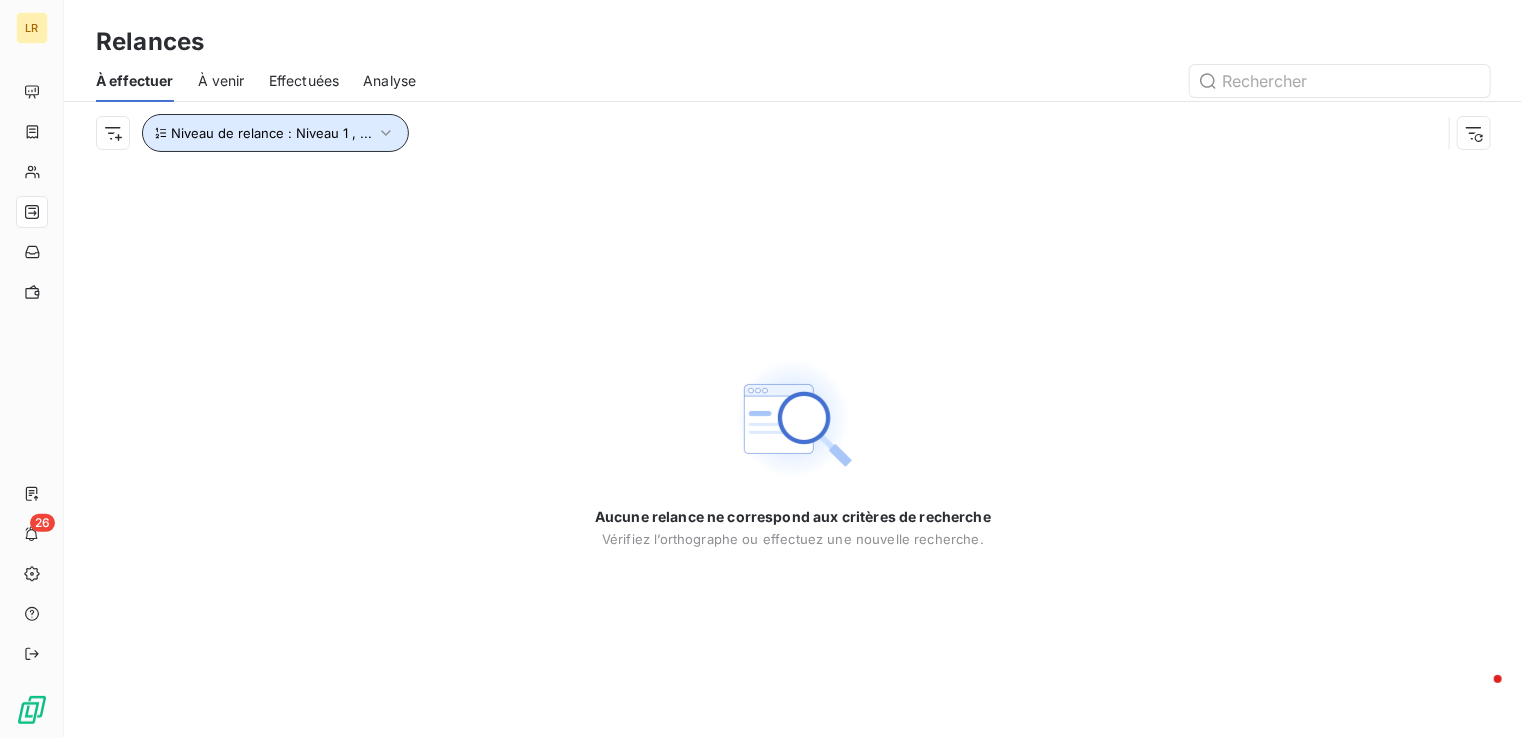 click 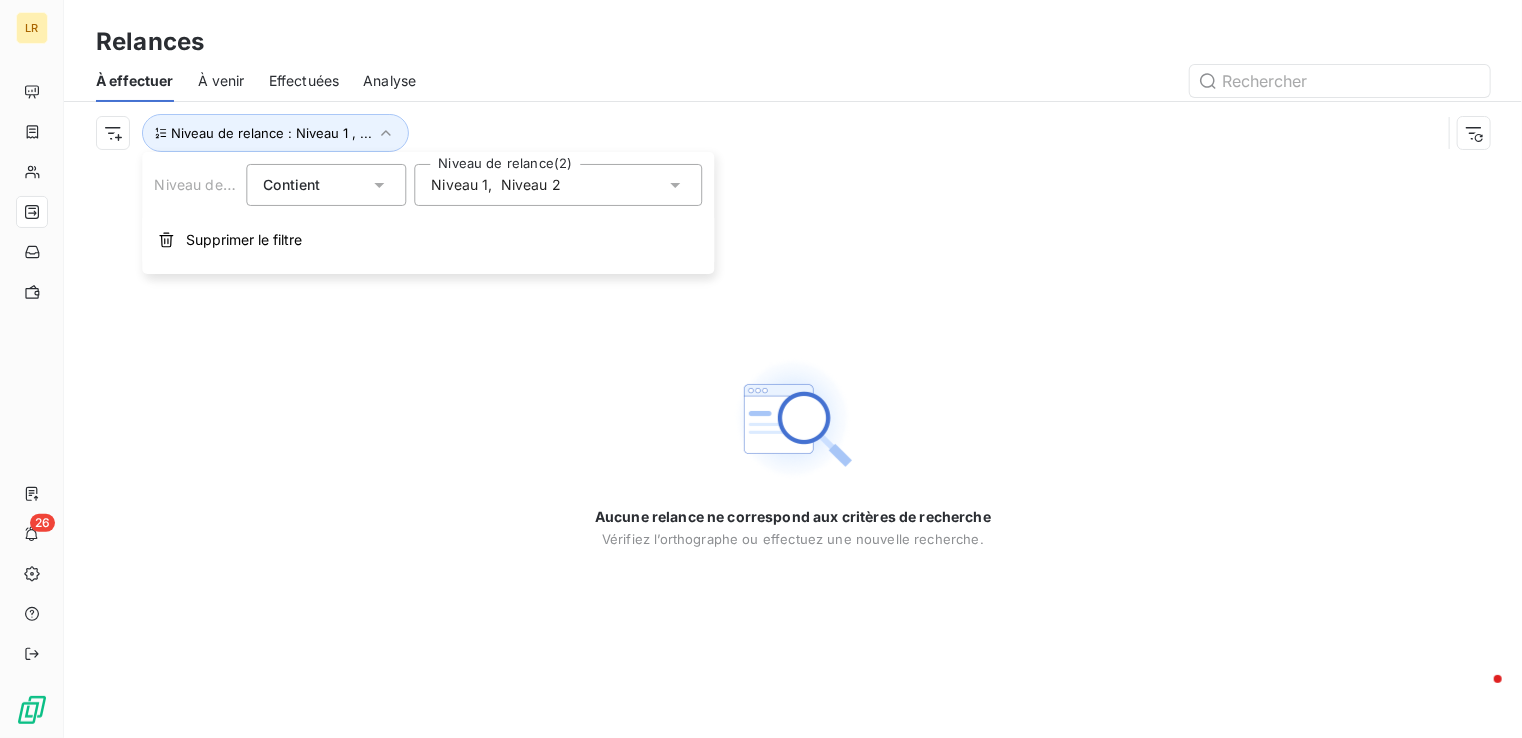 click 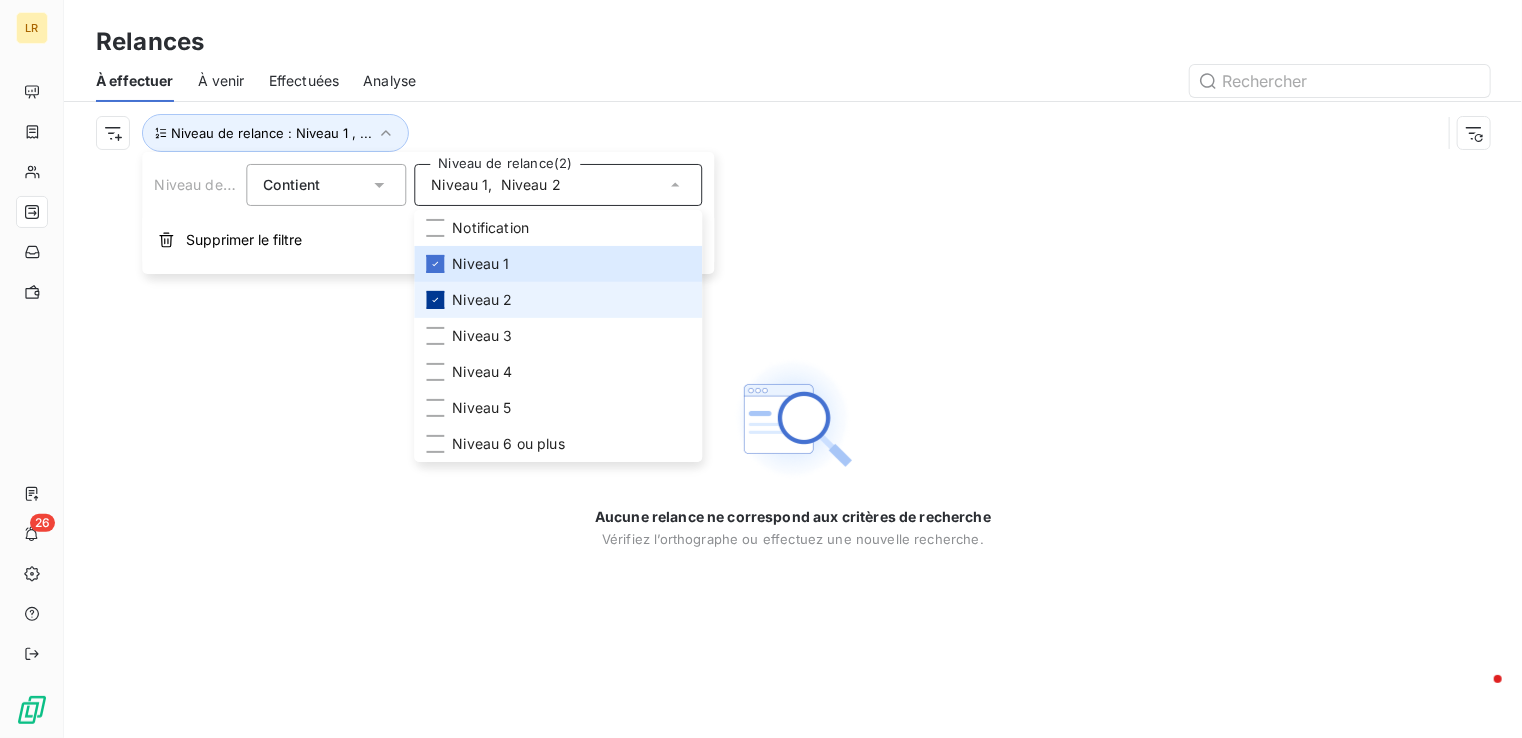 click 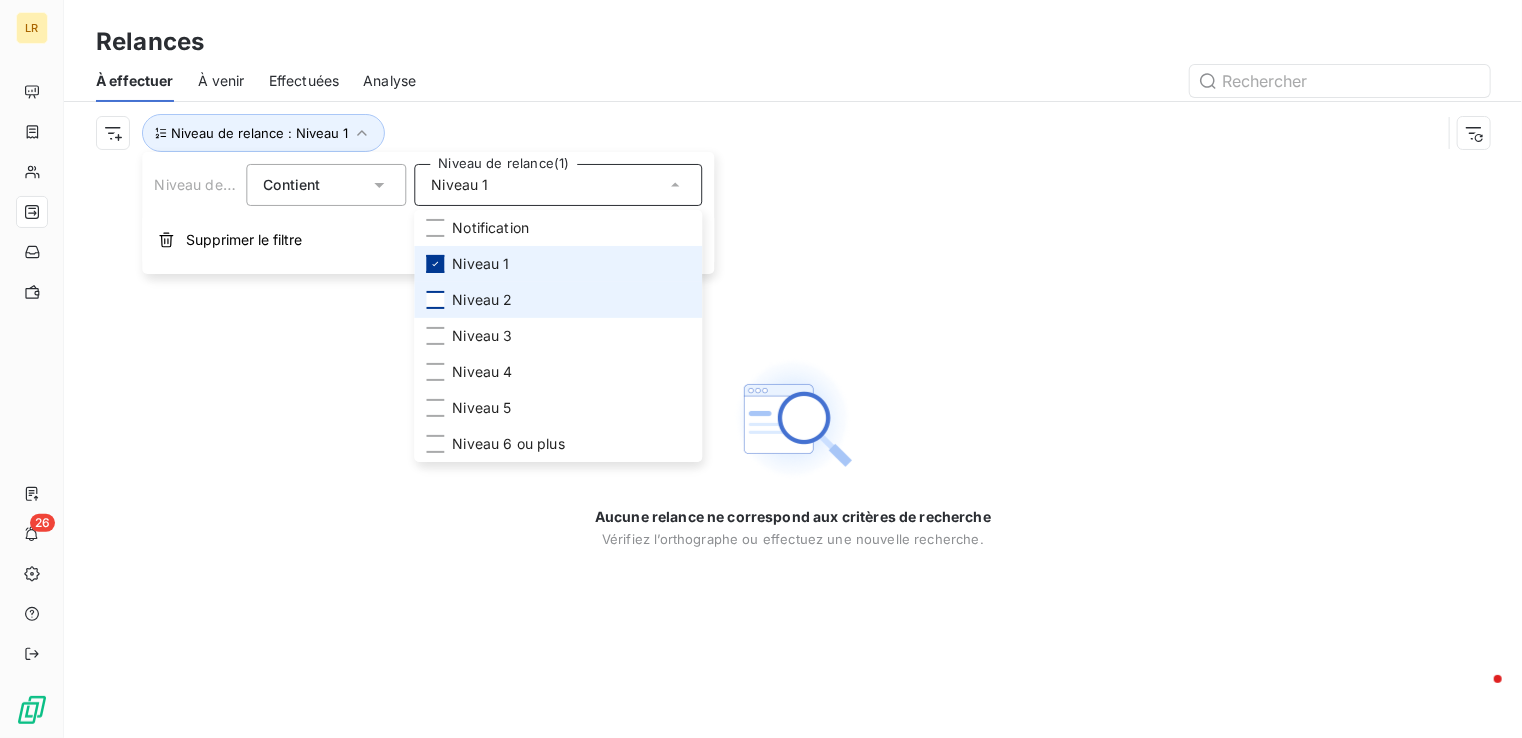 click 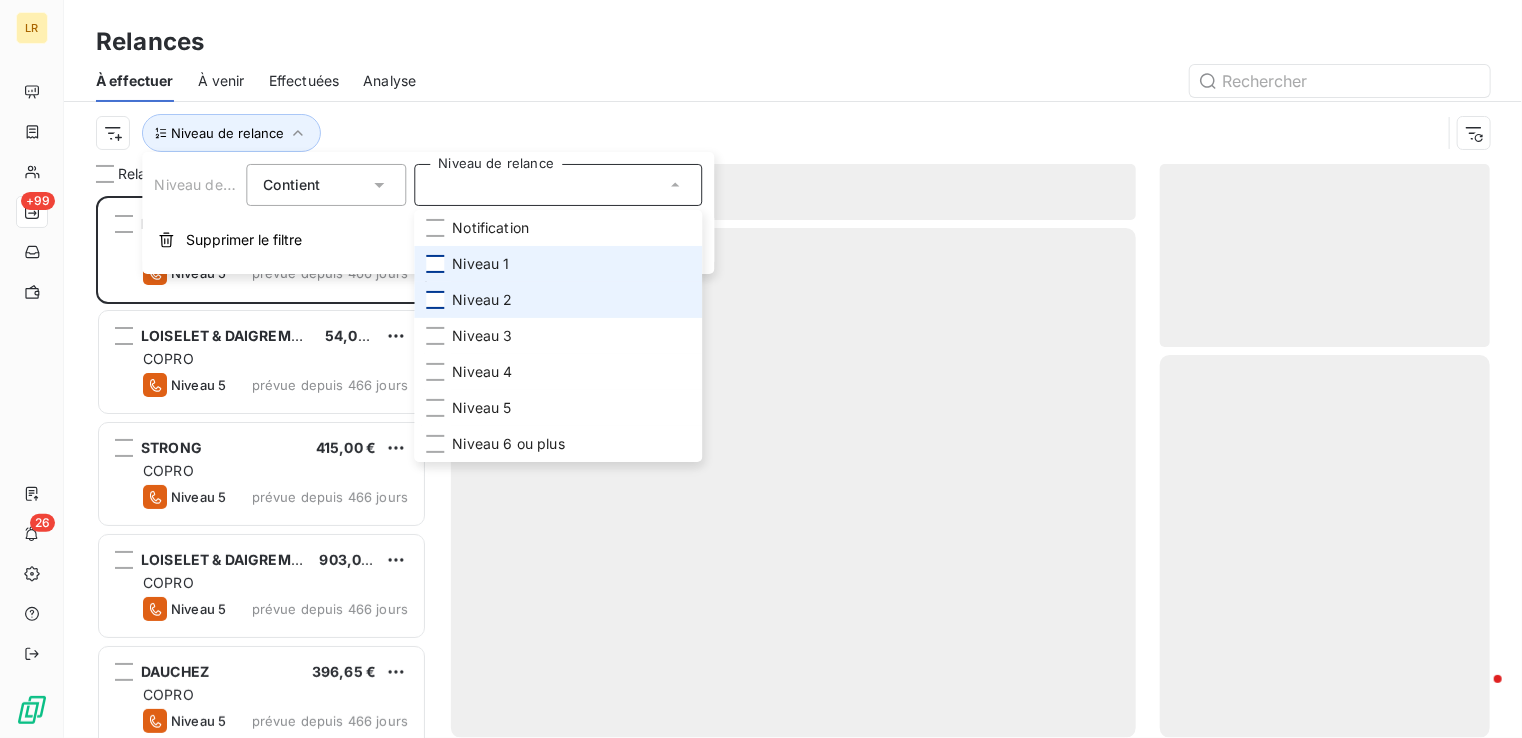 scroll, scrollTop: 16, scrollLeft: 16, axis: both 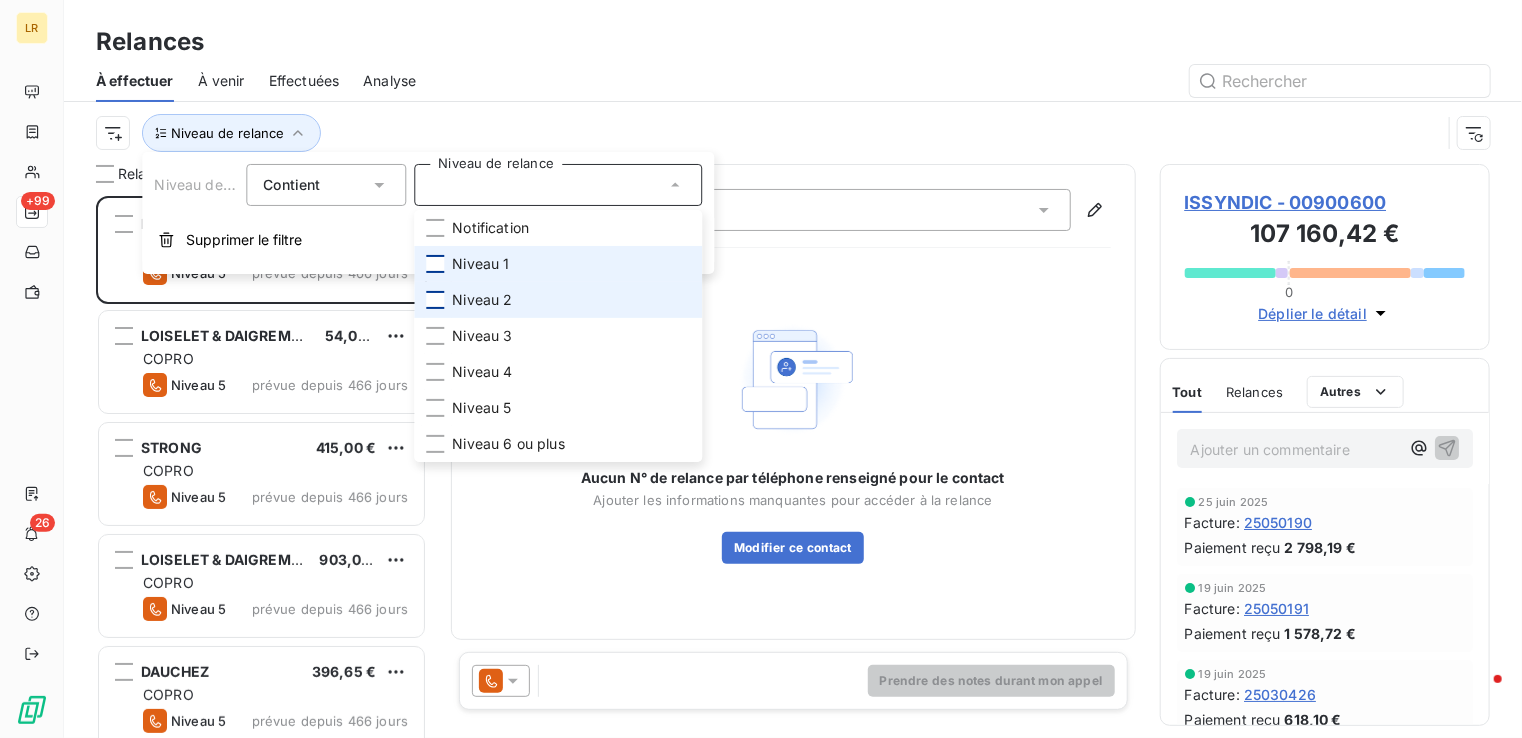 click at bounding box center (435, 300) 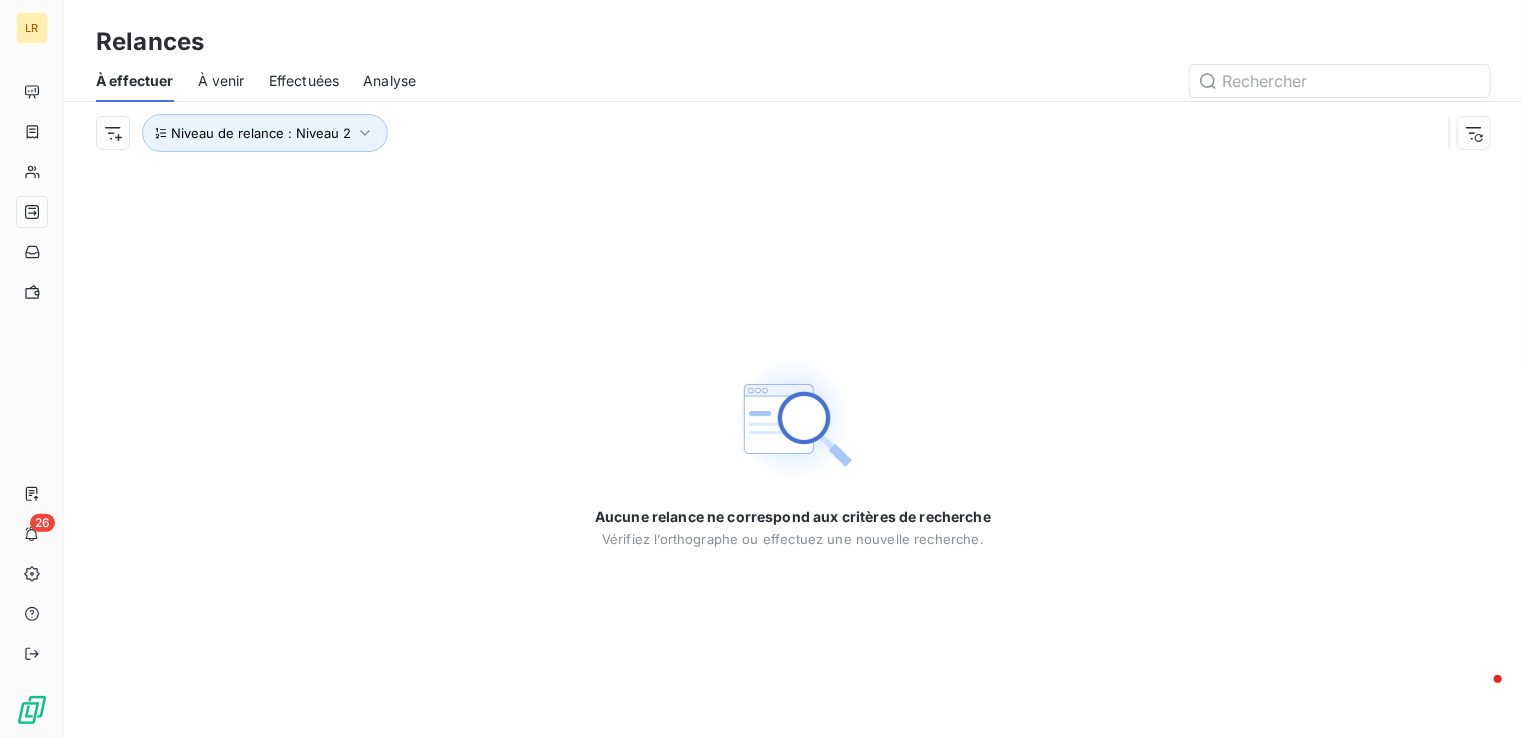 click on "Aucune relance ne correspond aux critères de recherche [PERSON_NAME] l’orthographe ou effectuez une nouvelle recherche." at bounding box center (793, 451) 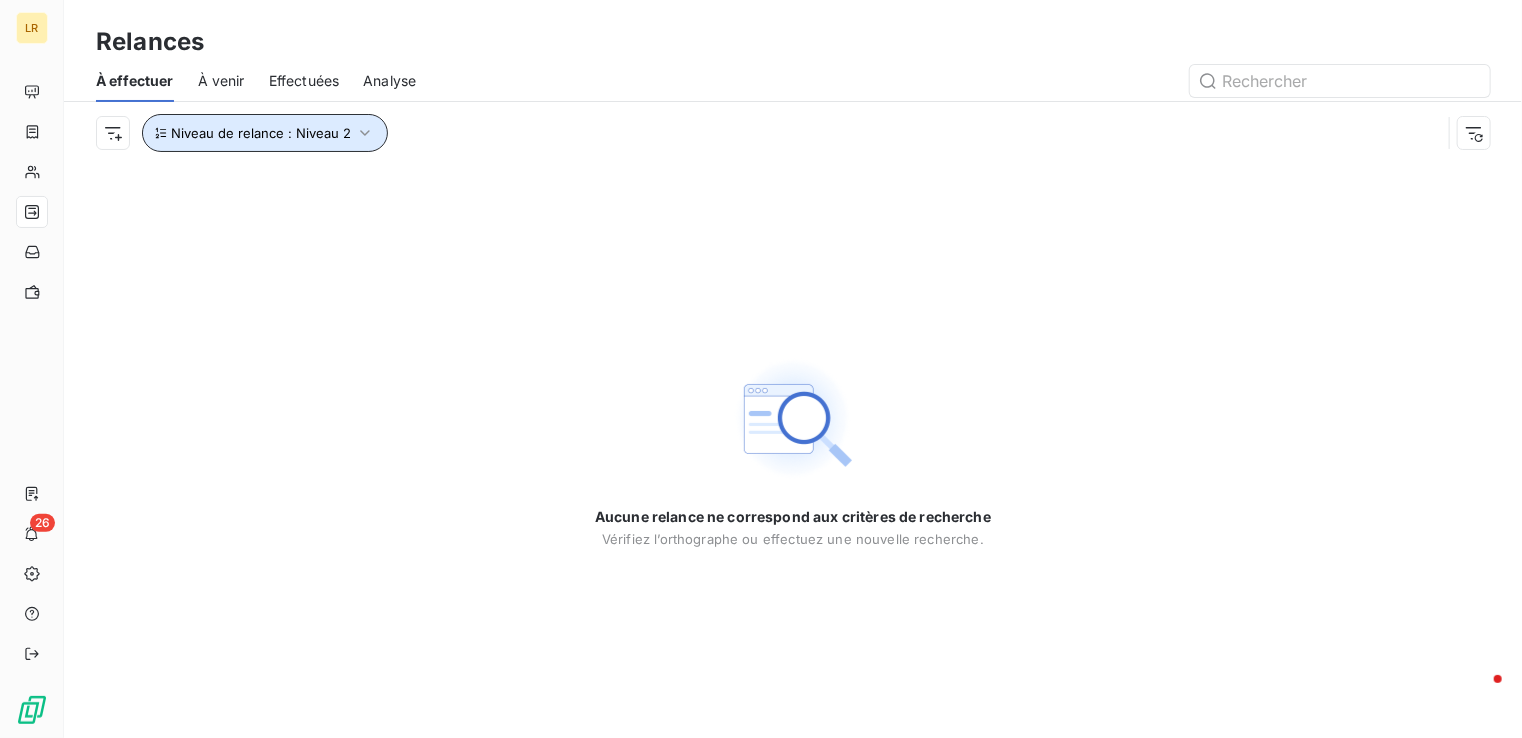 click 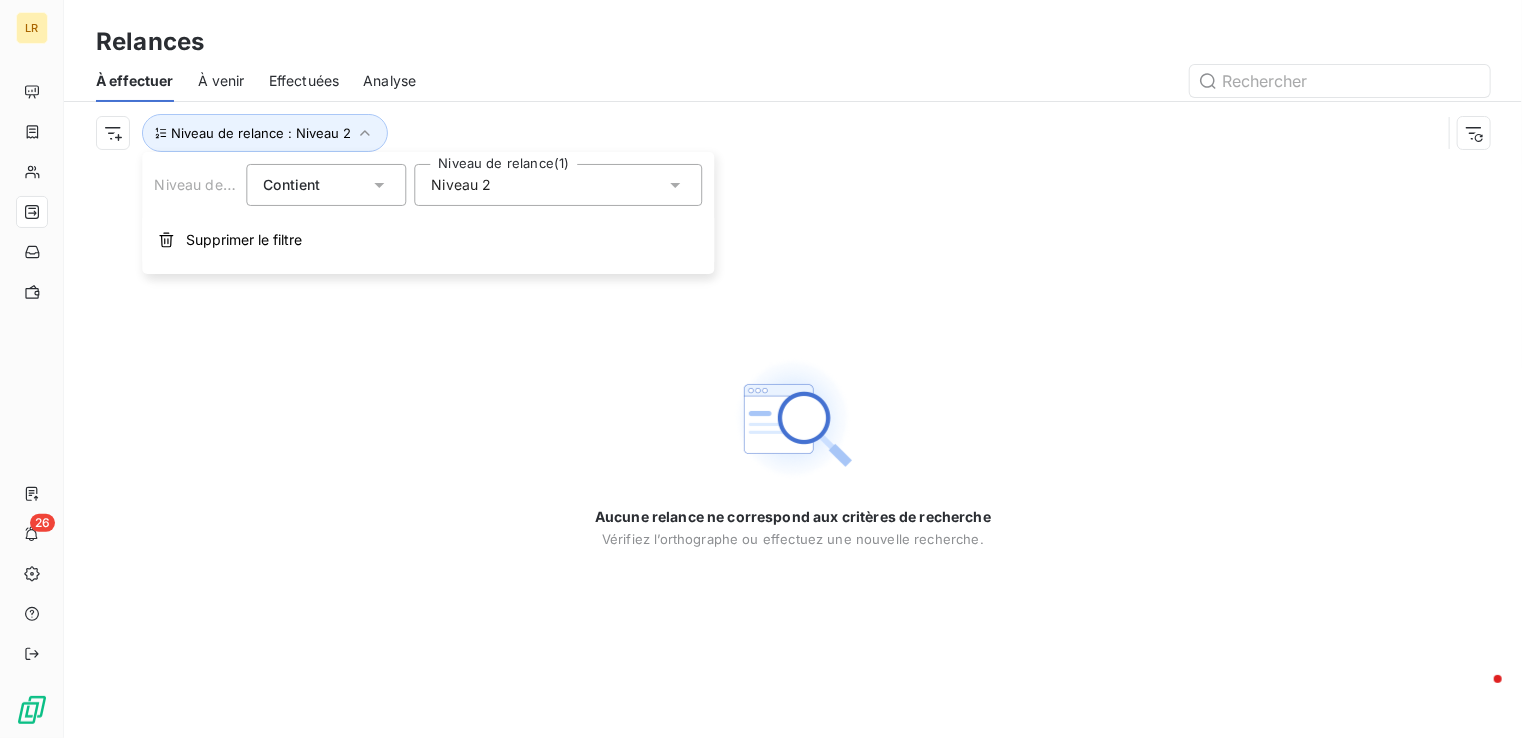 click 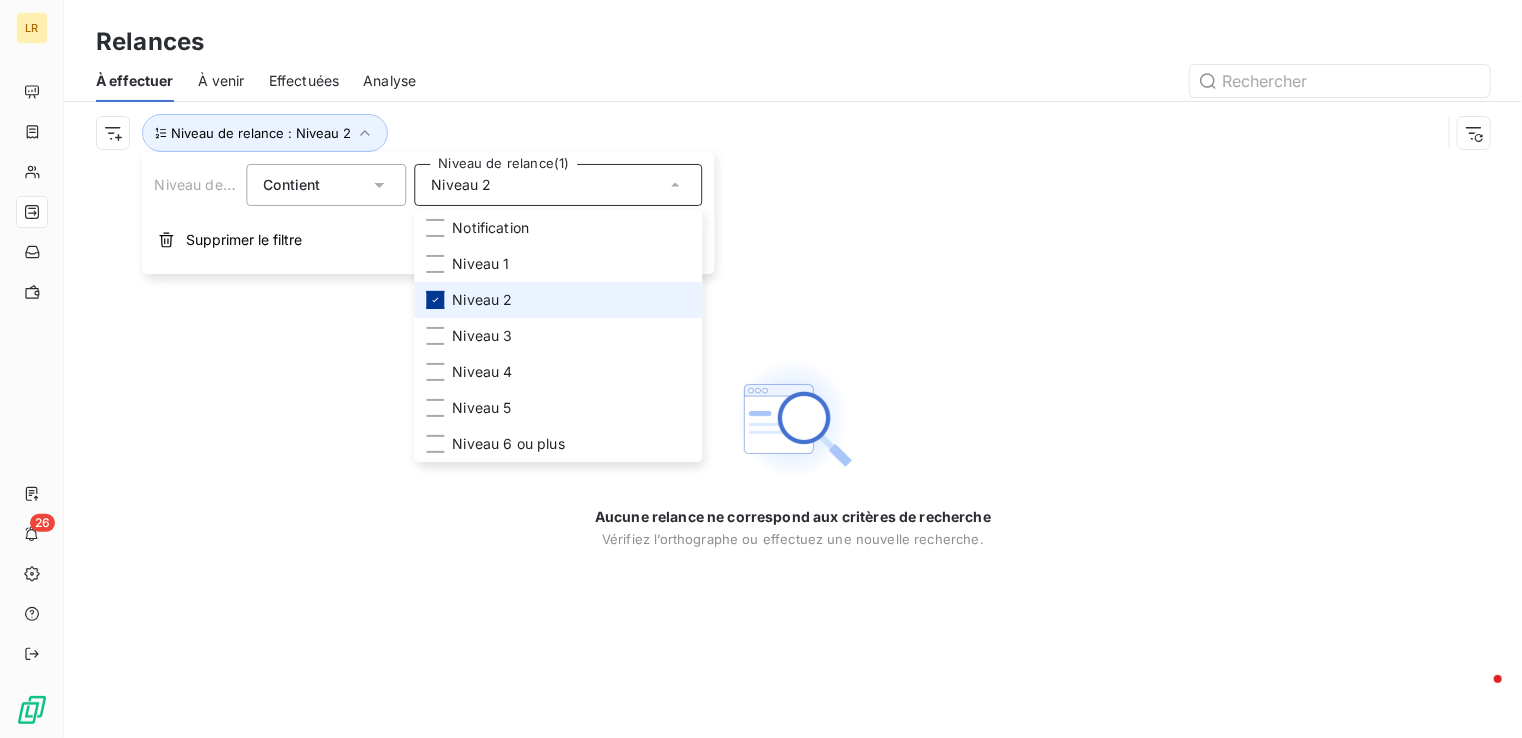 click 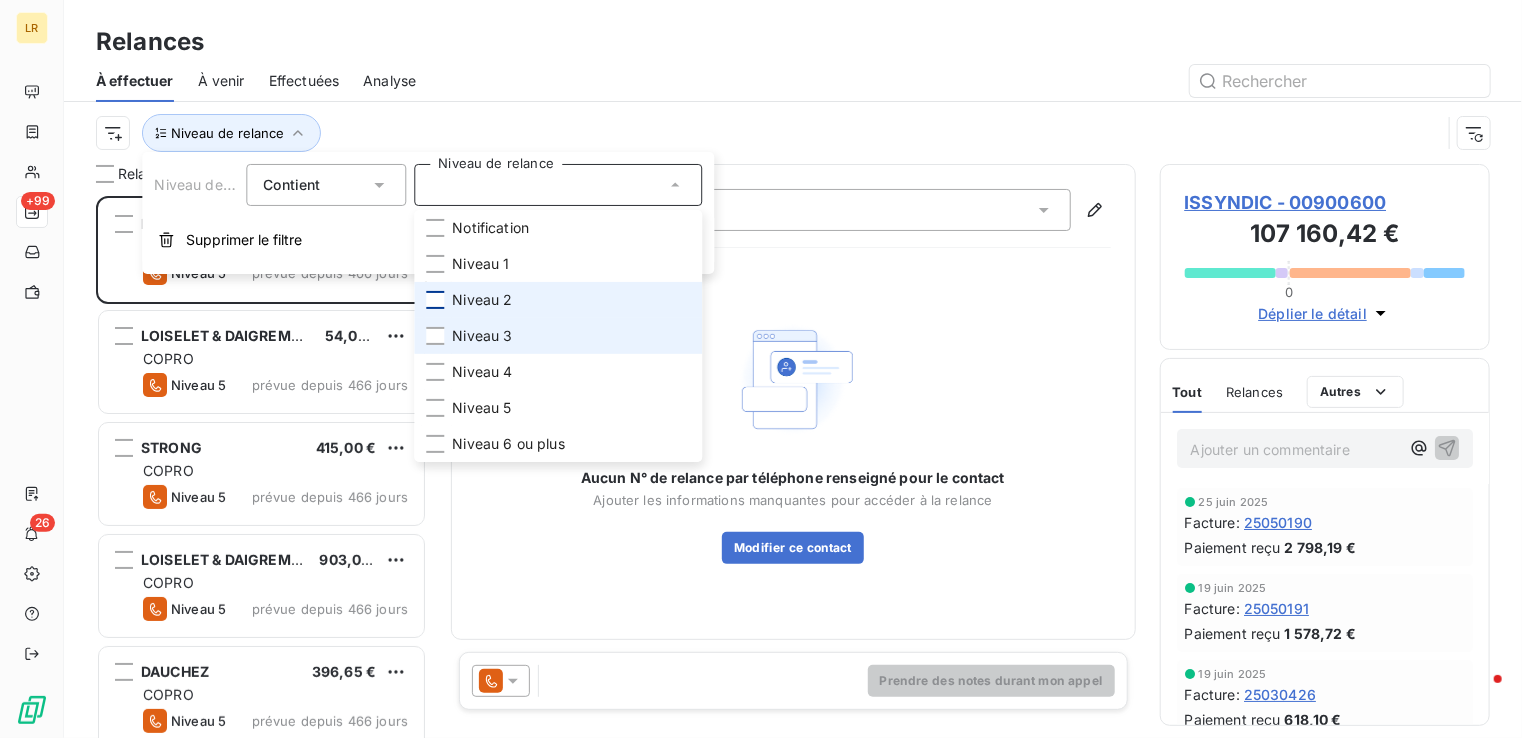 scroll, scrollTop: 16, scrollLeft: 16, axis: both 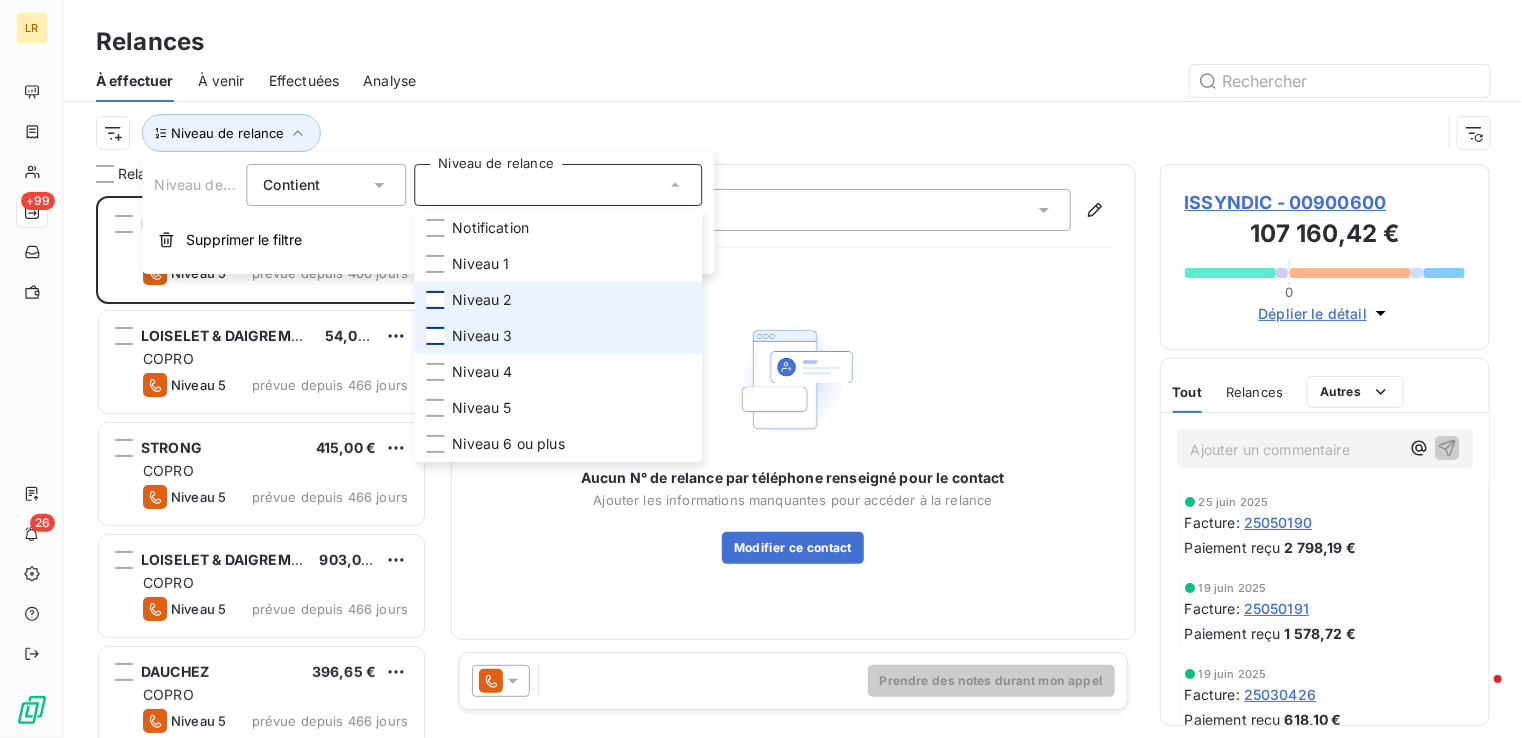 click at bounding box center (435, 336) 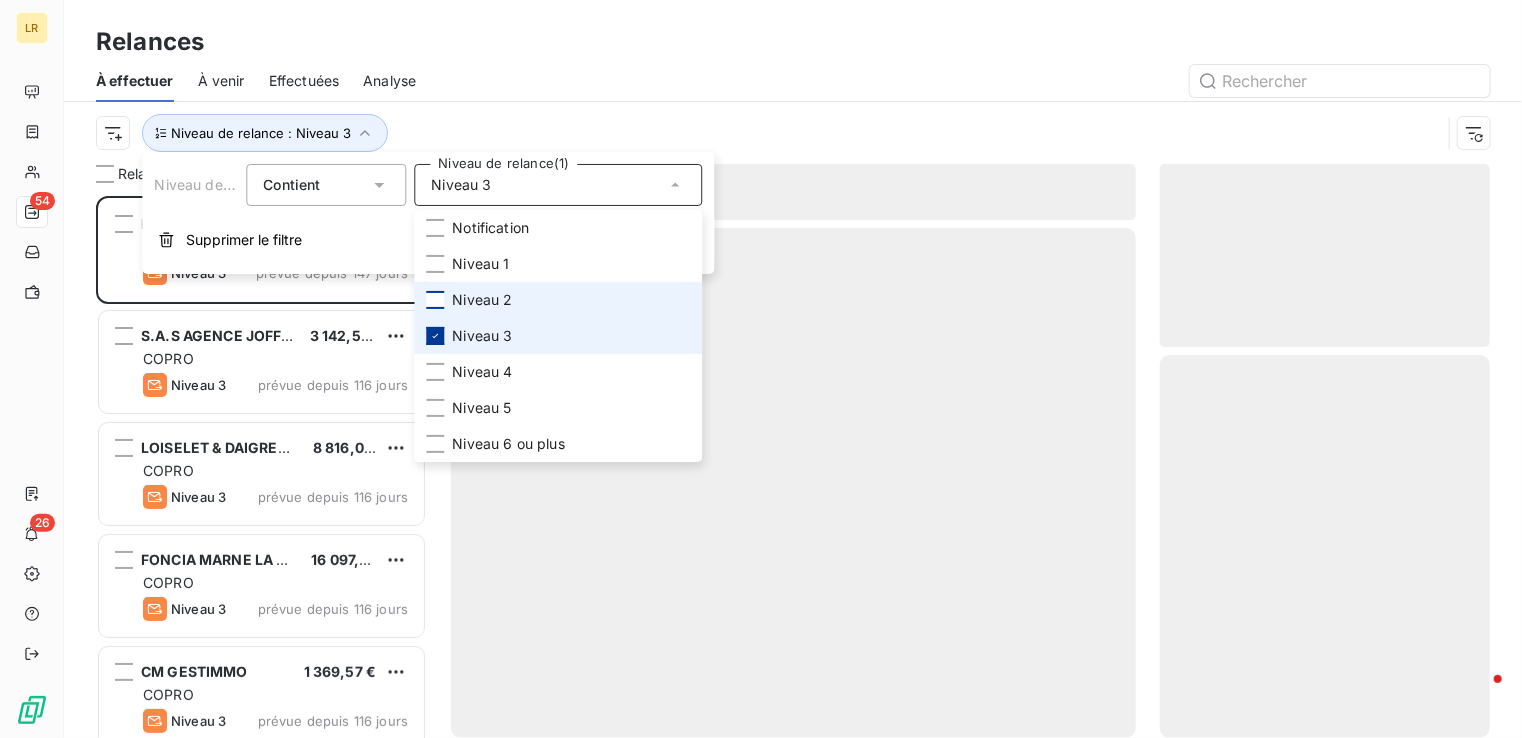 scroll, scrollTop: 16, scrollLeft: 16, axis: both 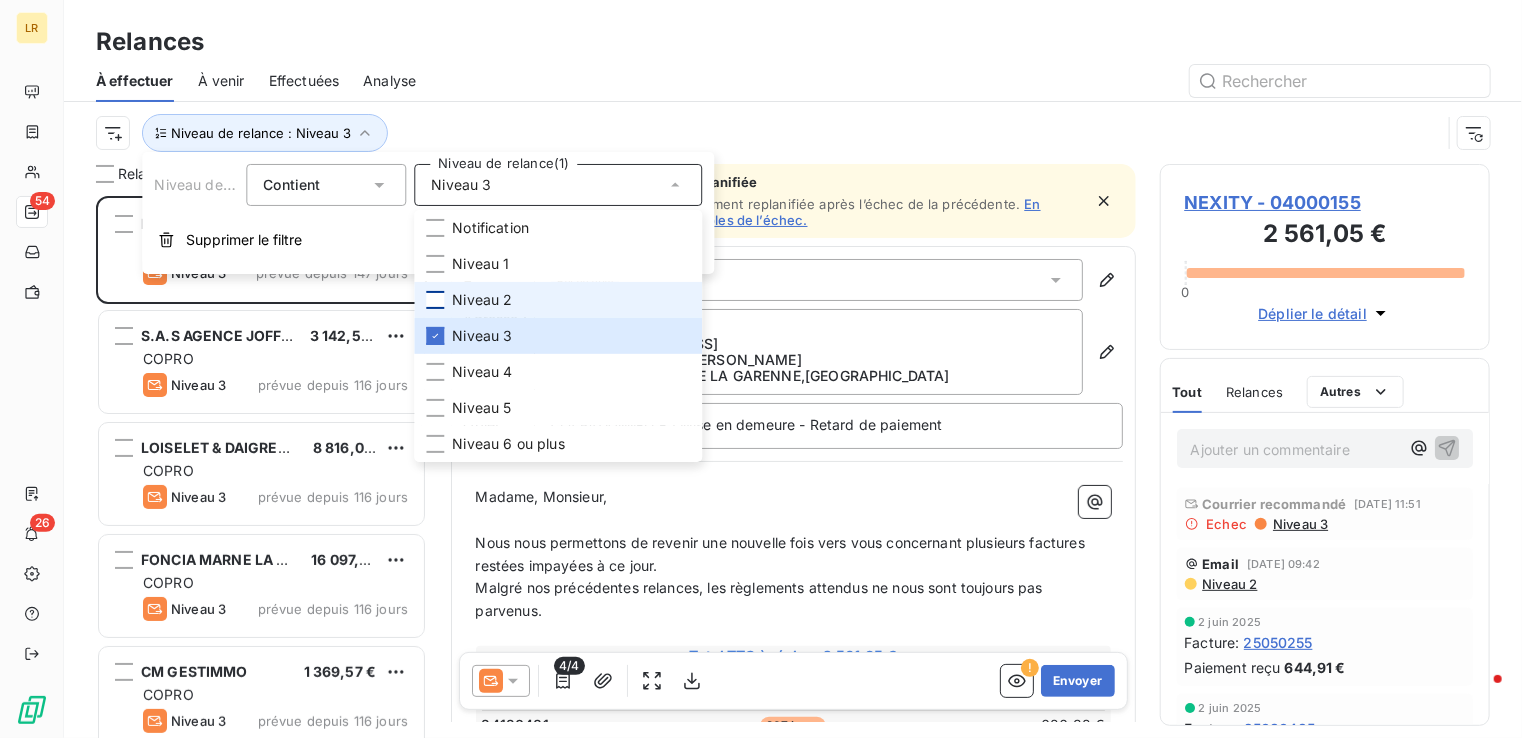 click on "Niveau de relance  : Niveau 3" at bounding box center [793, 133] 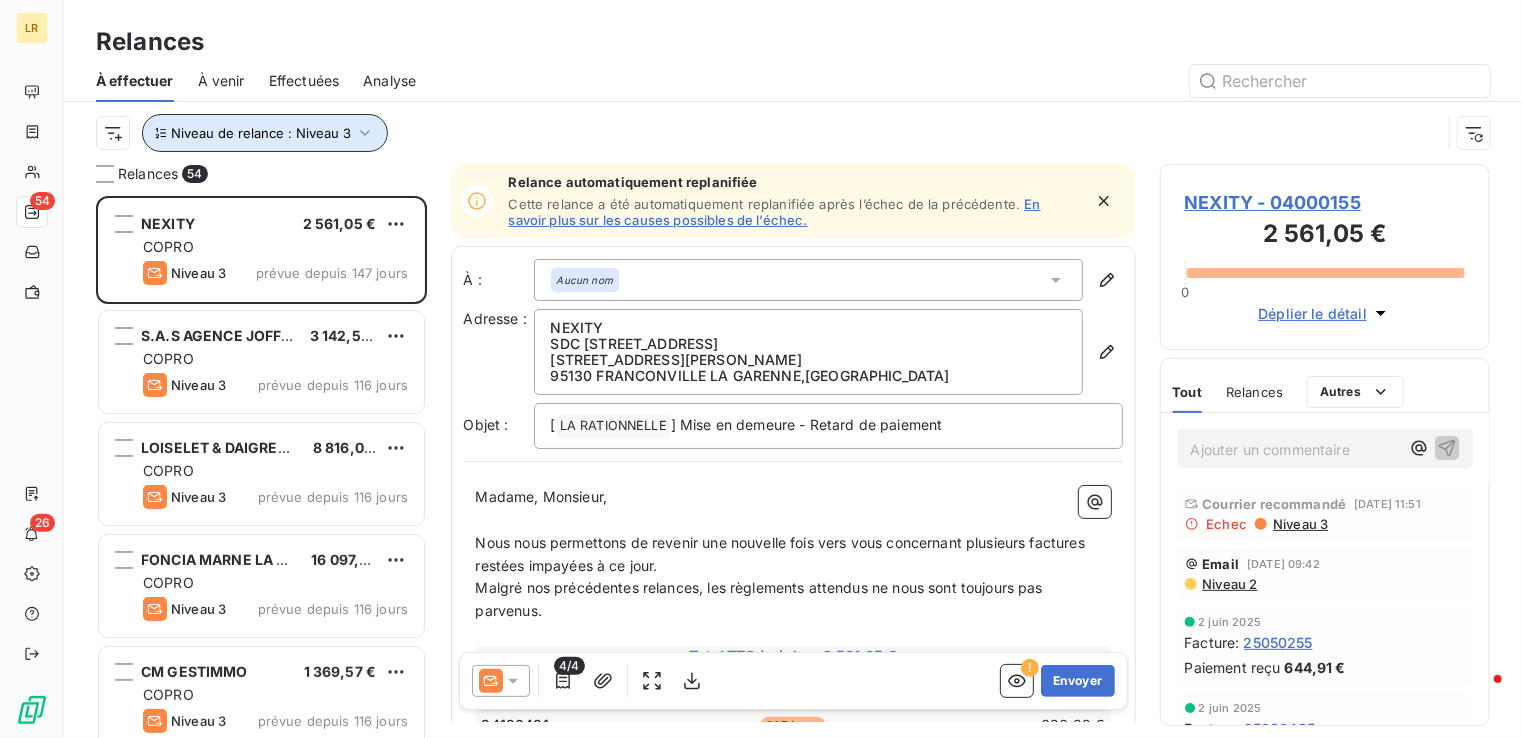 click 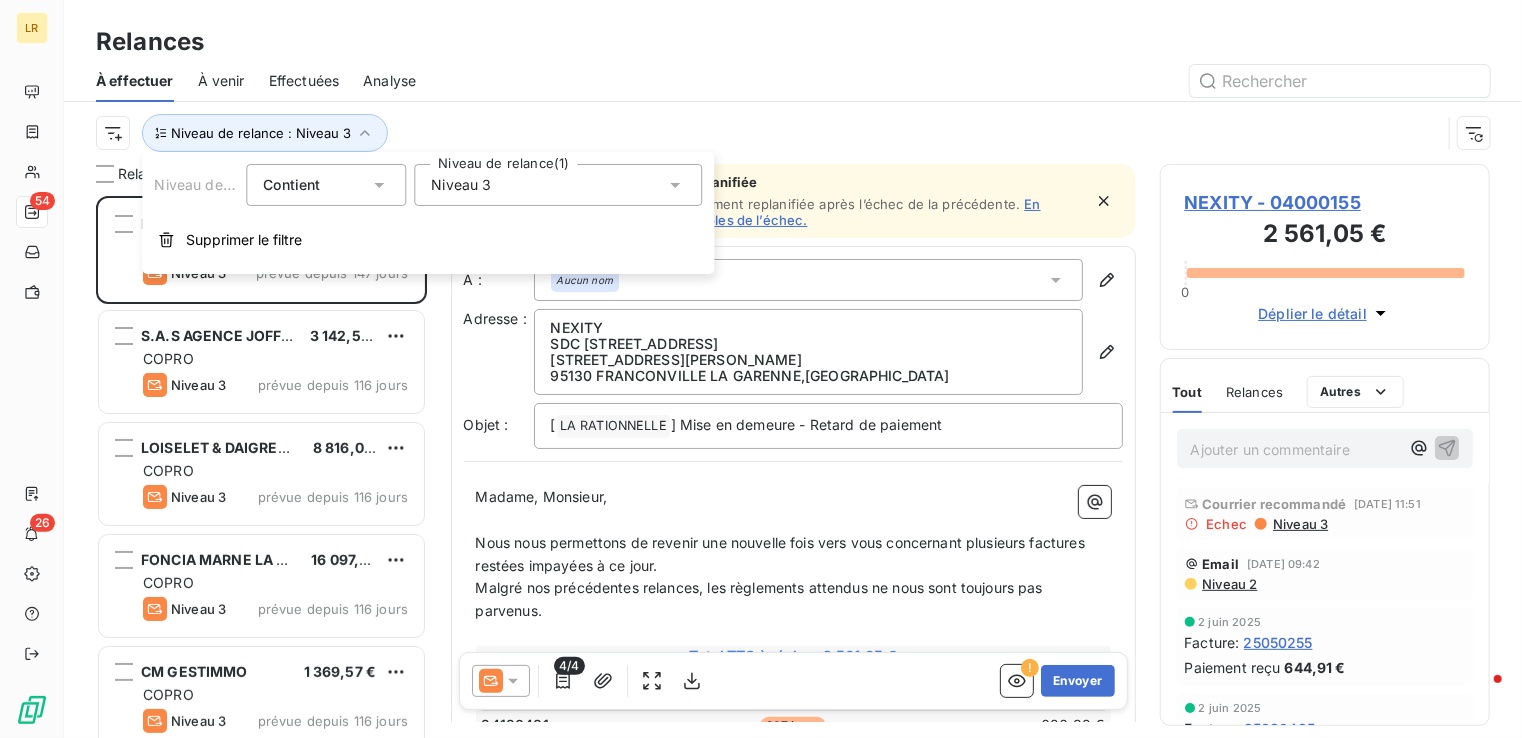click 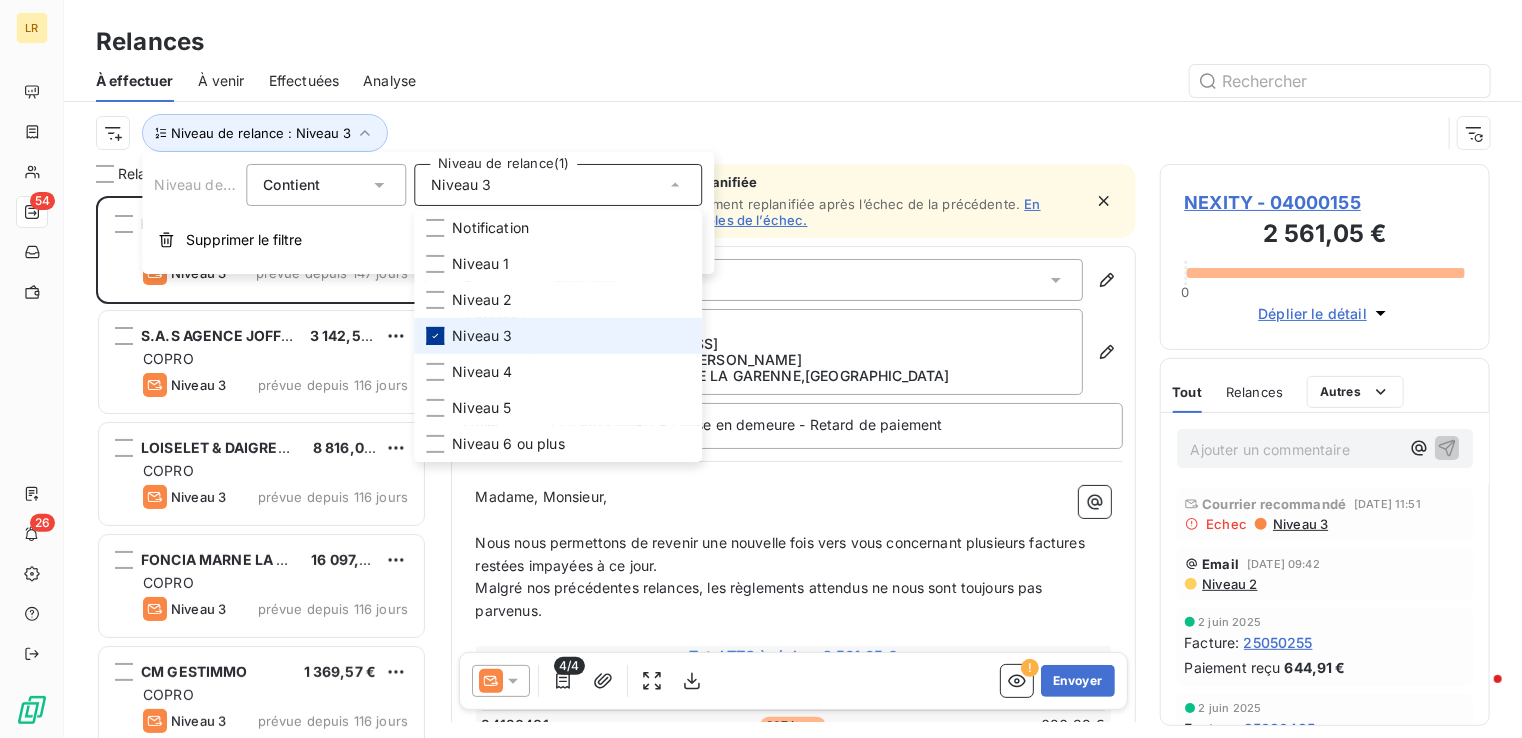 click at bounding box center [435, 336] 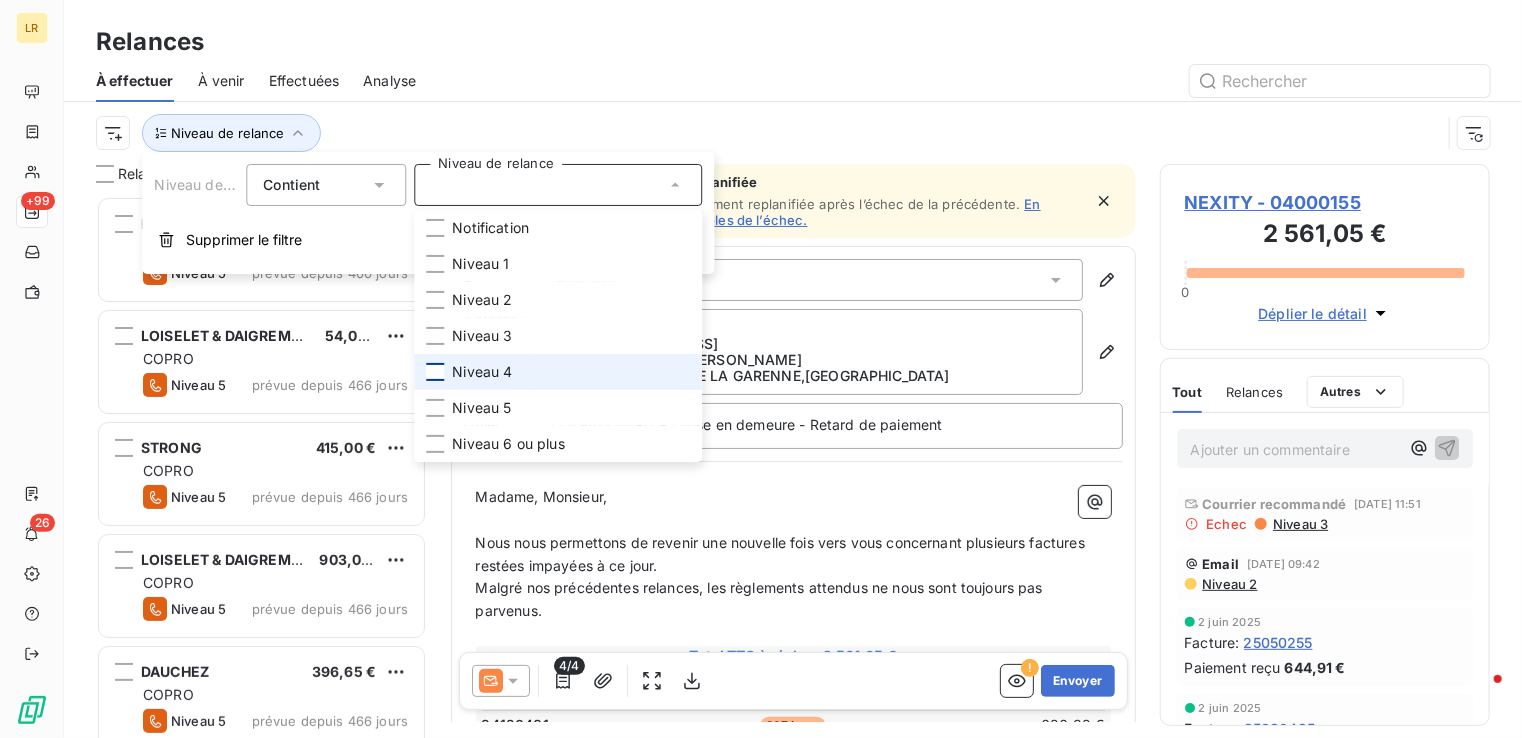 click at bounding box center [435, 372] 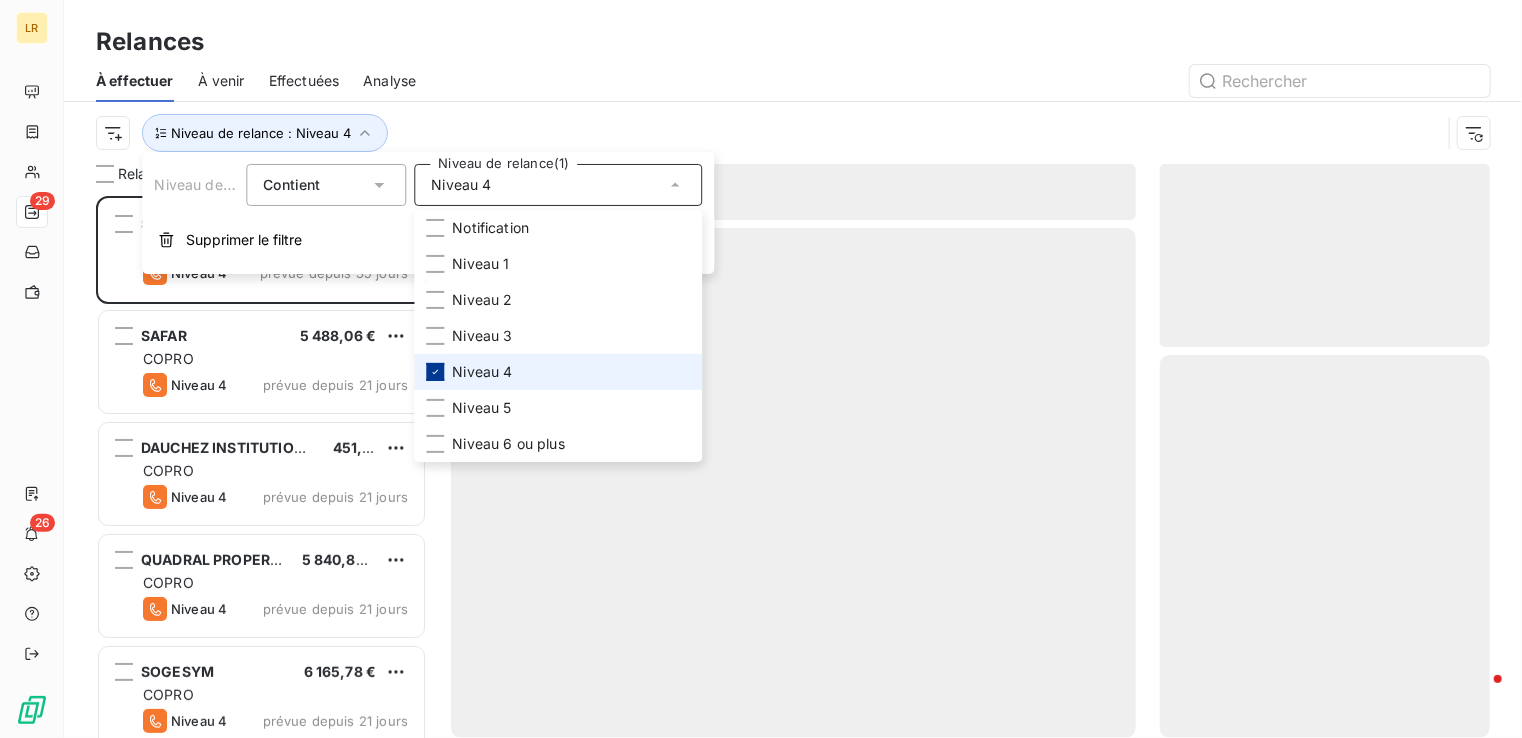 scroll, scrollTop: 16, scrollLeft: 16, axis: both 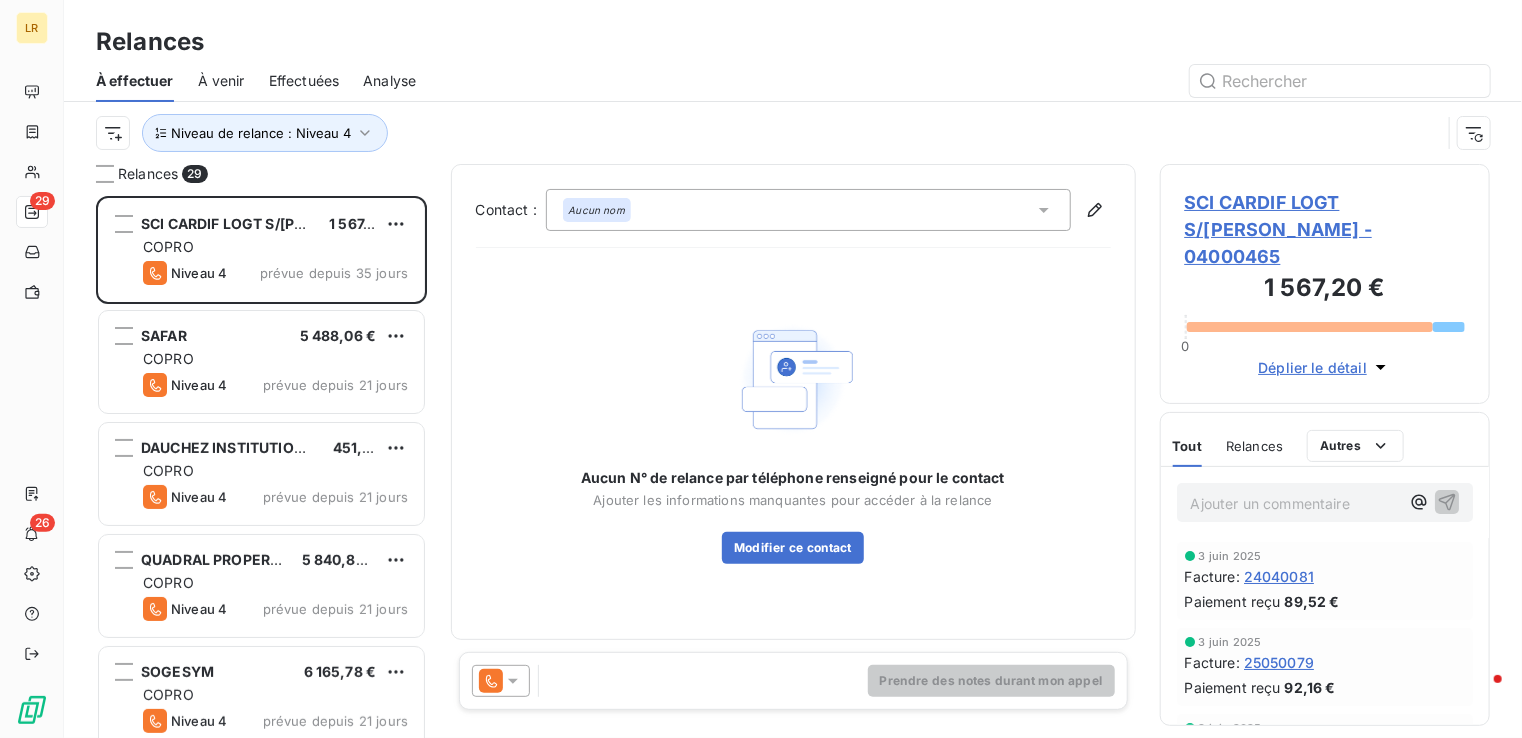 click on "À effectuer À venir Effectuées Analyse" at bounding box center [793, 81] 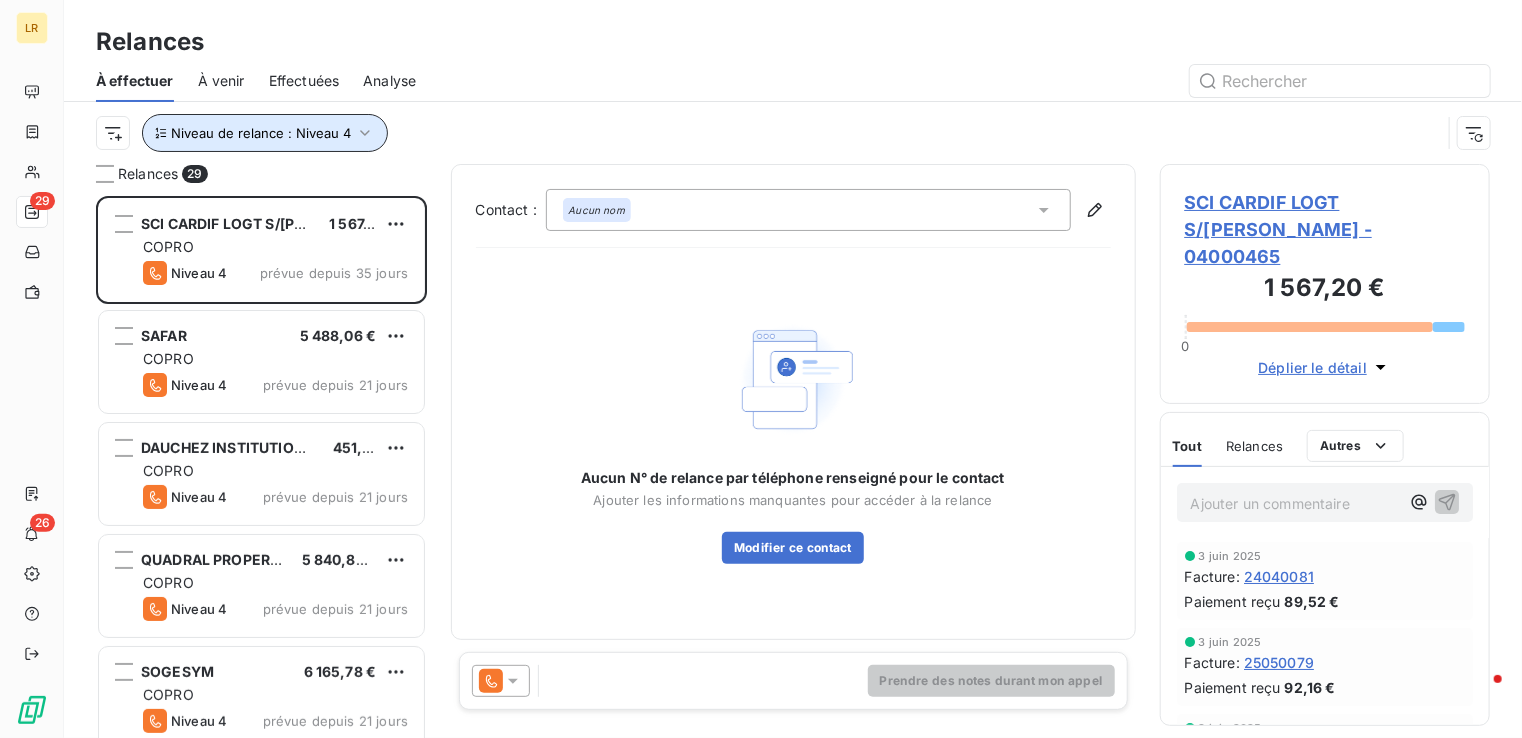 click 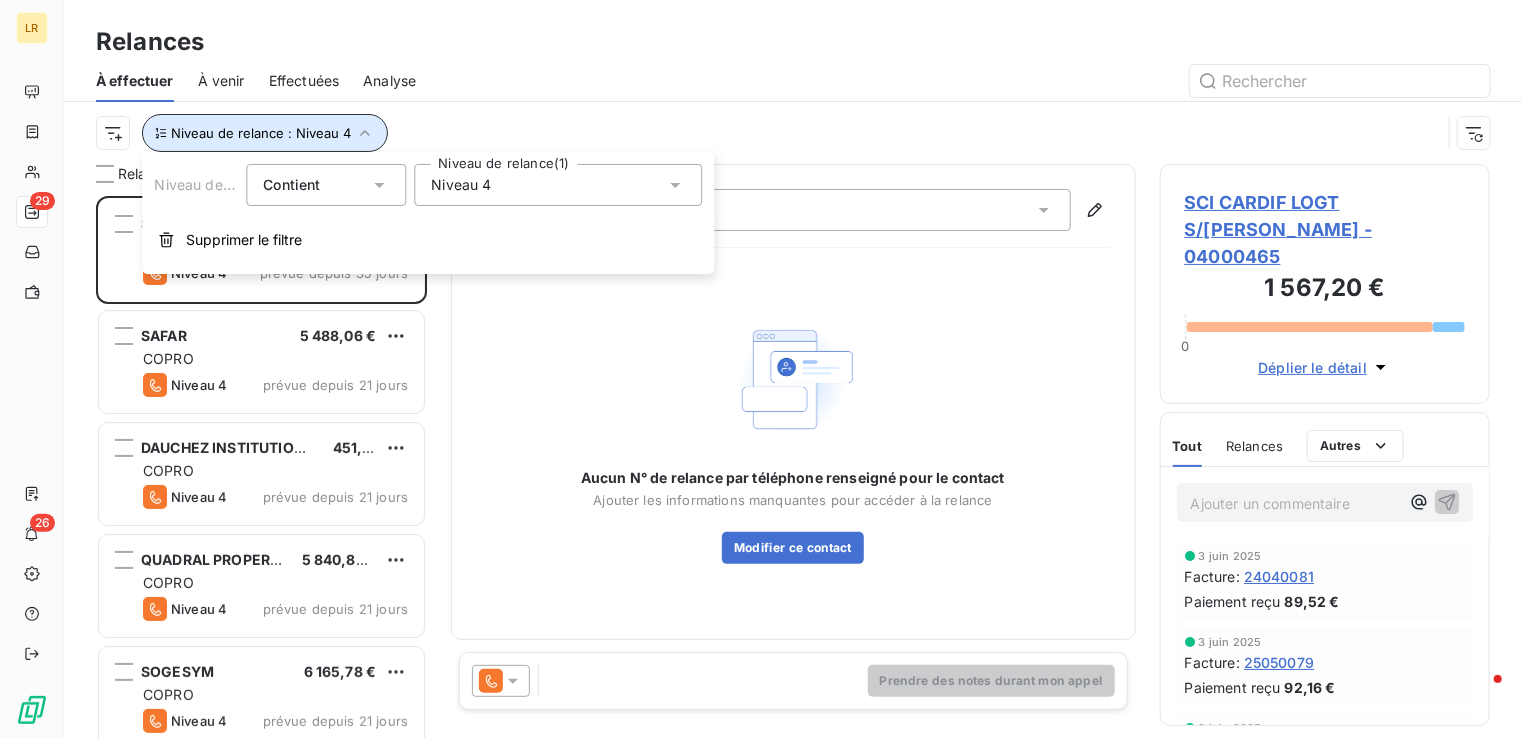 click on "Effectuées" at bounding box center [304, 81] 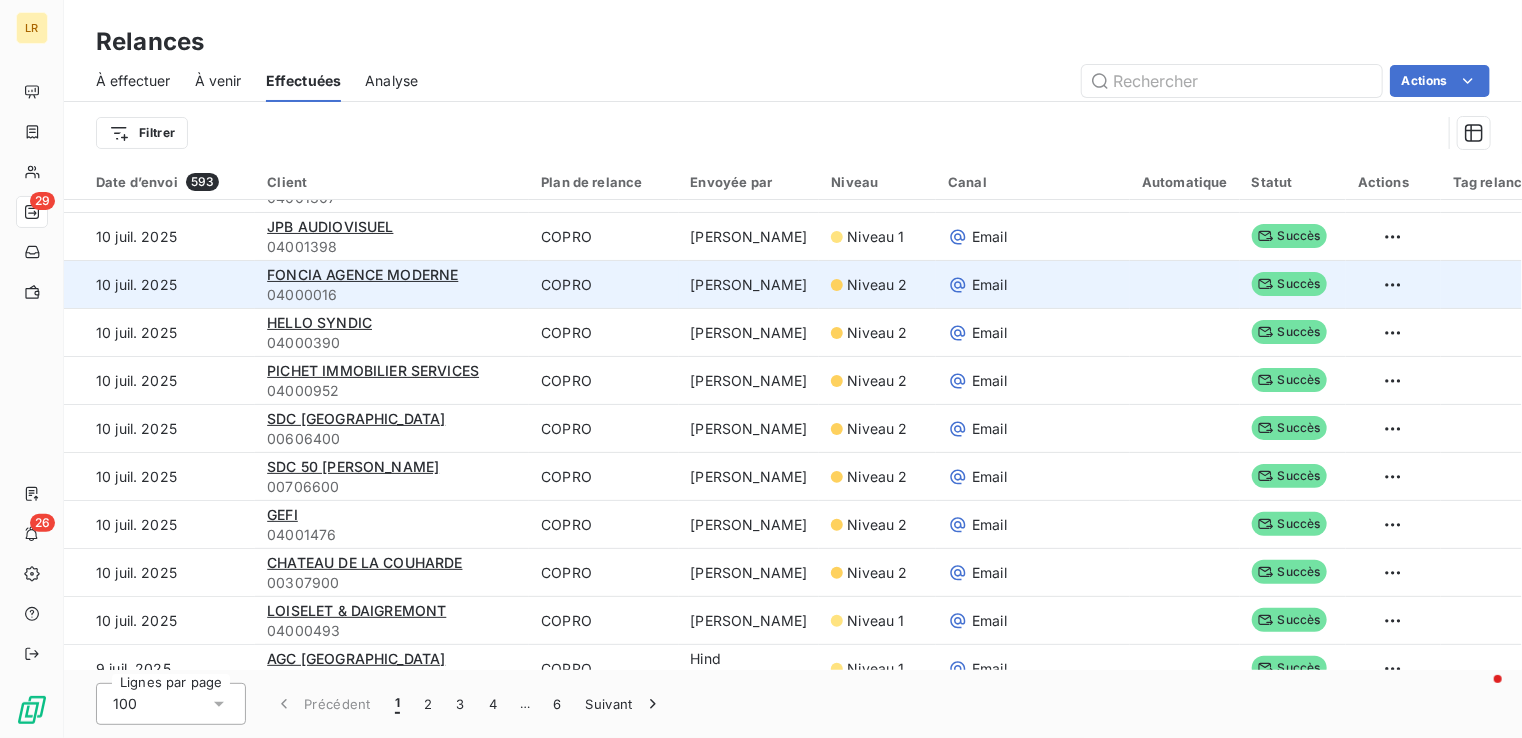 scroll, scrollTop: 0, scrollLeft: 0, axis: both 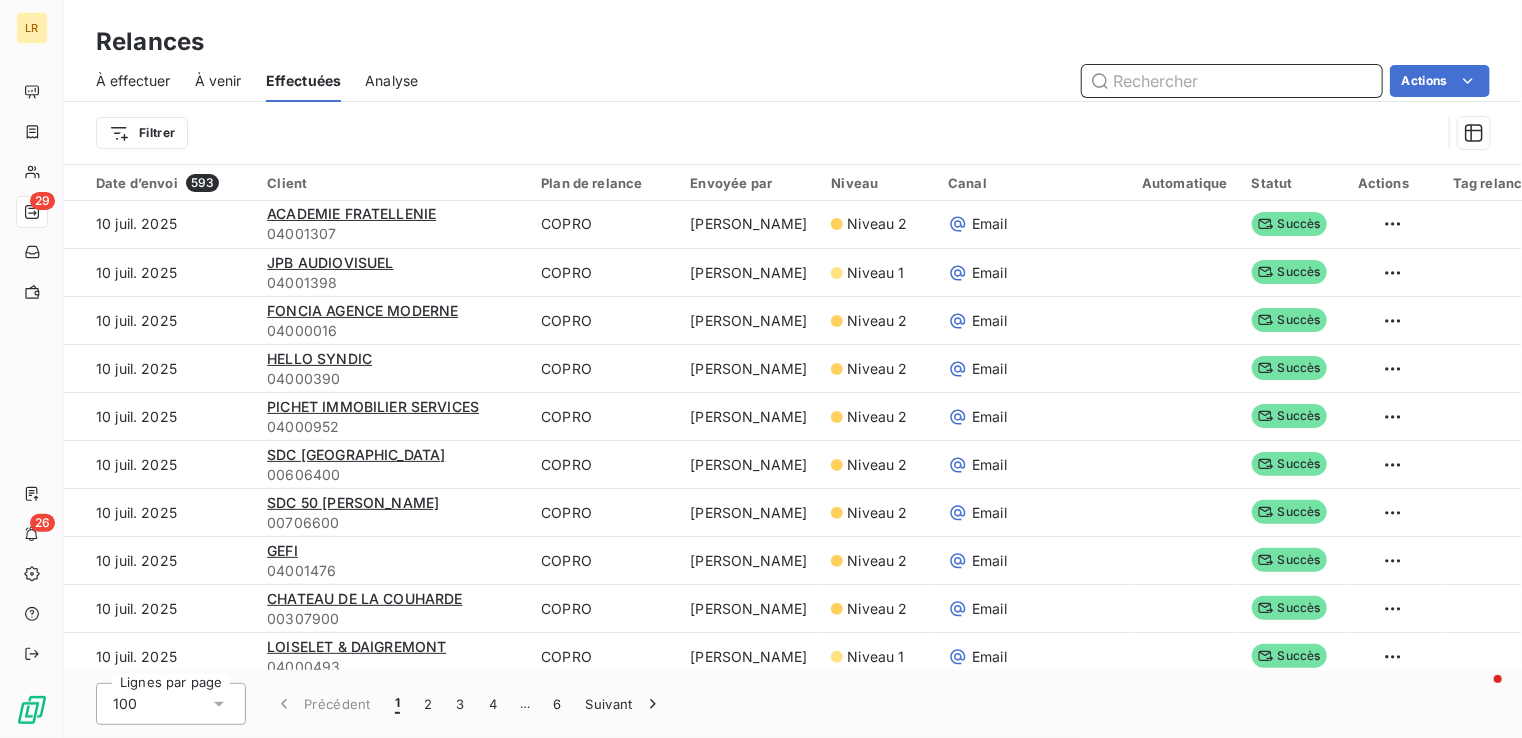 click on "À venir" at bounding box center [218, 81] 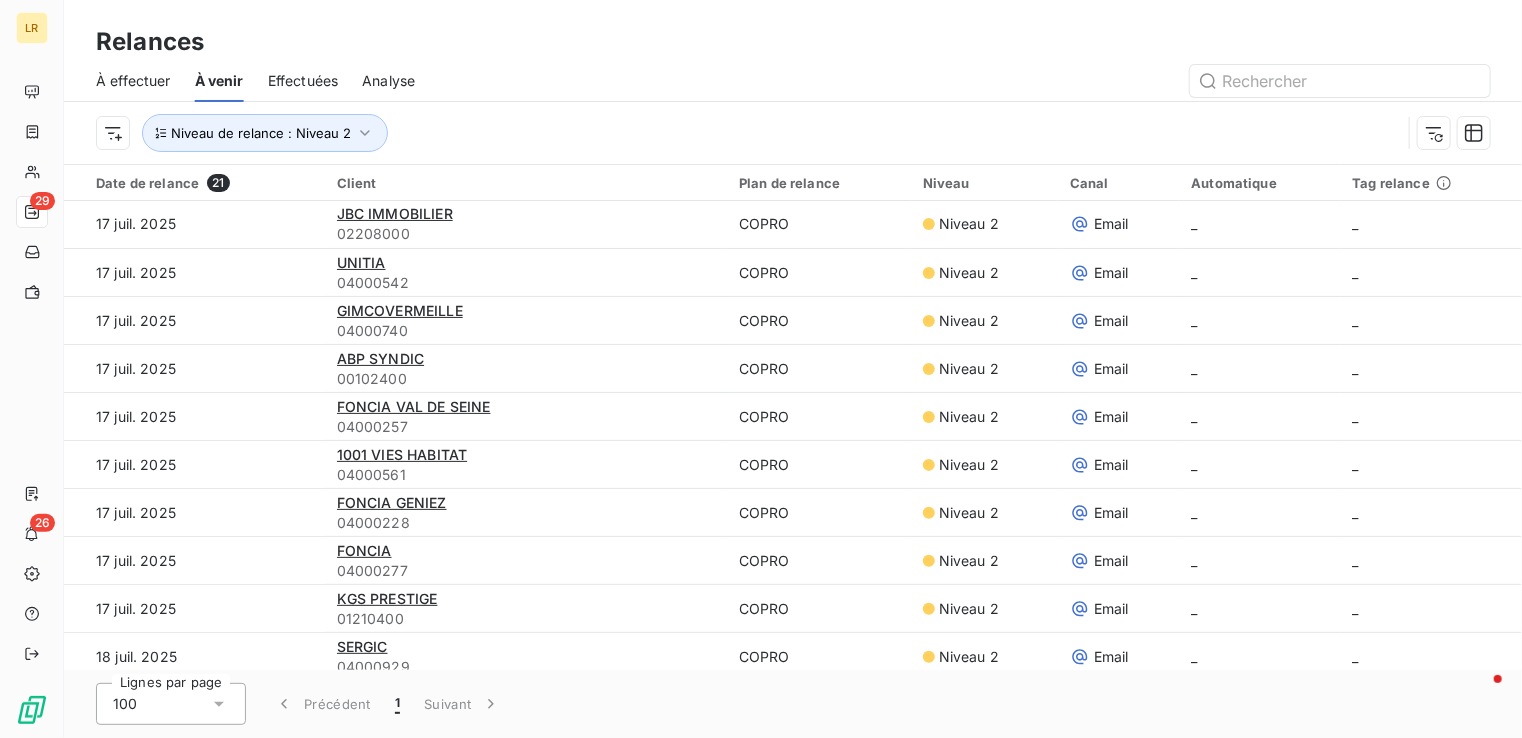 click on "À effectuer" at bounding box center (133, 81) 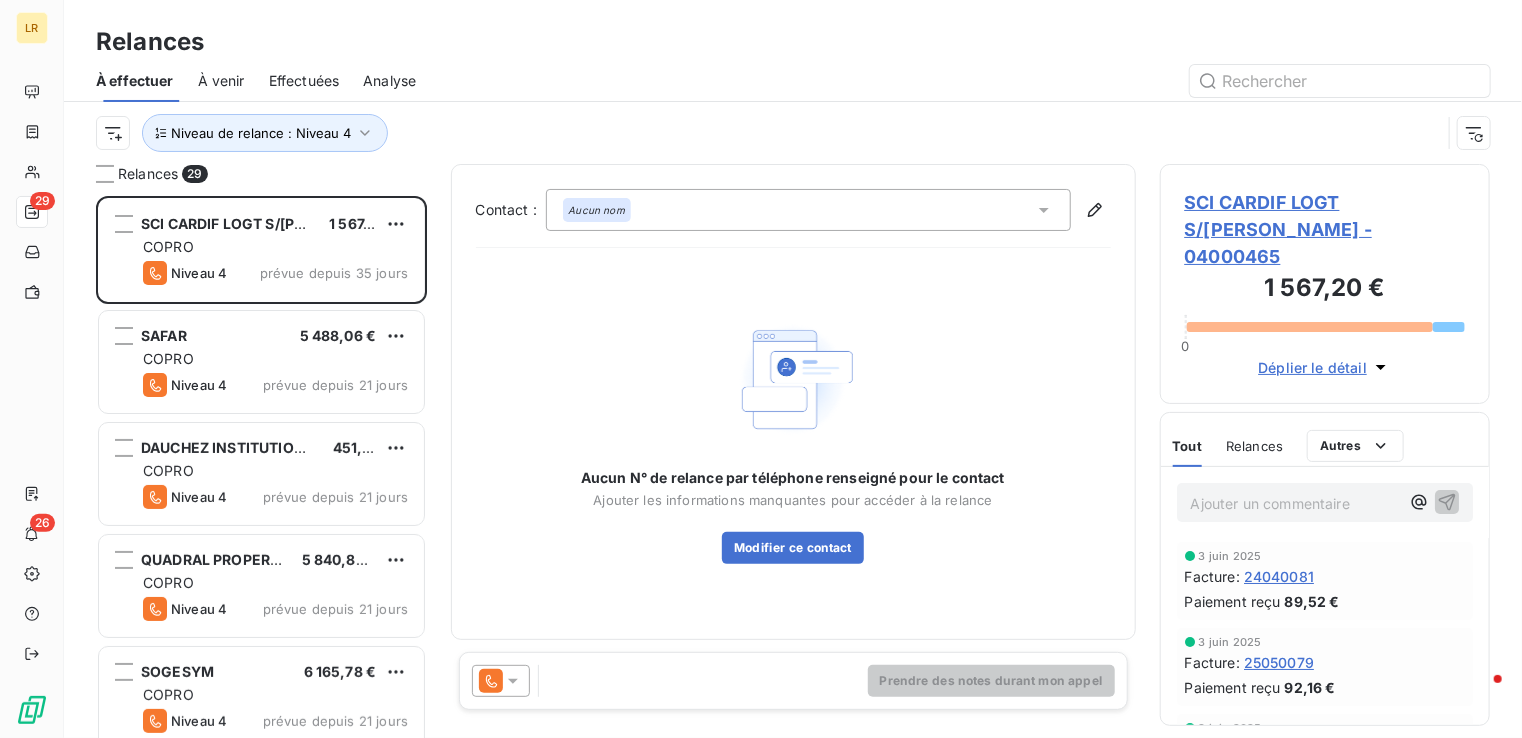 scroll, scrollTop: 16, scrollLeft: 16, axis: both 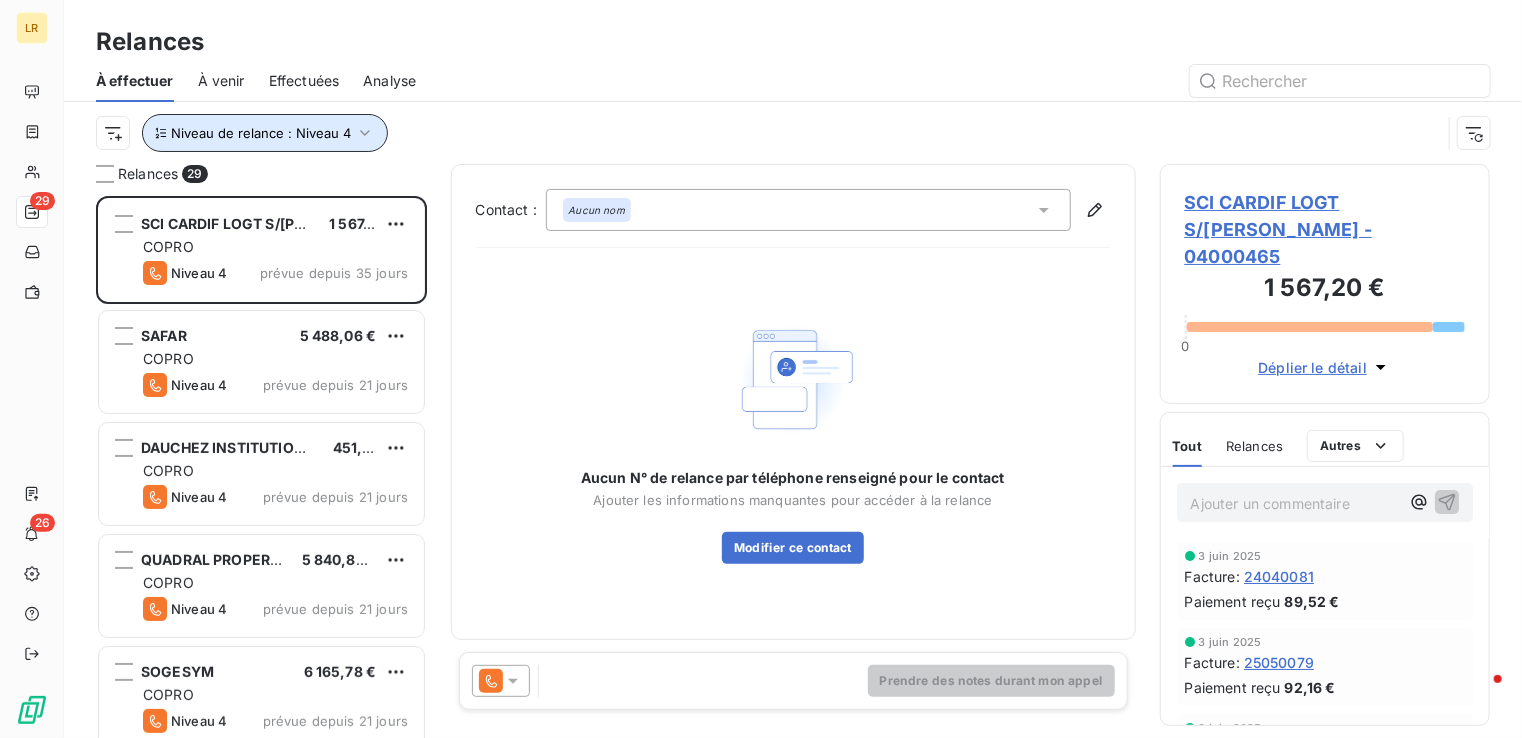click 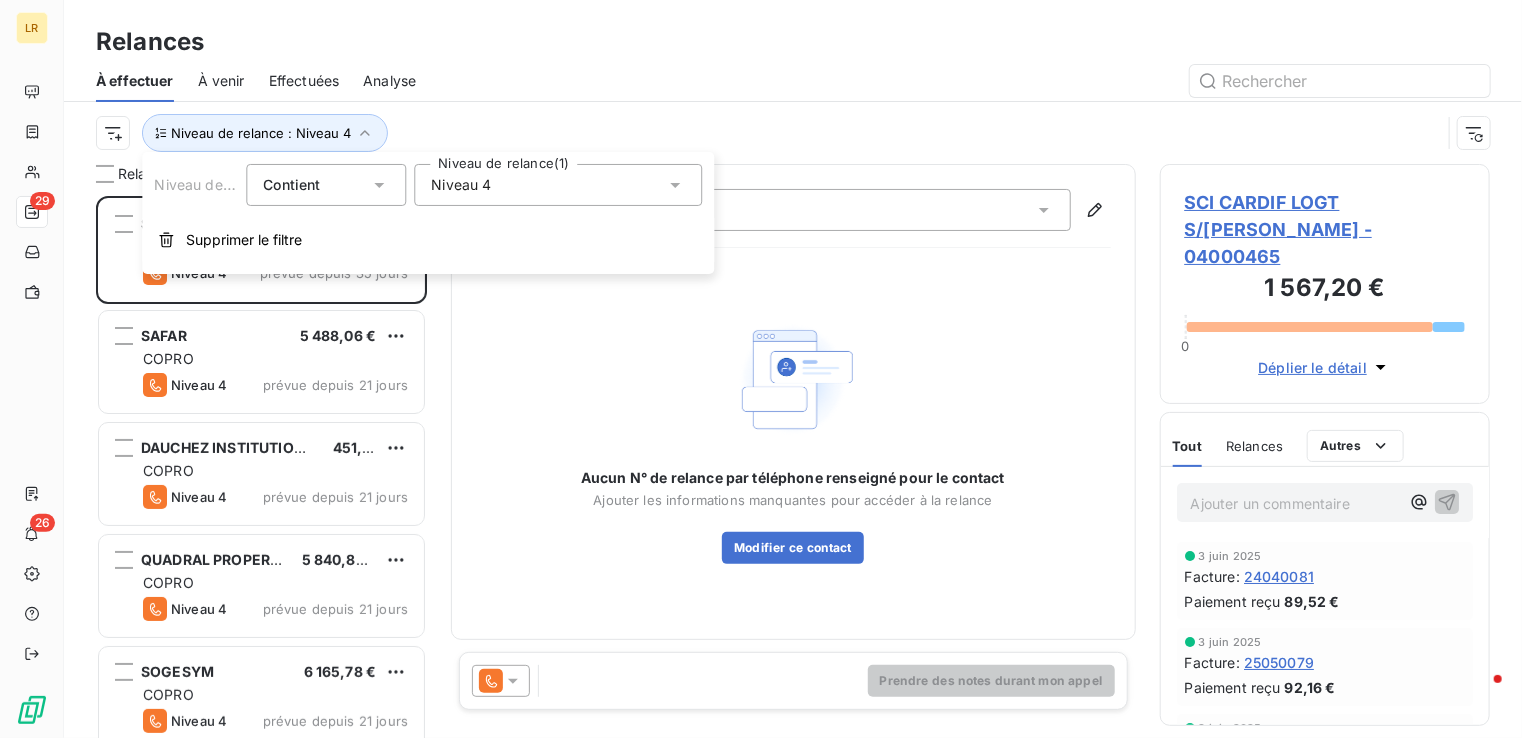 click 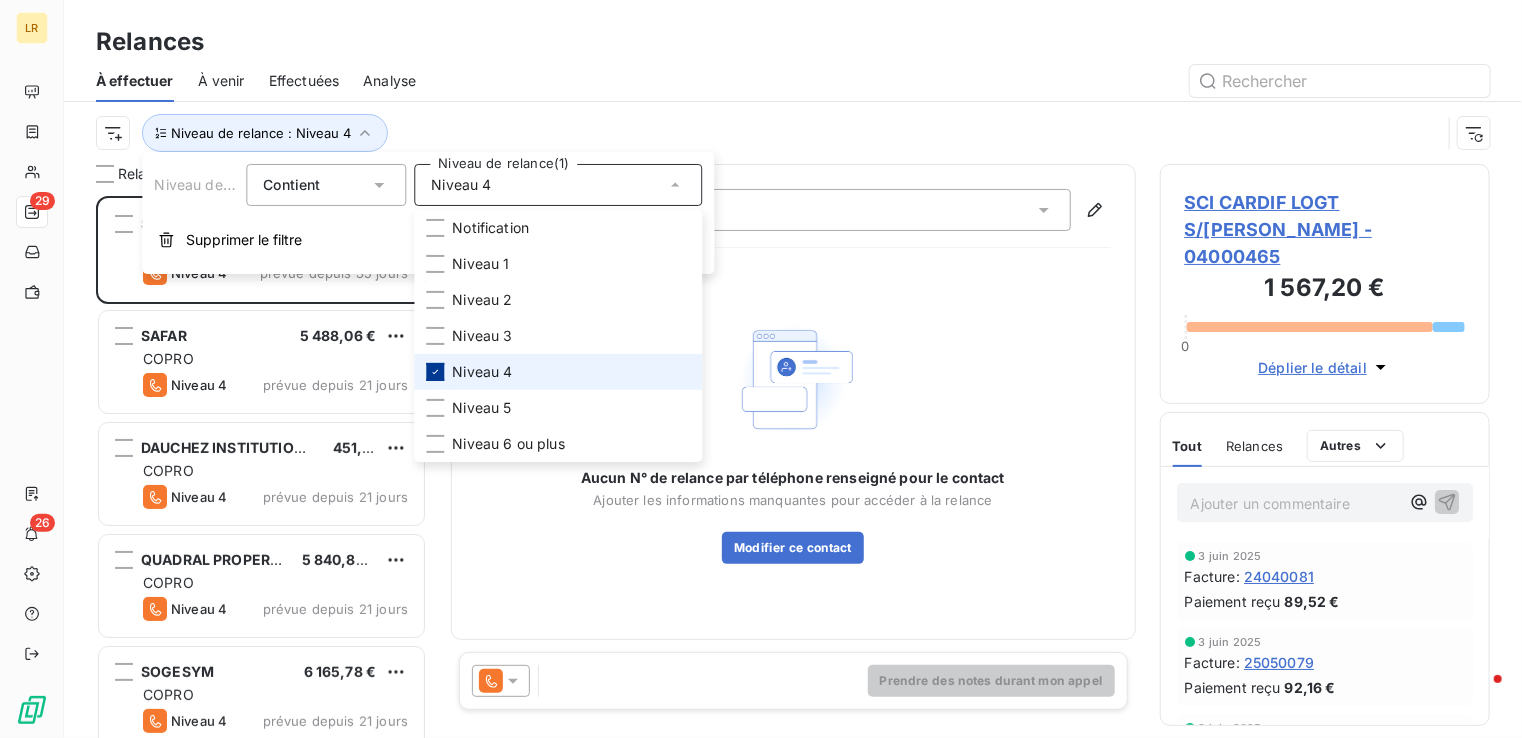 click 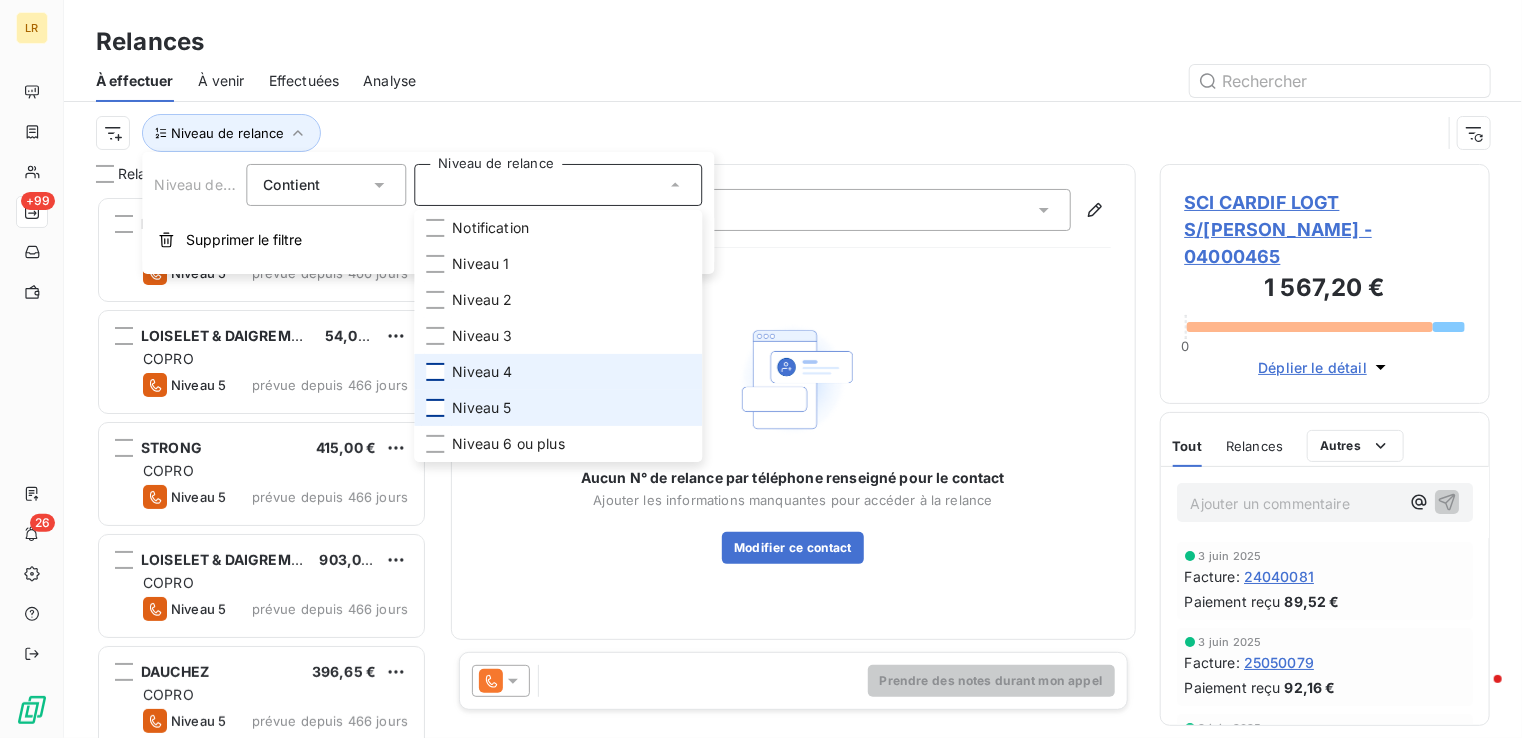 click at bounding box center (435, 408) 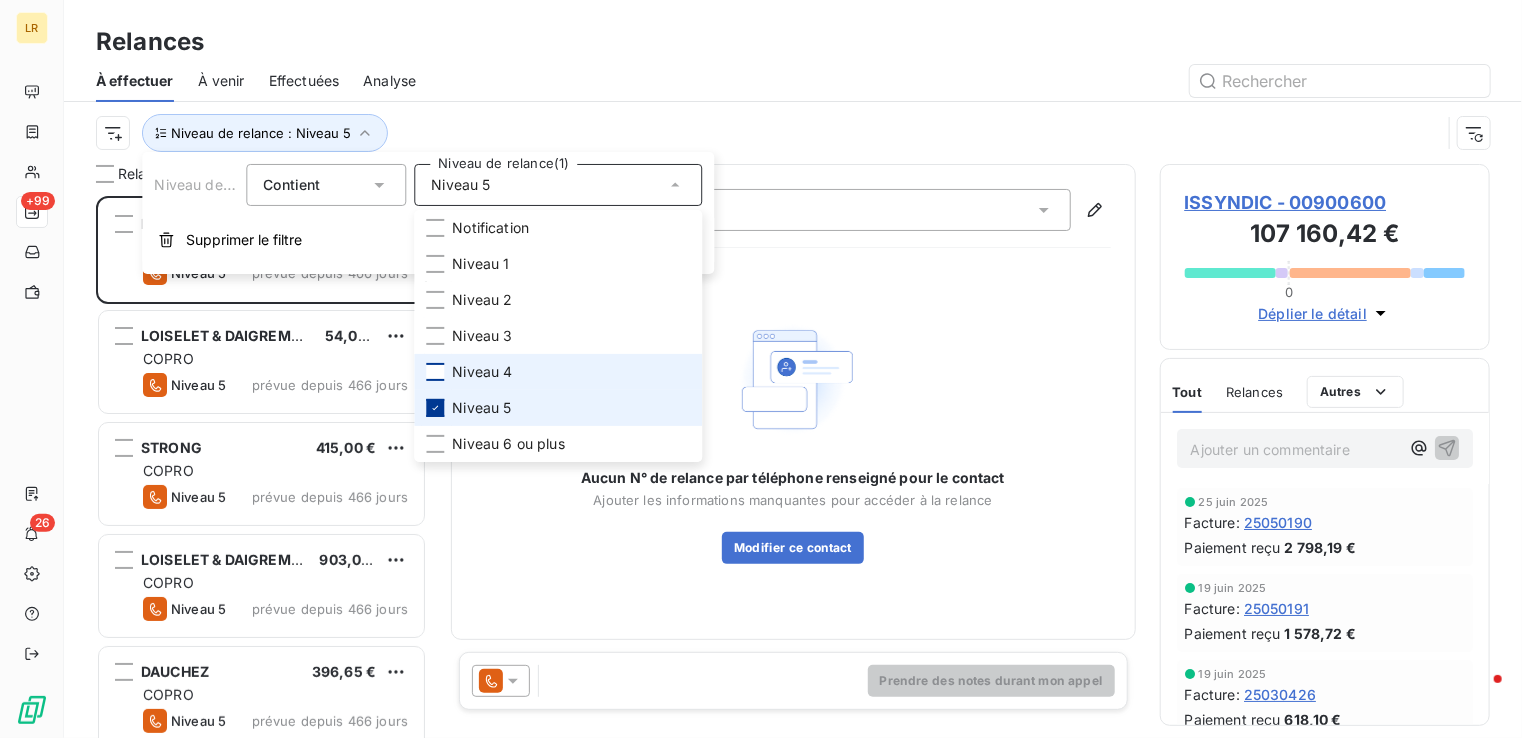 scroll, scrollTop: 16, scrollLeft: 16, axis: both 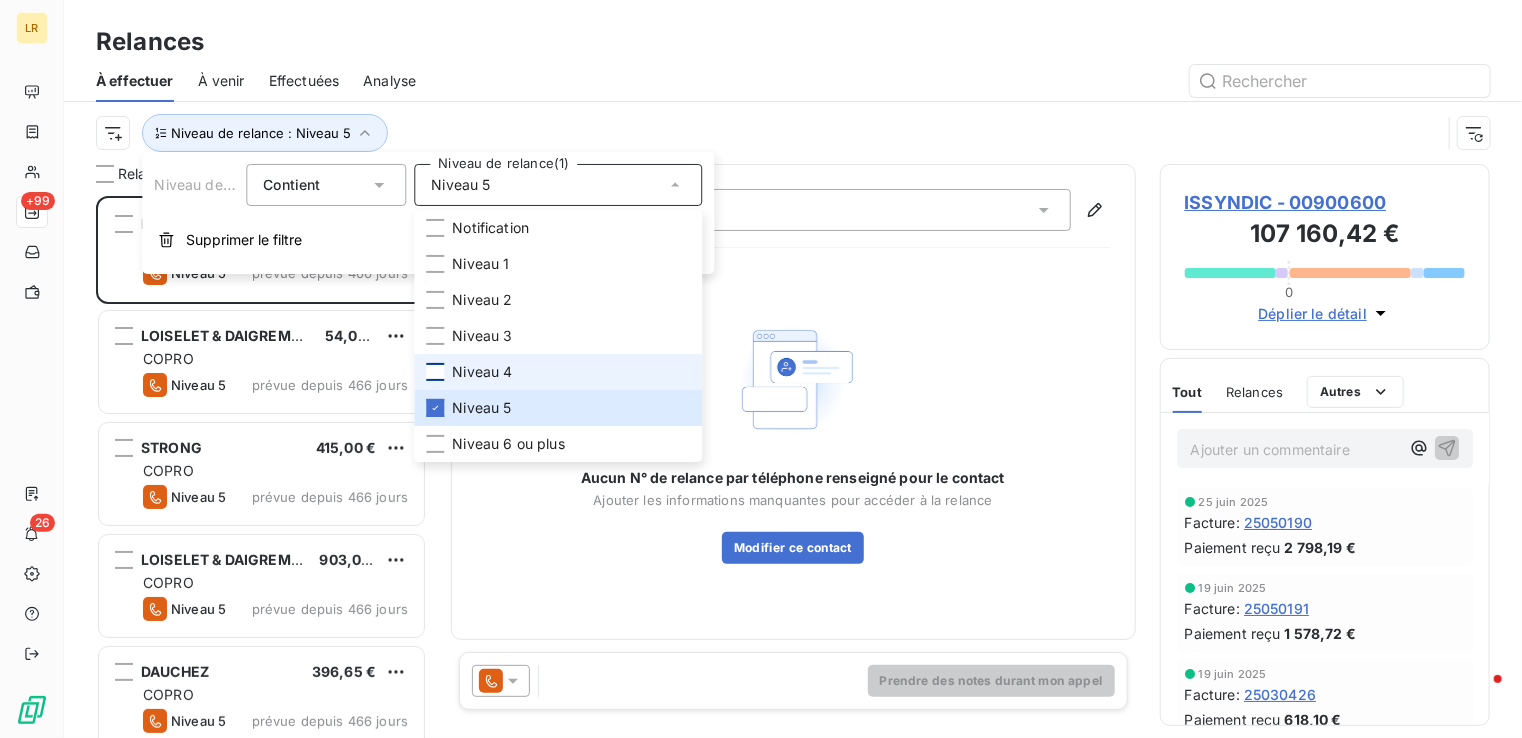 drag, startPoint x: 600, startPoint y: 64, endPoint x: 580, endPoint y: 67, distance: 20.22375 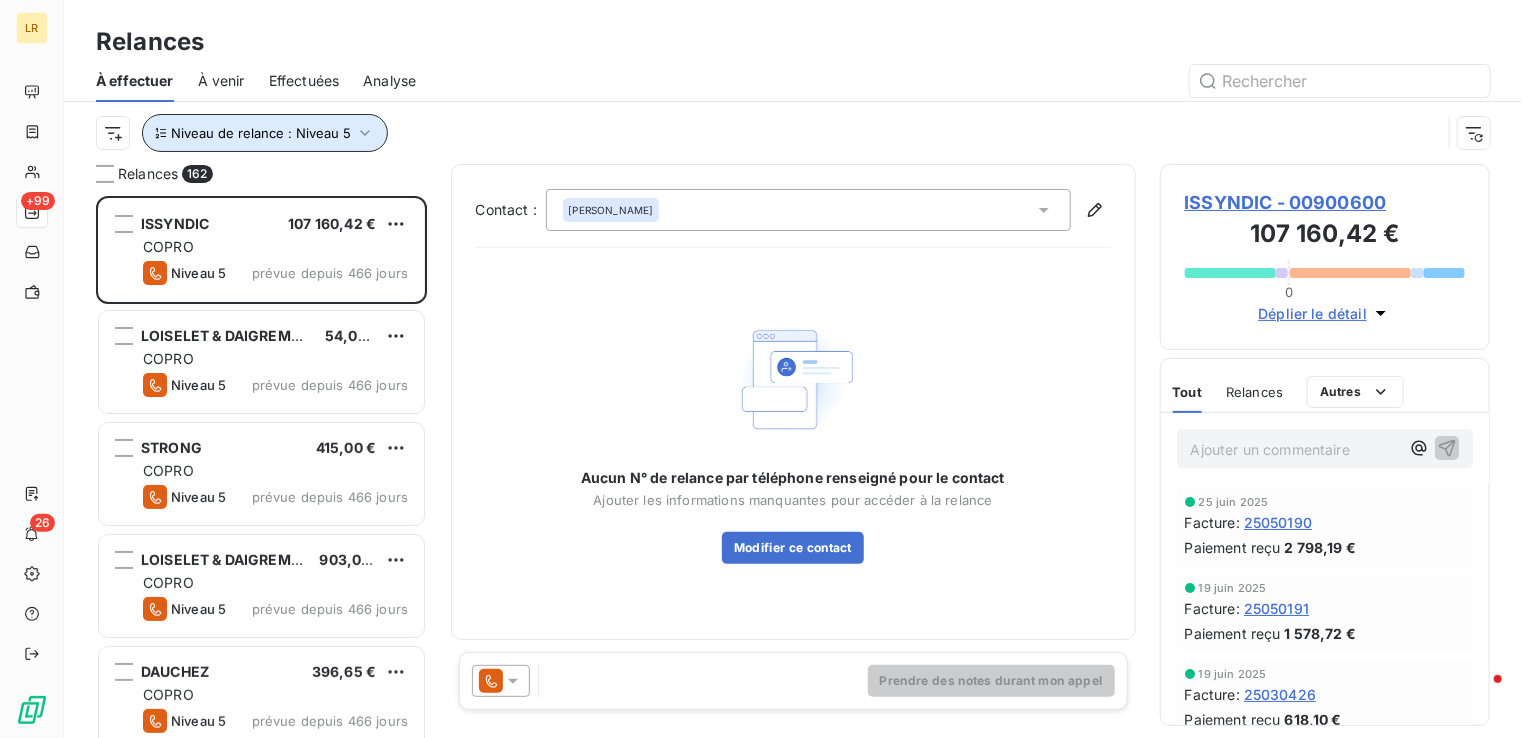 click 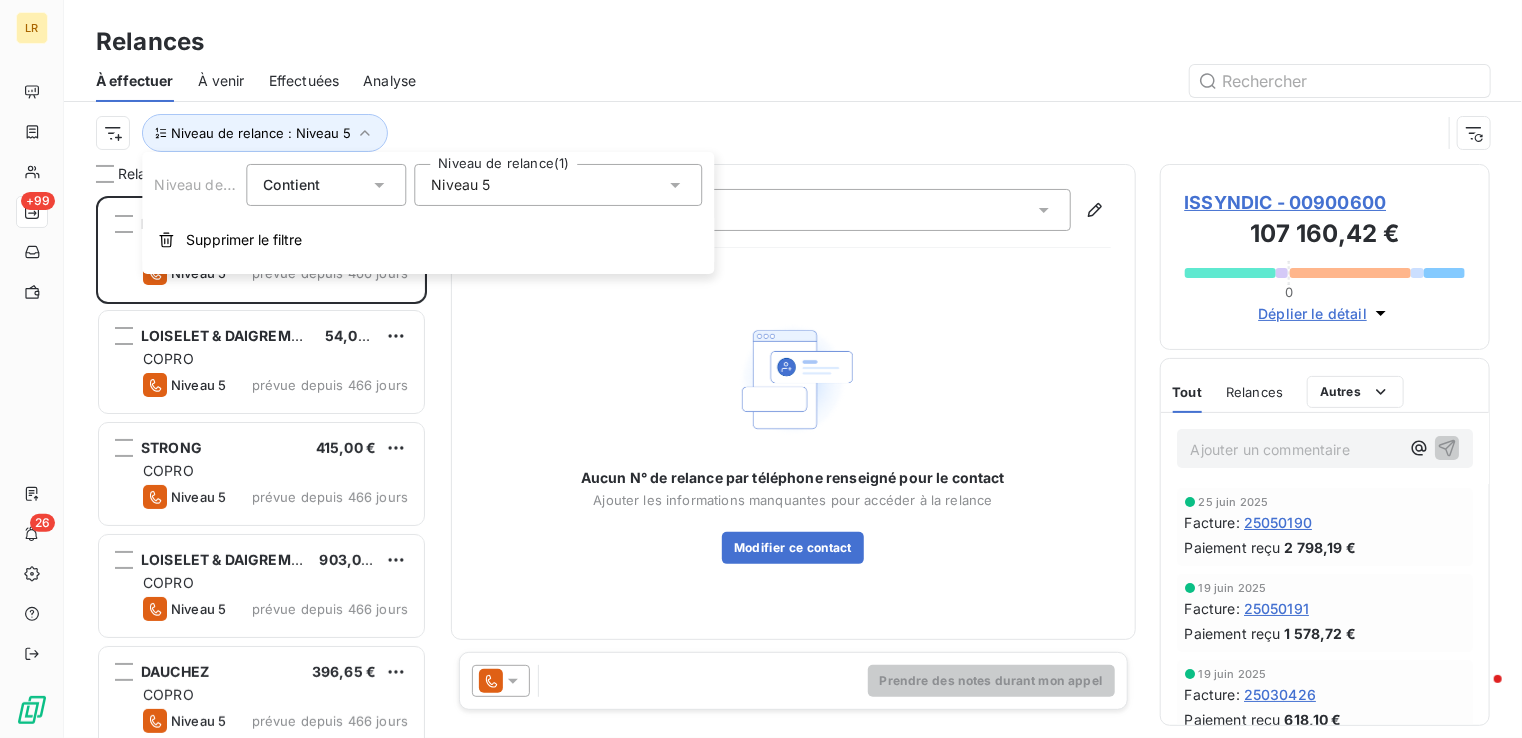 click 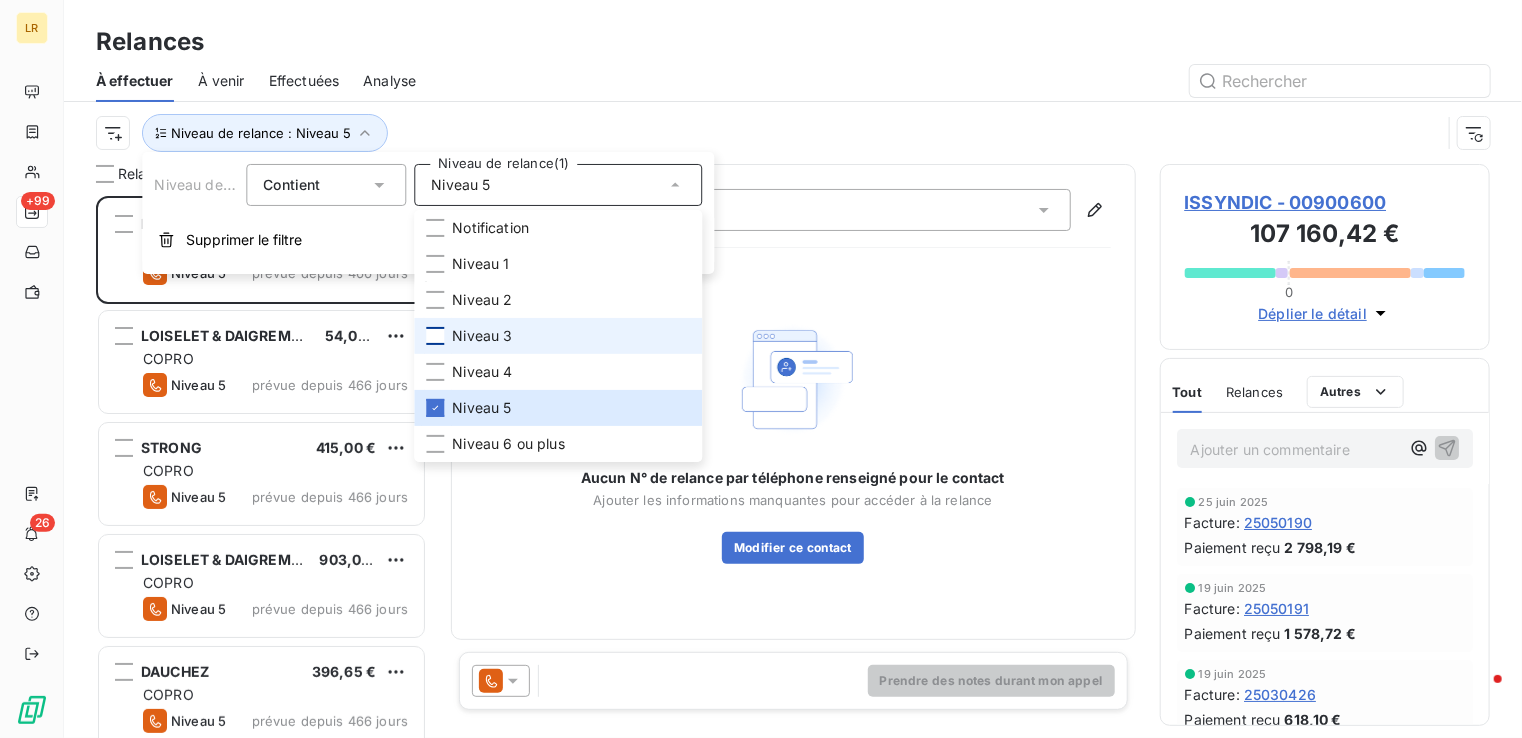 click at bounding box center [435, 336] 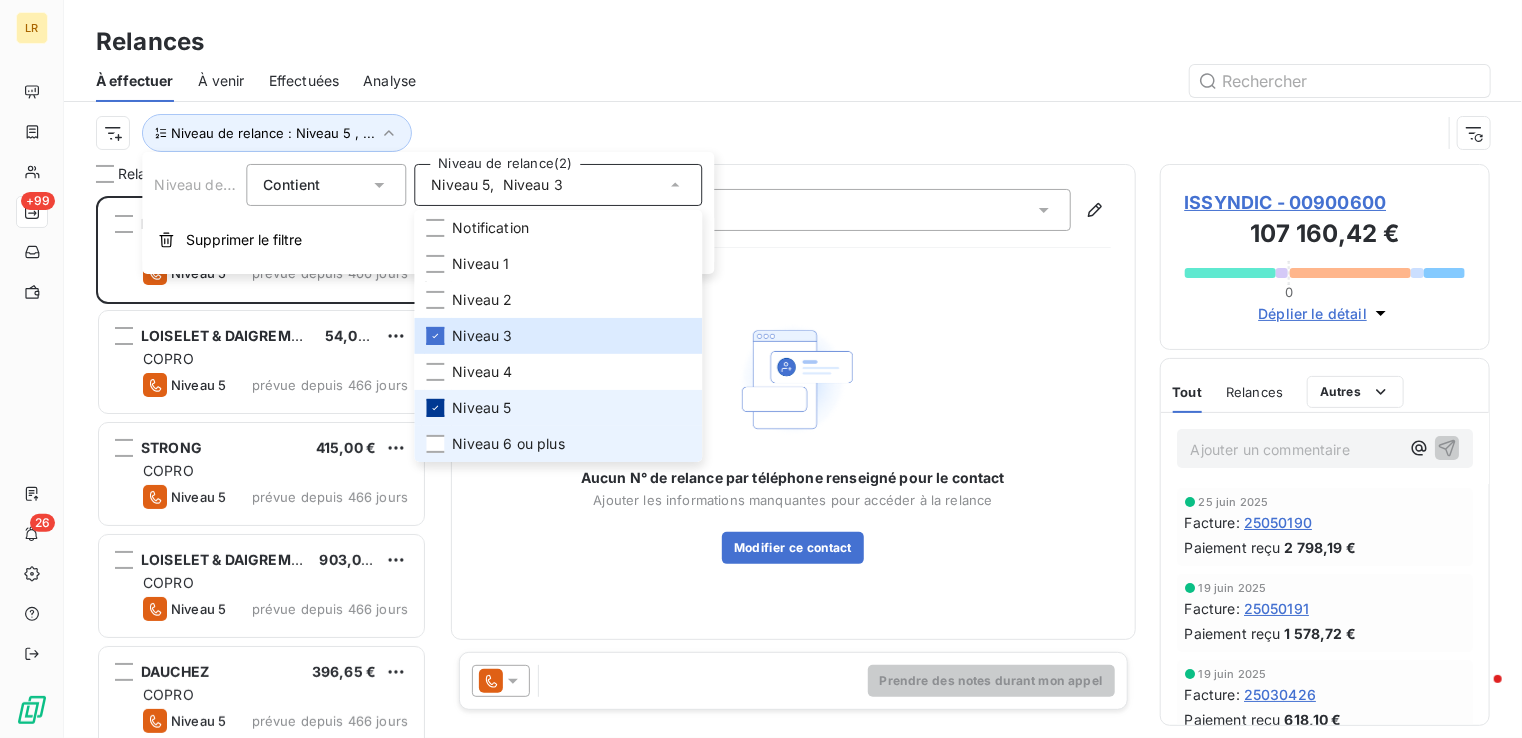 scroll, scrollTop: 16, scrollLeft: 16, axis: both 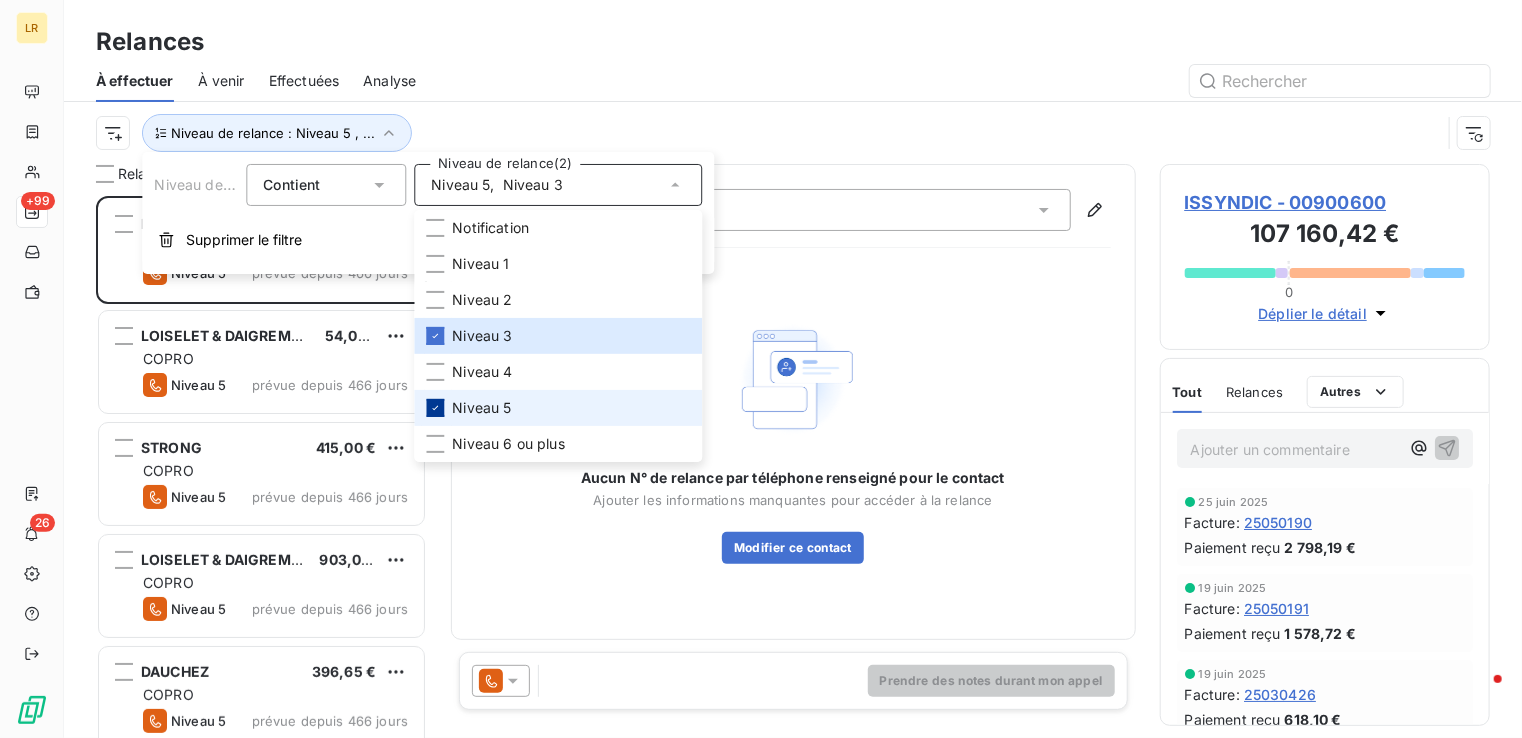 click 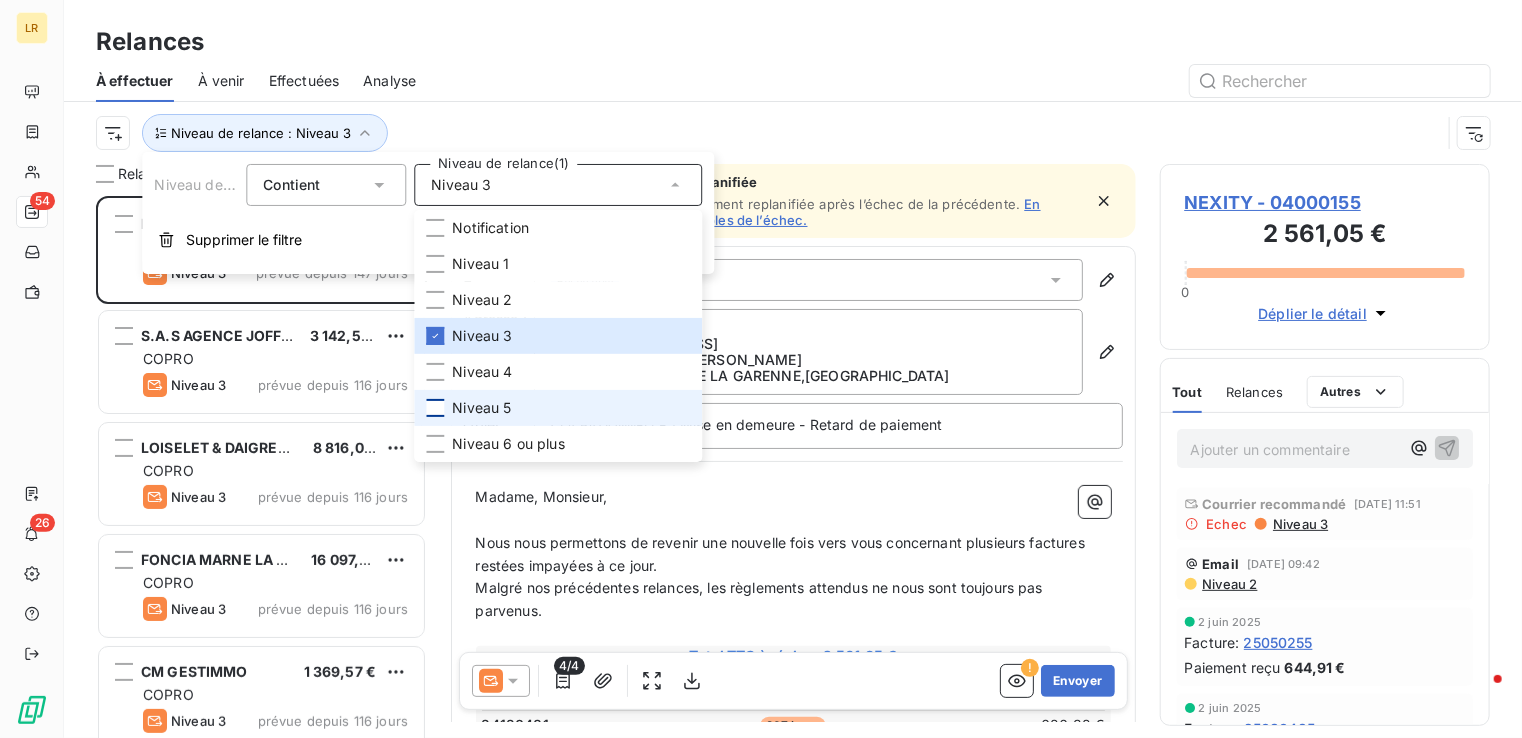 click at bounding box center [965, 81] 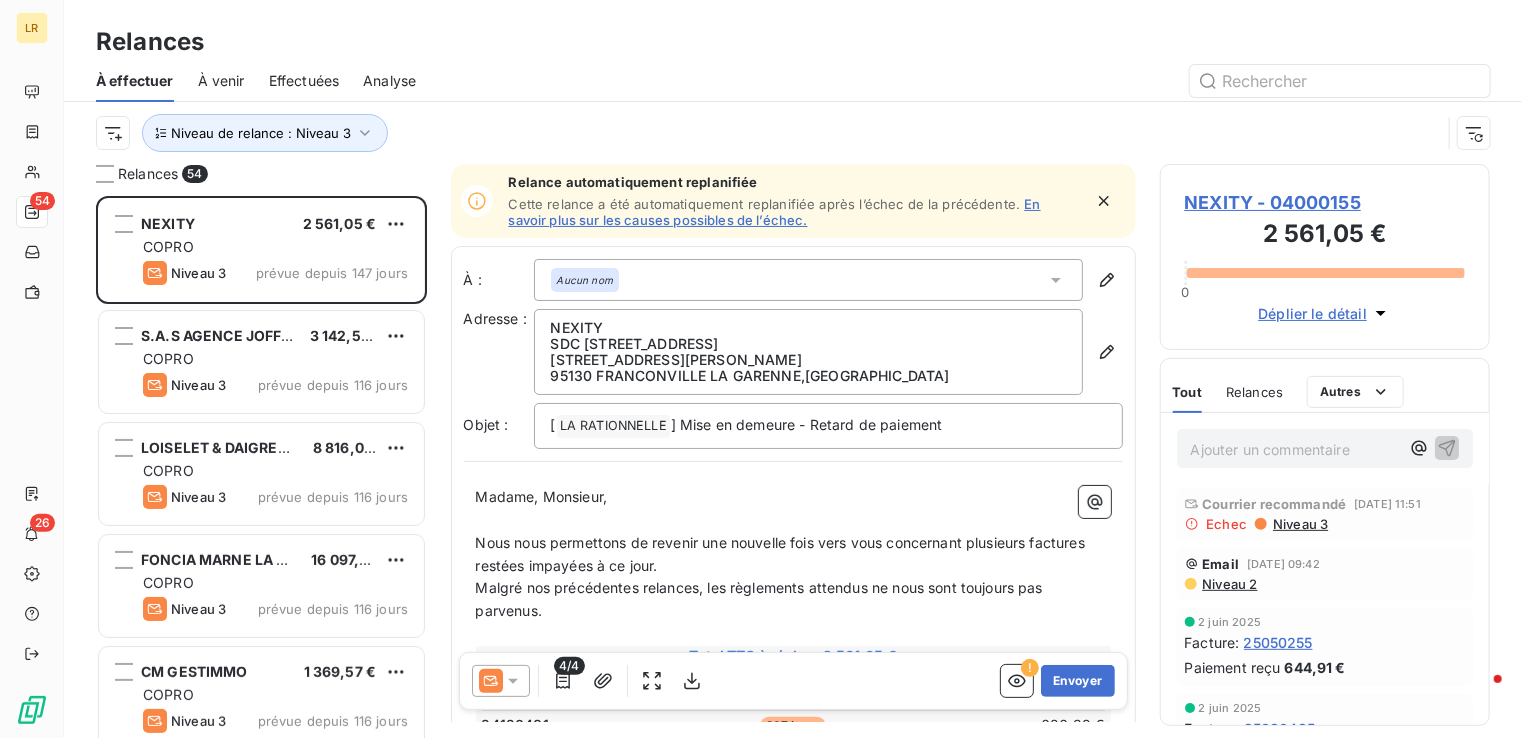click on "Niveau 2" at bounding box center [1229, 584] 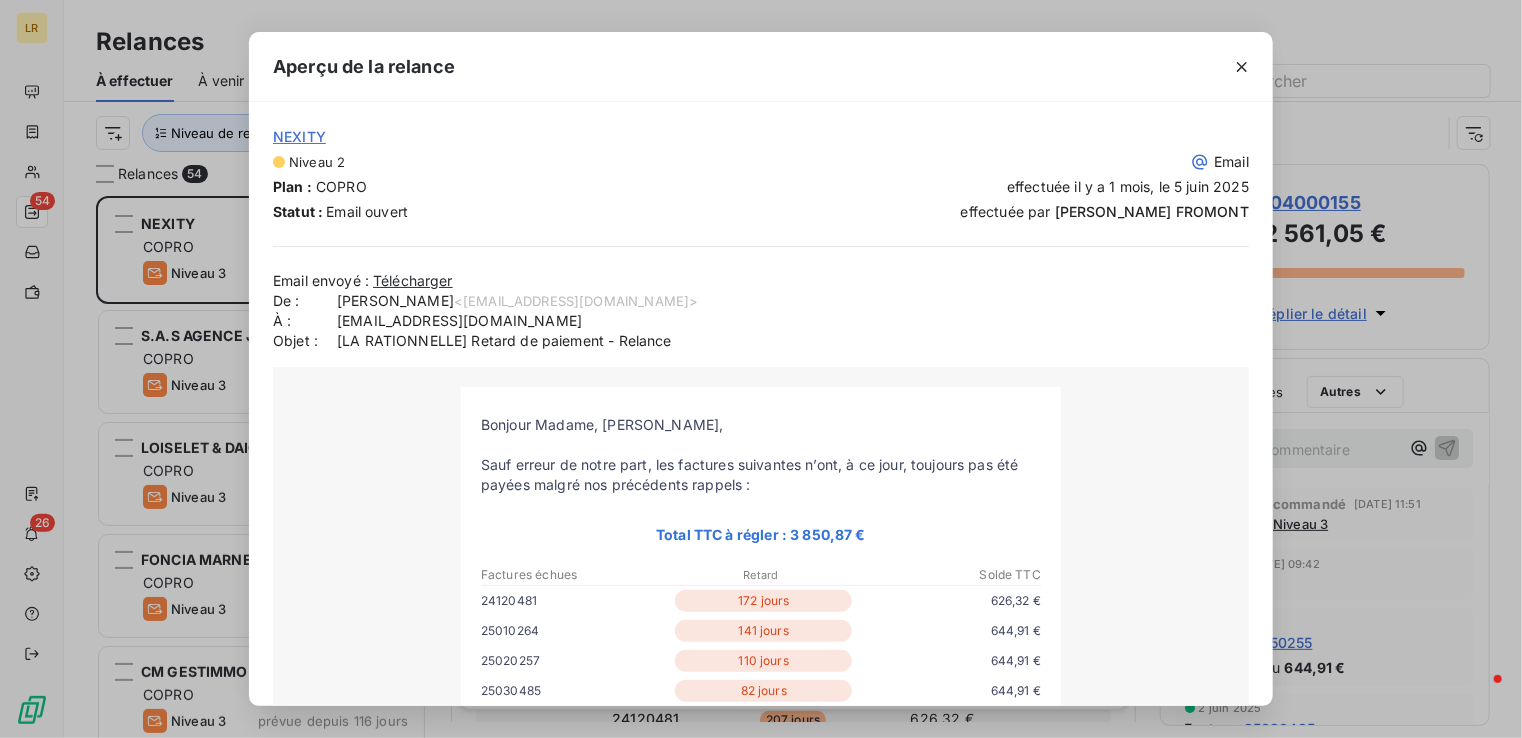 click on "À : [EMAIL_ADDRESS][DOMAIN_NAME]" at bounding box center [761, 321] 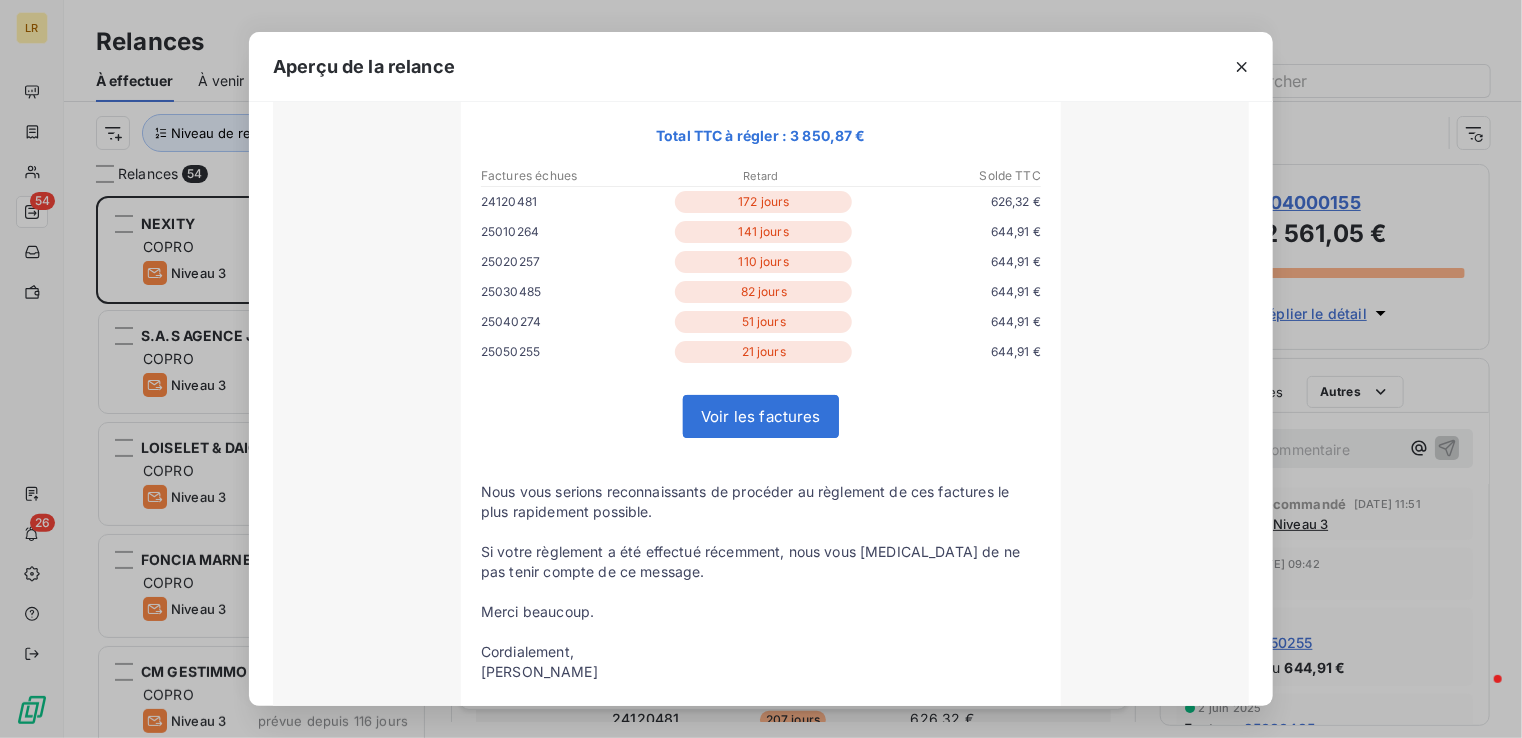 scroll, scrollTop: 400, scrollLeft: 0, axis: vertical 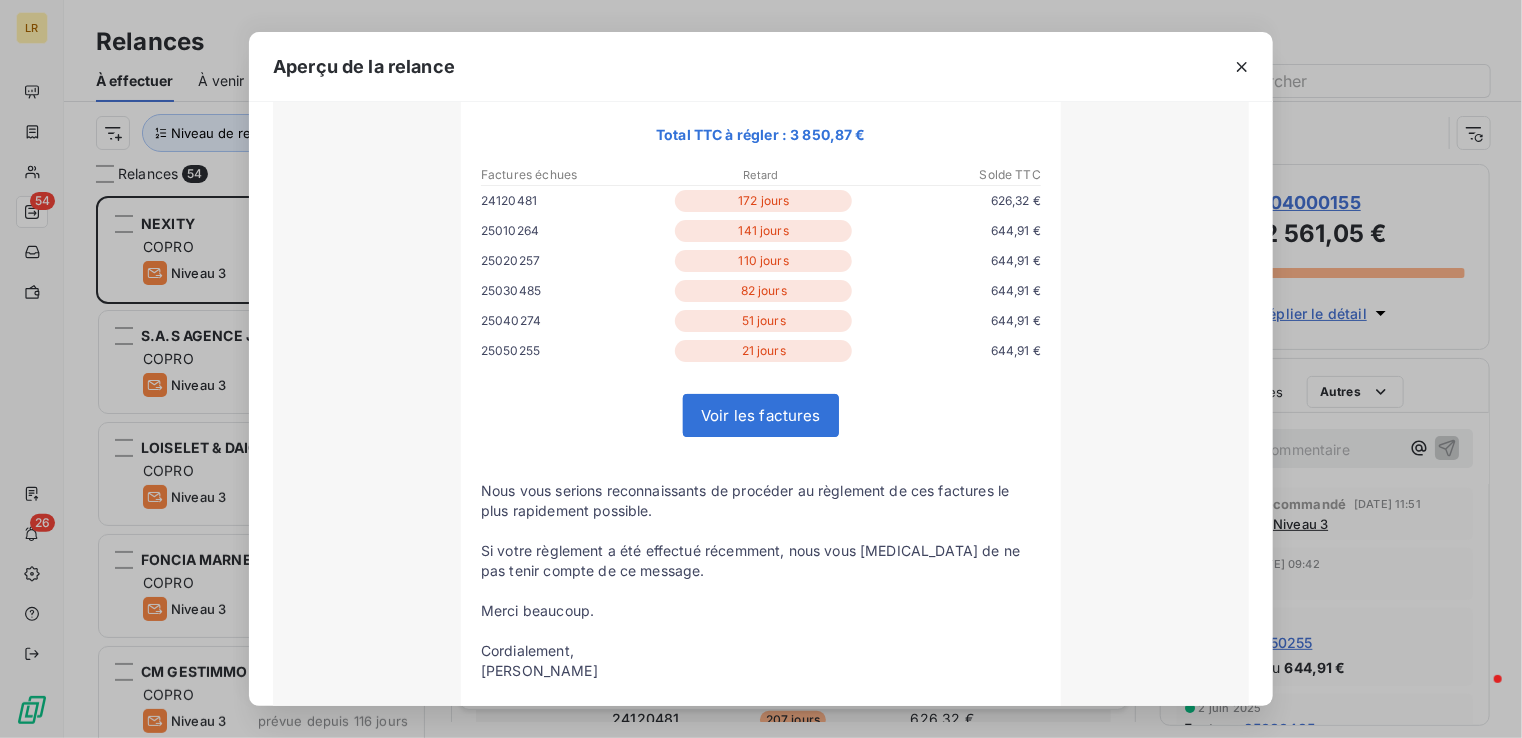 click on "Aperçu de la relance NEXITY Niveau 2 Email Plan :   COPRO effectuée [DATE], le [DATE] Statut :   Email ouvert effectuée par   [PERSON_NAME] Email envoyé : Télécharger De : [PERSON_NAME] <[EMAIL_ADDRESS][DOMAIN_NAME]> À : [EMAIL_ADDRESS][DOMAIN_NAME] Objet : [LA RATIONNELLE] Retard de paiement - Relance
[PERSON_NAME] Madame, [PERSON_NAME],
Sauf erreur de notre part, les factures suivantes n’ont, à ce jour, toujours pas été payées malgré nos précédents rappels :
Total TTC à régler : 3 850,87 €" at bounding box center (761, 369) 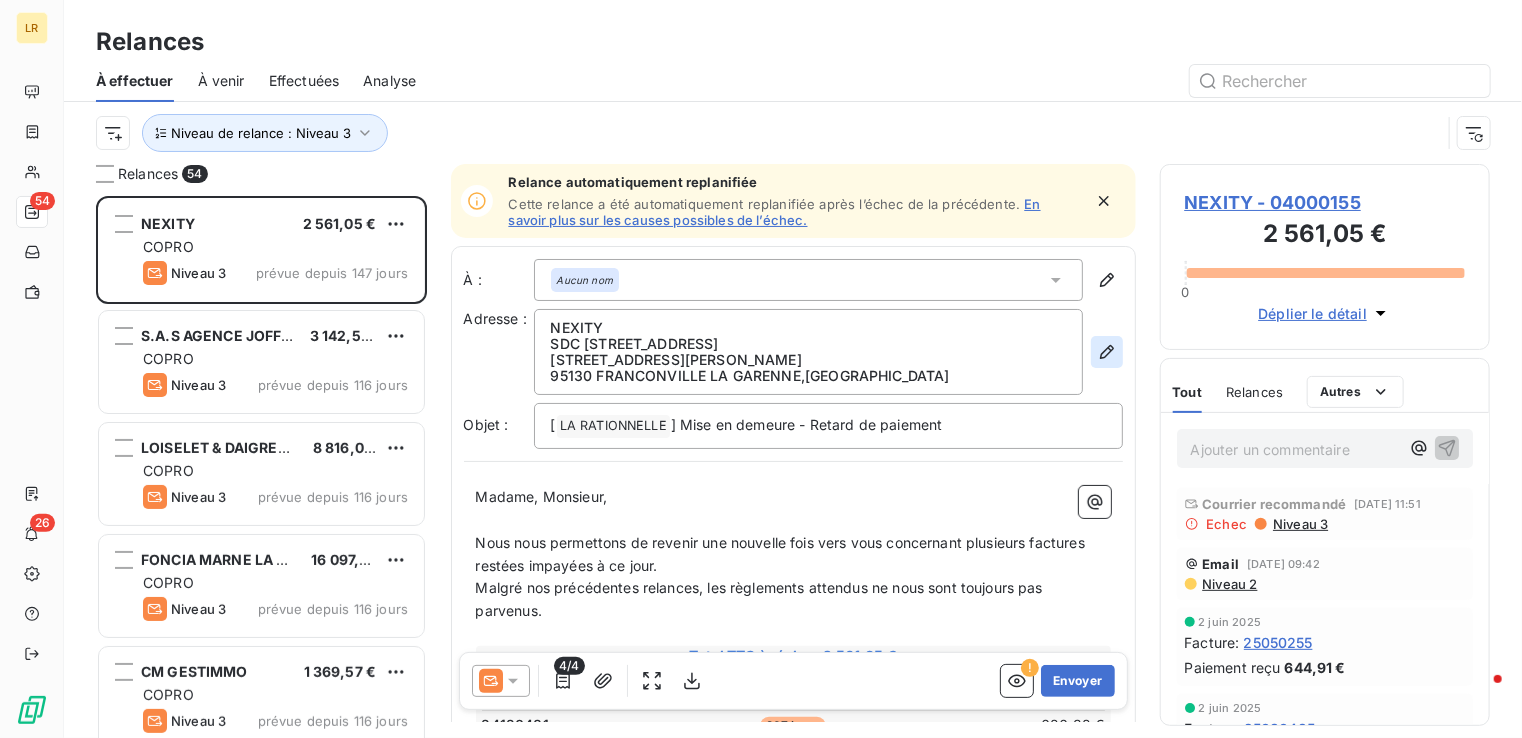 click 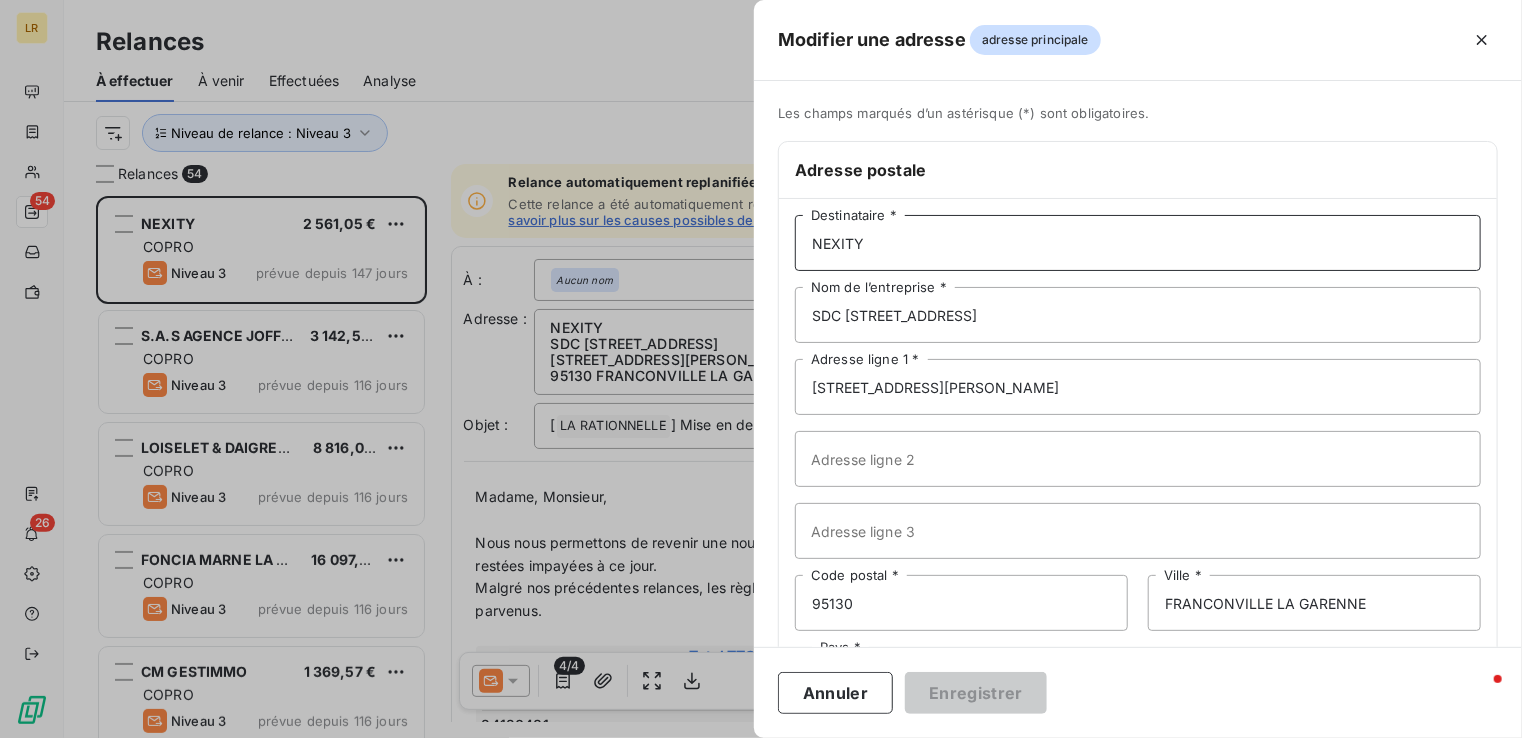 click on "NEXITY" at bounding box center (1138, 243) 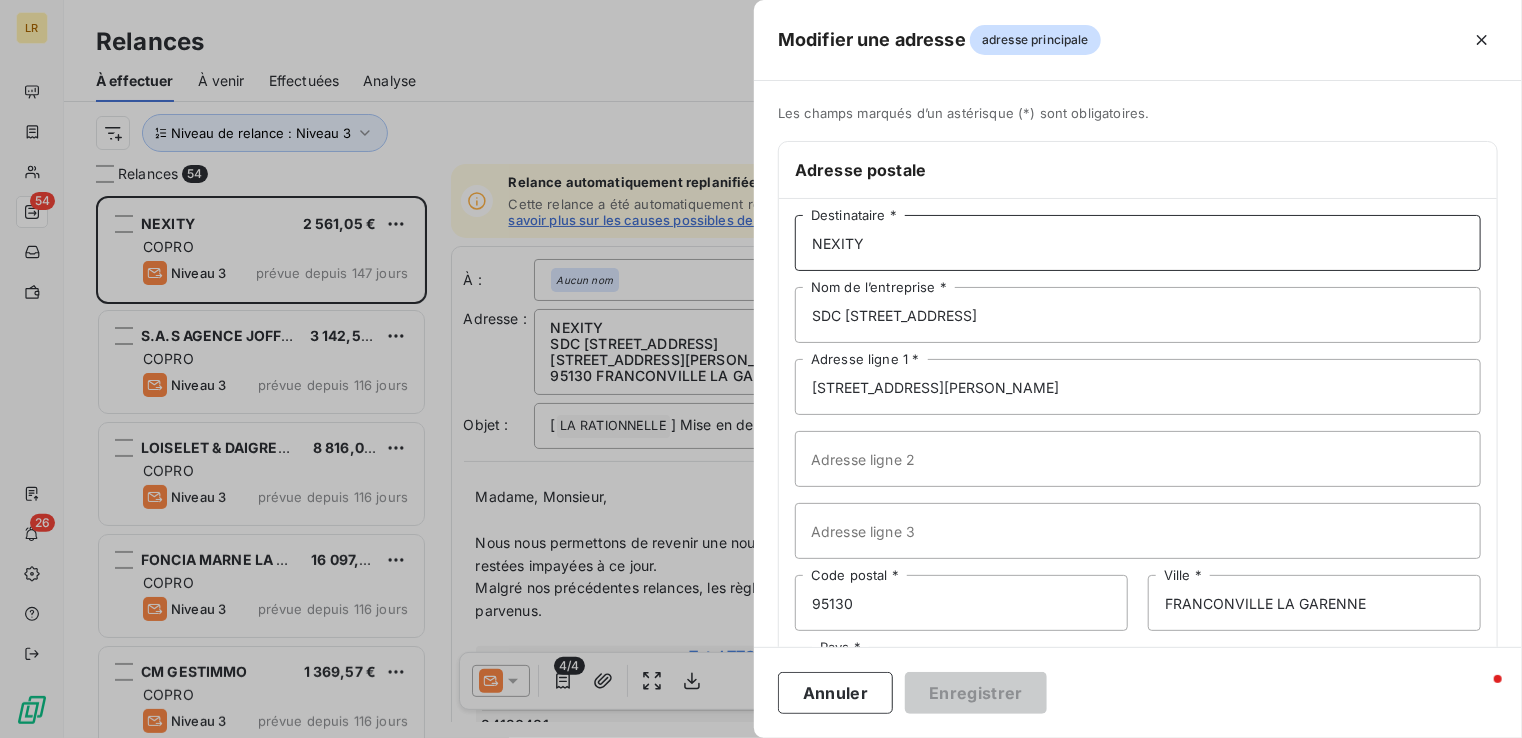 paste on "NEXITY SDC [STREET_ADDRESS] LEU  [STREET_ADDRESS]" 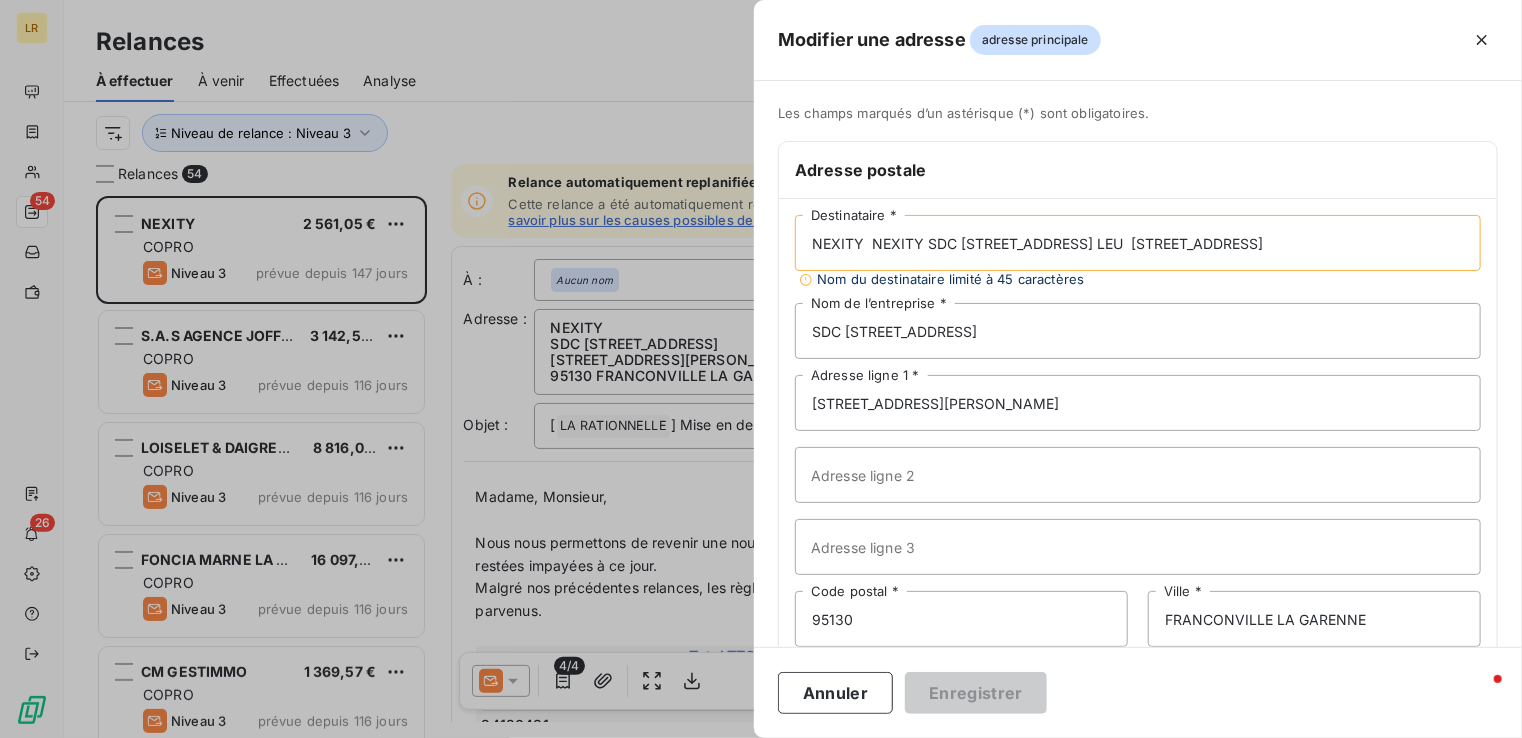 scroll, scrollTop: 0, scrollLeft: 0, axis: both 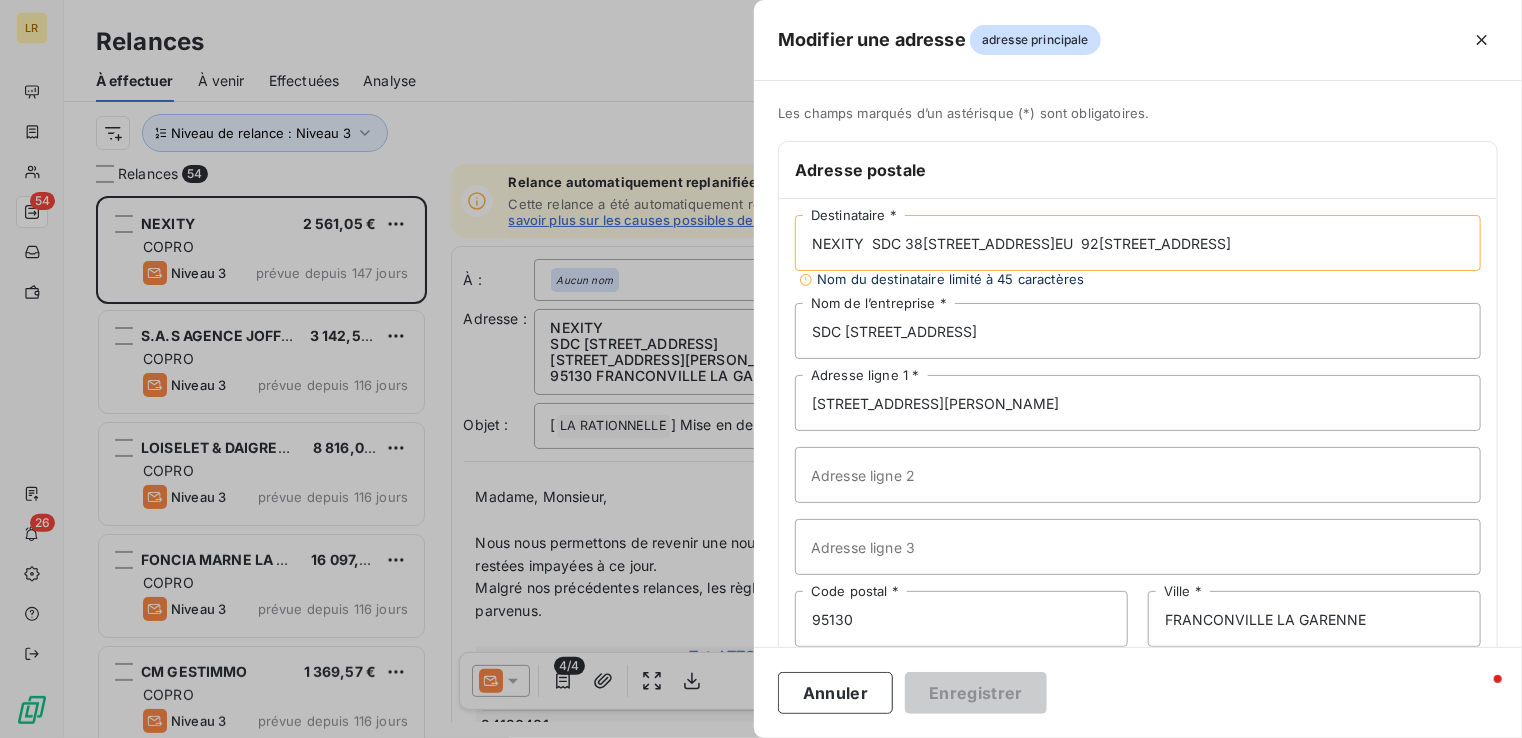 click on "NEXITY  SDC 38[STREET_ADDRESS]EU  92[STREET_ADDRESS]" at bounding box center (1138, 243) 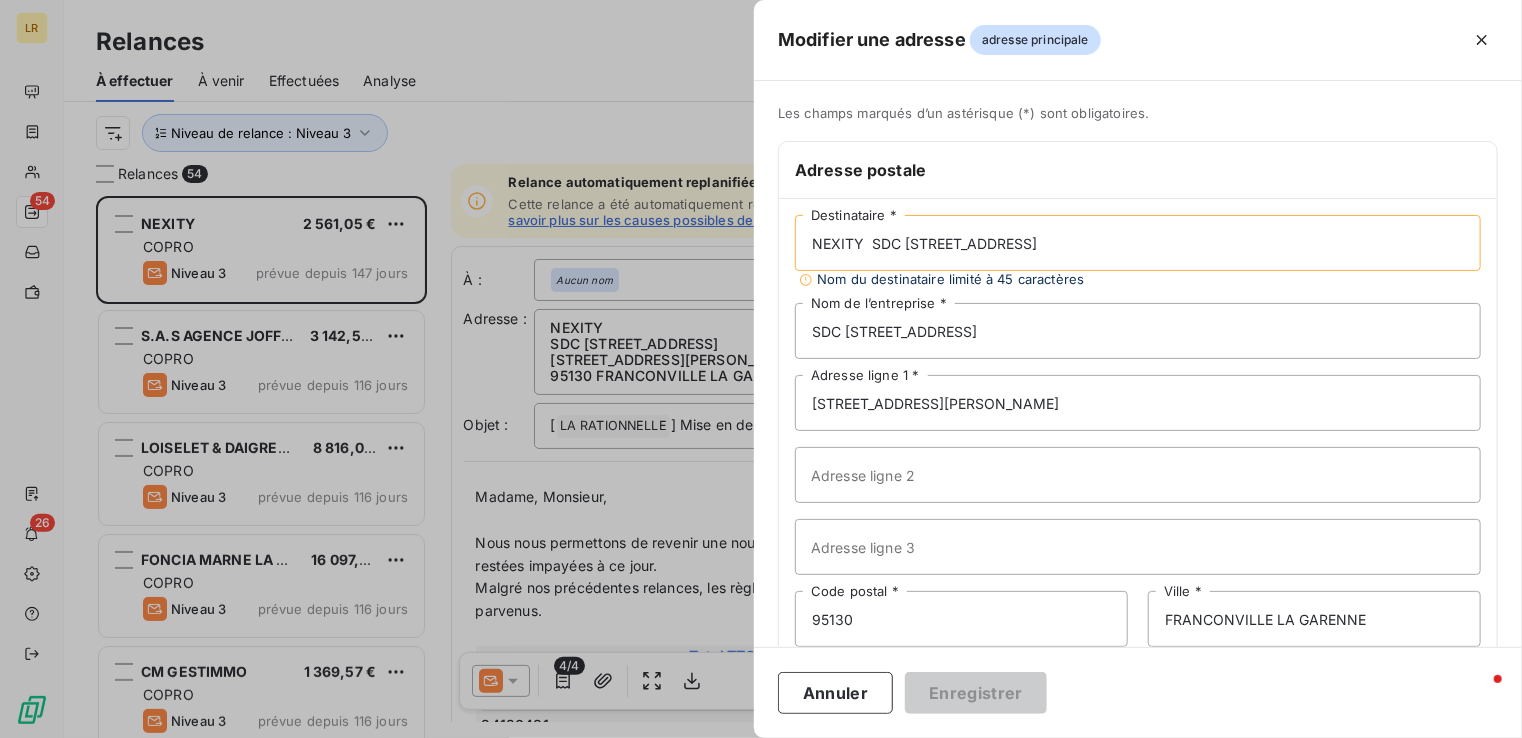 scroll, scrollTop: 0, scrollLeft: 0, axis: both 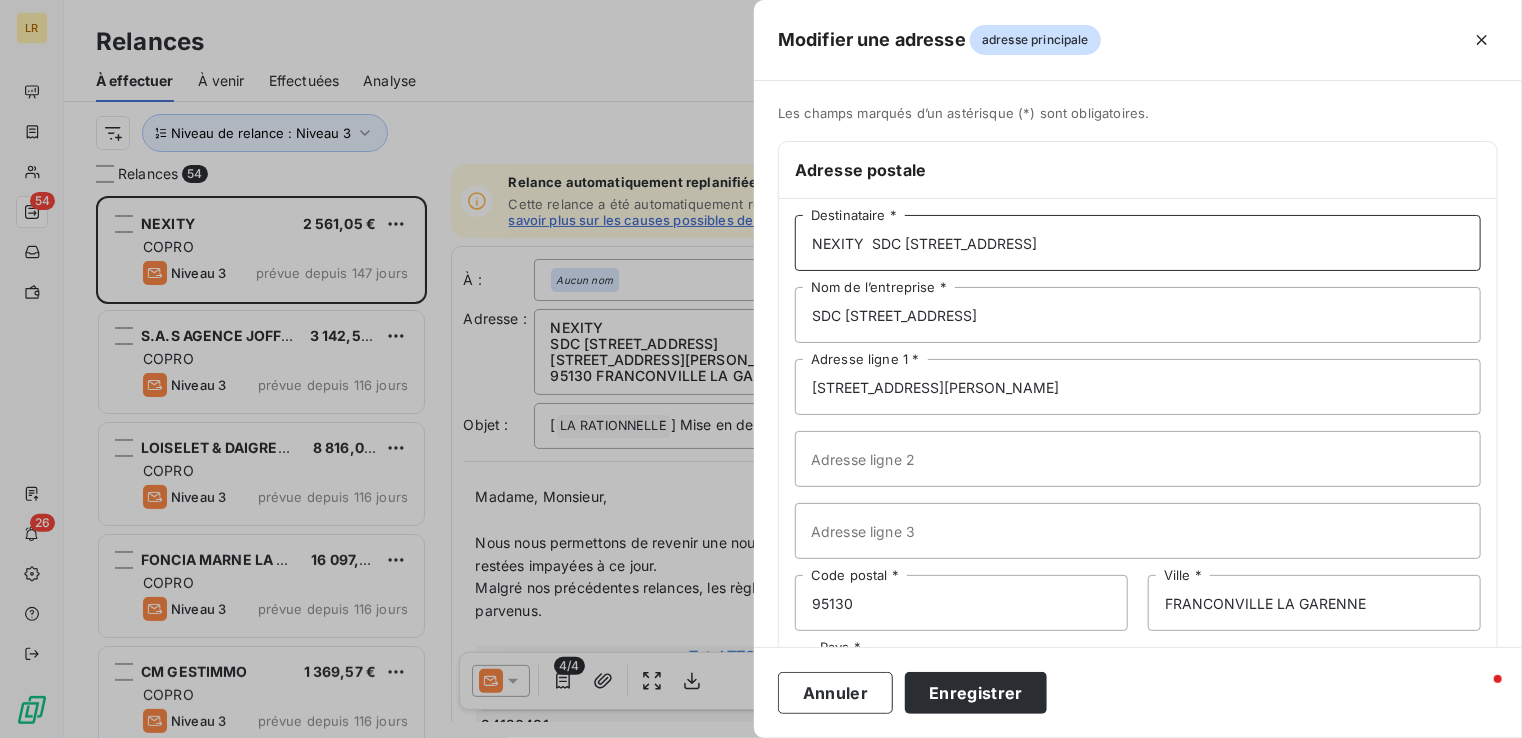 type on "NEXITY  SDC [STREET_ADDRESS]" 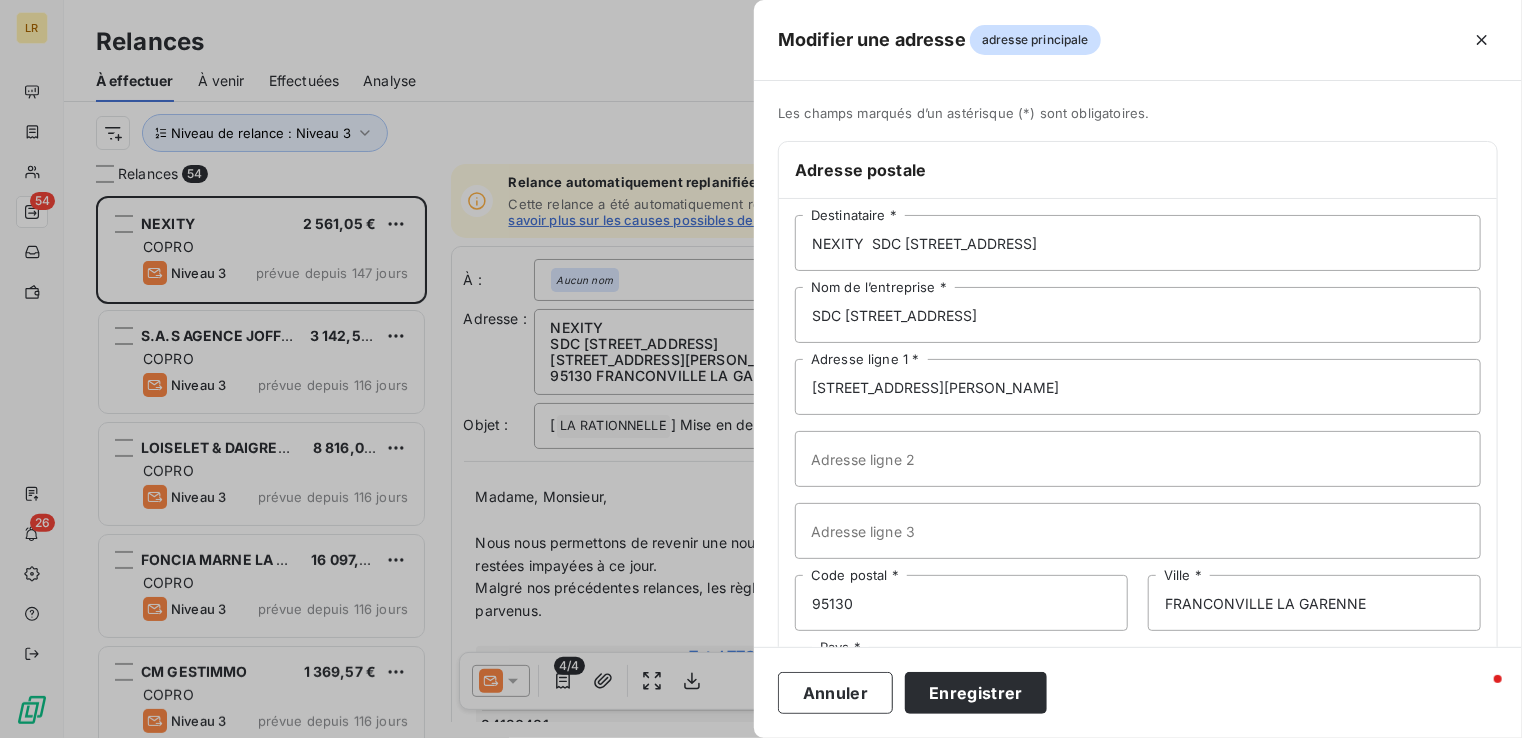 click at bounding box center (761, 369) 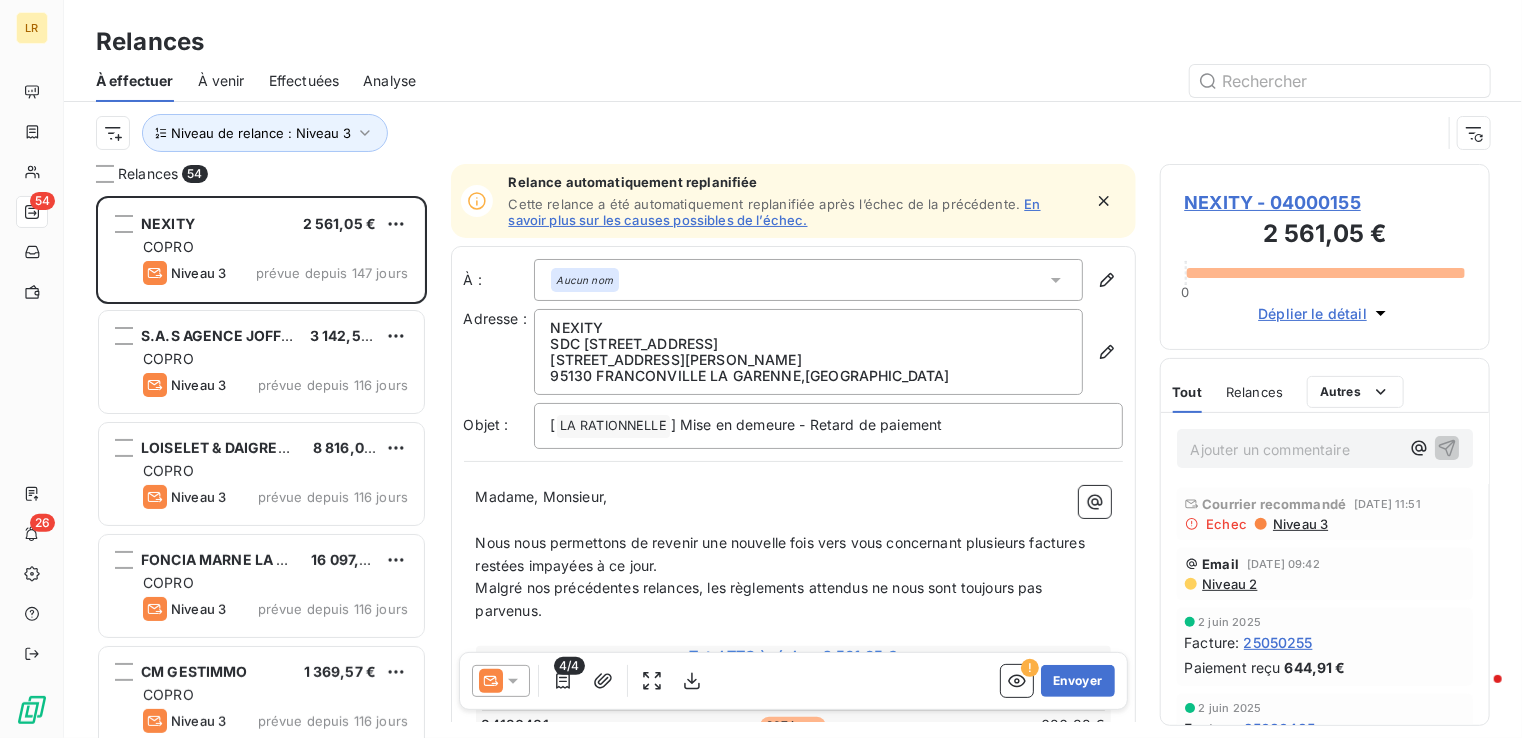 click on "NEXITY" at bounding box center [808, 328] 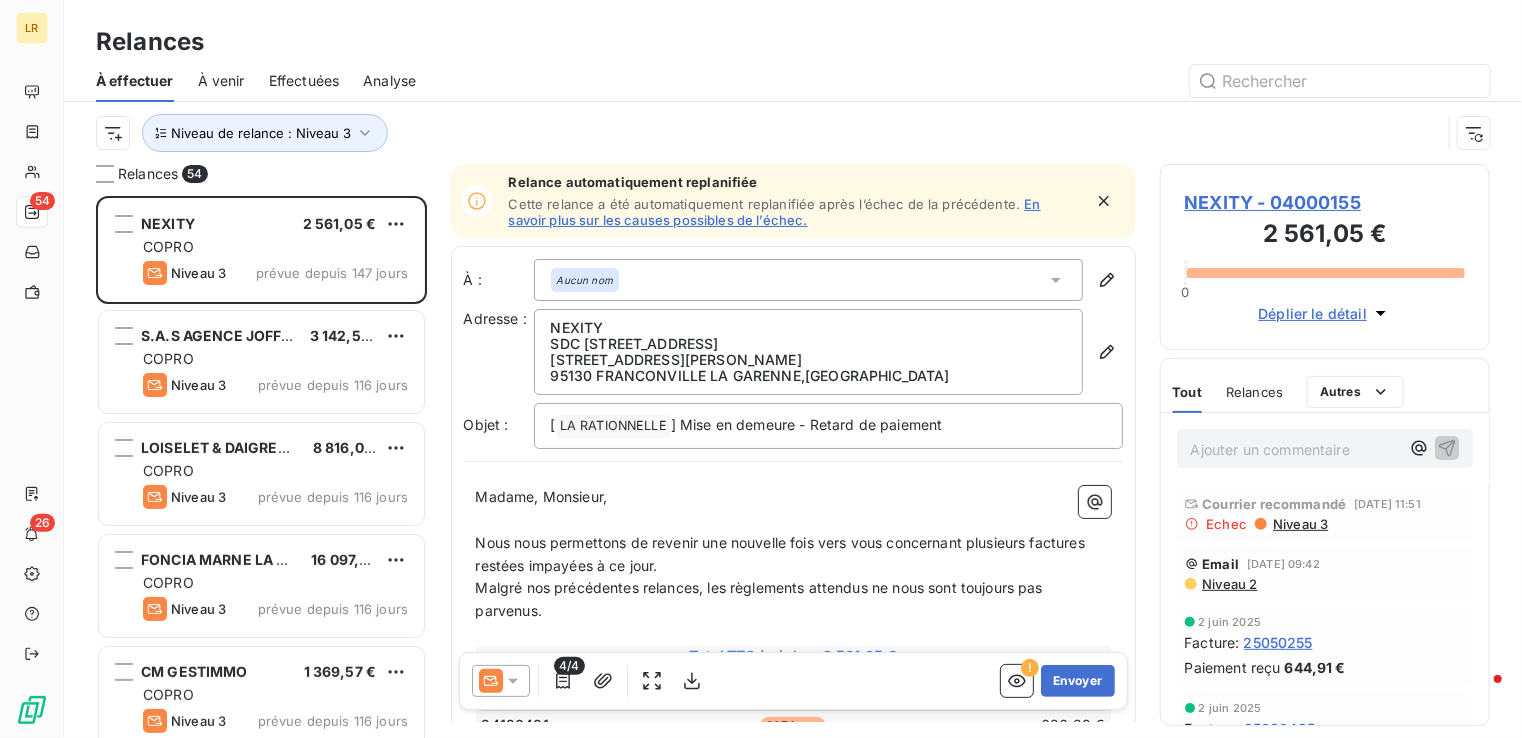 click on "95130   [GEOGRAPHIC_DATA] ,  [GEOGRAPHIC_DATA]" at bounding box center [808, 376] 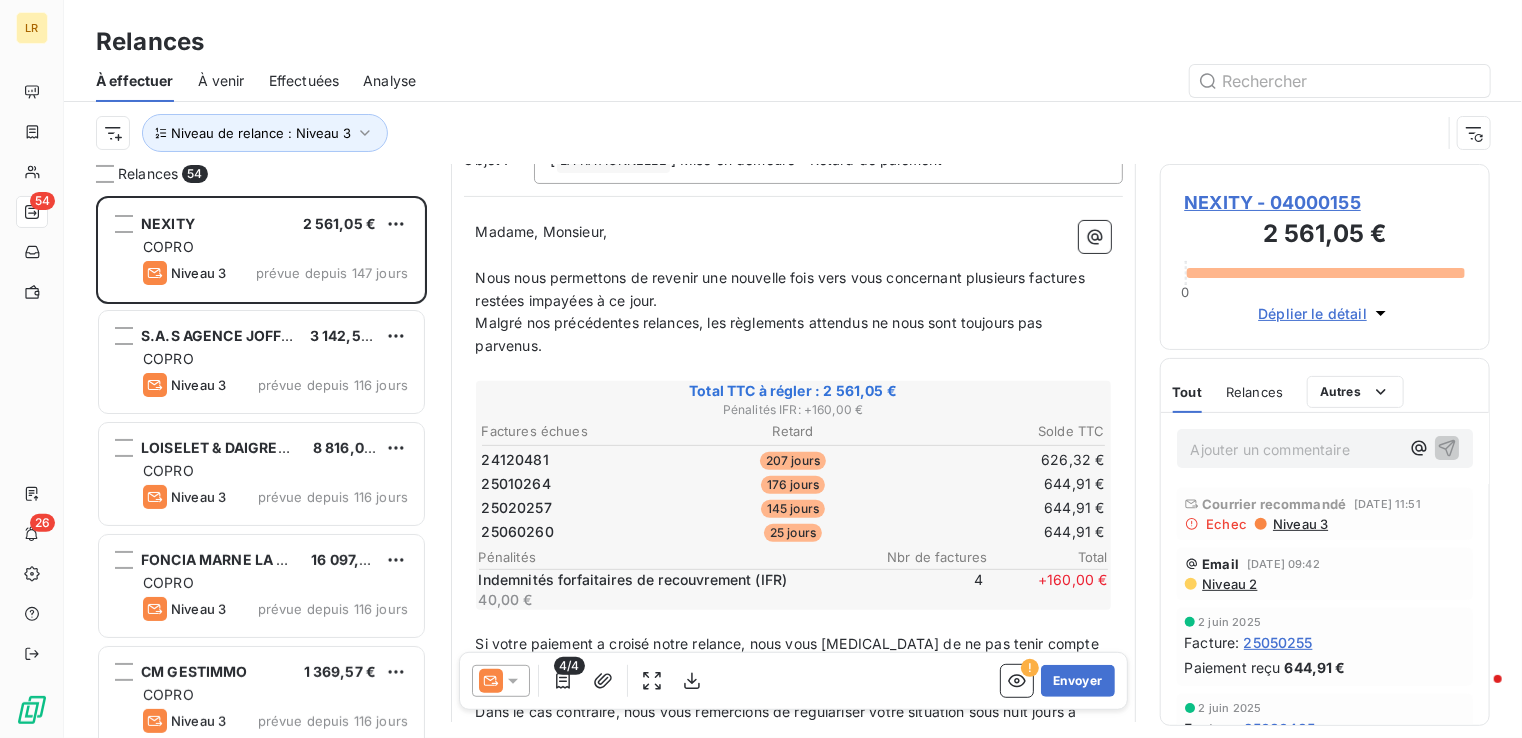 scroll, scrollTop: 300, scrollLeft: 0, axis: vertical 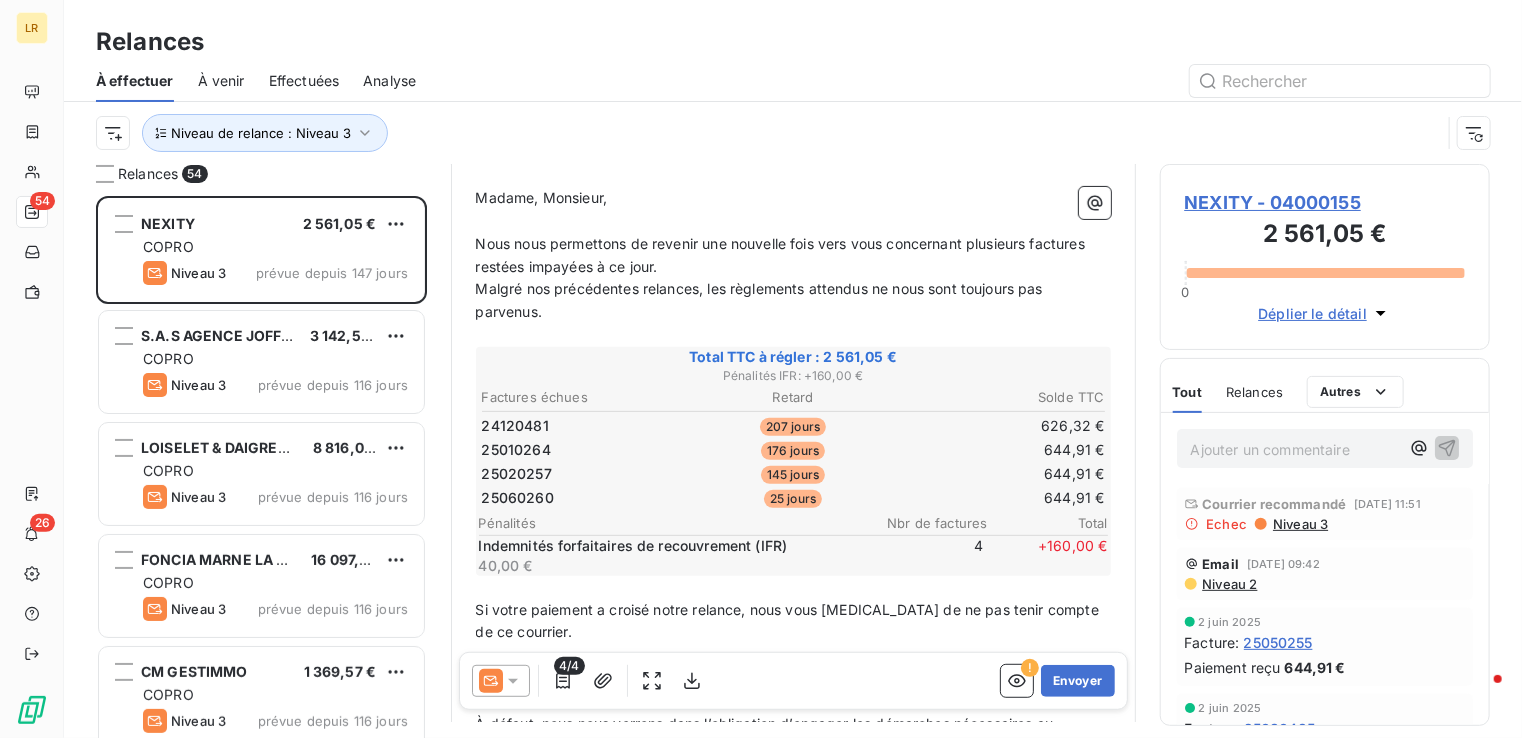 click on "Niveau 3" at bounding box center (1299, 524) 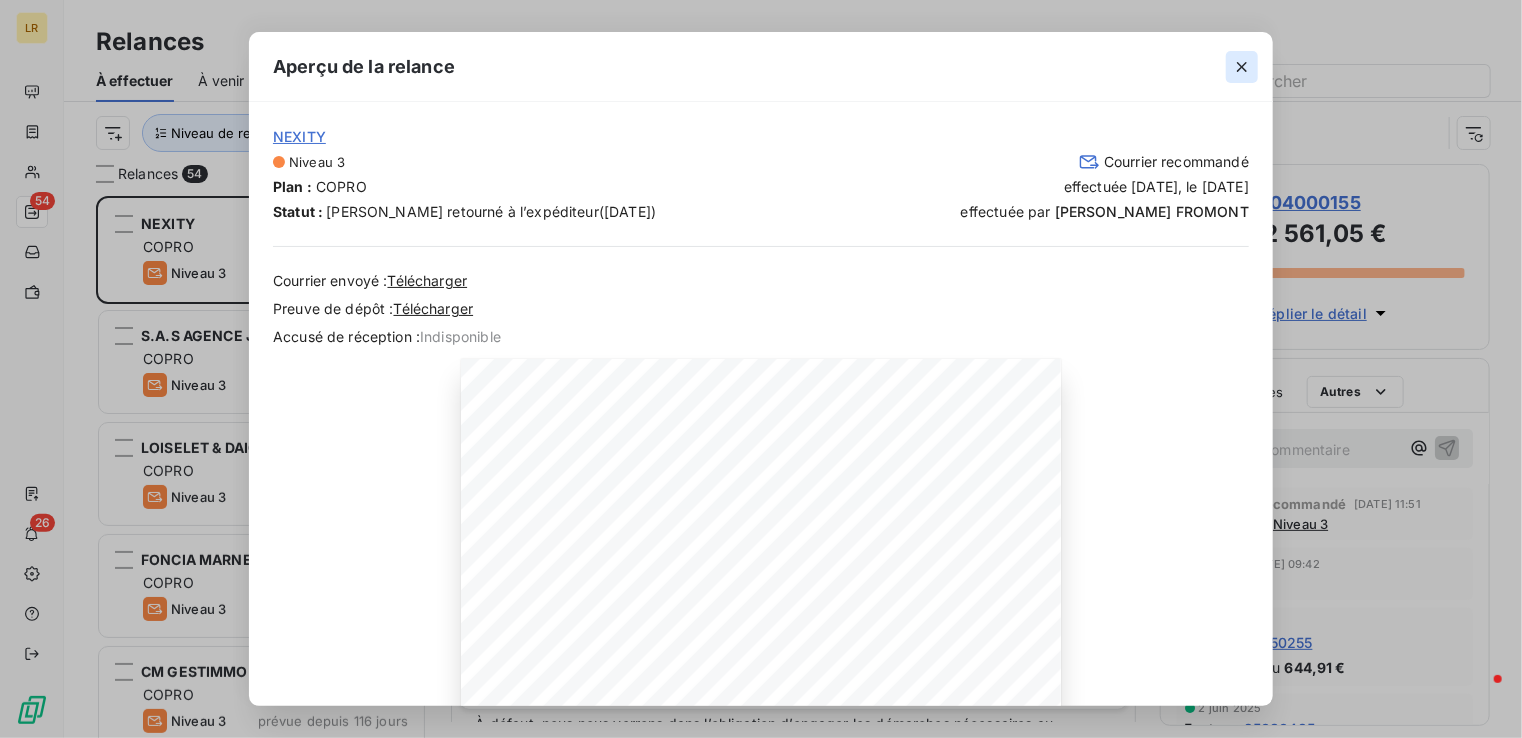 click 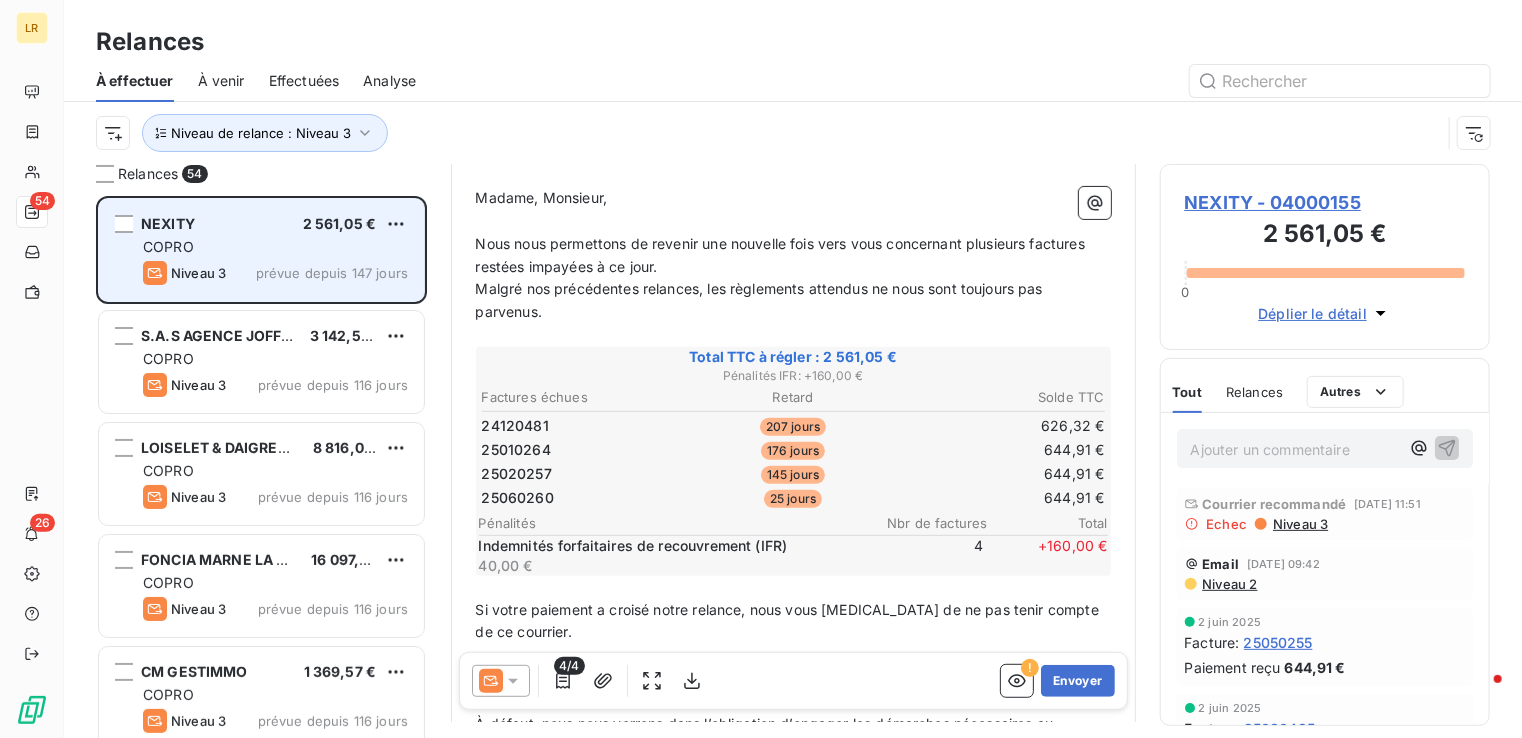 click on "COPRO" at bounding box center [275, 247] 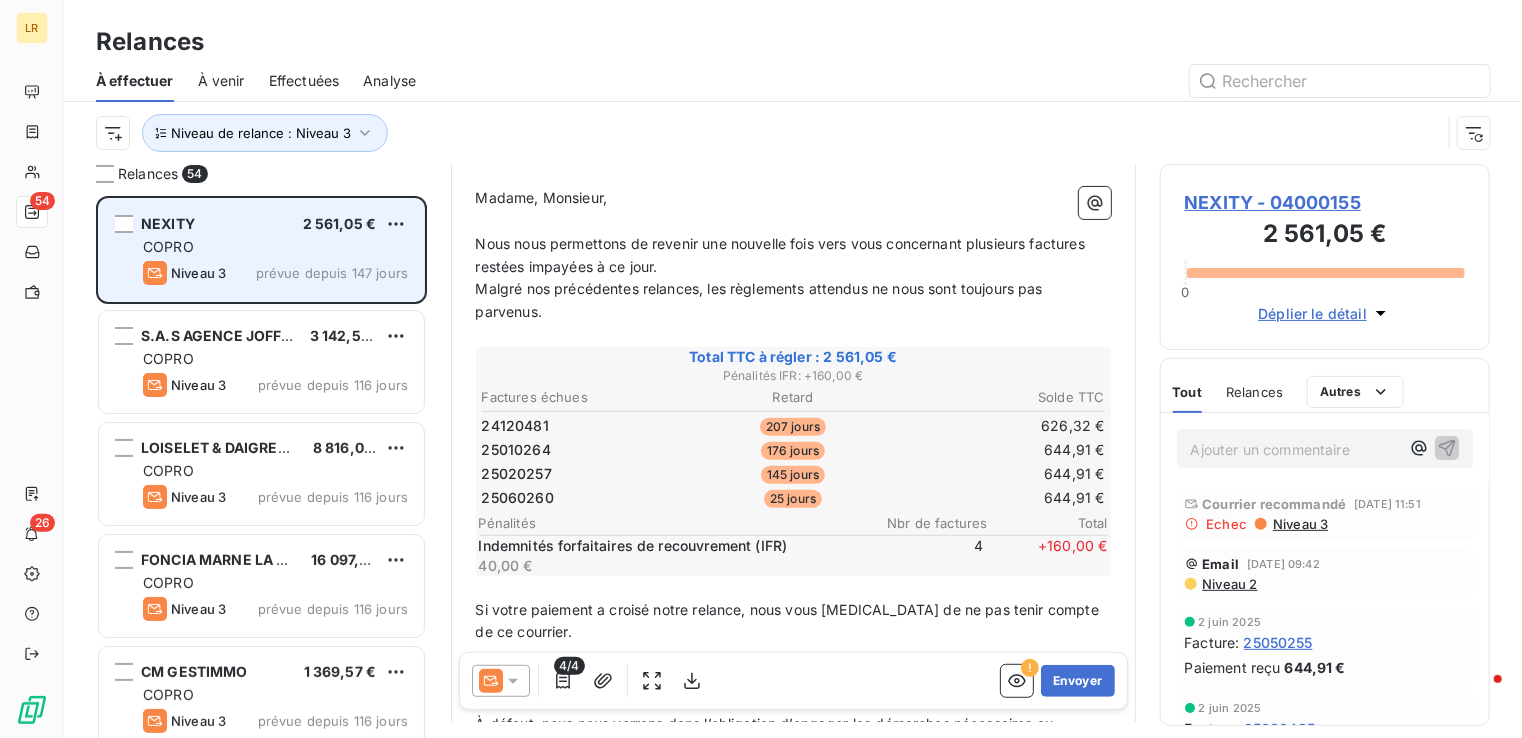 click on "COPRO" at bounding box center (275, 247) 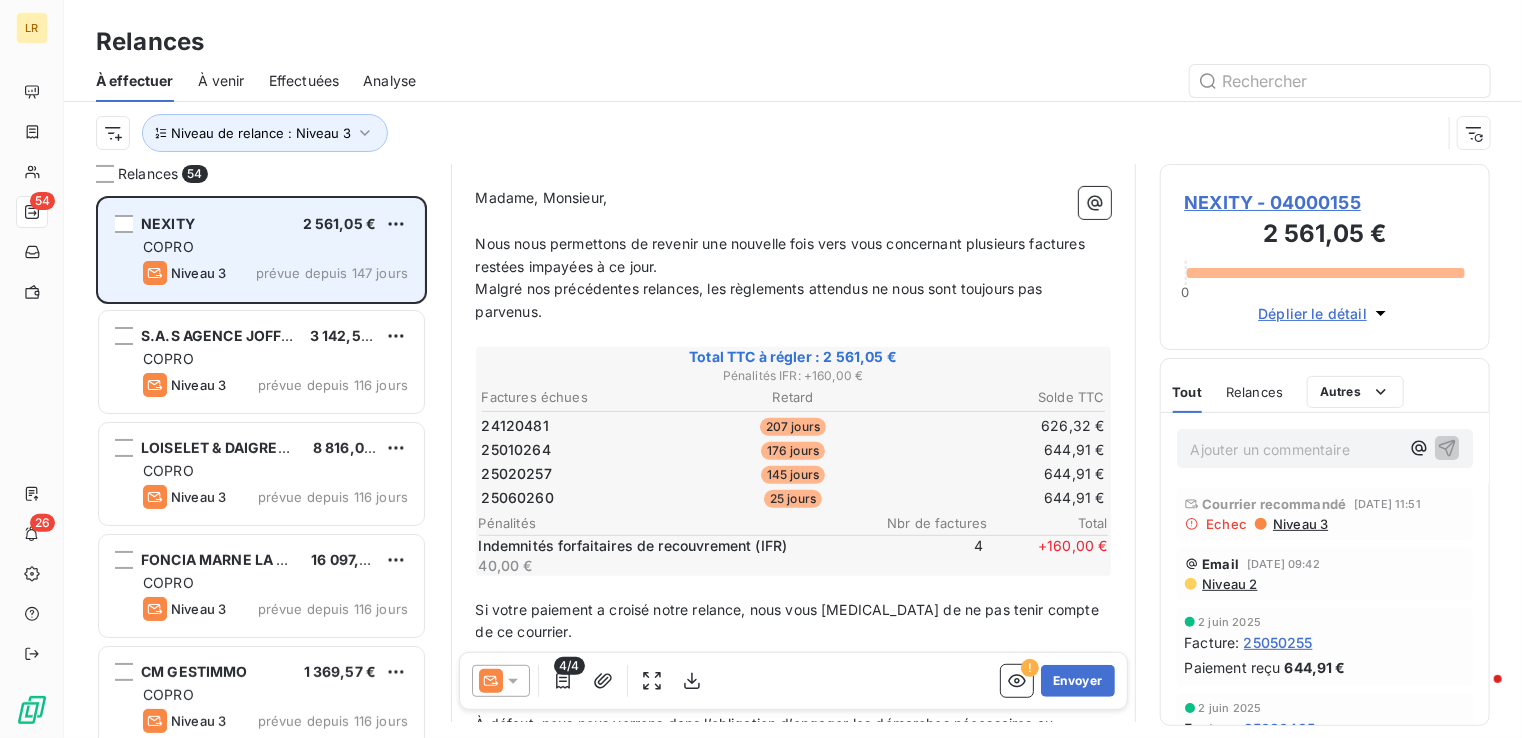 click on "COPRO" at bounding box center [275, 247] 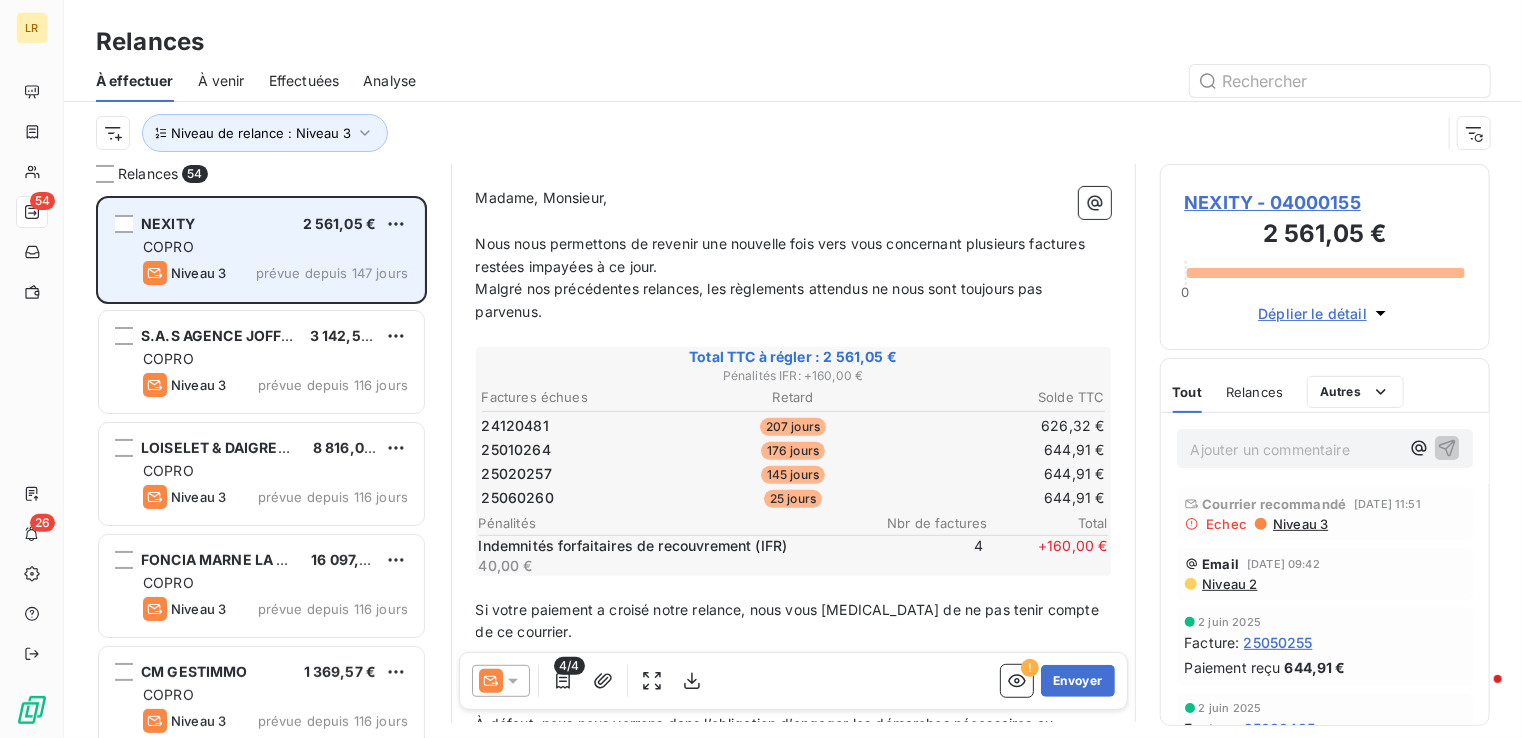 click on "prévue depuis 147 jours" at bounding box center [332, 273] 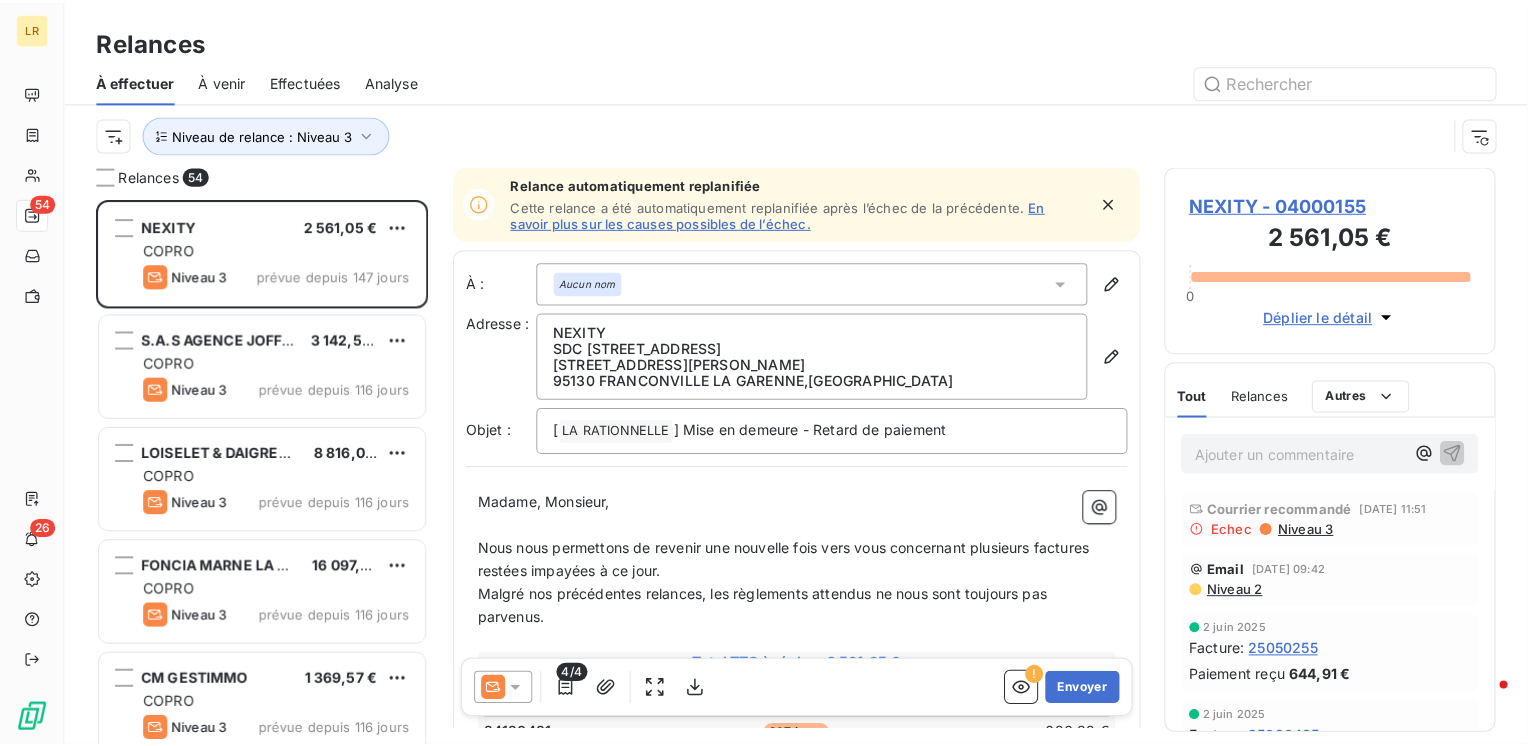 scroll, scrollTop: 0, scrollLeft: 0, axis: both 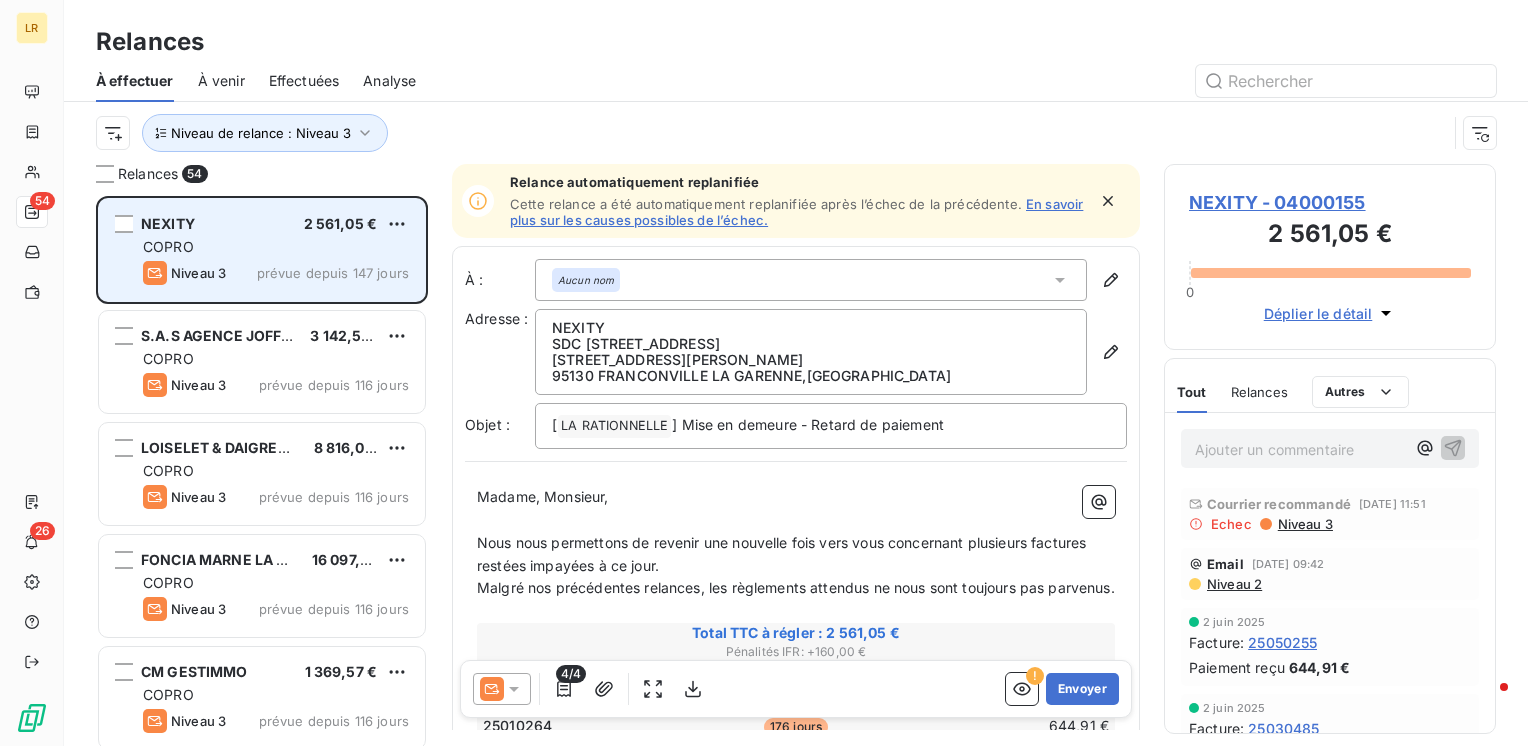 click on "COPRO" at bounding box center (276, 247) 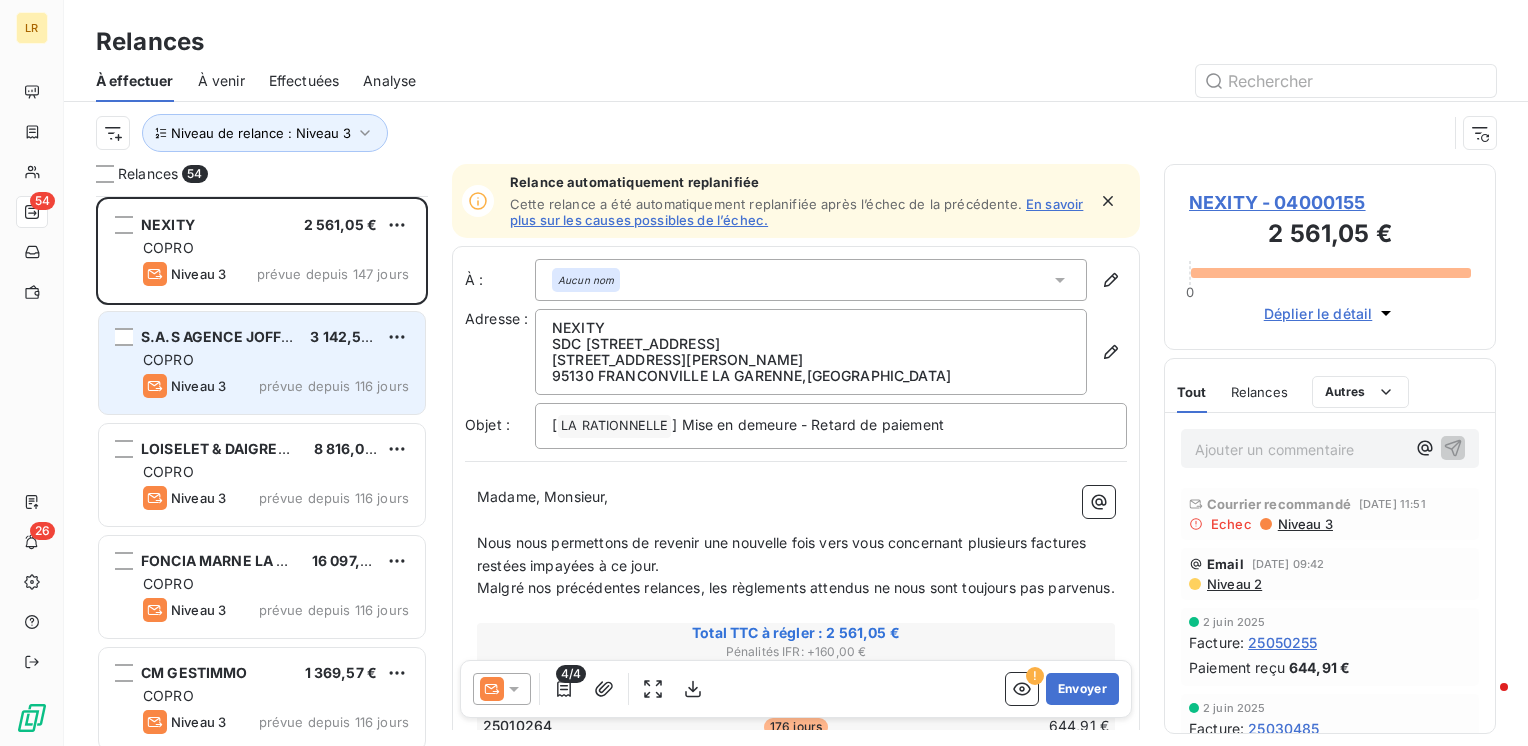 scroll, scrollTop: 0, scrollLeft: 0, axis: both 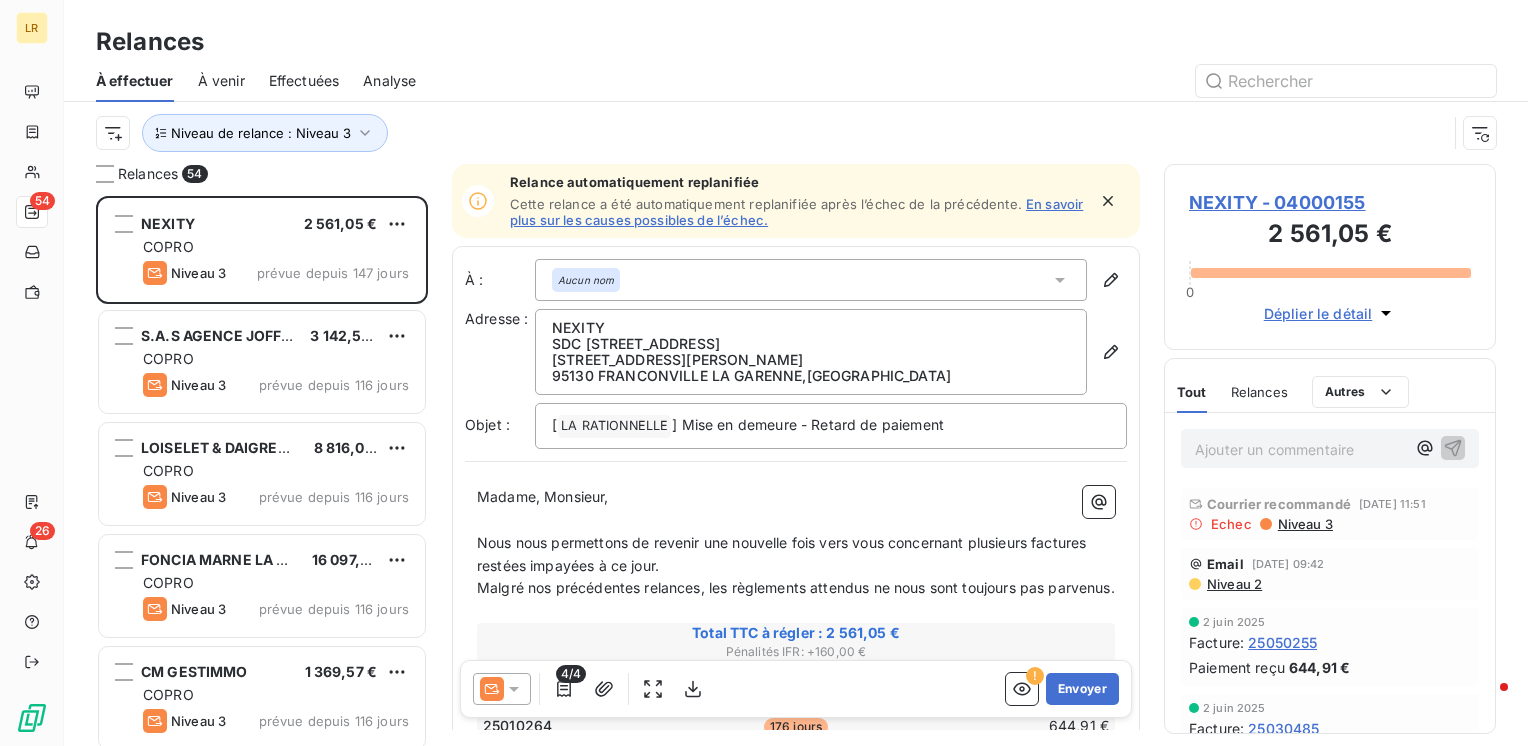 drag, startPoint x: 308, startPoint y: 78, endPoint x: 327, endPoint y: 75, distance: 19.235384 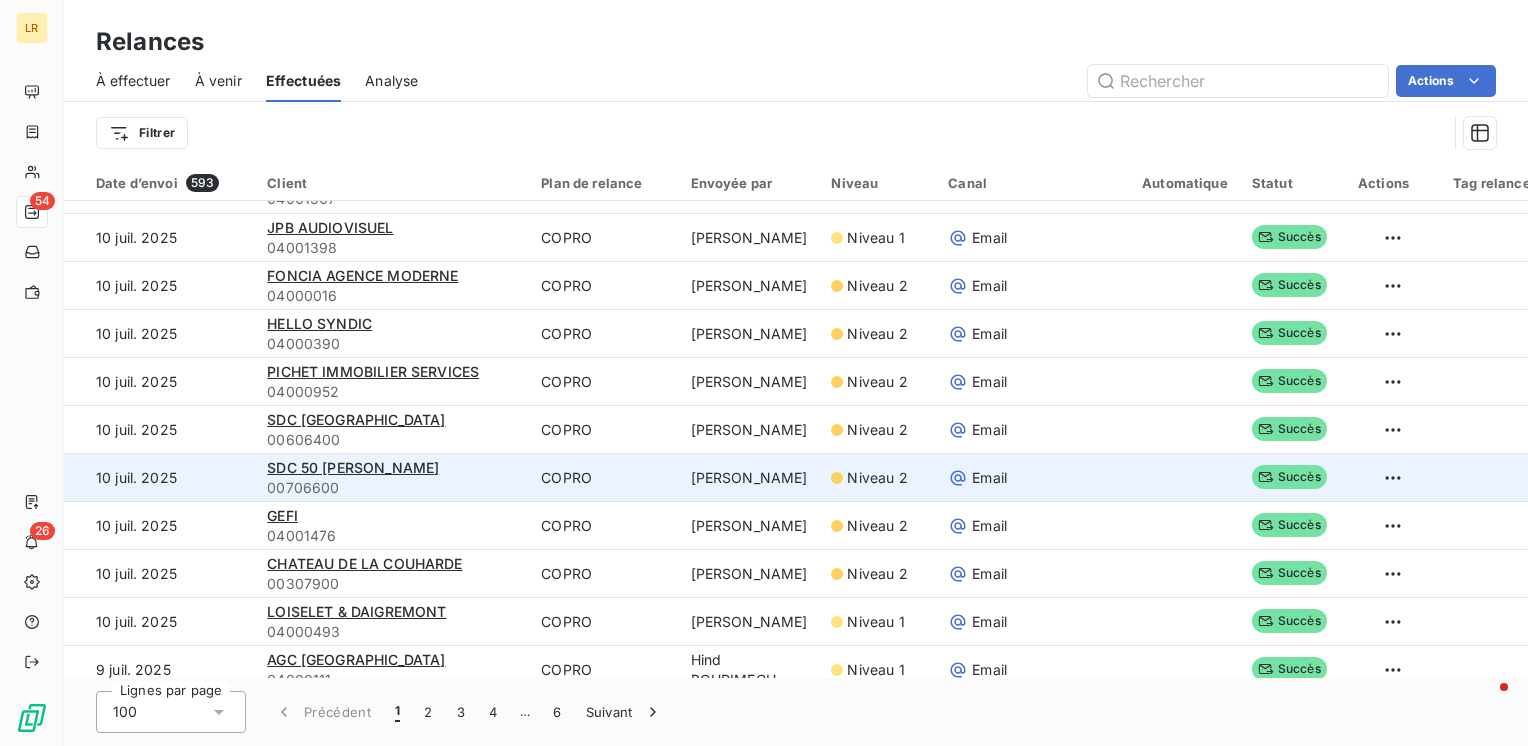 scroll, scrollTop: 0, scrollLeft: 0, axis: both 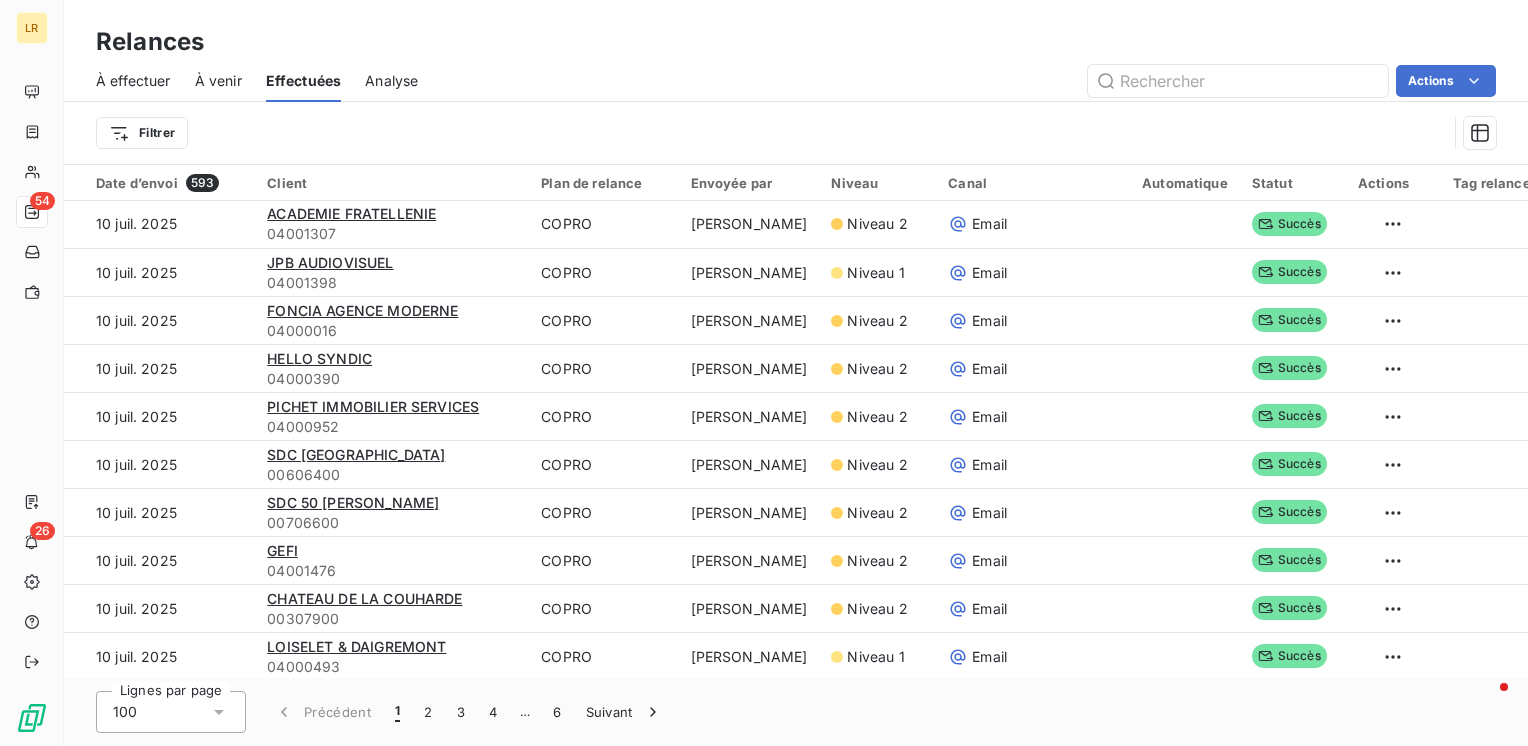 click on "À effectuer" at bounding box center [133, 81] 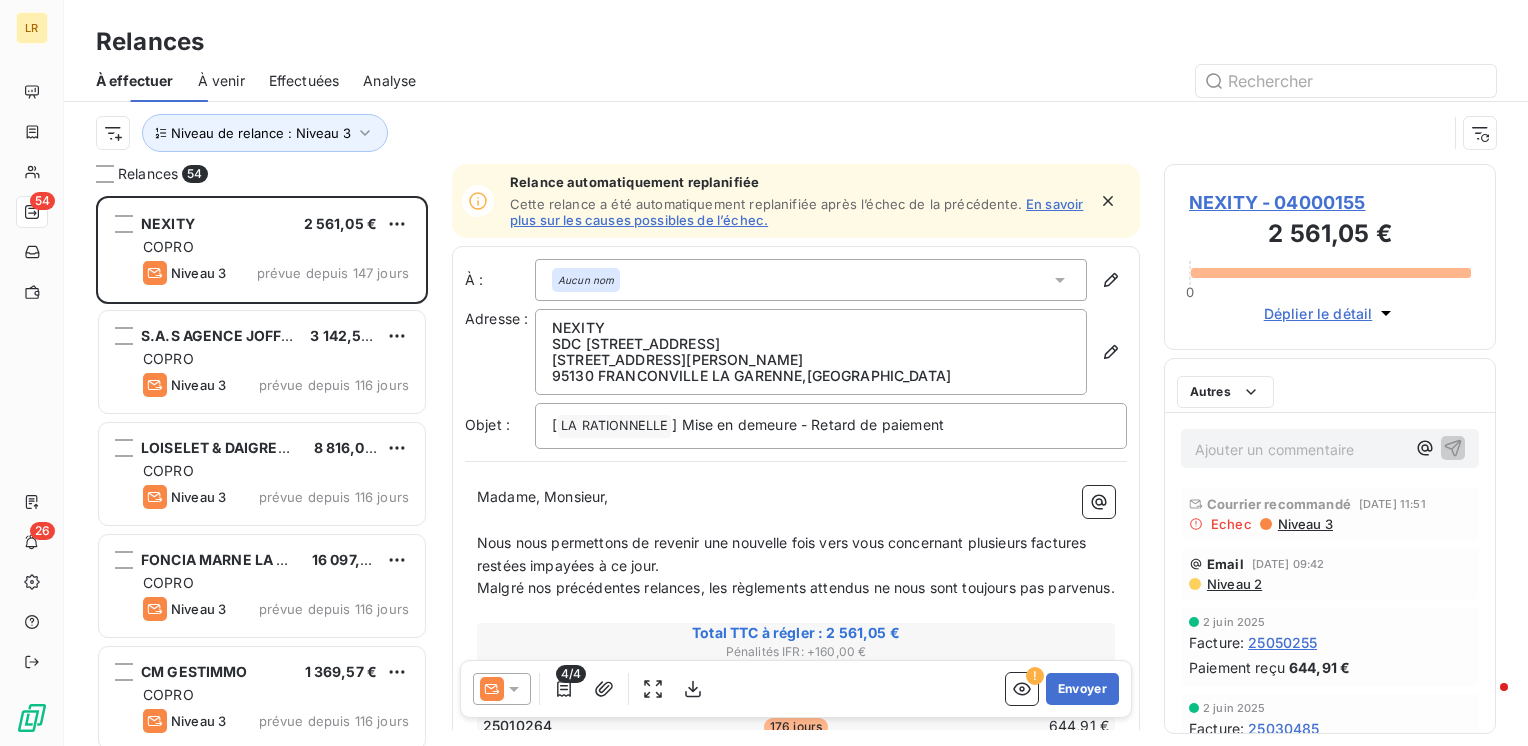 scroll, scrollTop: 16, scrollLeft: 16, axis: both 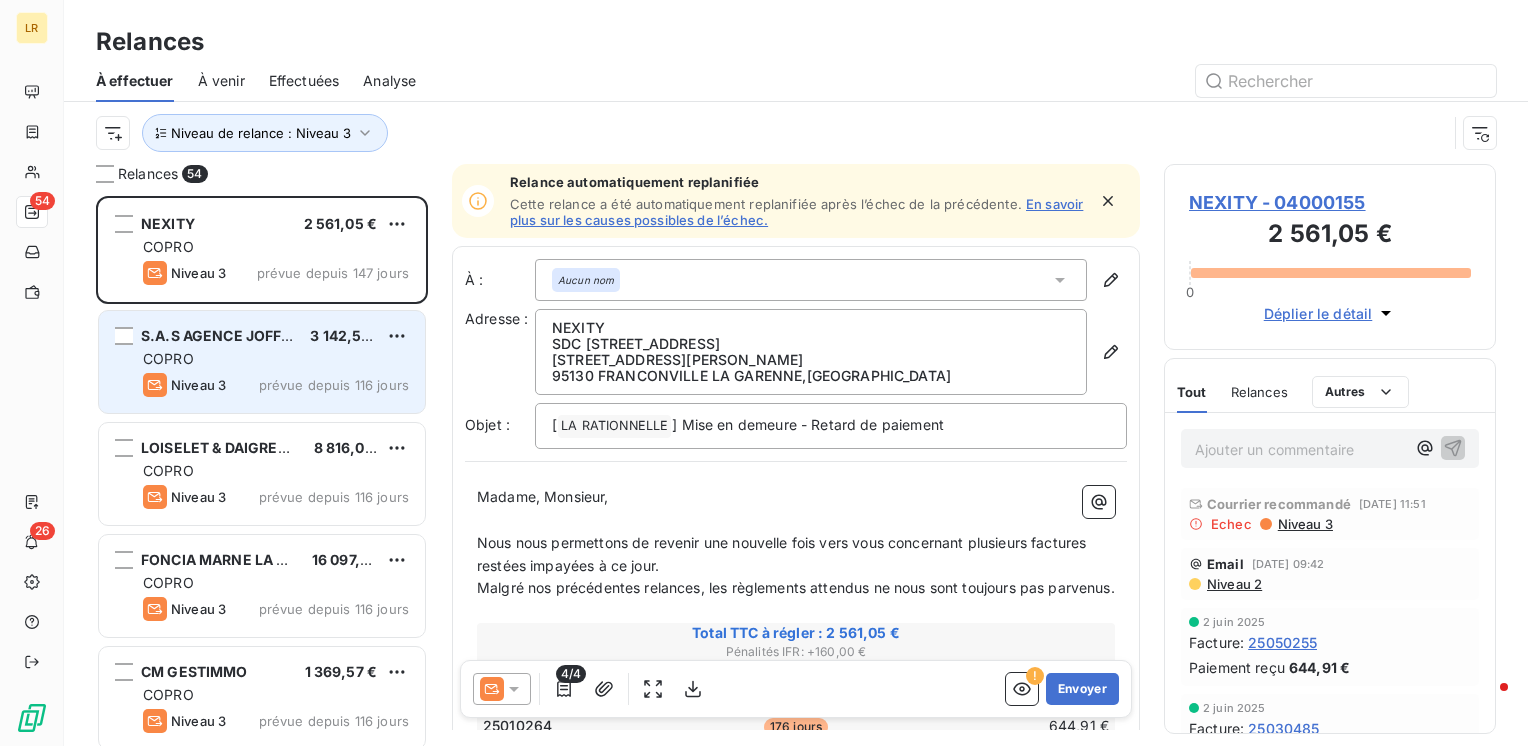 click on "S.A.S AGENCE JOFFARD 3 142,56 € COPRO Niveau 3 prévue depuis 116 jours" at bounding box center (262, 362) 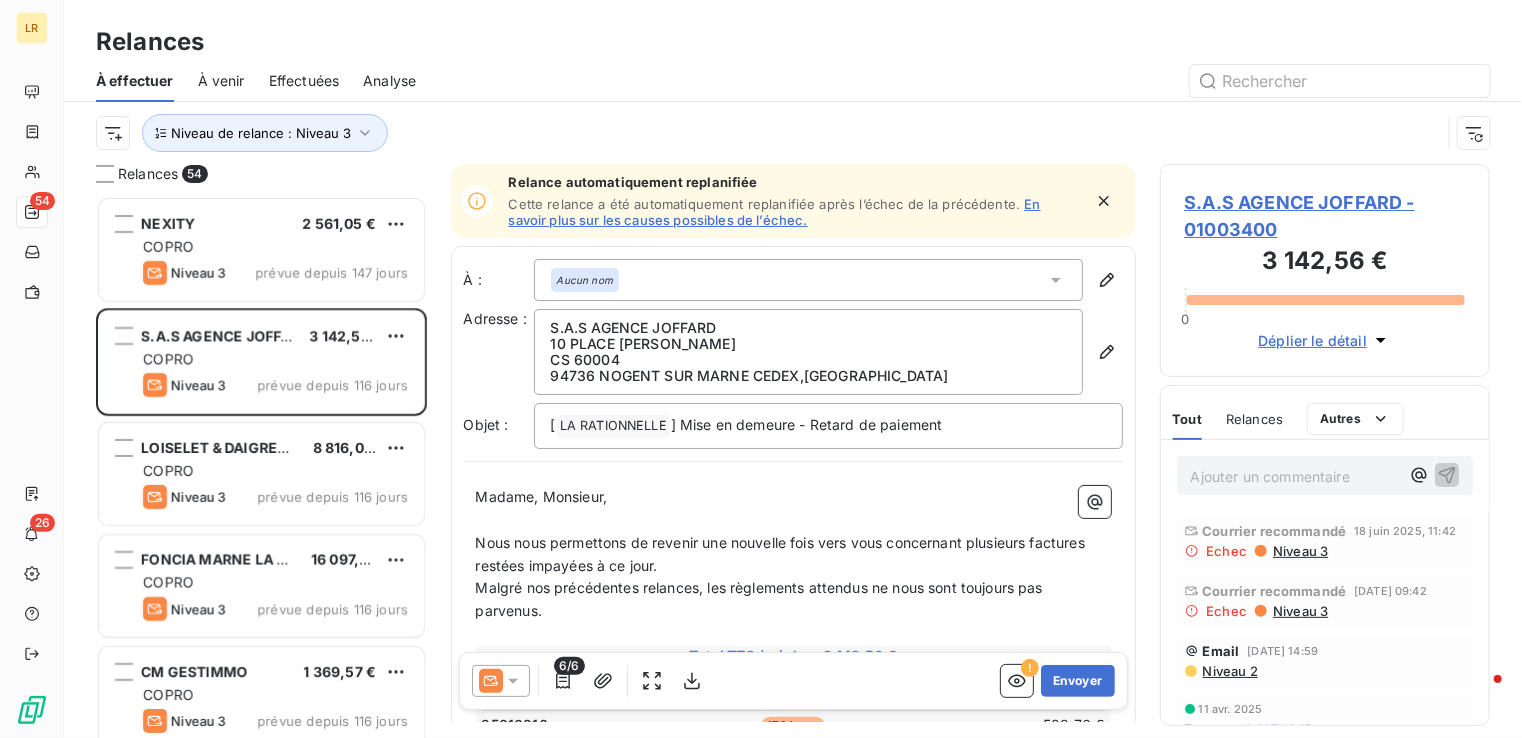 scroll, scrollTop: 526, scrollLeft: 316, axis: both 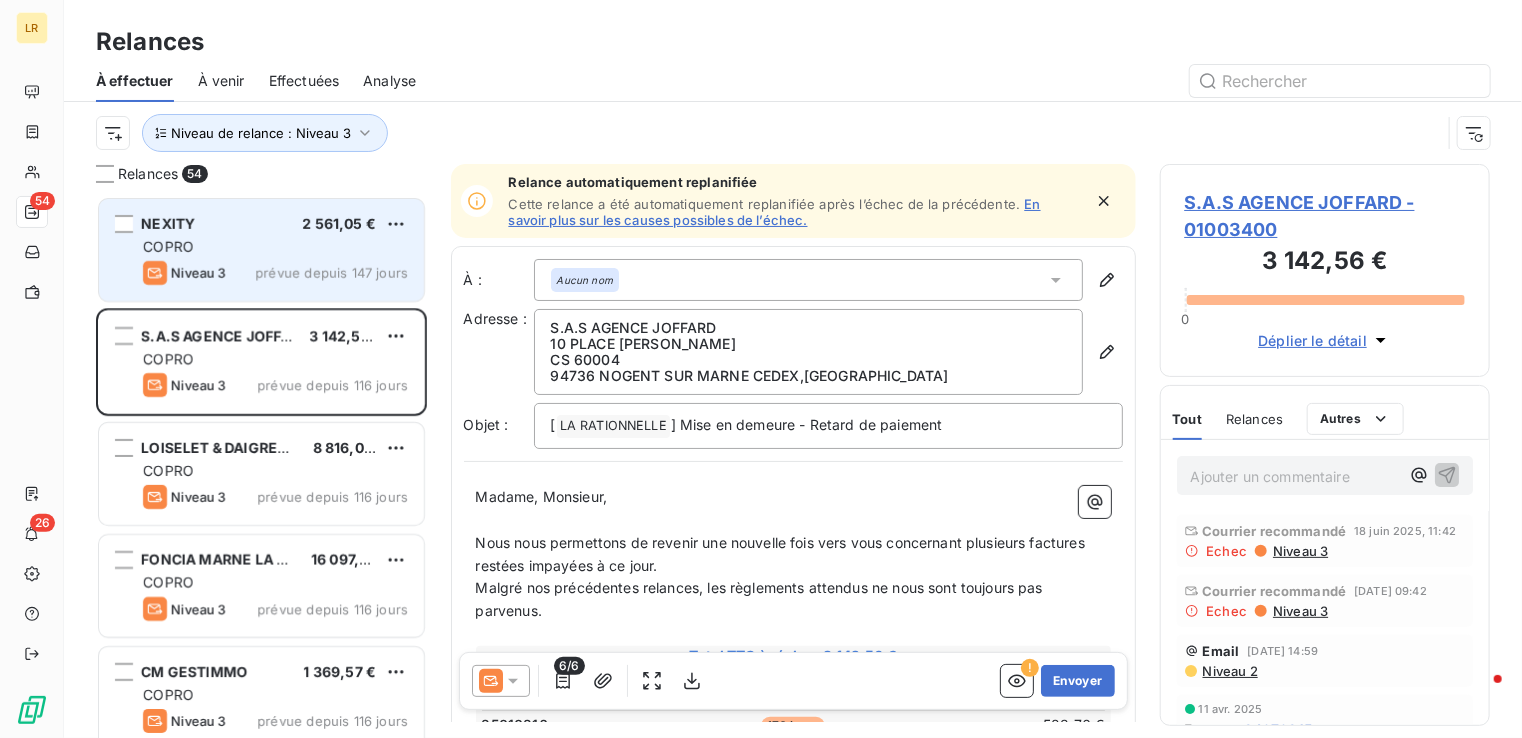 click on "NEXITY 2 561,05 €" at bounding box center (275, 224) 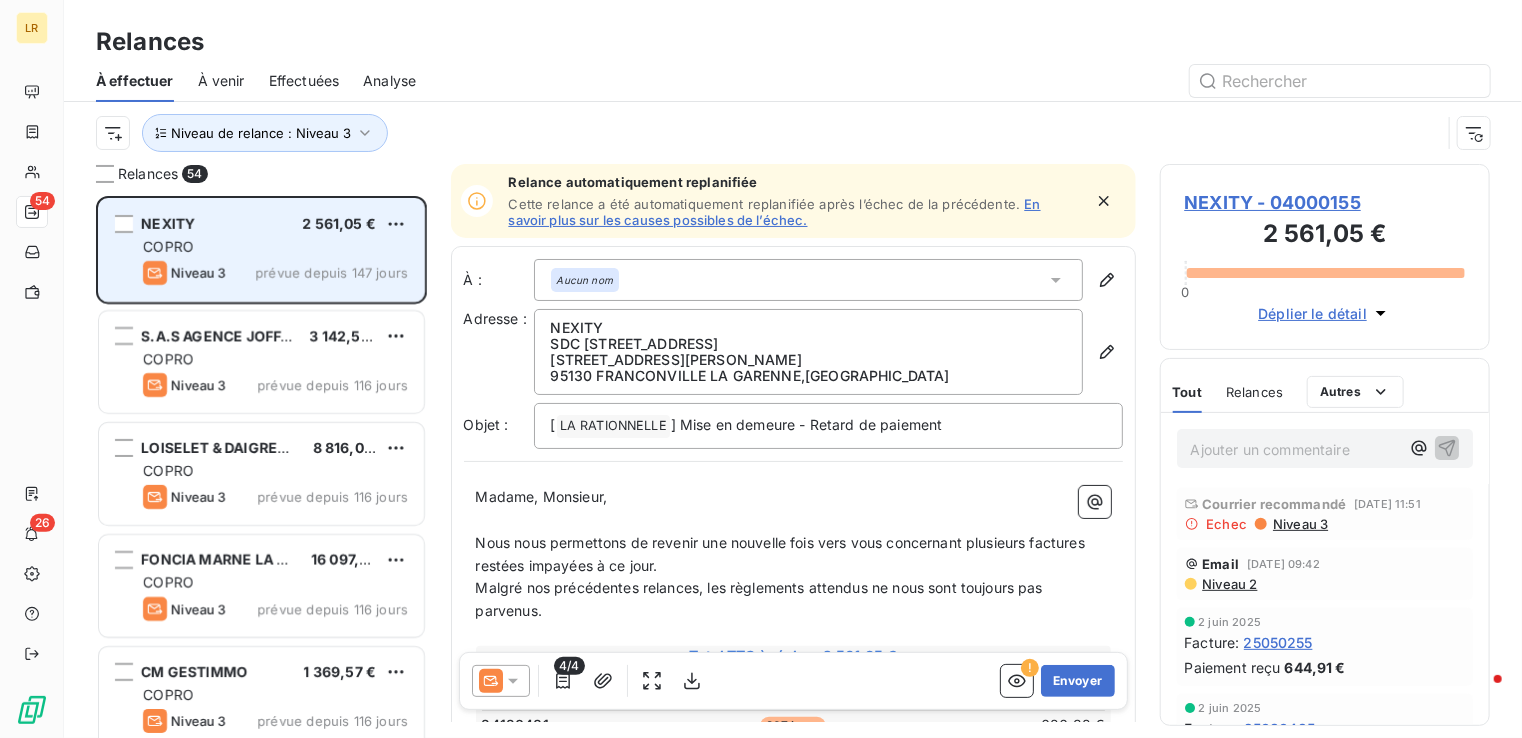click on "COPRO" at bounding box center (275, 247) 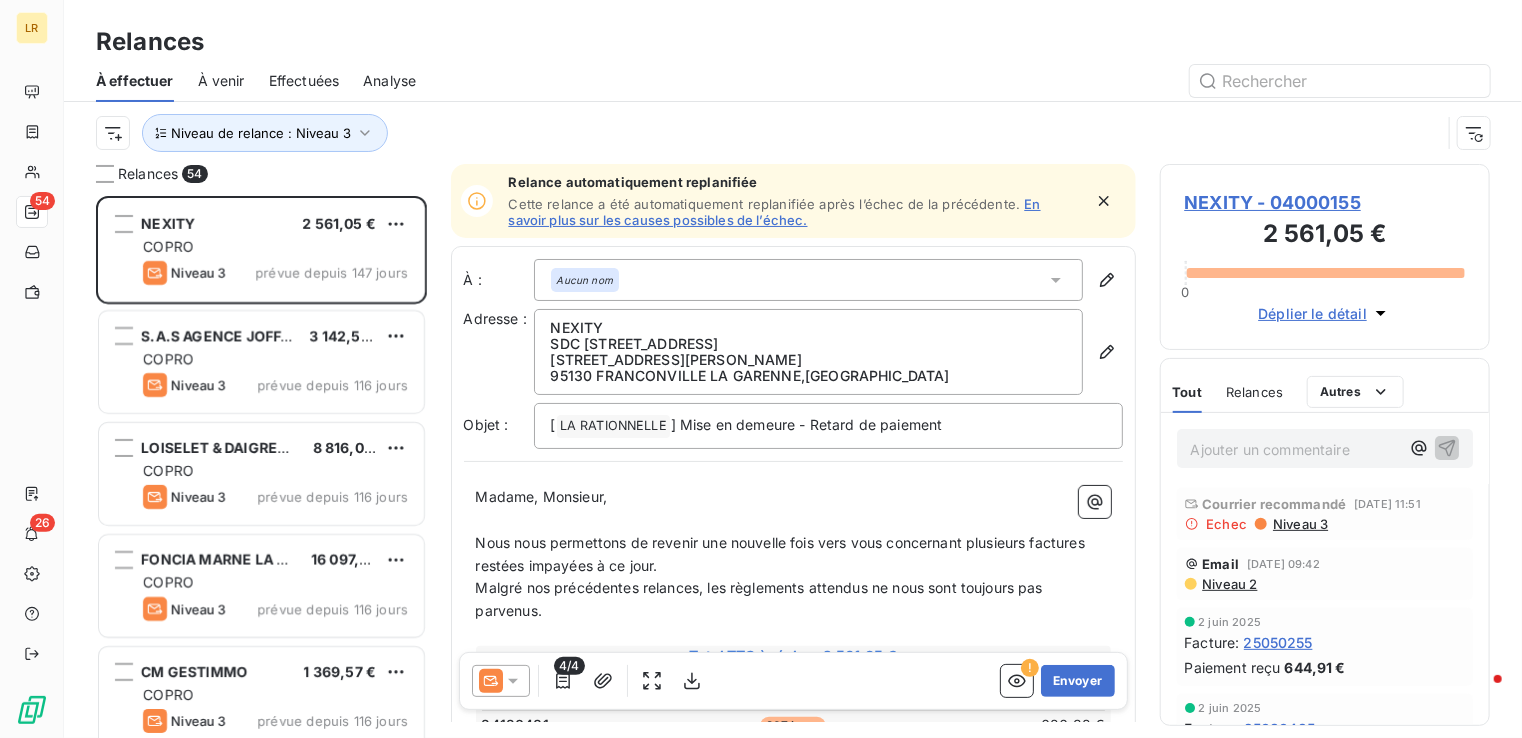 click on "Niveau 3" at bounding box center [1299, 524] 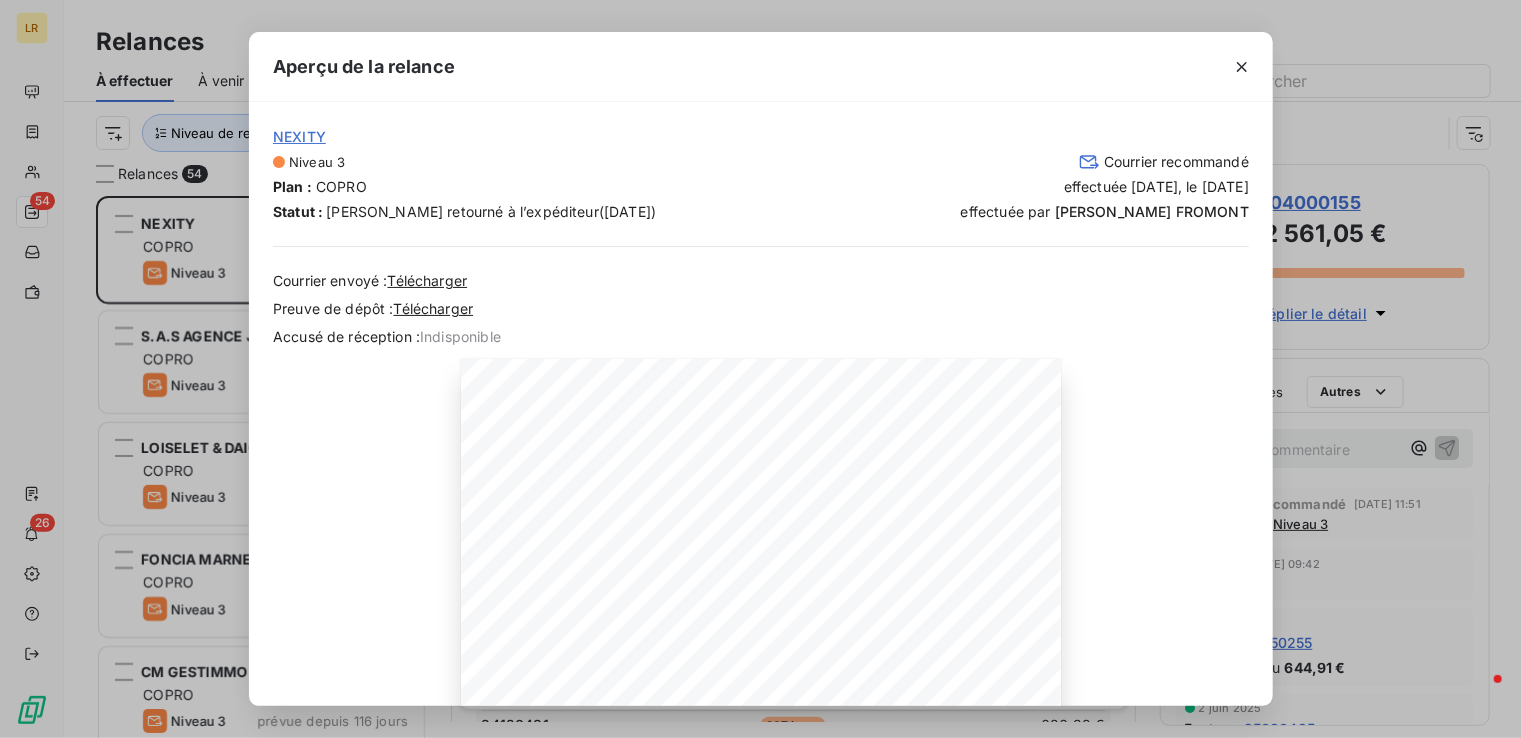 click on "Aperçu de la relance NEXITY Niveau 3 Courrier recommandé Plan :   COPRO effectuée [DATE], le [DATE] Statut :   Courrier retourné à l’expéditeur  ([DATE]) effectuée par   [PERSON_NAME] Courrier envoyé :  Télécharger Preuve de dépôt :  Télécharger Accusé de réception :   Indisponible [DATE] Objet : [LA RATIONNELLE] Mise en demeure - Retard de paiement Madame, Monsieur, Nous nous permettons de revenir une nouvelle fois vers vous concernant plusieurs factures restées impayées à ce jour. Malgré nos précédentes relances, les règlements attendus ne nous sont toujours pas parvenus. Total TTC à régler : 1 916,14 € Pénalités IFR : + 120,00 € Factures échues   Retard   Solde TTC 24120481   186 jours   626,32 € 25010264   155 jours   644,91 € 25020257   124 jours   644,91 € Pénalités   Nbr de facture   Total Indemnités forfaitaires de recouvrement (IFR) 3   + 120,00 € 40,00 € présente. Cordialement, [PERSON_NAME] FRANCE 78290 CROISSY SUR SEINE" at bounding box center [761, 369] 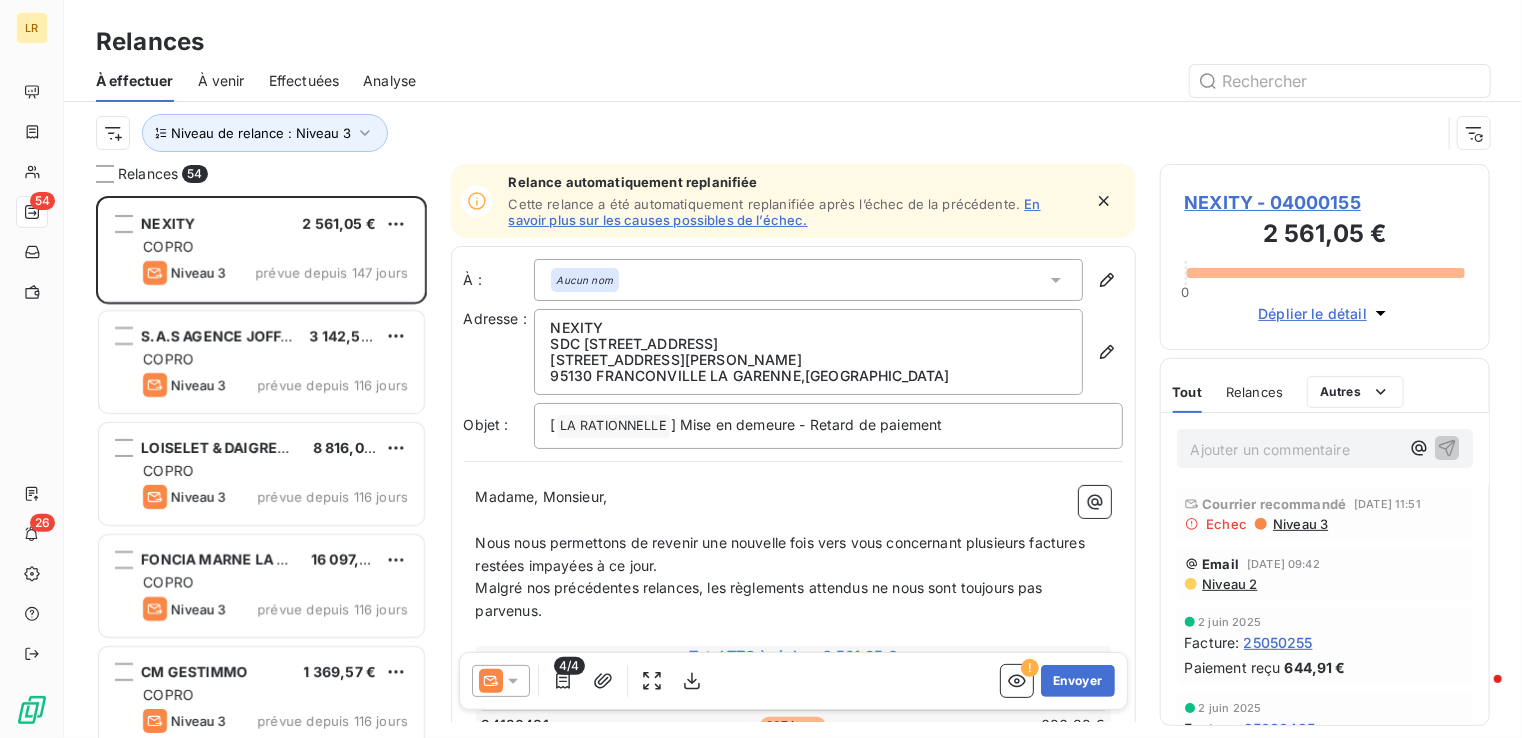 click on "NEXITY 2 561,05 €" at bounding box center (275, 224) 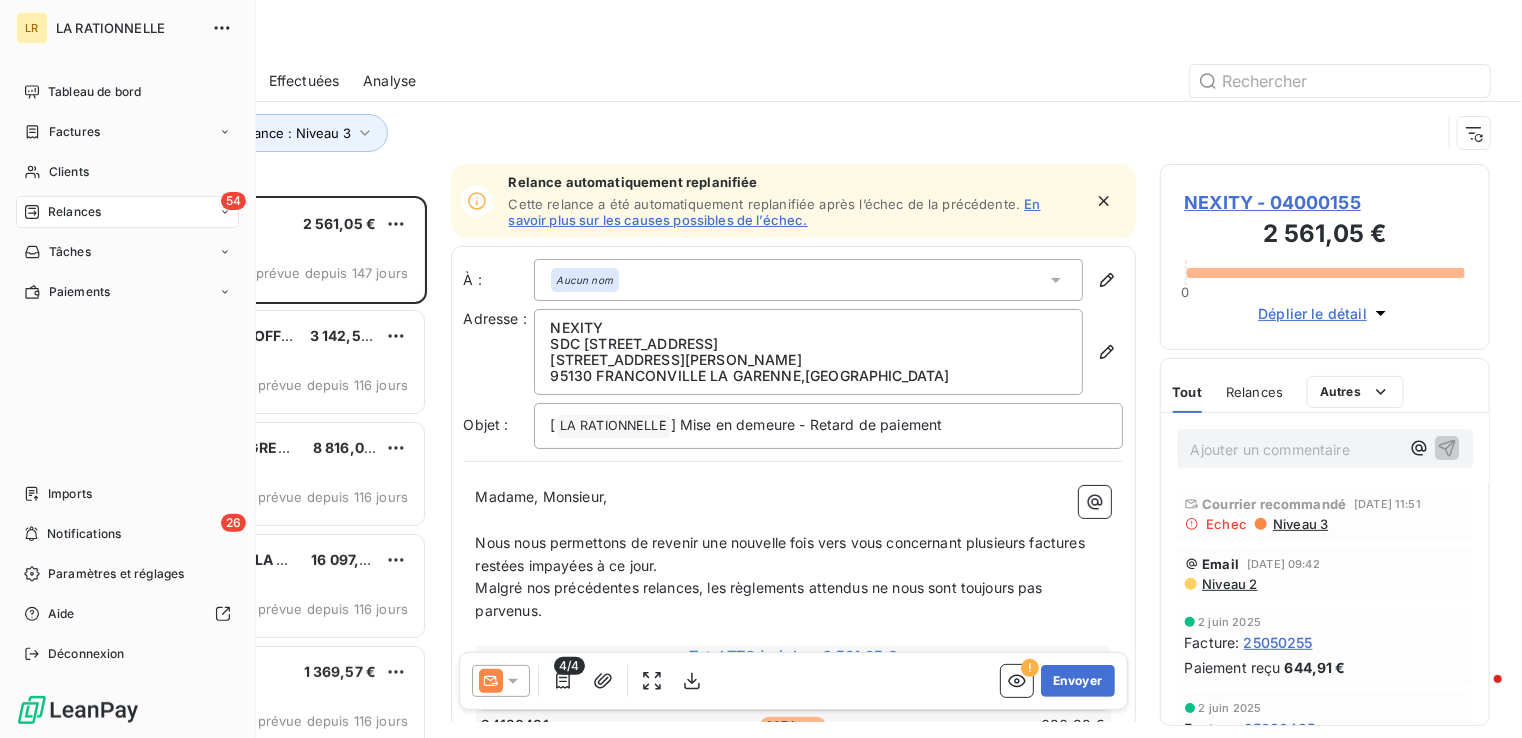click on "Relances" at bounding box center (74, 212) 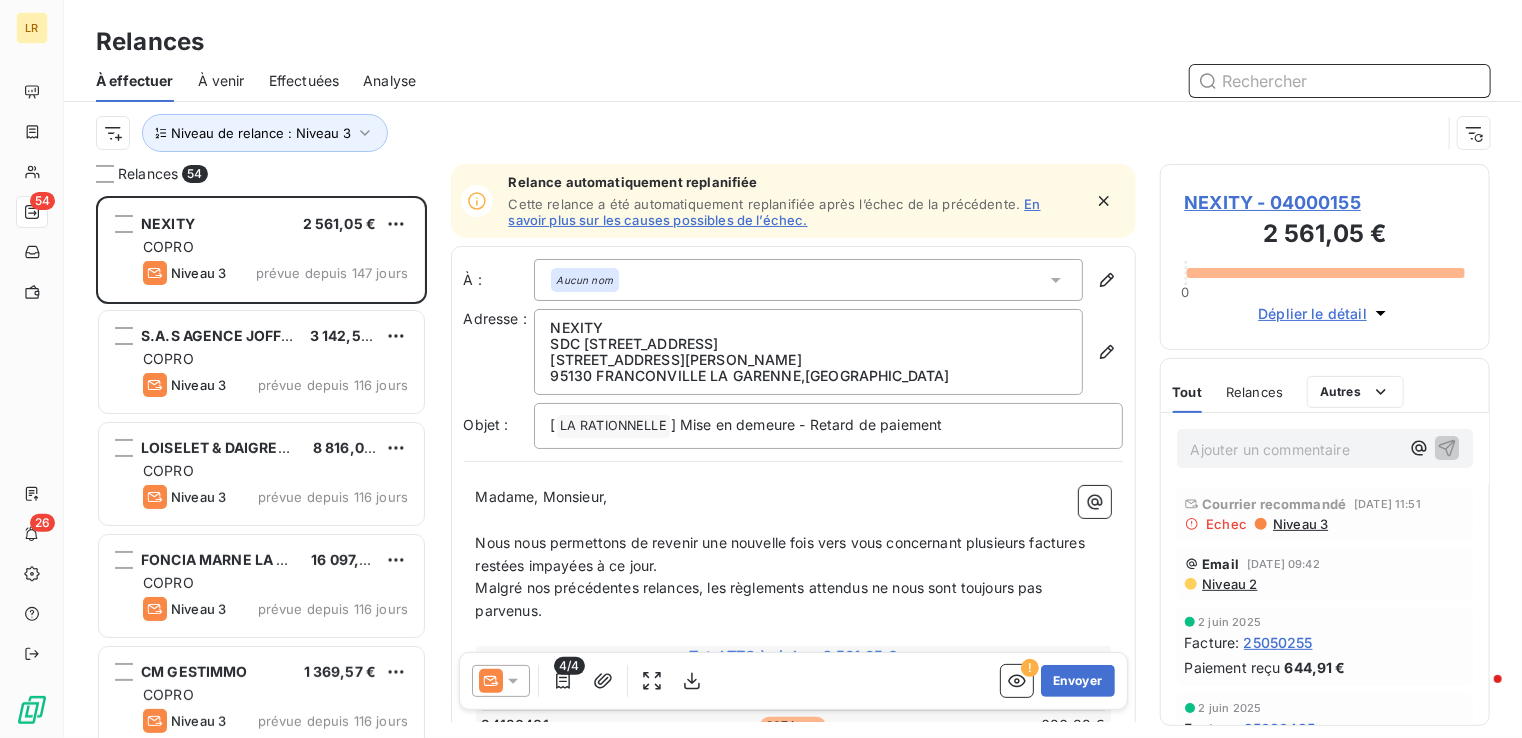 click at bounding box center [1340, 81] 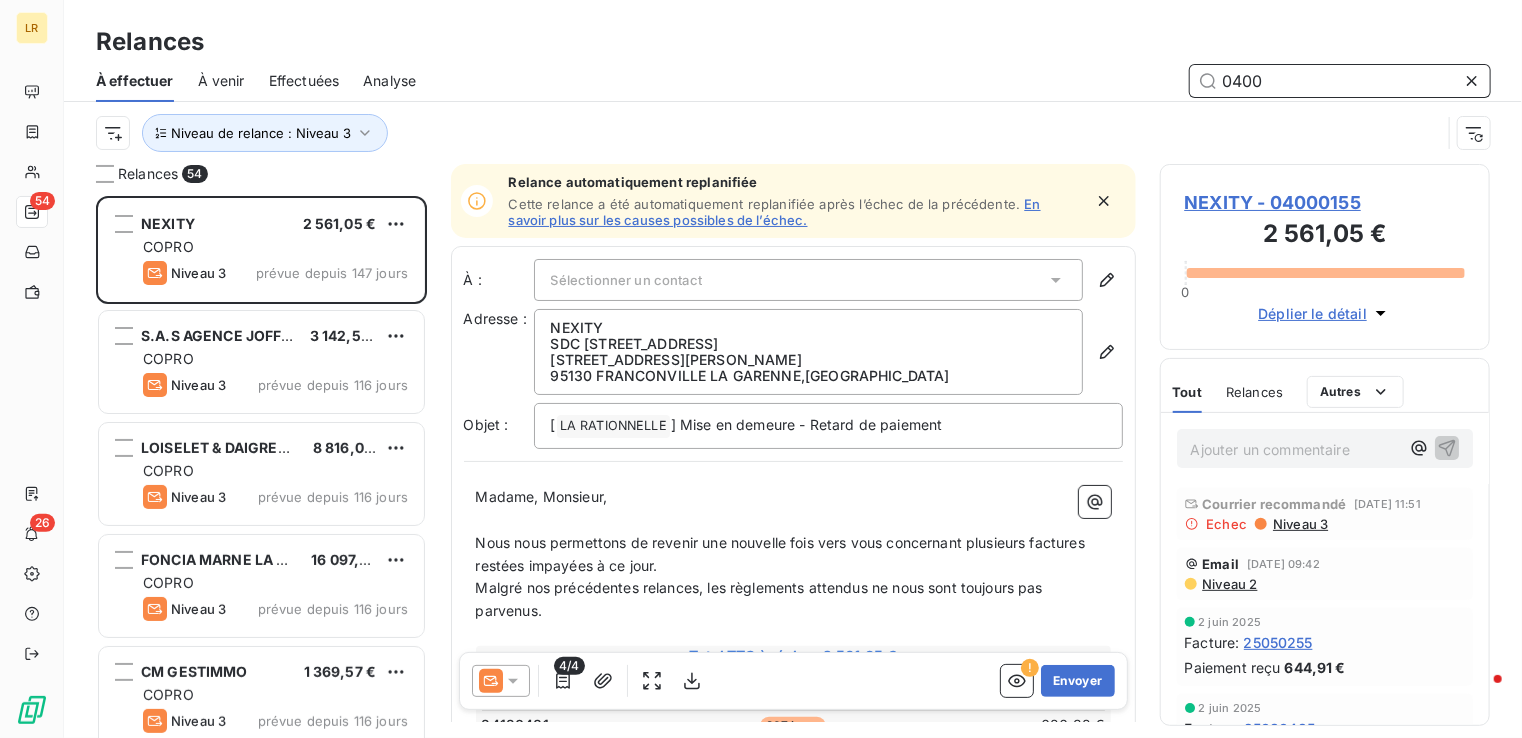 scroll, scrollTop: 16, scrollLeft: 16, axis: both 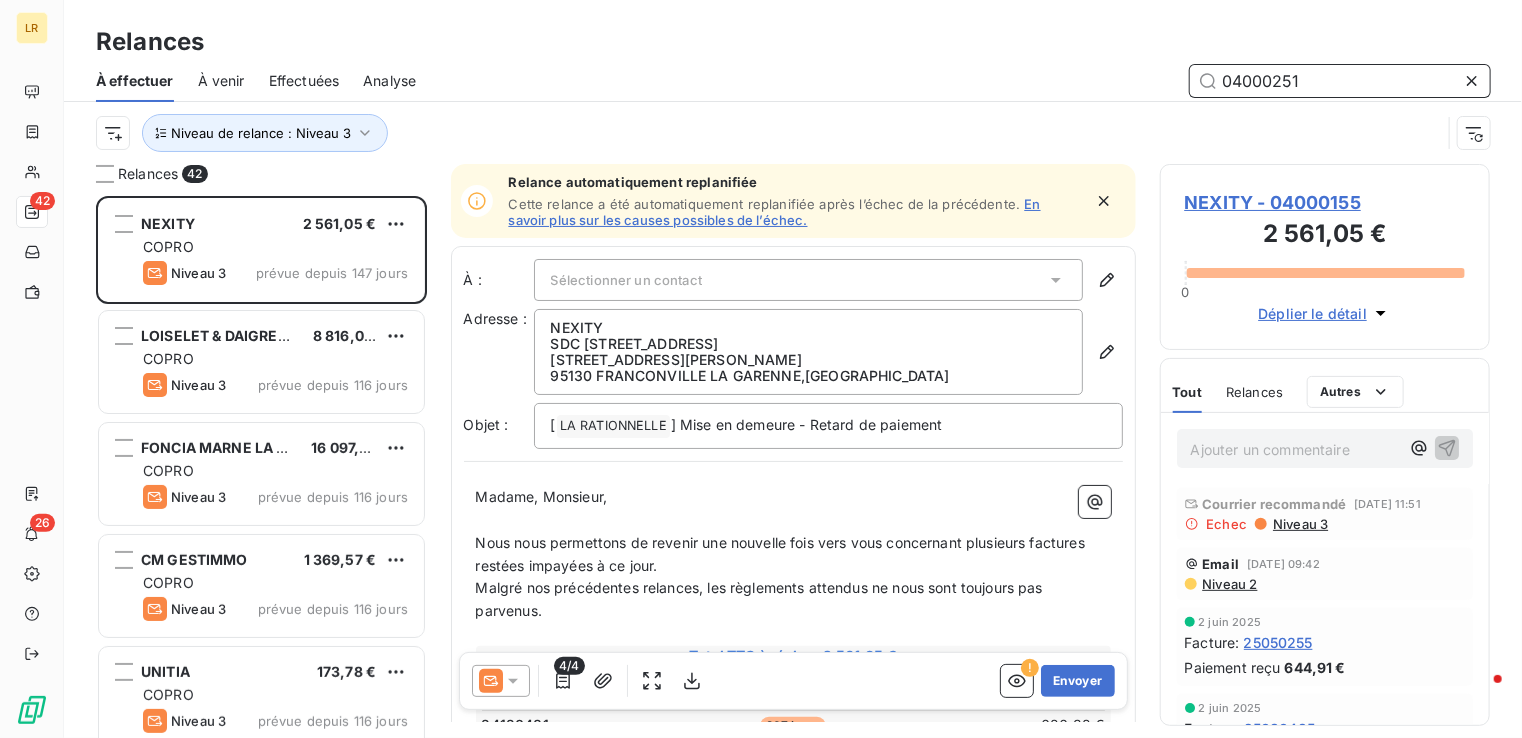 type on "04000251" 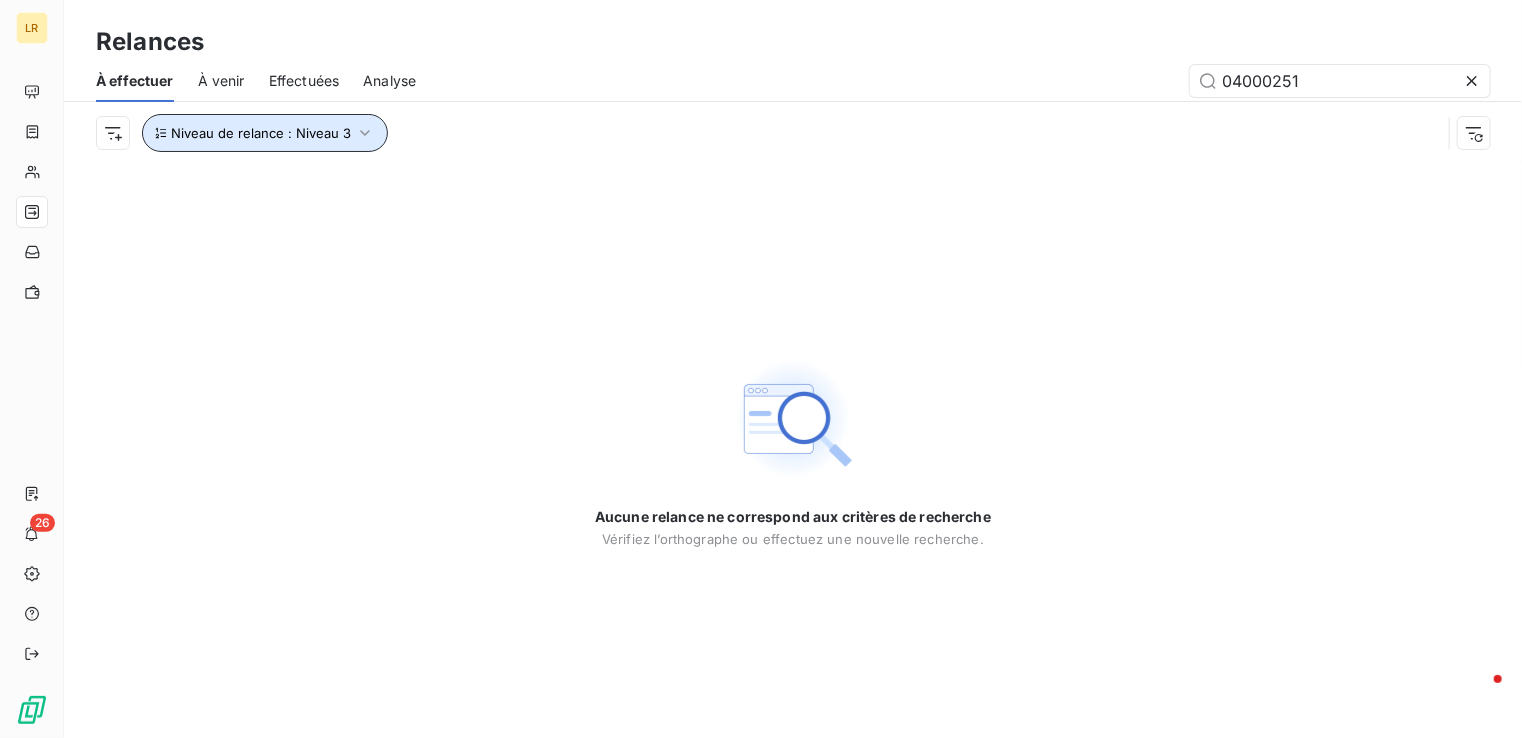 click 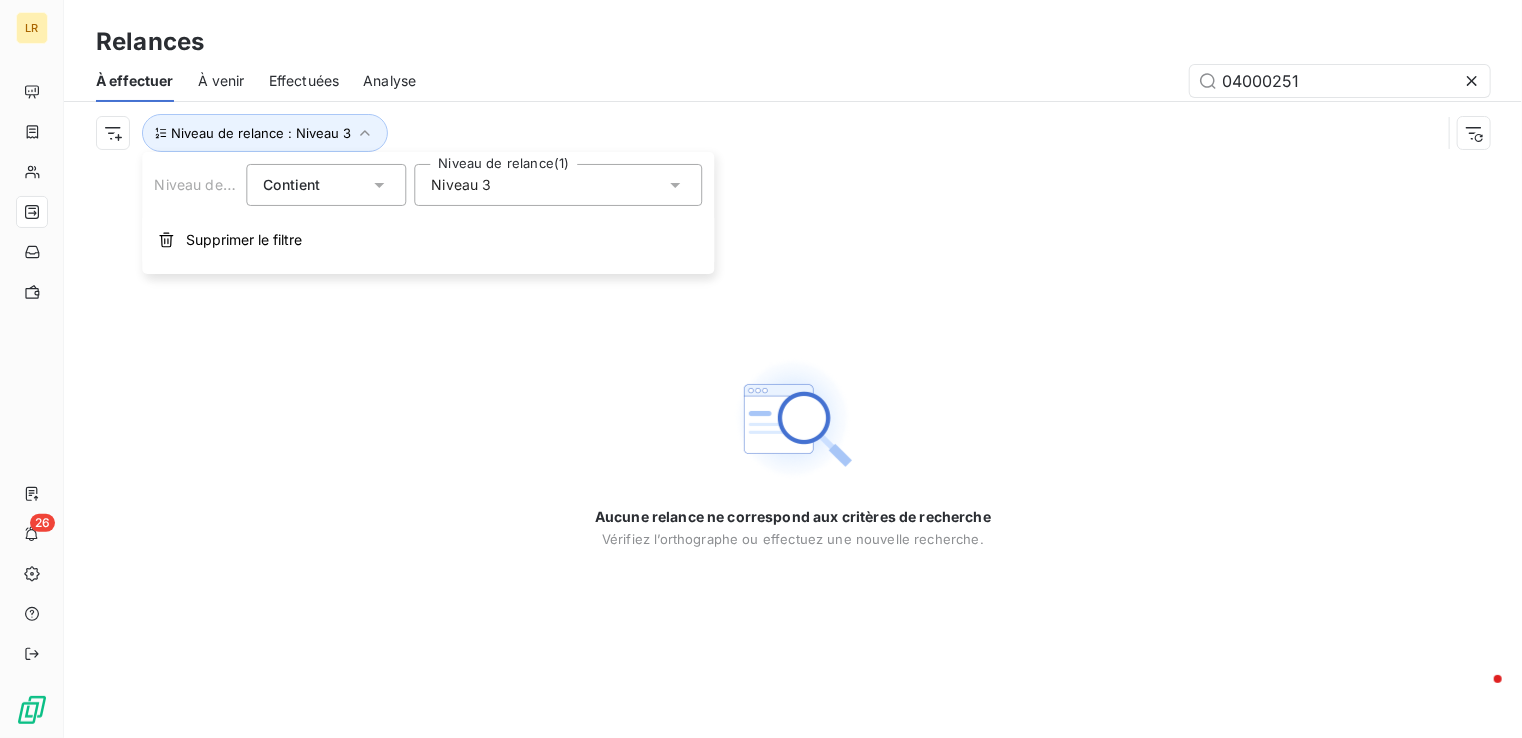 click 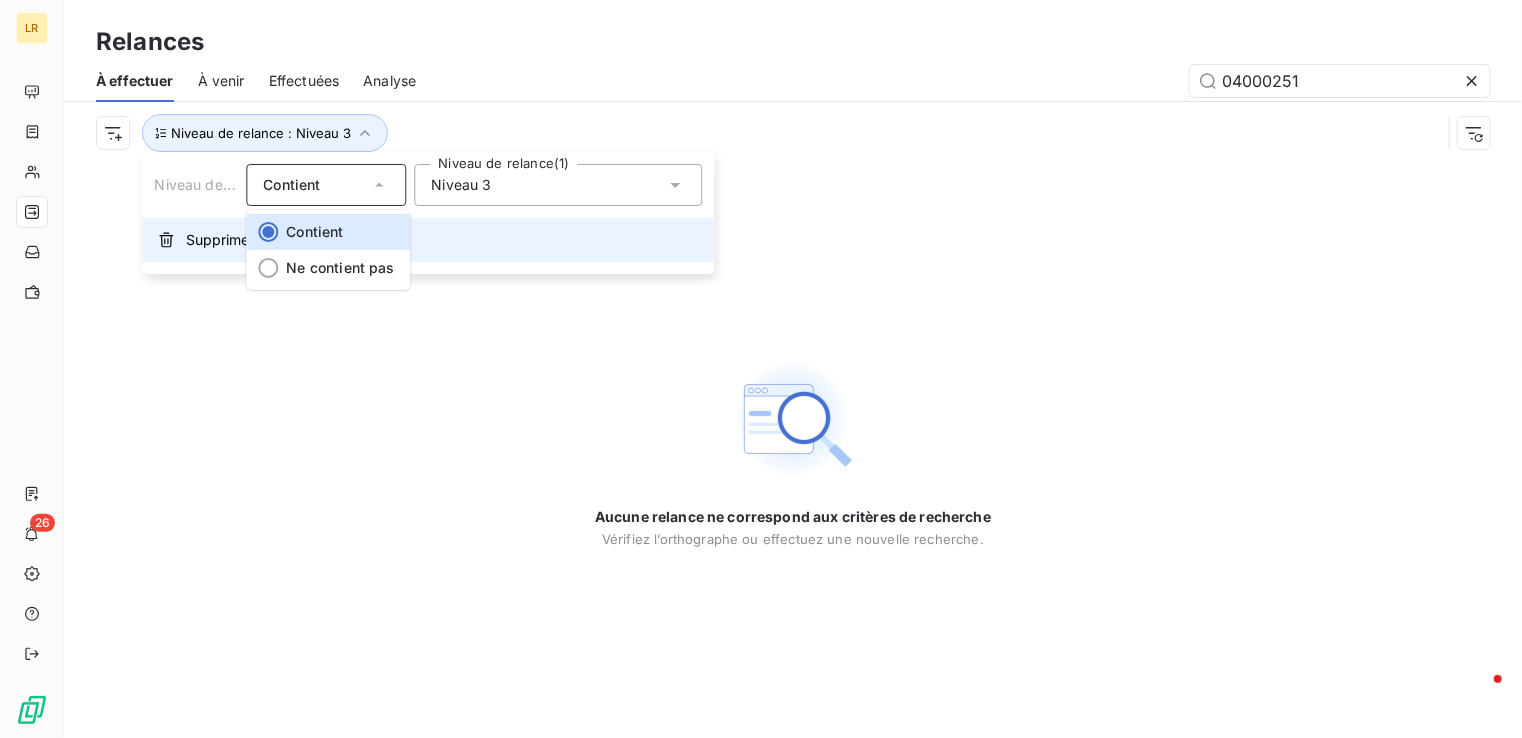 click on "Supprimer le filtre" at bounding box center (428, 240) 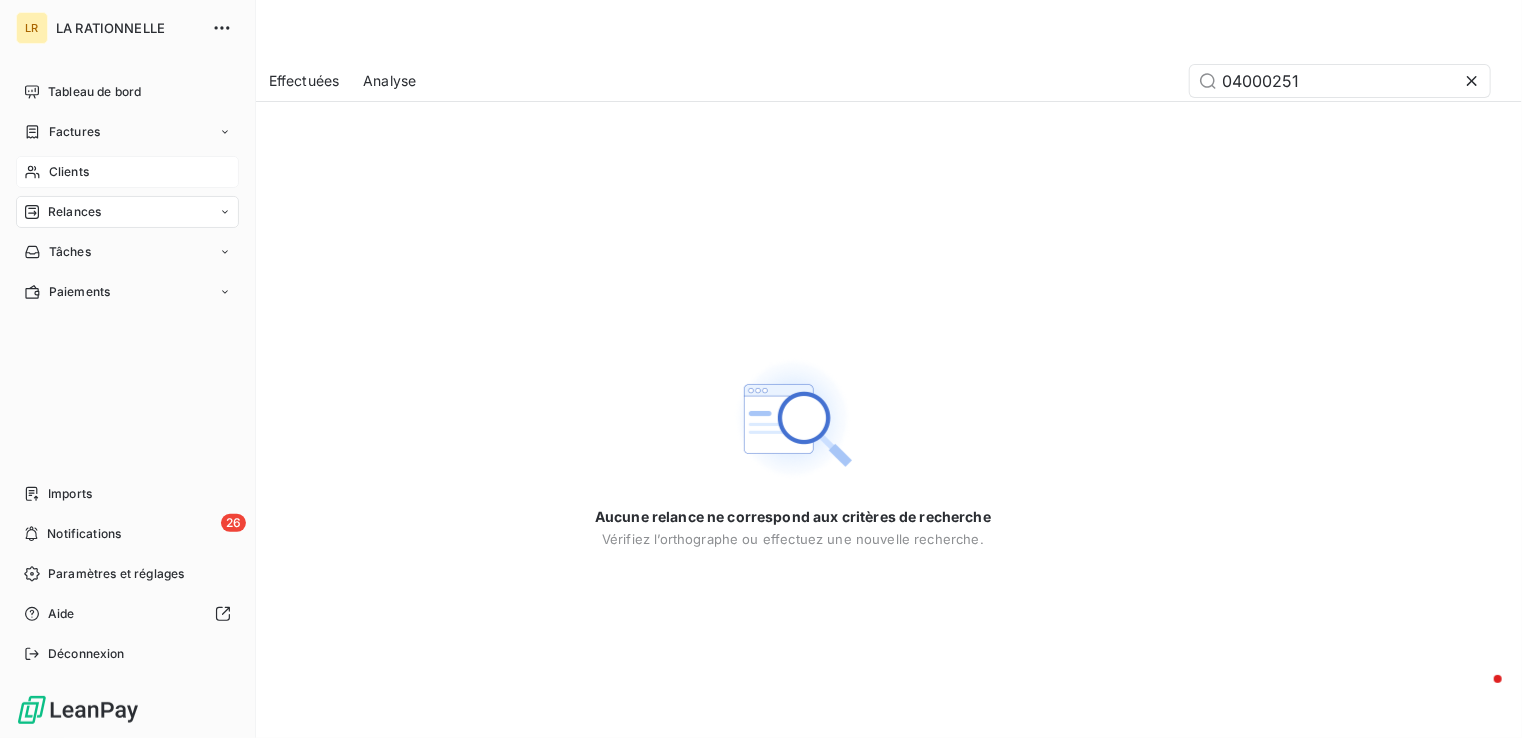 click on "Clients" at bounding box center (69, 172) 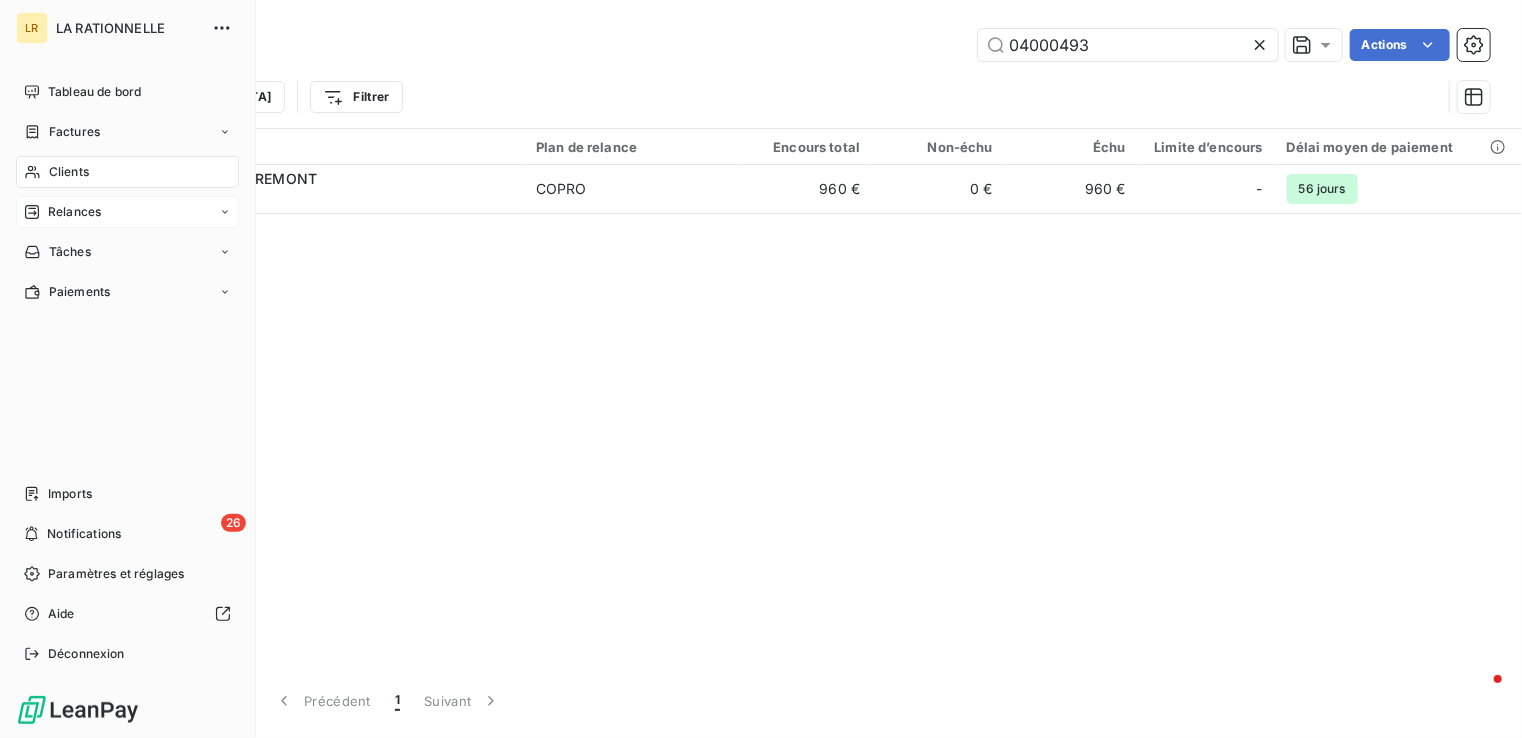 click on "Clients" at bounding box center (69, 172) 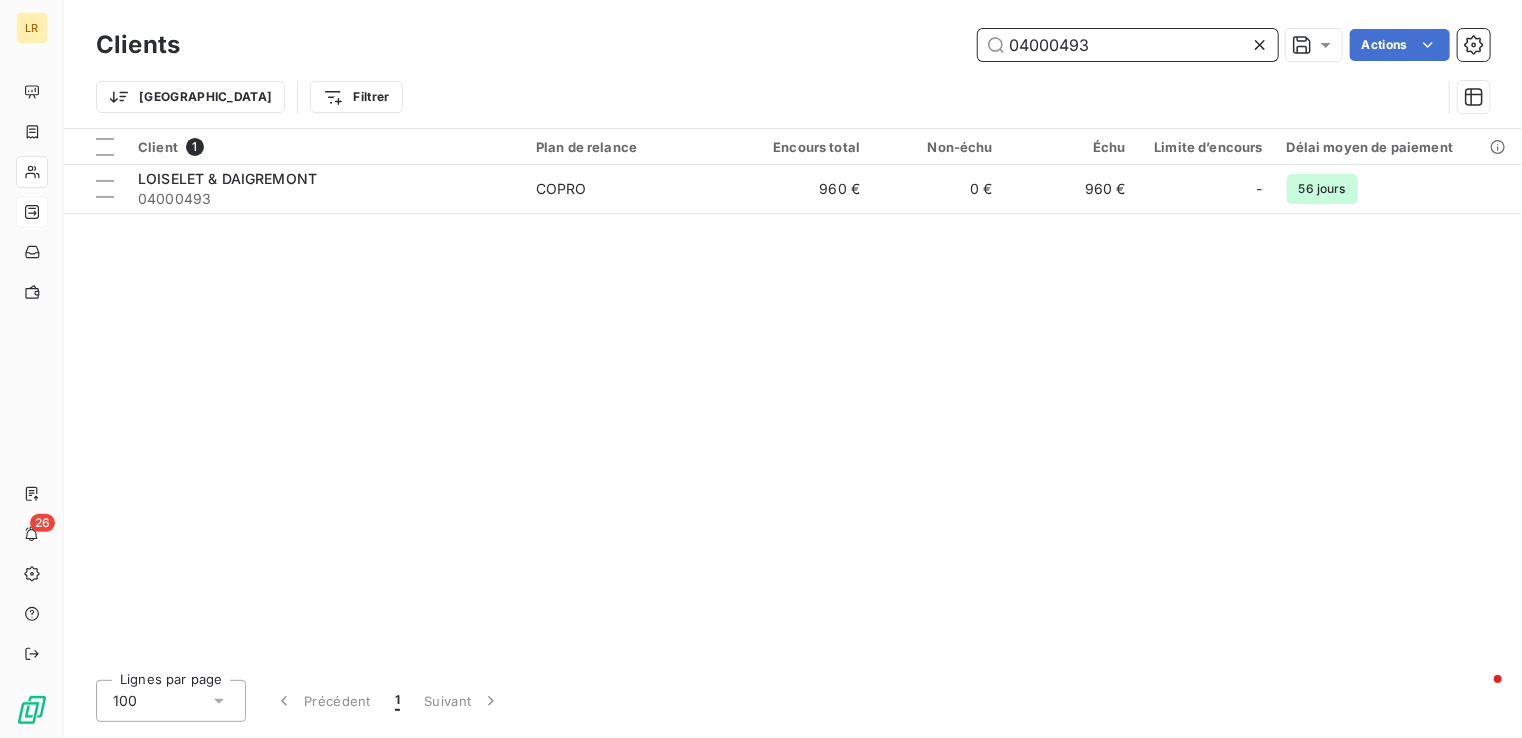 click on "04000493" at bounding box center (1128, 45) 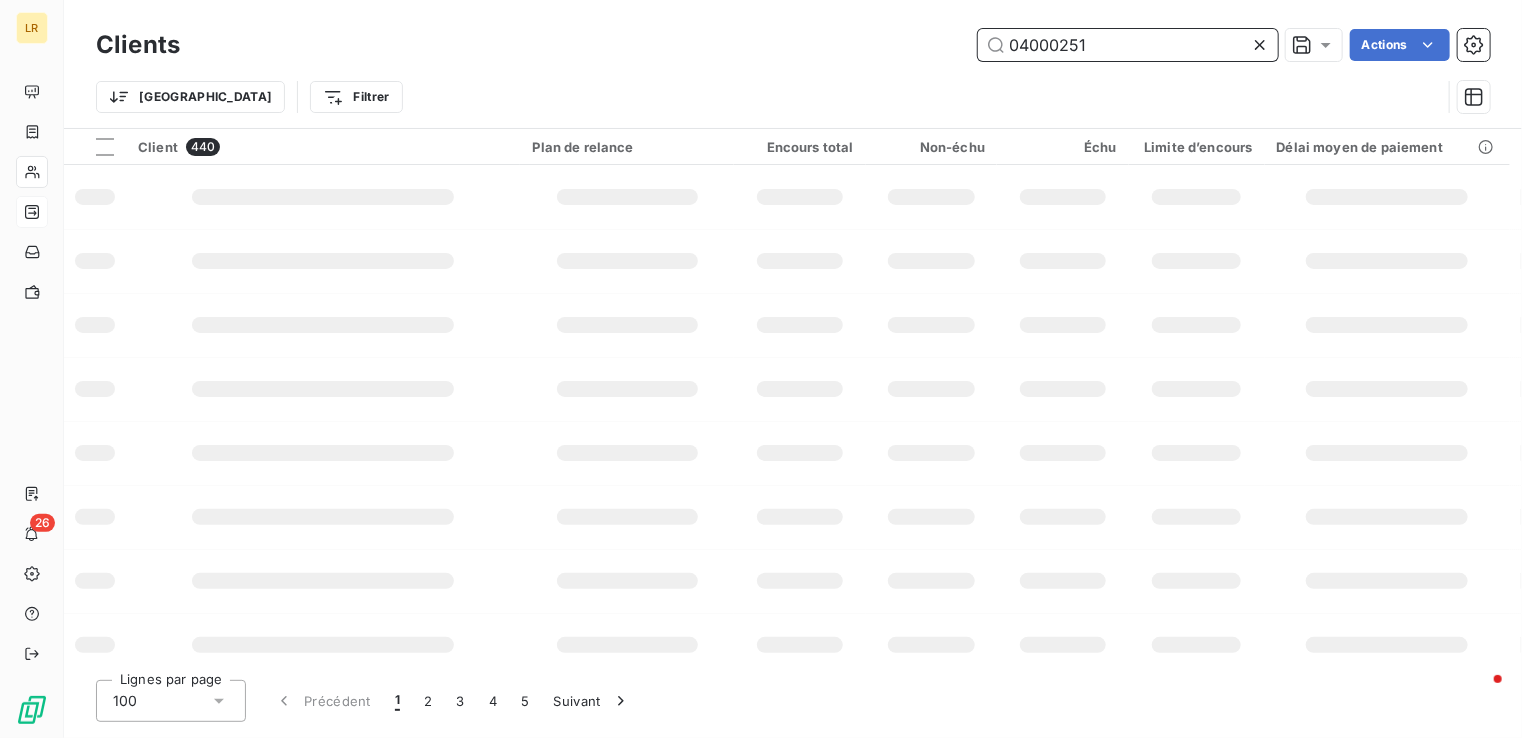 type on "04000251" 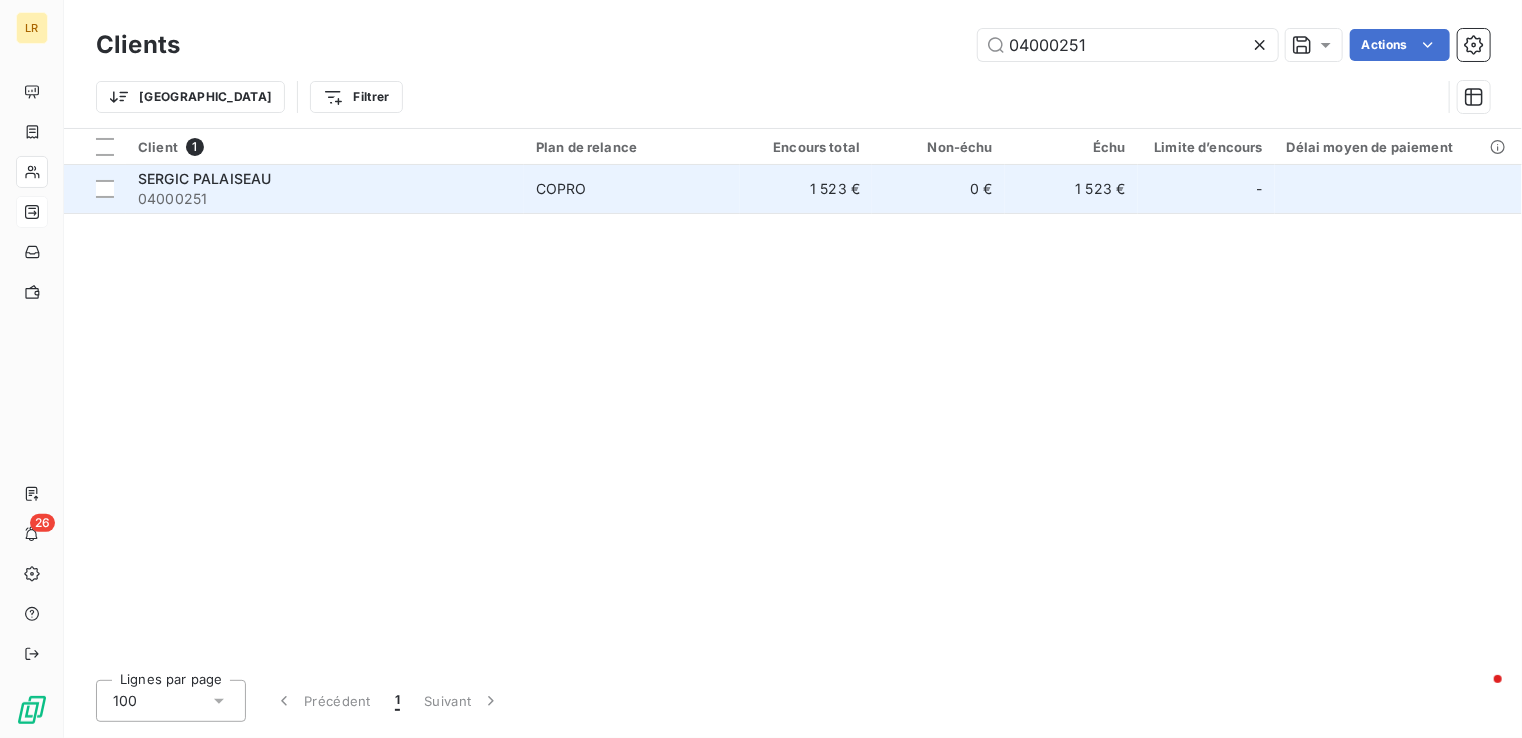 click on "SERGIC PALAISEAU" at bounding box center (204, 178) 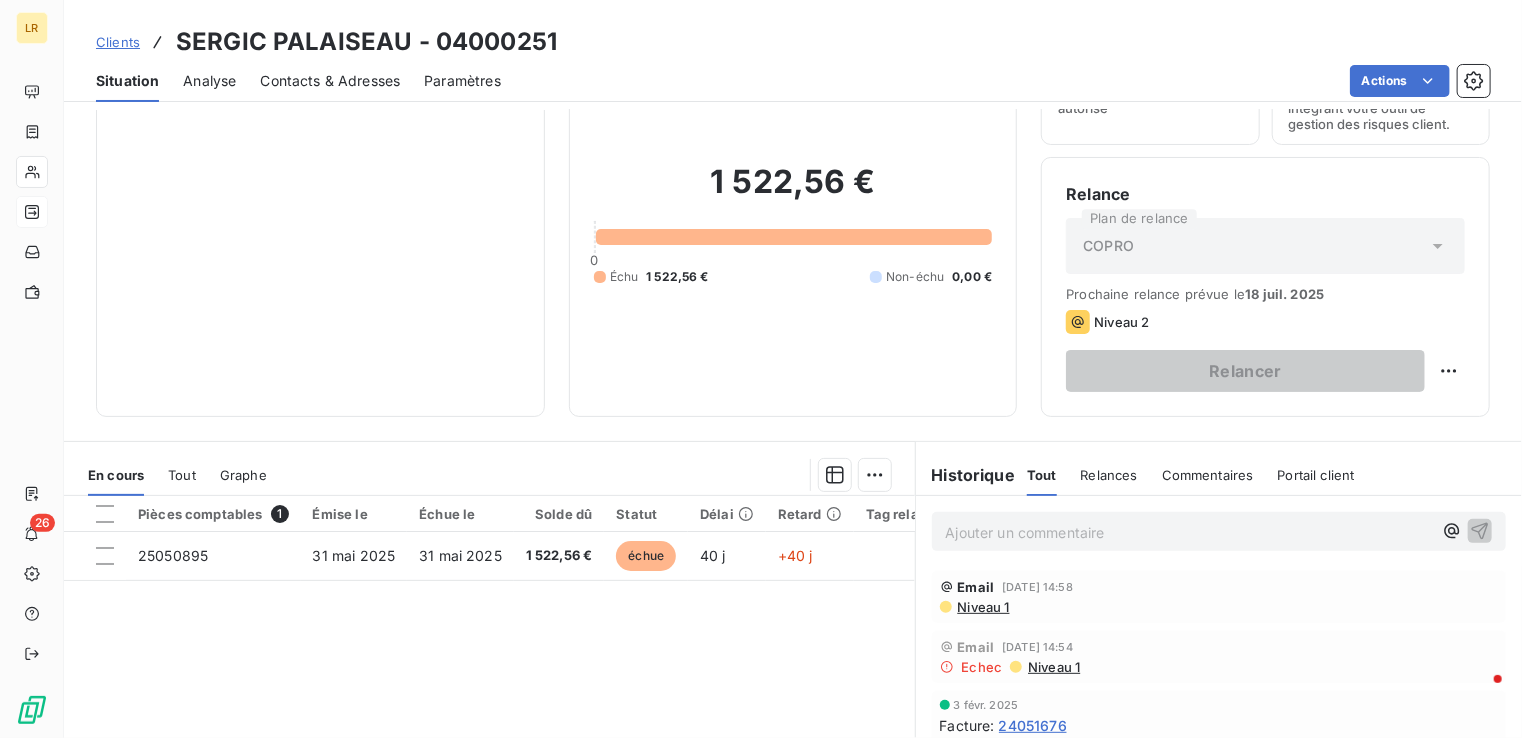 scroll, scrollTop: 0, scrollLeft: 0, axis: both 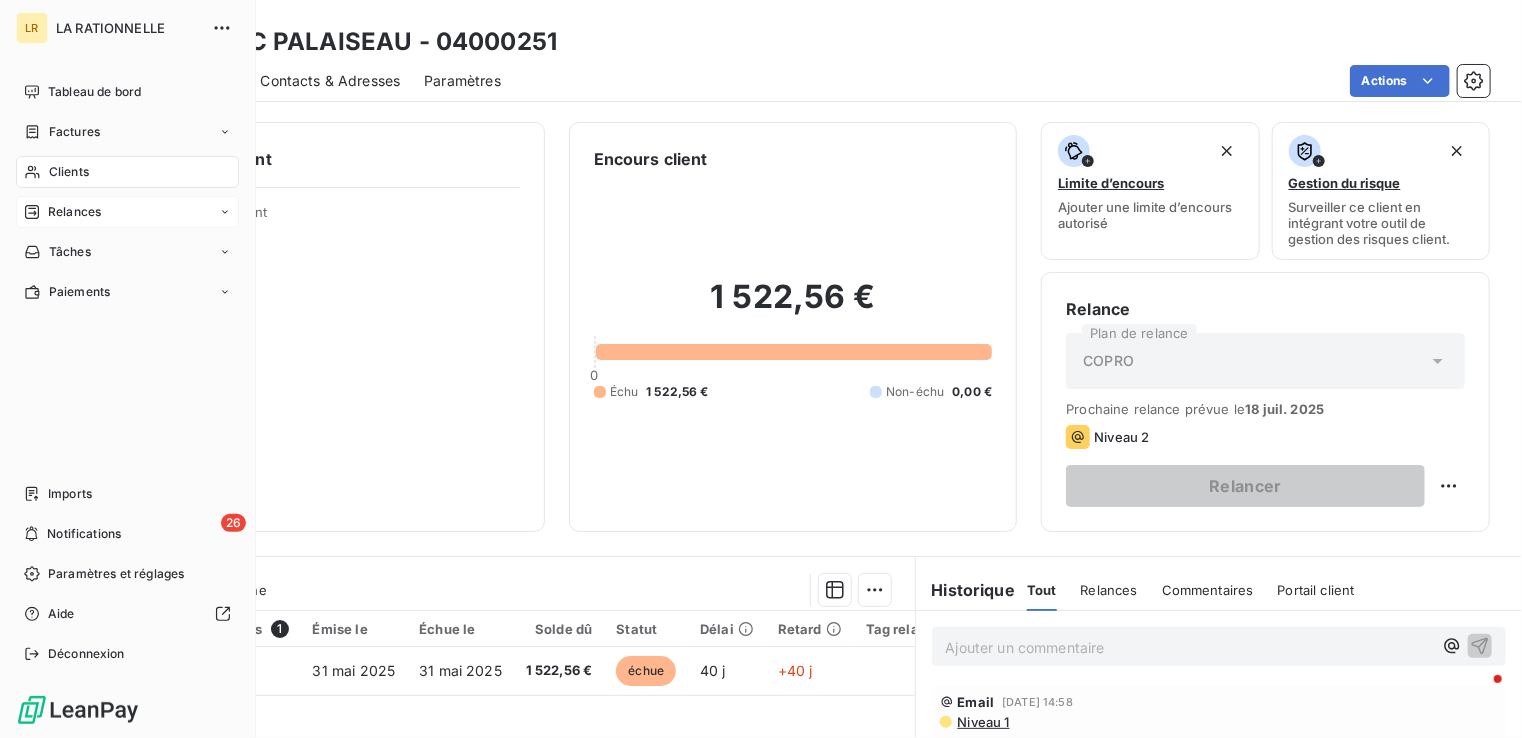 click on "Relances" at bounding box center (74, 212) 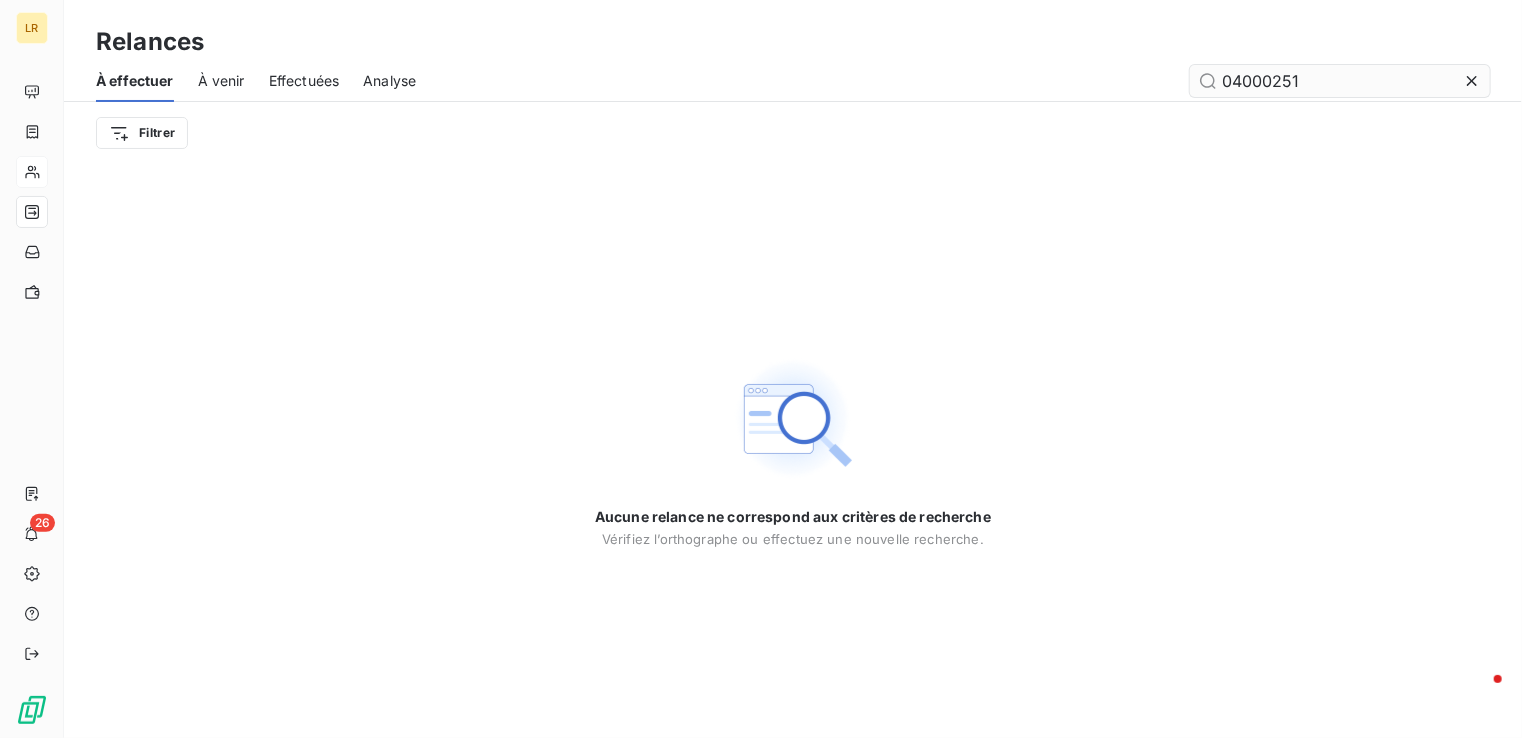 click on "04000251" at bounding box center [1340, 81] 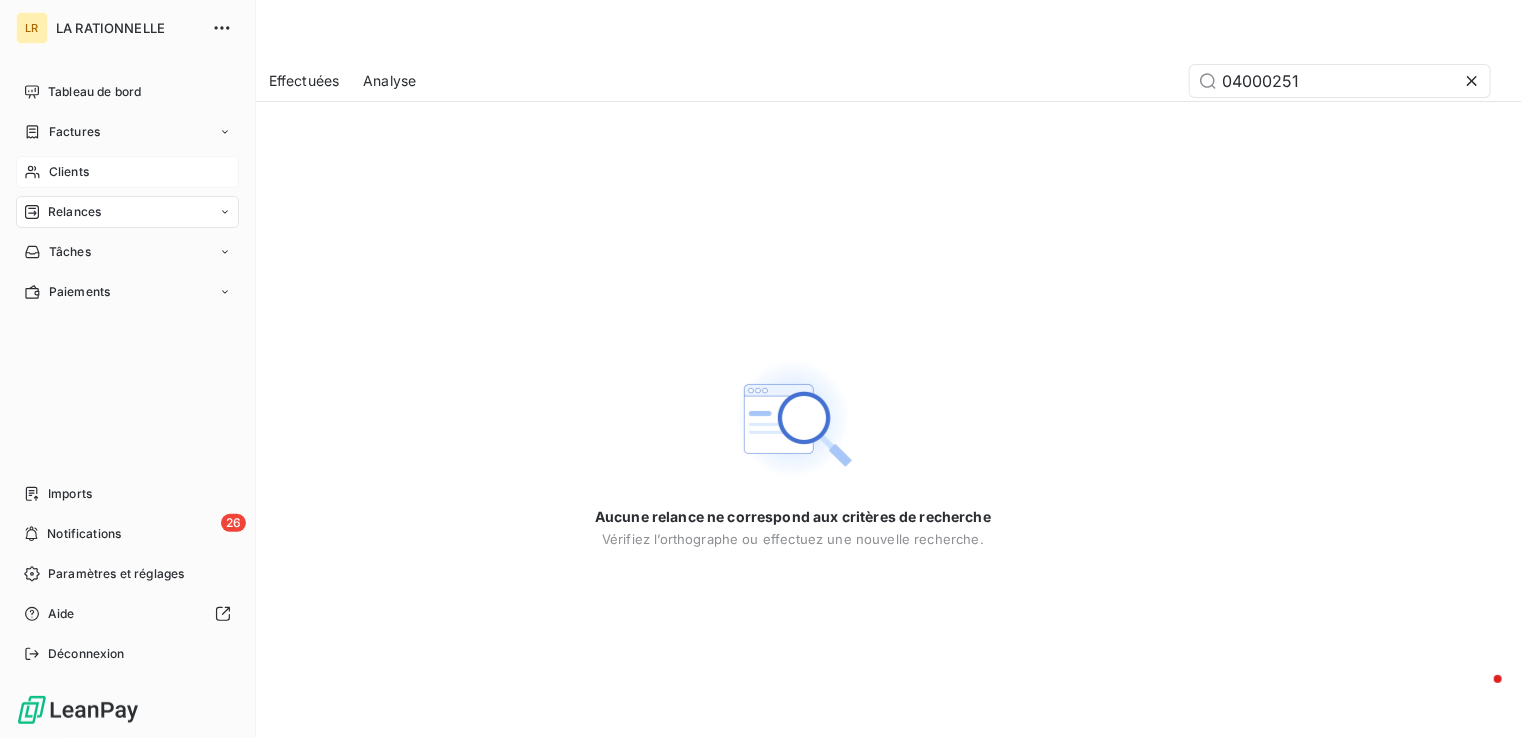 click on "Clients" at bounding box center (127, 172) 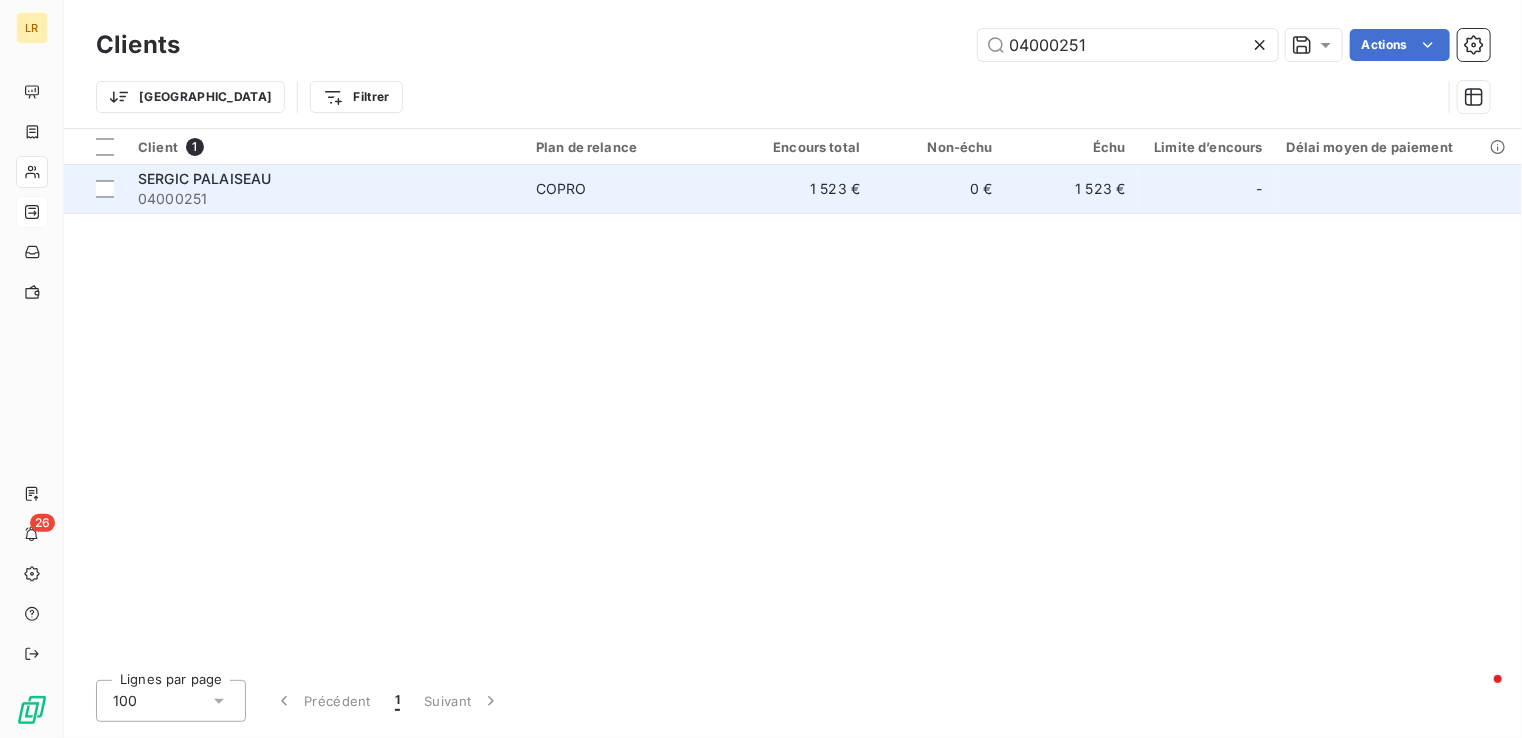 click on "SERGIC PALAISEAU" at bounding box center [204, 178] 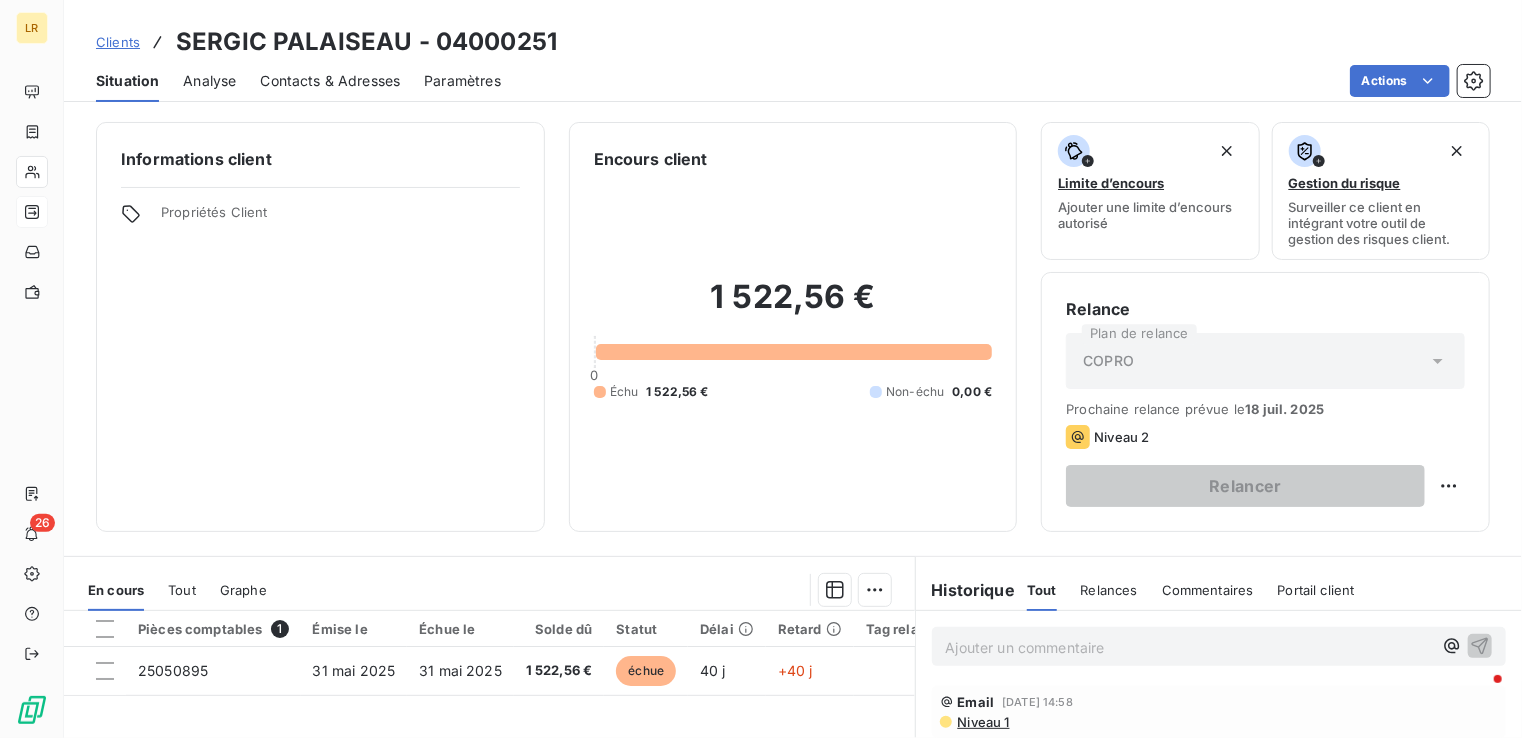 click on "Contacts & Adresses" at bounding box center (330, 81) 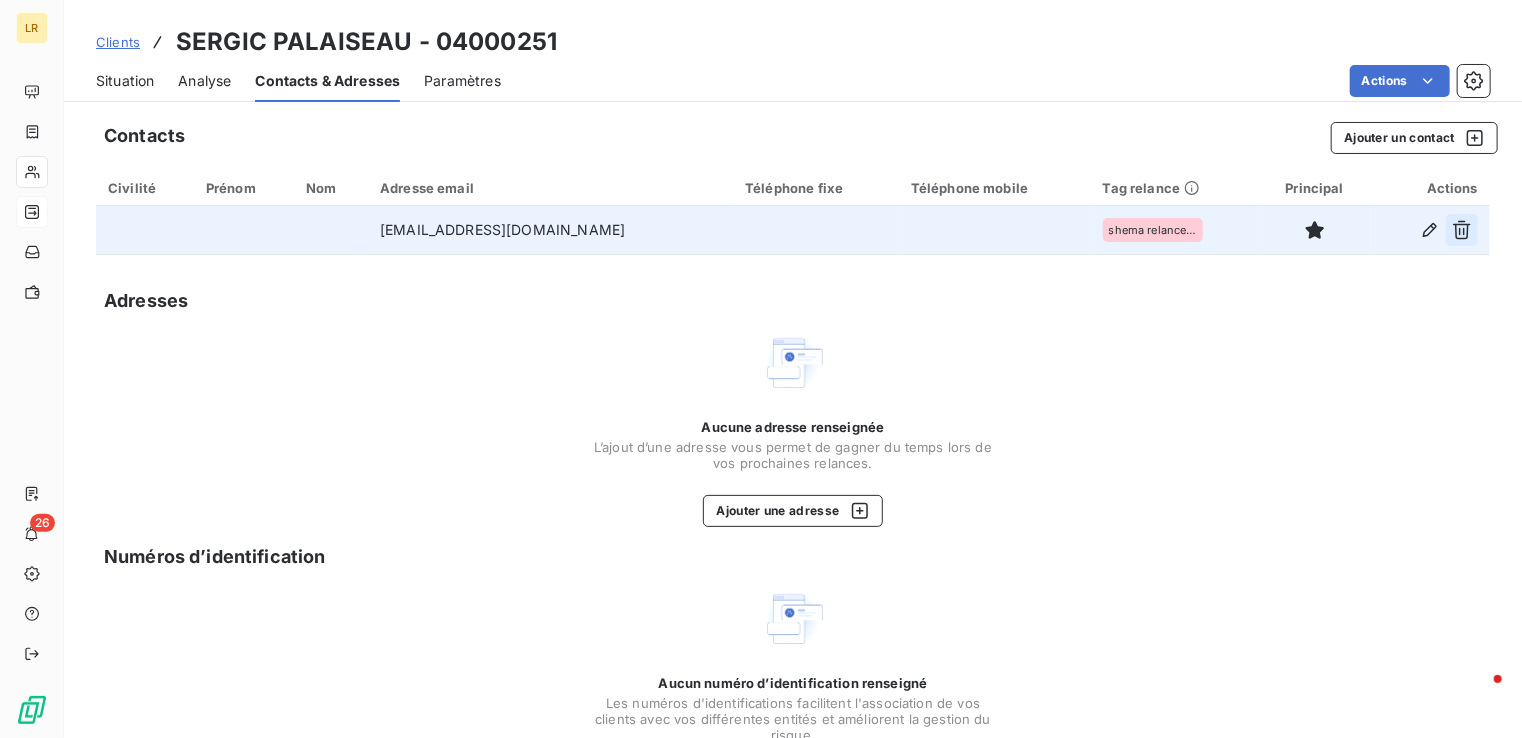 click at bounding box center (1462, 230) 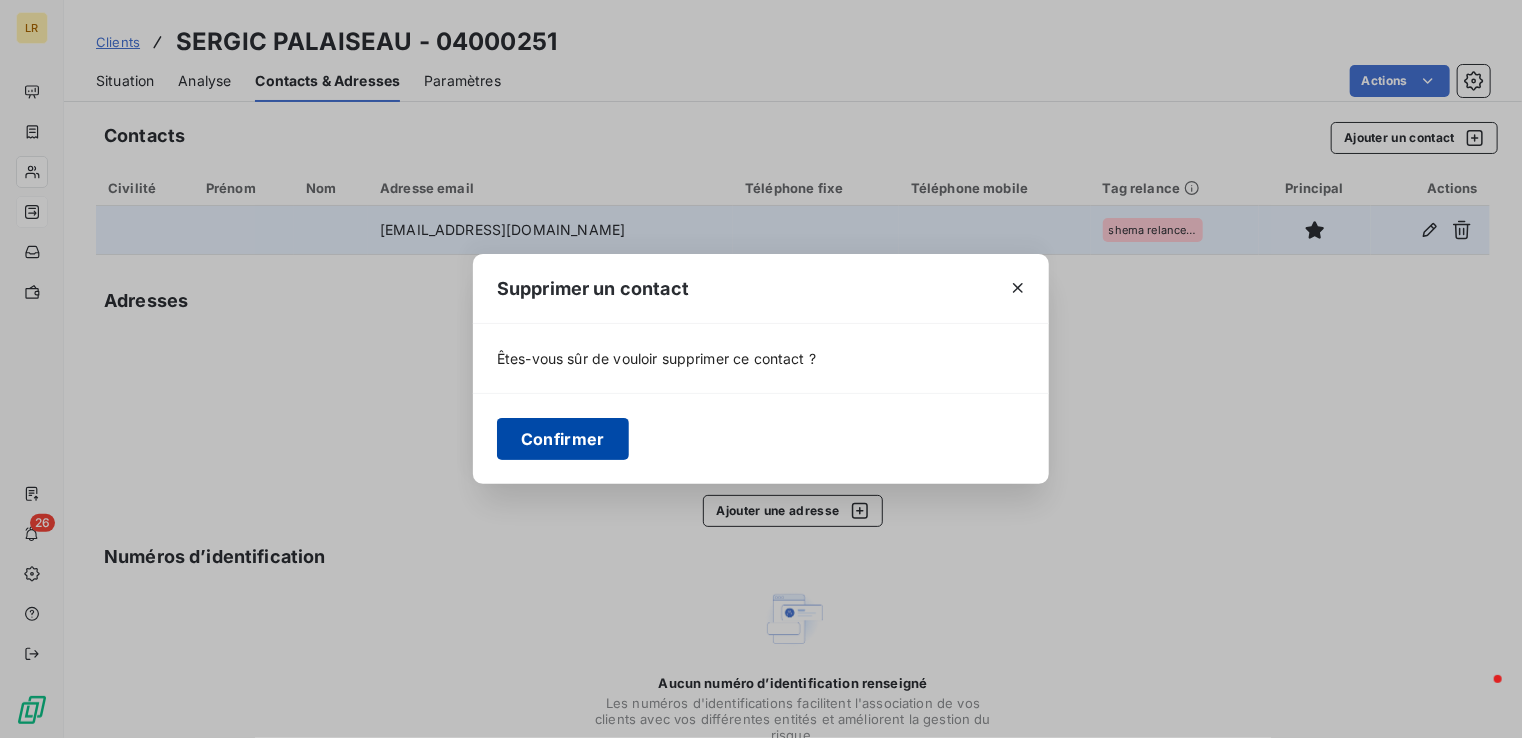 click on "Confirmer" at bounding box center [563, 439] 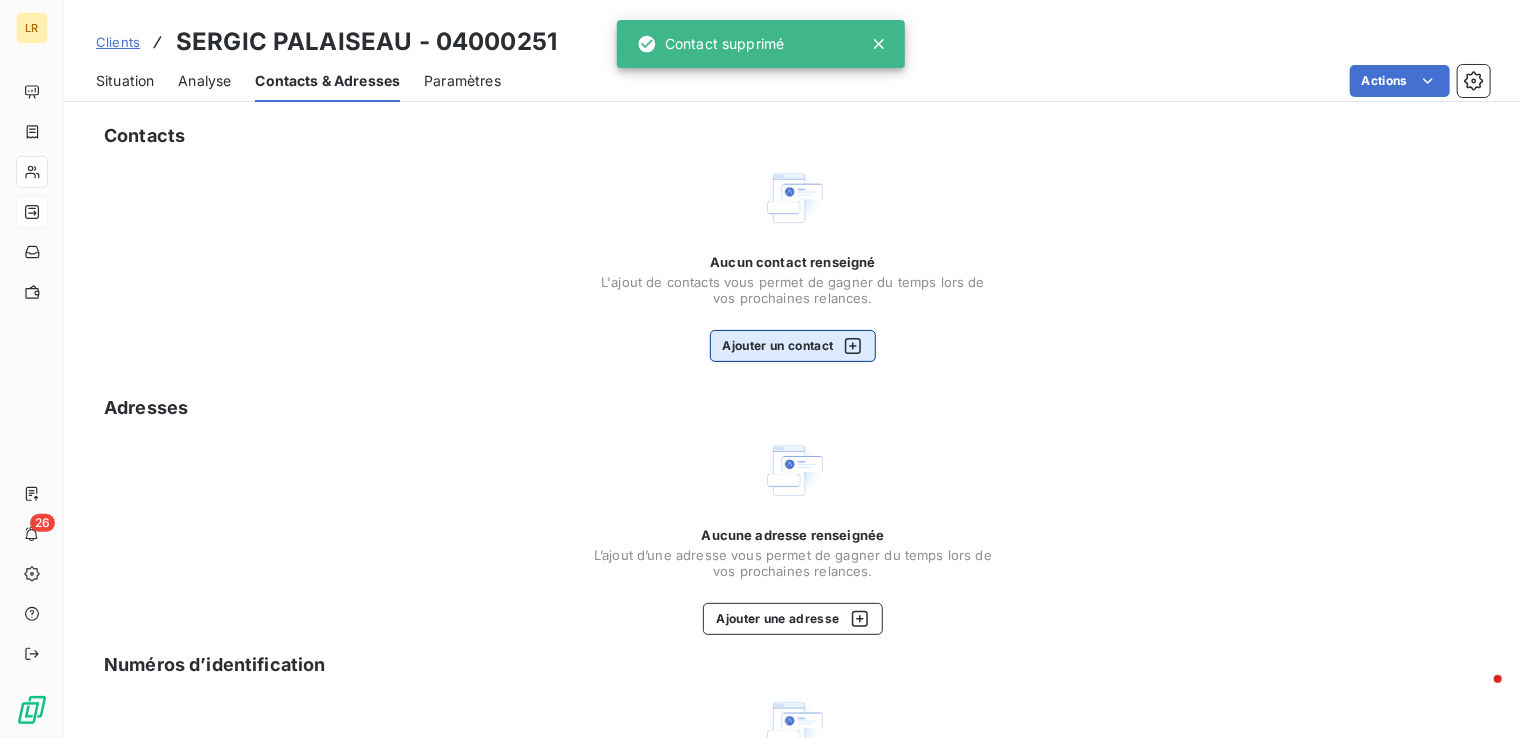 click on "Ajouter un contact" at bounding box center (793, 346) 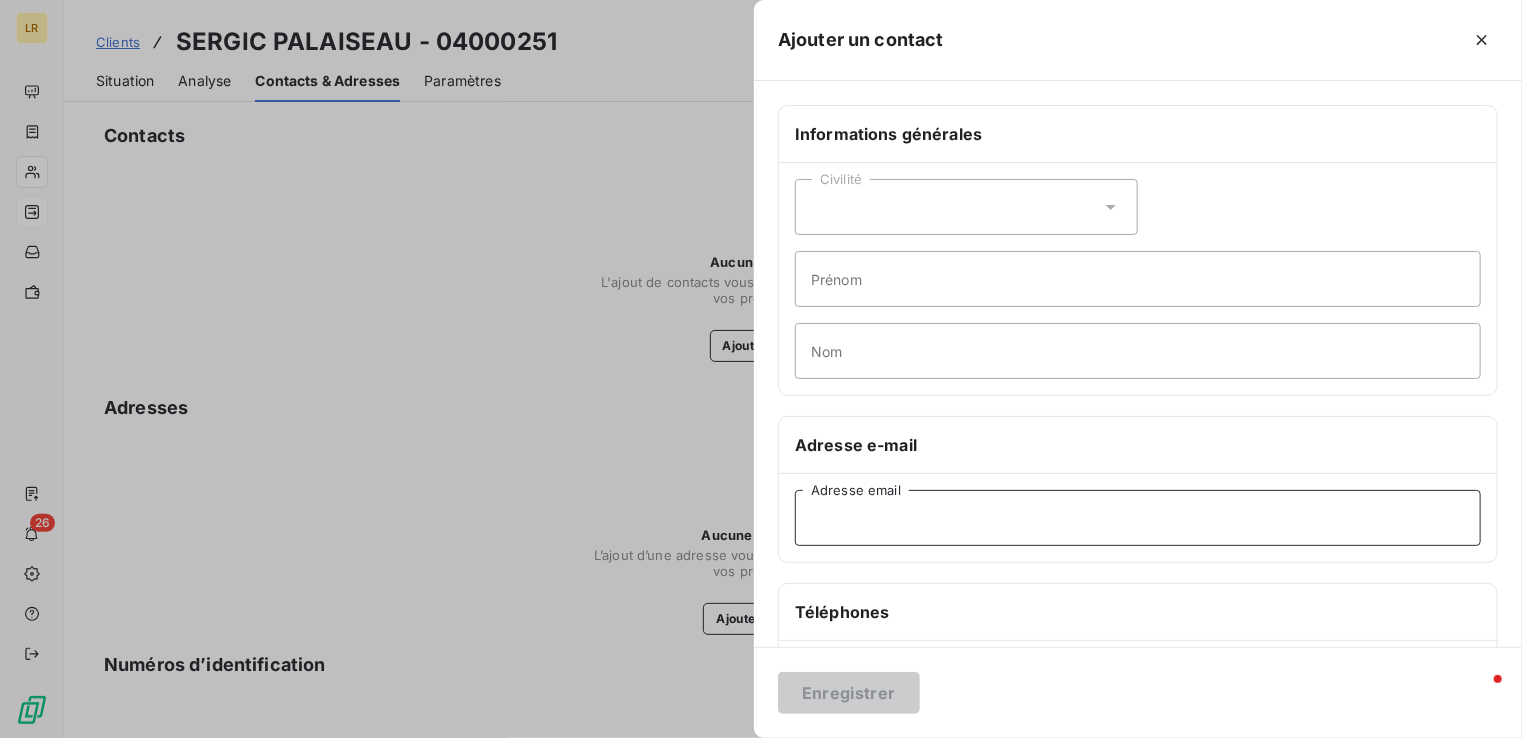 click on "Adresse email" at bounding box center [1138, 518] 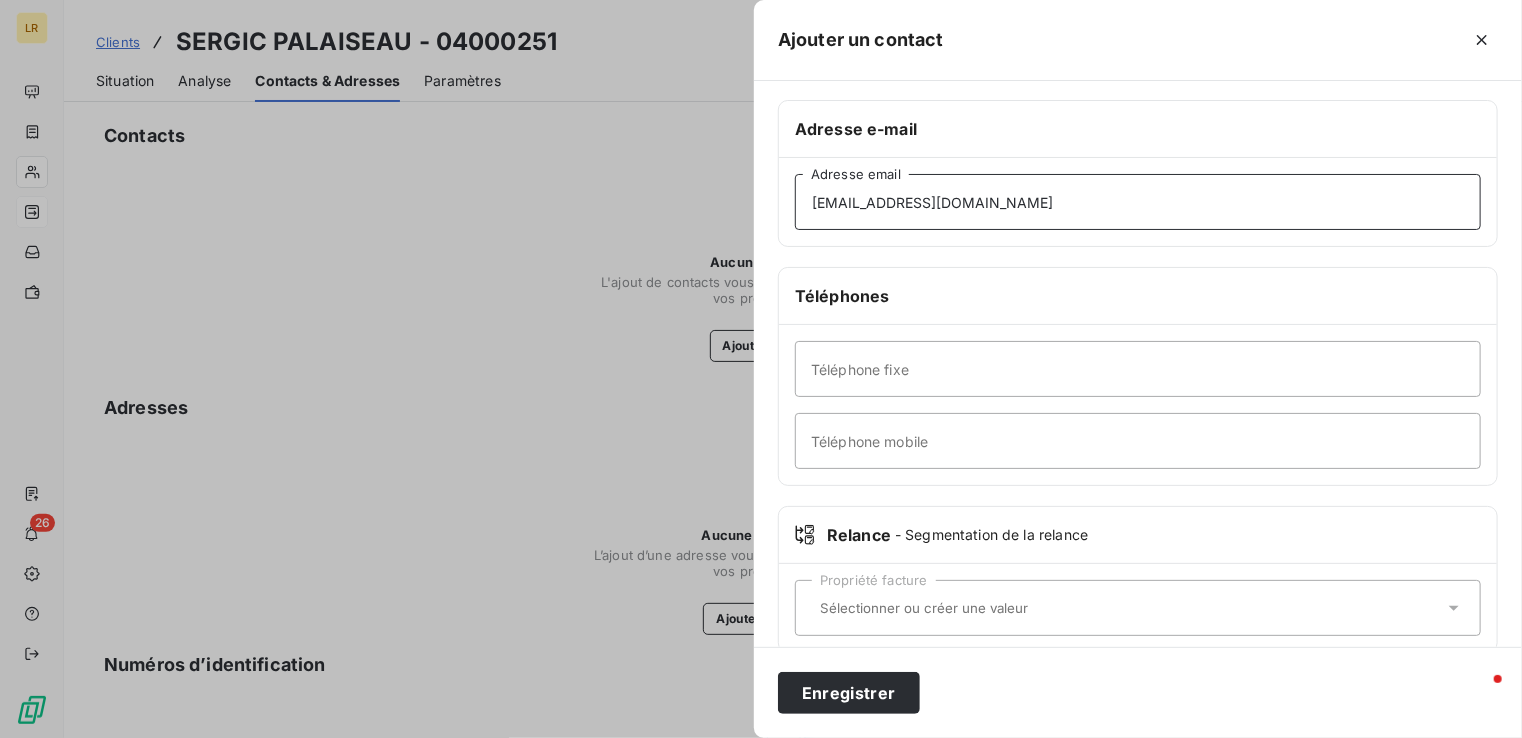 scroll, scrollTop: 343, scrollLeft: 0, axis: vertical 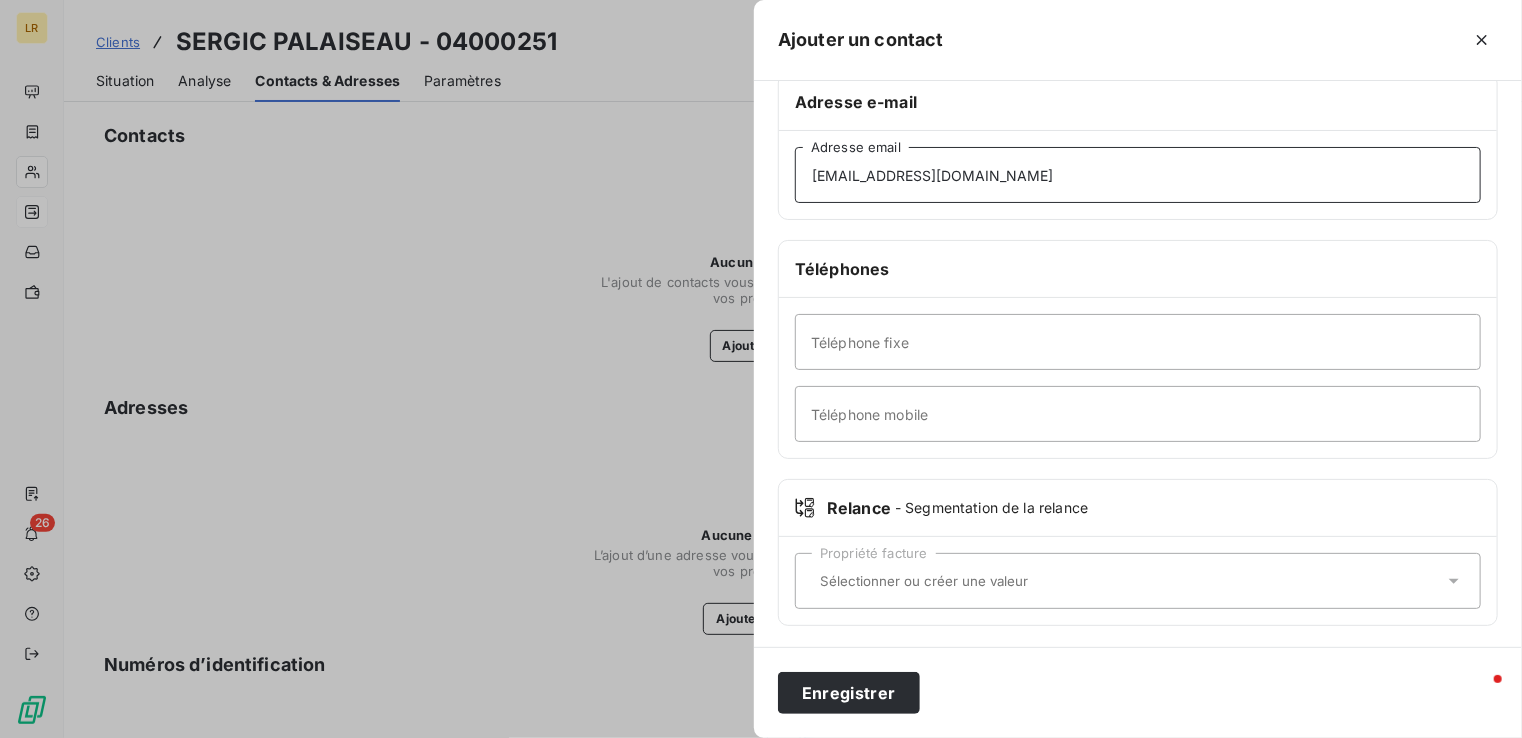 type on "[EMAIL_ADDRESS][DOMAIN_NAME]" 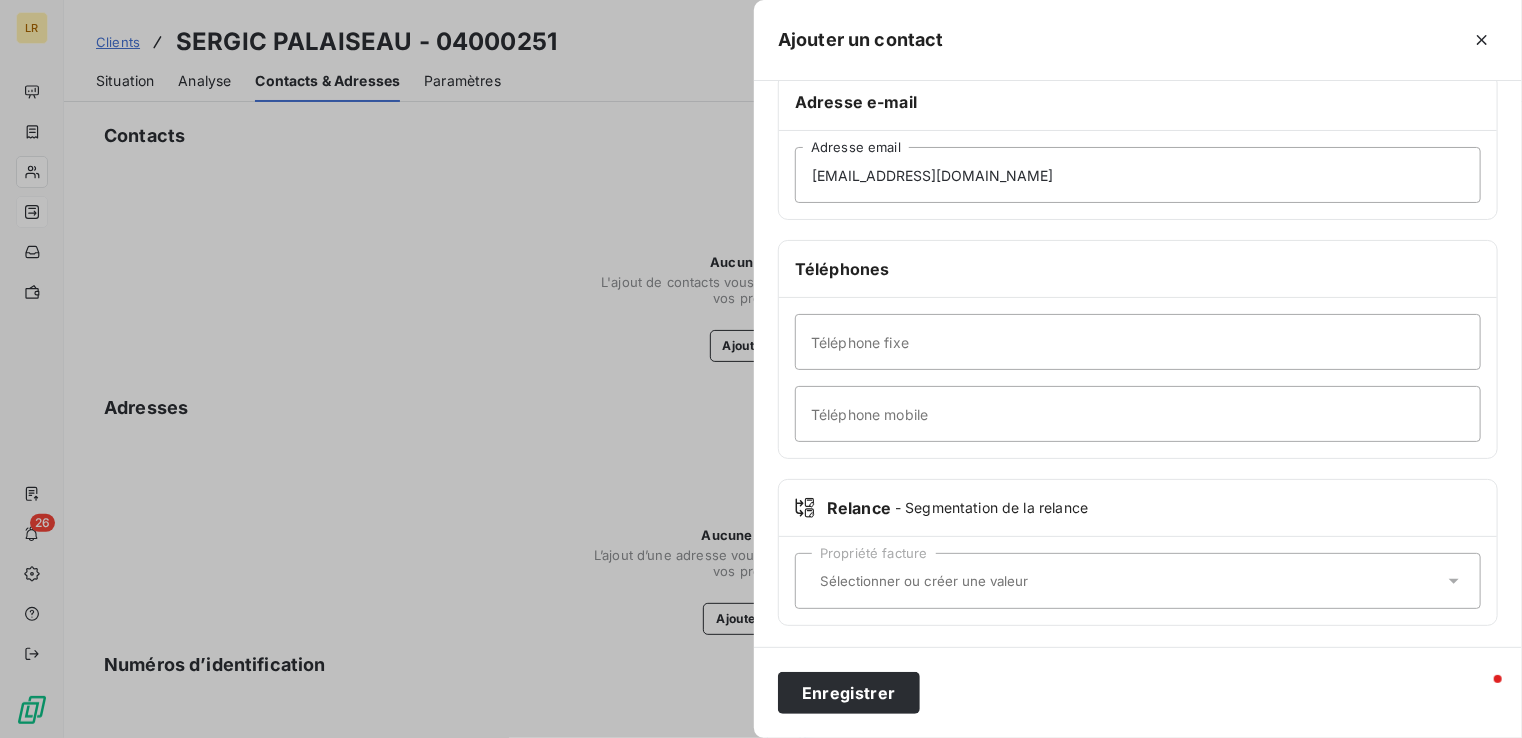 click on "Relance - Segmentation de la relance" at bounding box center (1138, 508) 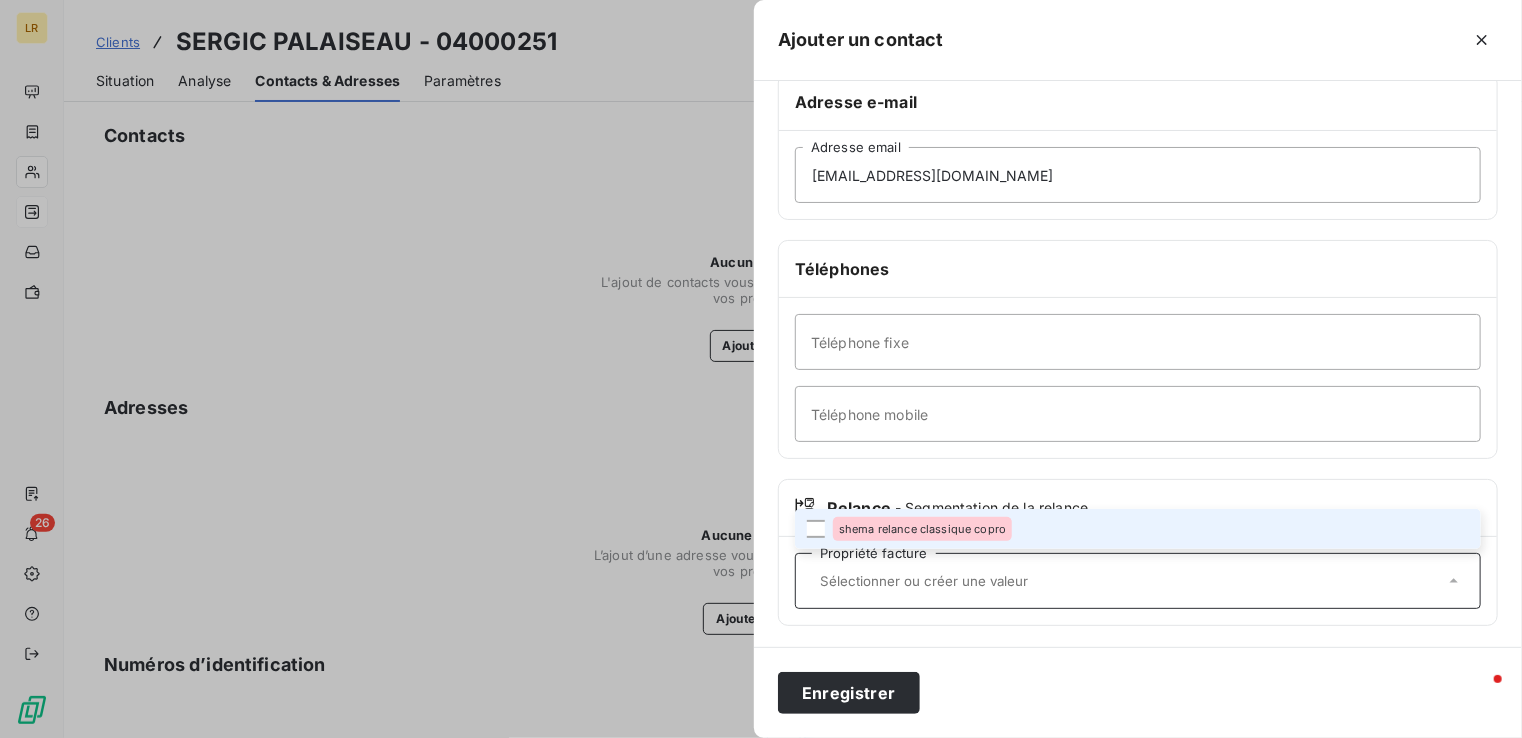 drag, startPoint x: 817, startPoint y: 526, endPoint x: 822, endPoint y: 539, distance: 13.928389 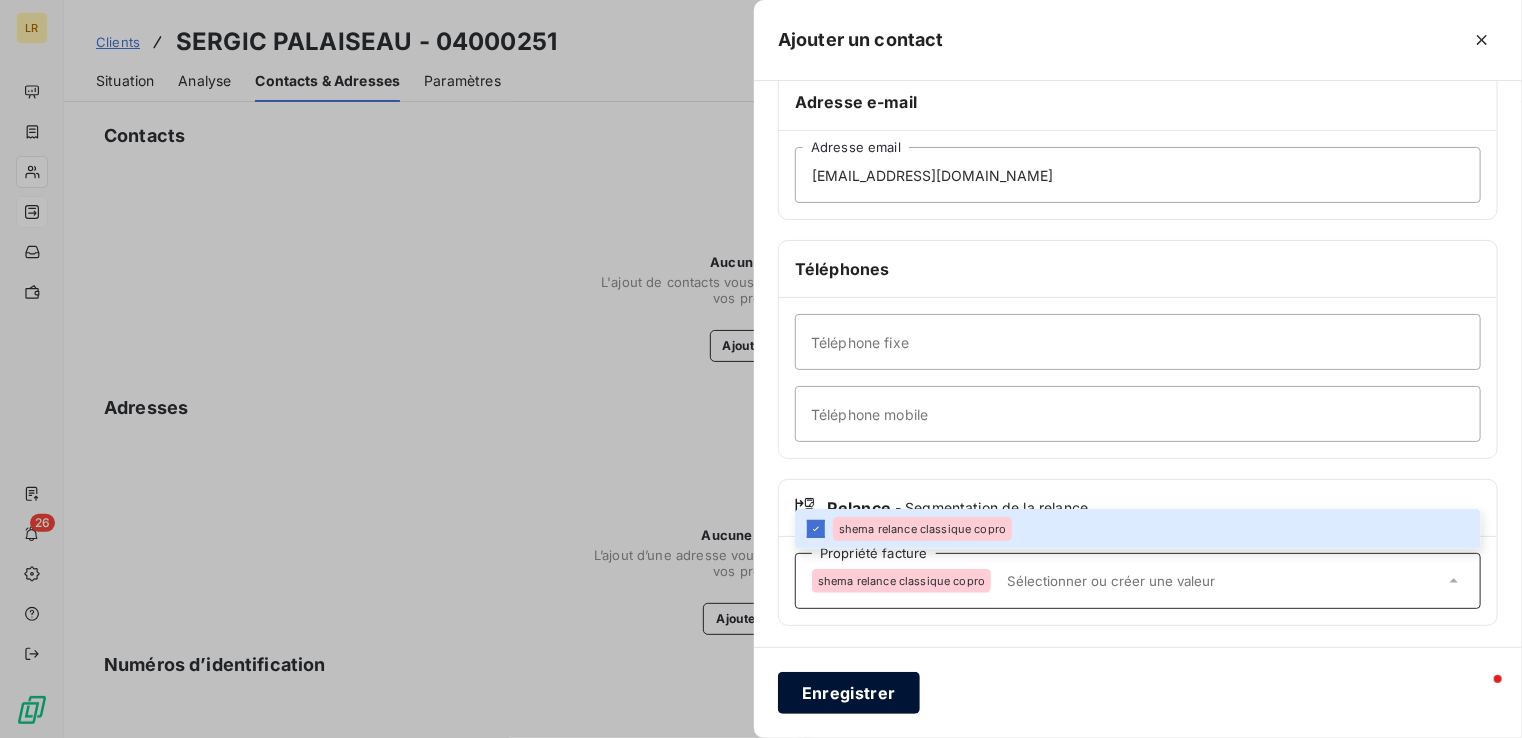 click on "Enregistrer" at bounding box center (849, 693) 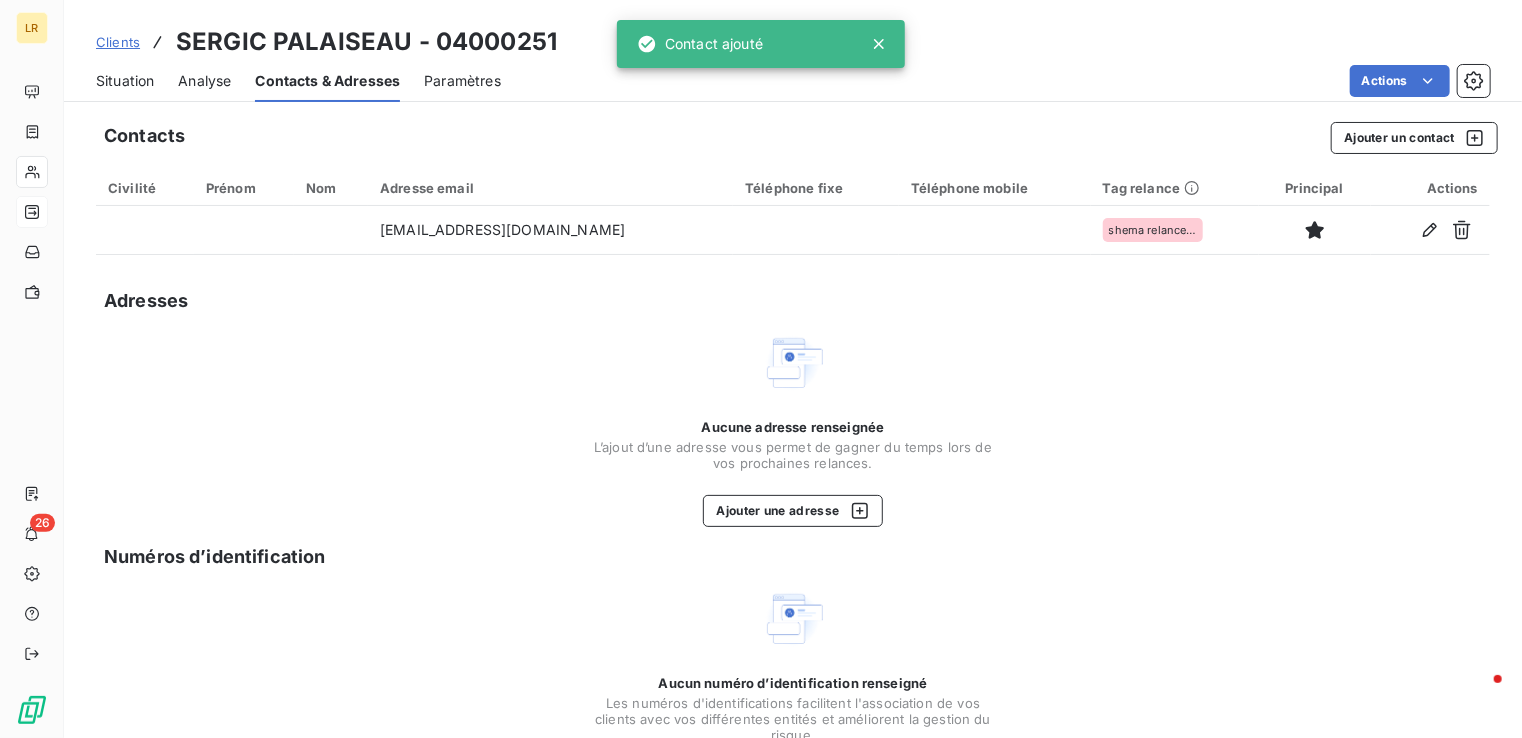 click on "Aucune adresse renseignée L’ajout d’une adresse vous permet de gagner du temps lors de vos prochaines relances. Ajouter une adresse" at bounding box center (793, 429) 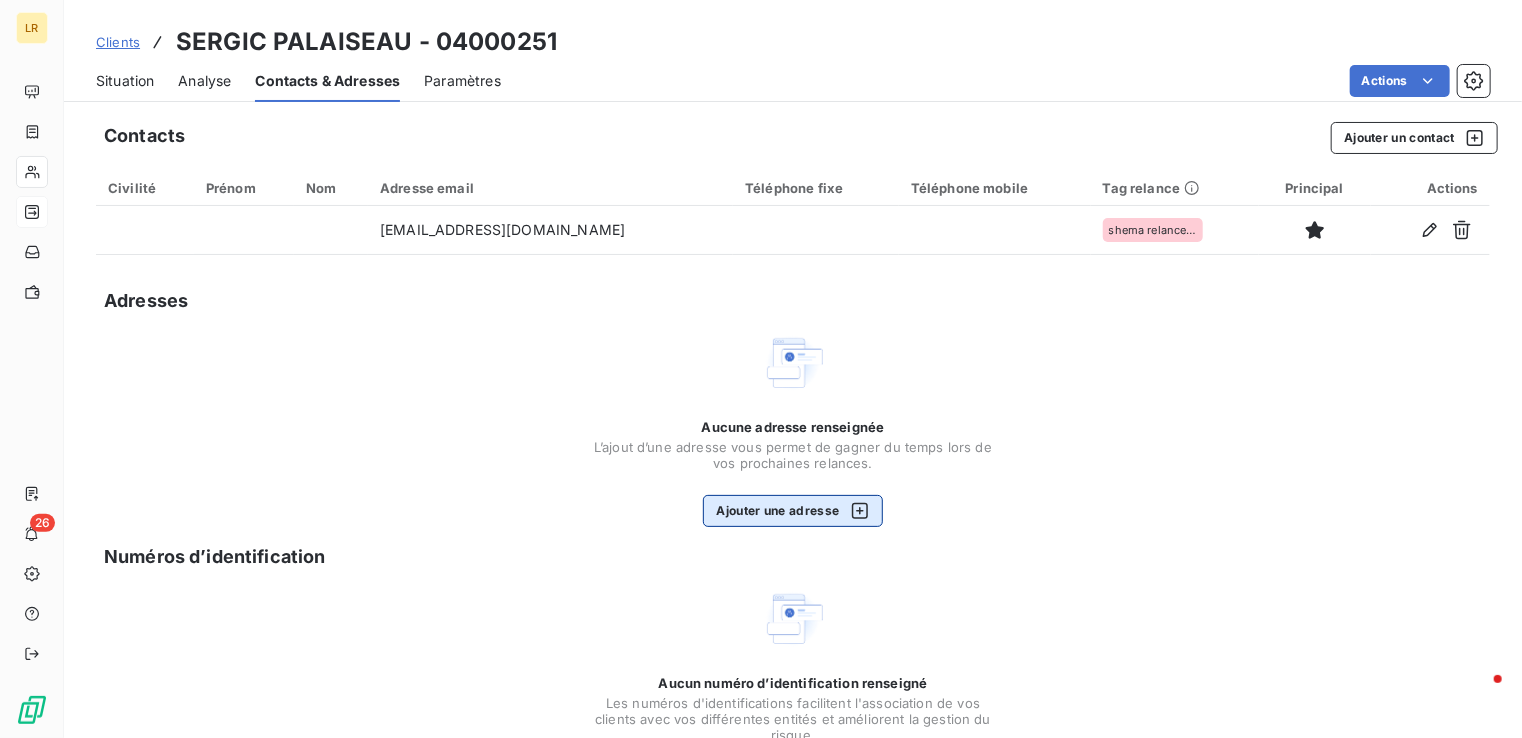 click on "Ajouter une adresse" at bounding box center [792, 511] 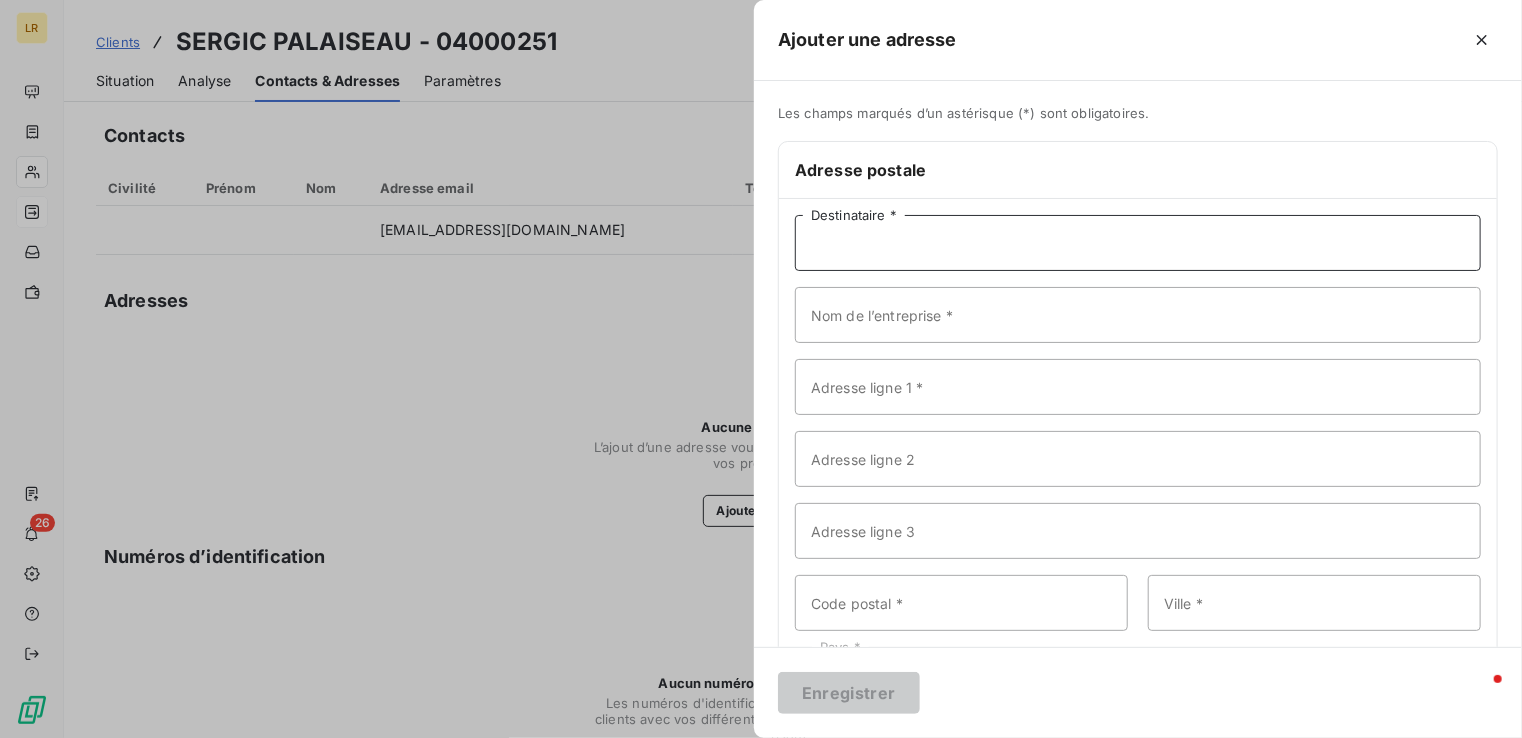 click on "Destinataire *" at bounding box center [1138, 243] 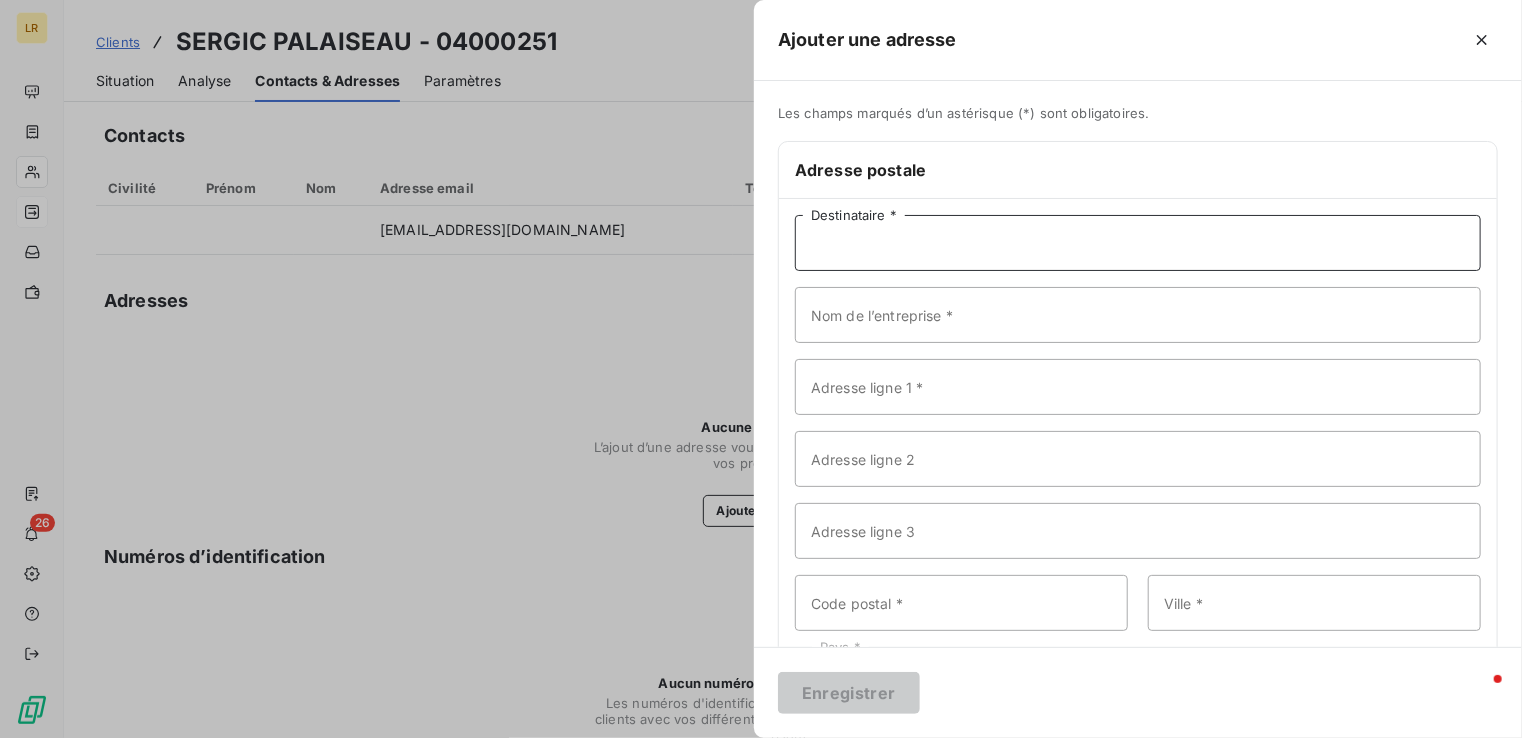 paste on "SERGIC  21[STREET_ADDRESS]" 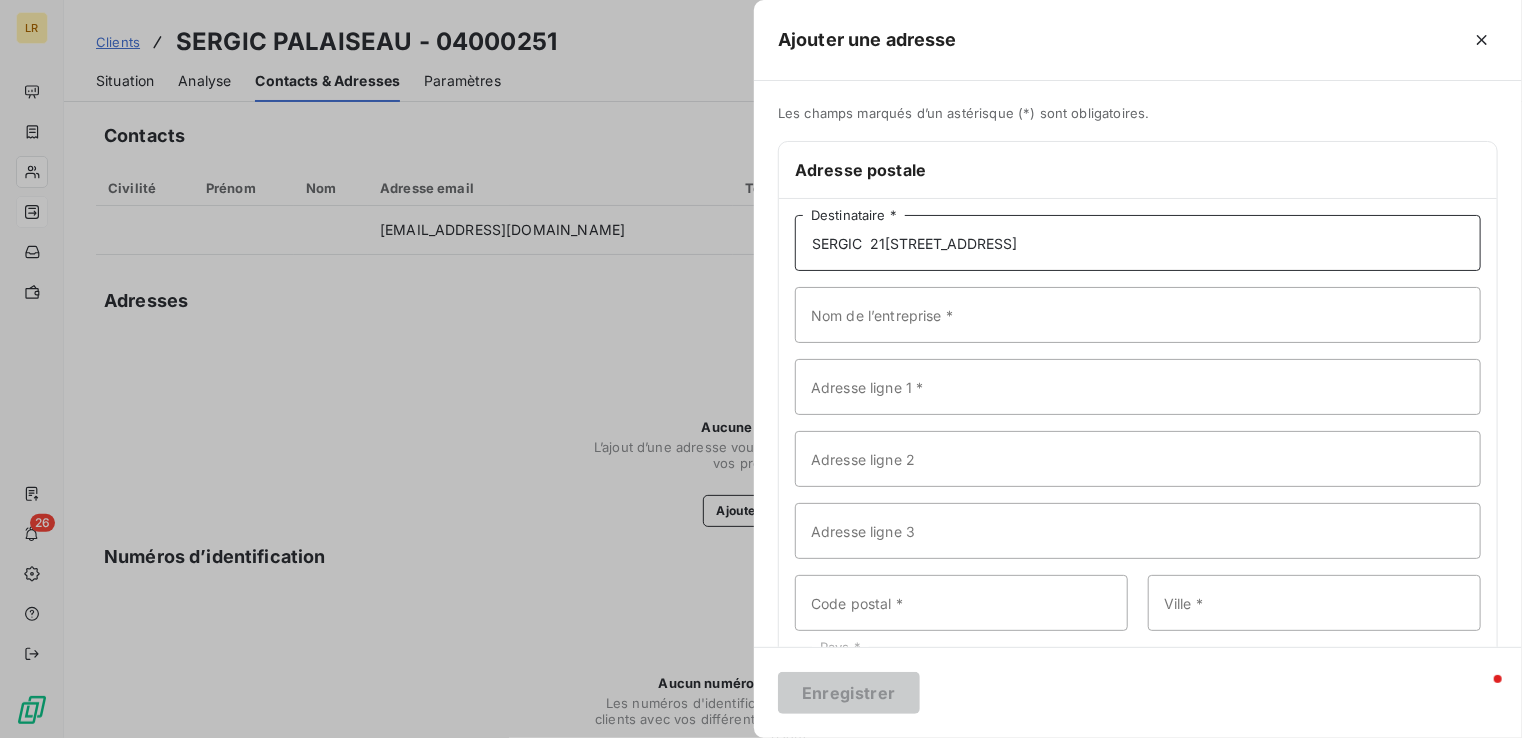 drag, startPoint x: 871, startPoint y: 239, endPoint x: 1031, endPoint y: 250, distance: 160.37769 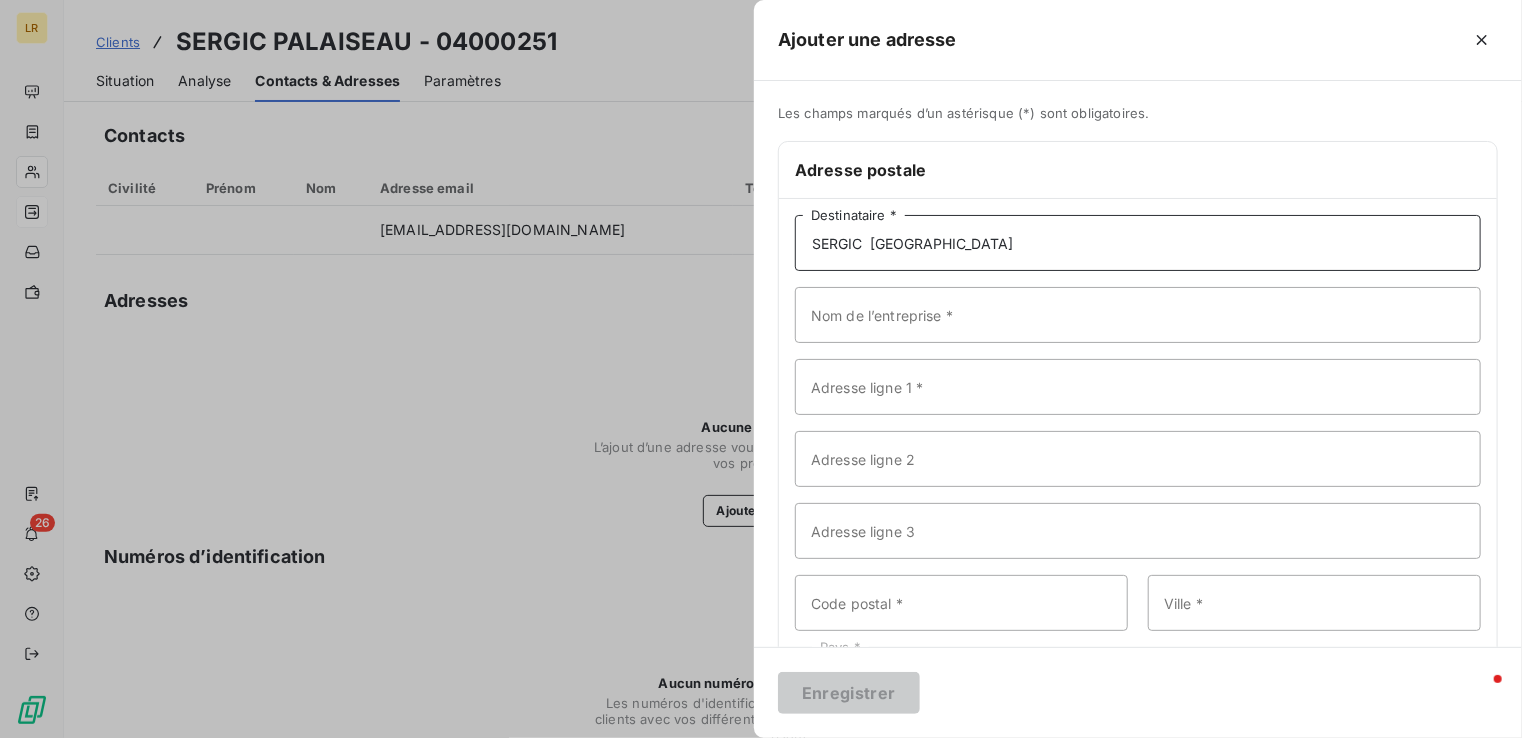 type on "SERGIC  [GEOGRAPHIC_DATA]" 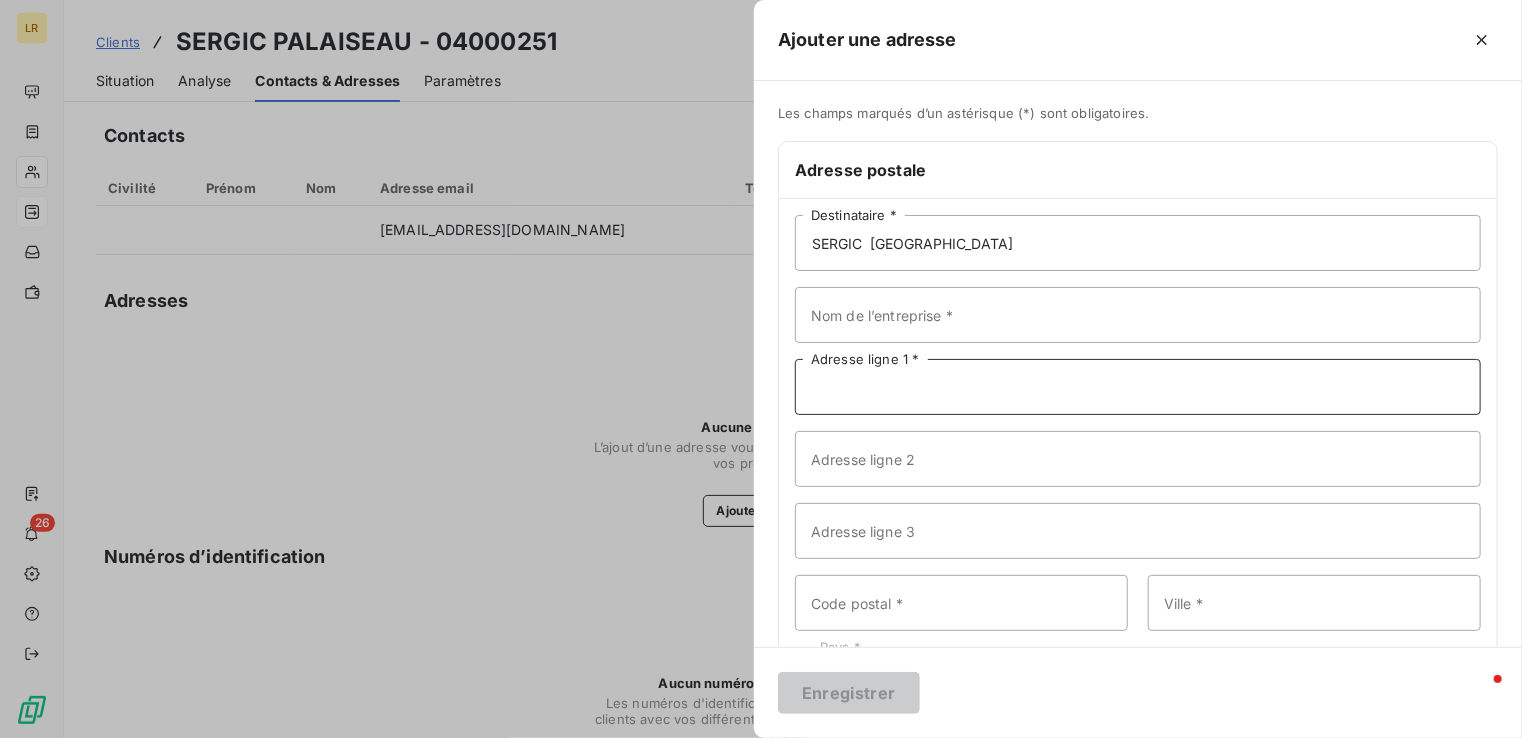 click on "Adresse ligne 1 *" at bounding box center (1138, 387) 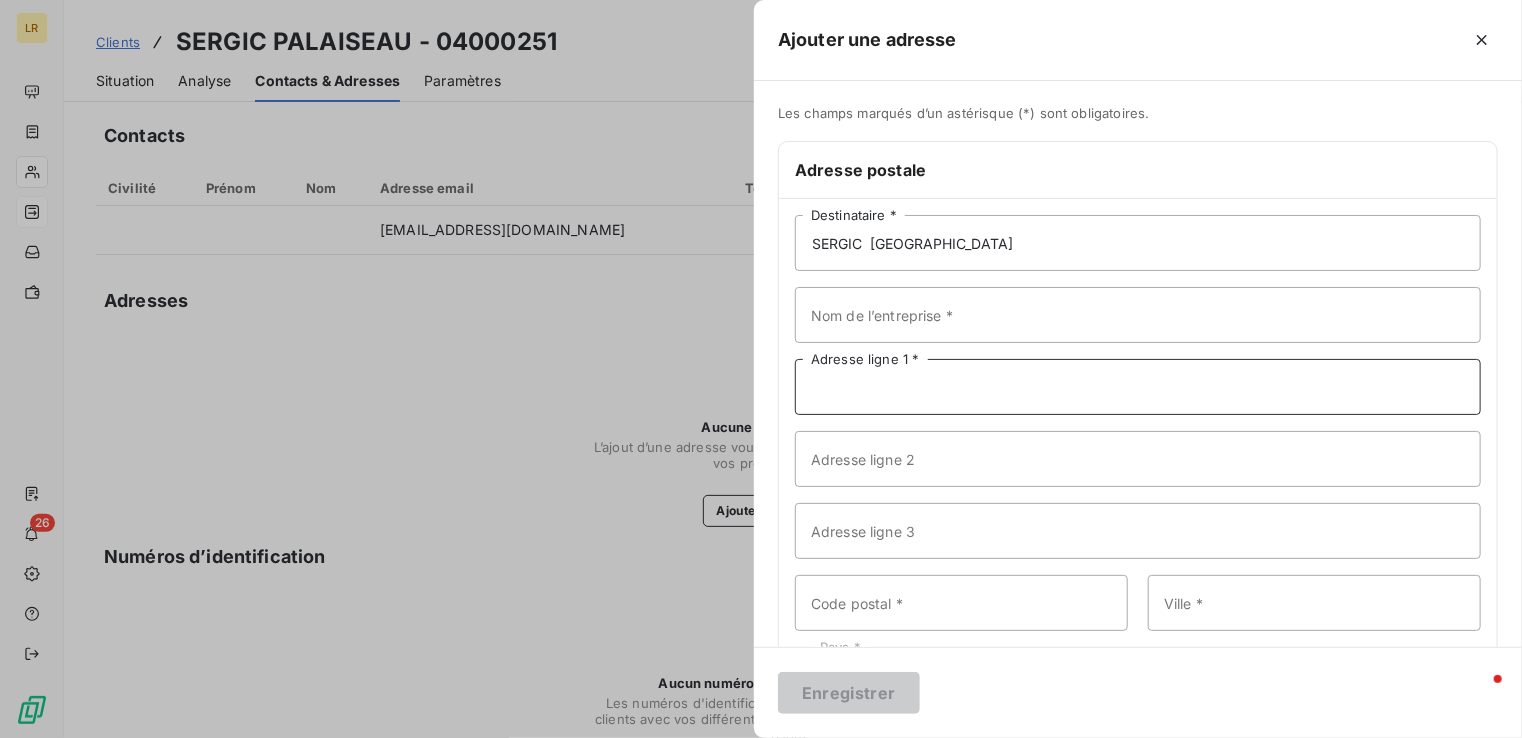 paste on "[STREET_ADDRESS]" 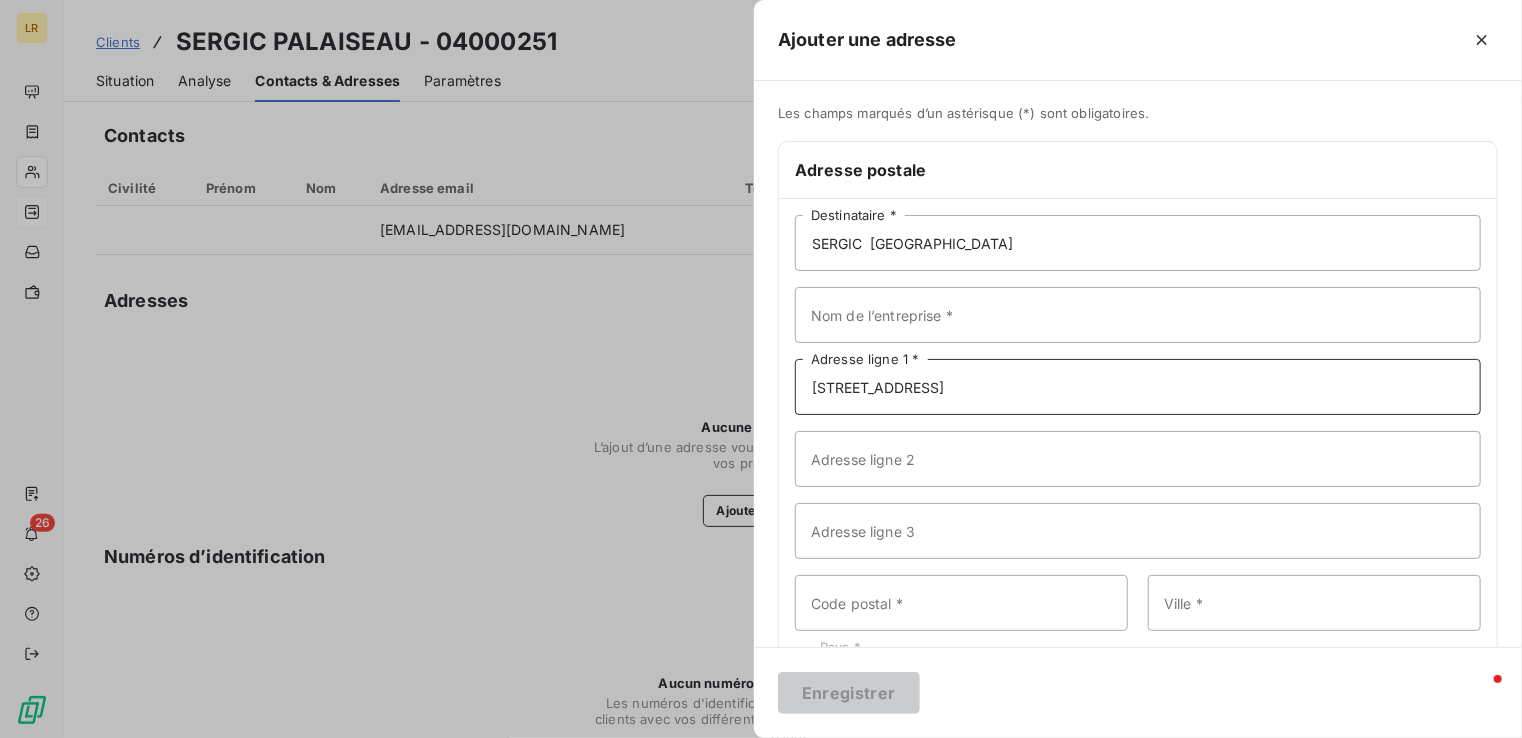 type on "[STREET_ADDRESS]" 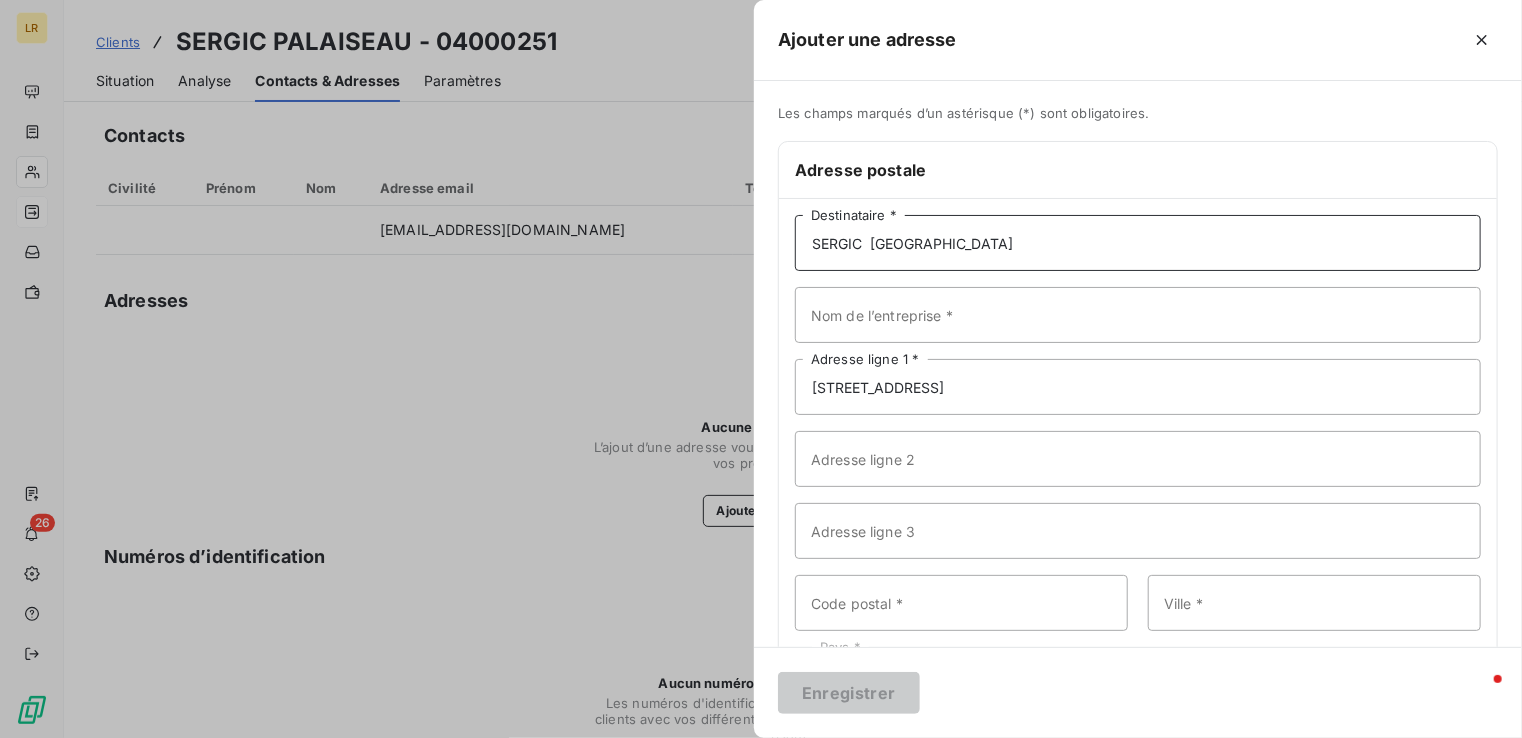 drag, startPoint x: 866, startPoint y: 243, endPoint x: 1000, endPoint y: 241, distance: 134.01492 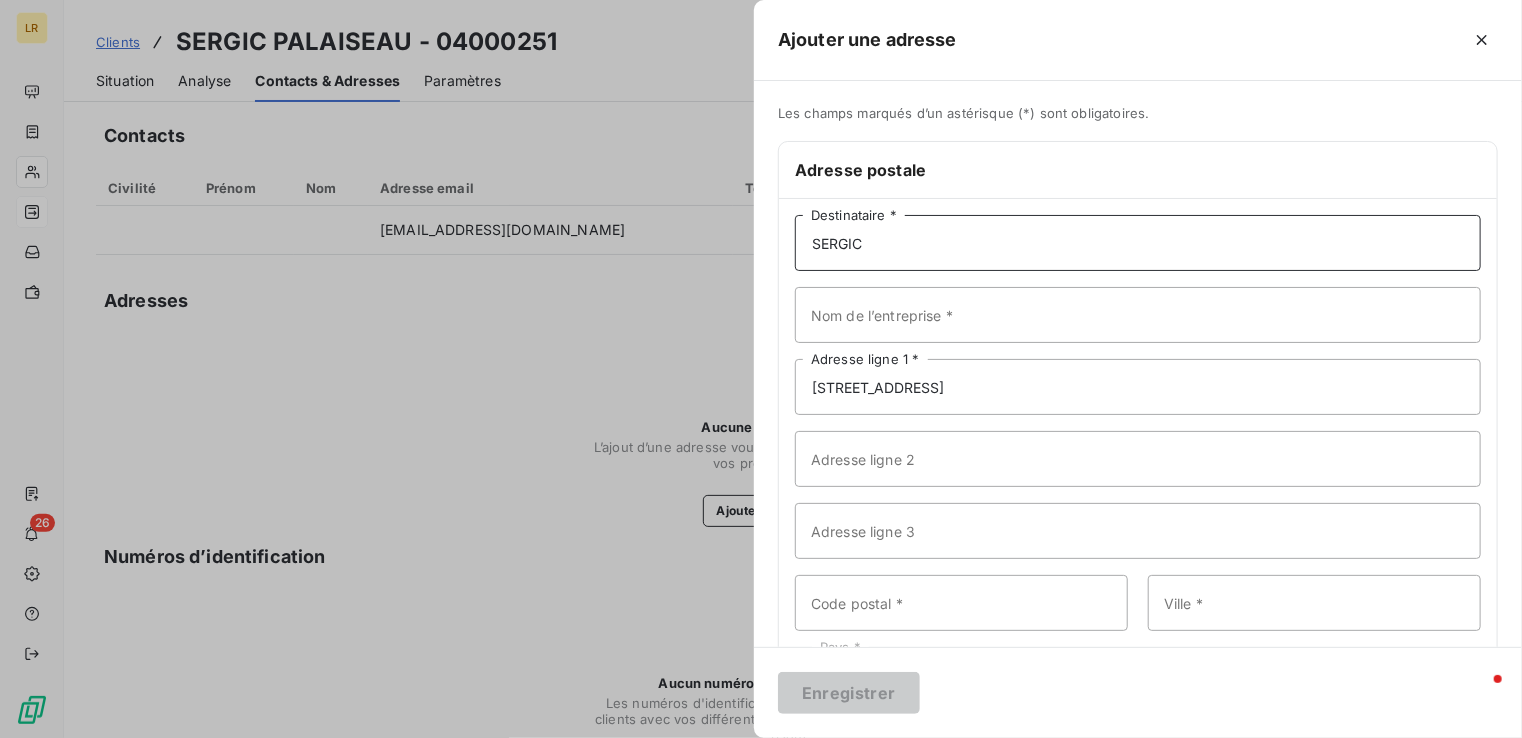 type on "SERGIC" 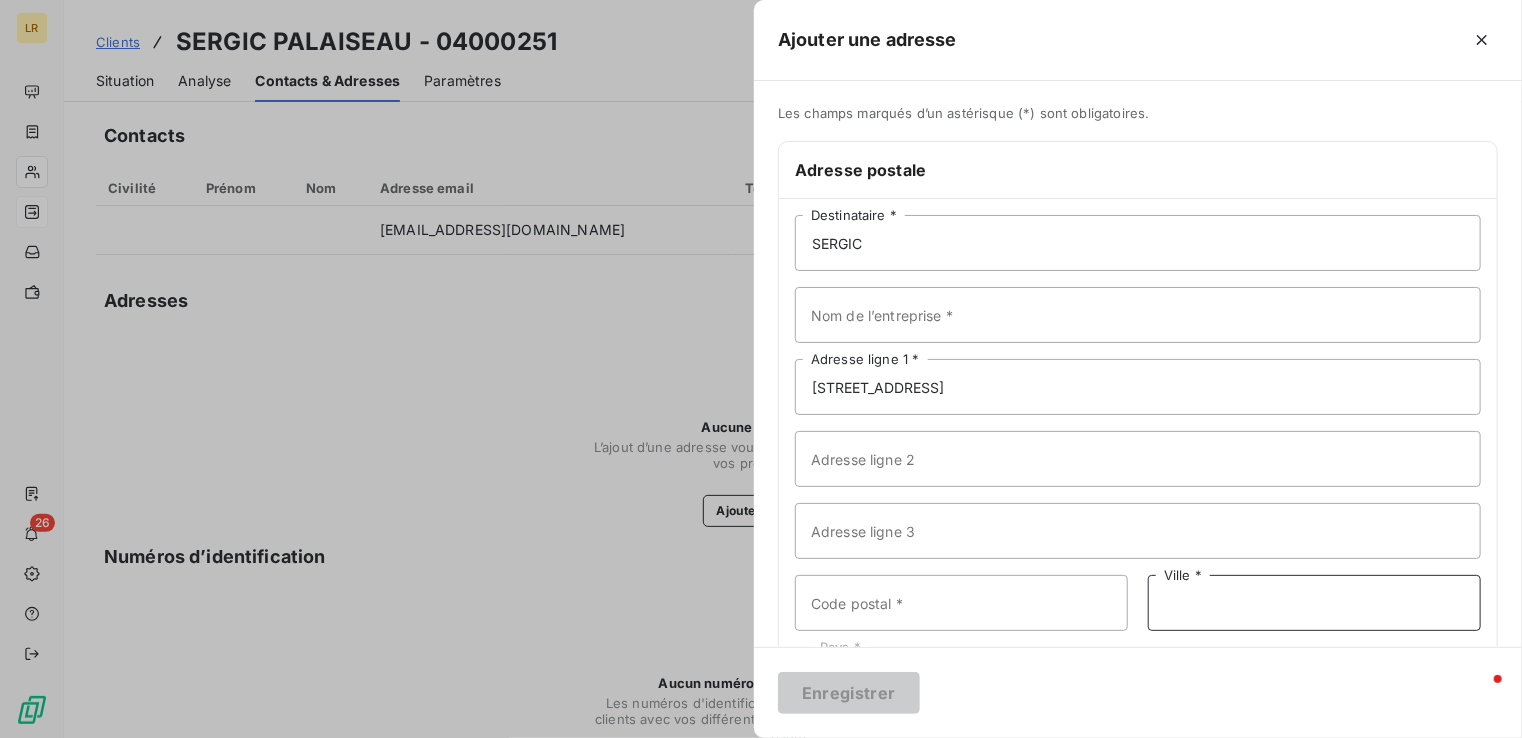 click on "Ville *" at bounding box center [1314, 603] 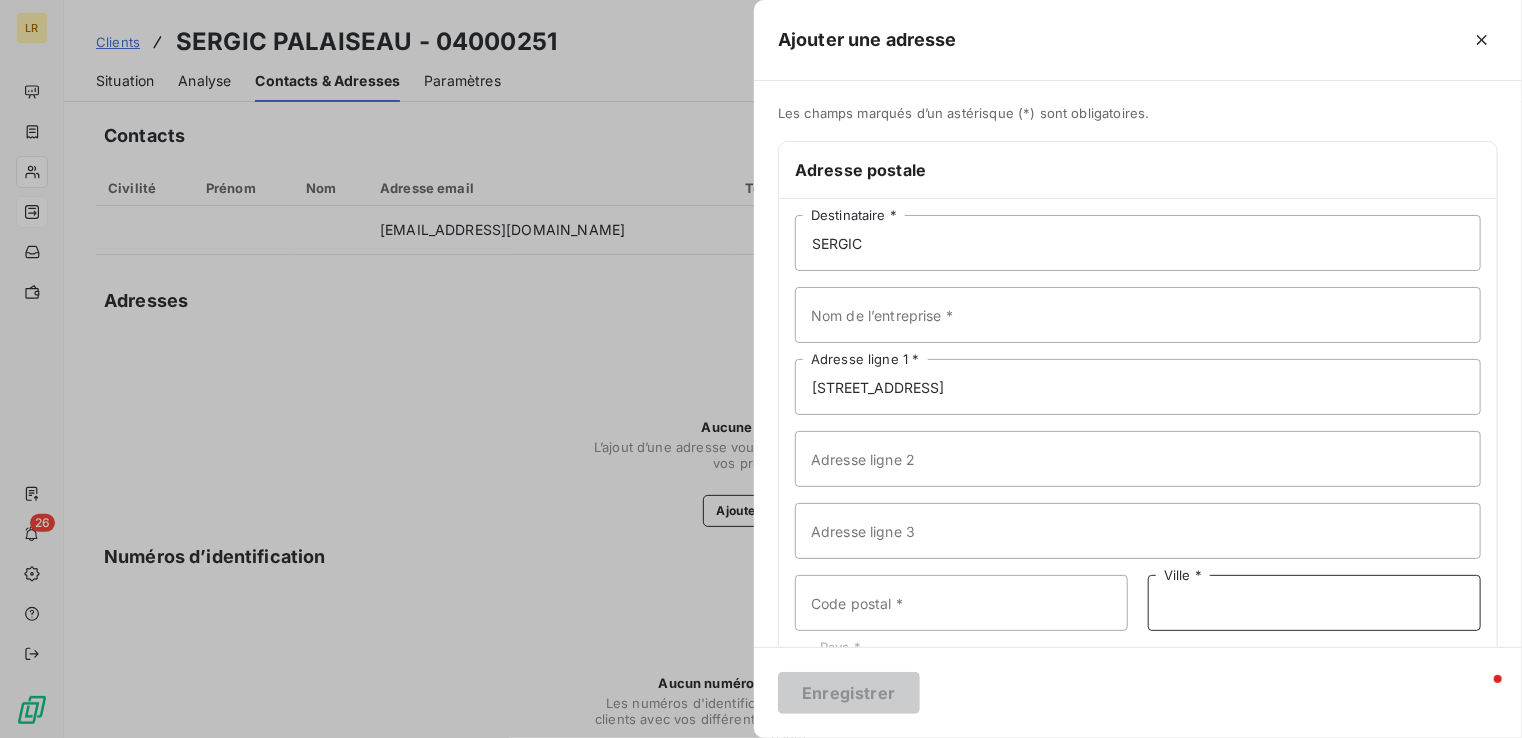 paste on "[GEOGRAPHIC_DATA]" 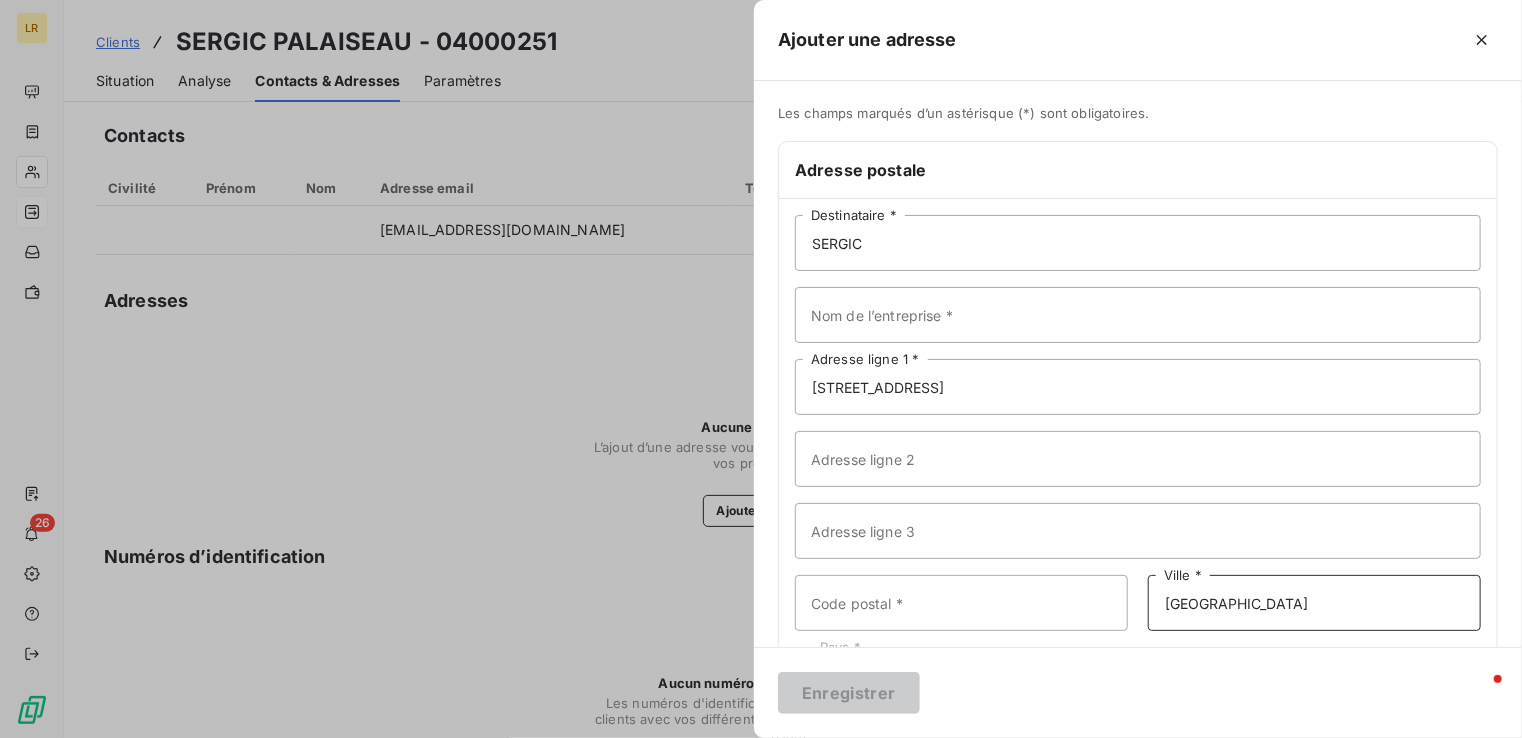 type on "[GEOGRAPHIC_DATA]" 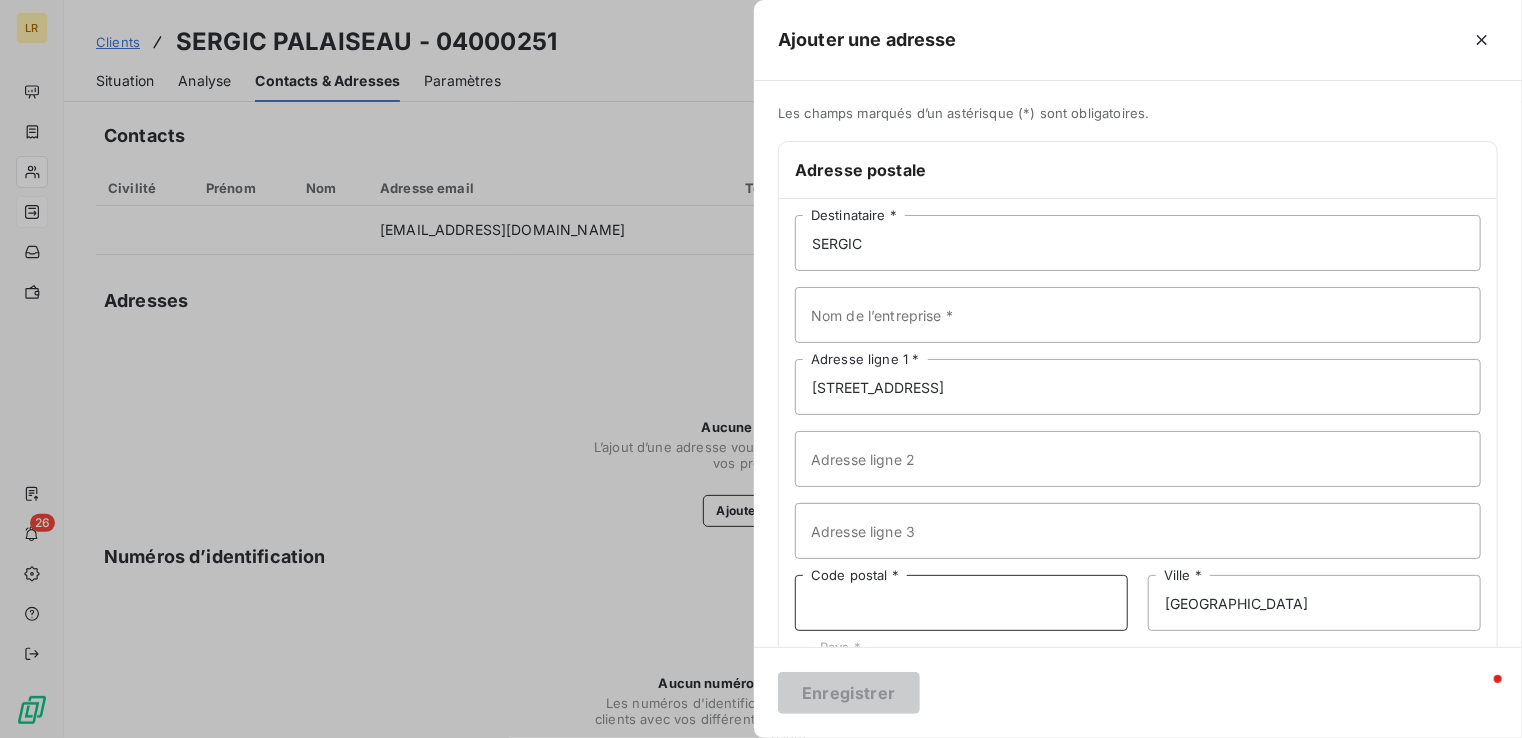 click on "Code postal *" at bounding box center (961, 603) 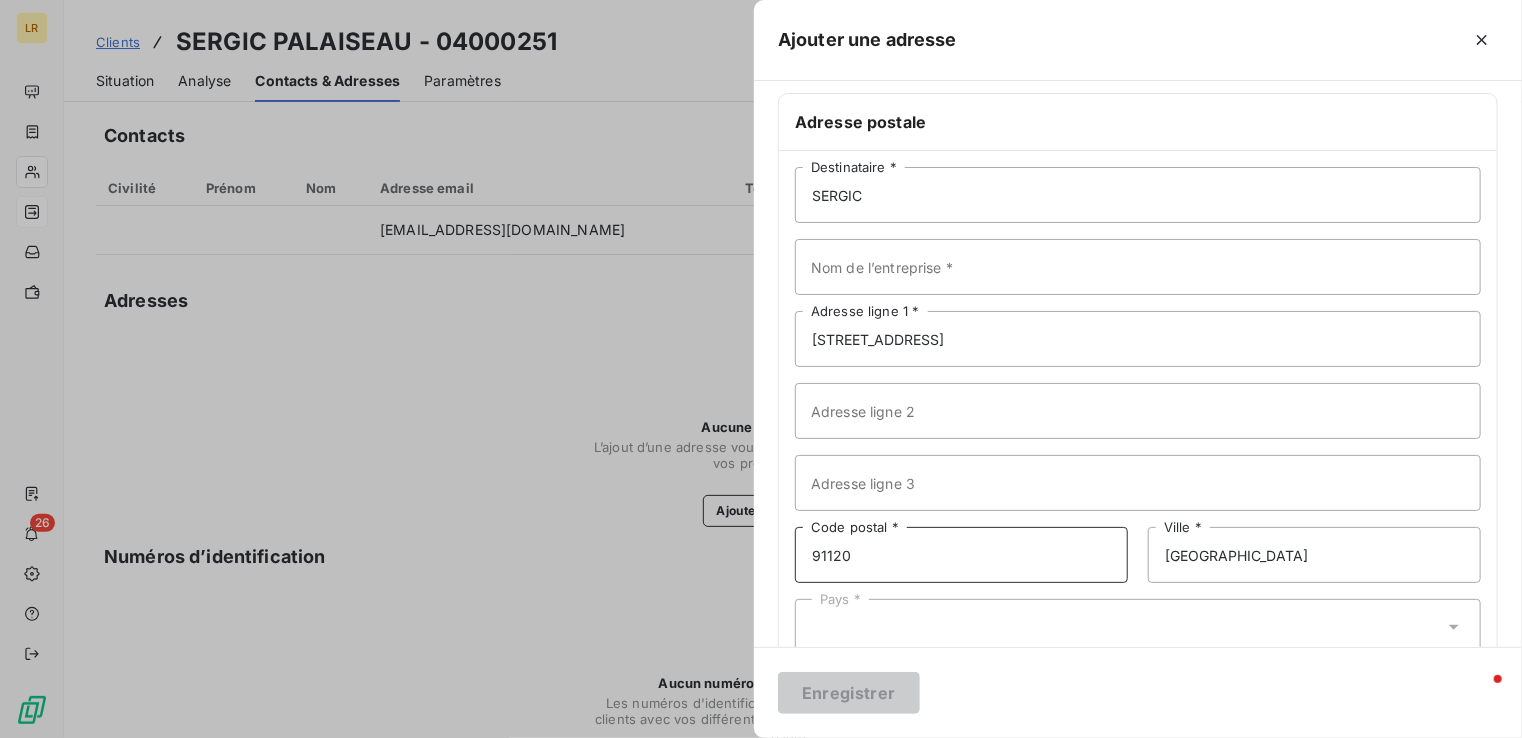 scroll, scrollTop: 96, scrollLeft: 0, axis: vertical 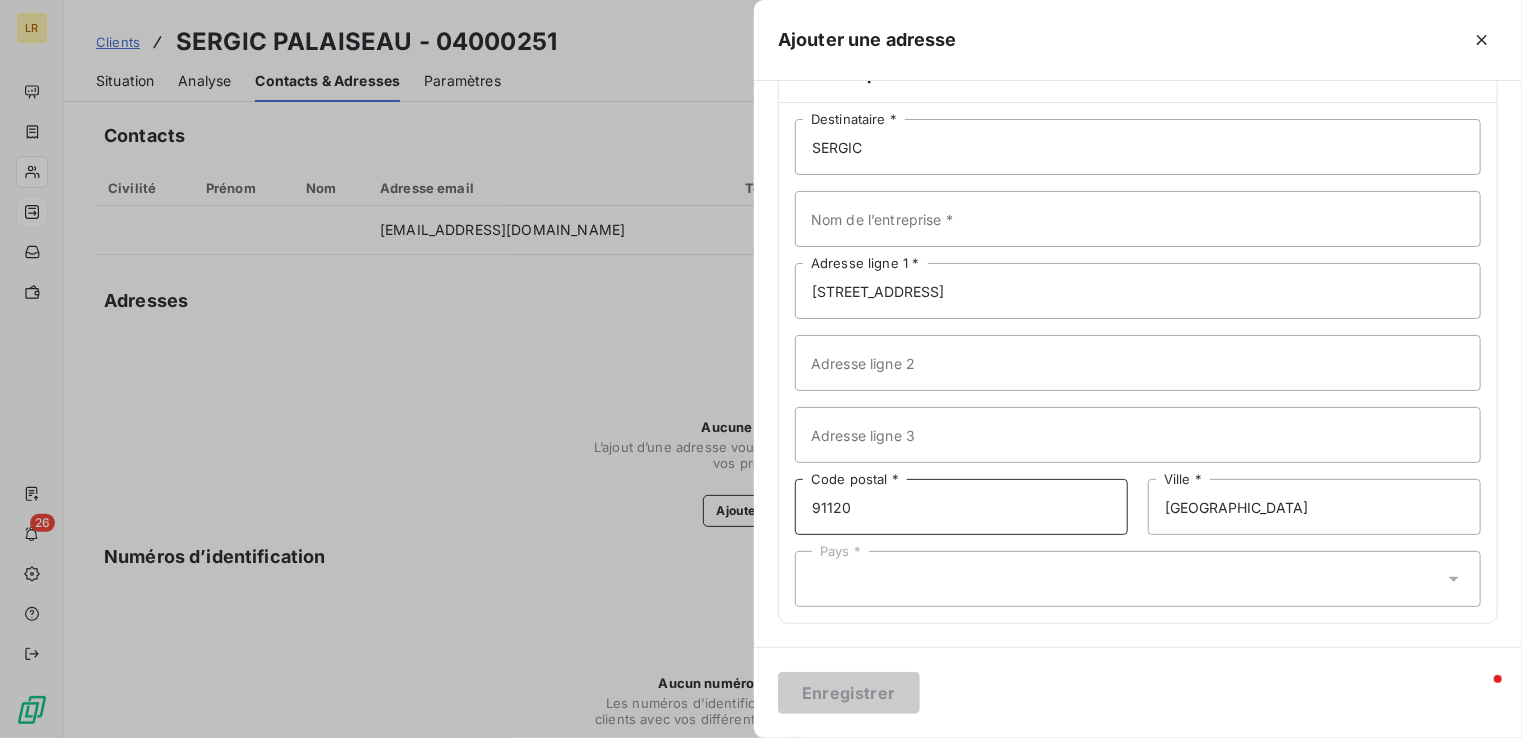 type on "91120" 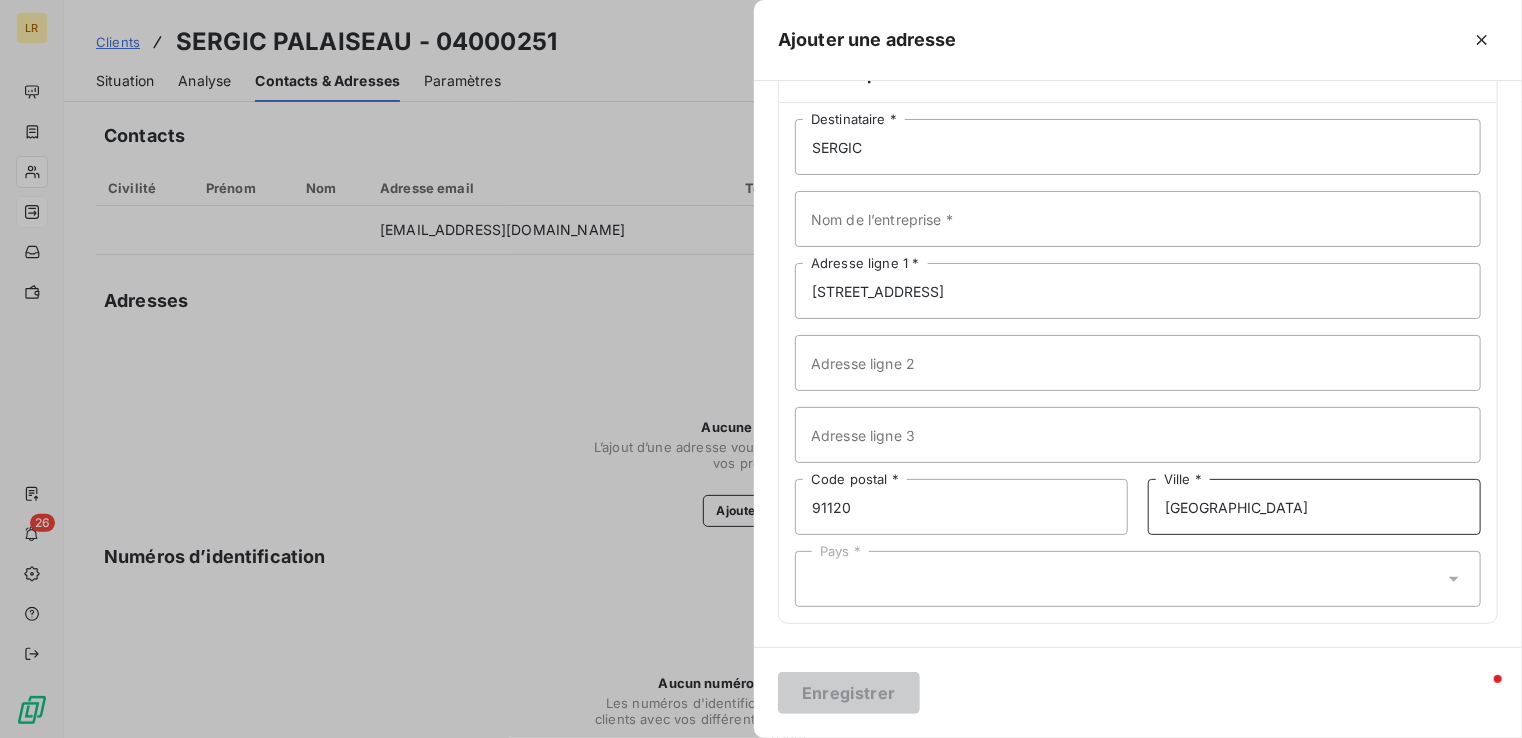 click on "[GEOGRAPHIC_DATA]" at bounding box center [1314, 507] 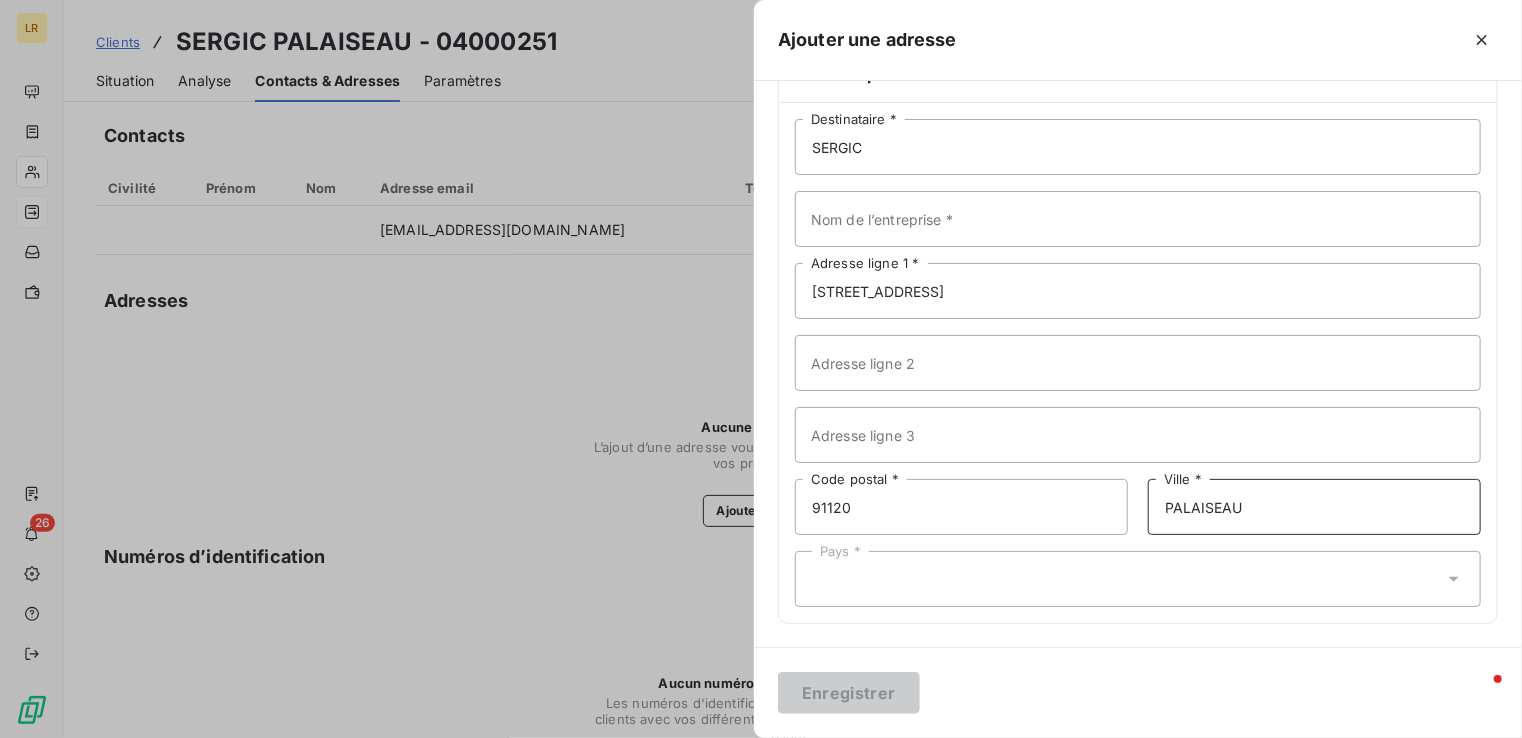 type on "PALAISEAU" 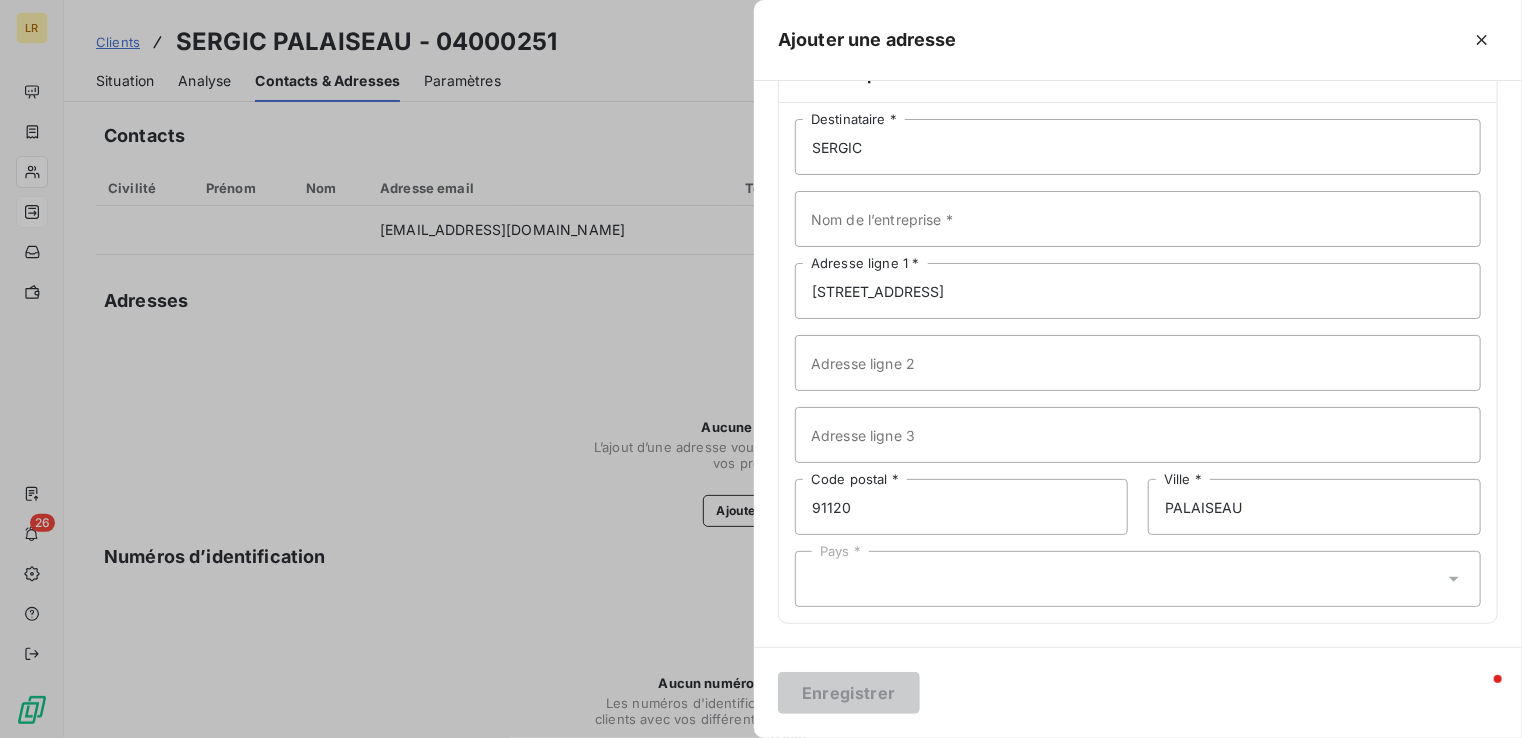 click at bounding box center (820, 579) 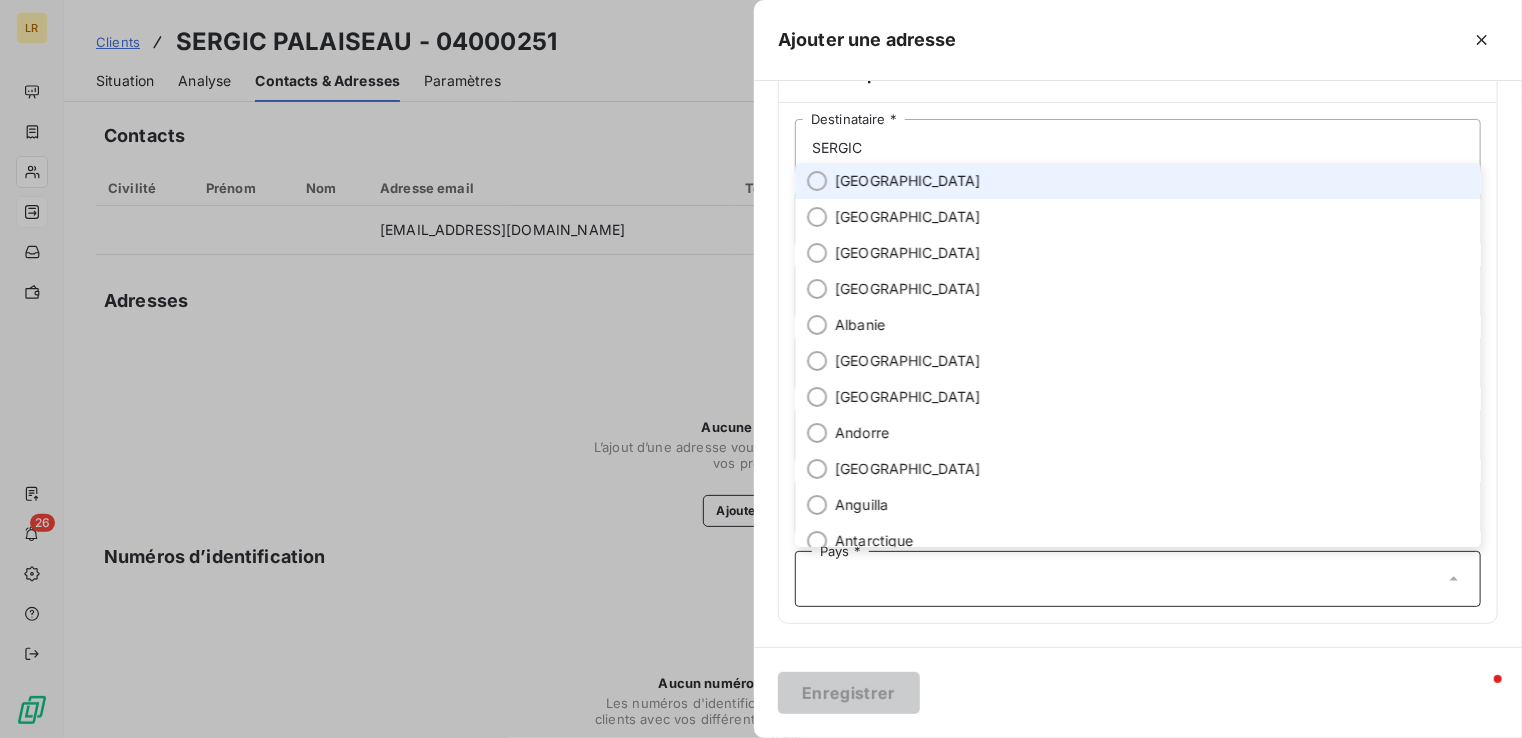 click at bounding box center [817, 181] 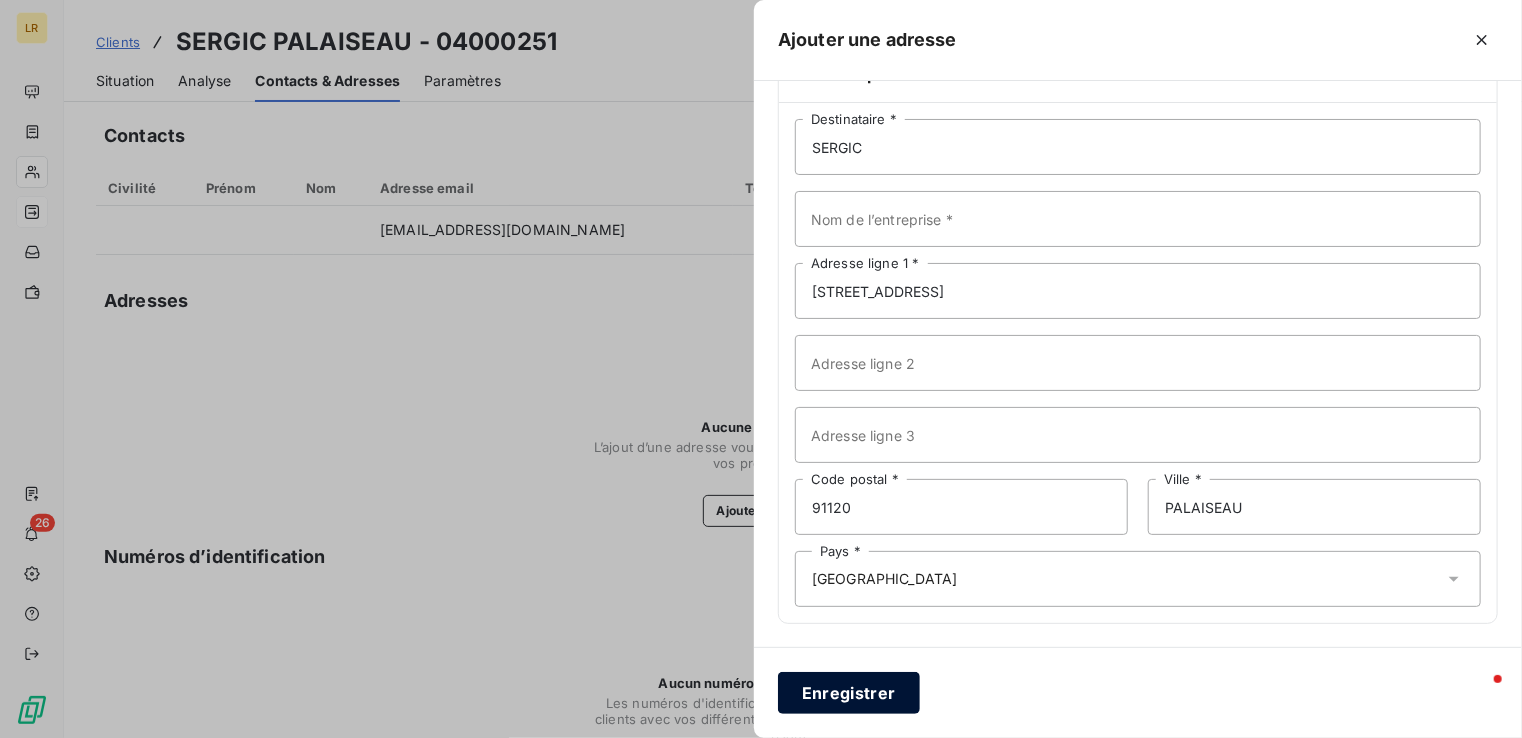click on "Enregistrer" at bounding box center [849, 693] 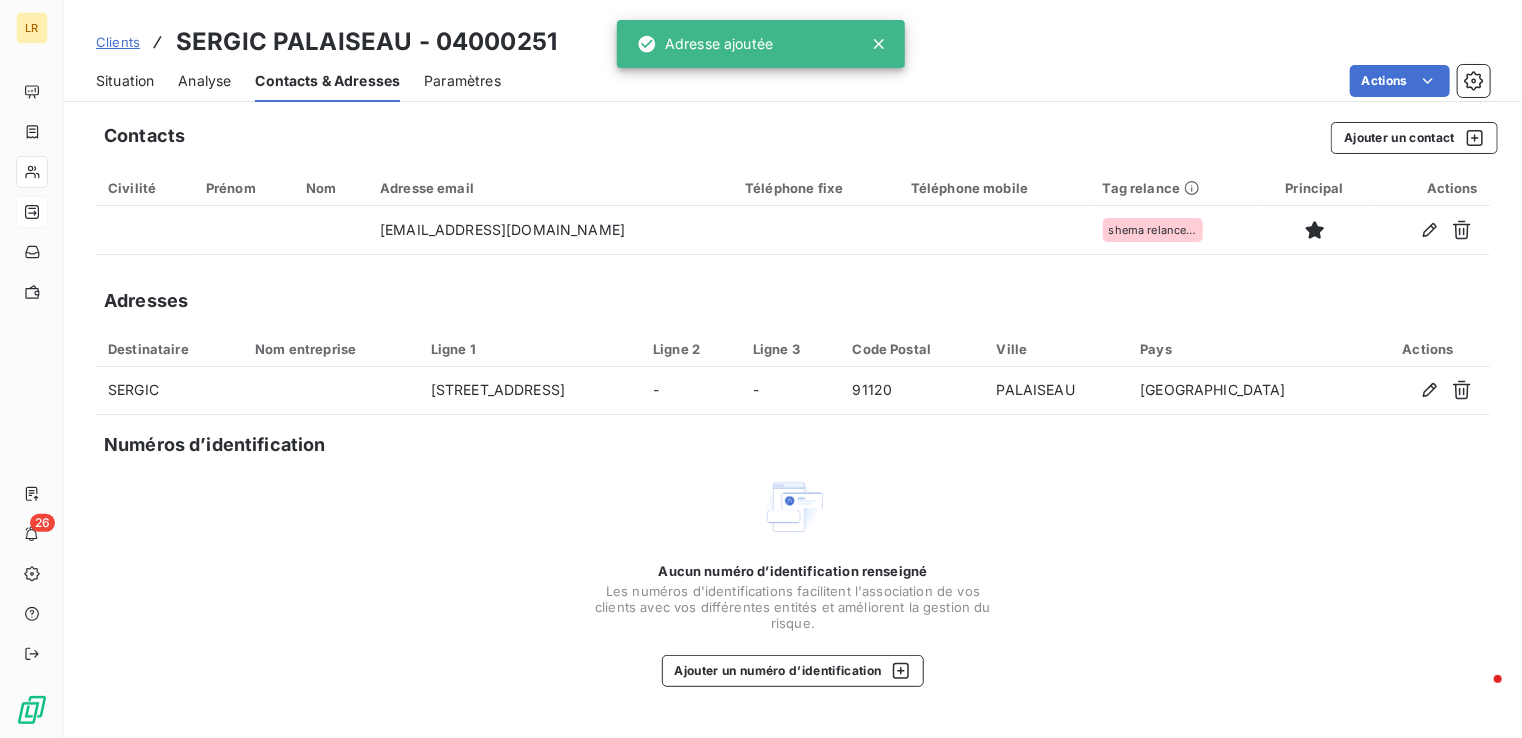 click on "Contacts Ajouter un contact Civilité Prénom Nom Adresse email Téléphone fixe Téléphone mobile Tag relance   Principal Actions [EMAIL_ADDRESS][DOMAIN_NAME] shema relance classique copro Adresses Destinataire Nom entreprise Ligne 1 Ligne 2 Ligne 3 Code Postal Ville Pays Actions SERGIC  [STREET_ADDRESS] France Numéros d’identification Aucun numéro d’identification renseigné Les numéros d'identifications facilitent l'association de vos clients avec vos différentes entités et améliorent la gestion du risque. Ajouter un numéro d’identification" at bounding box center [793, 424] 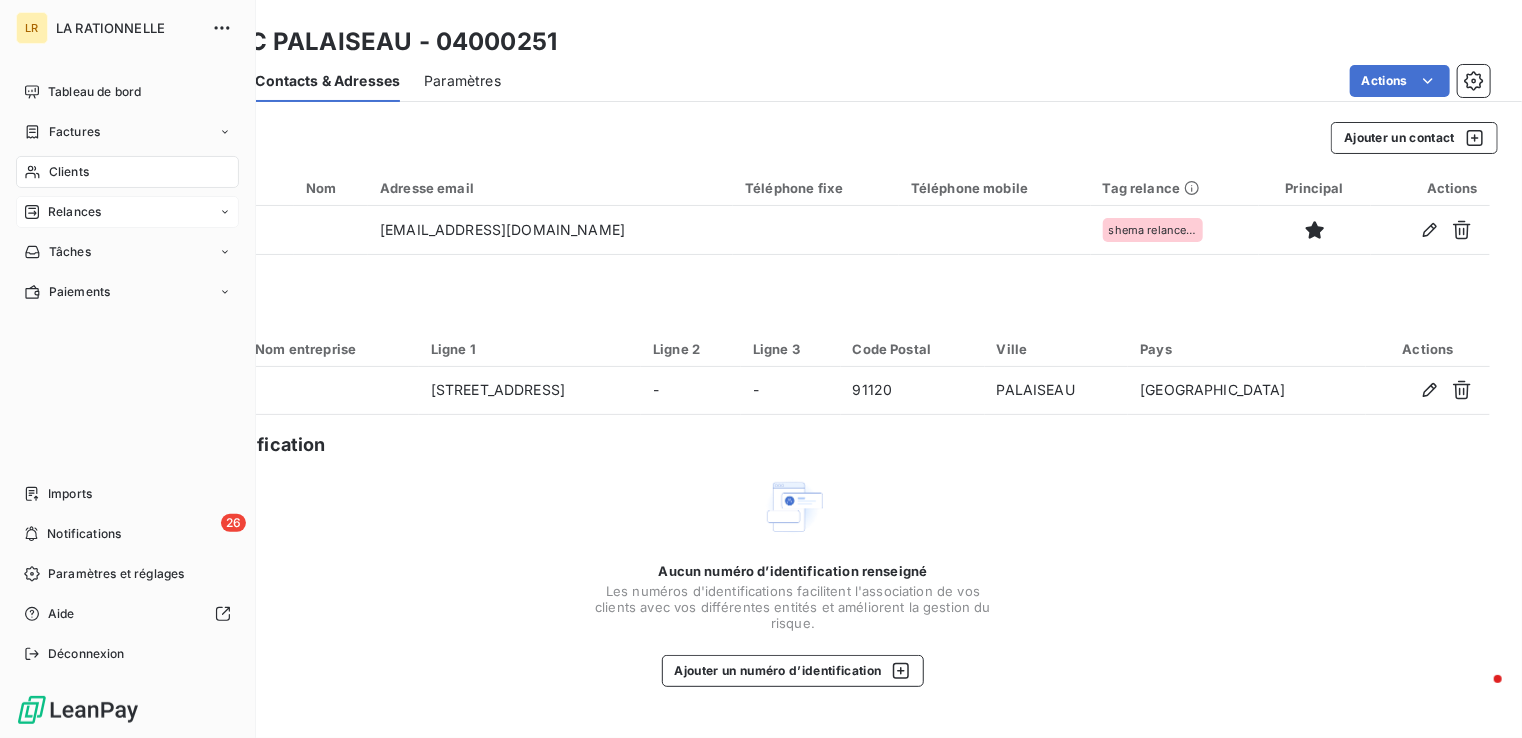 click on "Relances" at bounding box center (74, 212) 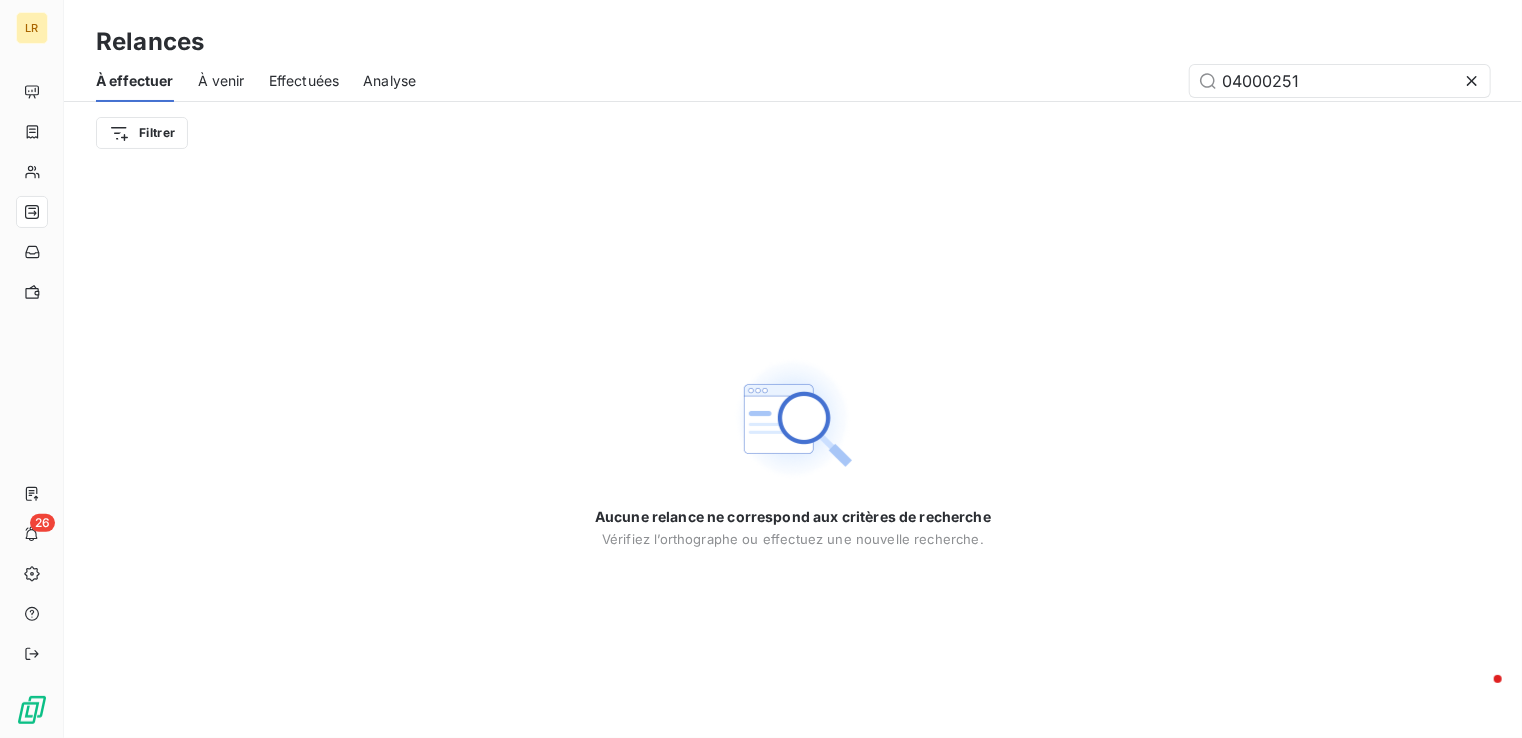 click on "À effectuer" at bounding box center [135, 81] 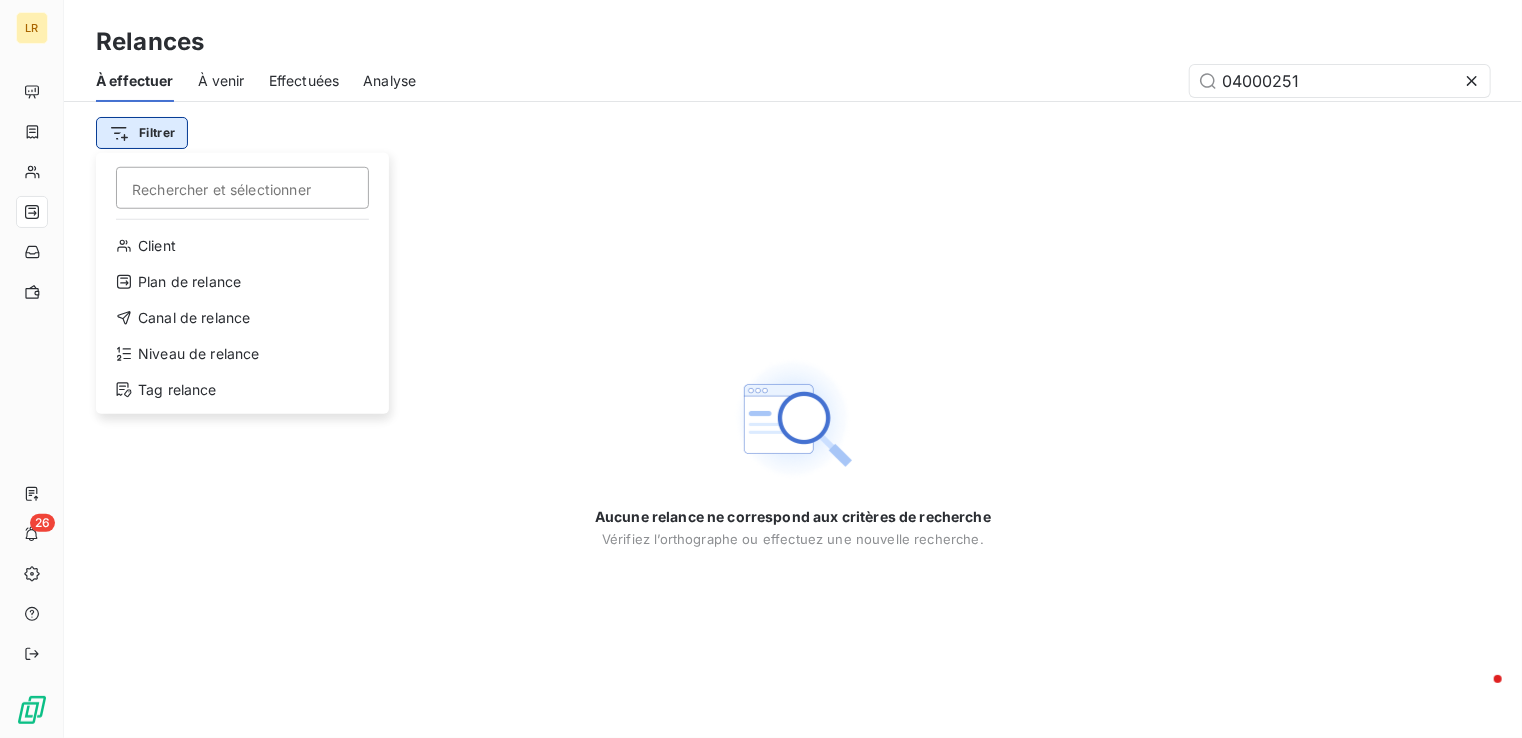 click on "LR 26 Relances À effectuer À venir Effectuées Analyse 04000251 Filtrer Rechercher et sélectionner Client Plan de relance Canal de relance Niveau de relance Tag relance Aucune relance ne correspond aux critères de recherche Vérifiez l’orthographe ou effectuez une nouvelle recherche." at bounding box center (761, 369) 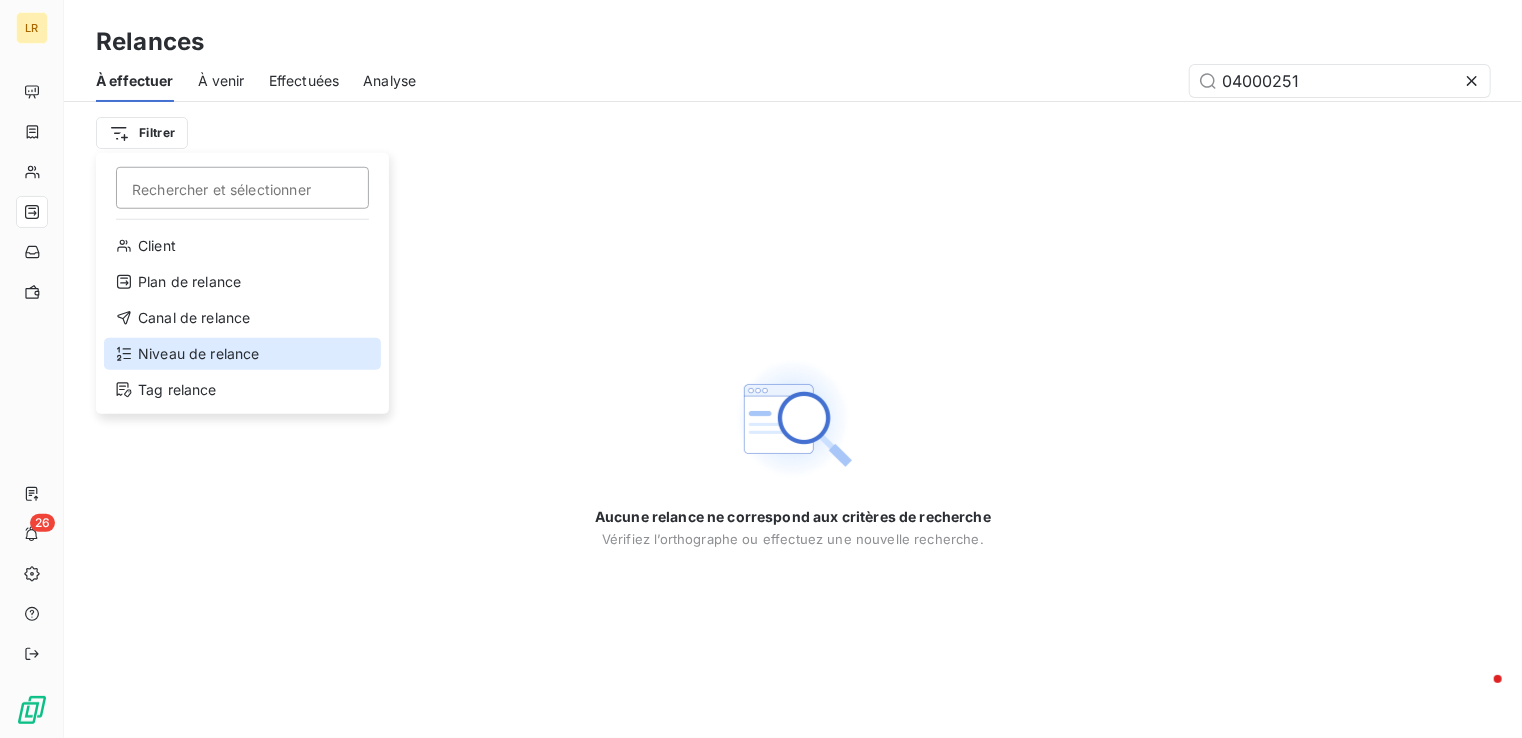 click on "Niveau de relance" at bounding box center (242, 354) 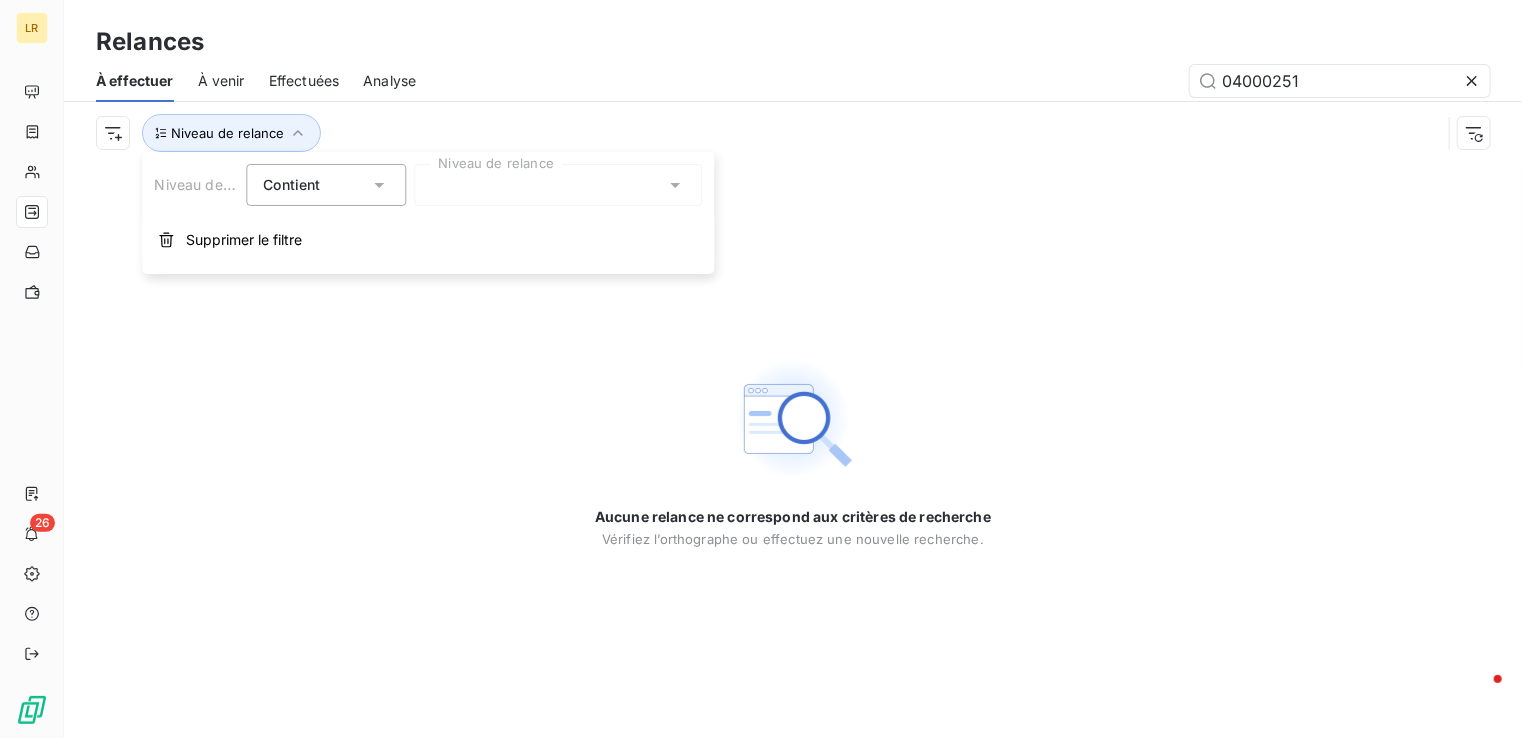 click 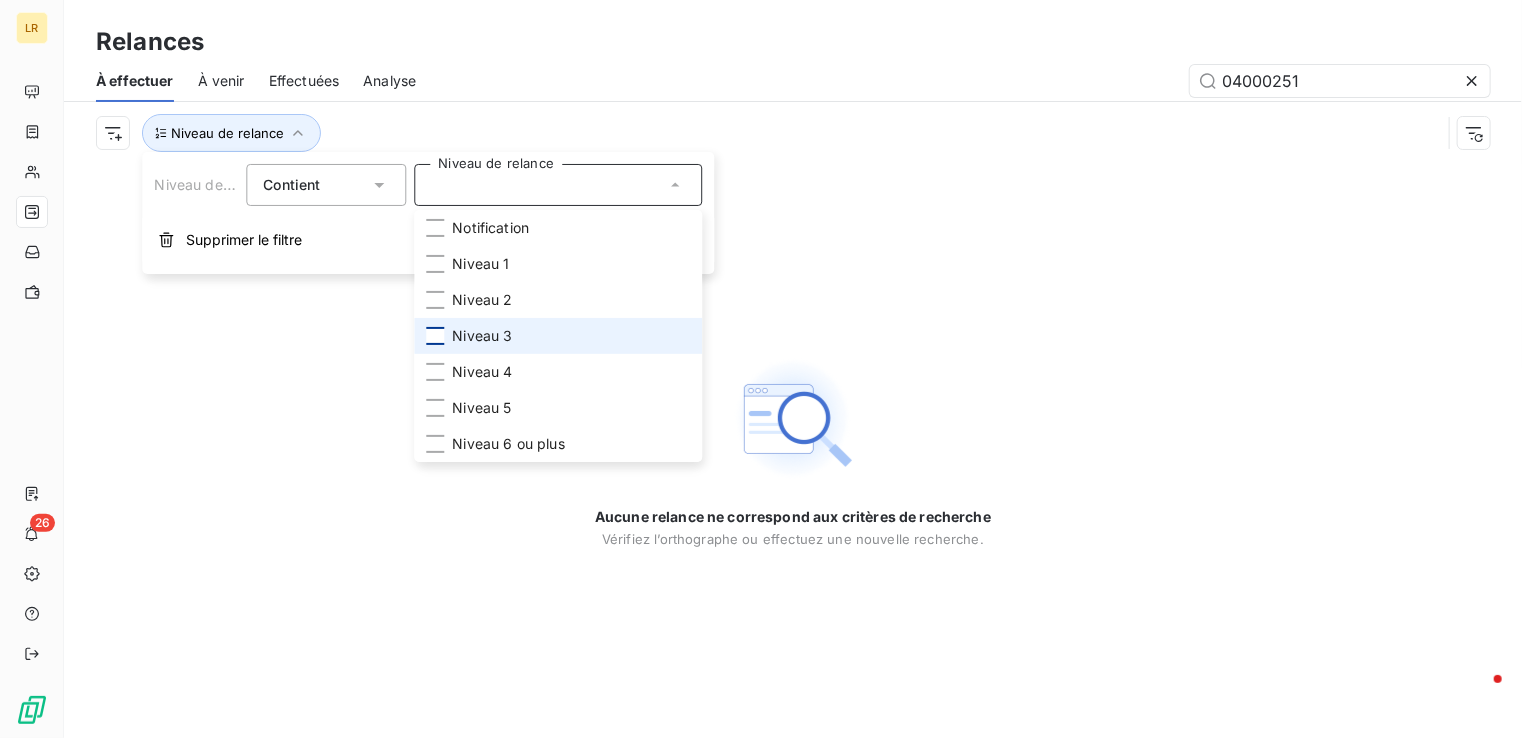 click at bounding box center (435, 336) 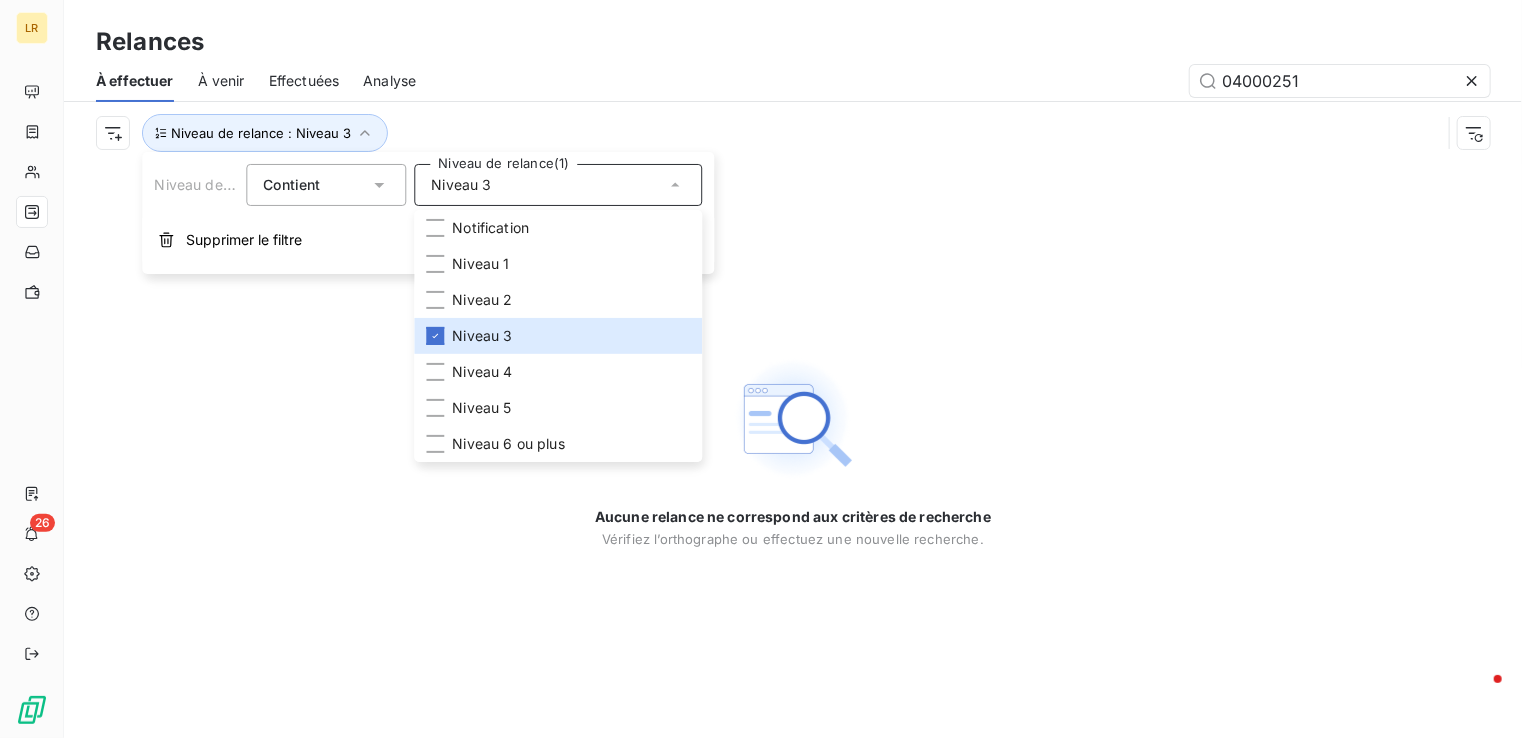 click on "Aucune relance ne correspond aux critères de recherche [PERSON_NAME] l’orthographe ou effectuez une nouvelle recherche." at bounding box center (793, 451) 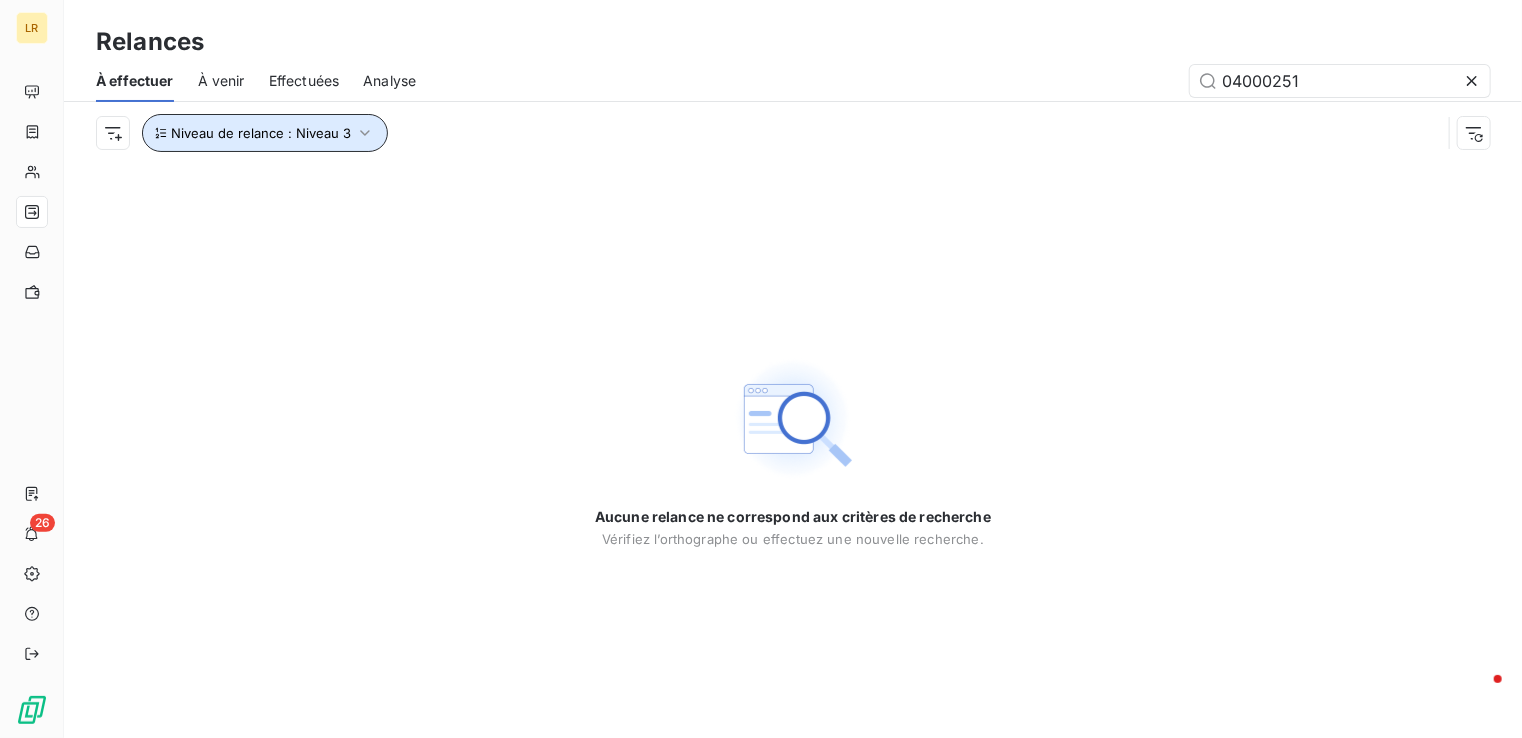 click on "Niveau de relance  : Niveau 3" at bounding box center (265, 133) 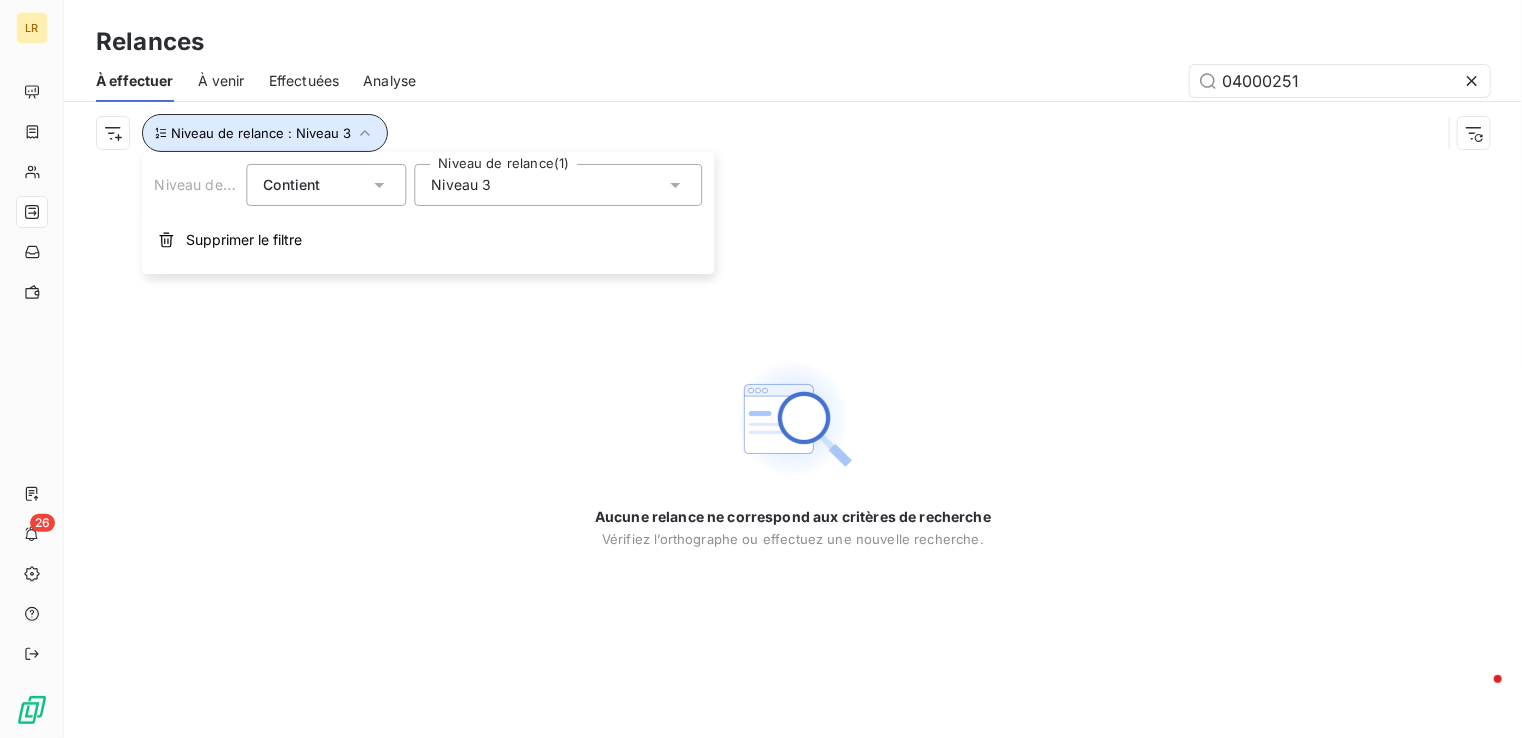 click on "À venir" at bounding box center [221, 81] 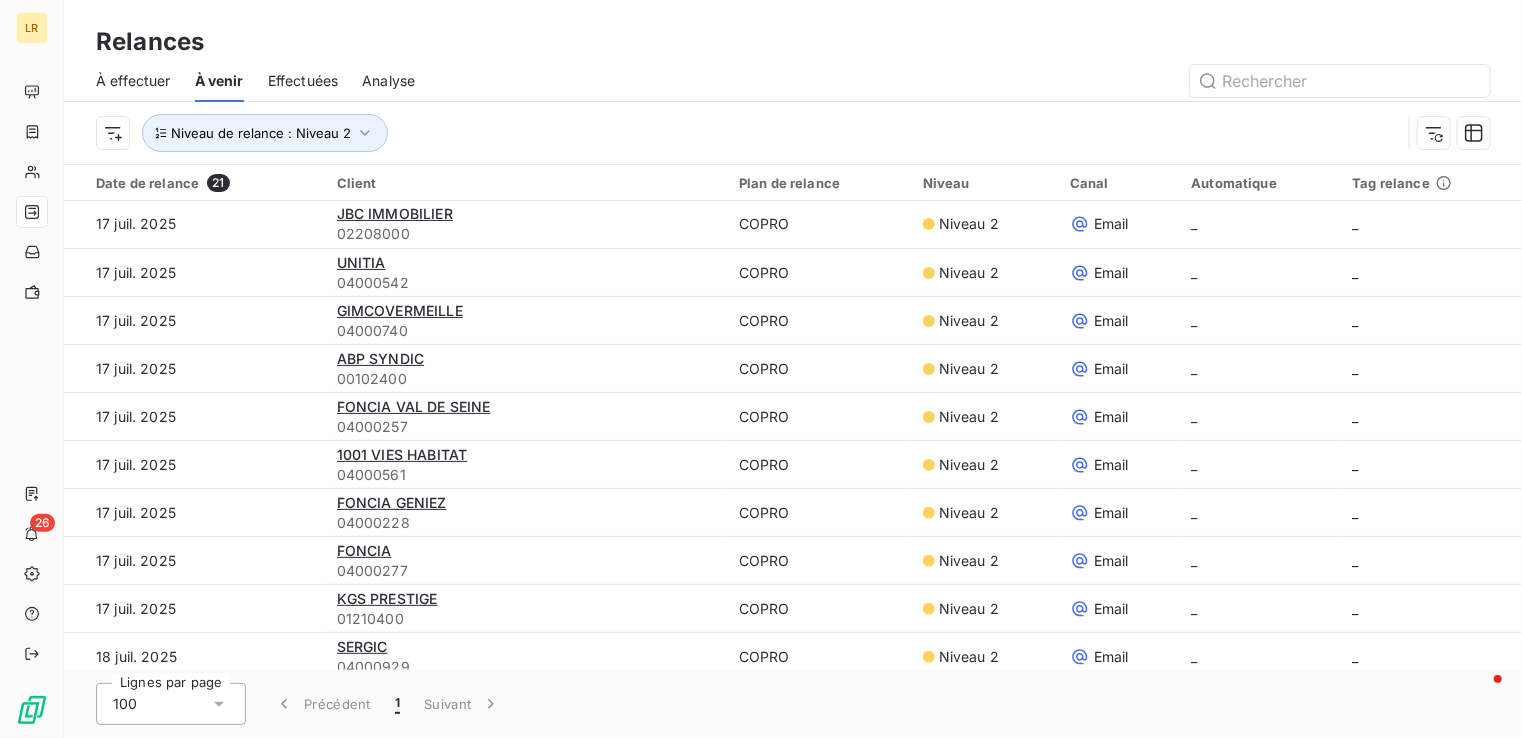 click on "À effectuer" at bounding box center (133, 81) 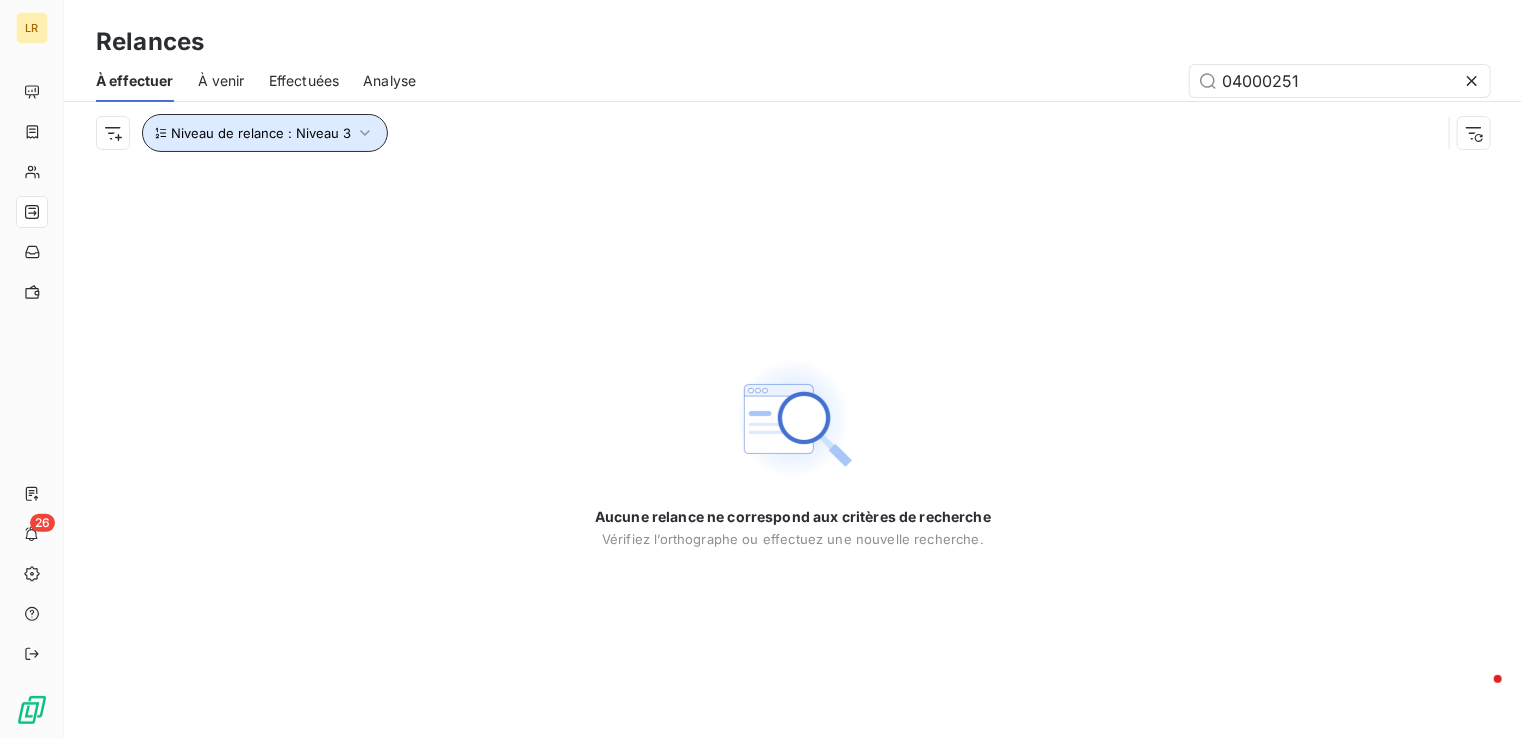 drag, startPoint x: 363, startPoint y: 127, endPoint x: 350, endPoint y: 126, distance: 13.038404 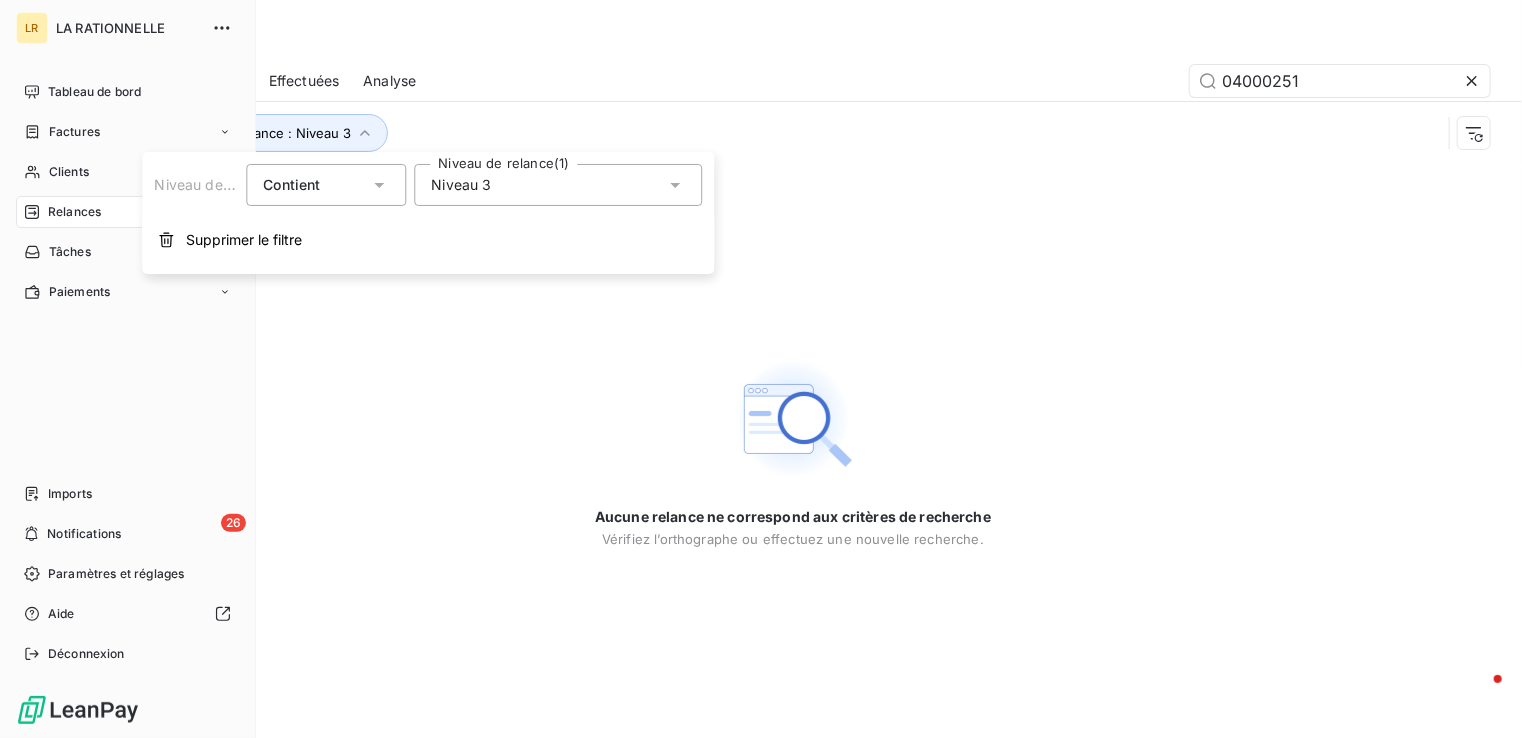 click on "Relances" at bounding box center (74, 212) 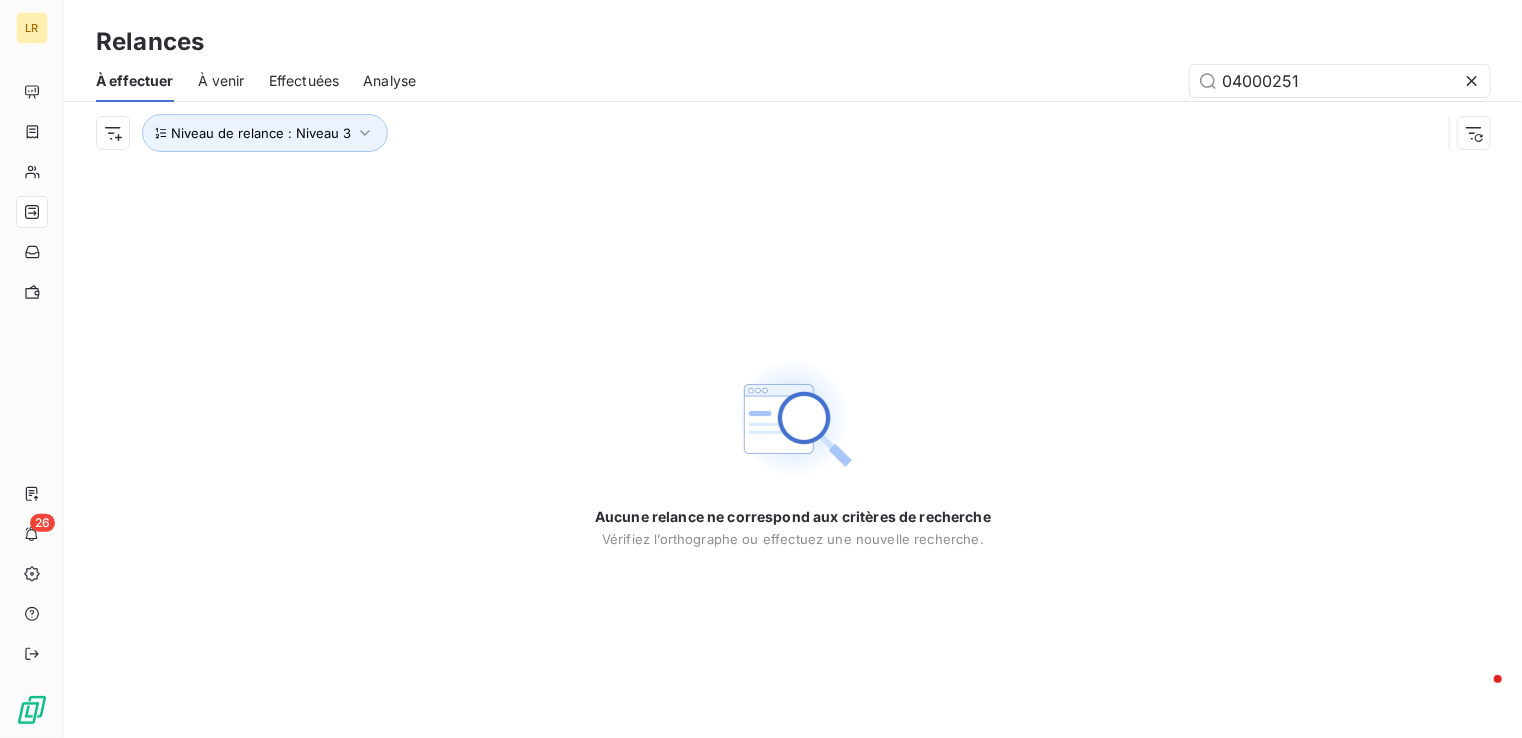 drag, startPoint x: 344, startPoint y: 253, endPoint x: 346, endPoint y: 243, distance: 10.198039 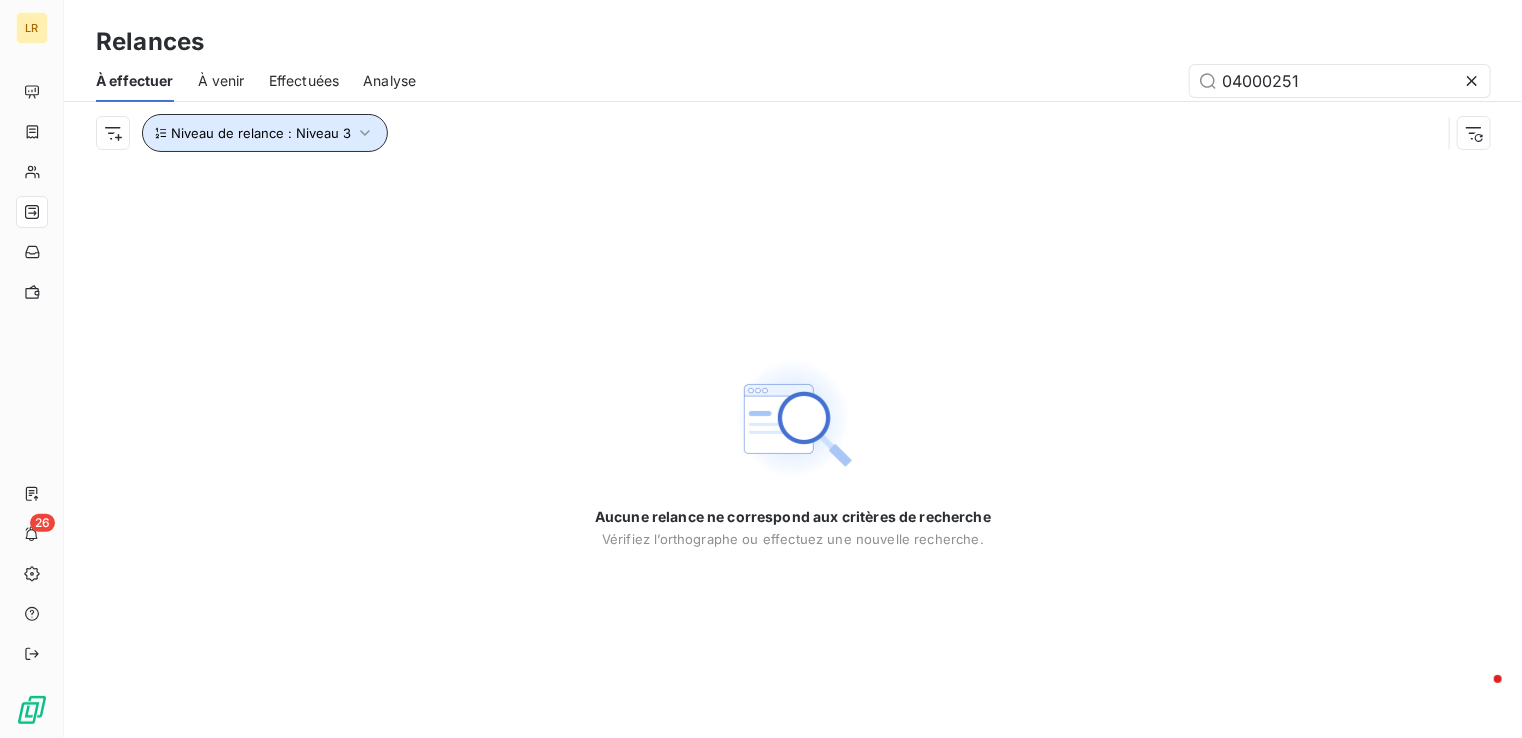 click 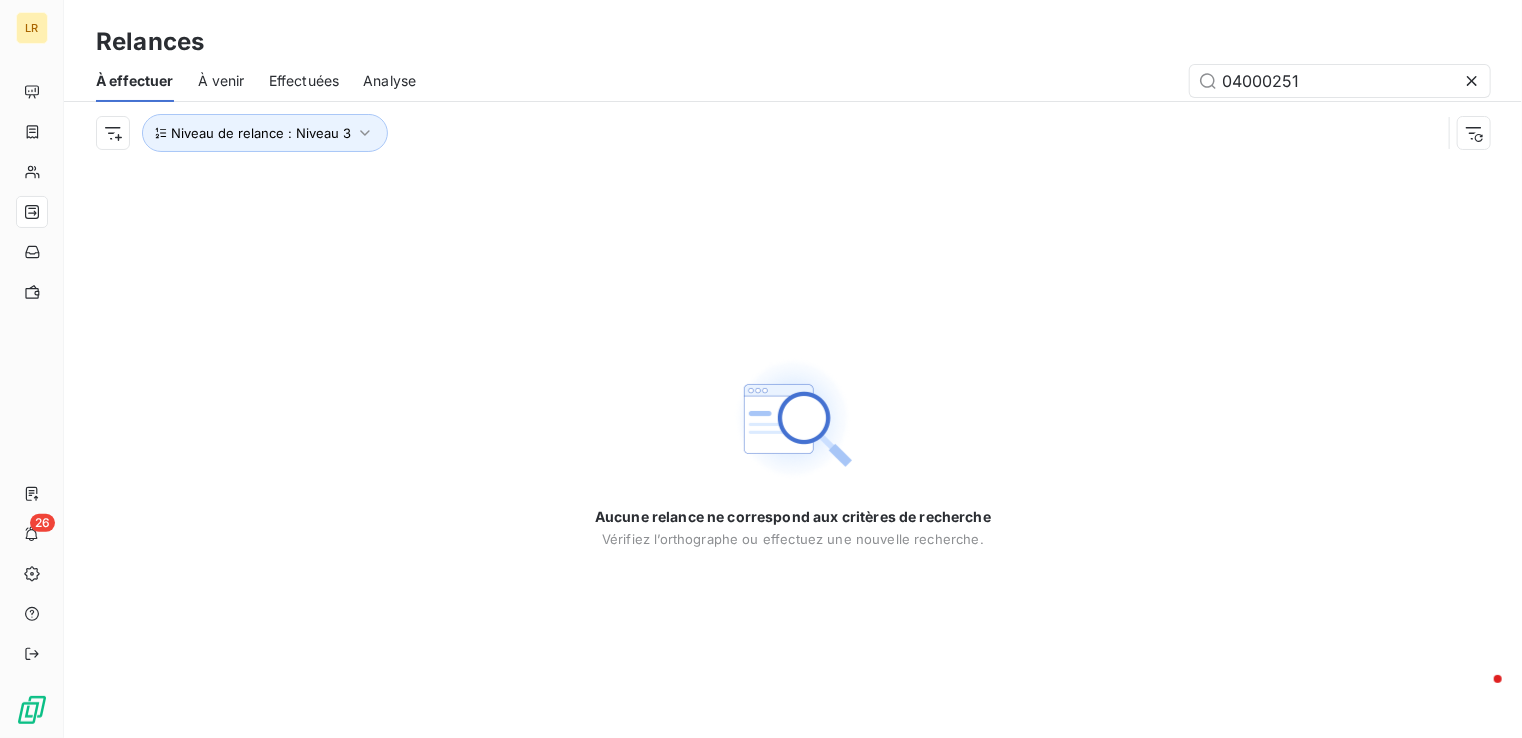 click on "Aucune relance ne correspond aux critères de recherche [PERSON_NAME] l’orthographe ou effectuez une nouvelle recherche." at bounding box center (793, 451) 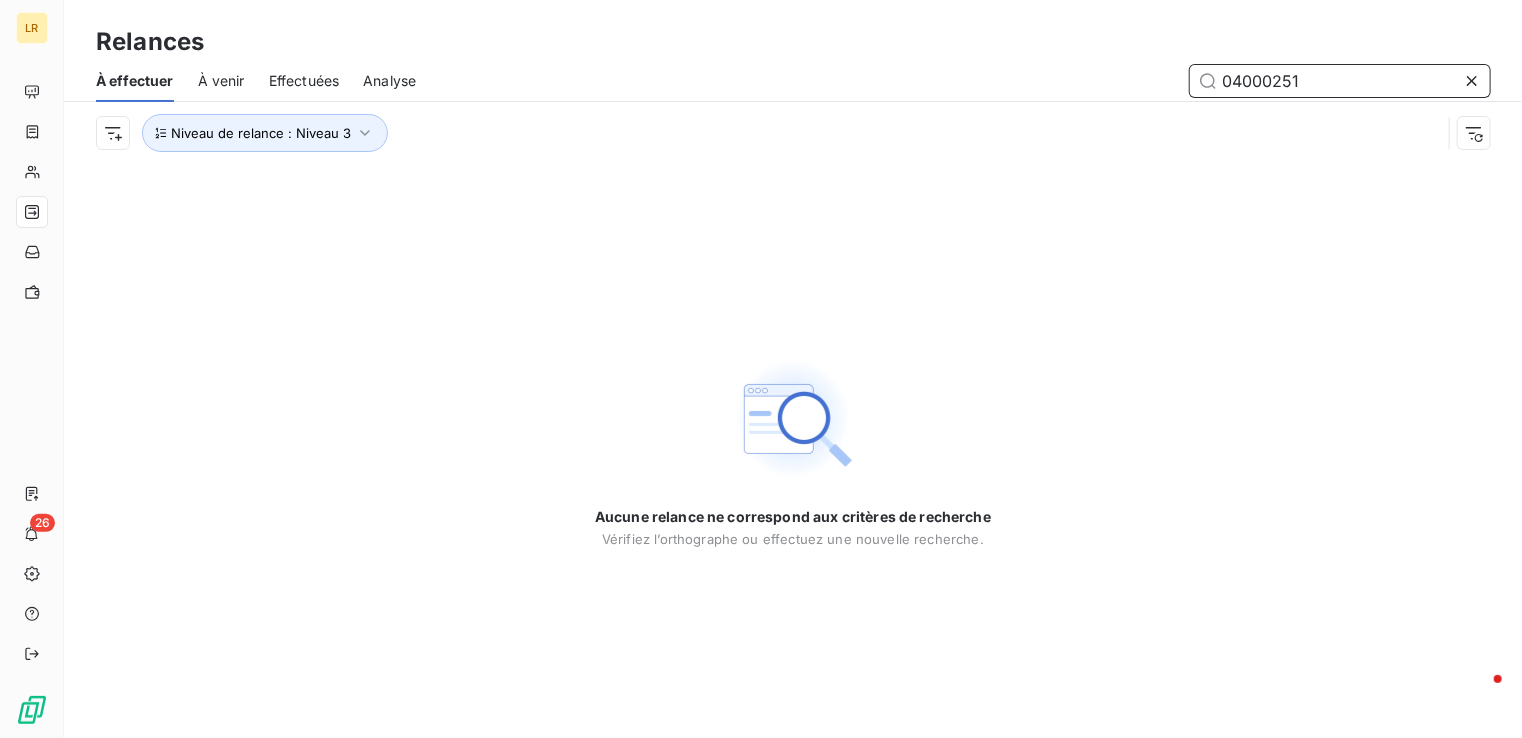 drag, startPoint x: 1332, startPoint y: 68, endPoint x: 1049, endPoint y: 58, distance: 283.17664 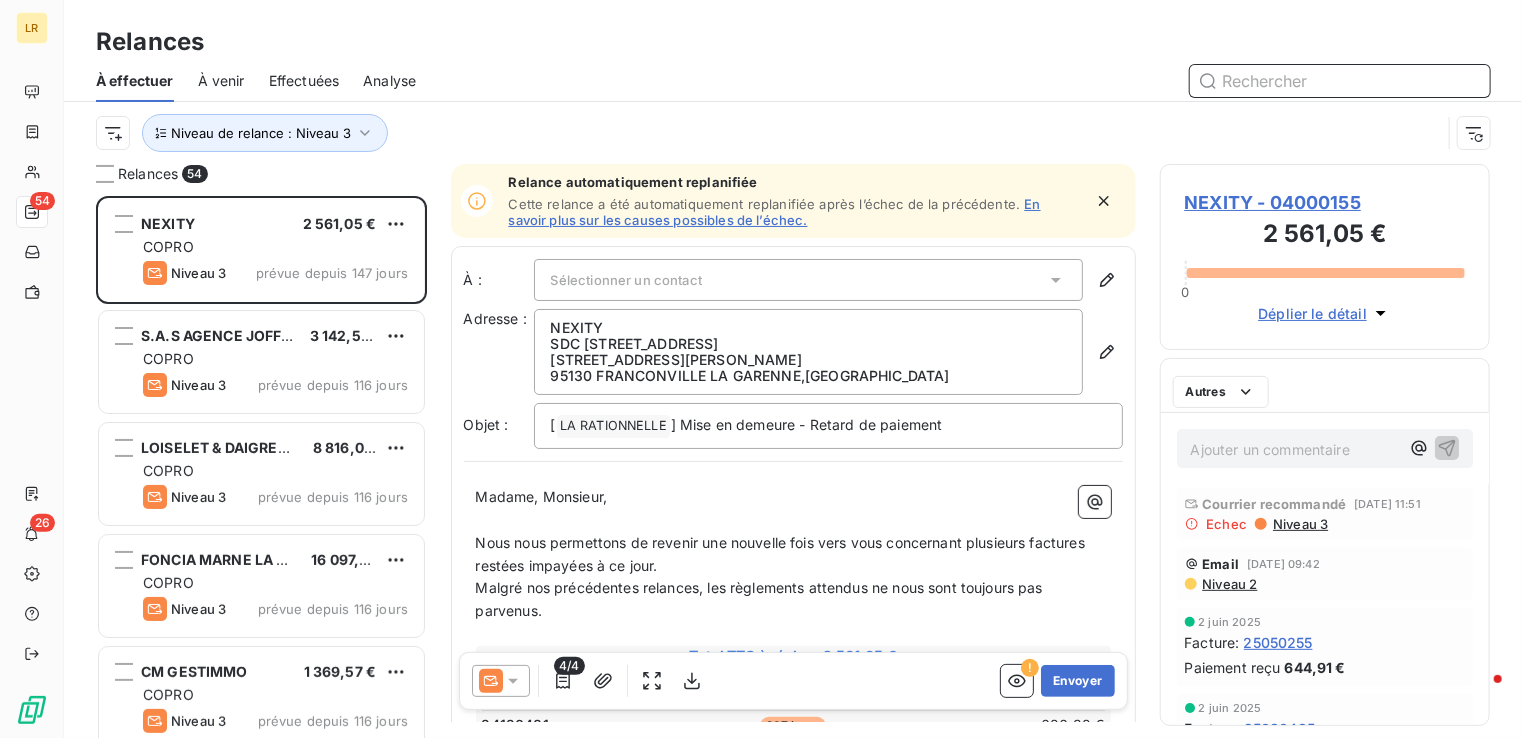 scroll, scrollTop: 16, scrollLeft: 16, axis: both 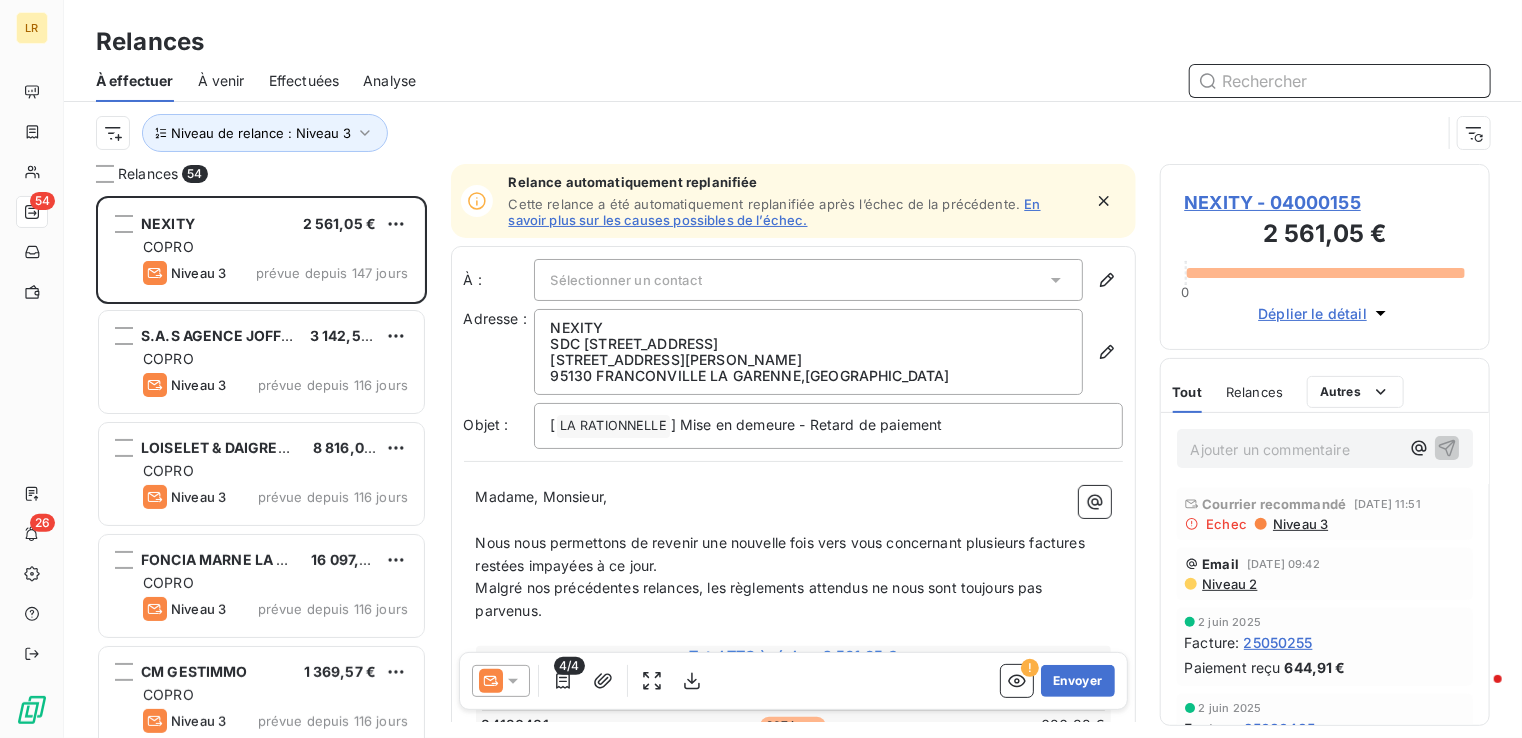 type 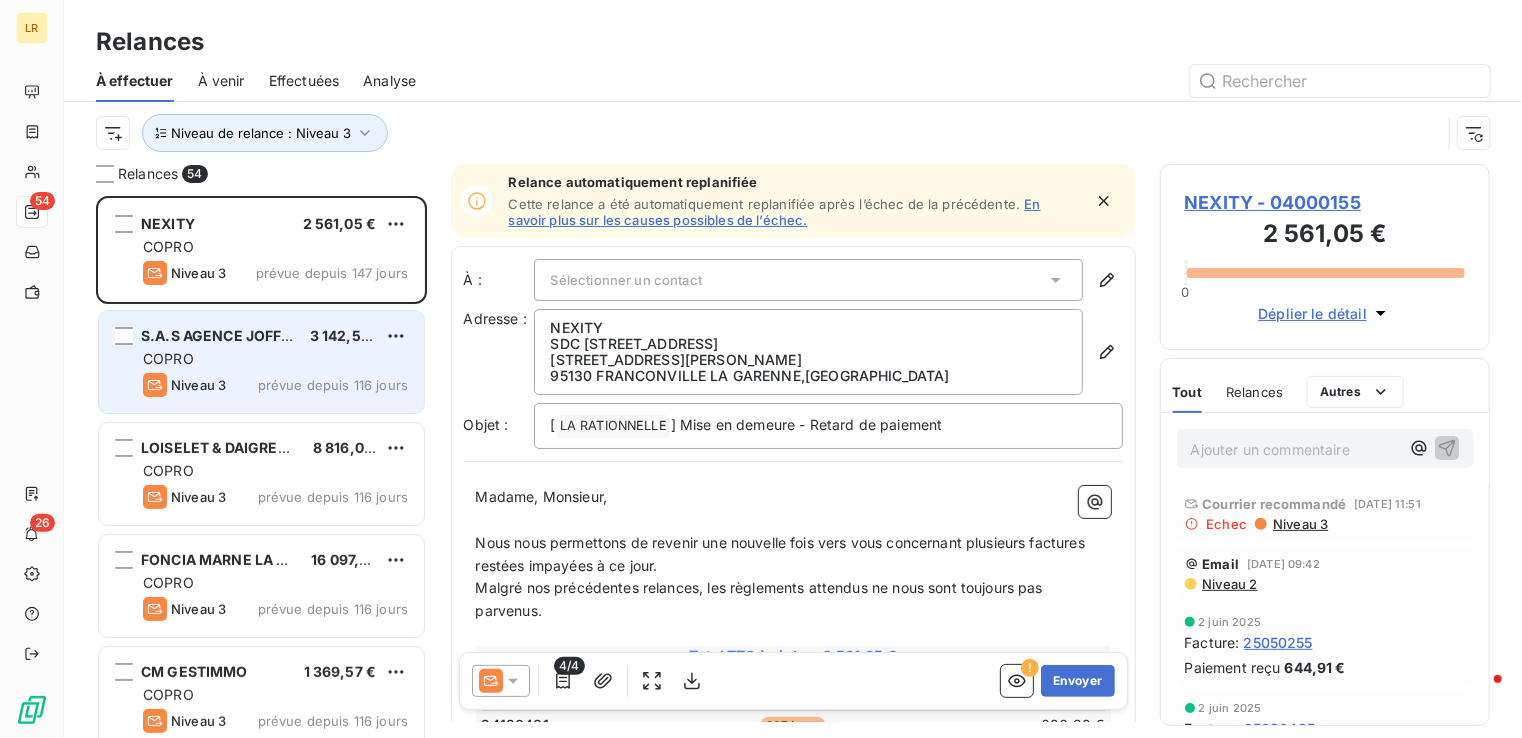 click on "COPRO" at bounding box center (275, 359) 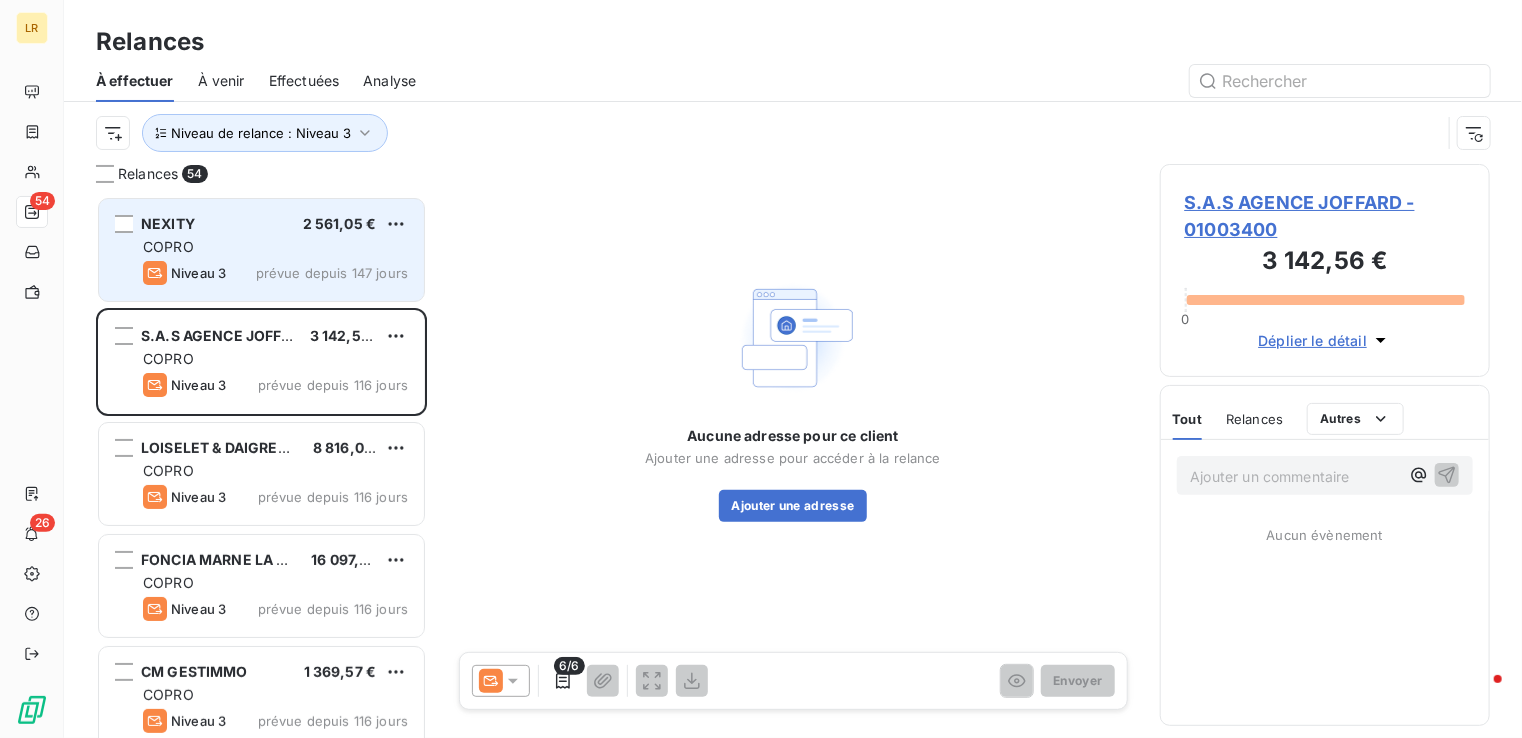 click on "Niveau 3" at bounding box center [198, 273] 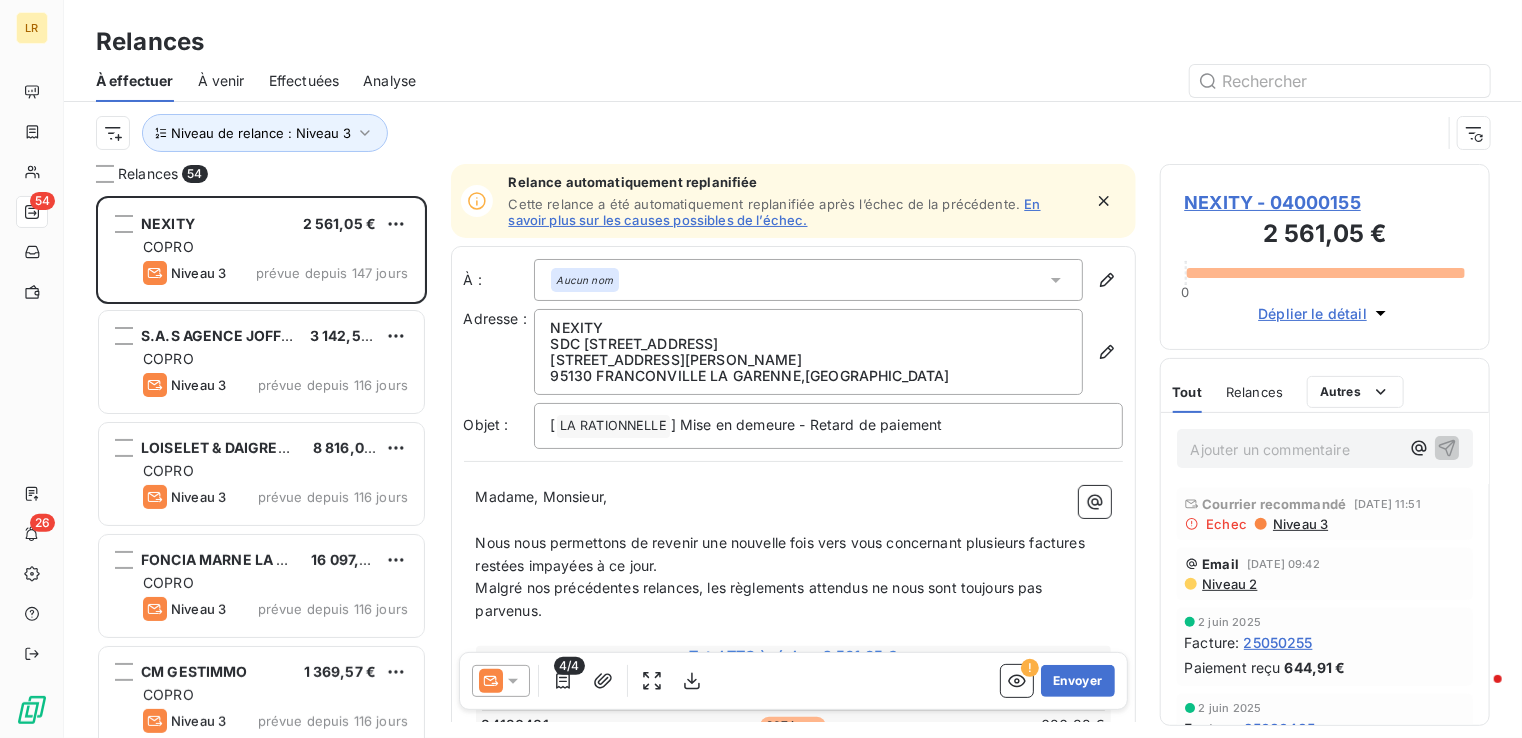 click on "Niveau 3" at bounding box center [1299, 524] 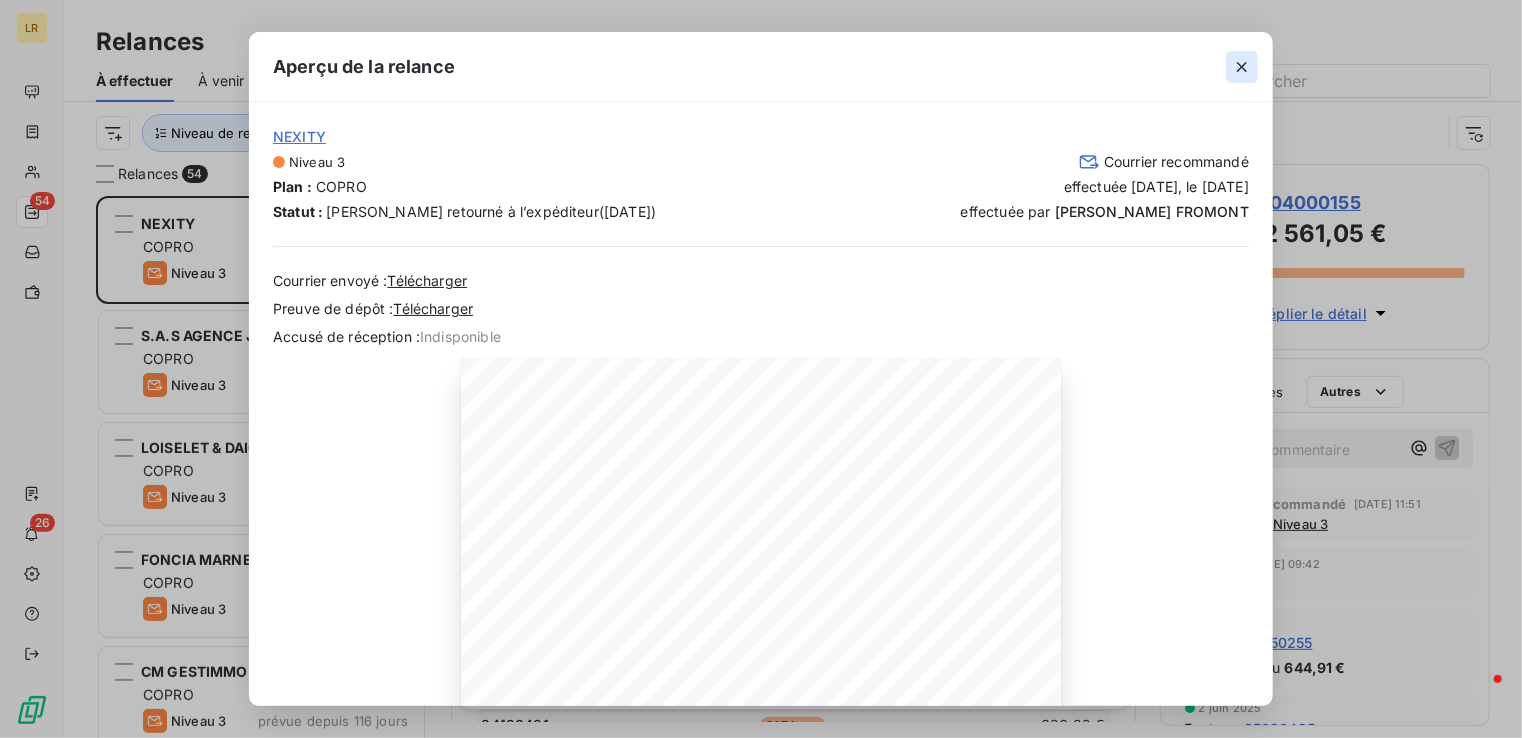 click 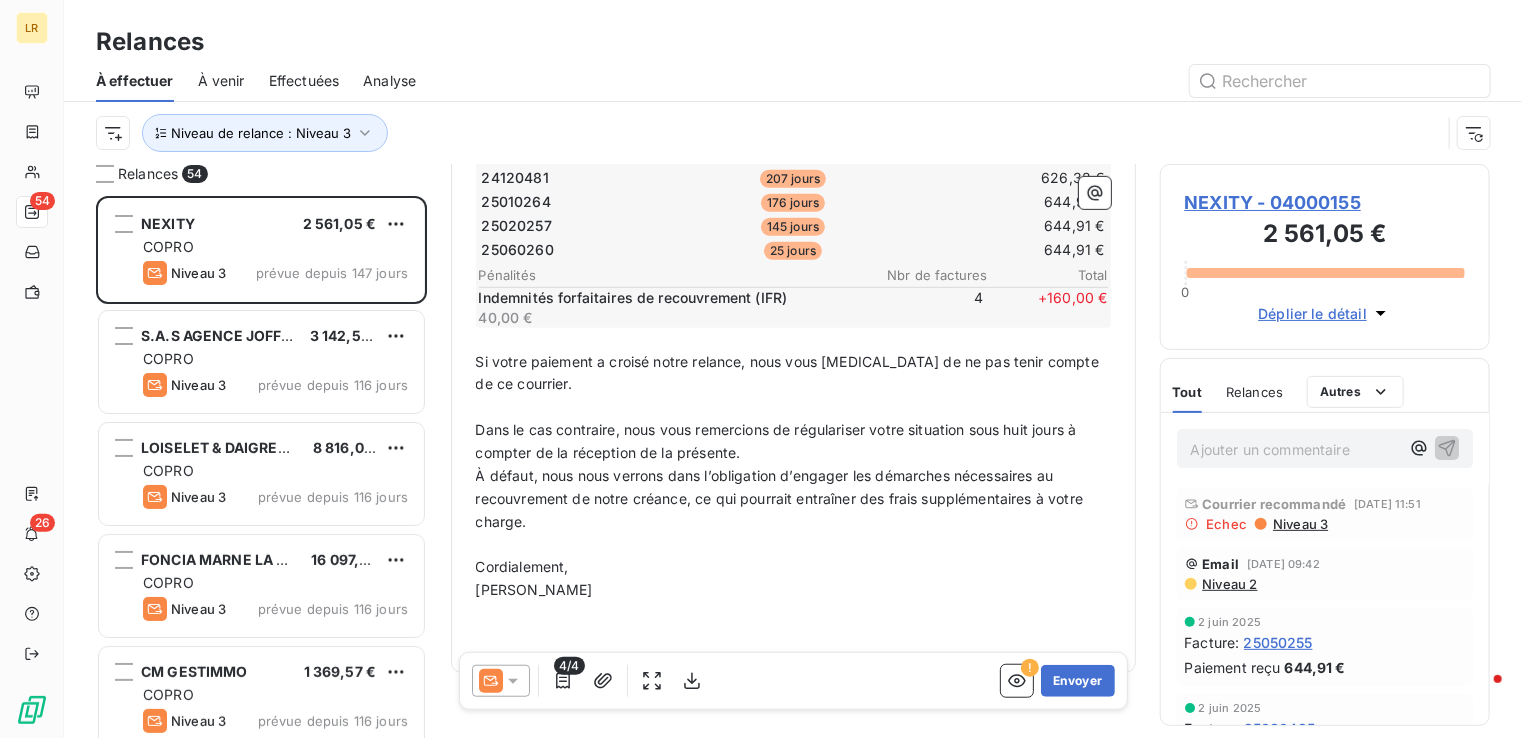 scroll, scrollTop: 474, scrollLeft: 0, axis: vertical 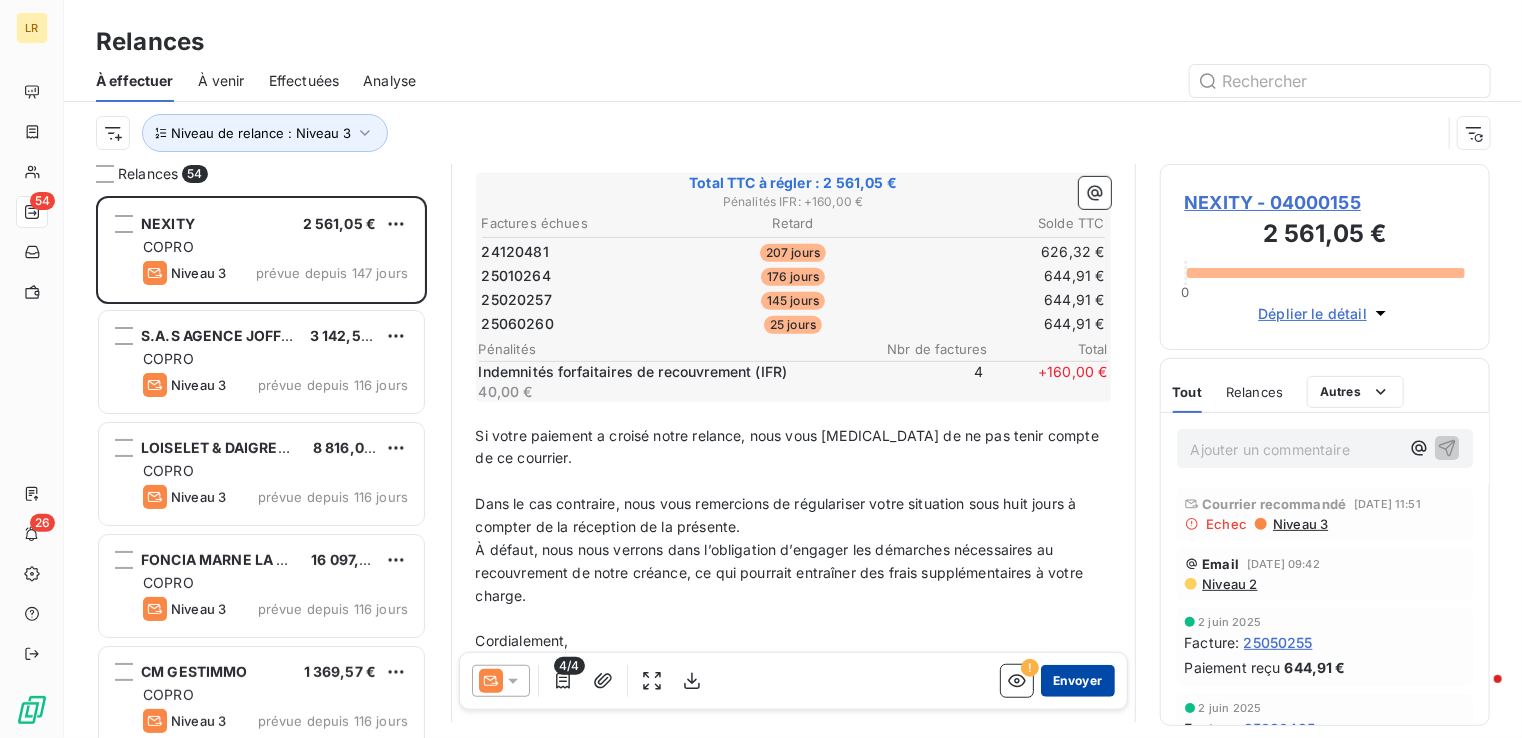 click on "Envoyer" at bounding box center (1077, 681) 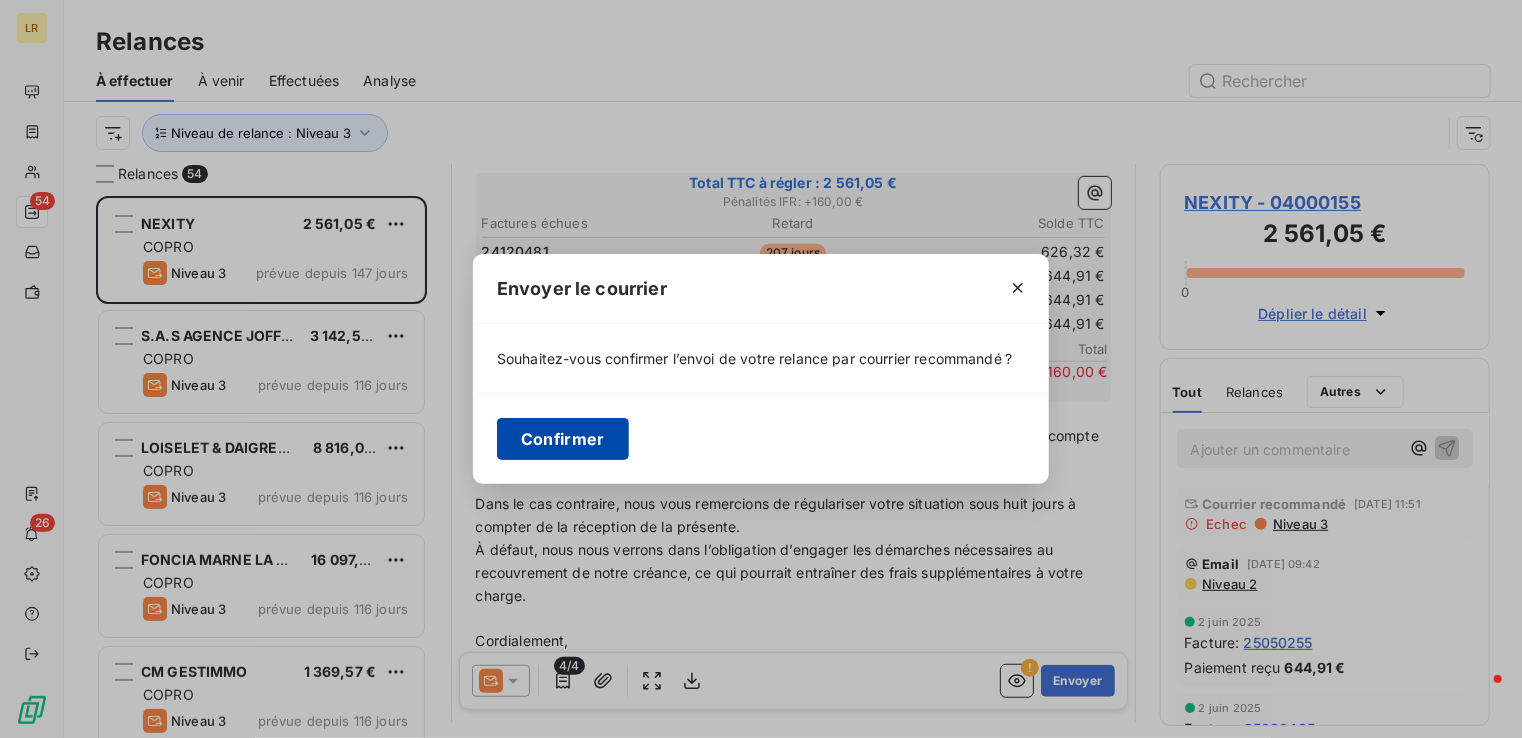 click on "Confirmer" at bounding box center (563, 439) 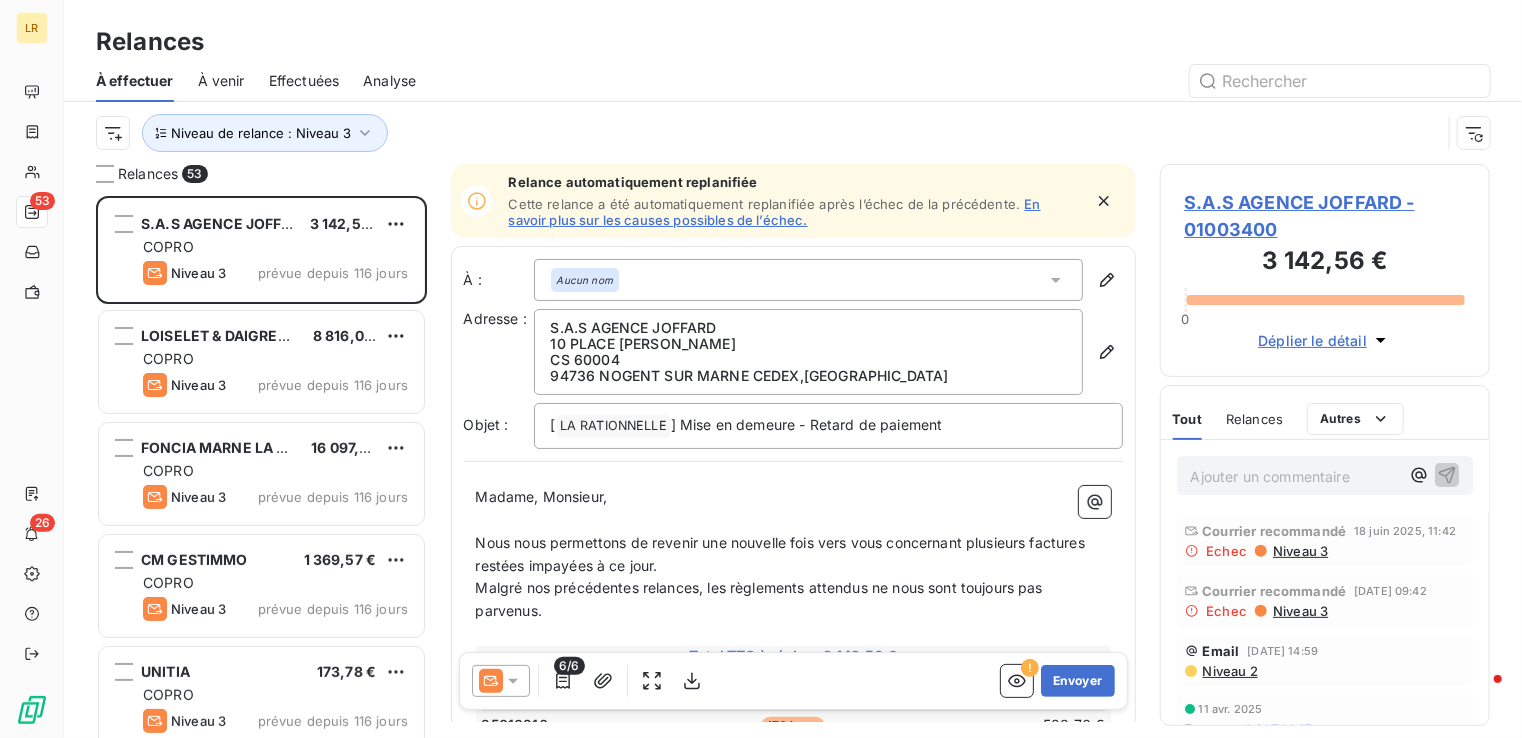 click at bounding box center [965, 81] 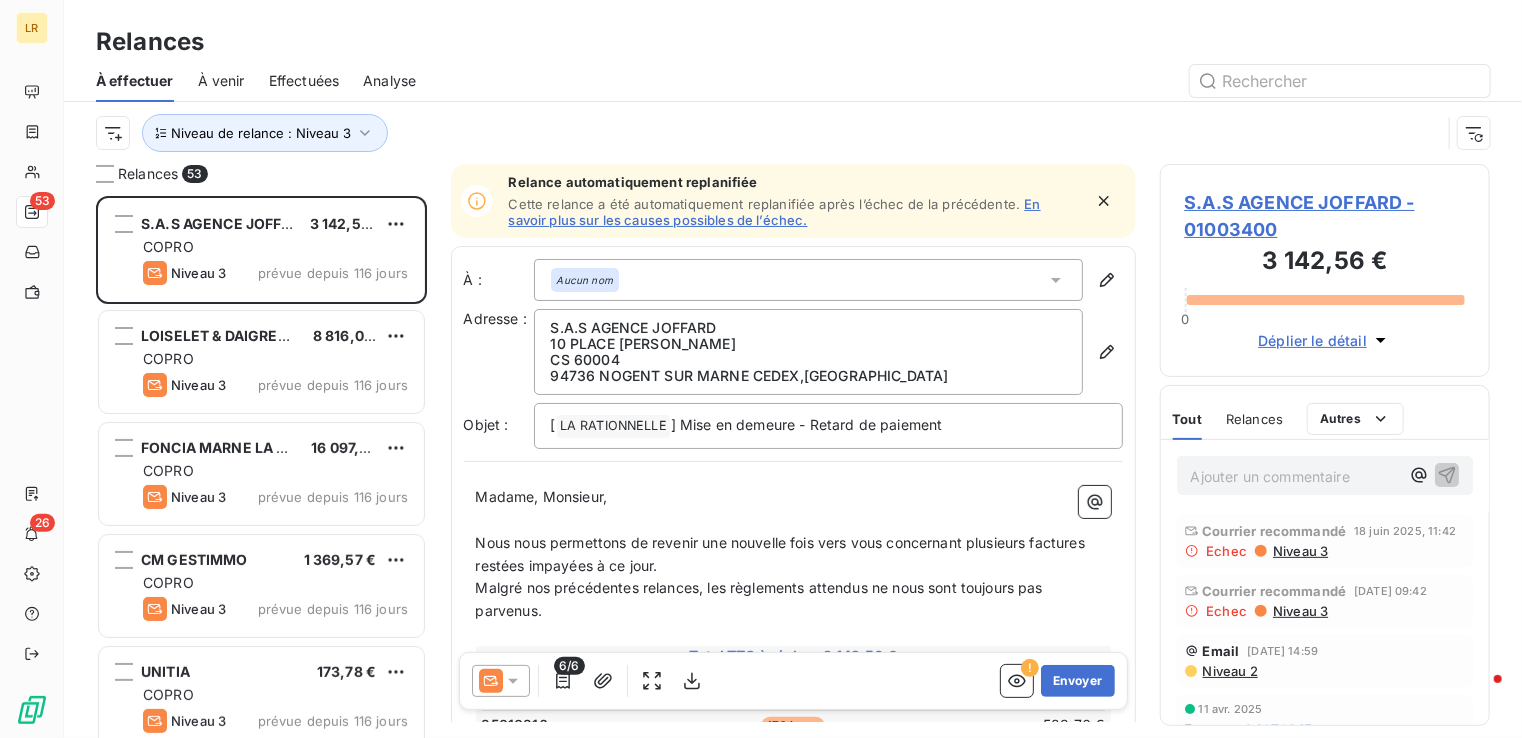 click on "Relances" at bounding box center [793, 42] 